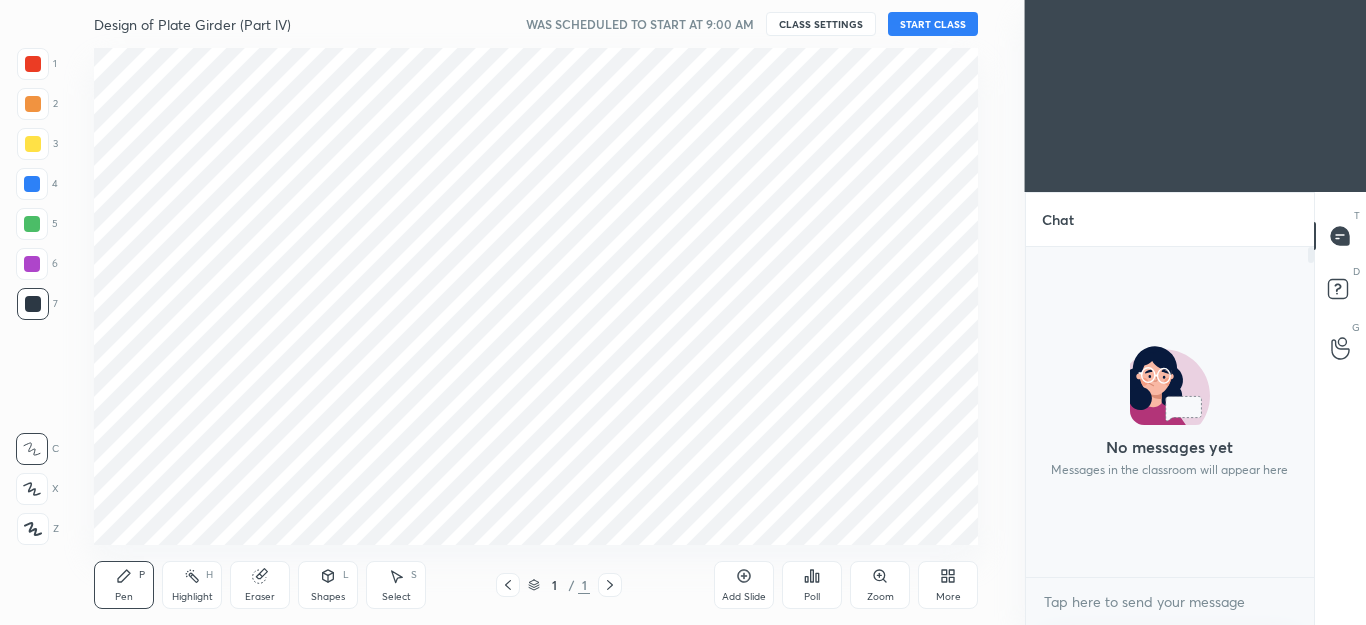 scroll, scrollTop: 0, scrollLeft: 0, axis: both 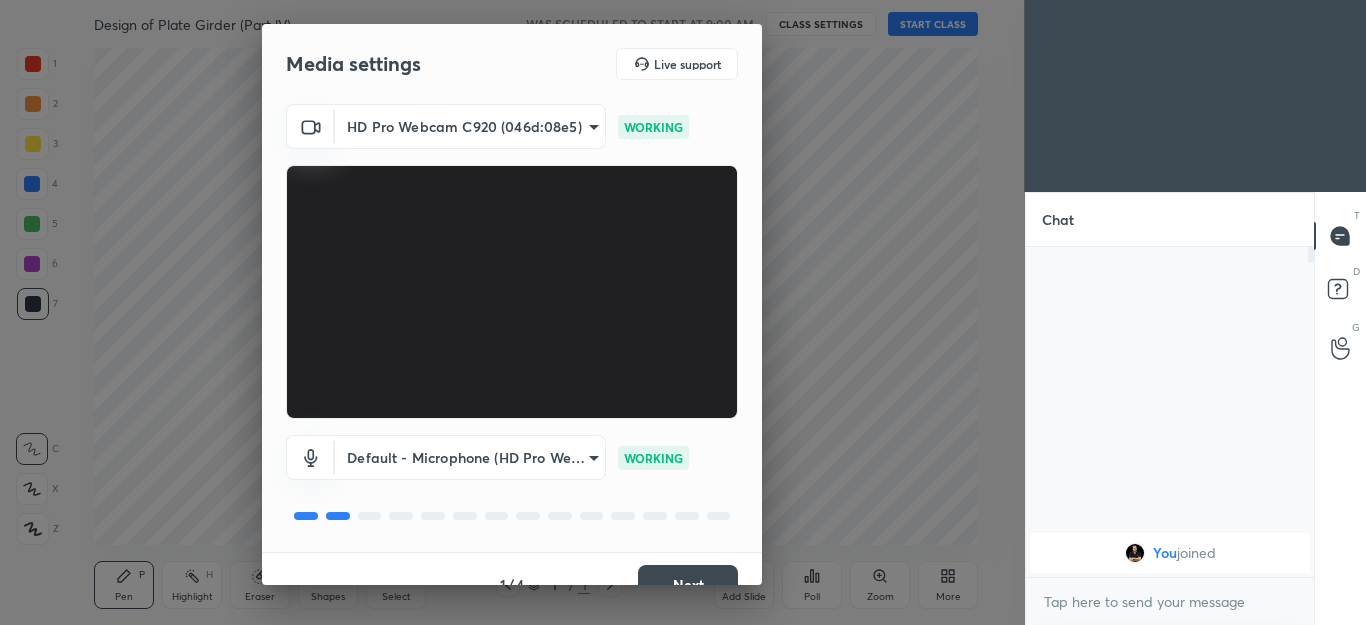click on "Next" at bounding box center (688, 585) 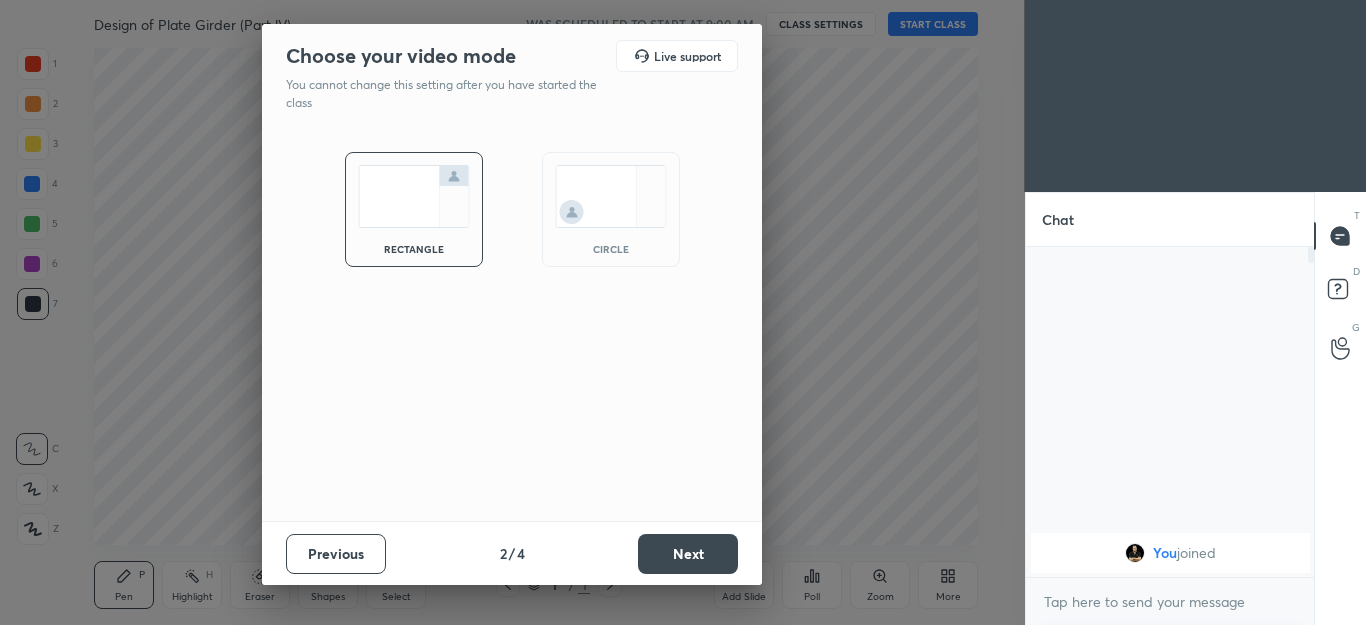 click on "Previous 2 / 4 Next" at bounding box center (512, 553) 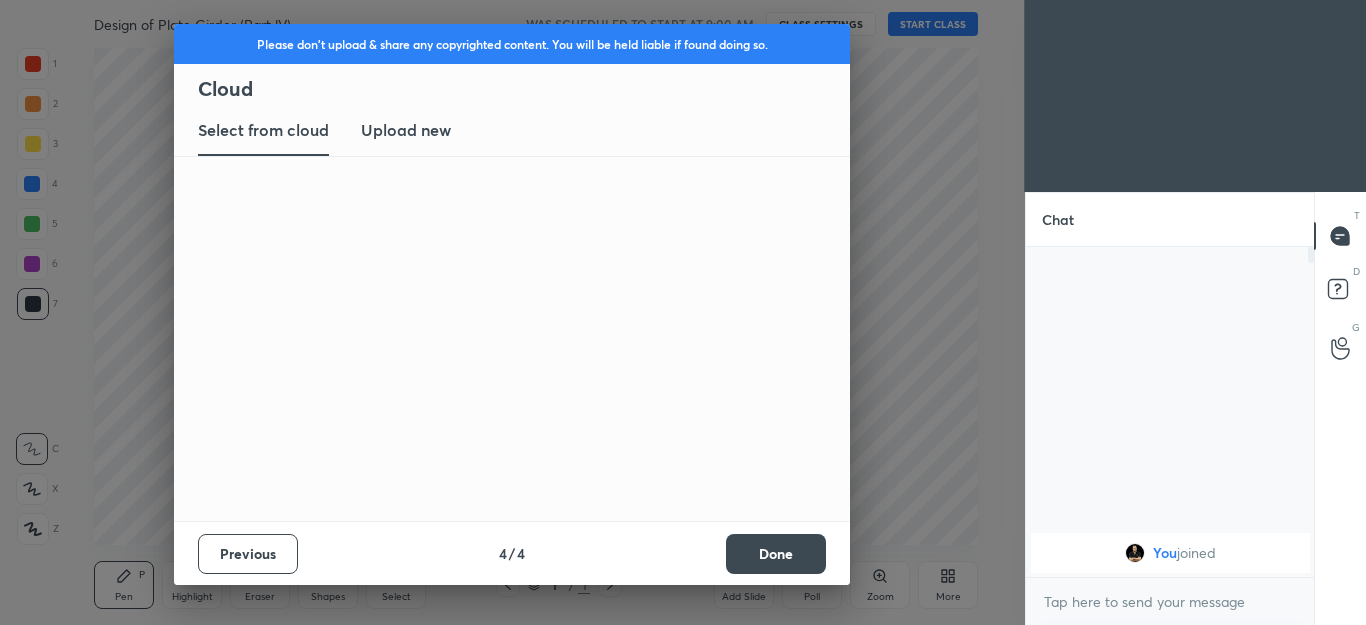 click on "Previous 4 / 4 Done" at bounding box center (512, 553) 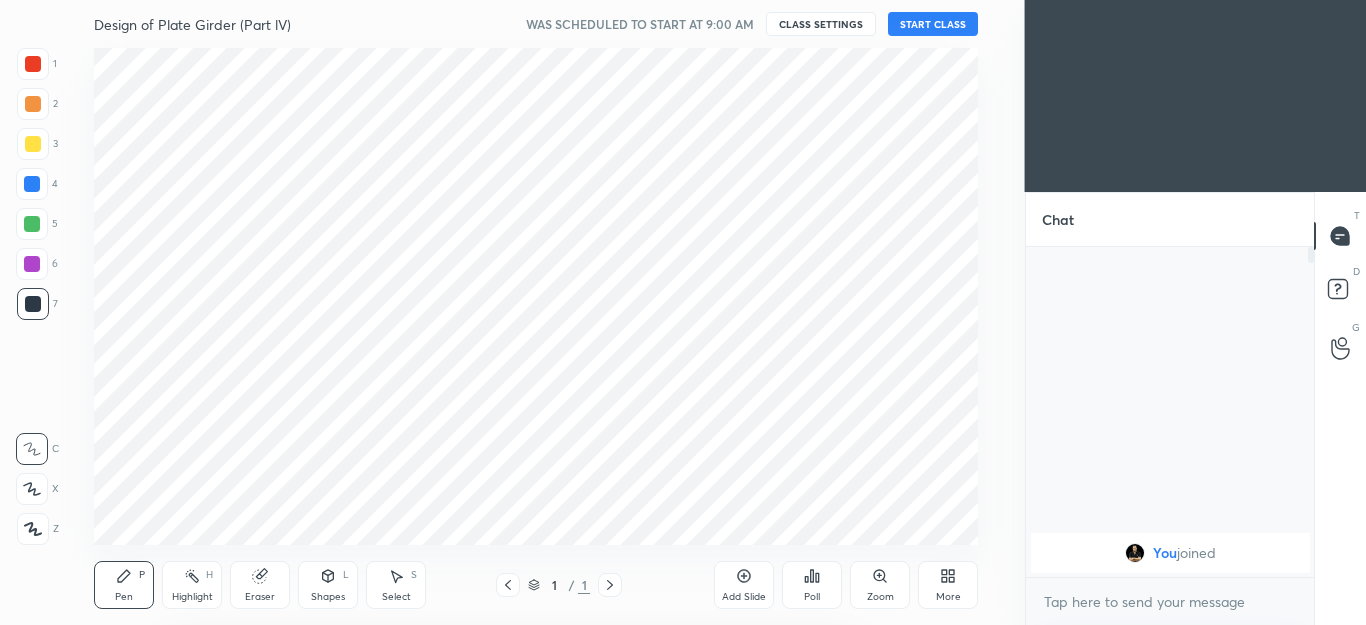 click on "Please don't upload & share any copyrighted content. You will be held liable if found doing so. Cloud Select from cloud Upload new ​ Previous 4 / 4 Done" at bounding box center [512, 937] 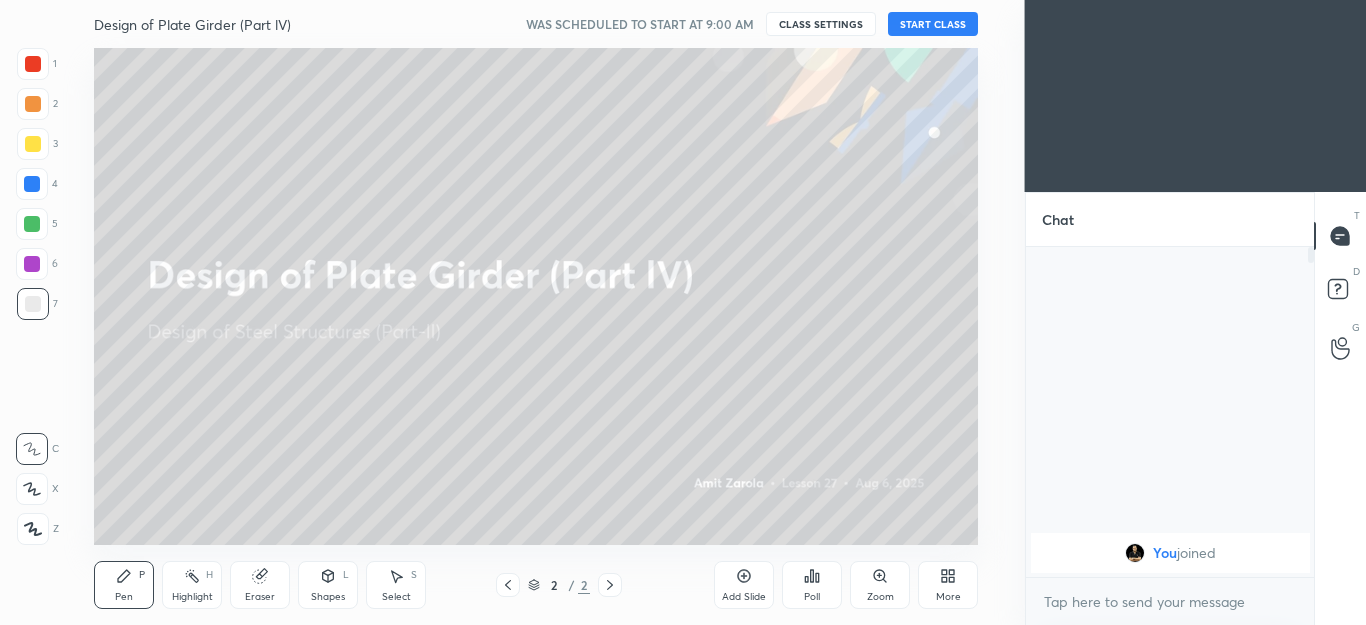 click on "START CLASS" at bounding box center (933, 24) 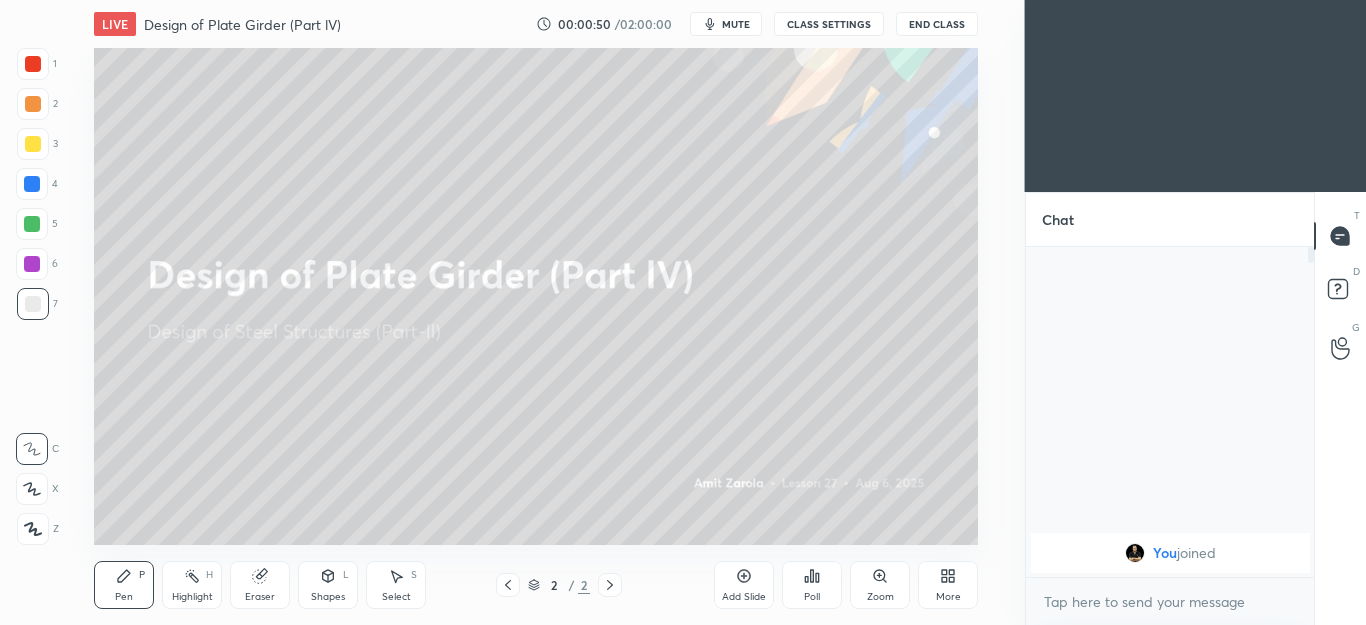 click 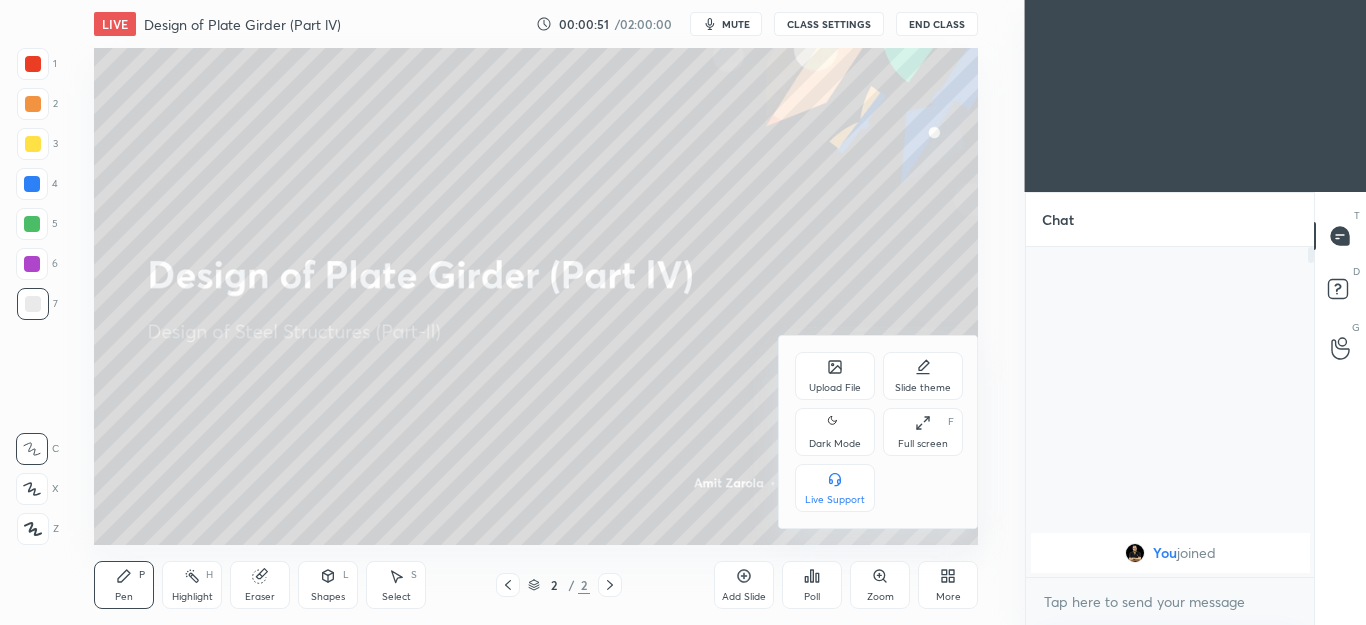 click on "Upload File" at bounding box center [835, 388] 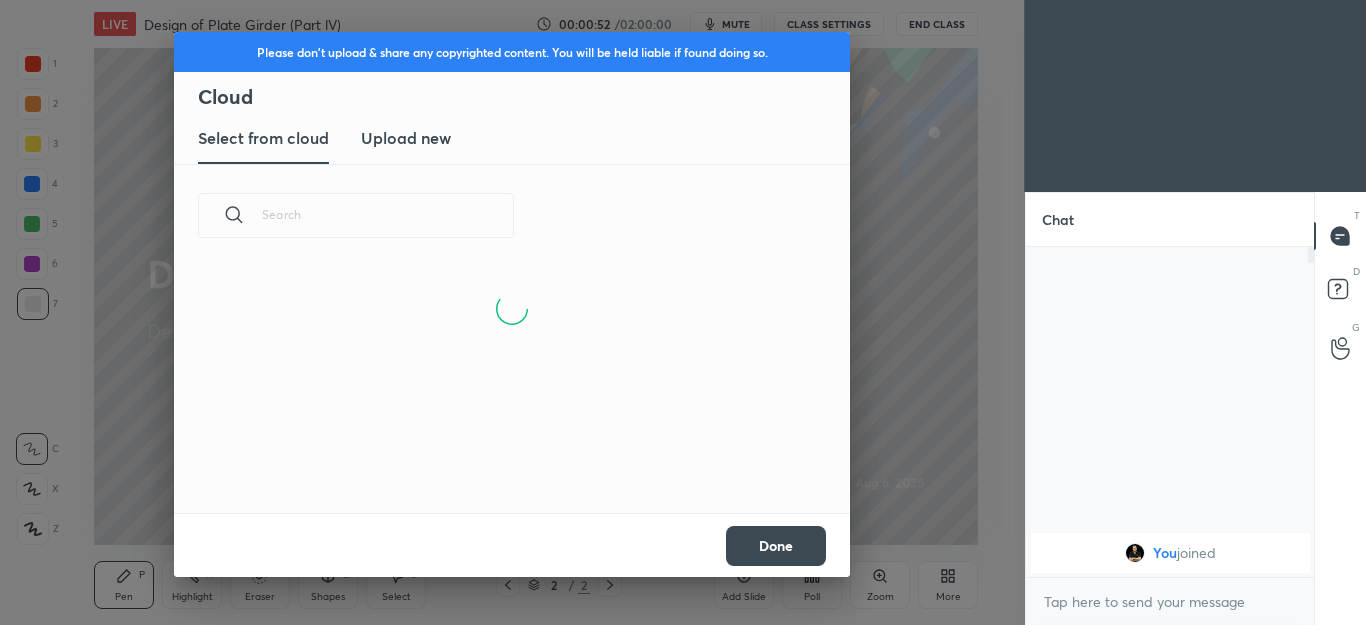 click on "Upload new" at bounding box center (406, 138) 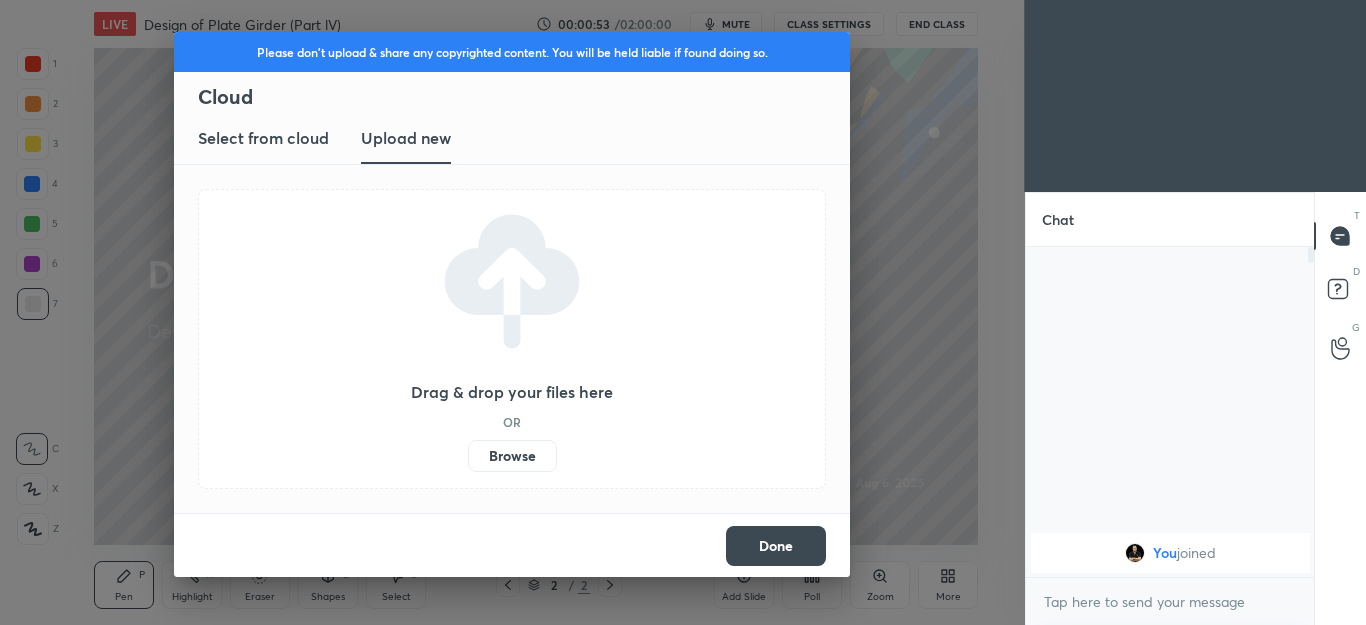 click on "Browse" at bounding box center (512, 456) 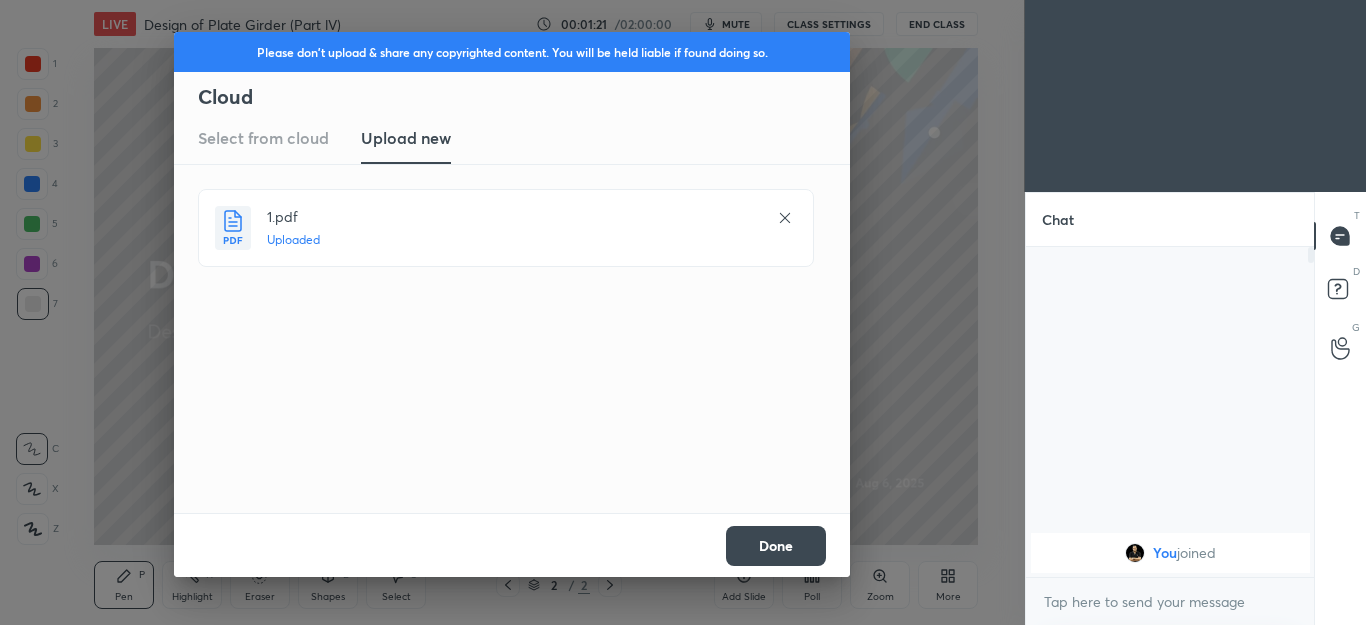 click on "Done" at bounding box center [776, 546] 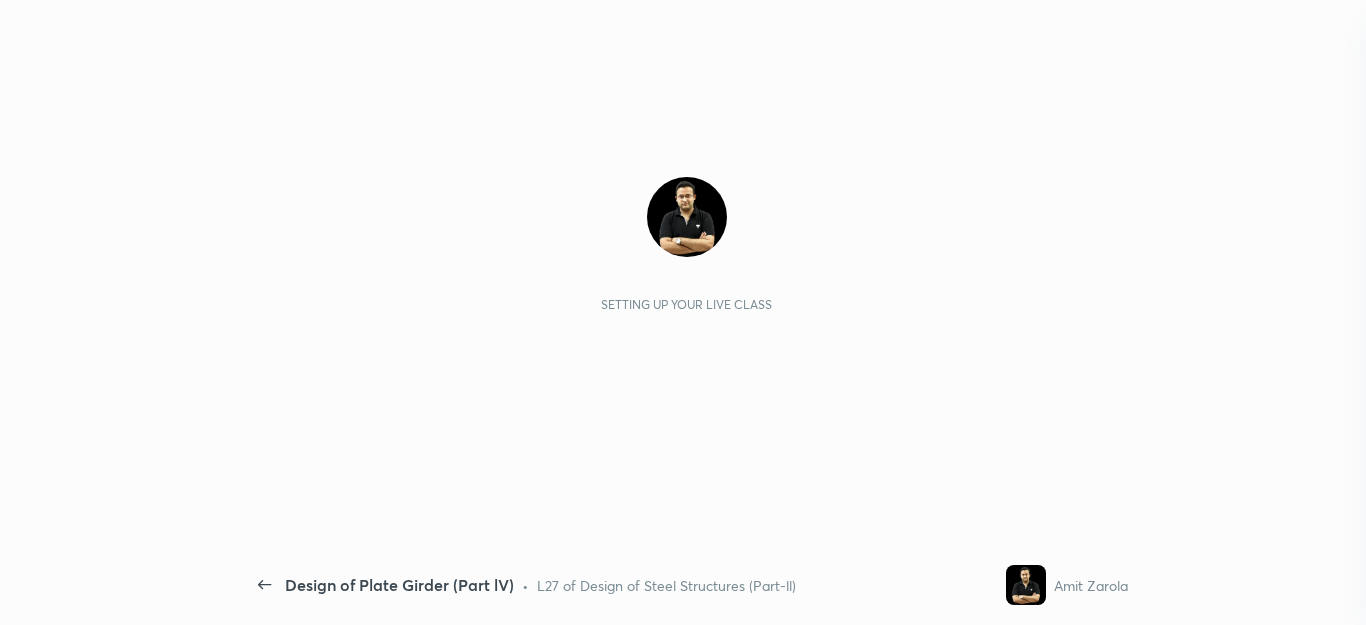 scroll, scrollTop: 0, scrollLeft: 0, axis: both 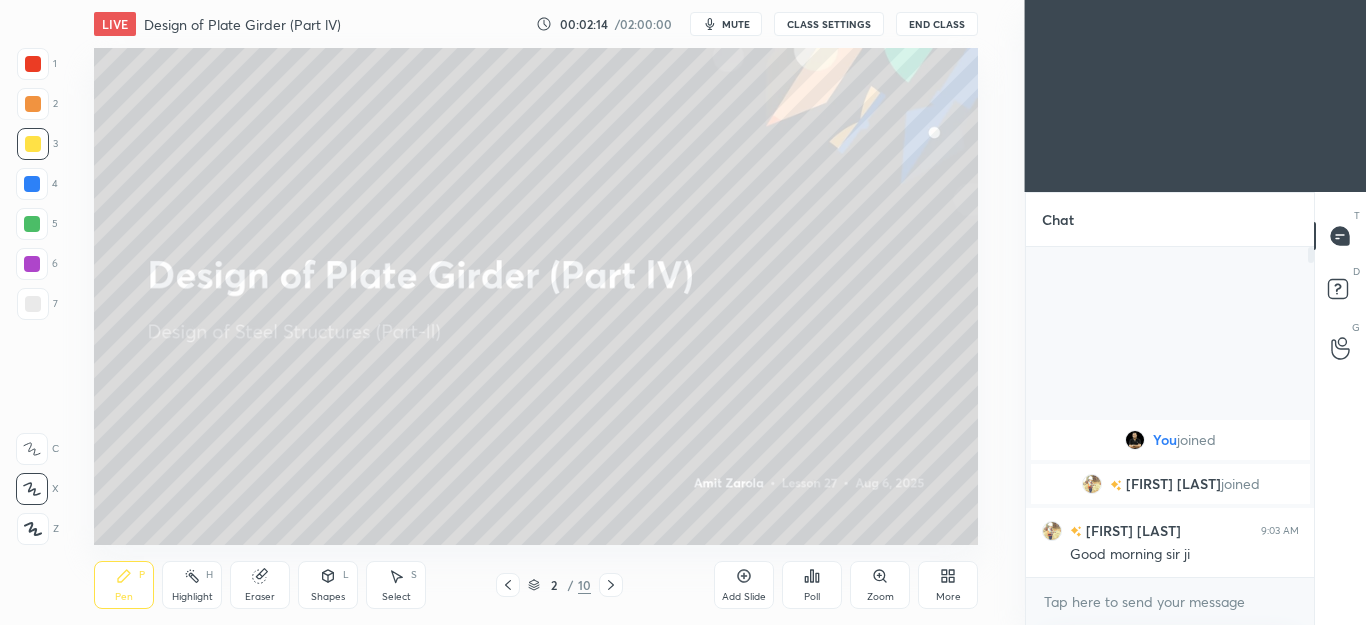 click at bounding box center (33, 144) 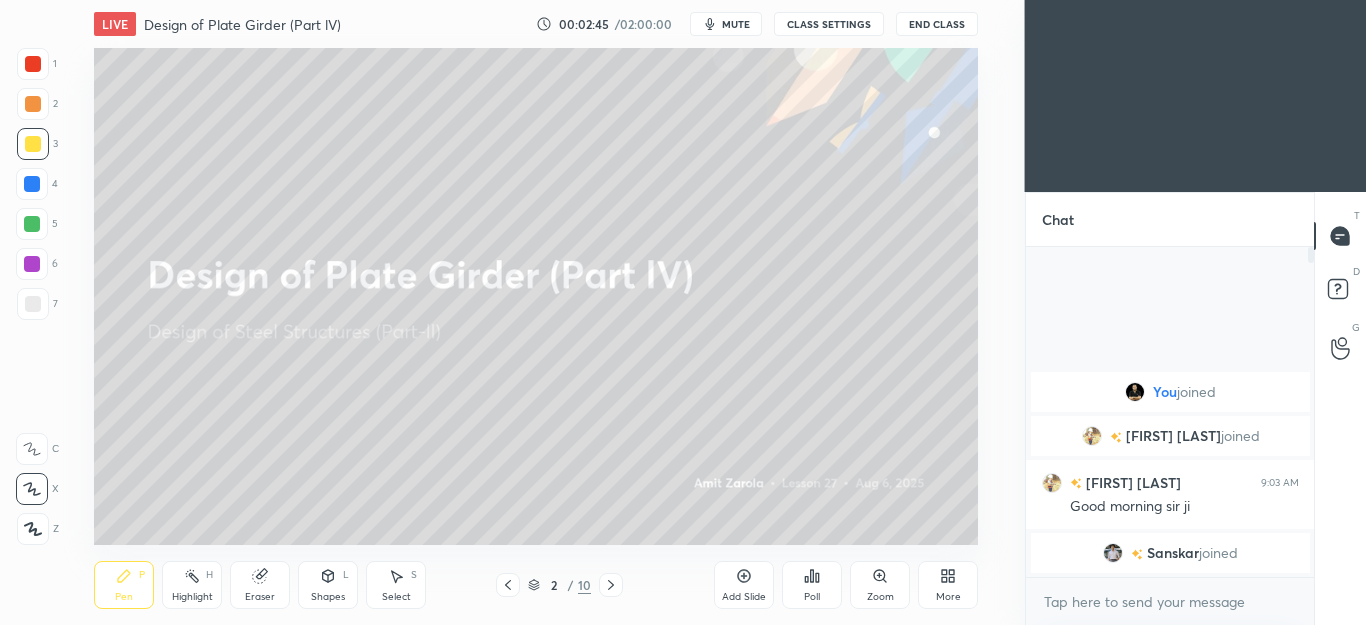 click on "Eraser" at bounding box center (260, 597) 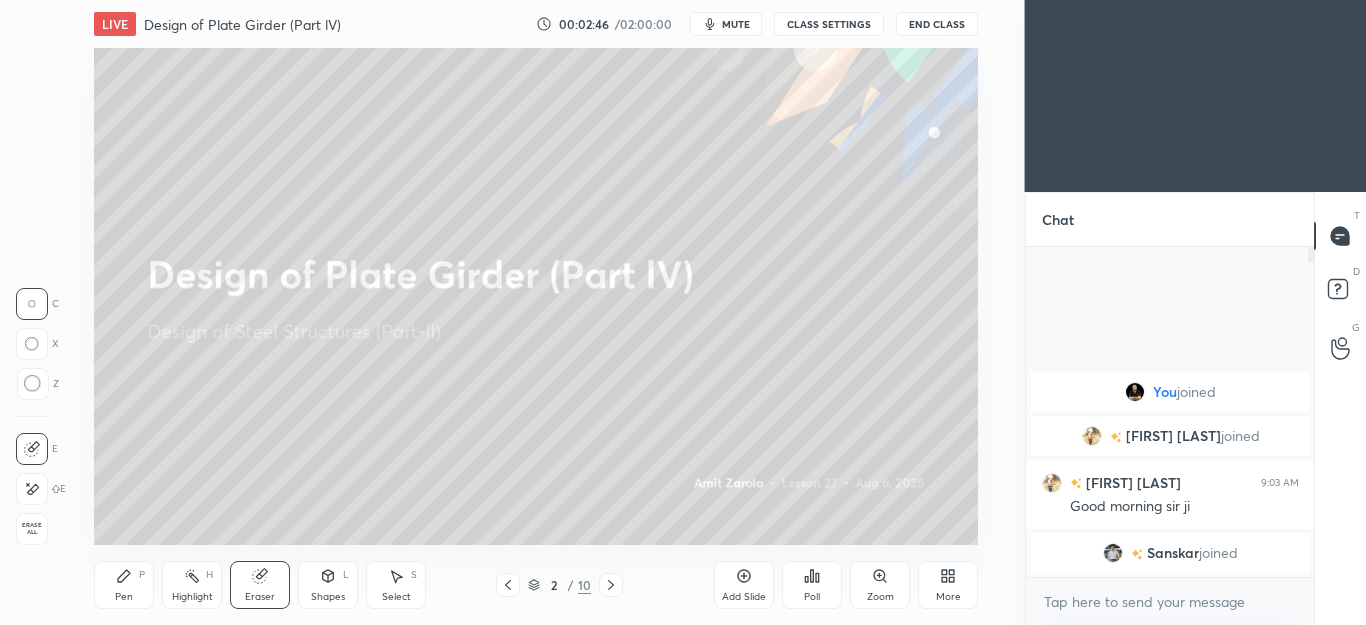 click 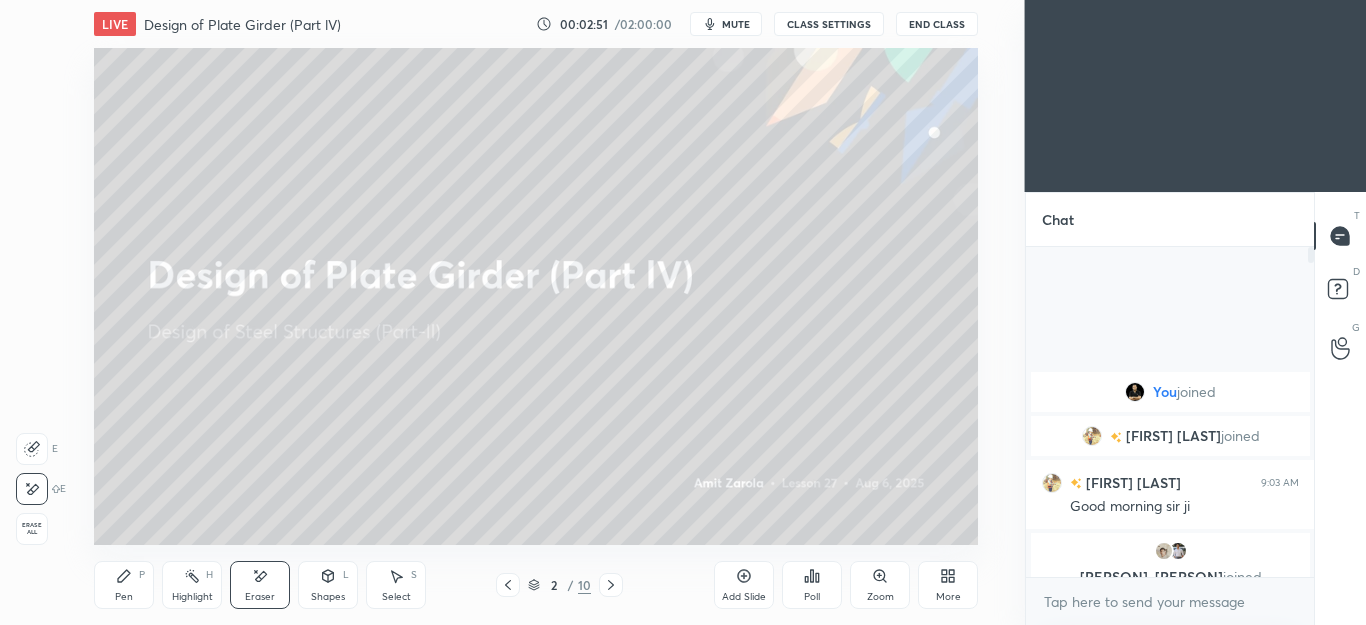 click on "Pen P" at bounding box center [124, 585] 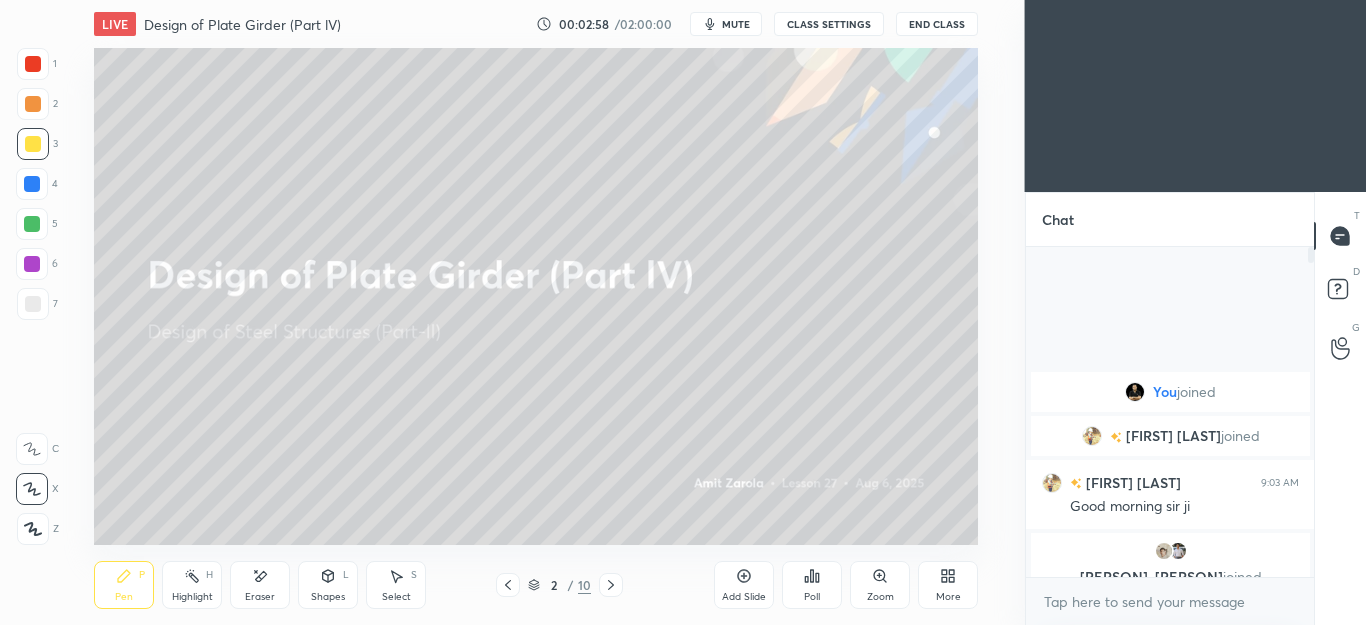 click 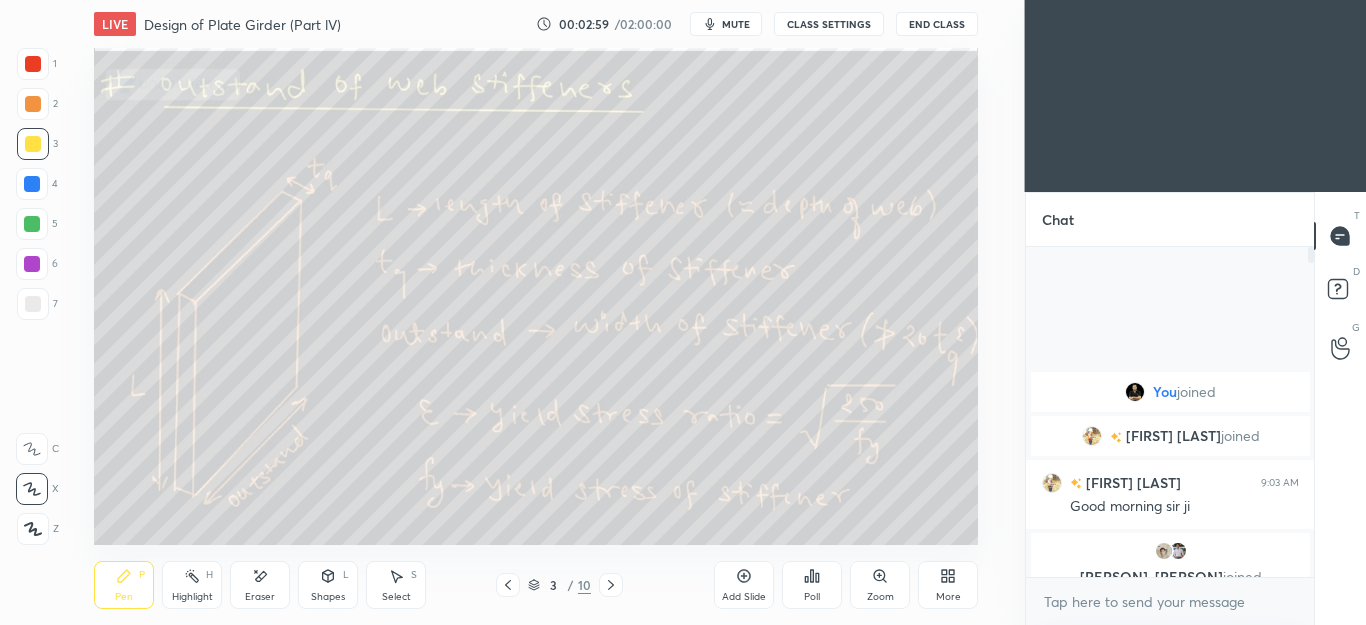 click at bounding box center (33, 144) 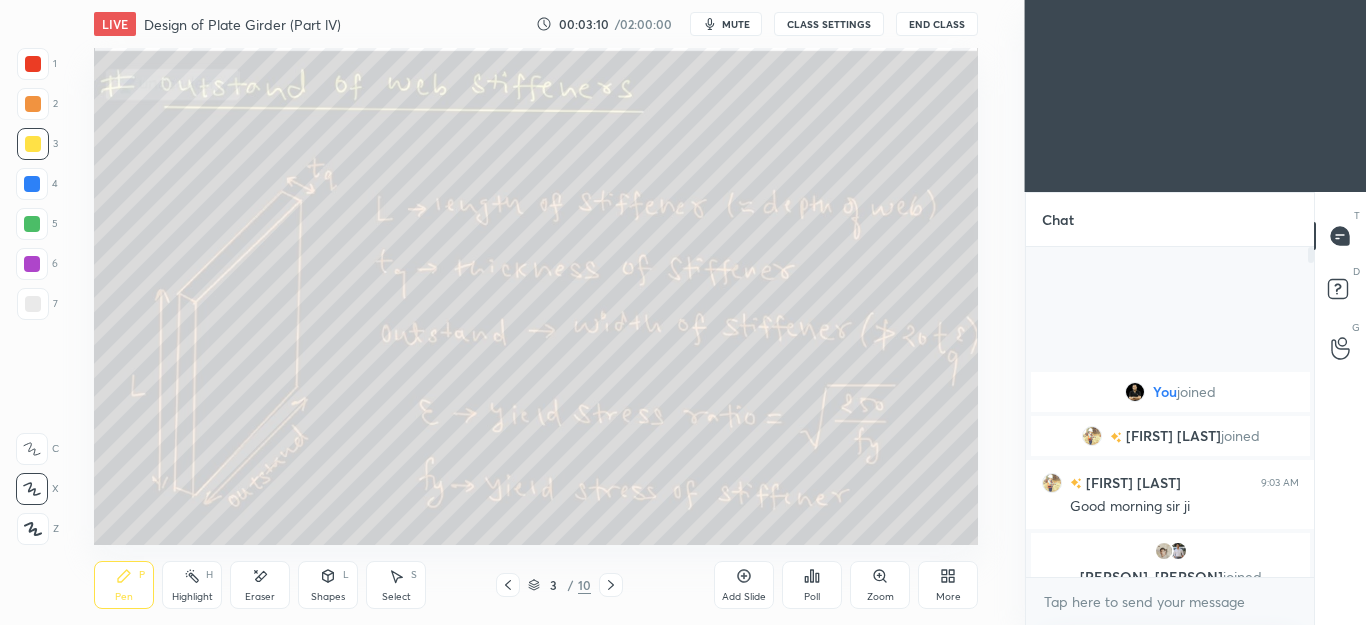click 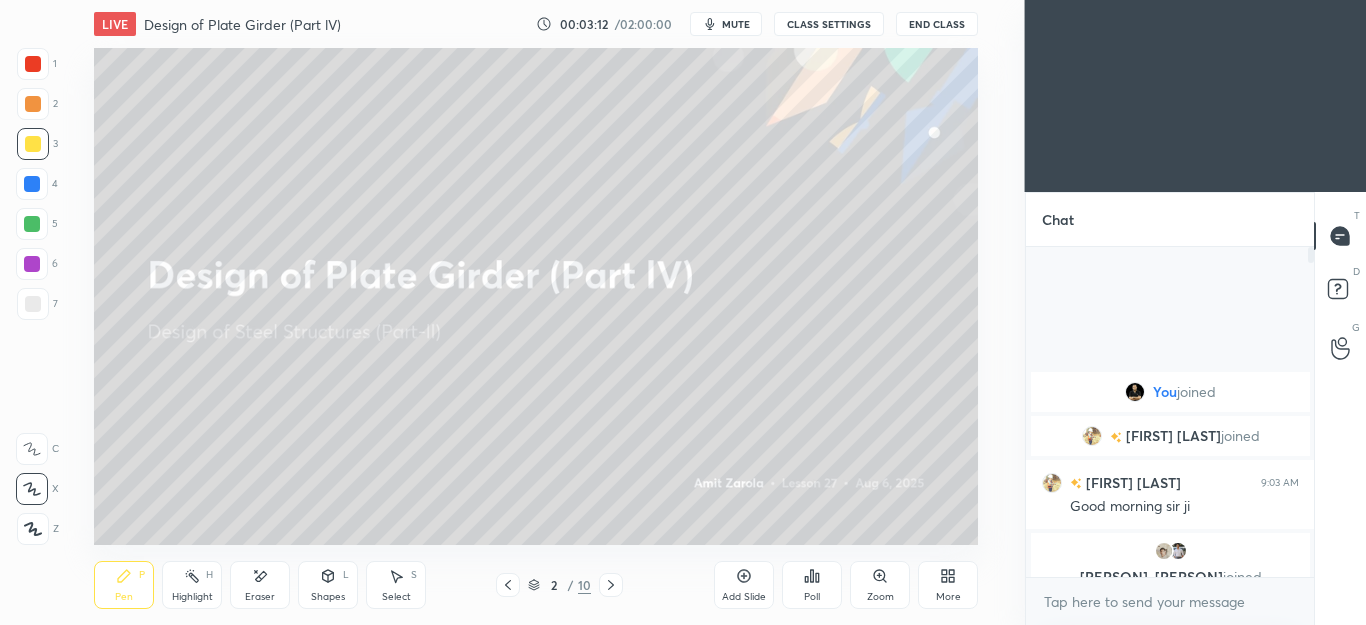 click on "Shapes L" at bounding box center (328, 585) 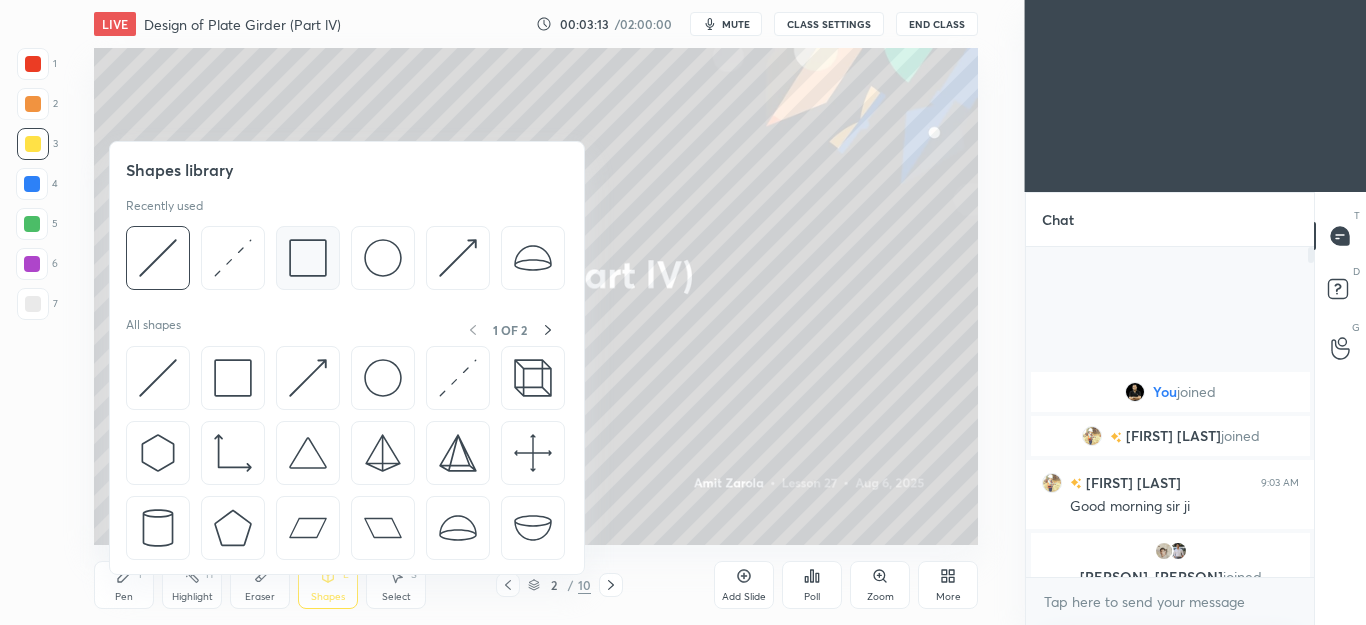 click at bounding box center [308, 258] 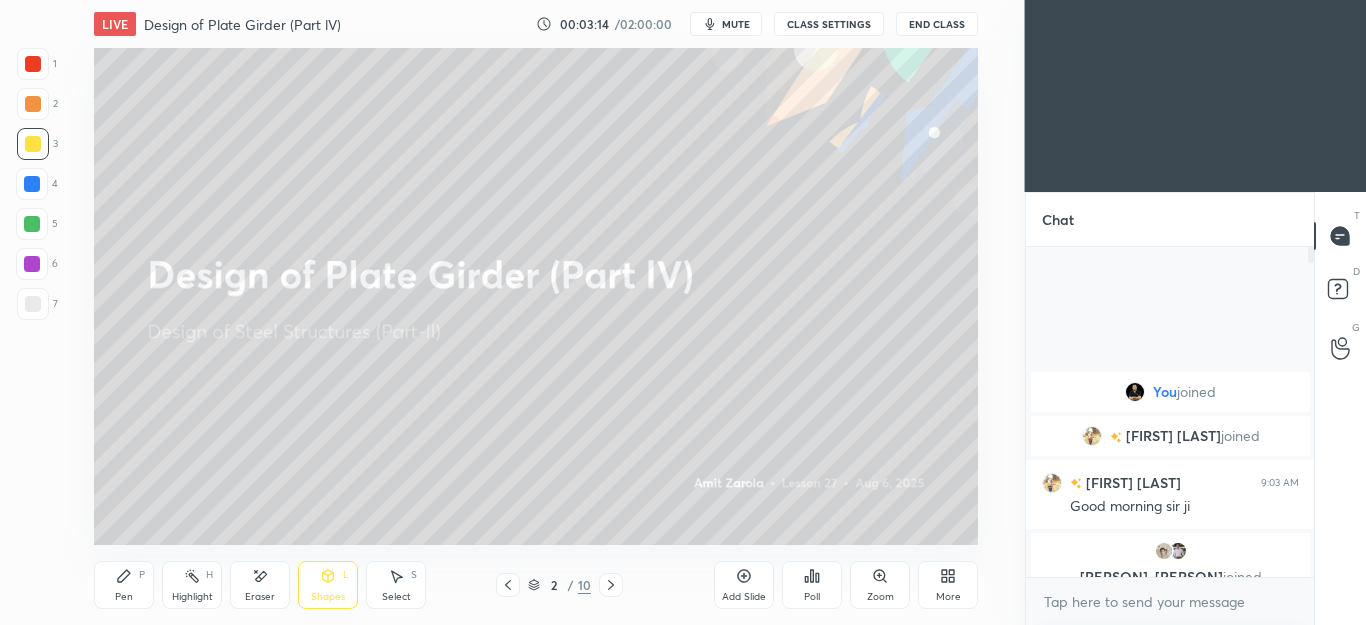 click at bounding box center (33, 304) 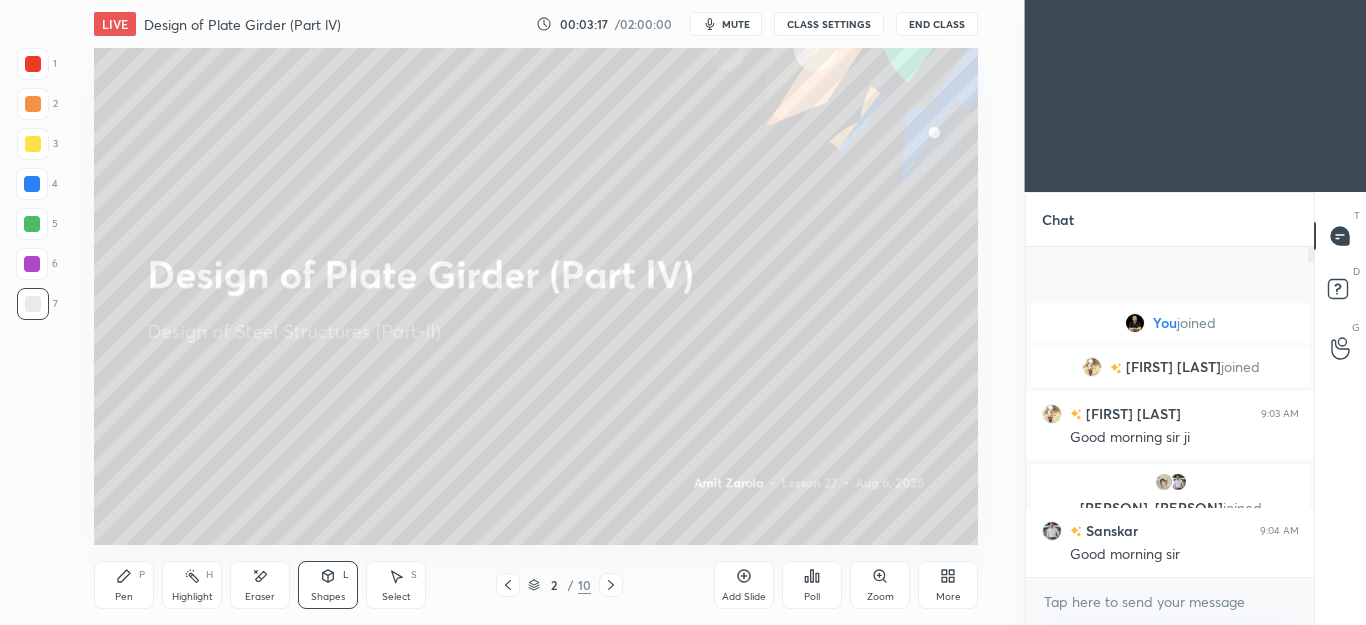 click on "Shapes L" at bounding box center (328, 585) 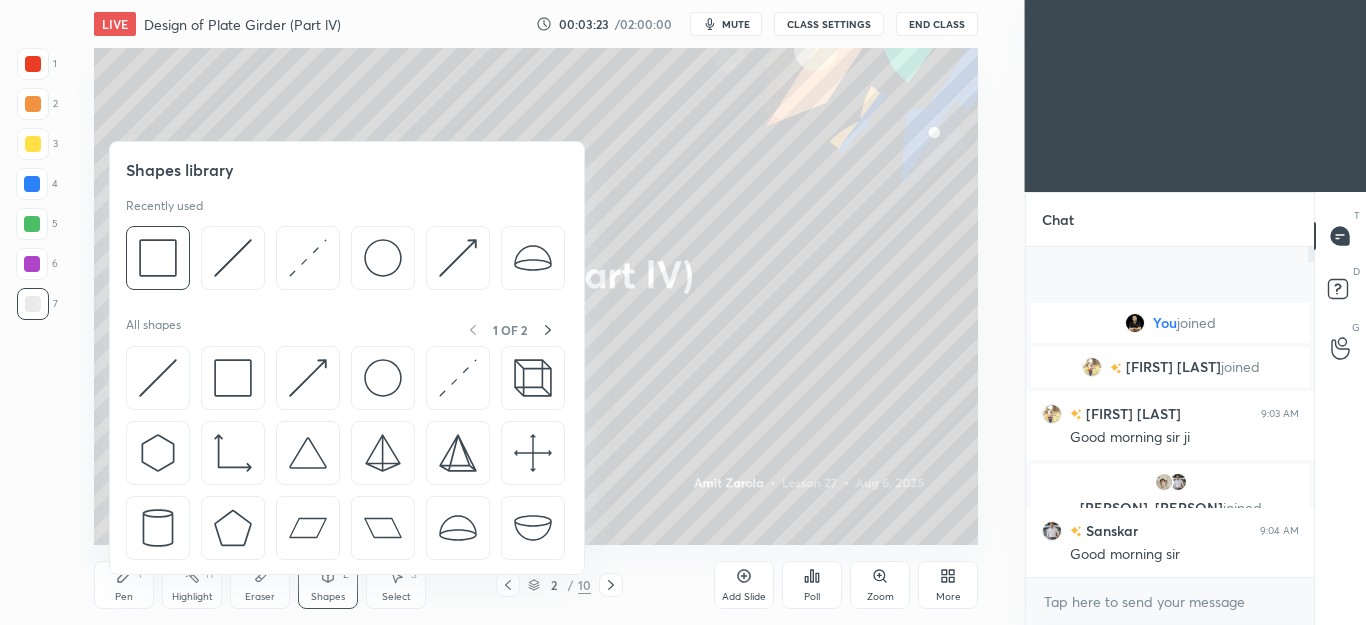 click on "Pen" at bounding box center [124, 597] 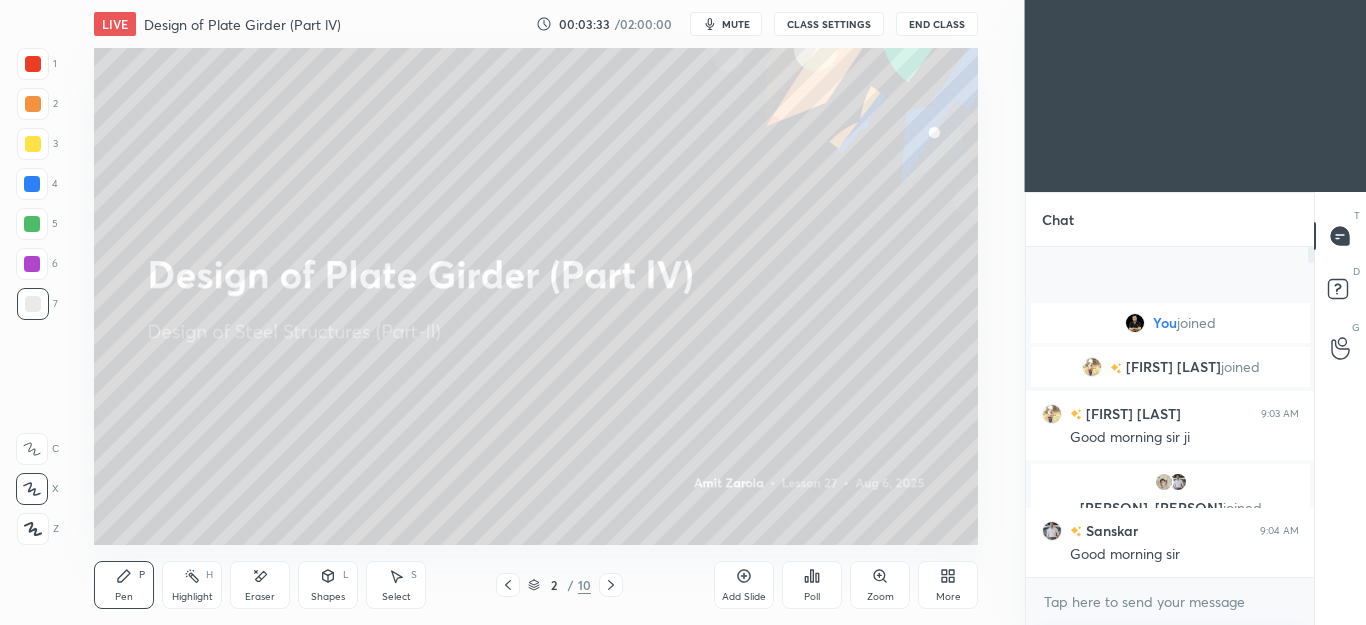 click on "Shapes L" at bounding box center [328, 585] 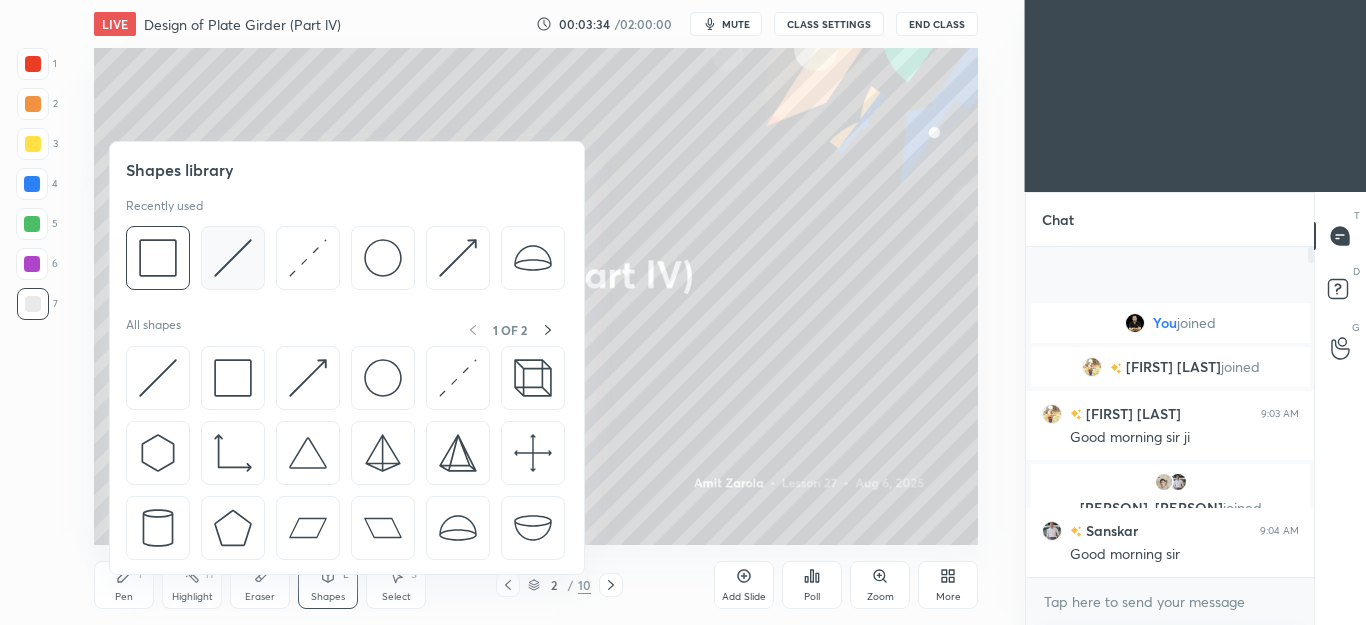 click at bounding box center [233, 258] 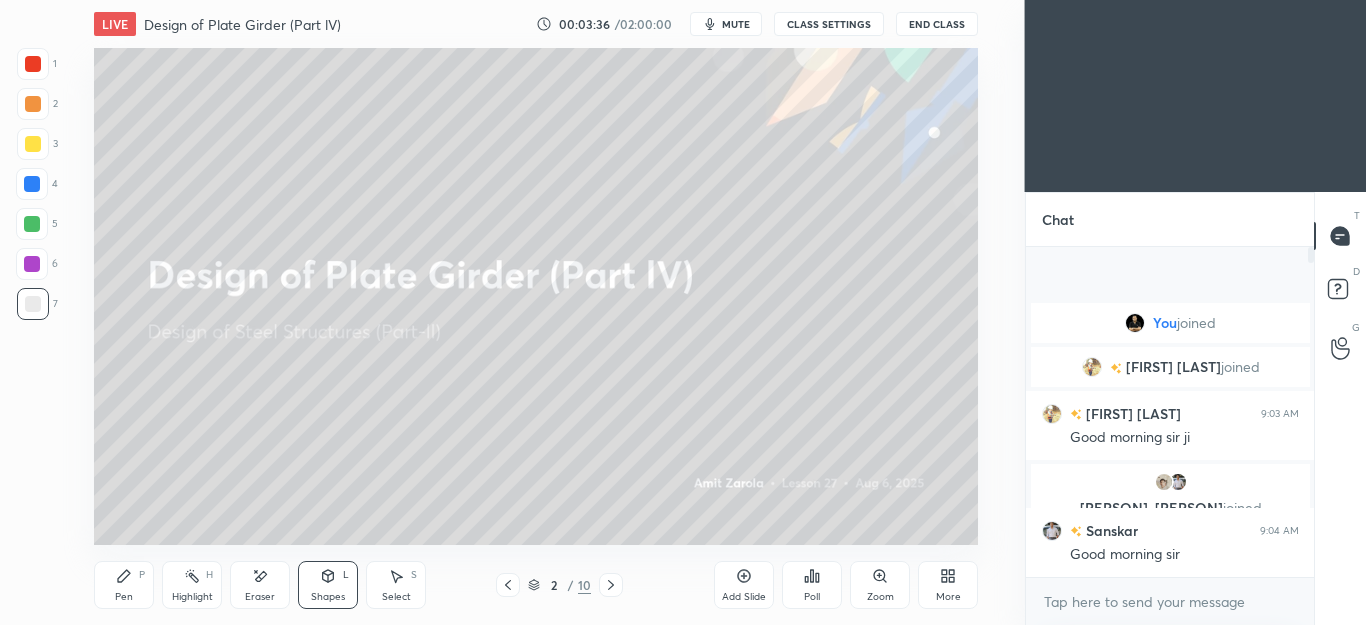 click on "Pen P" at bounding box center [124, 585] 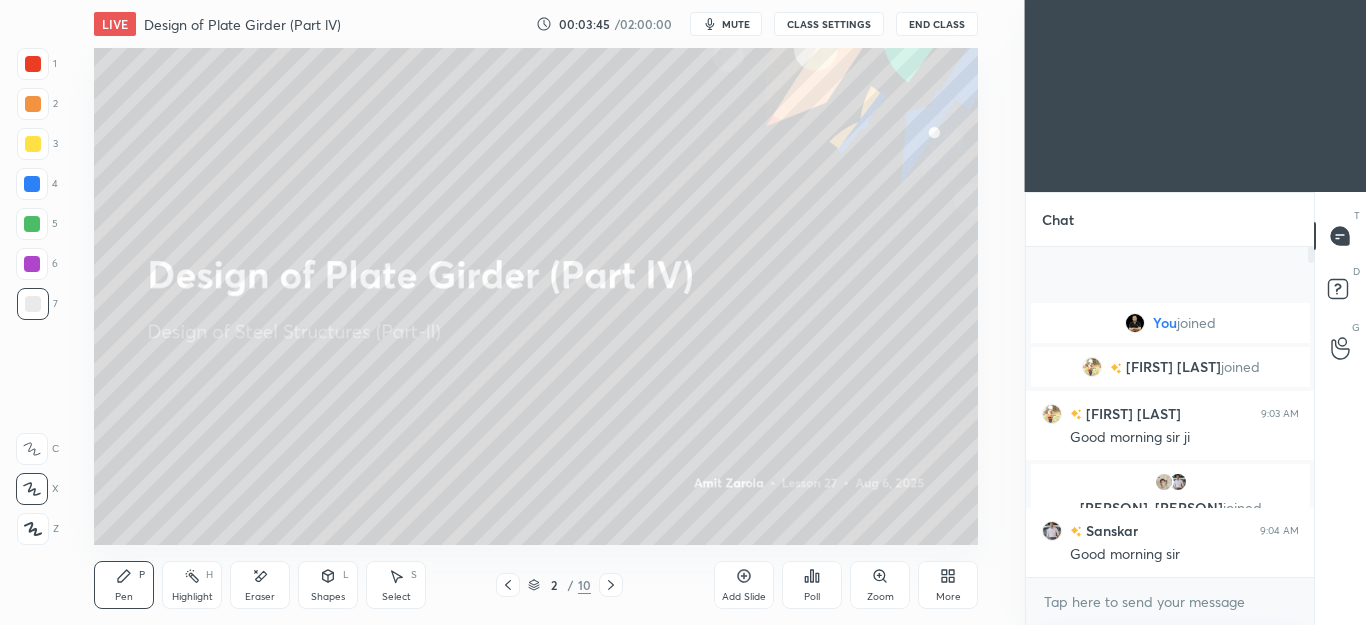 click on "Shapes L" at bounding box center (328, 585) 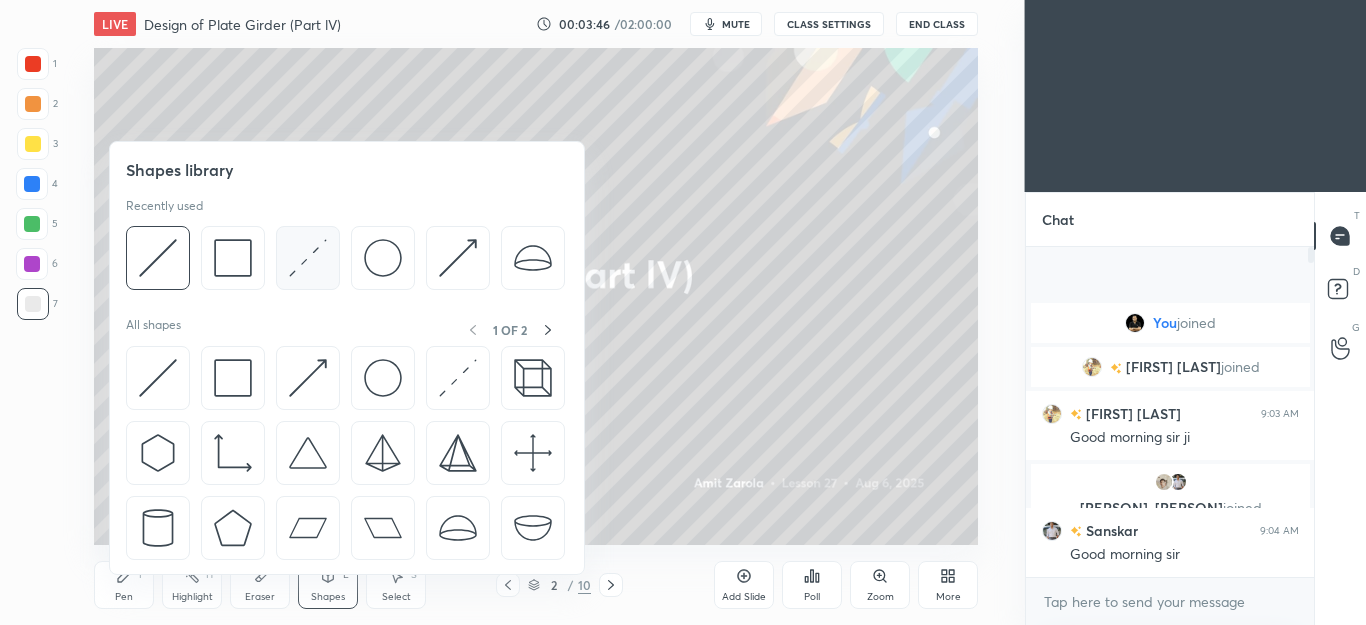 click at bounding box center [308, 258] 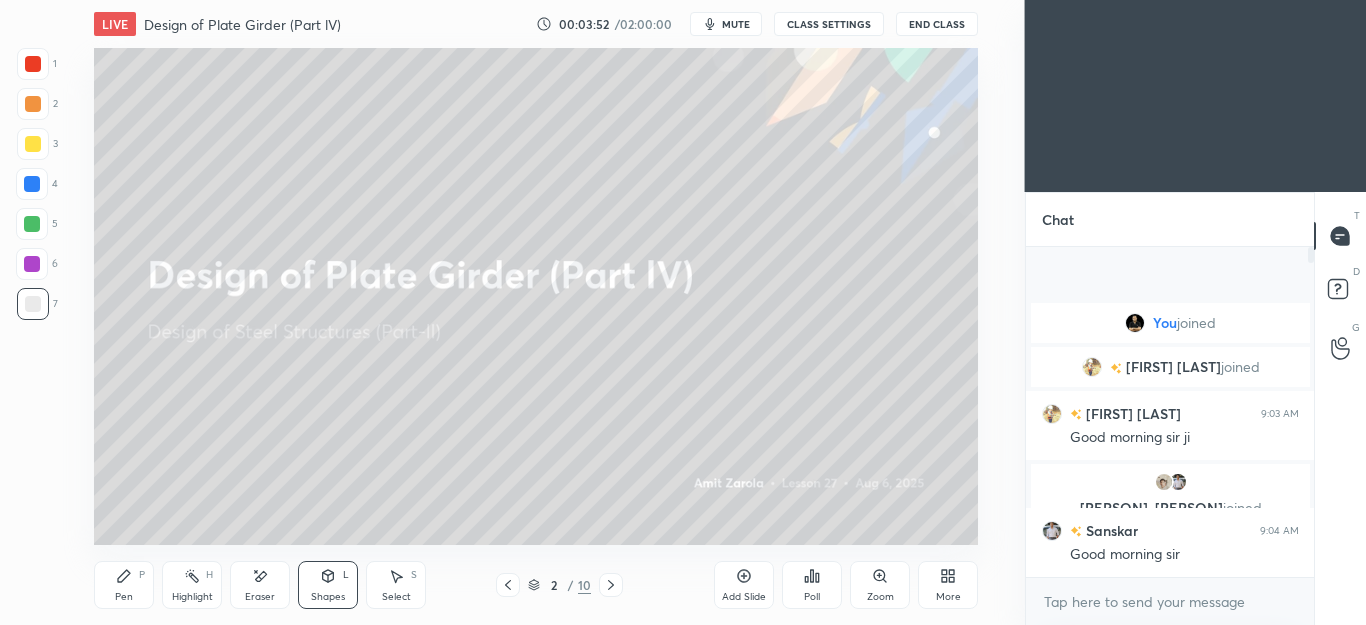 click 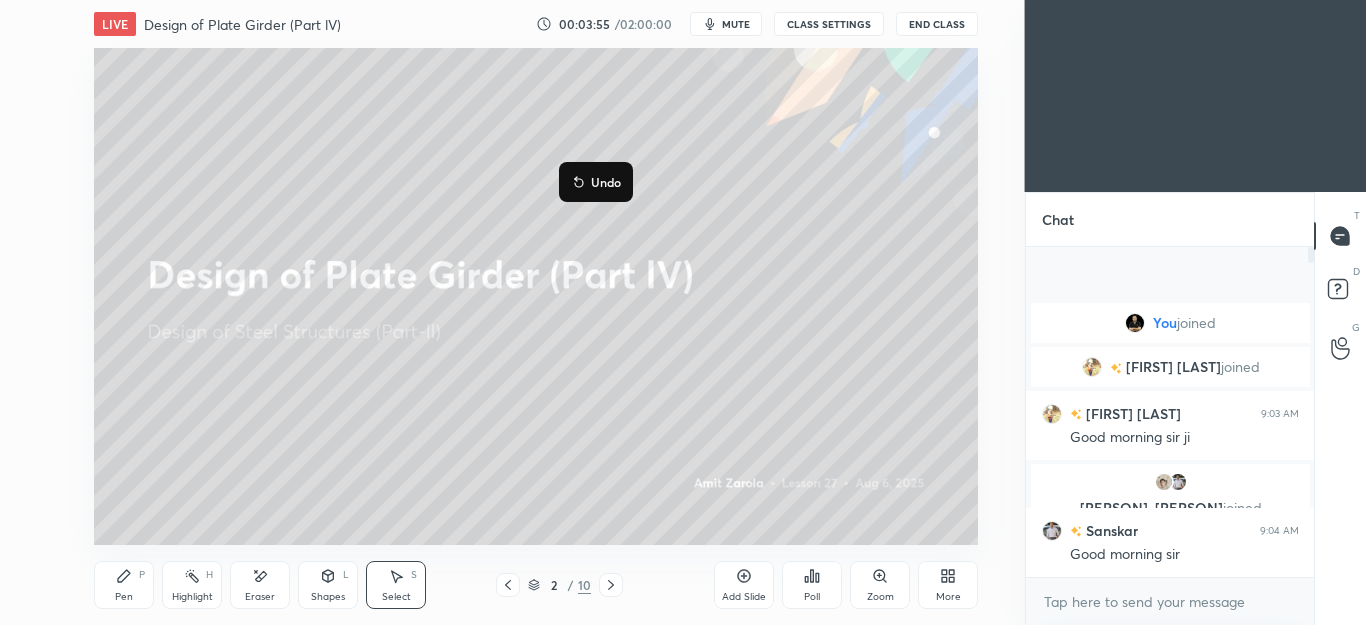 click on "0 ° Undo Copy Duplicate Duplicate to new slide Delete" at bounding box center [536, 296] 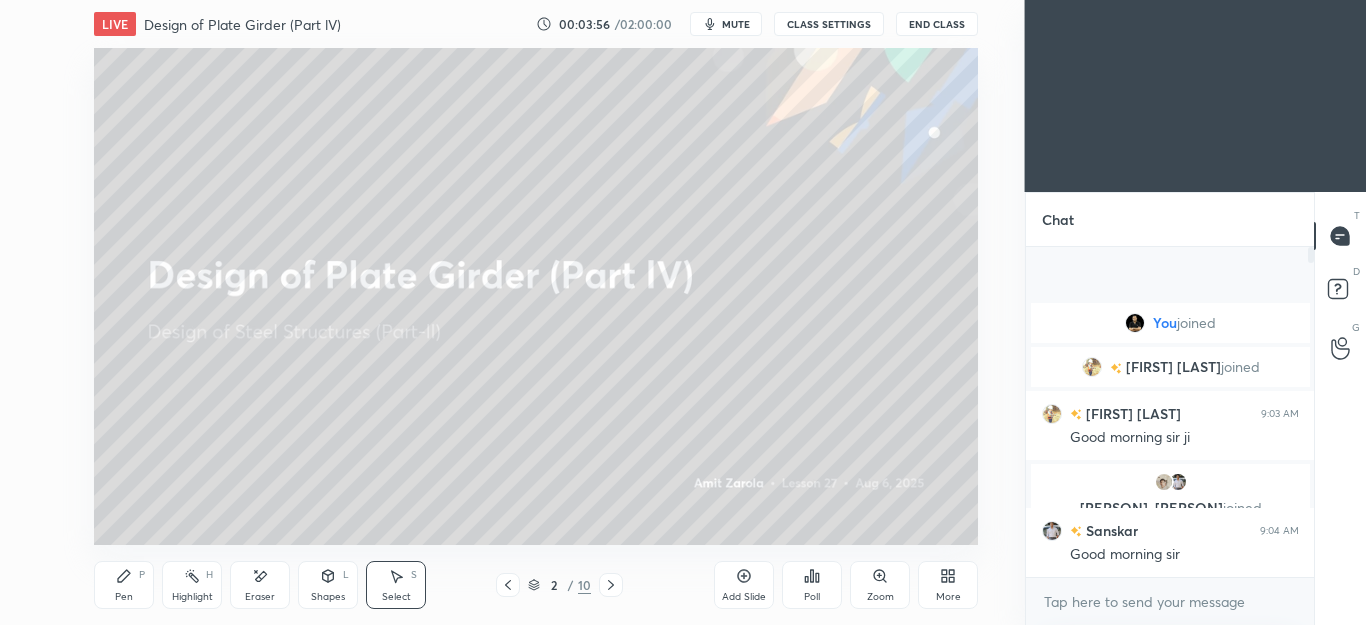click on "Pen P" at bounding box center [124, 585] 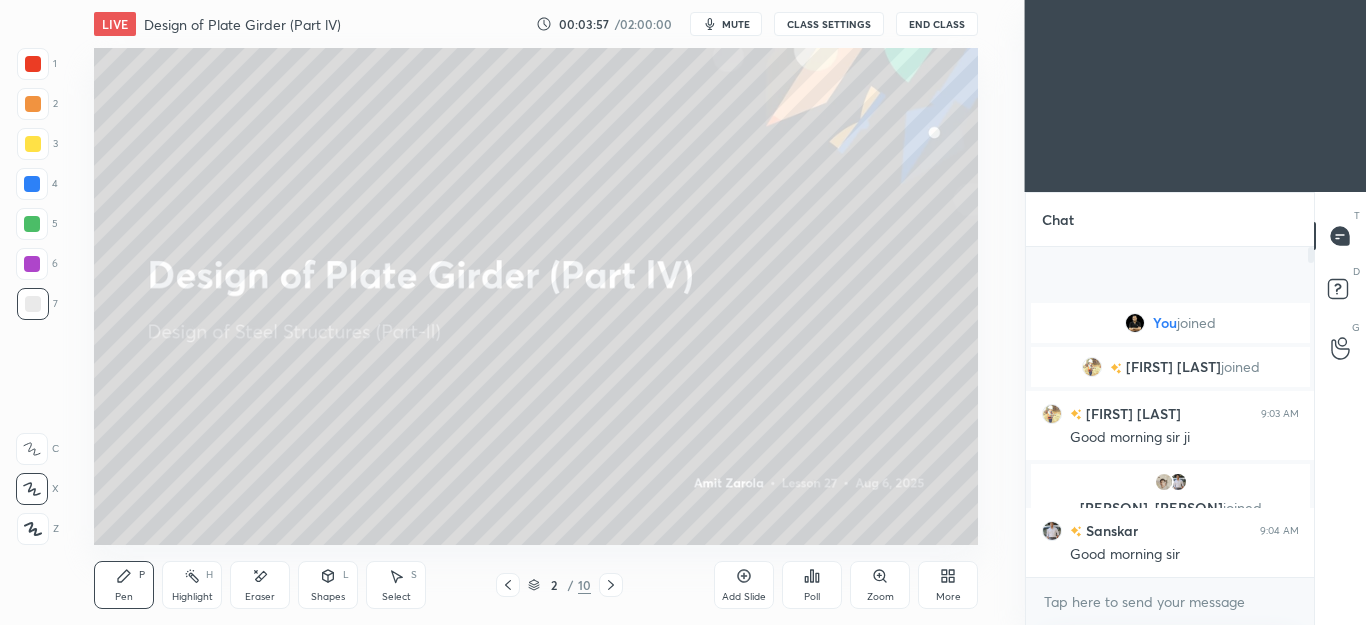 click at bounding box center [33, 144] 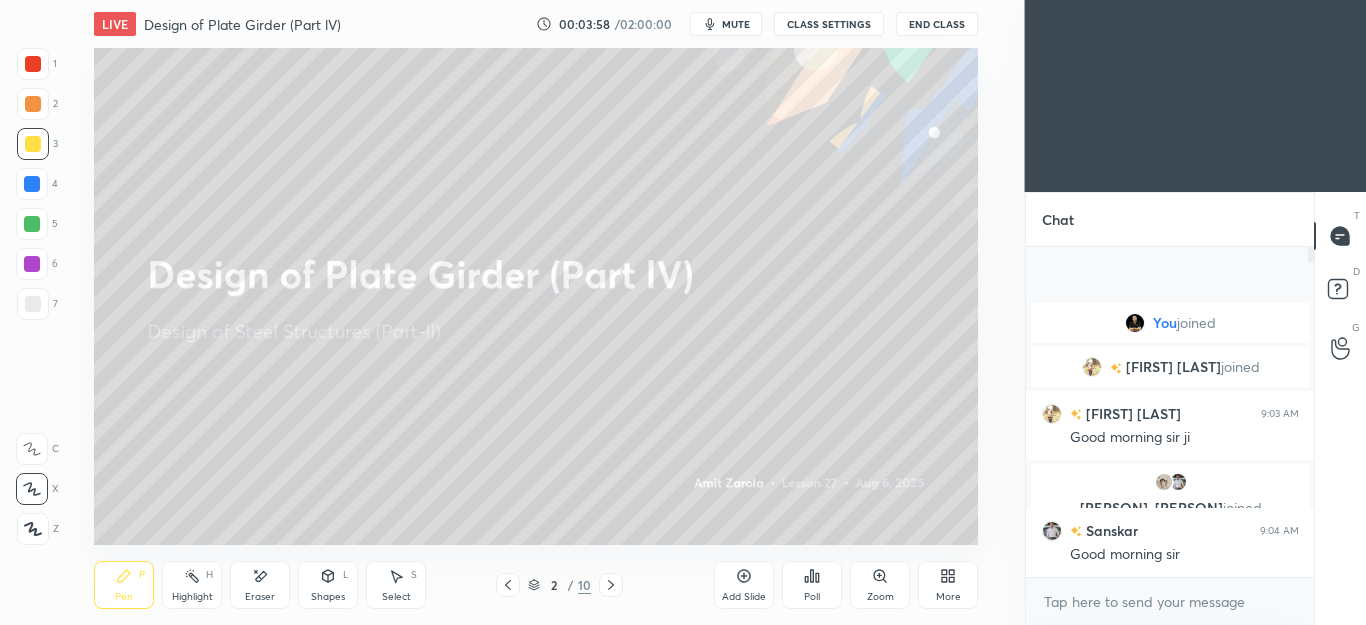 click 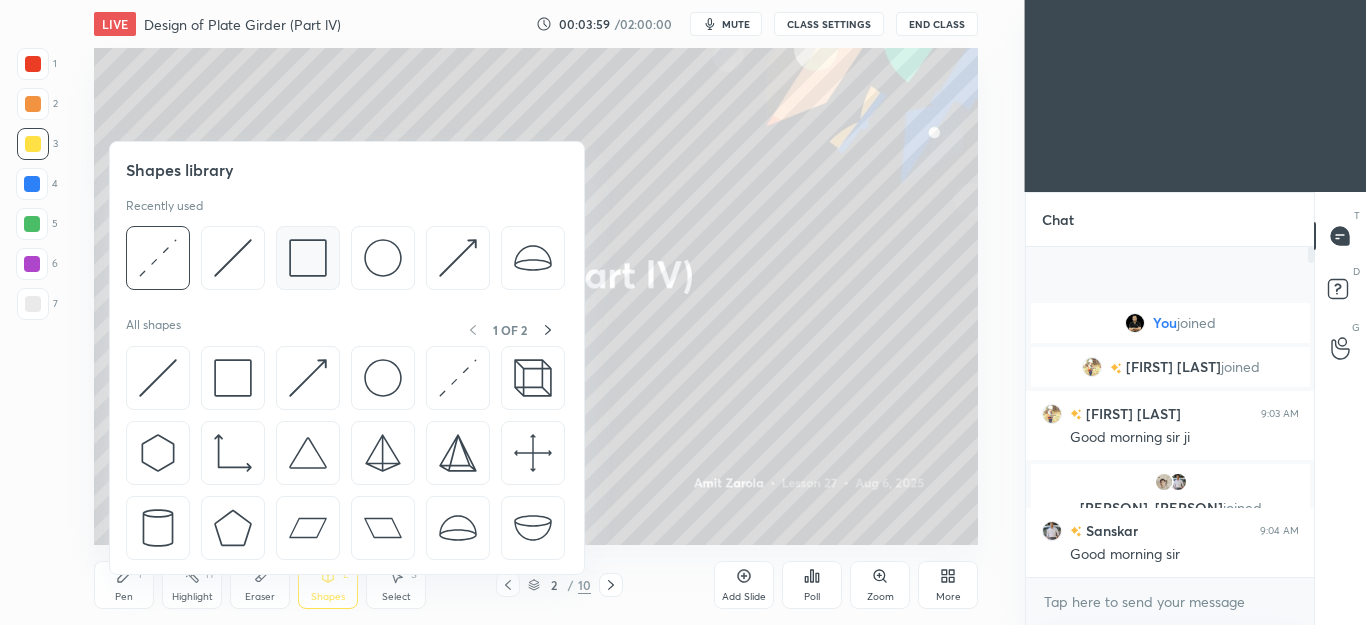click at bounding box center (308, 258) 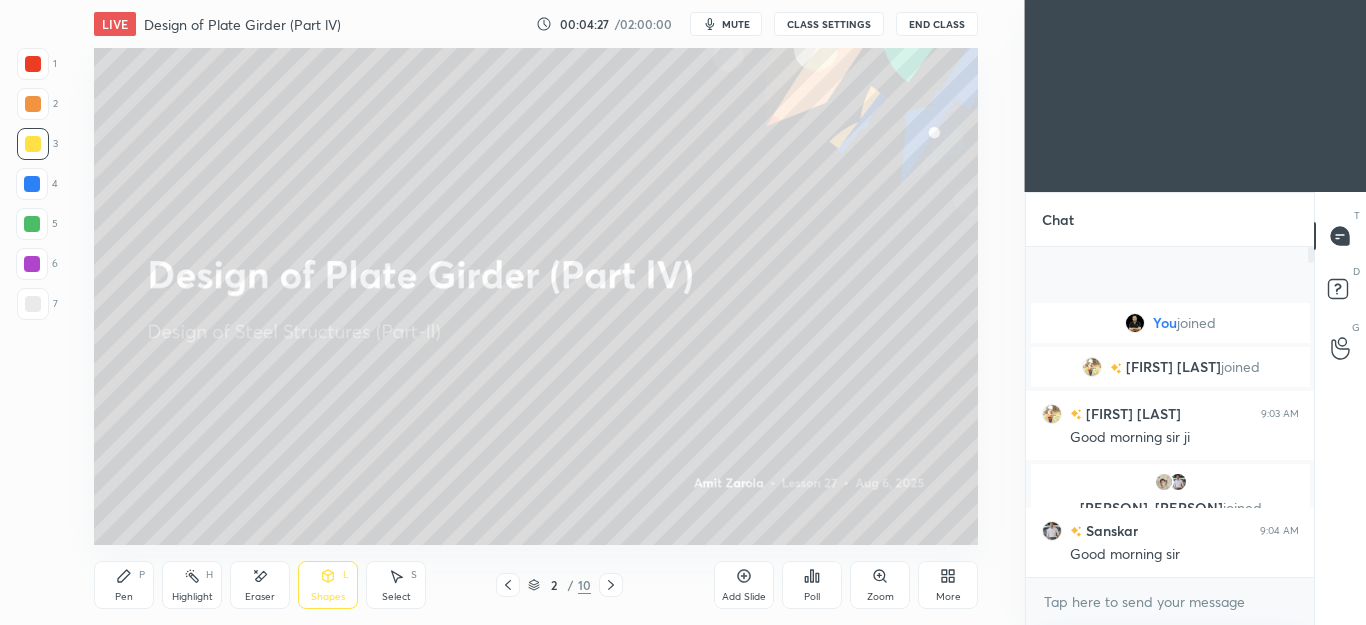 click on "Select S" at bounding box center [396, 585] 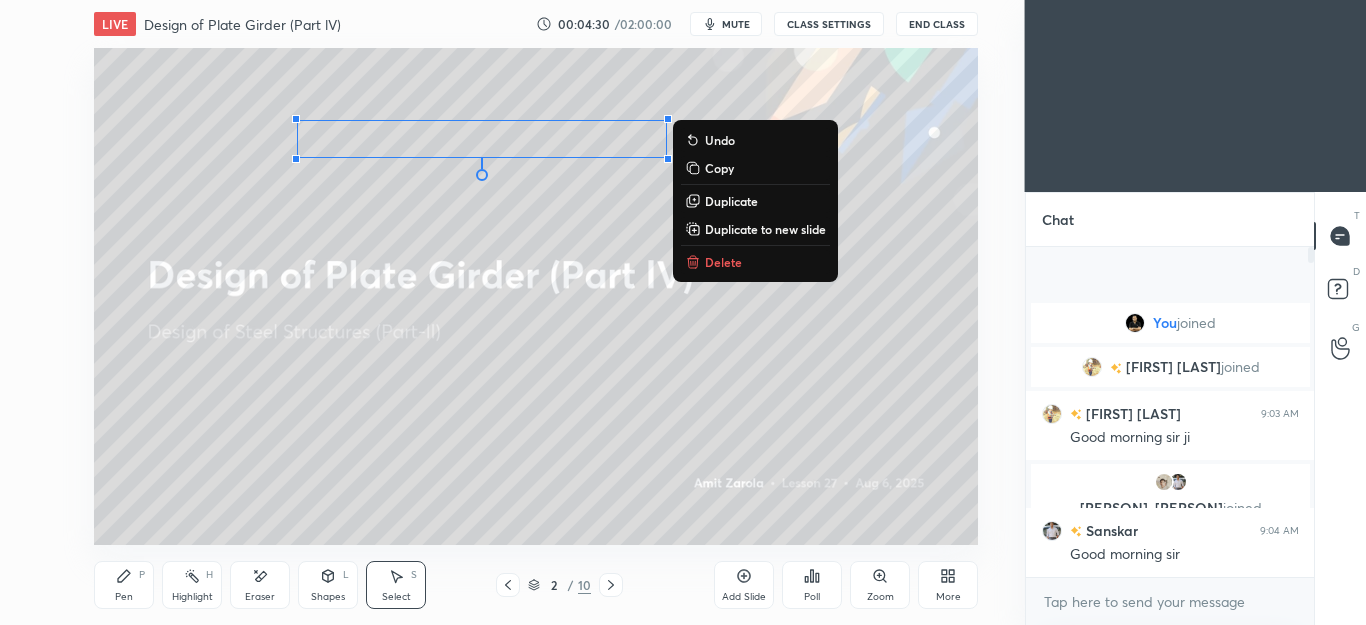 click on "Duplicate" at bounding box center (731, 201) 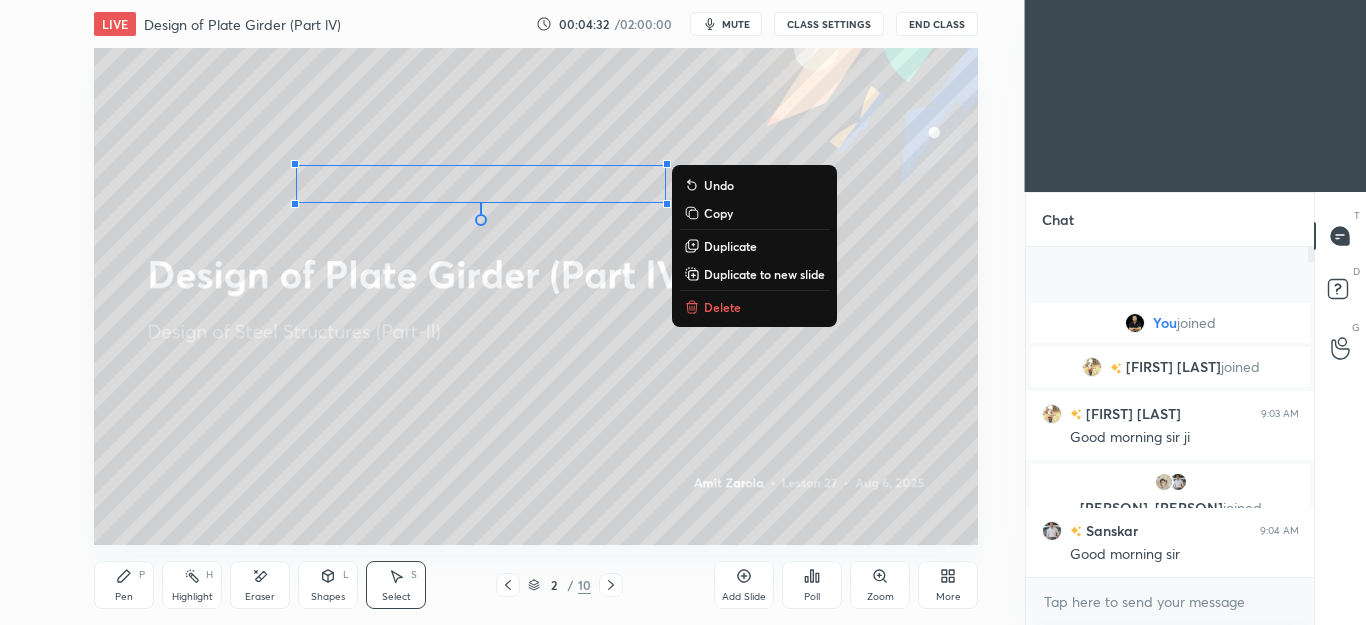 click on "0 ° Undo Copy Duplicate Duplicate to new slide Delete" at bounding box center [536, 296] 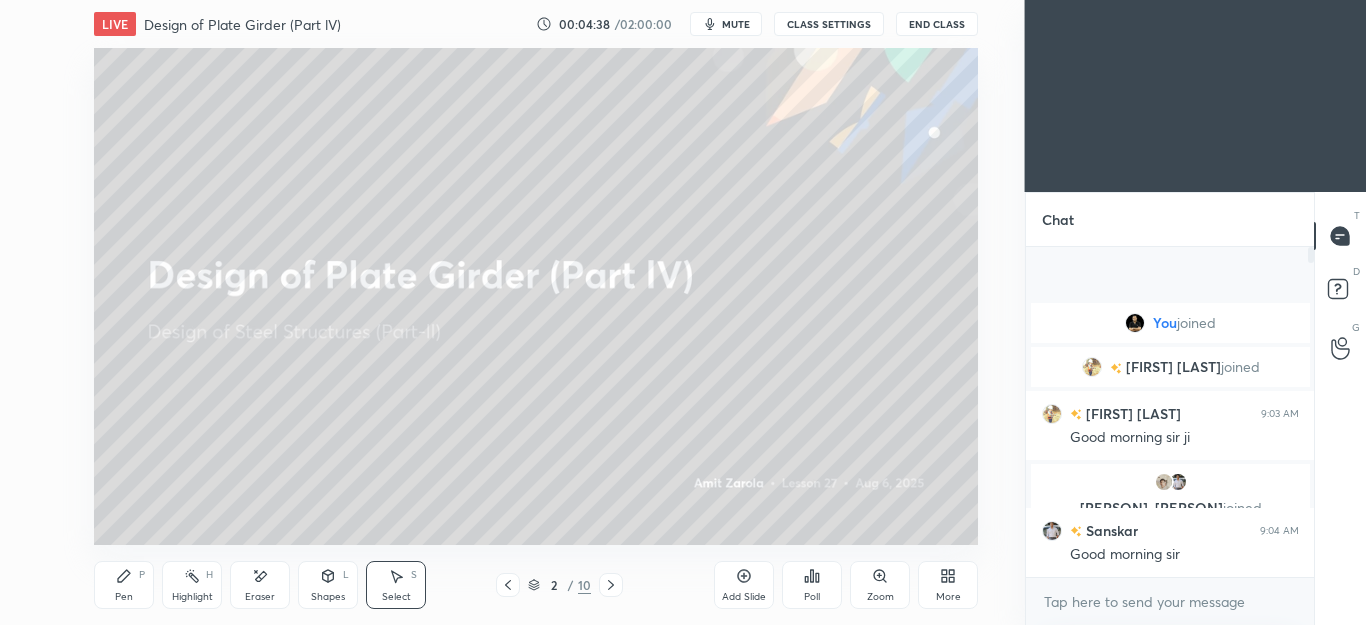 click on "Pen P" at bounding box center (124, 585) 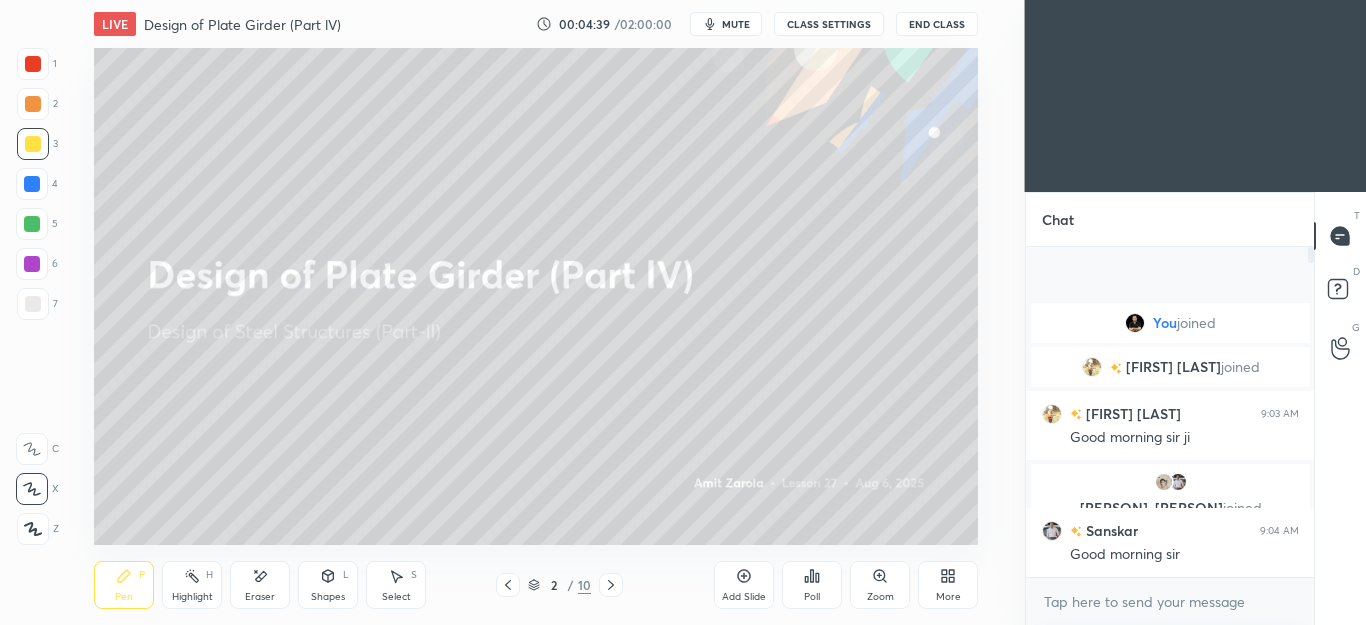 click at bounding box center (32, 224) 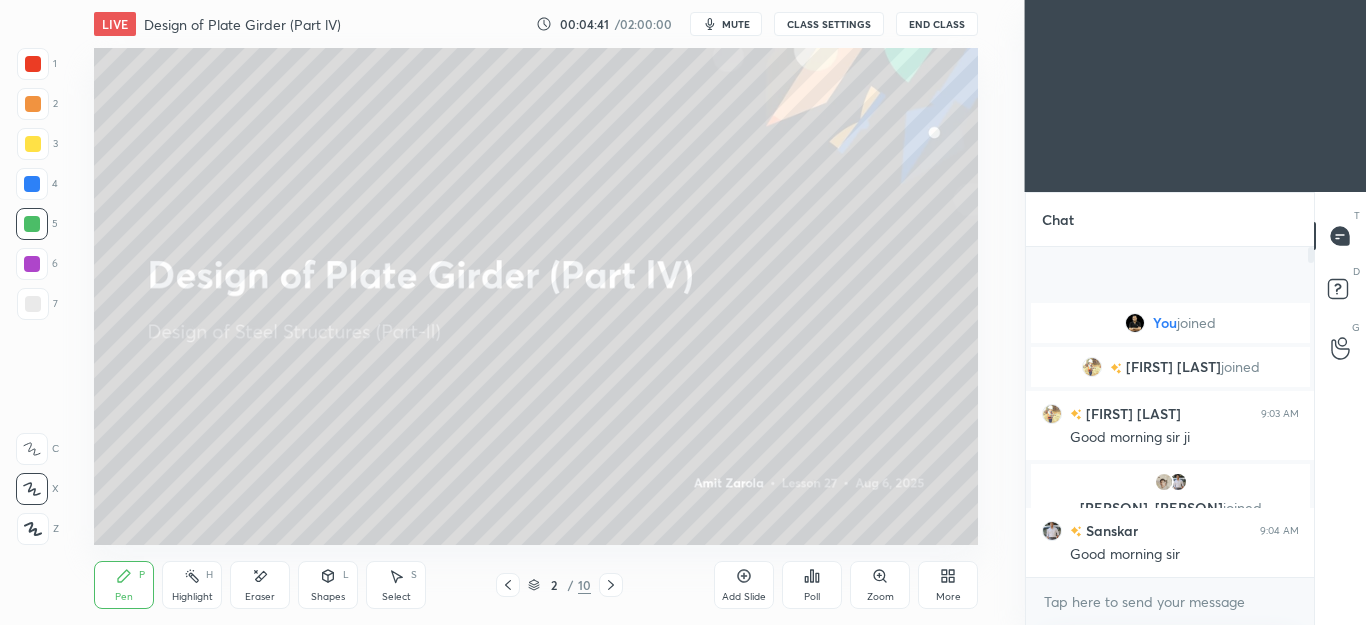 click on "Eraser" at bounding box center [260, 597] 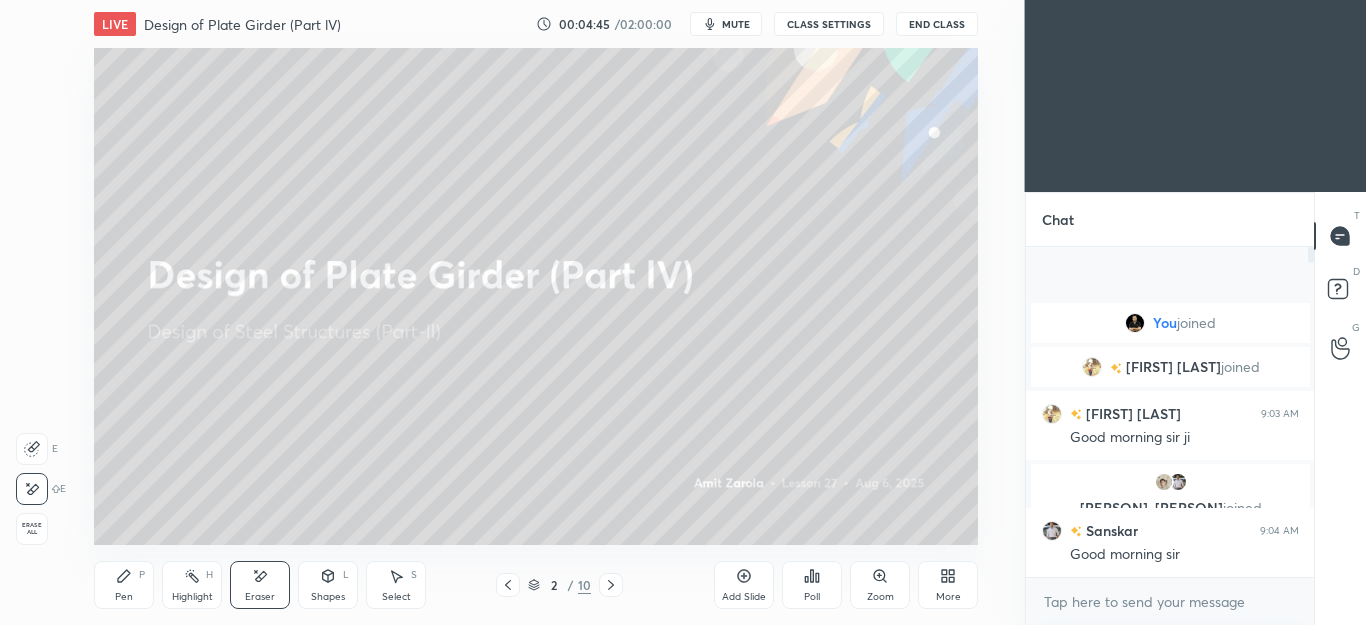 click on "P" at bounding box center (142, 575) 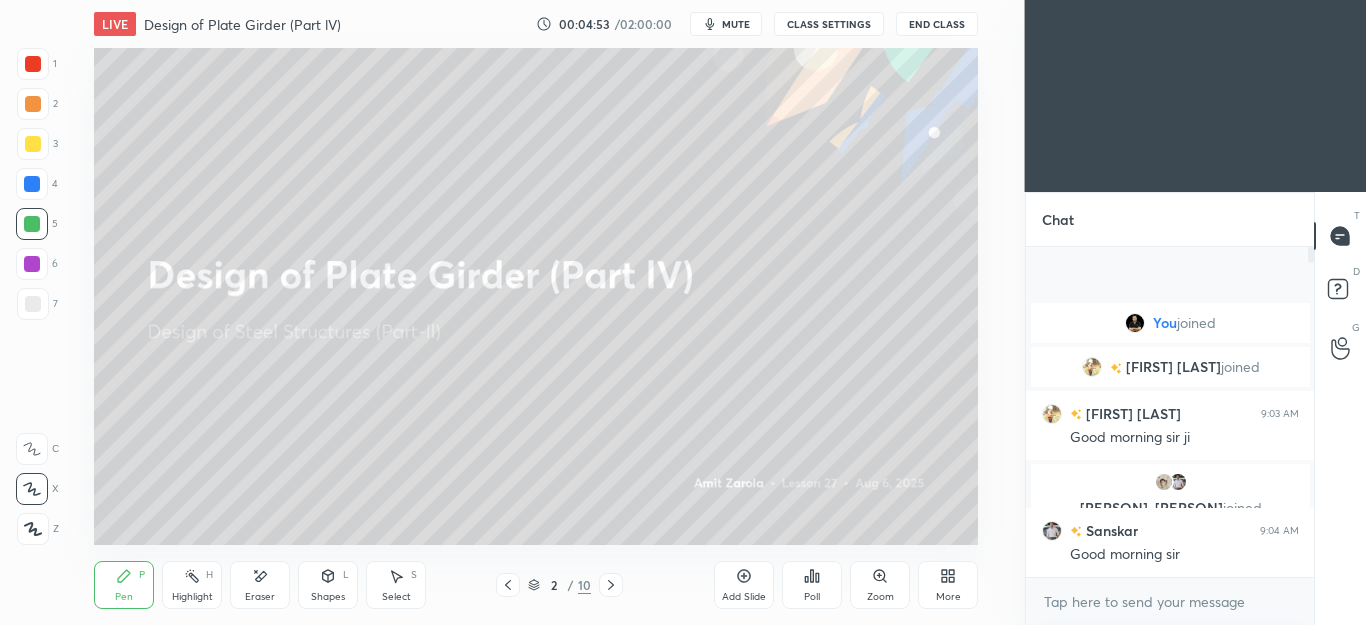 click 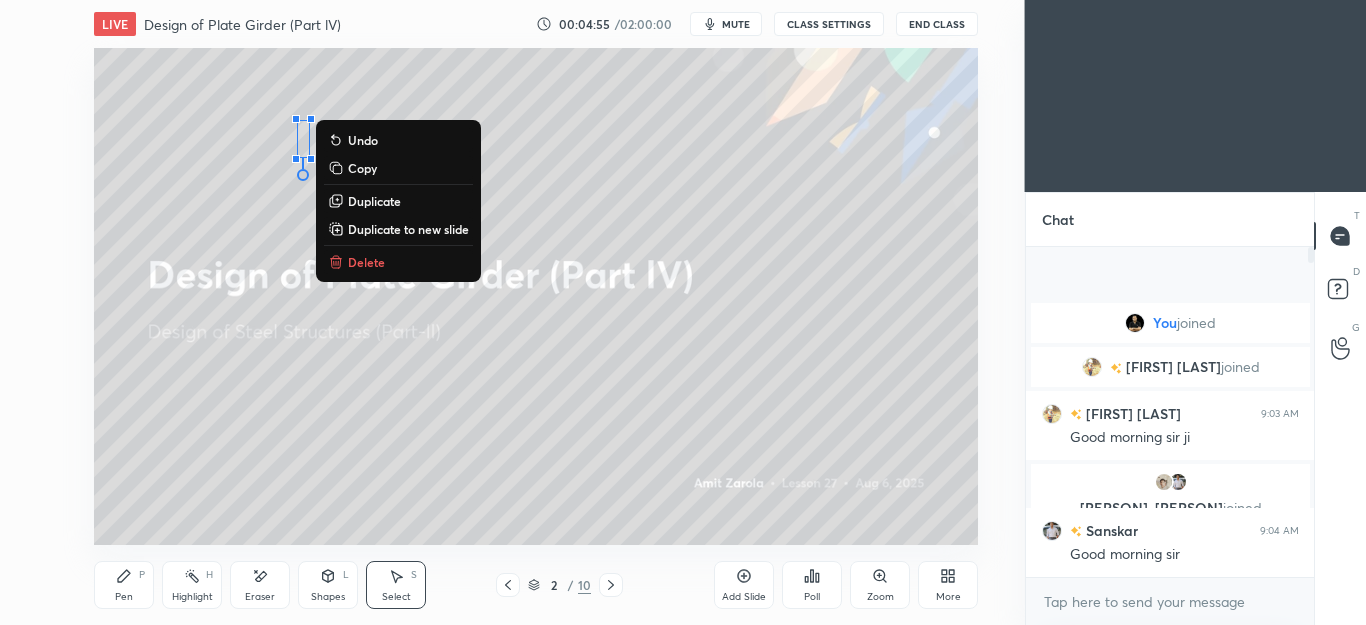 click at bounding box center [311, 119] 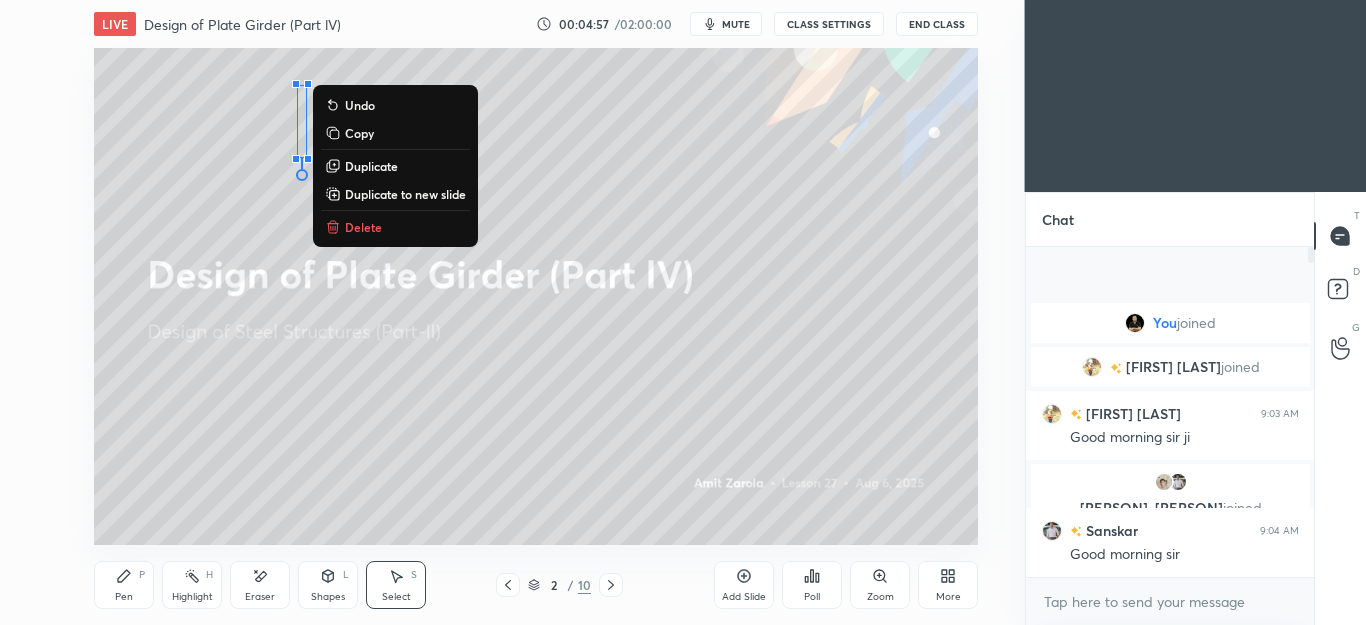 click on "0 ° Undo Copy Duplicate Duplicate to new slide Delete" at bounding box center [536, 296] 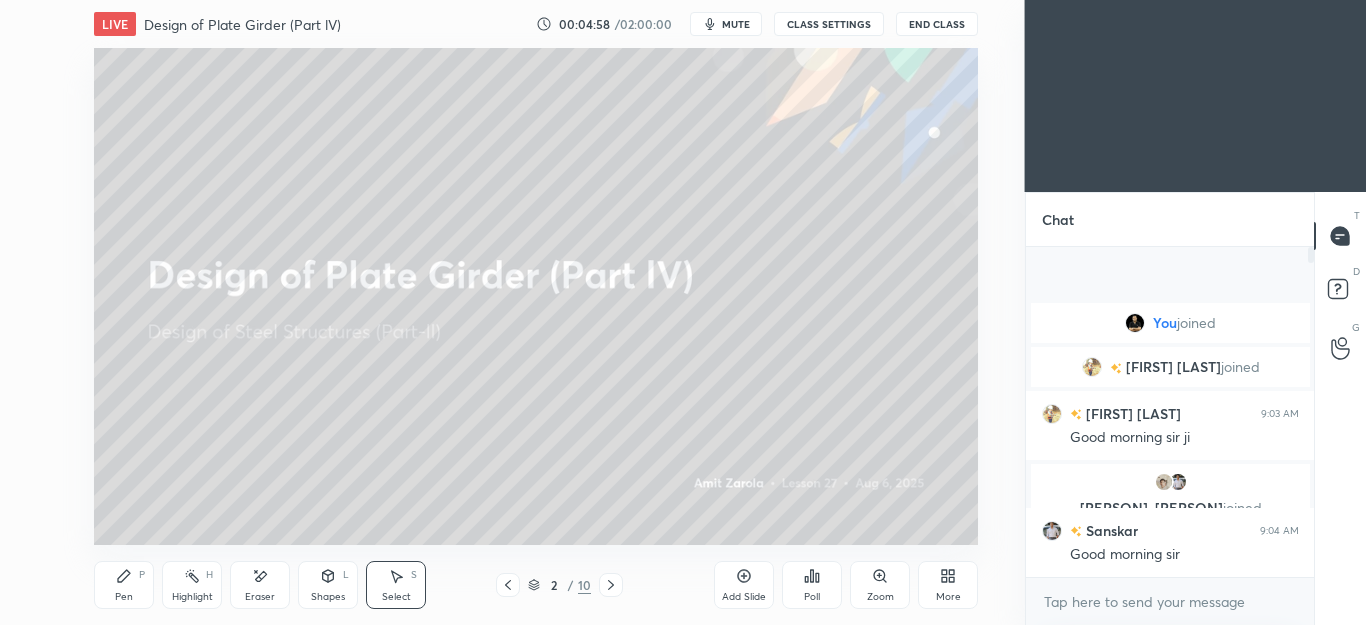click on "Shapes L" at bounding box center (328, 585) 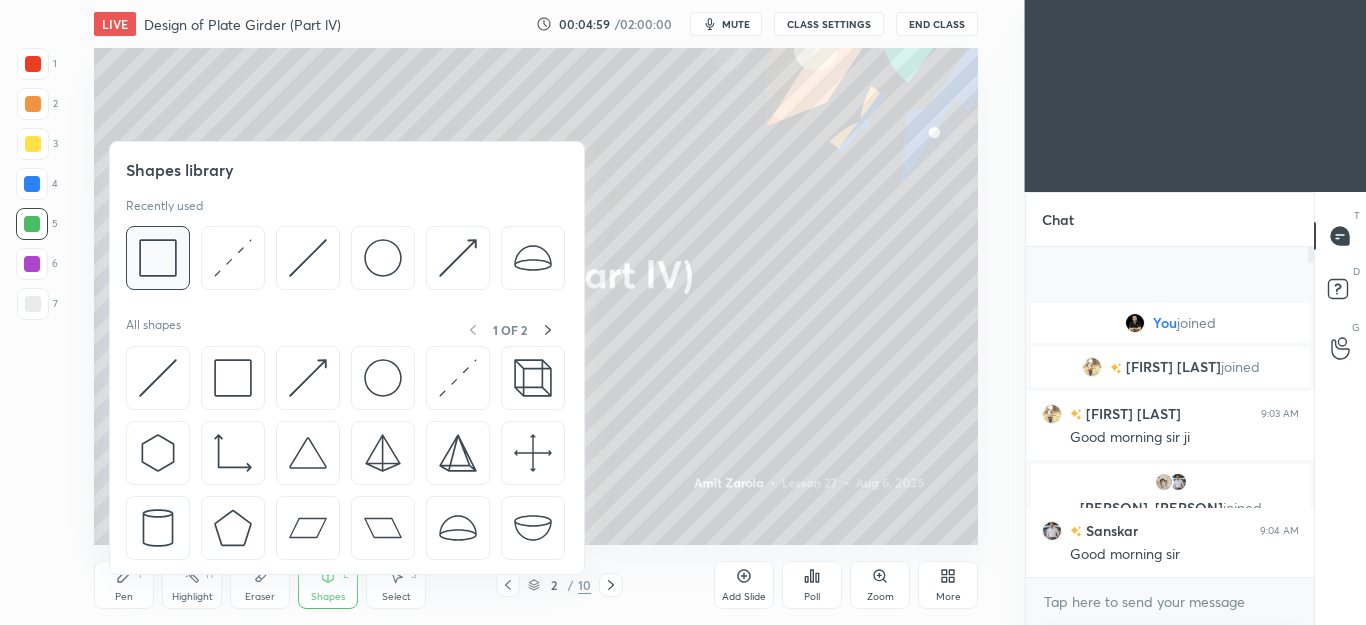click at bounding box center [158, 258] 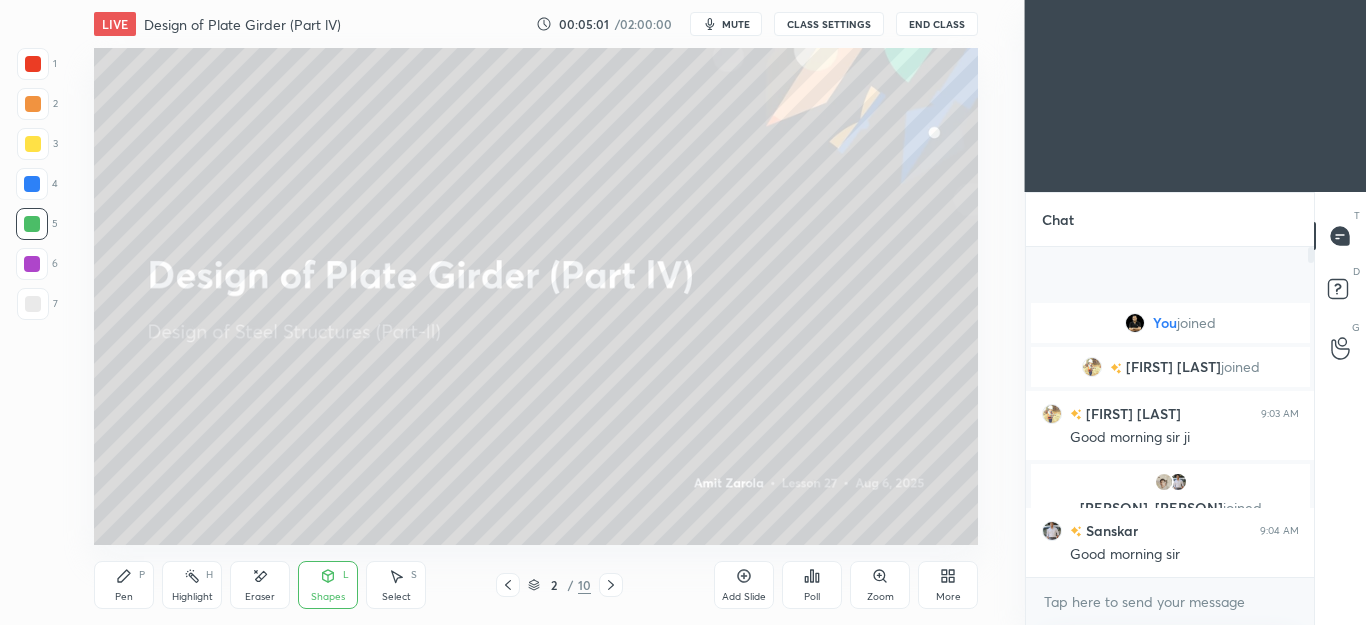click at bounding box center (33, 144) 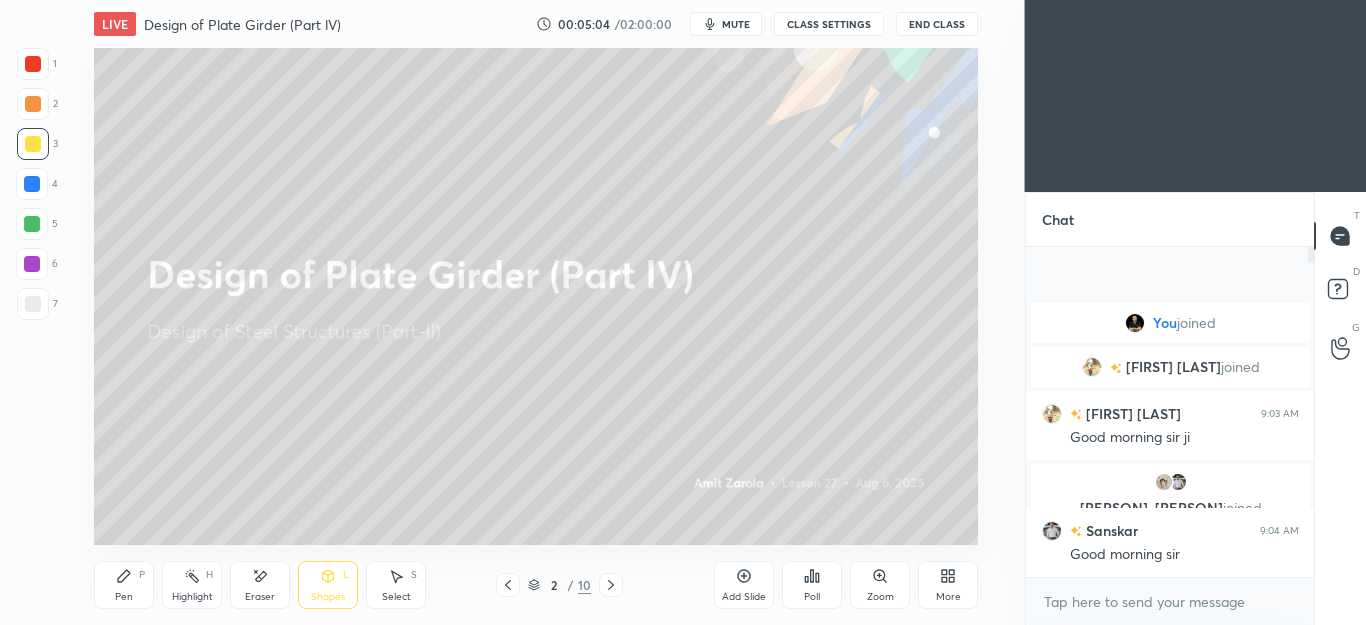 click on "Pen" at bounding box center (124, 597) 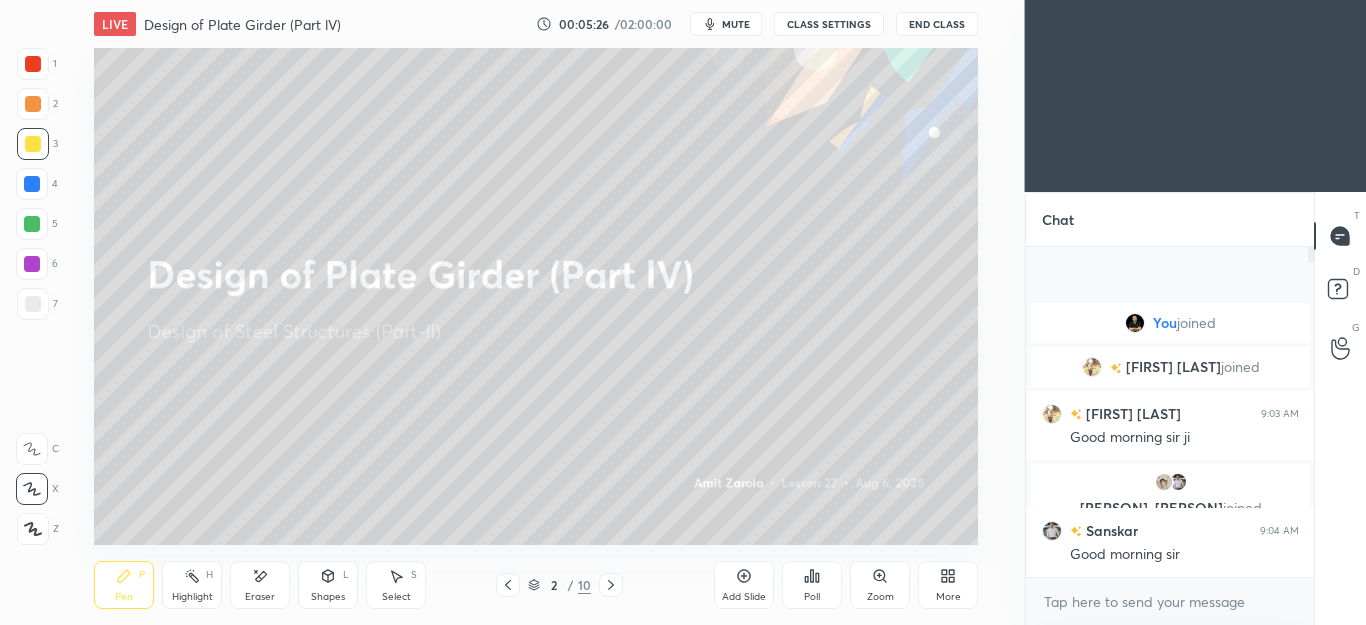 click at bounding box center [32, 224] 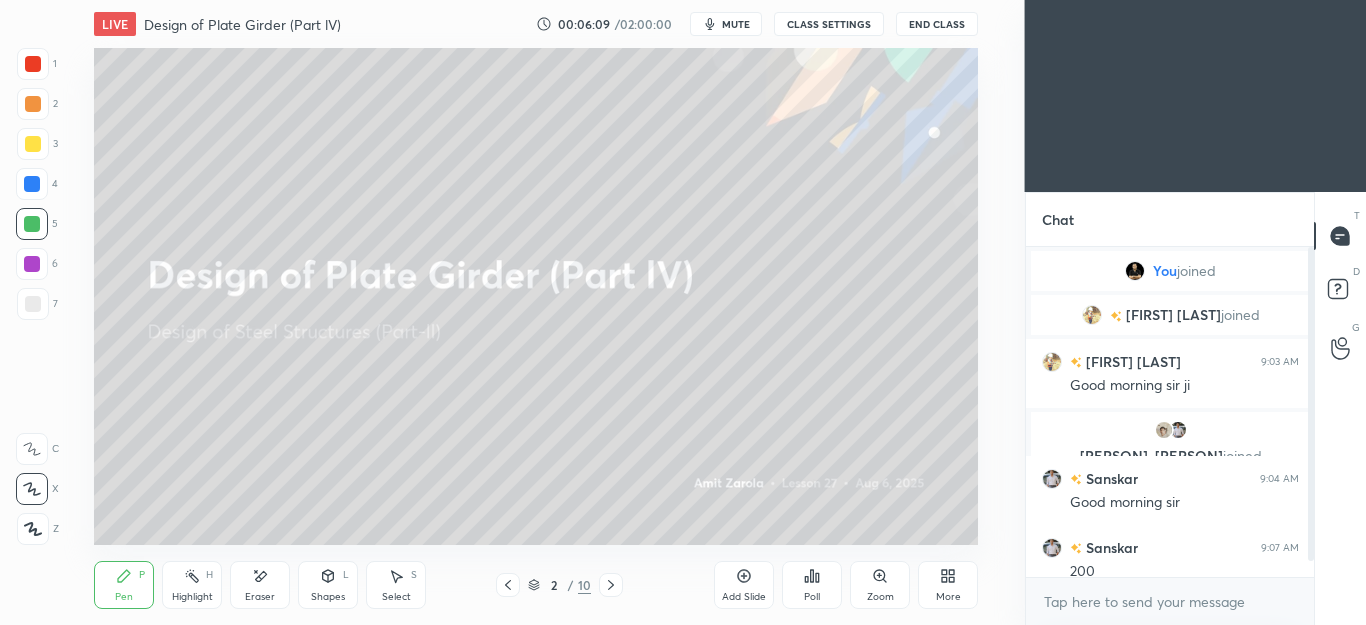 click on "Select S" at bounding box center (396, 585) 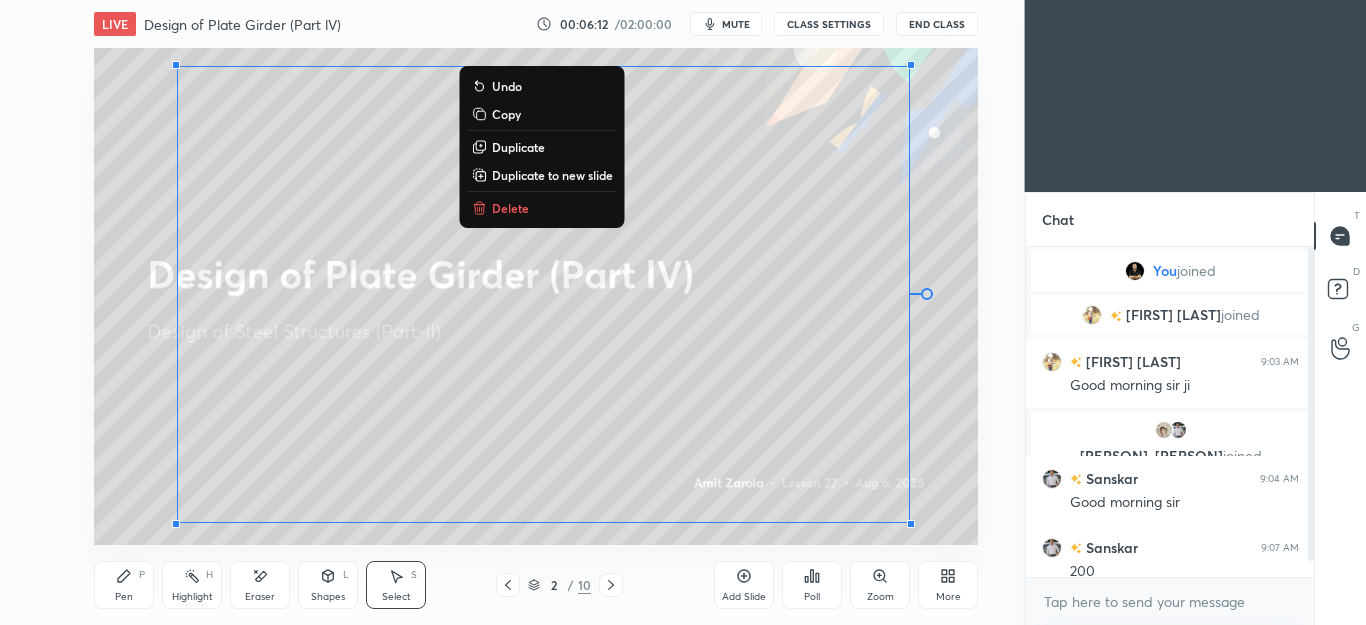 click on "Delete" at bounding box center (510, 208) 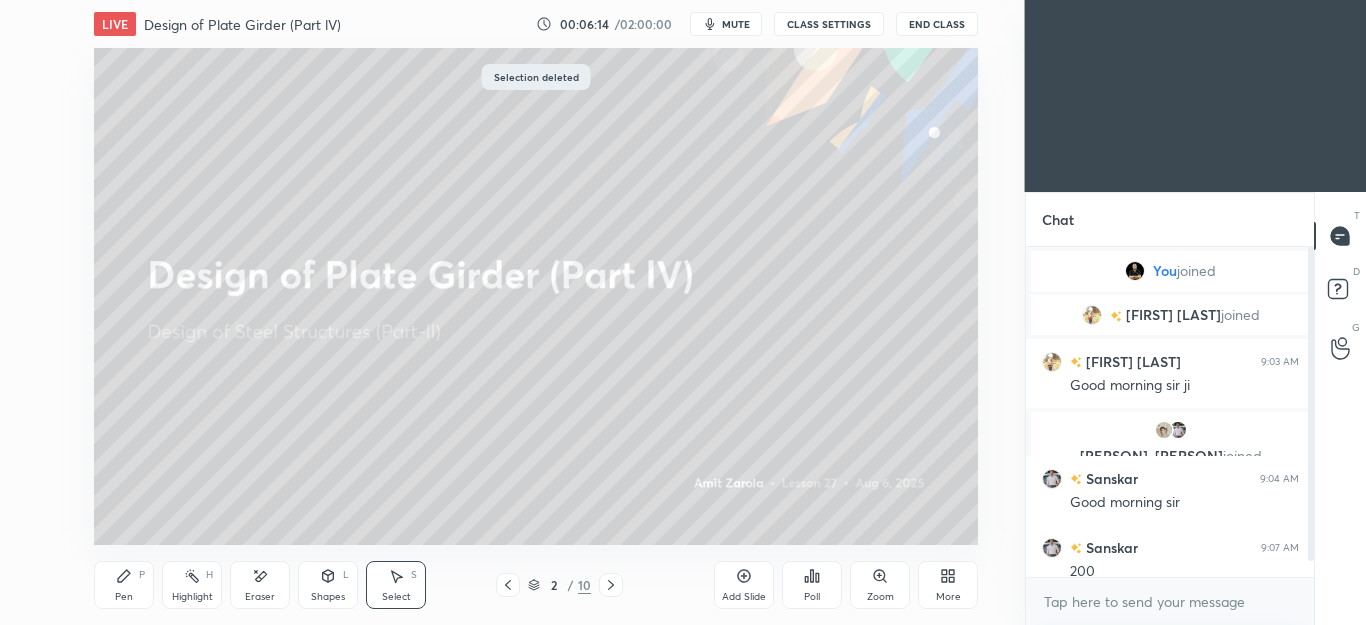 click 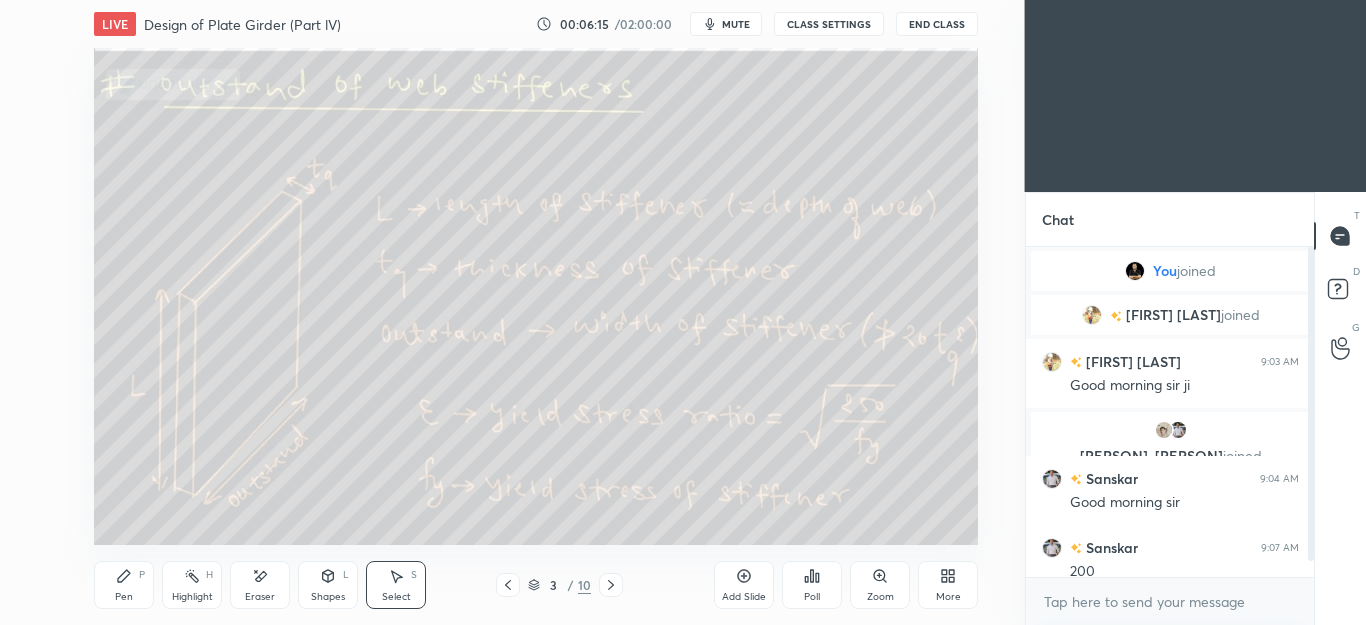 click on "Pen" at bounding box center [124, 597] 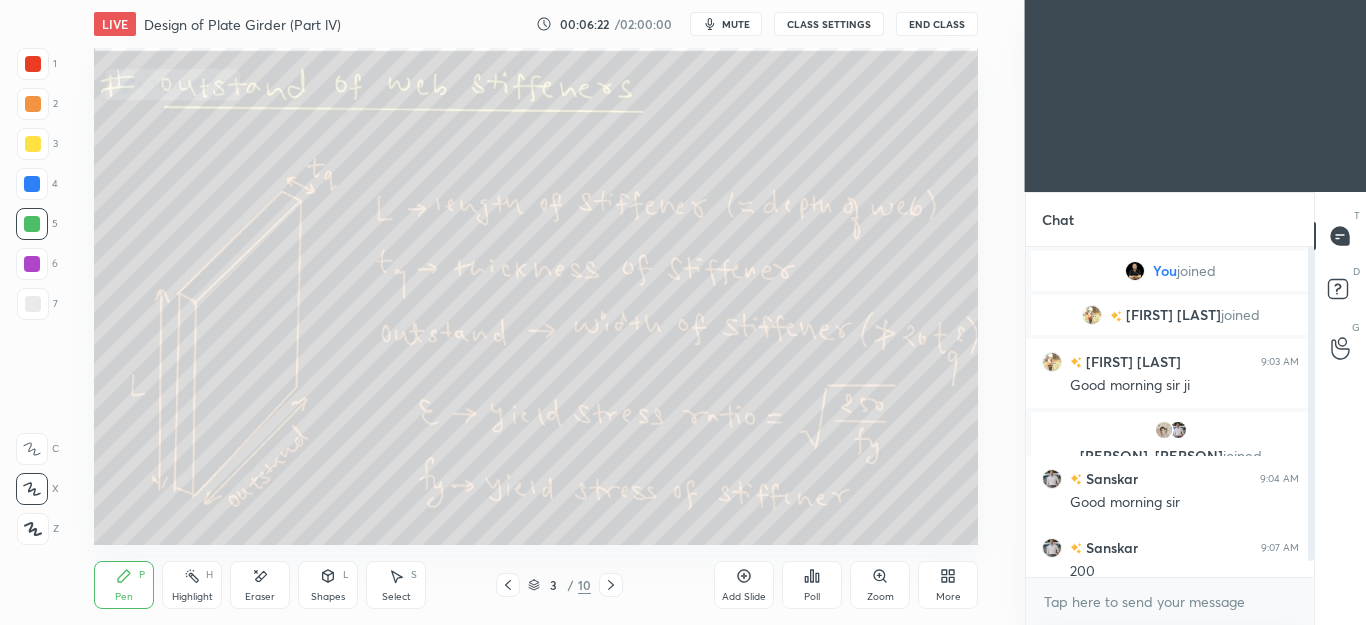 click at bounding box center [33, 104] 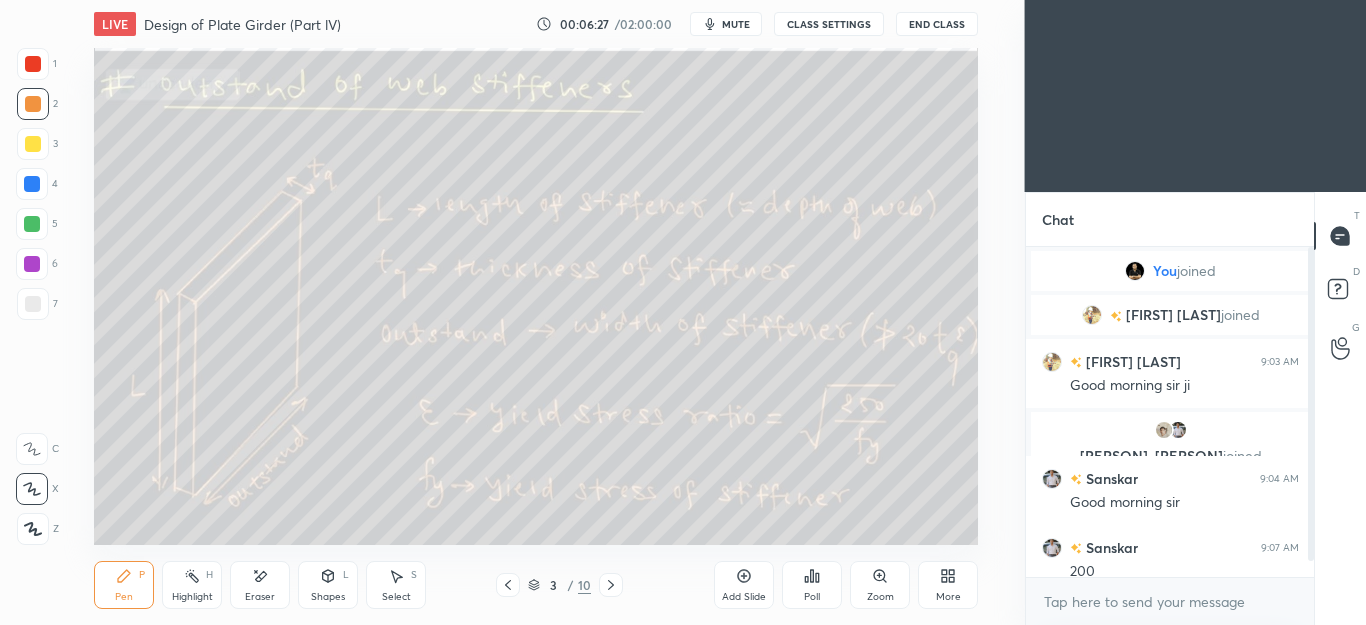 click on "Eraser" at bounding box center (260, 585) 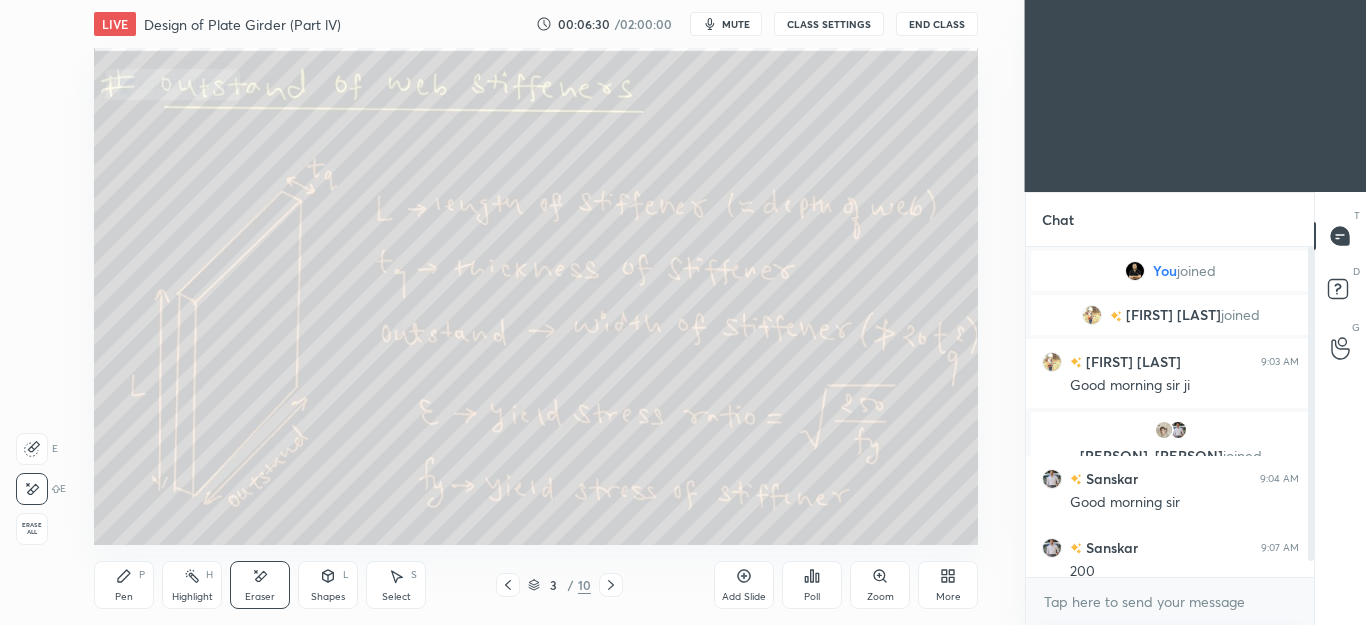 click on "Pen P" at bounding box center [124, 585] 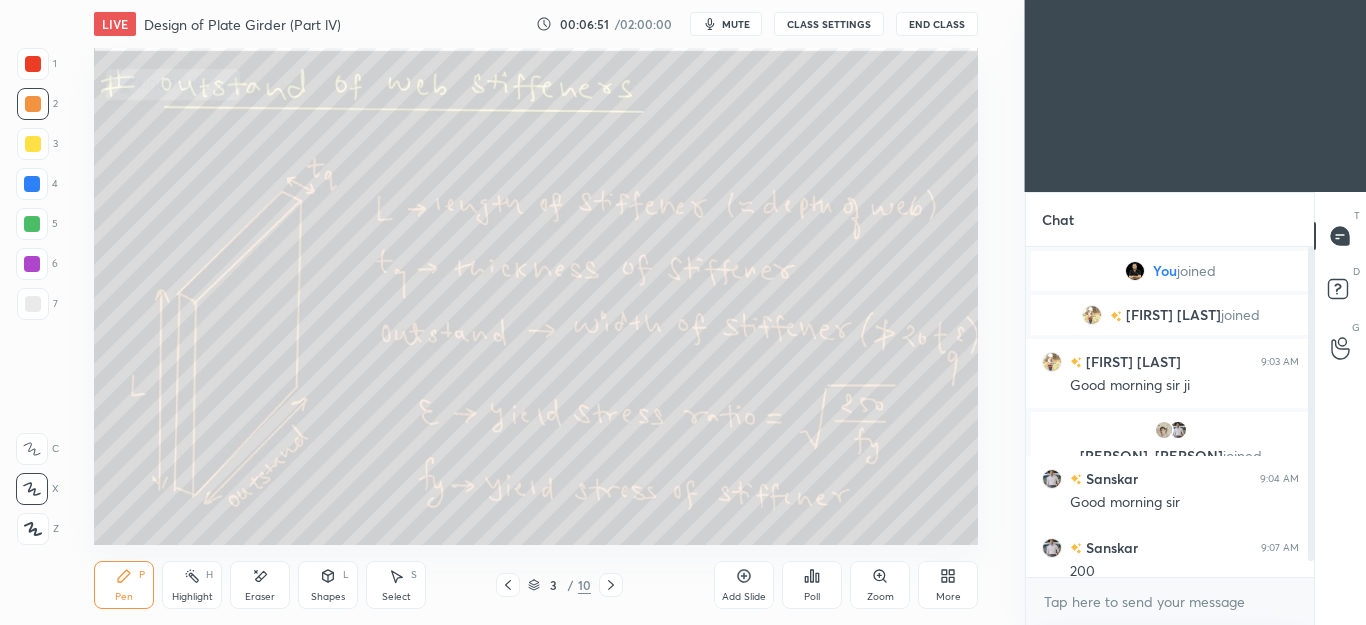 click 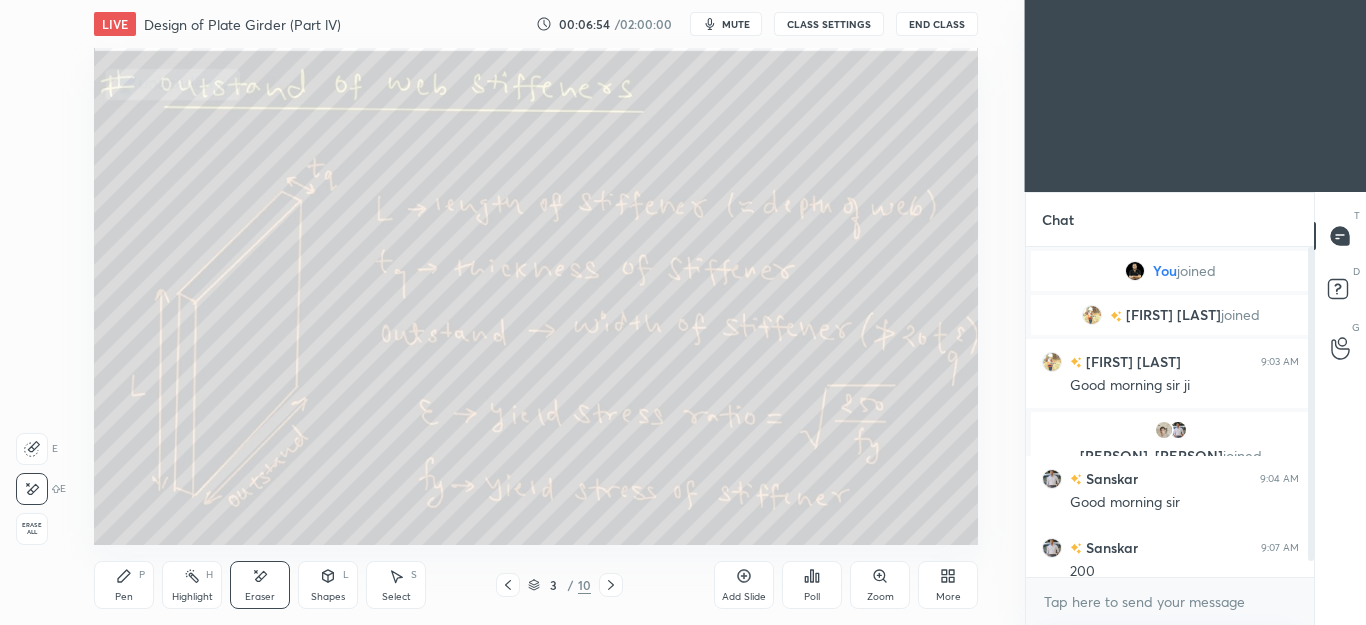 click on "Pen" at bounding box center [124, 597] 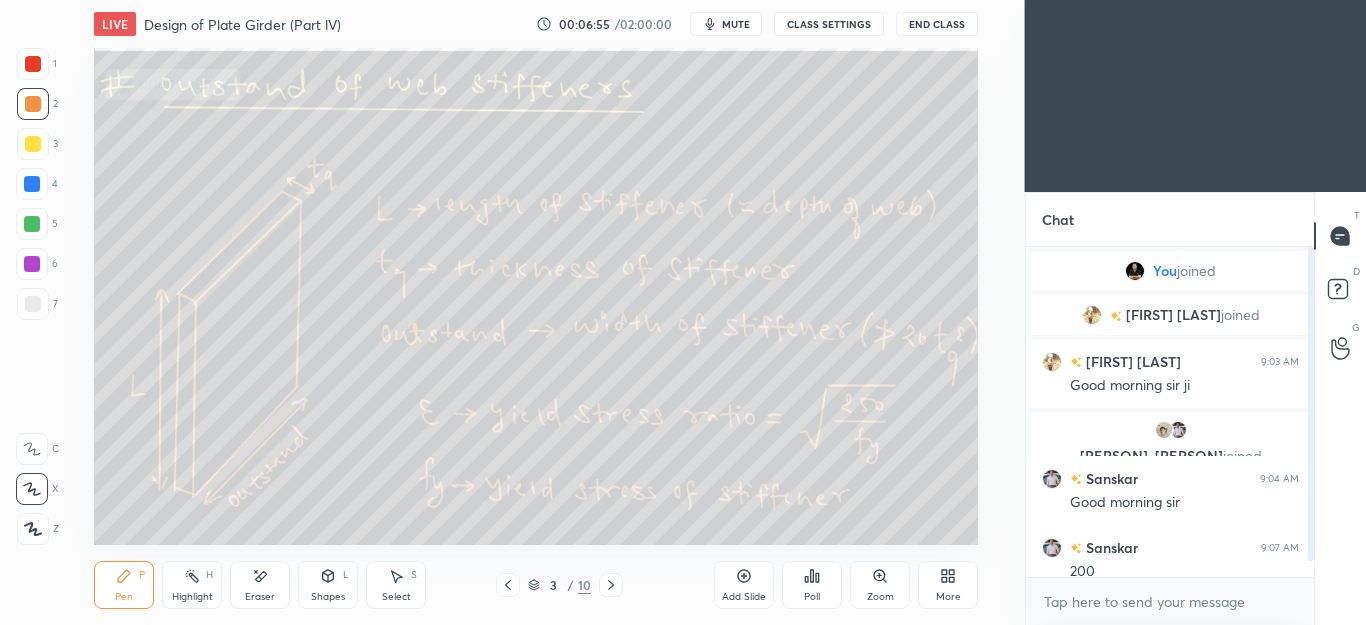 click at bounding box center (611, 585) 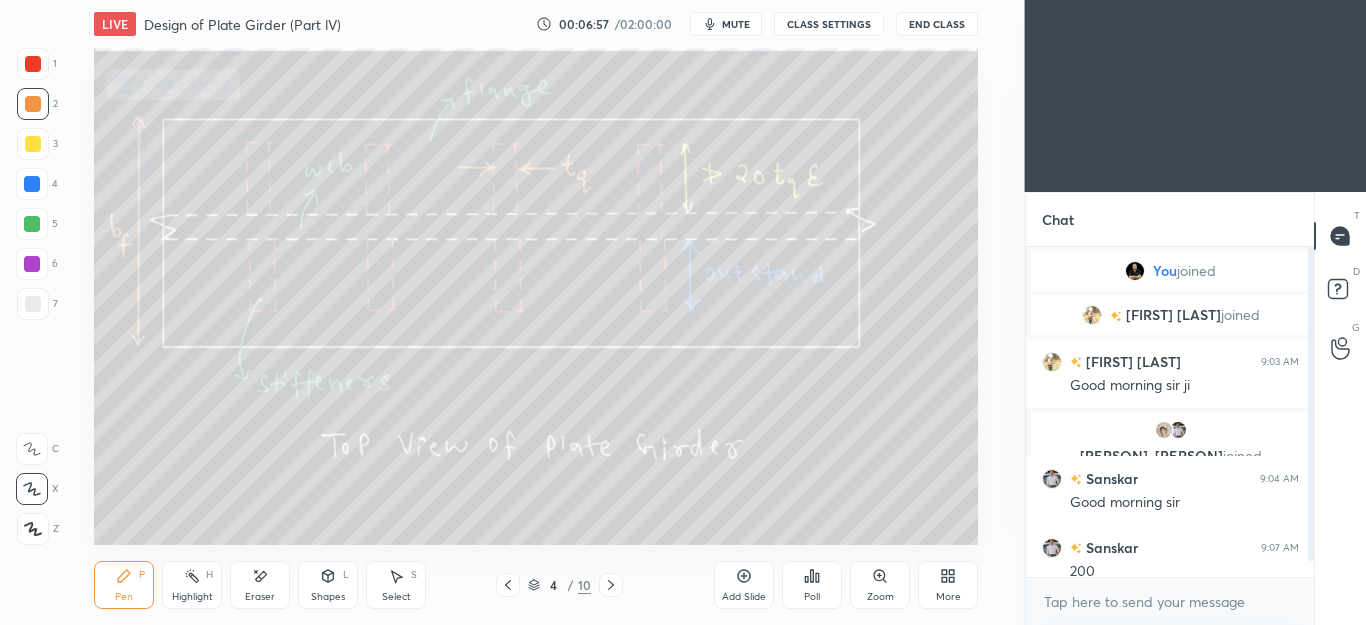 click on "Pen" at bounding box center [124, 597] 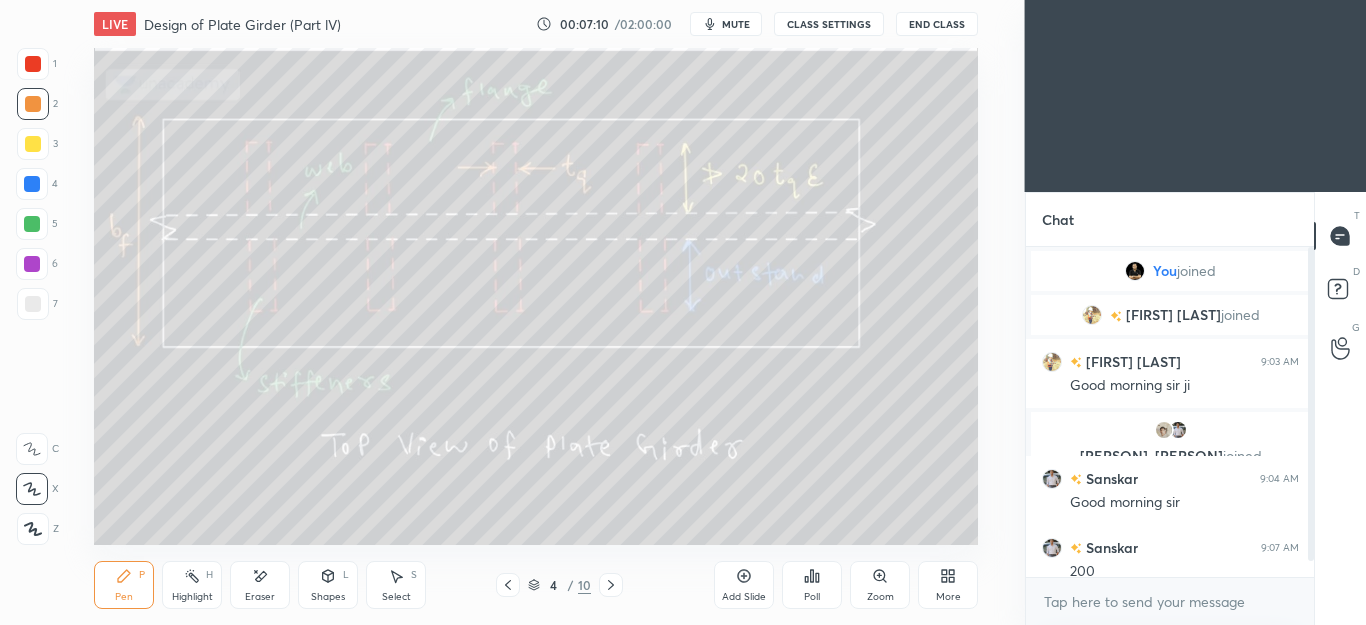 click 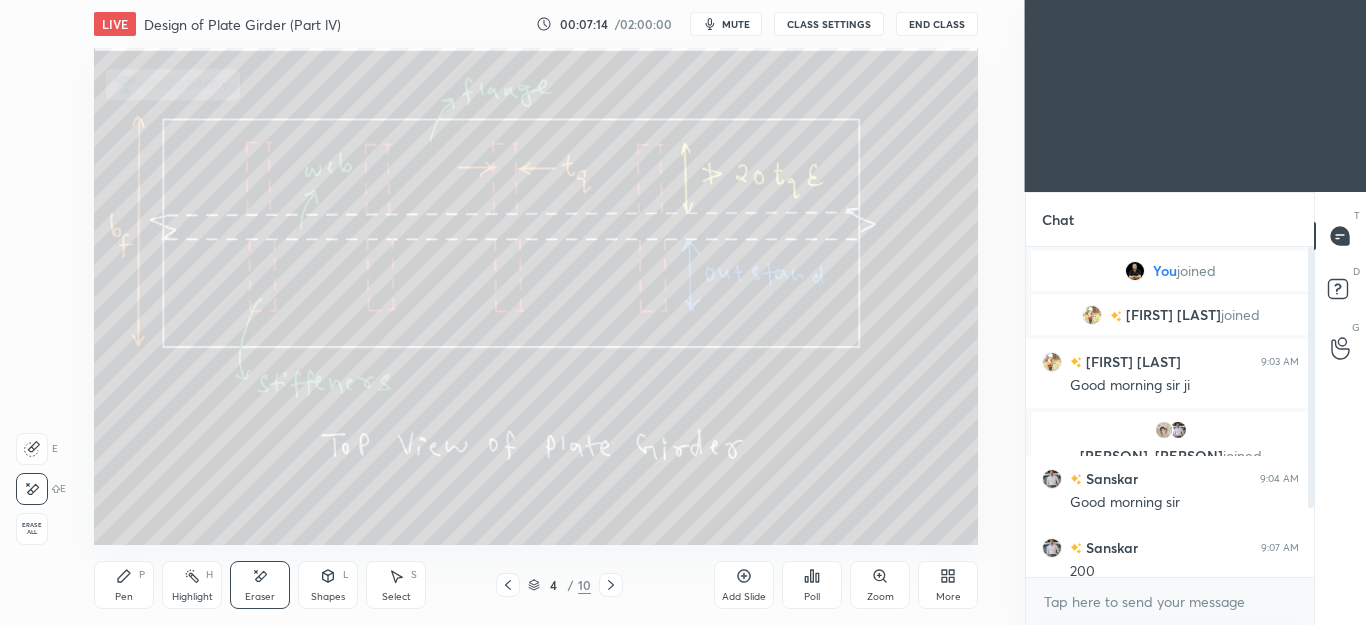 click 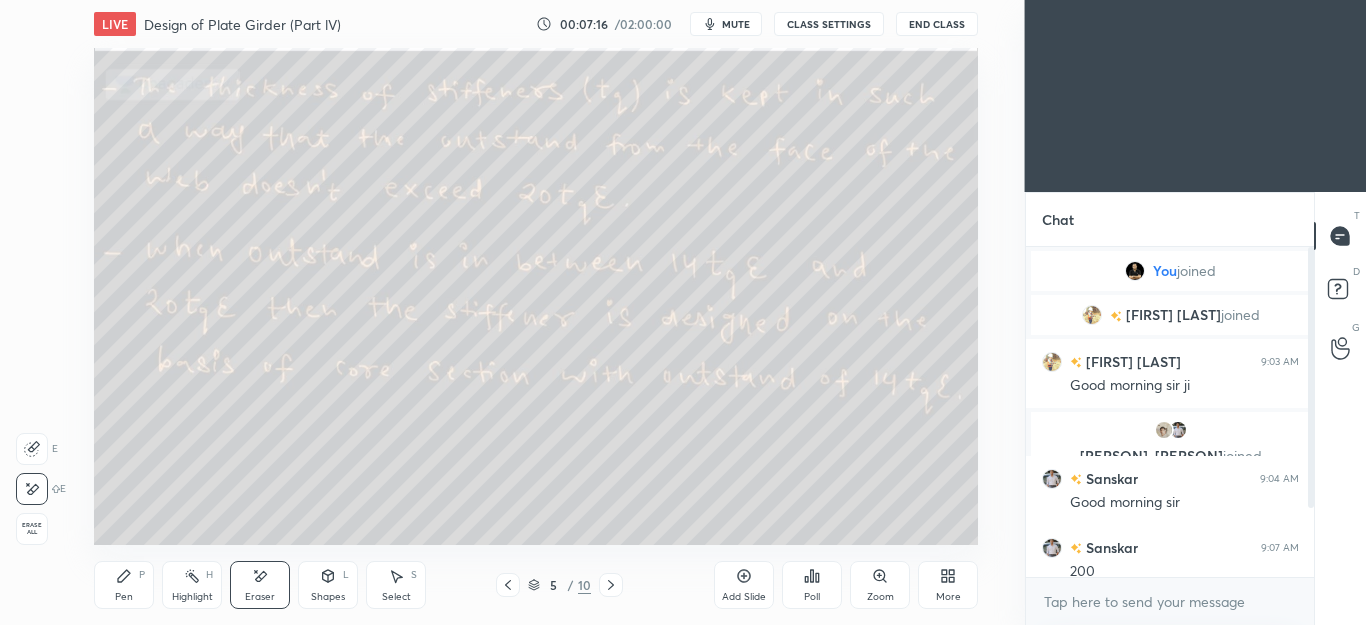 click on "Pen P" at bounding box center [124, 585] 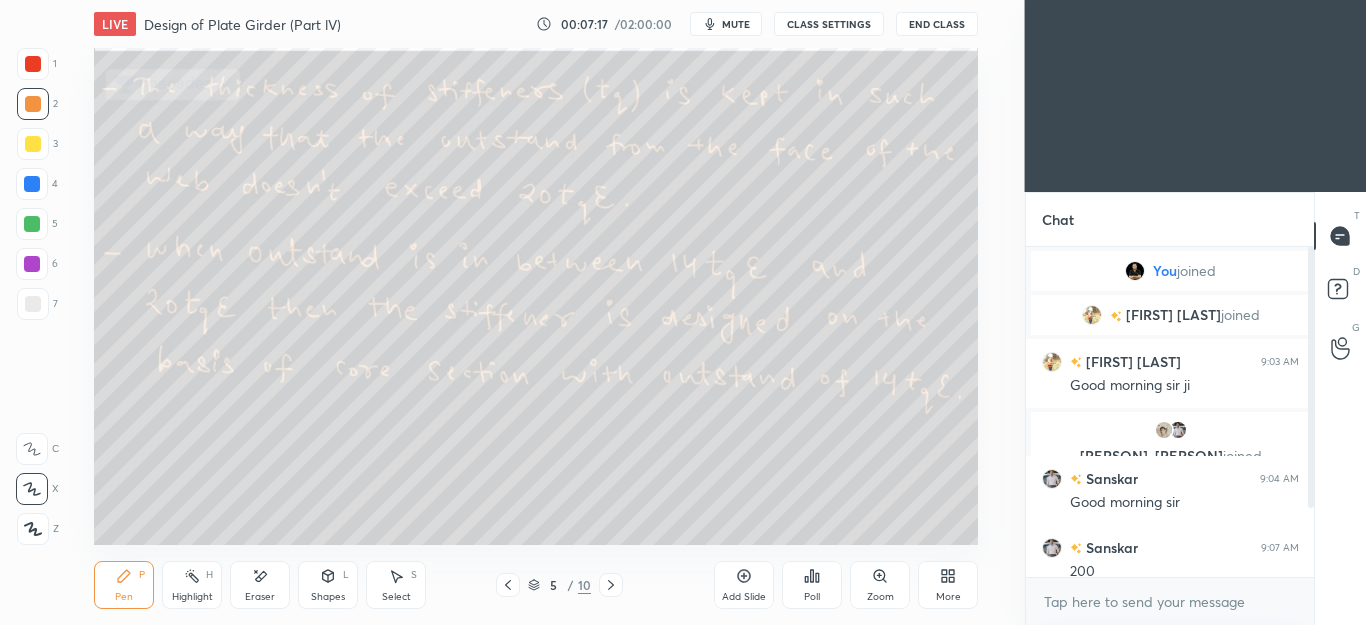 click at bounding box center [33, 304] 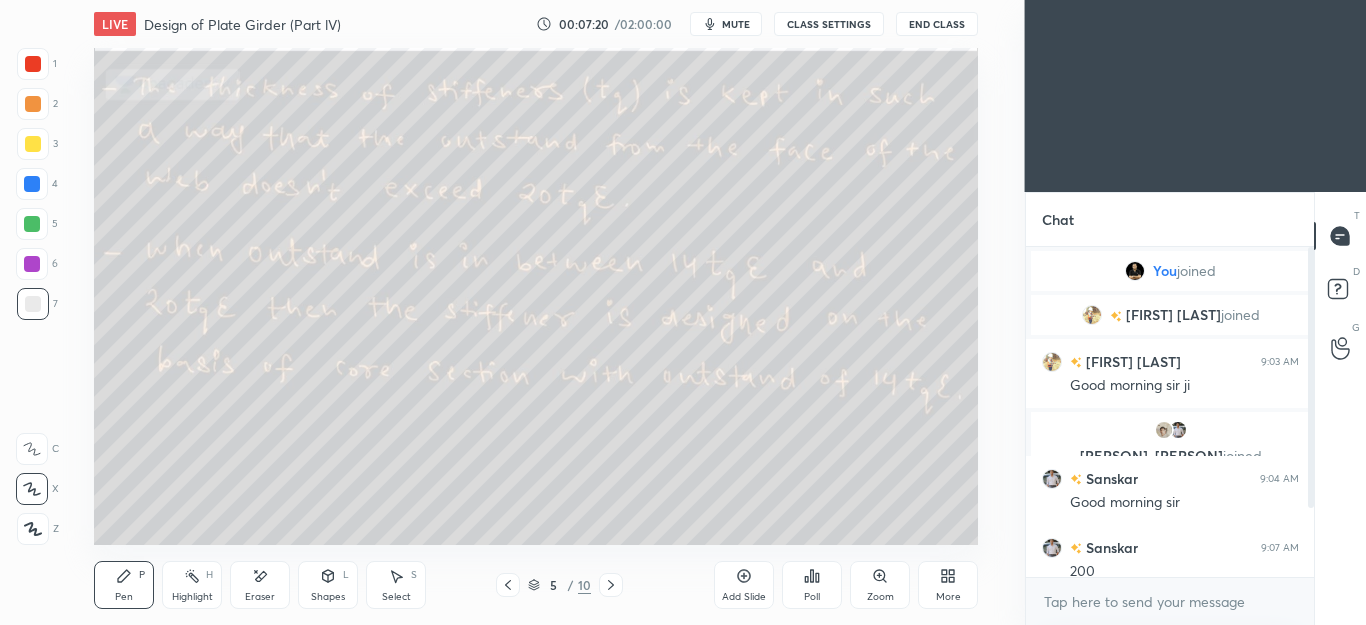 click on "Shapes" at bounding box center [328, 597] 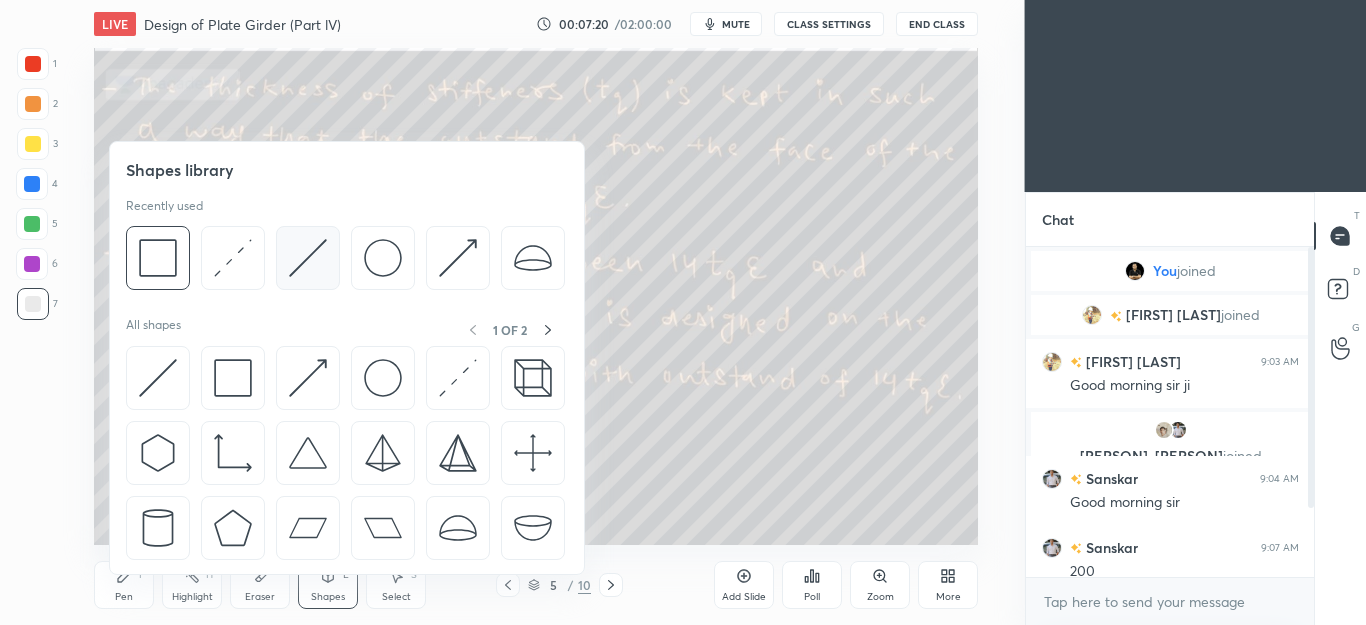 click at bounding box center (308, 258) 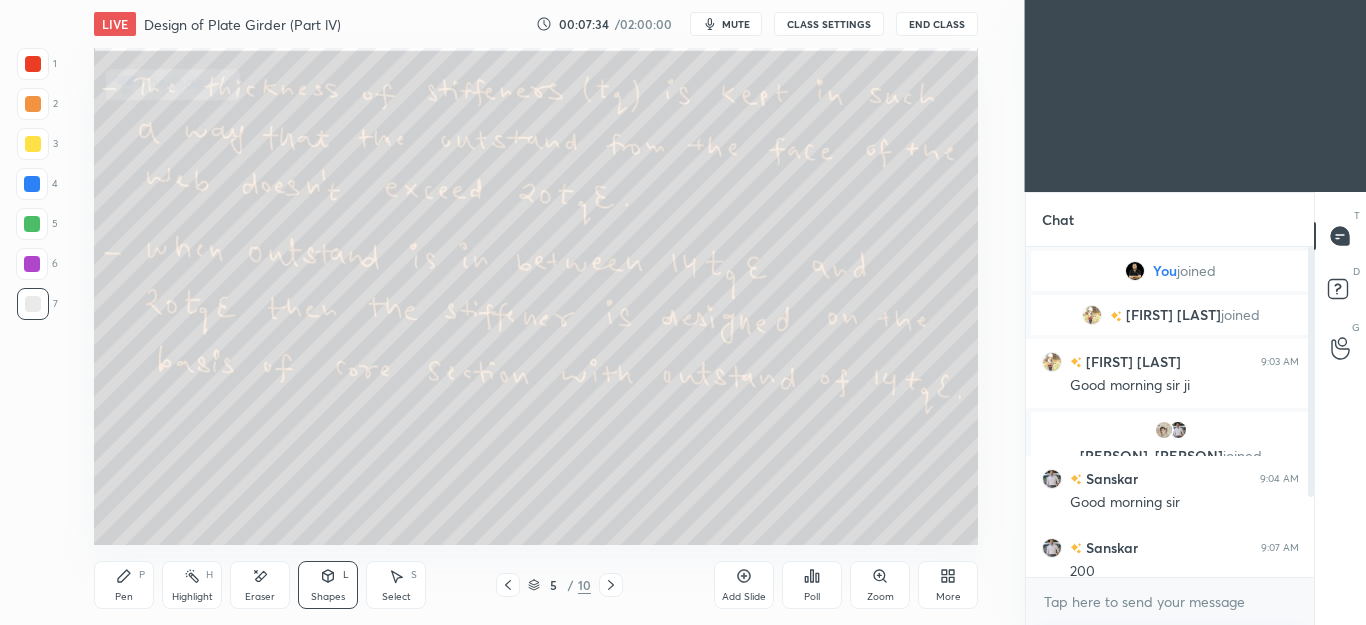 click 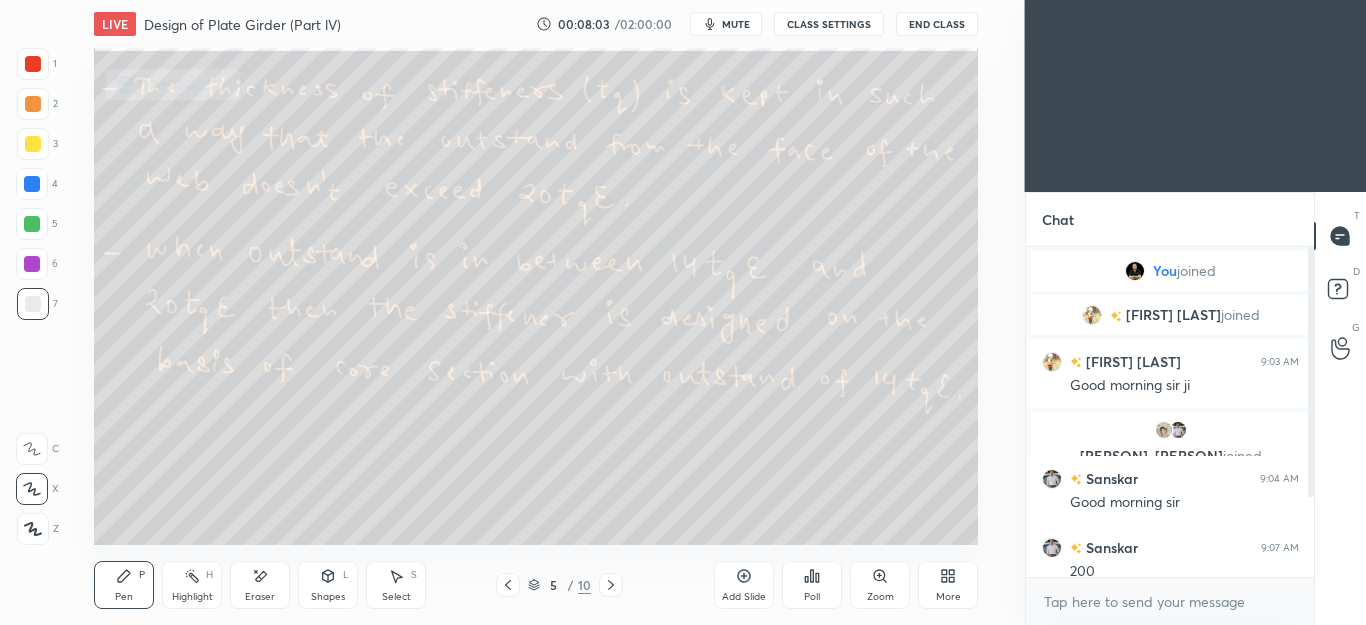 click on "Eraser" at bounding box center [260, 597] 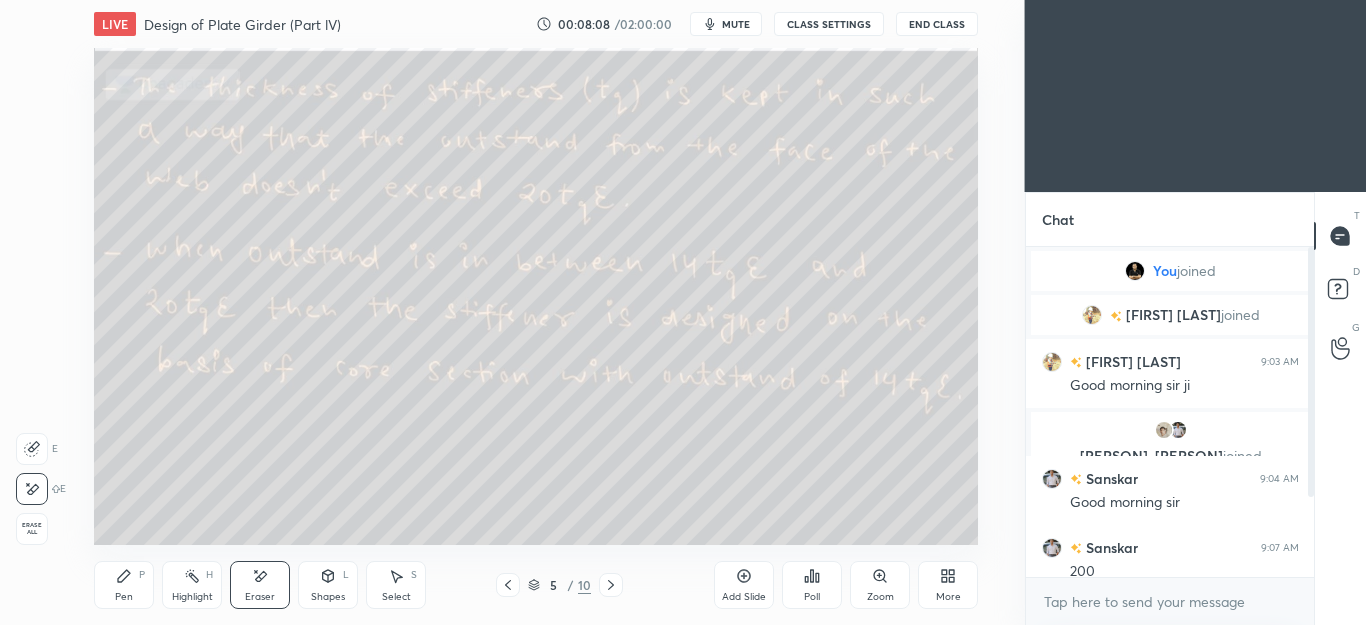click on "Pen P" at bounding box center [124, 585] 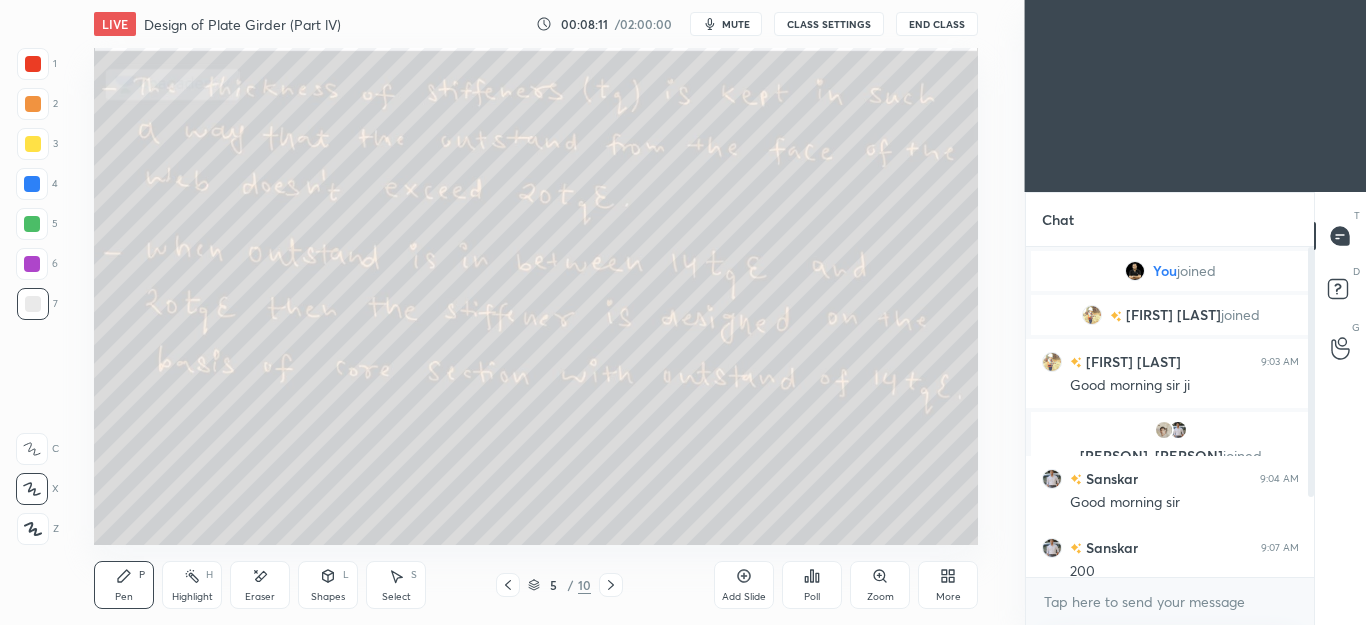 click at bounding box center (32, 224) 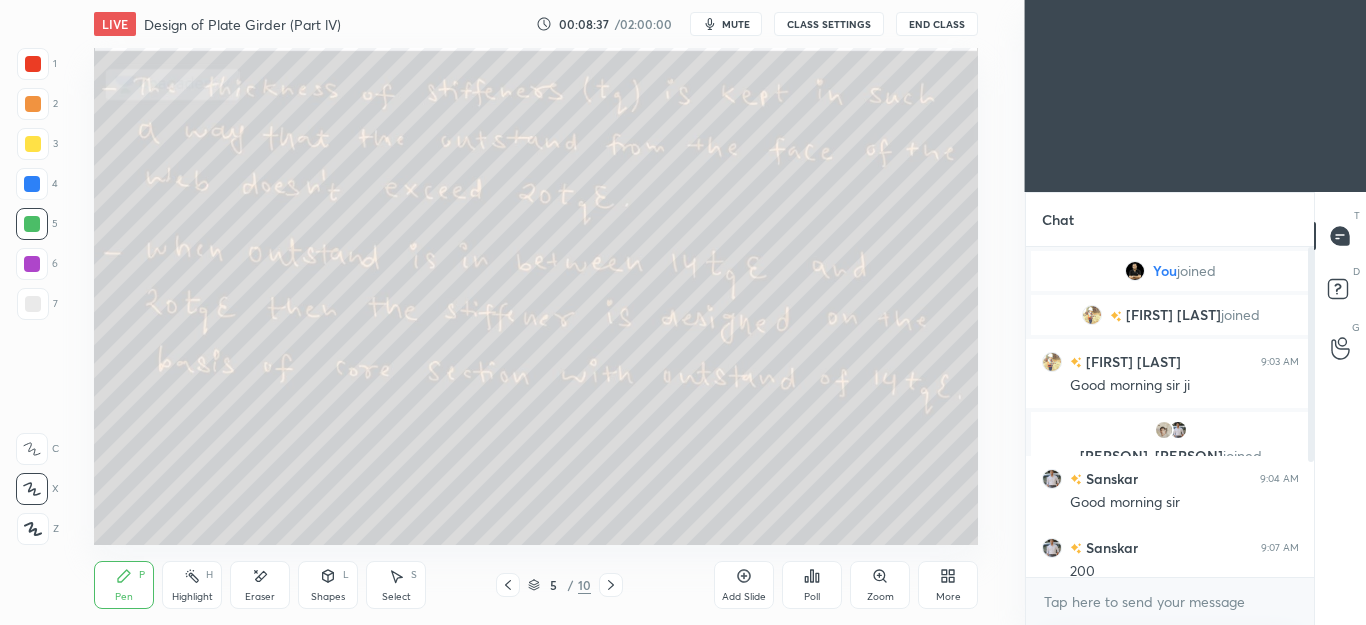 click 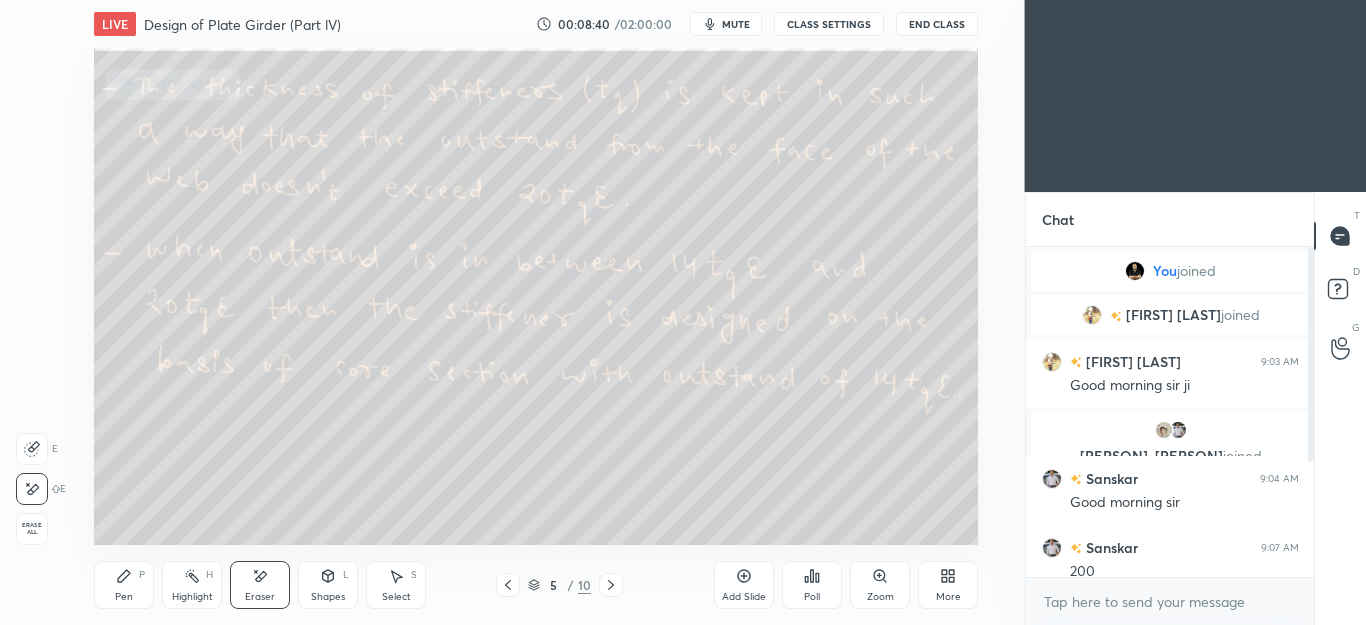 click on "Pen" at bounding box center (124, 597) 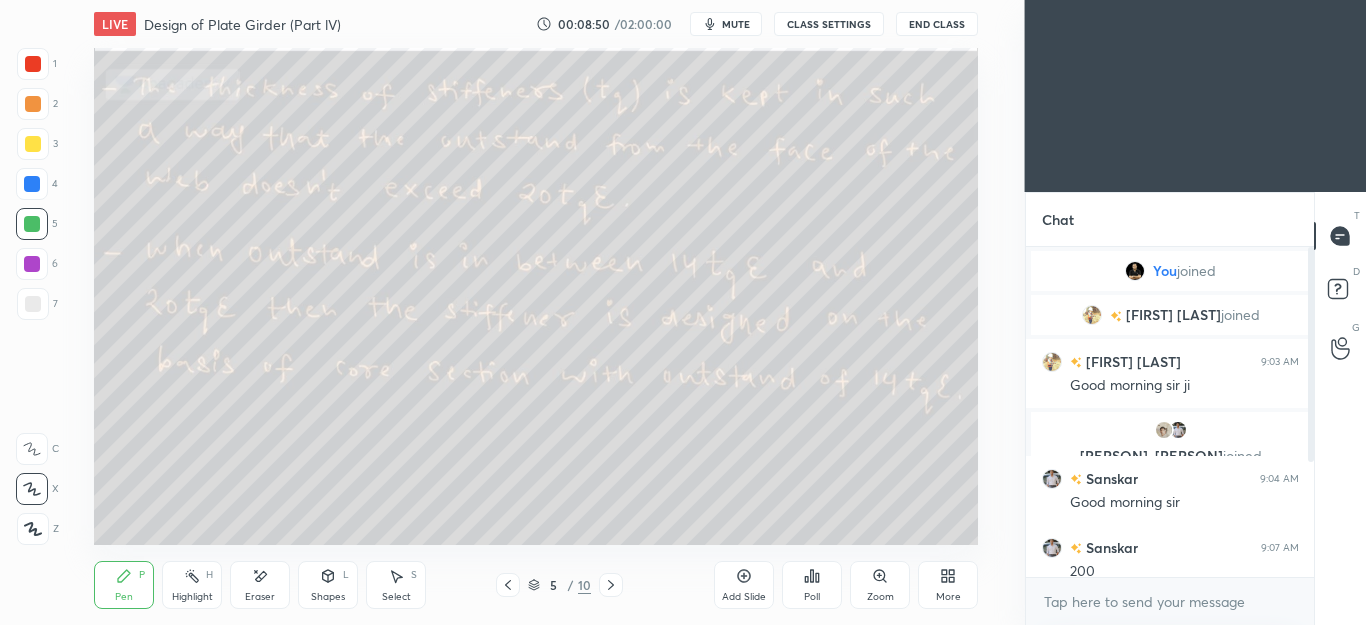 click 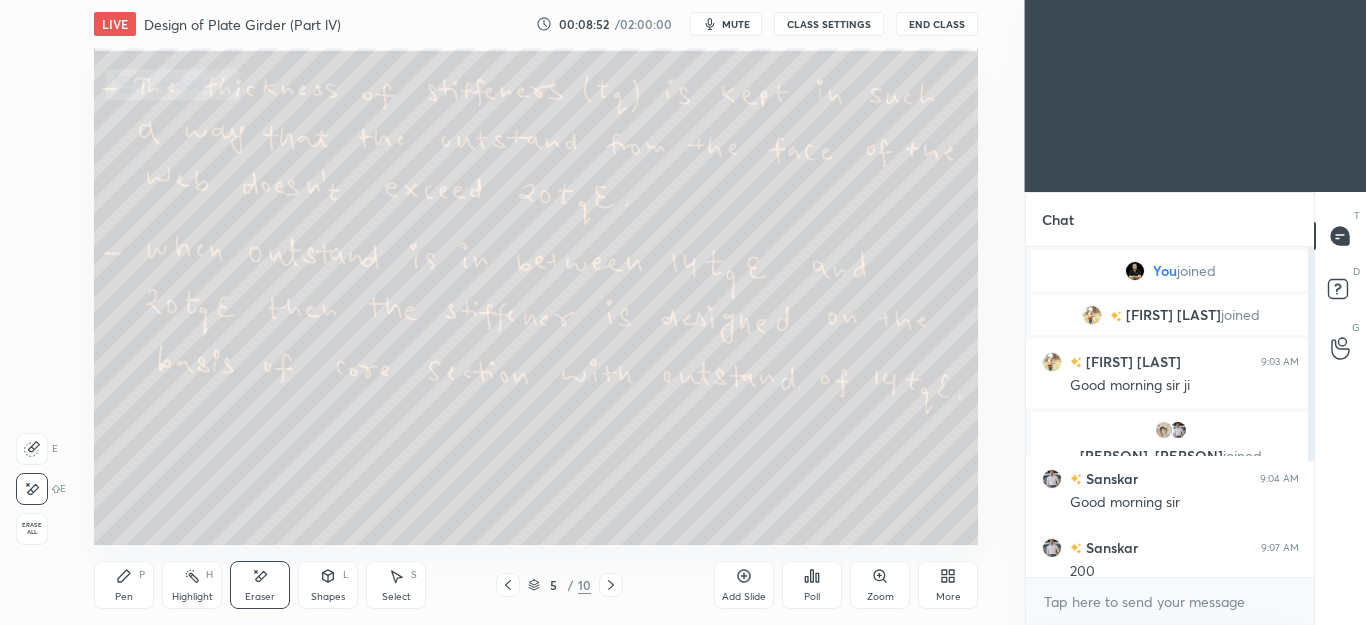 click on "Pen P" at bounding box center (124, 585) 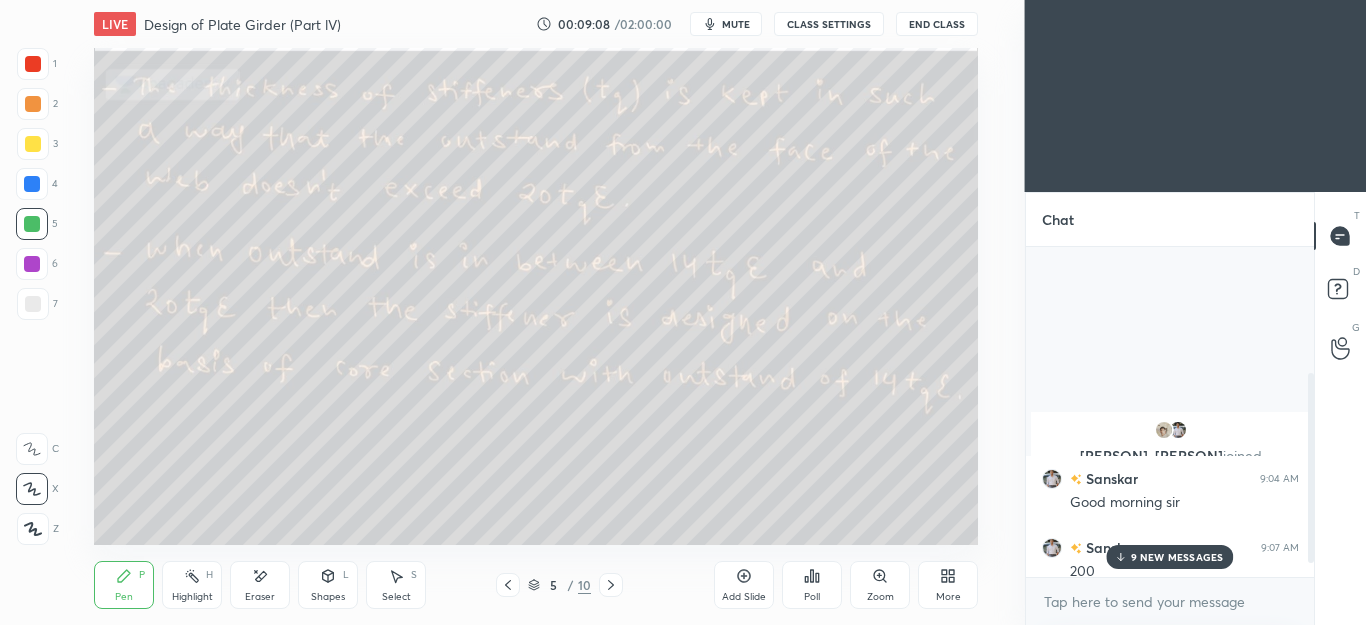 scroll, scrollTop: 243, scrollLeft: 0, axis: vertical 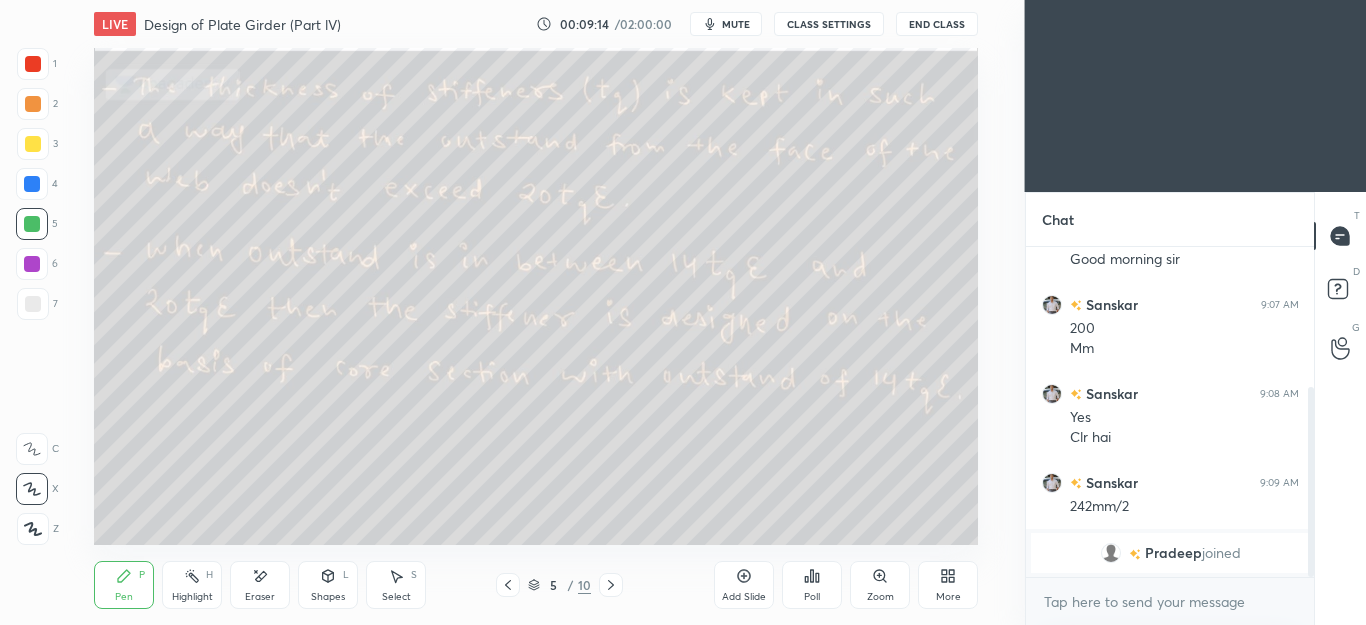 click on "Eraser" at bounding box center [260, 597] 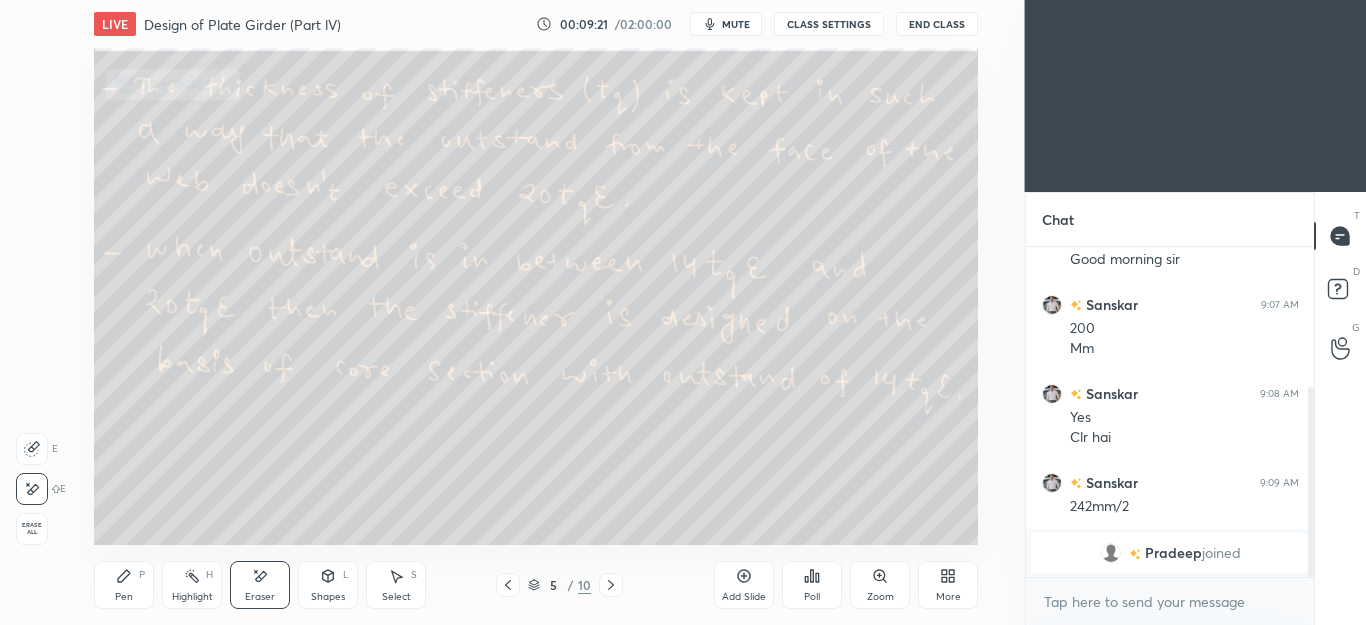 click on "Pen" at bounding box center (124, 597) 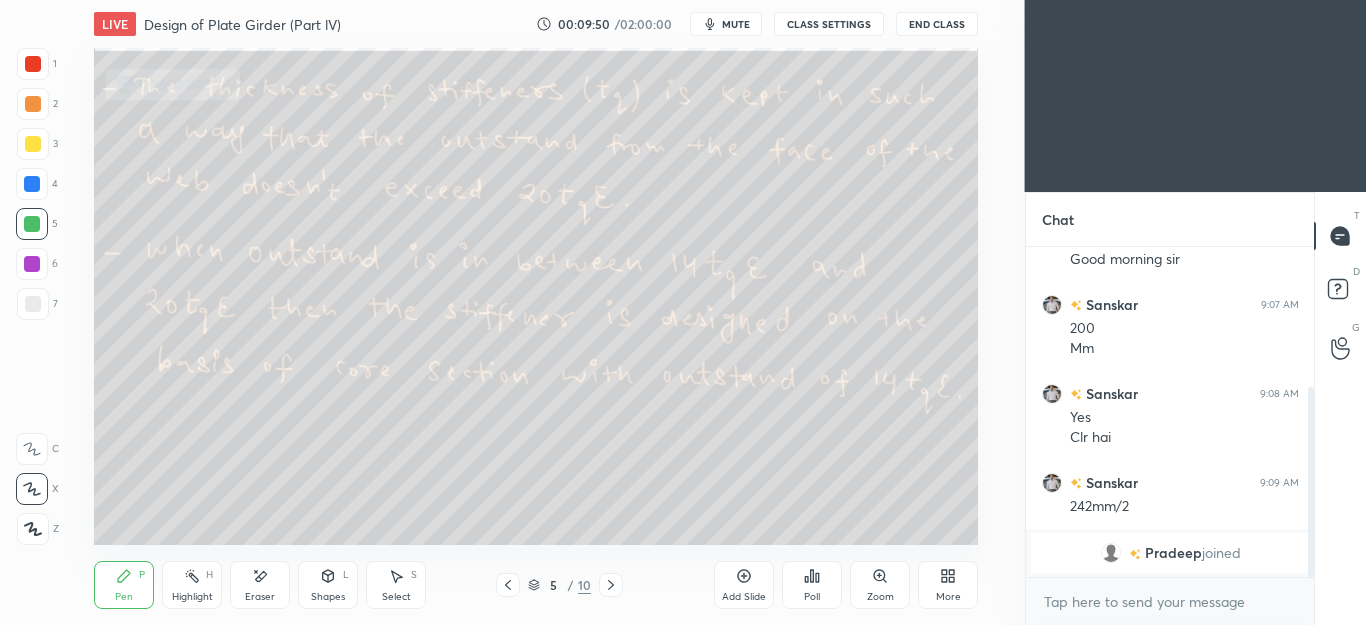 click on "Eraser" at bounding box center (260, 585) 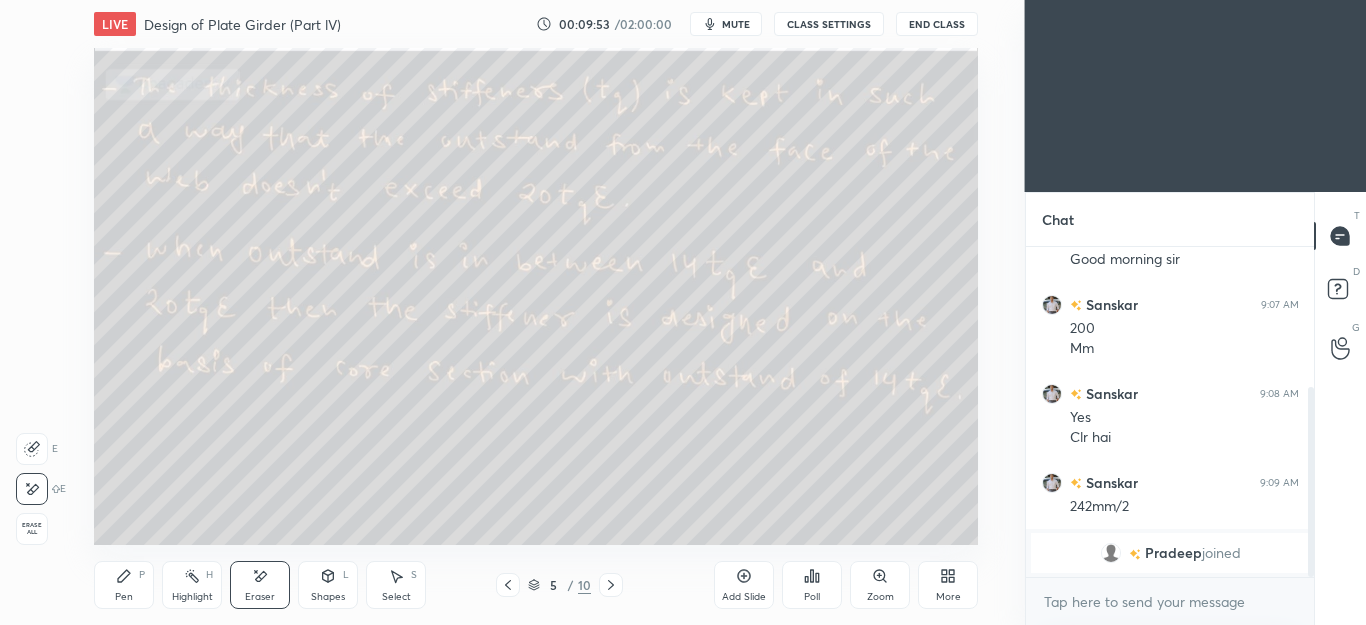 click on "Pen" at bounding box center [124, 597] 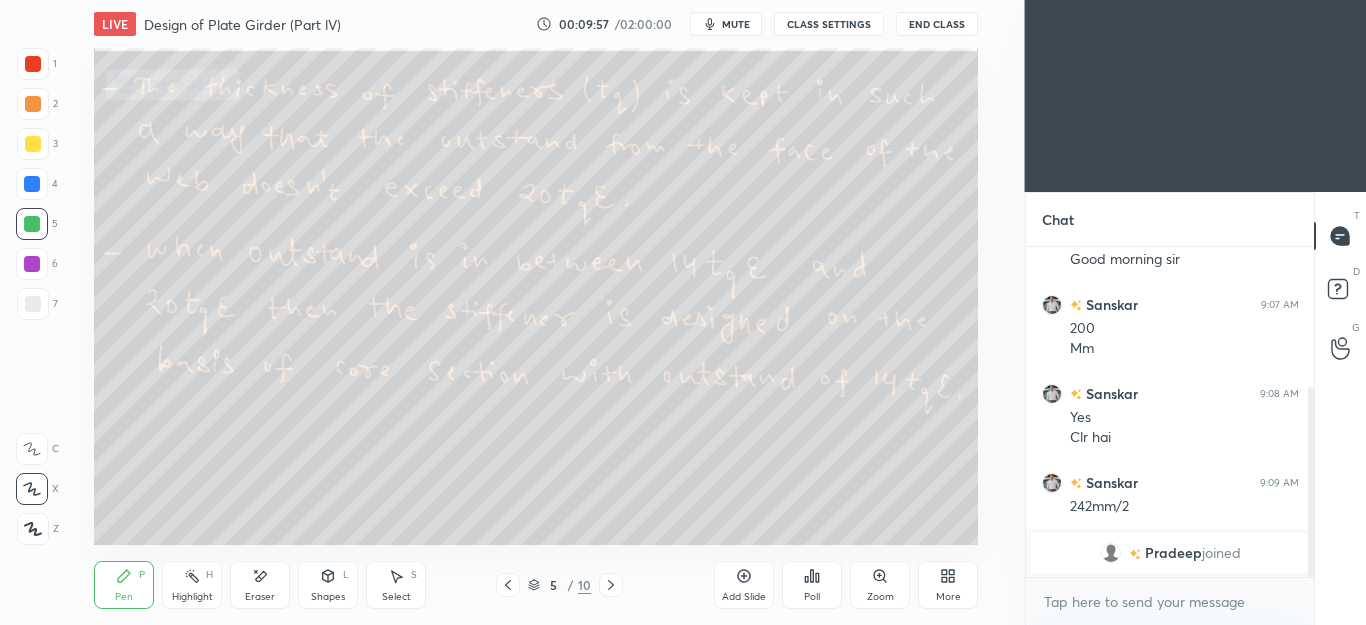 click 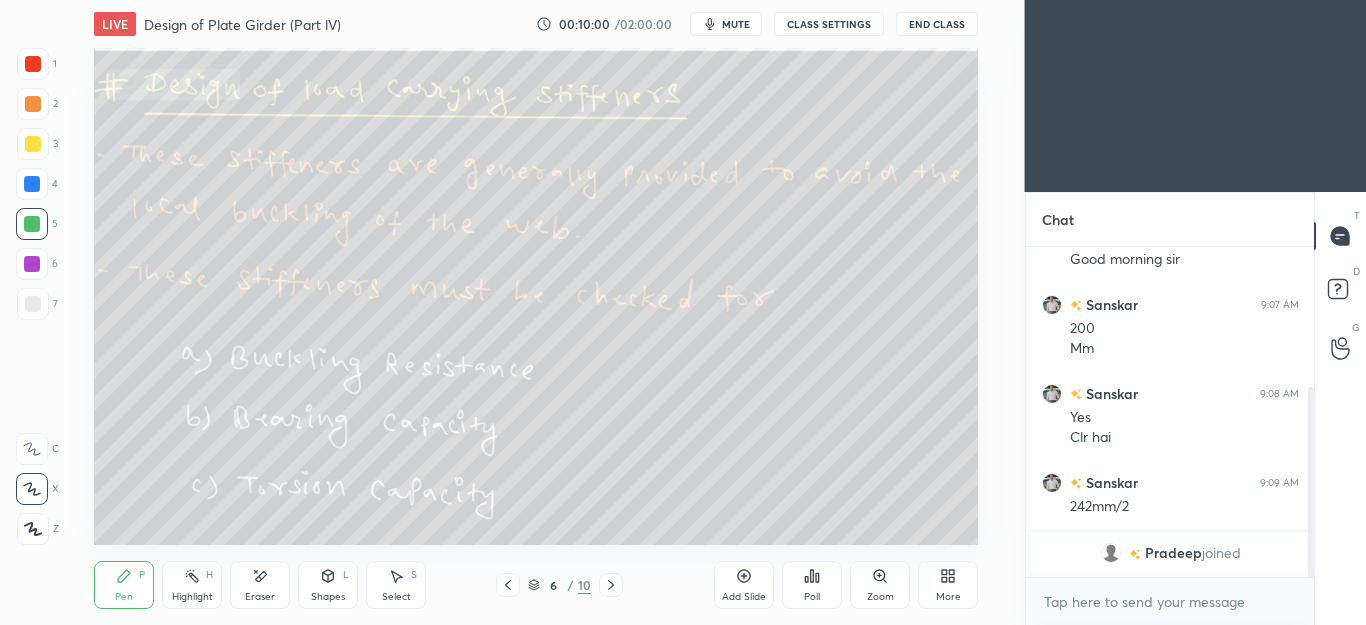 click at bounding box center [33, 144] 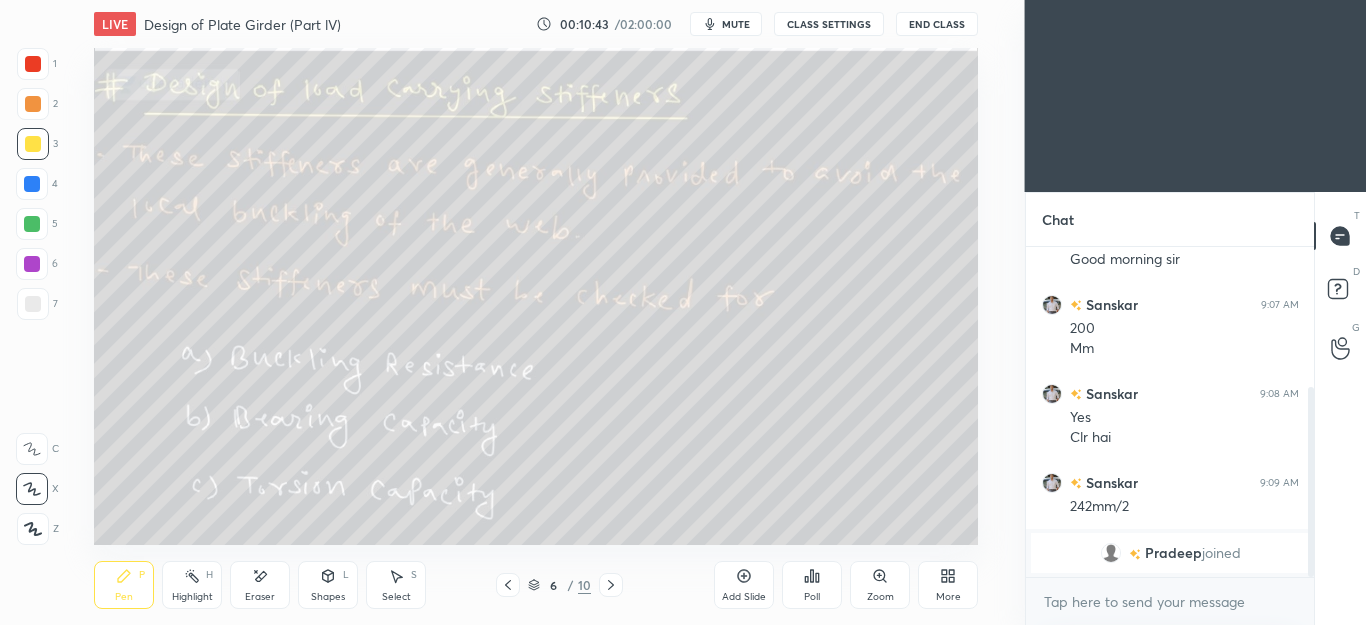 click at bounding box center (33, 104) 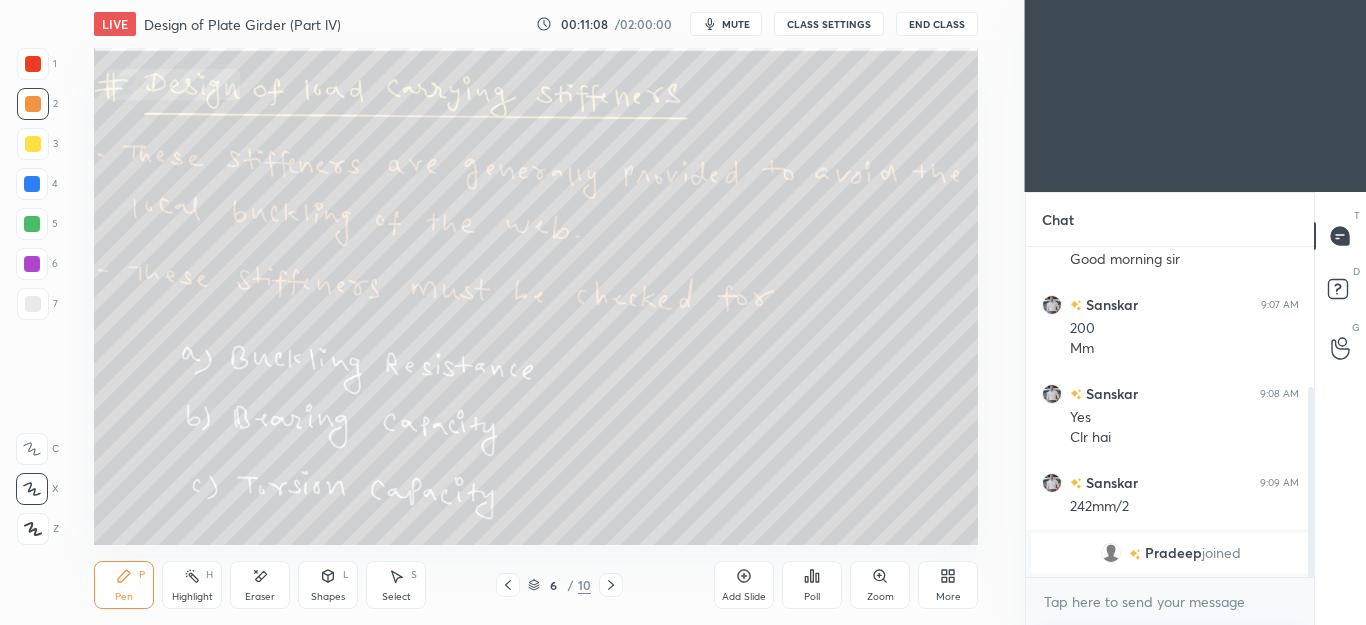 click on "Eraser" at bounding box center [260, 597] 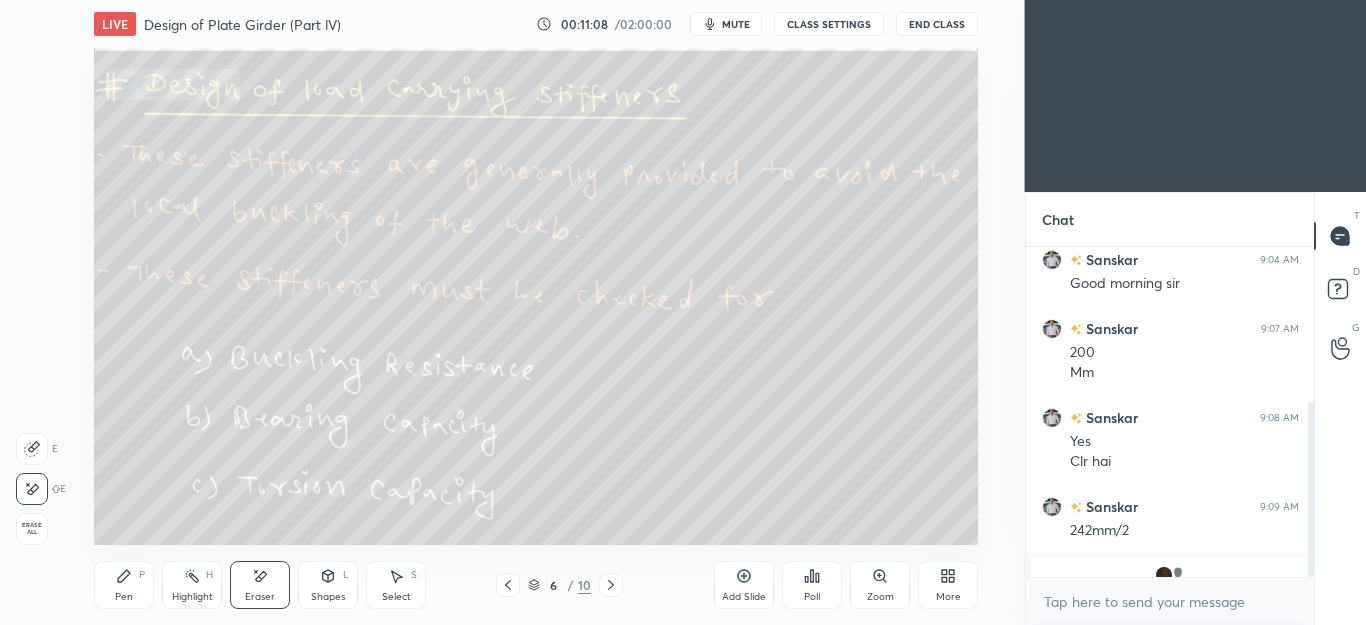 scroll, scrollTop: 291, scrollLeft: 0, axis: vertical 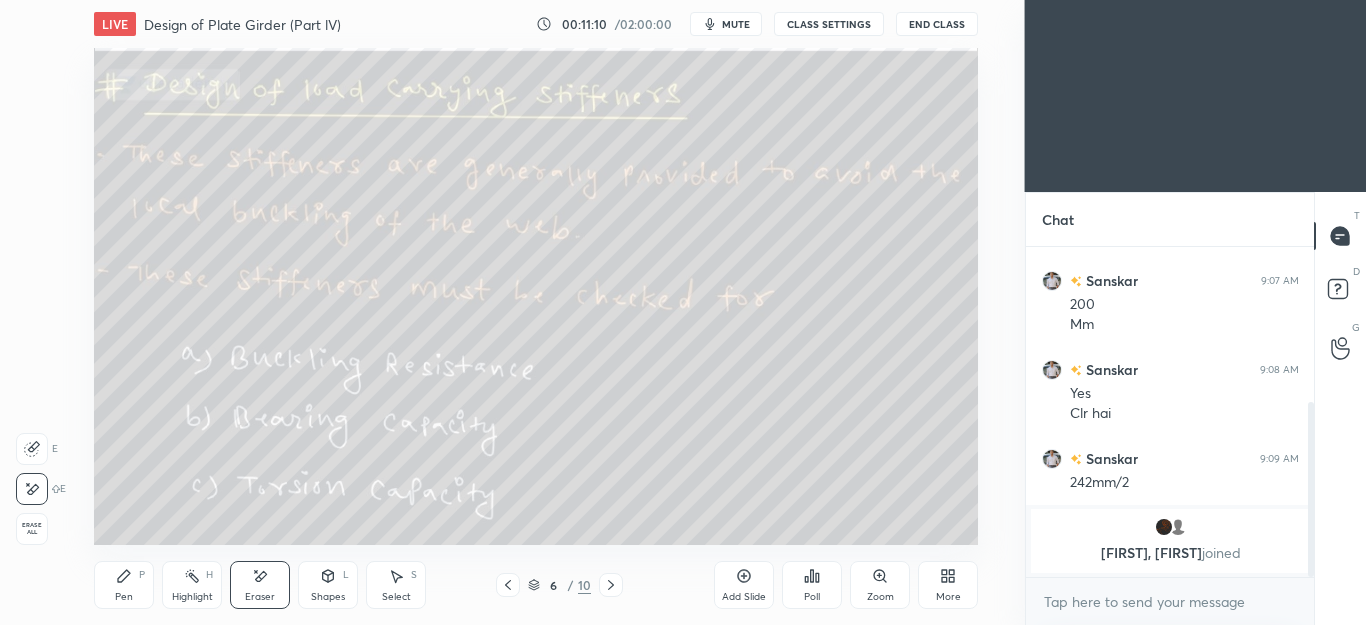 click on "Pen P" at bounding box center [124, 585] 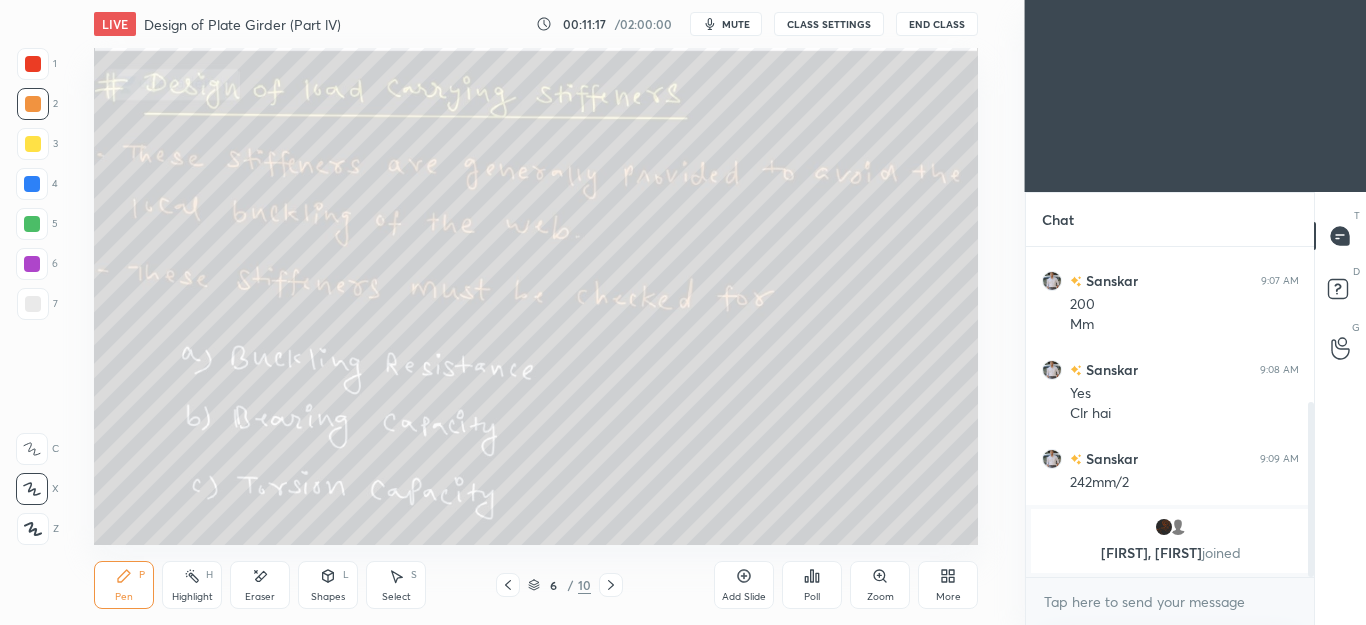 click on "Eraser" at bounding box center [260, 585] 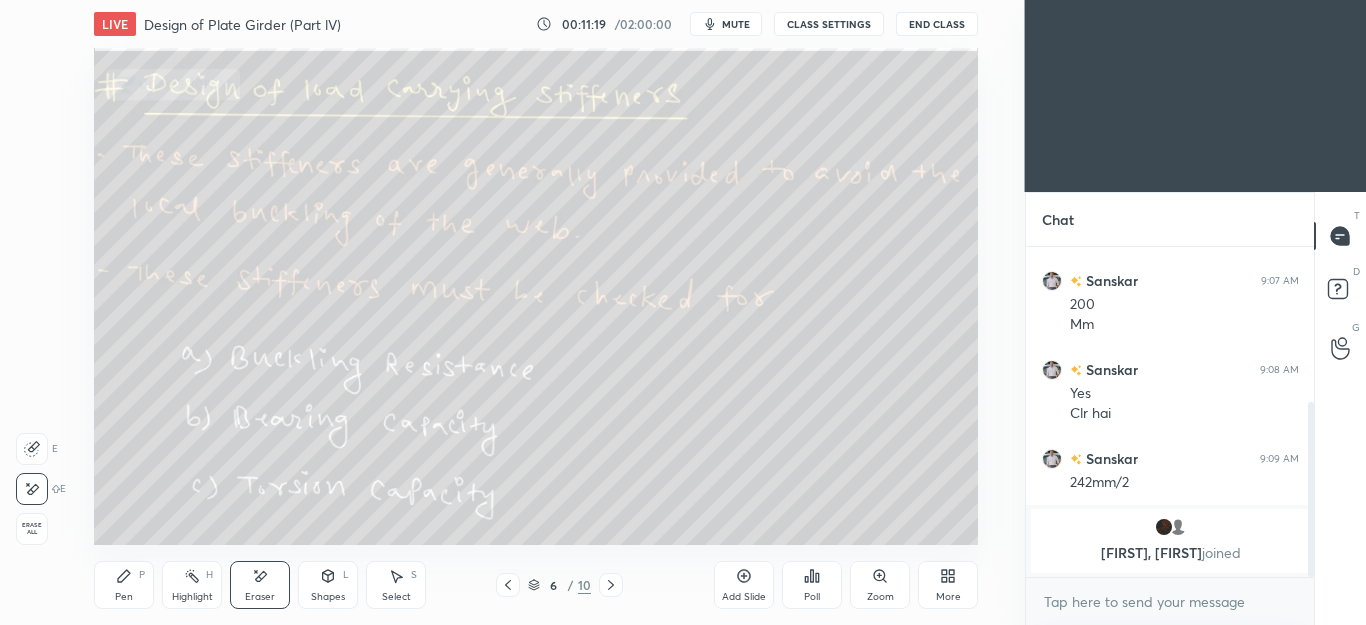 click on "Pen" at bounding box center (124, 597) 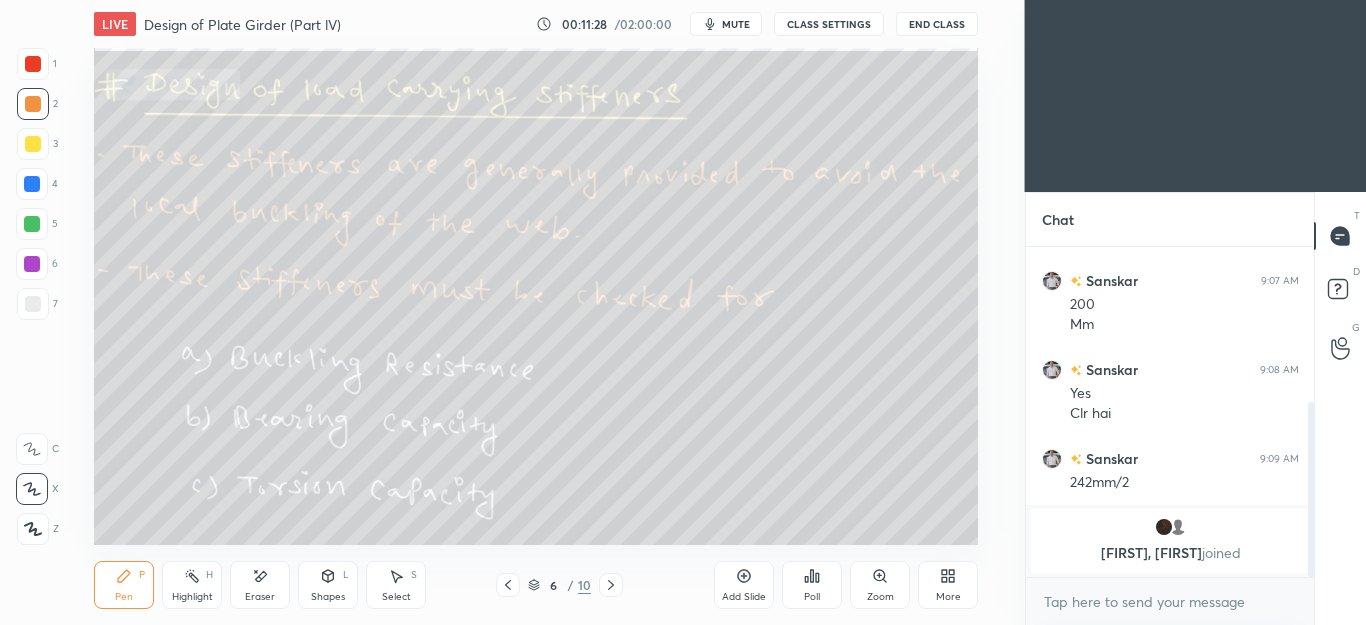 click on "Eraser" at bounding box center [260, 585] 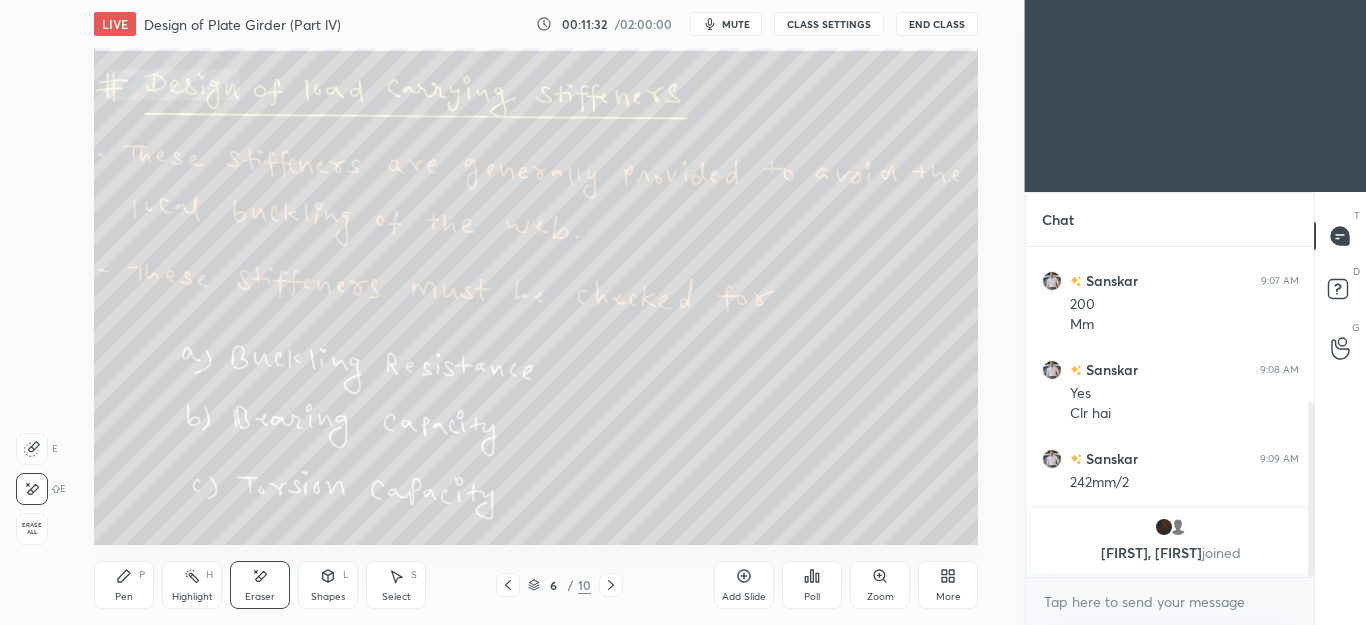 click 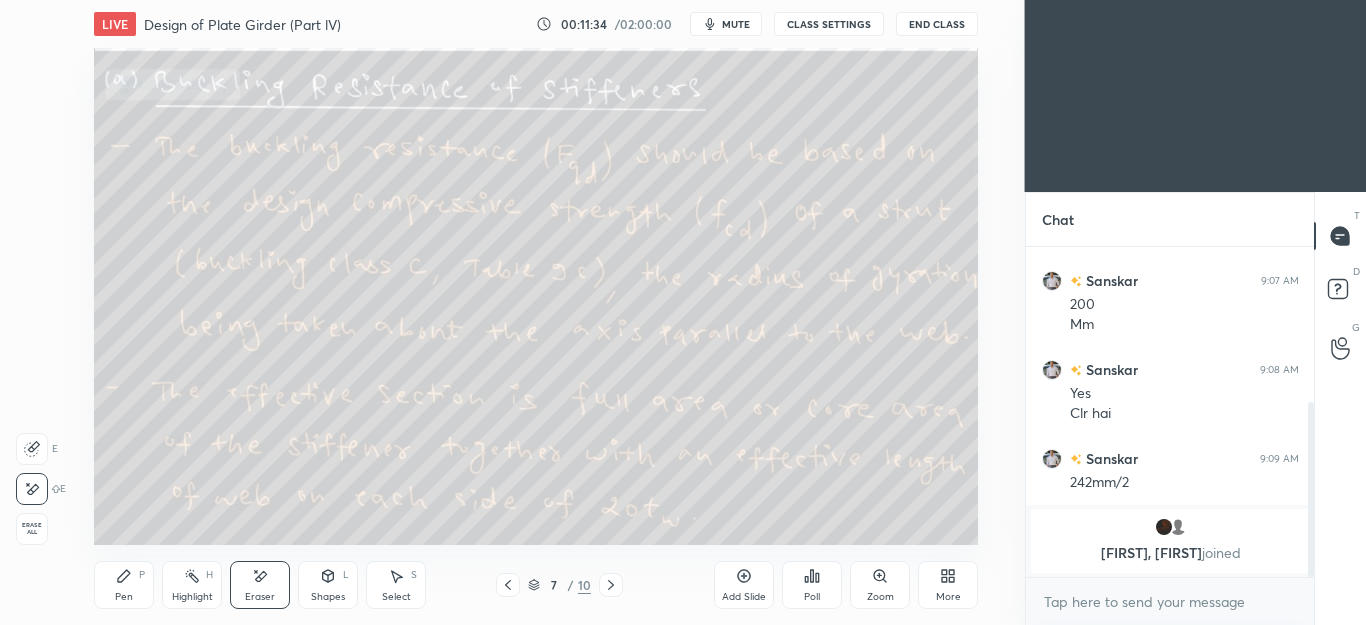 click on "Shapes L" at bounding box center [328, 585] 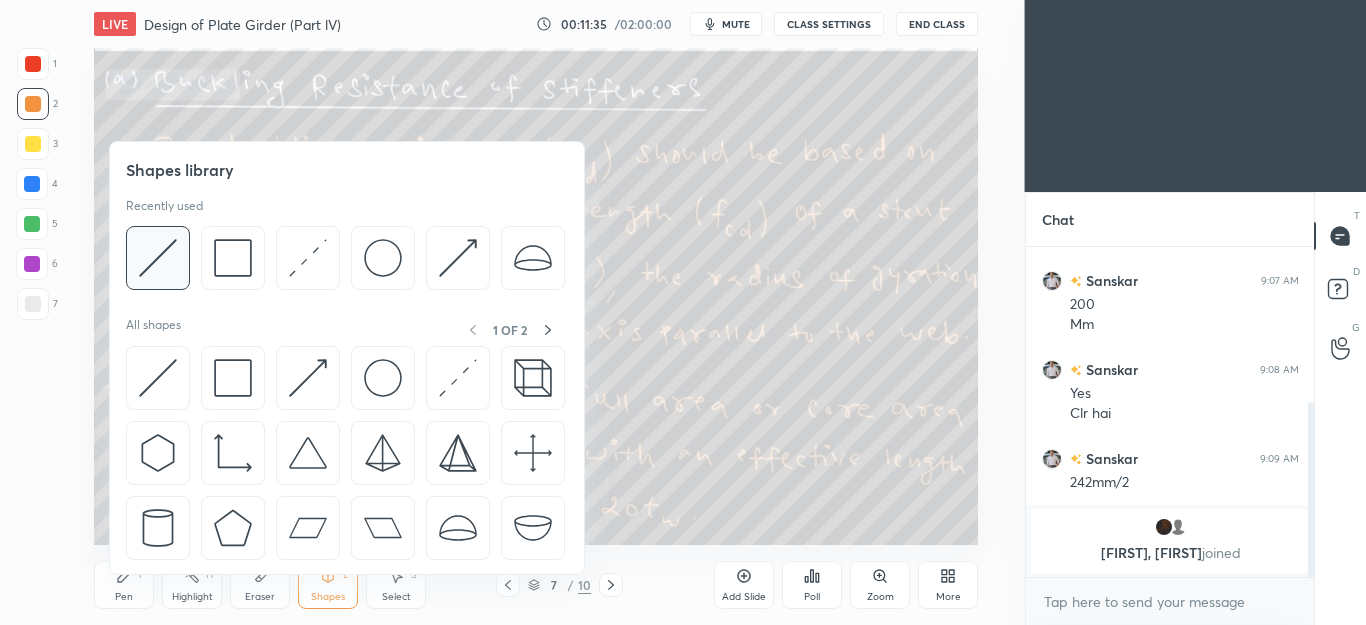 click at bounding box center [158, 258] 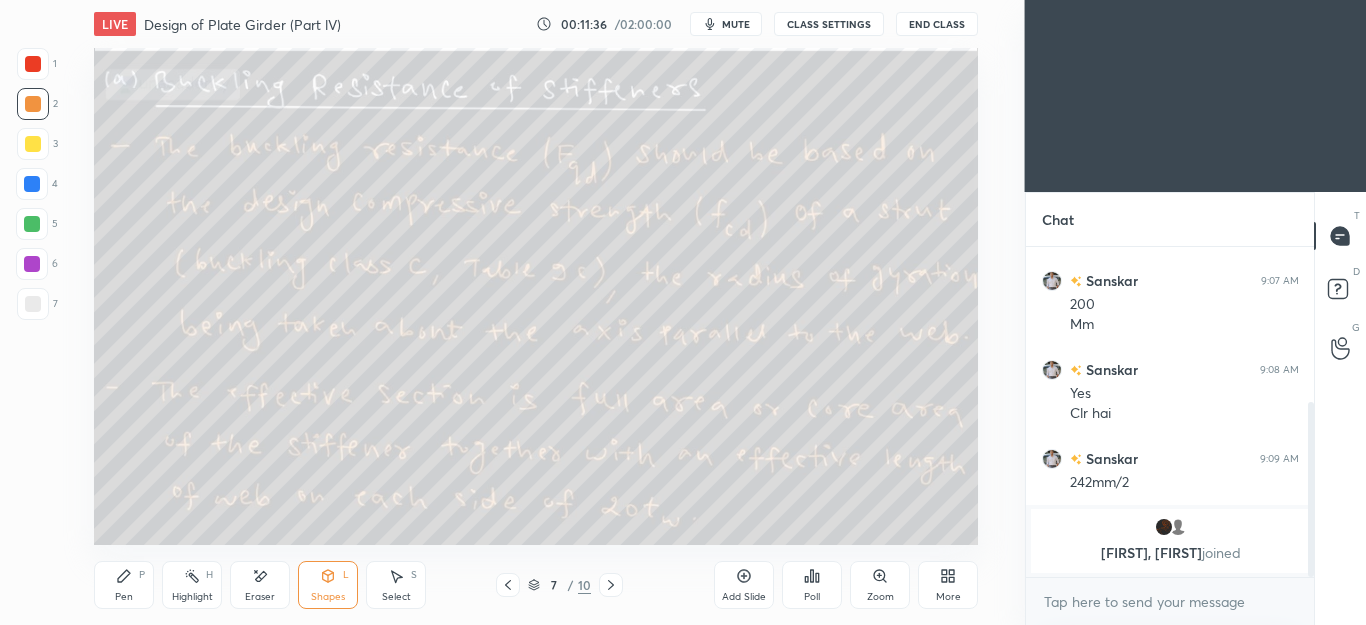 click at bounding box center (32, 224) 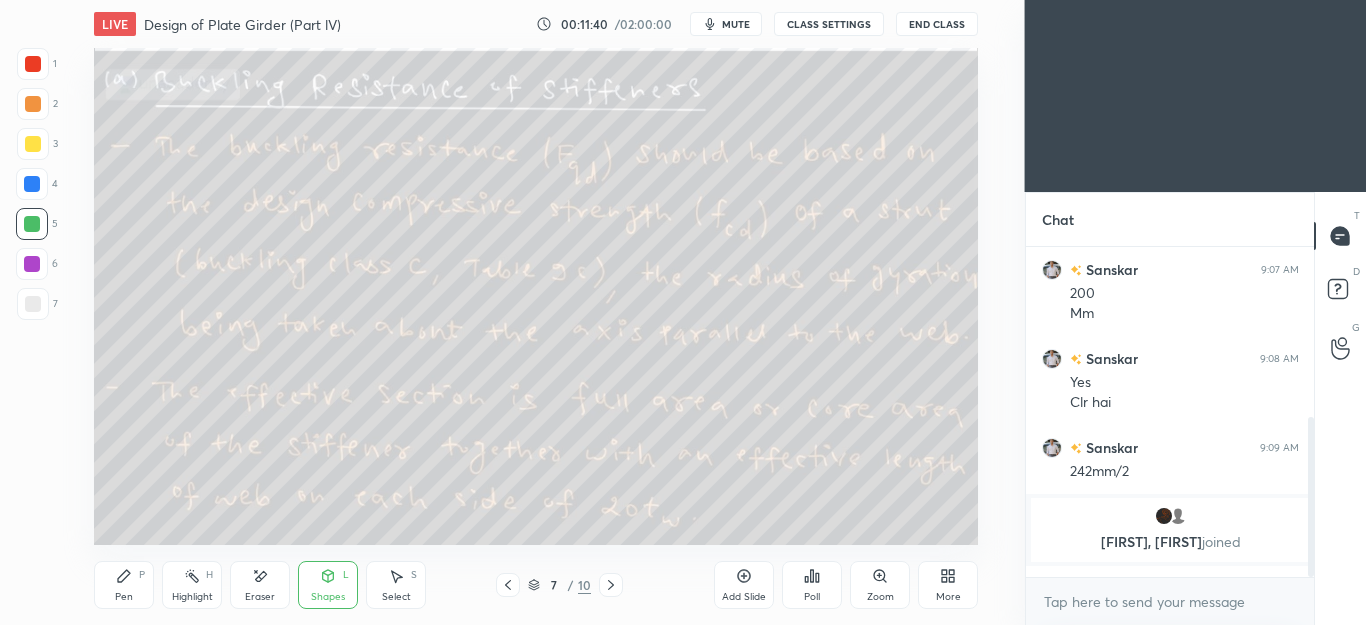 scroll, scrollTop: 349, scrollLeft: 0, axis: vertical 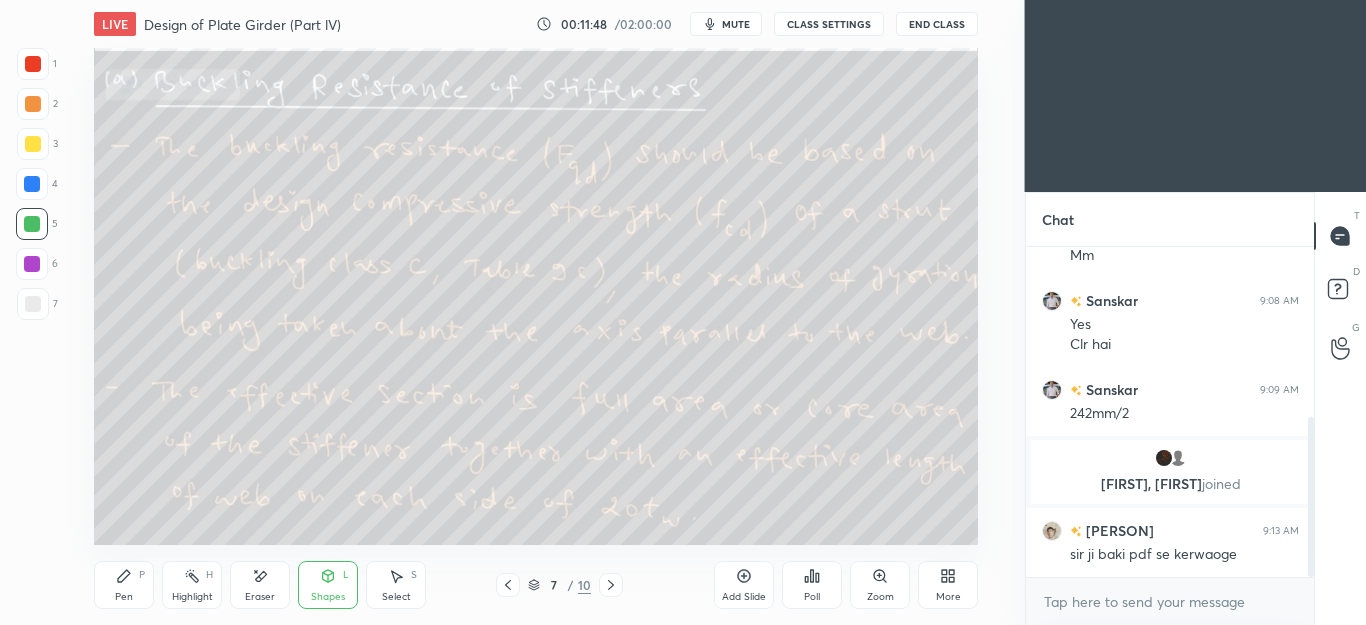 click 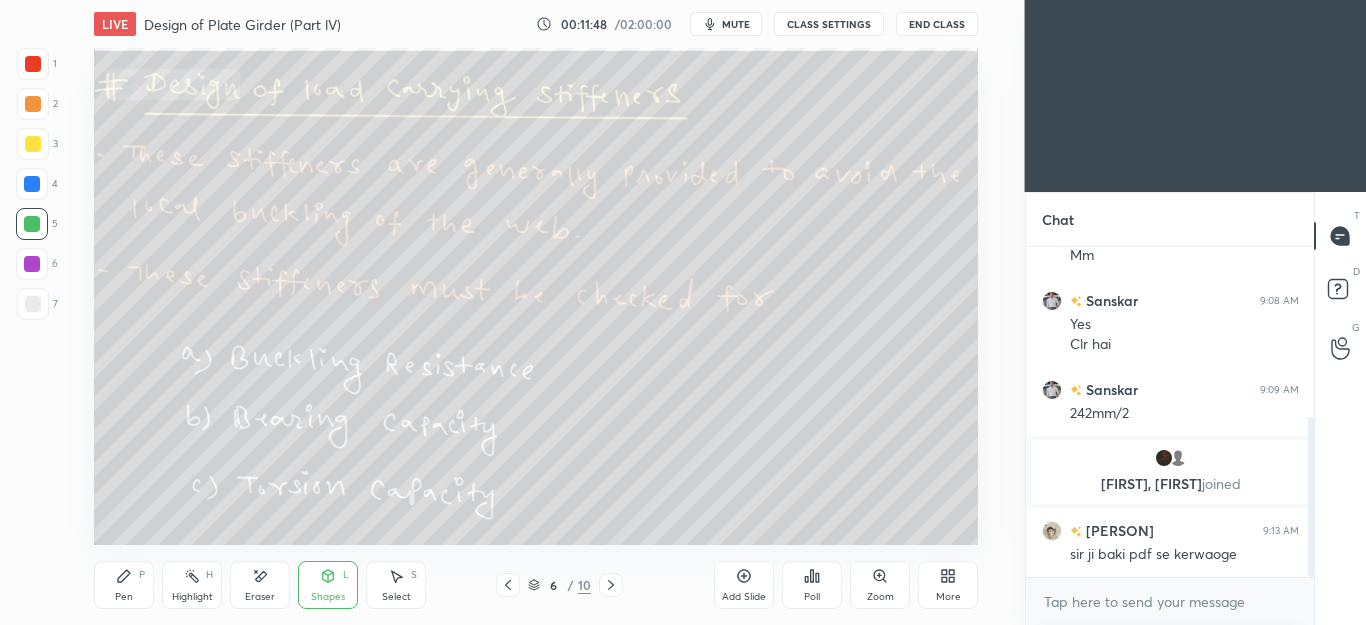 click on "Pen P" at bounding box center (124, 585) 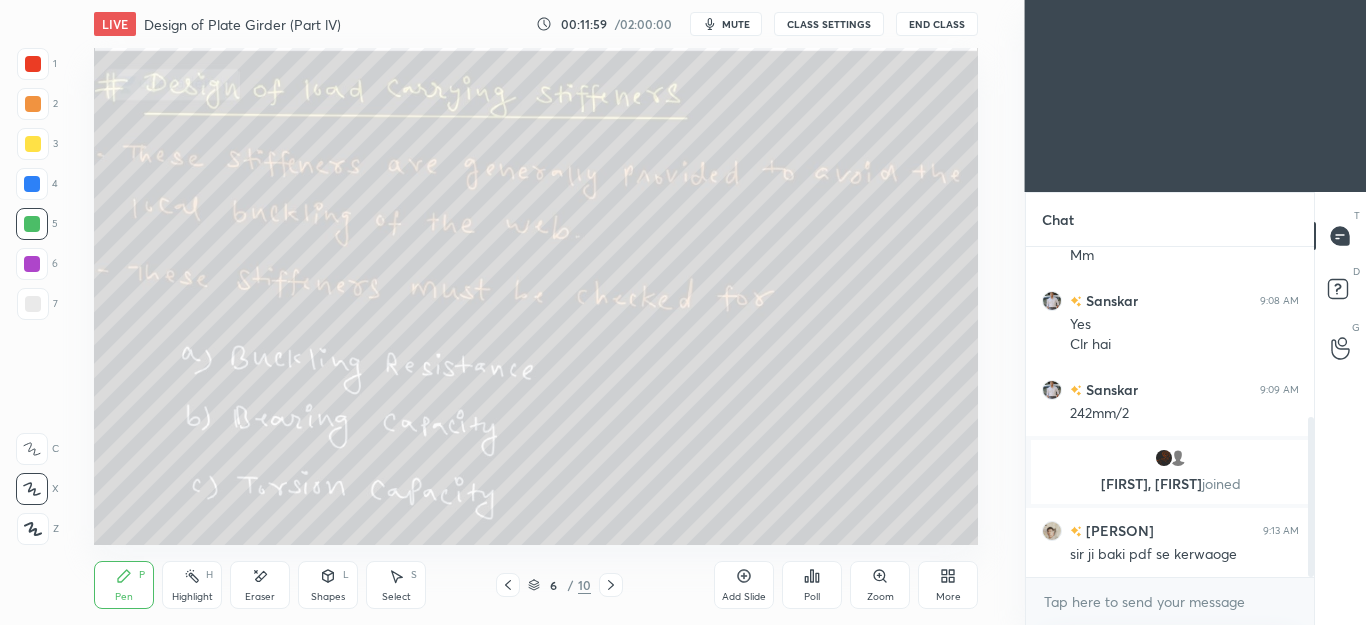 click 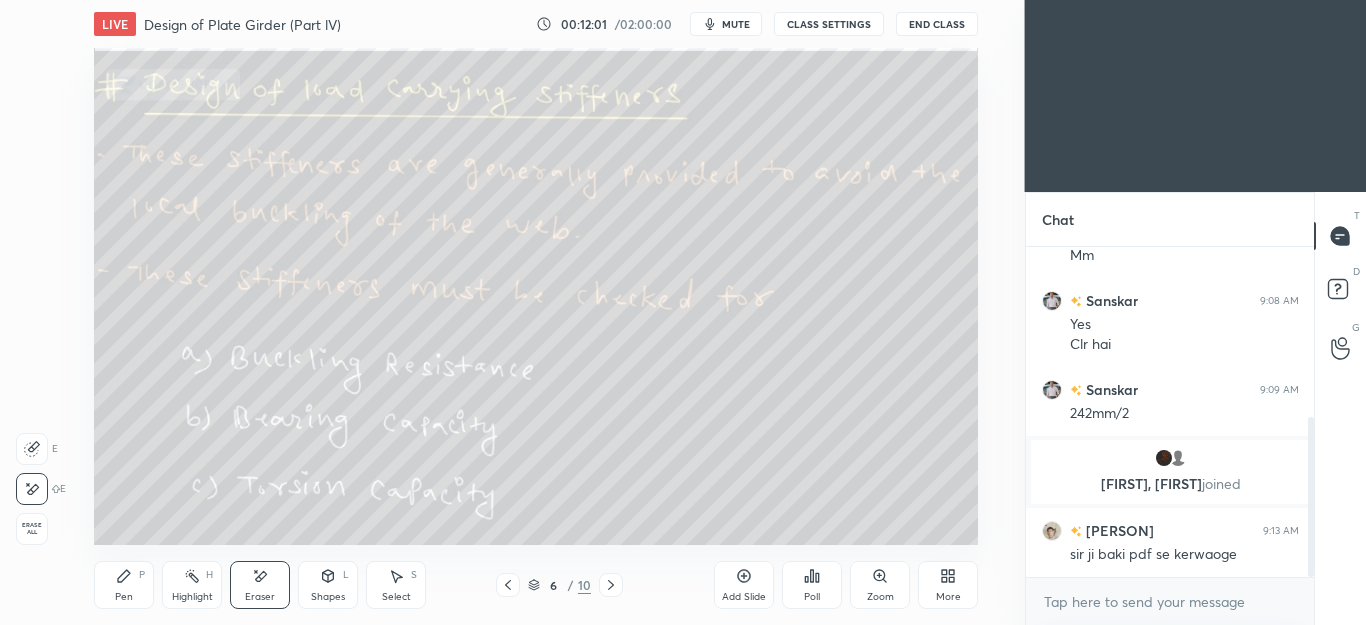 click 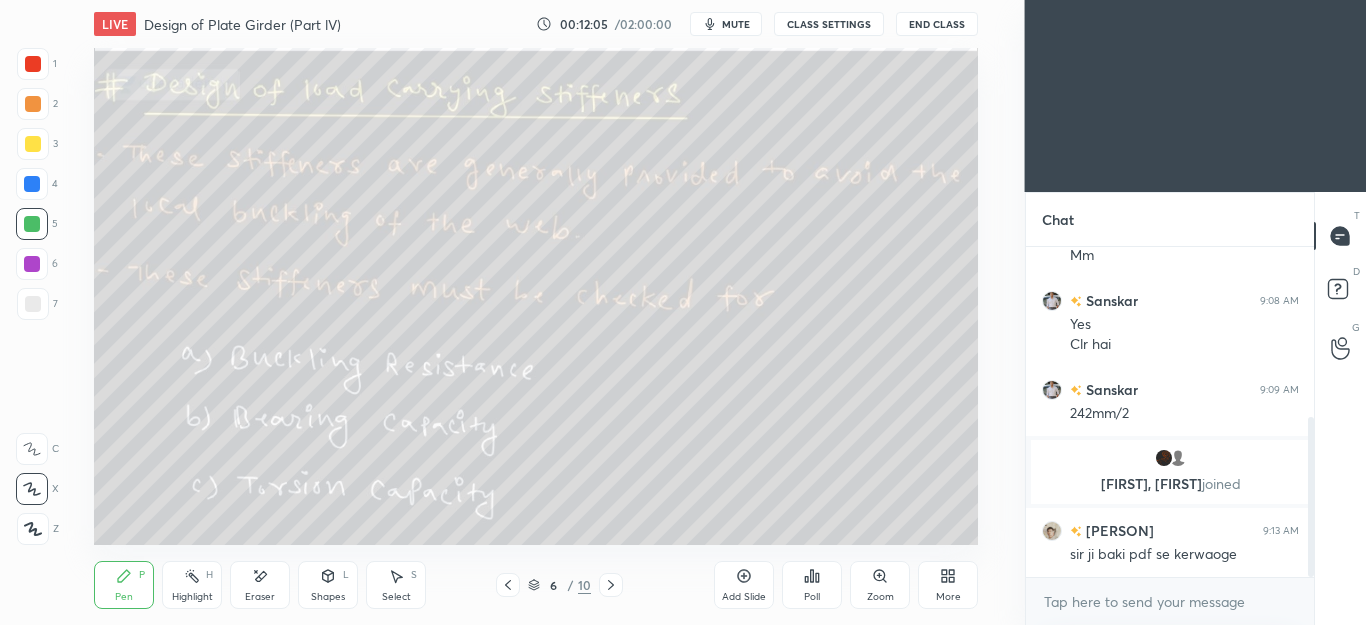 click at bounding box center [32, 184] 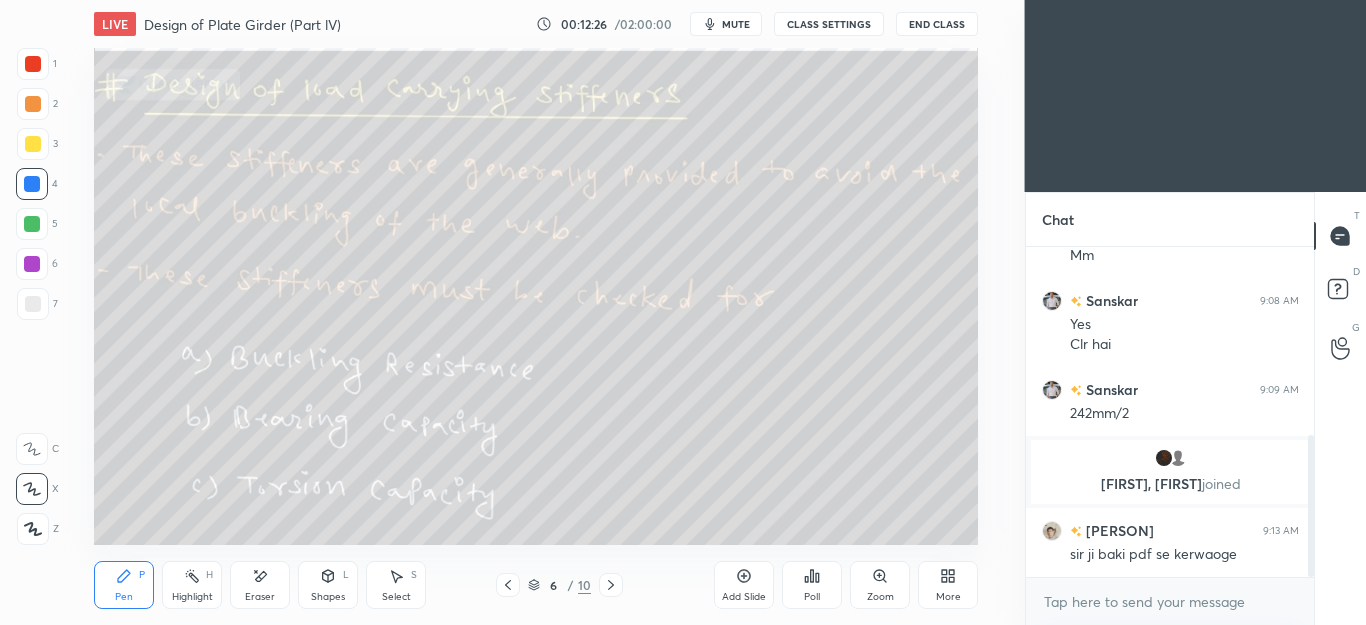 scroll, scrollTop: 436, scrollLeft: 0, axis: vertical 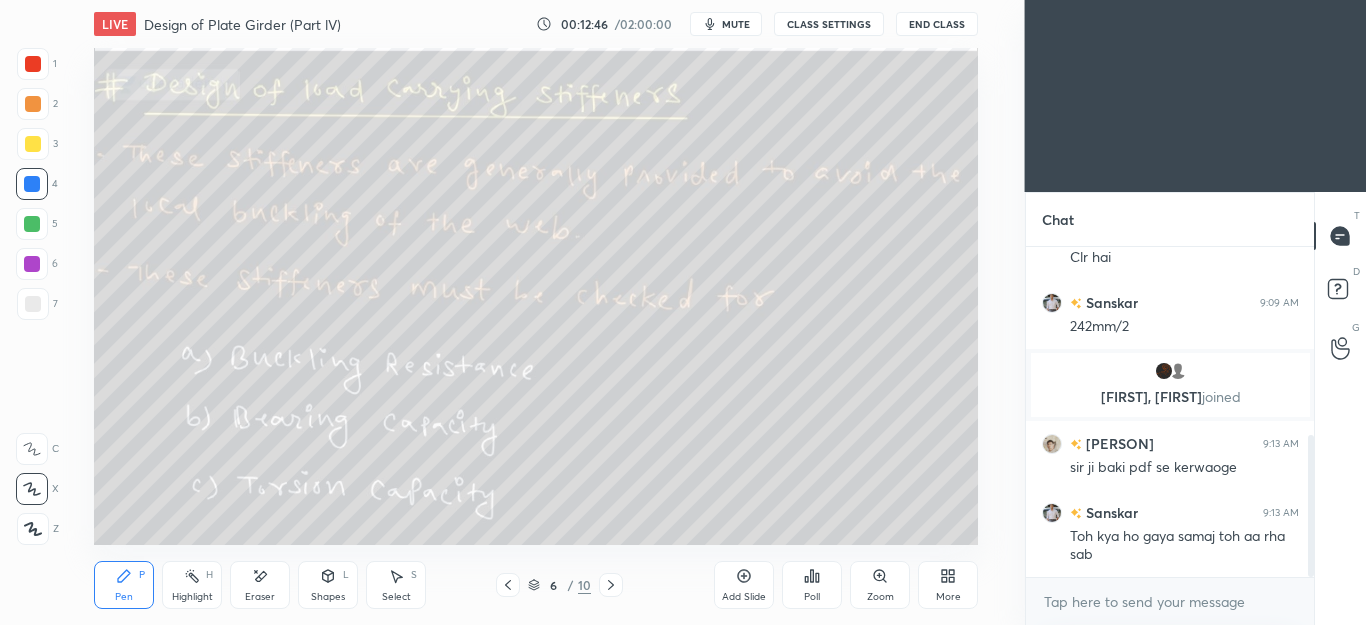 click on "Eraser" at bounding box center [260, 585] 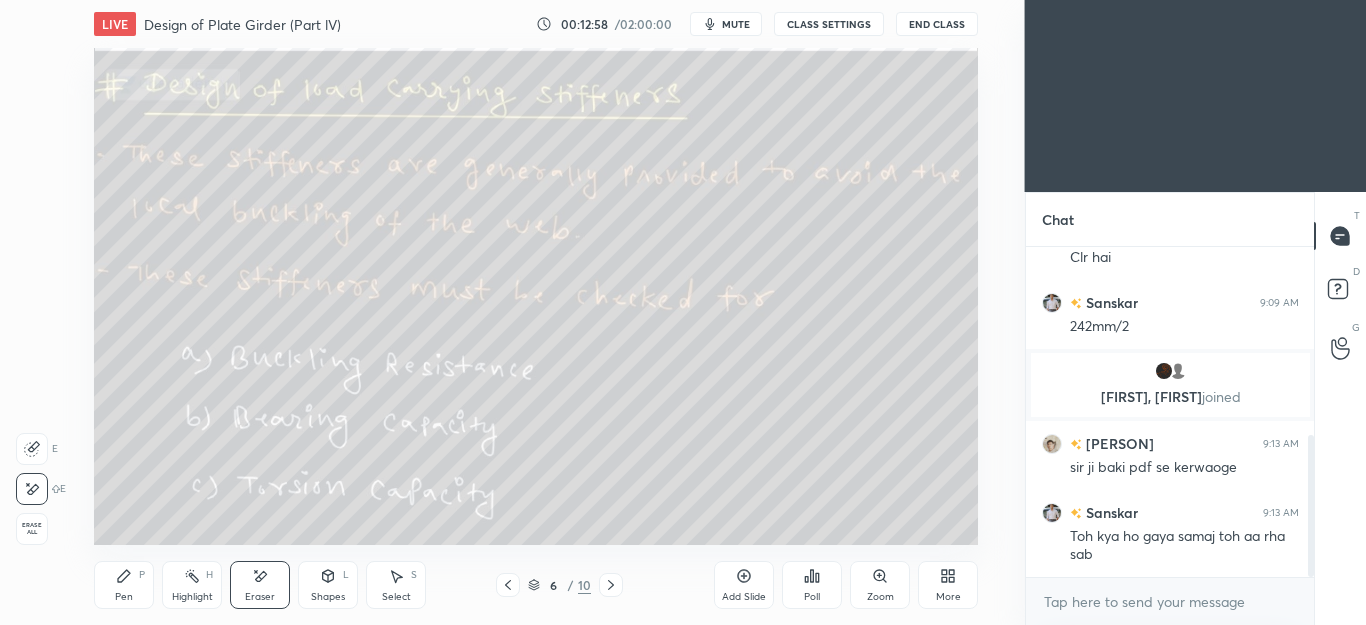 click on "Pen P" at bounding box center (124, 585) 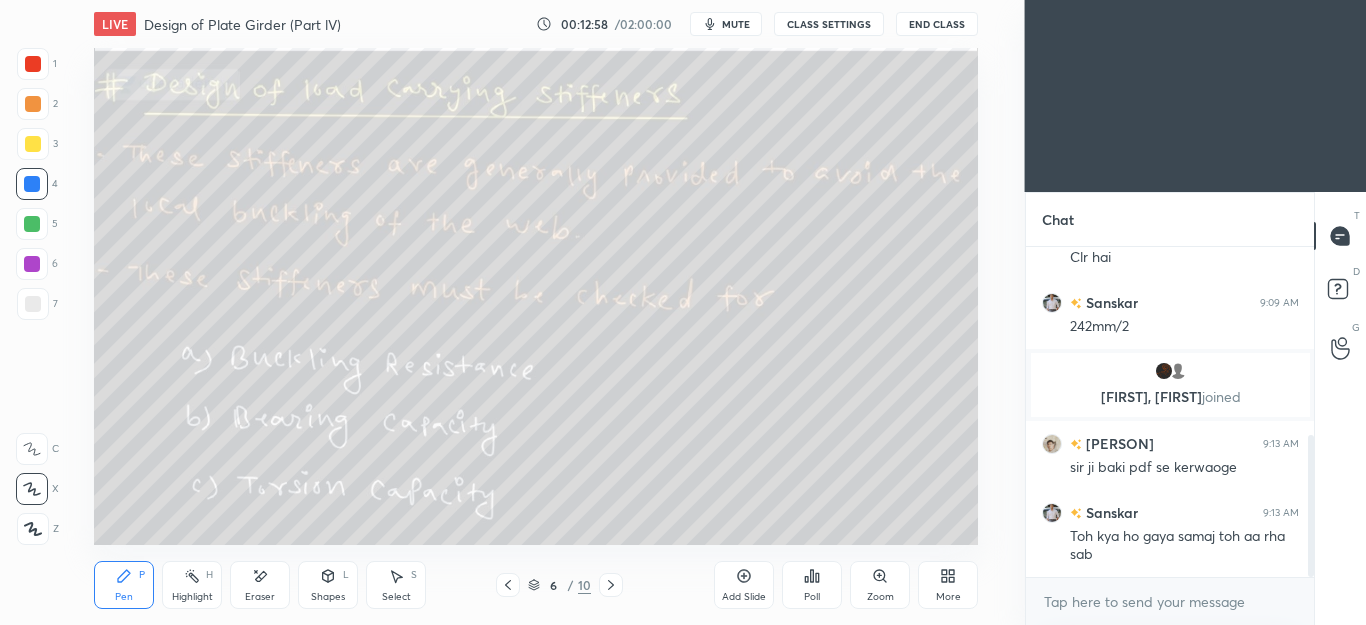 click on "Pen P" at bounding box center (124, 585) 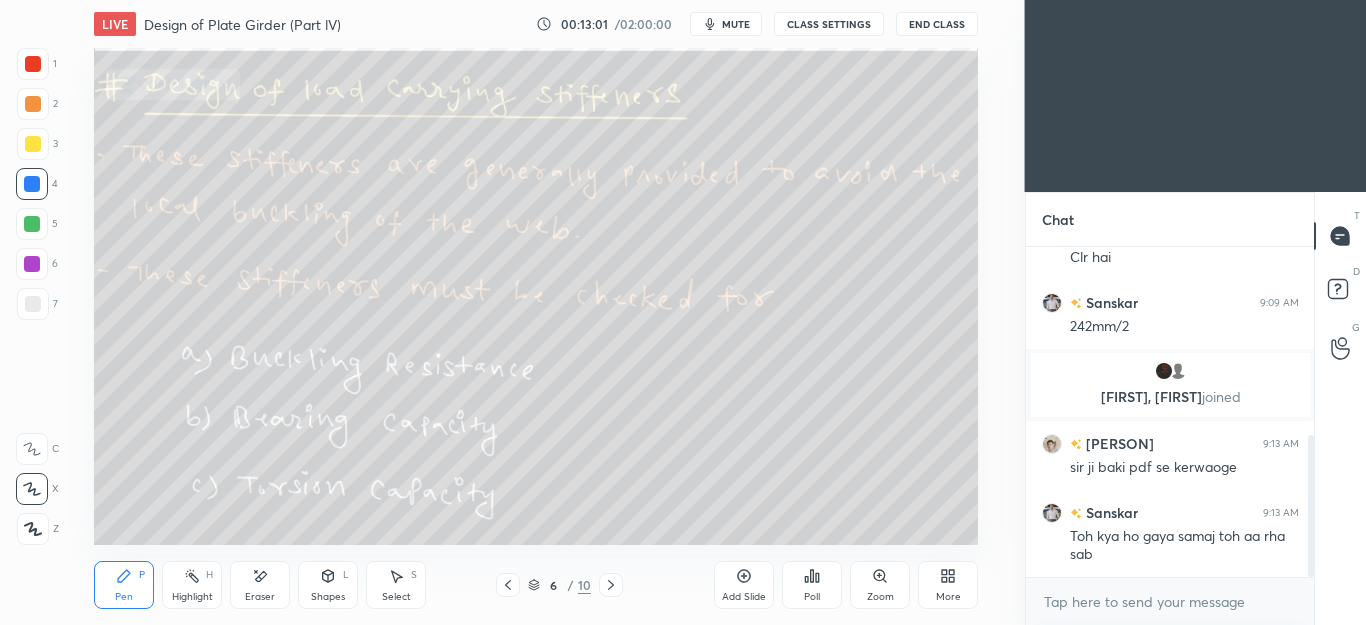 click on "Eraser" at bounding box center [260, 597] 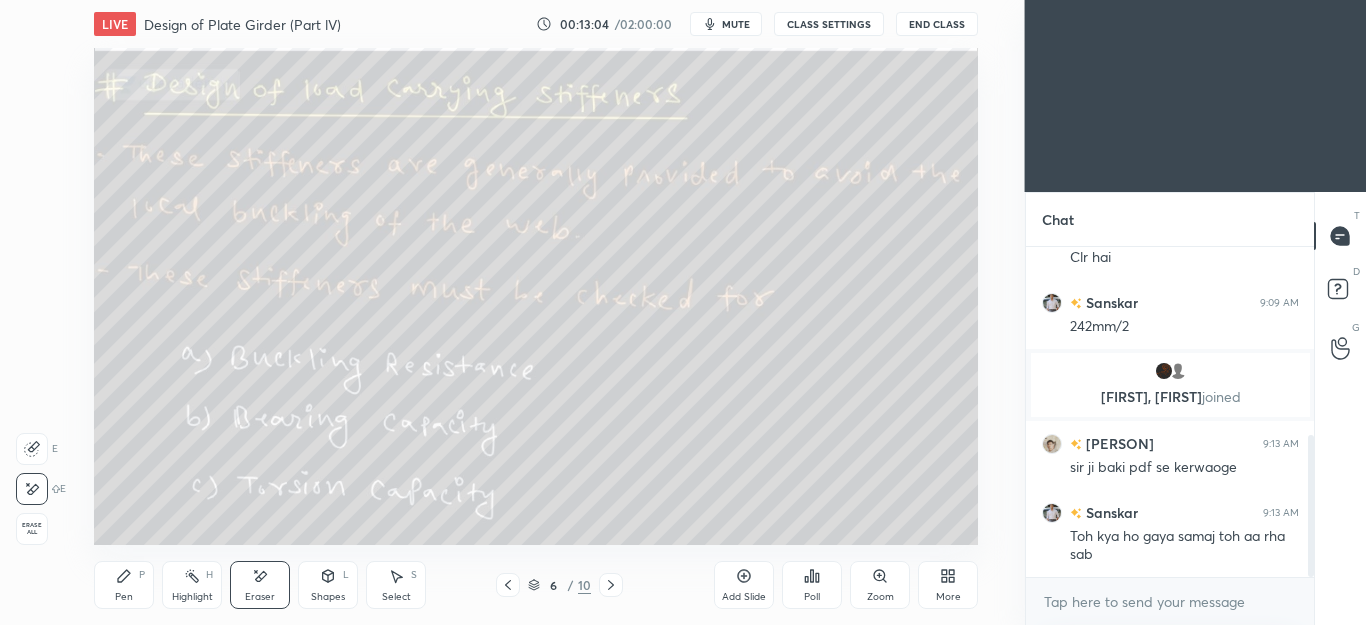 click 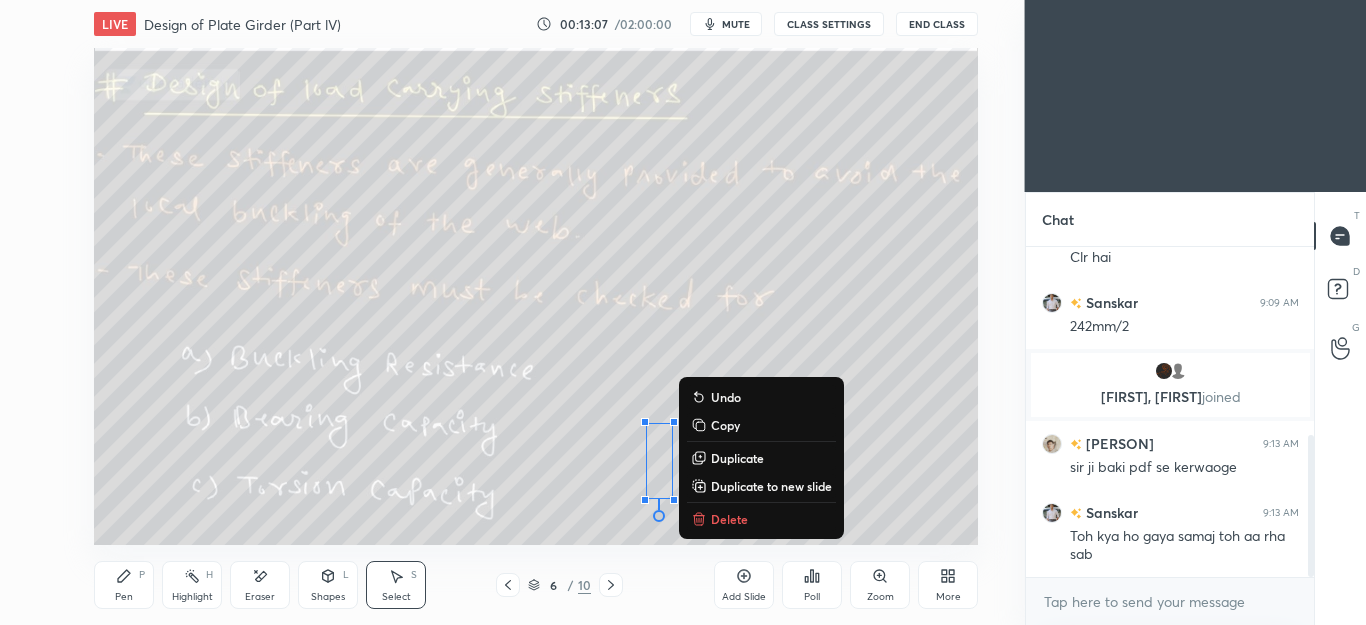 click on "Pen P" at bounding box center [124, 585] 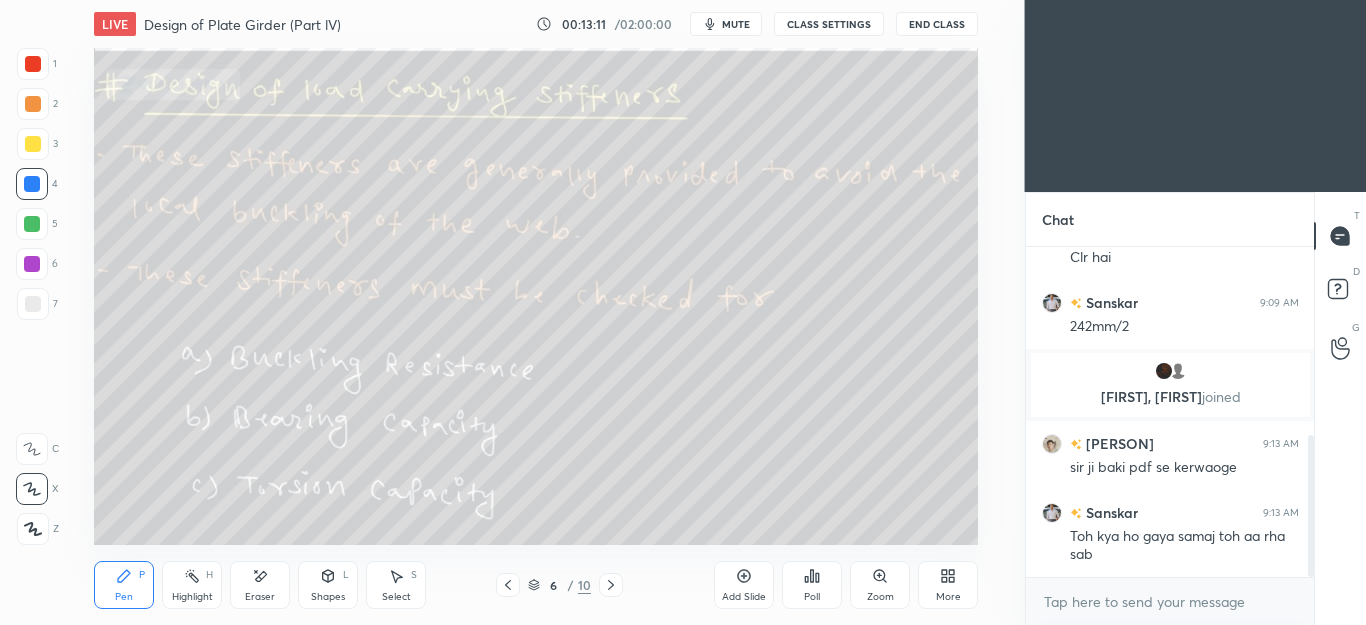 click at bounding box center [32, 224] 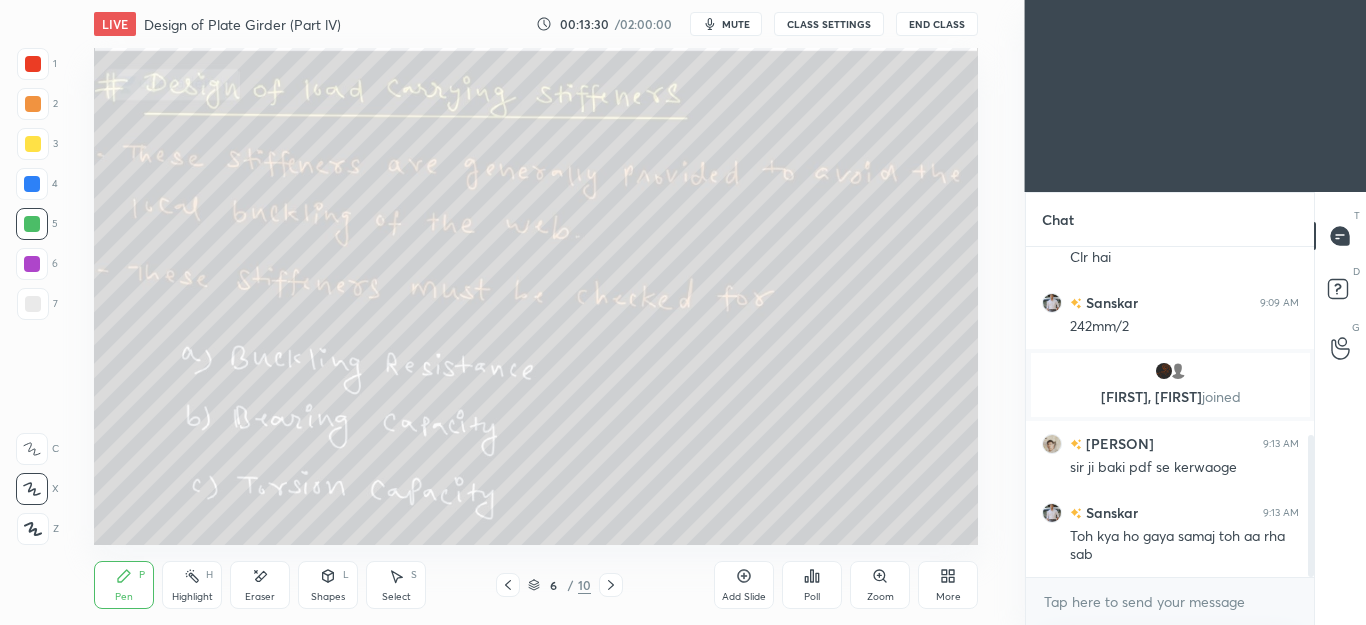 click at bounding box center (32, 184) 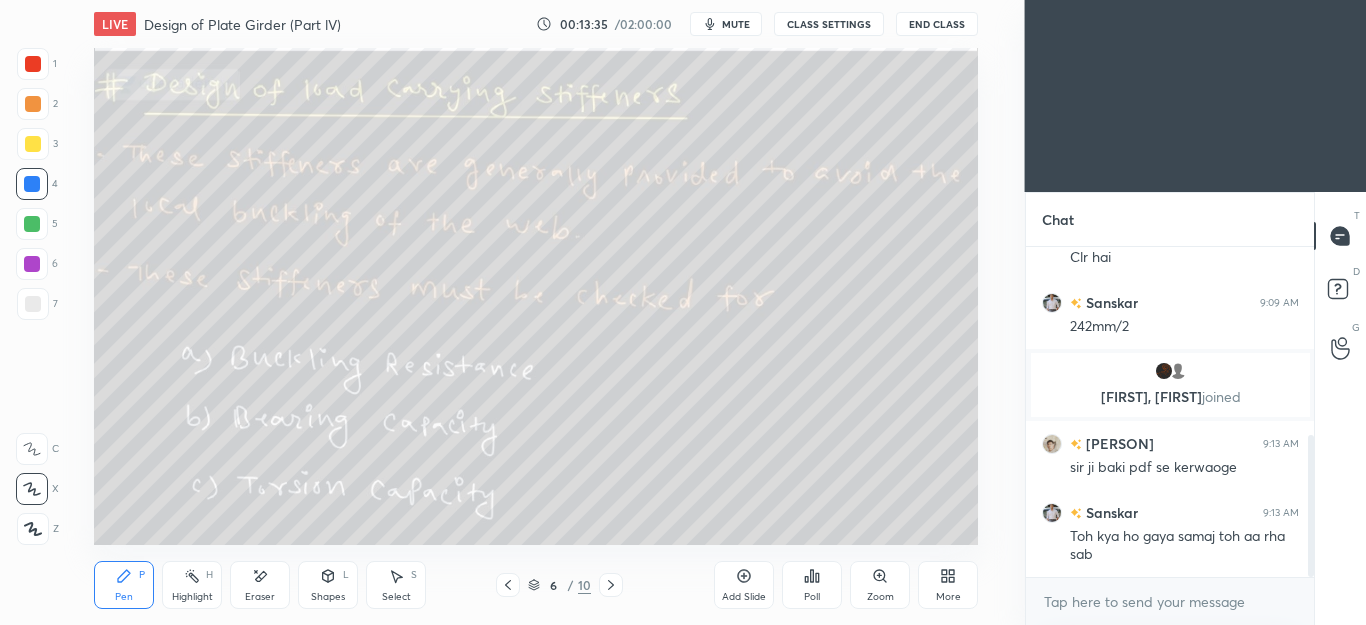 click on "mute" at bounding box center (726, 24) 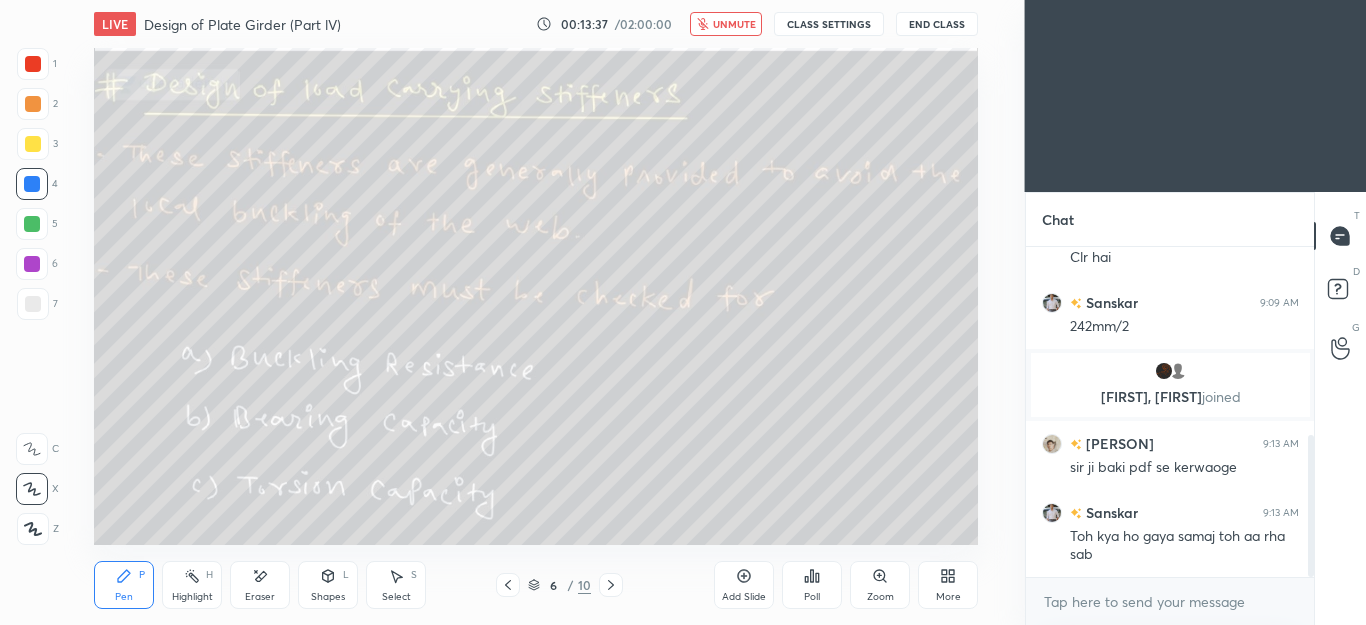 click on "unmute" at bounding box center [734, 24] 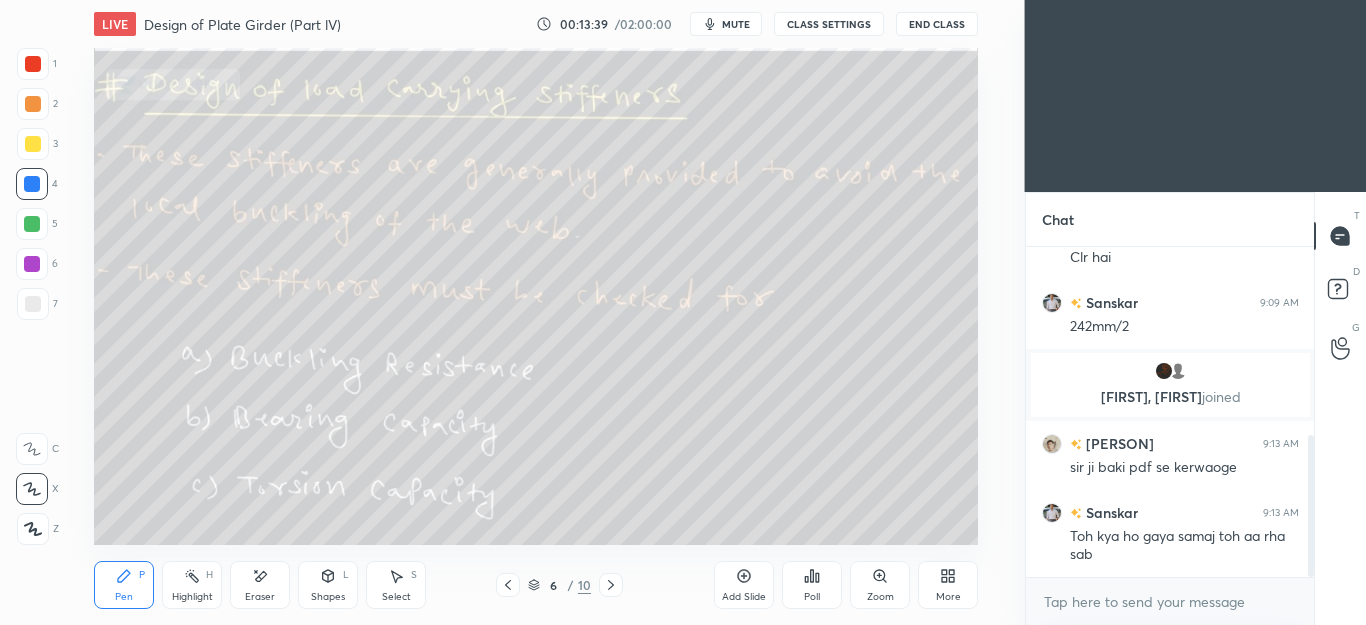 click on "Eraser" at bounding box center [260, 585] 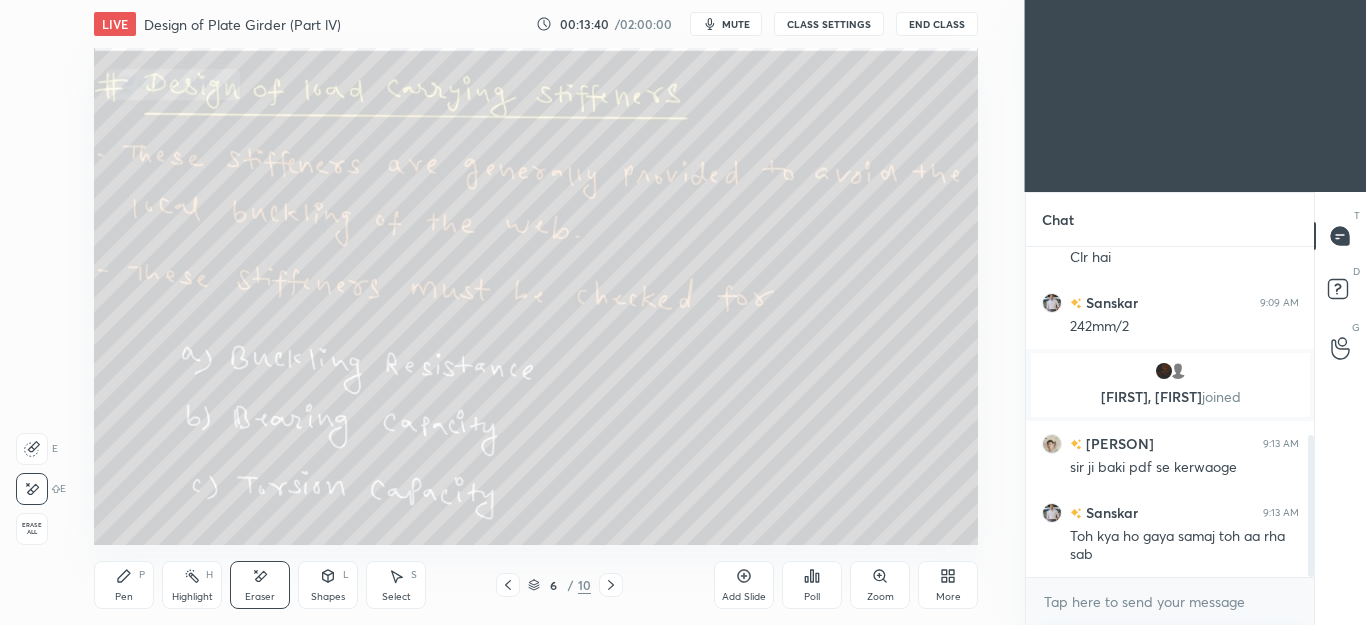 click on "Pen P" at bounding box center [124, 585] 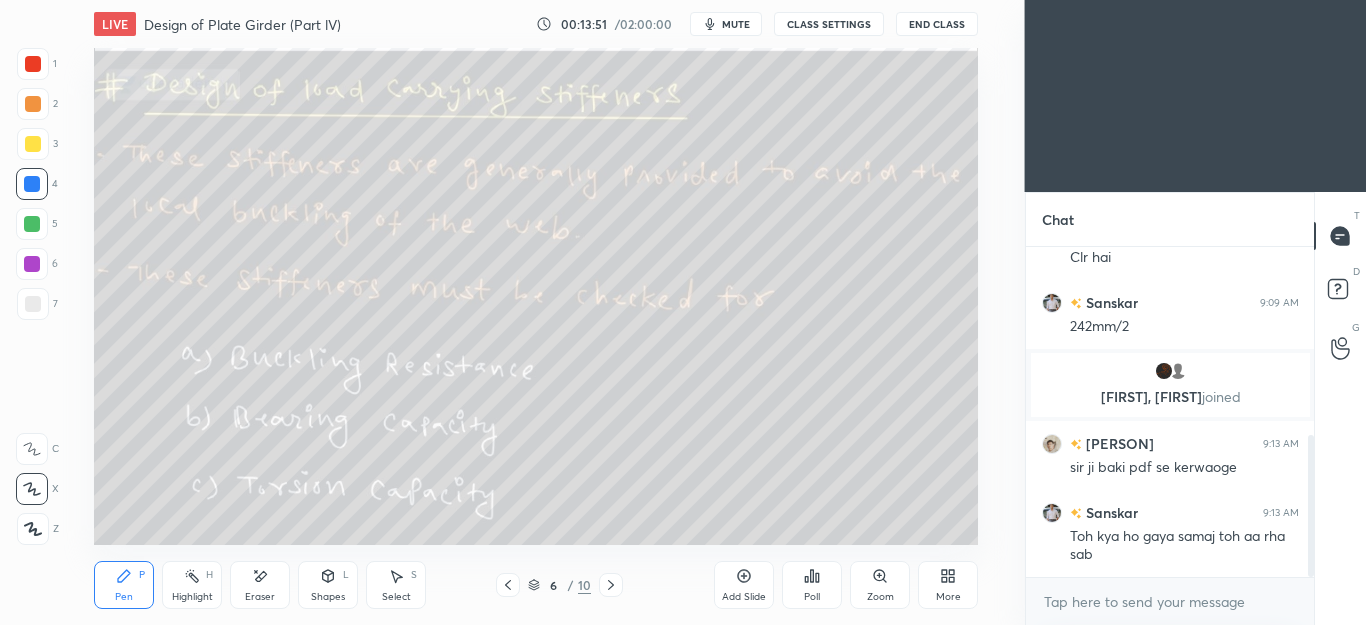 click at bounding box center (33, 144) 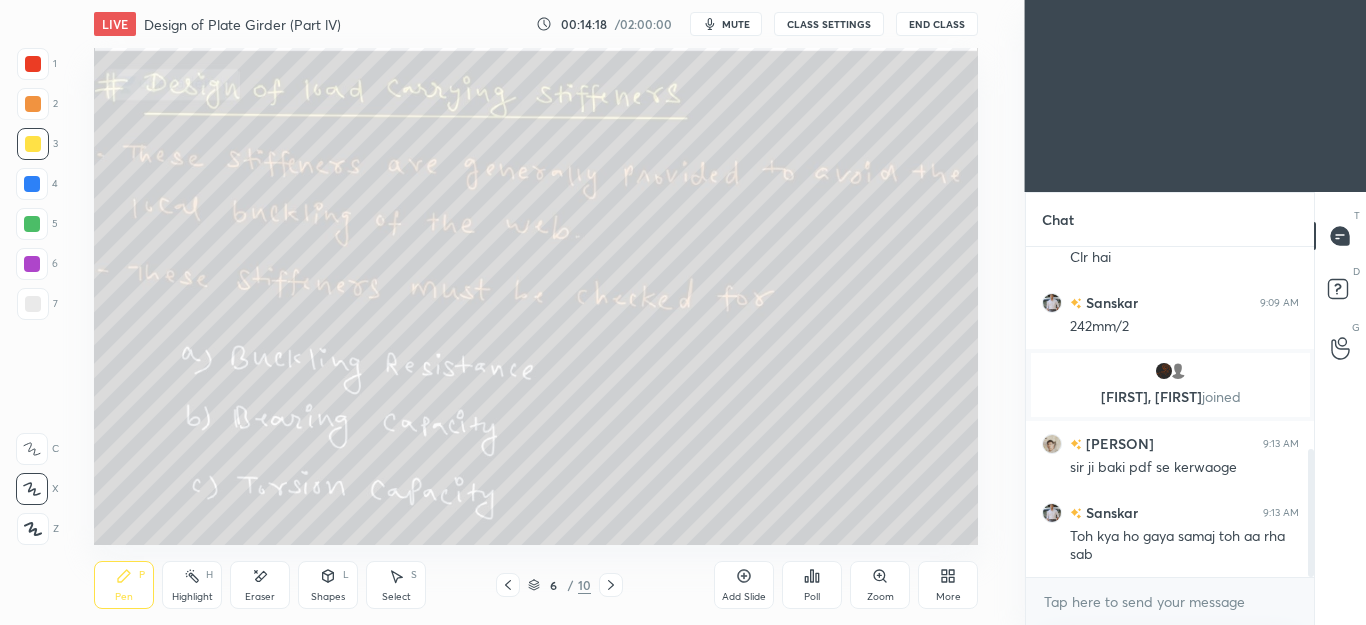 scroll, scrollTop: 523, scrollLeft: 0, axis: vertical 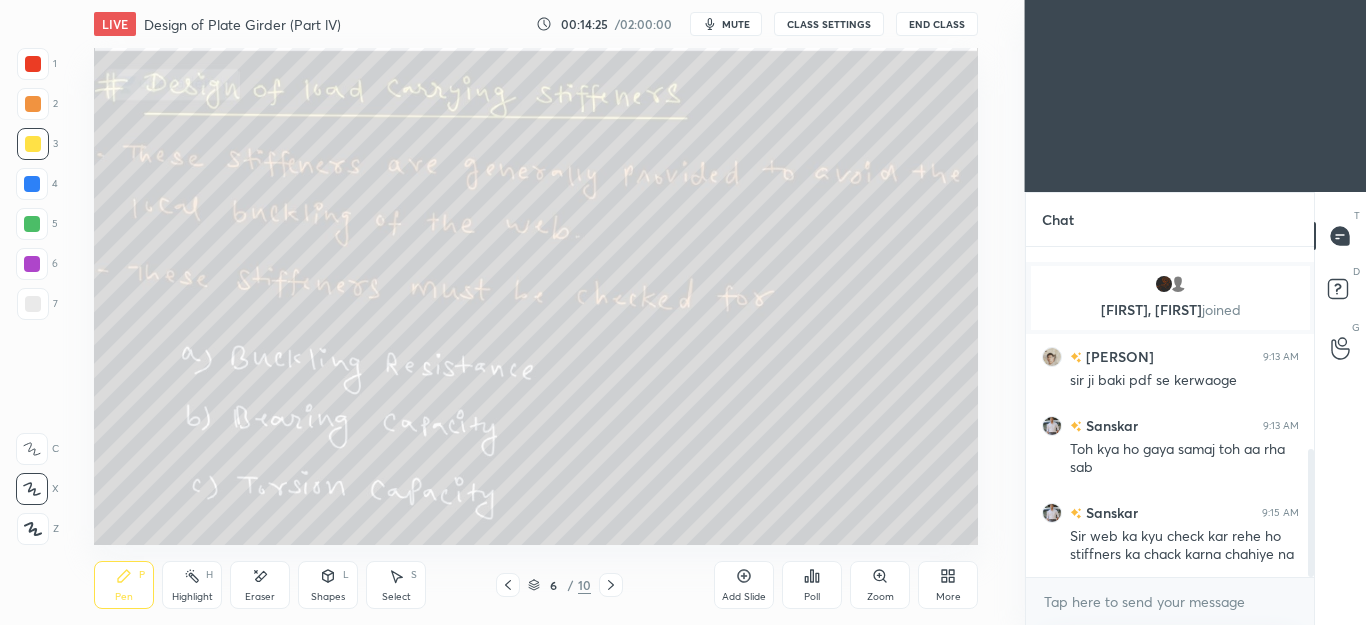 click on "Select S" at bounding box center (396, 585) 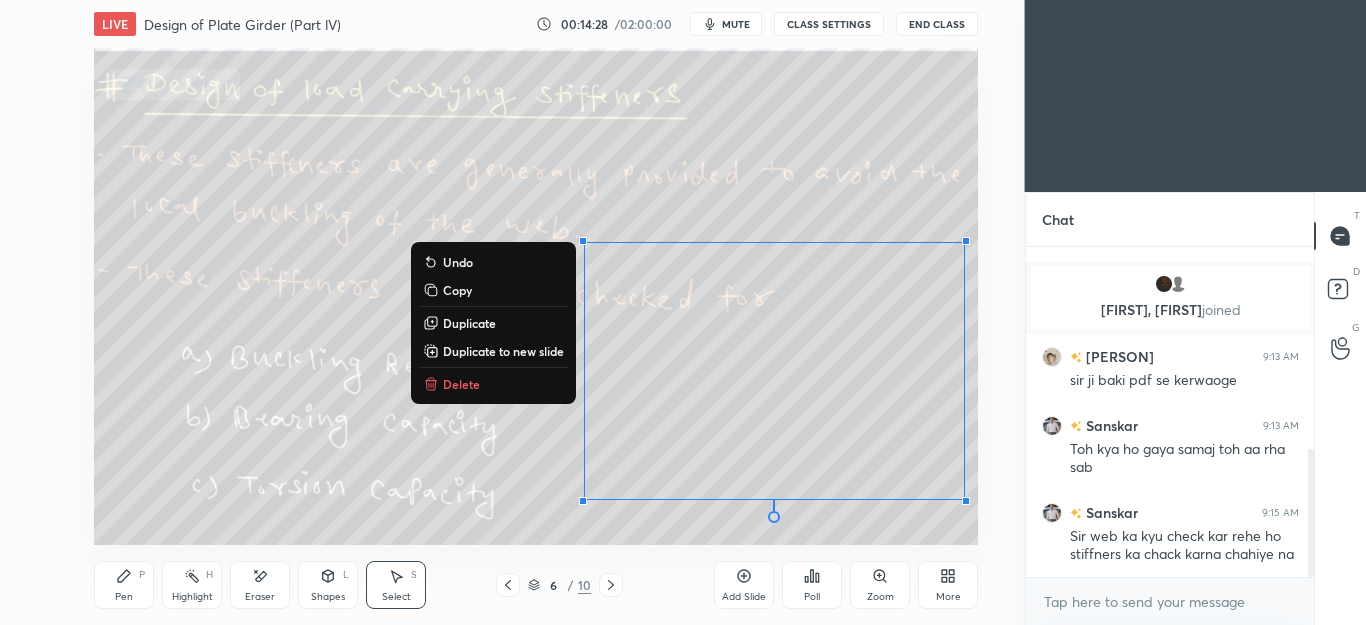 click on "Delete" at bounding box center (461, 384) 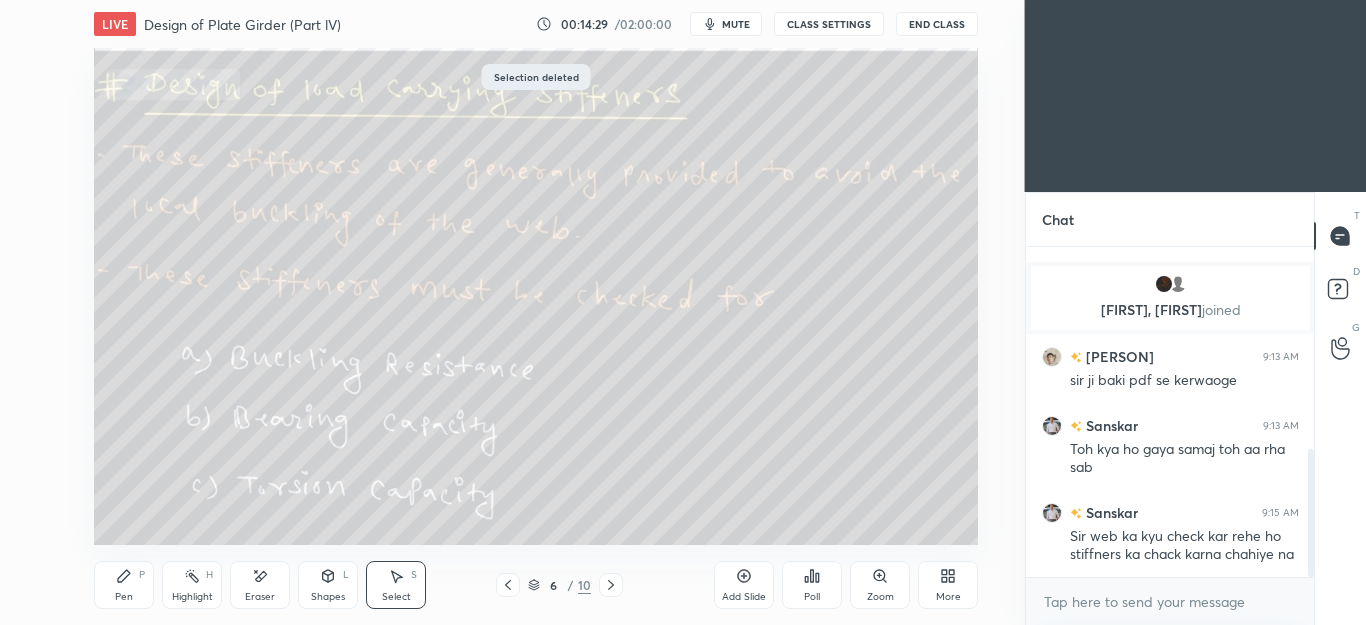 click 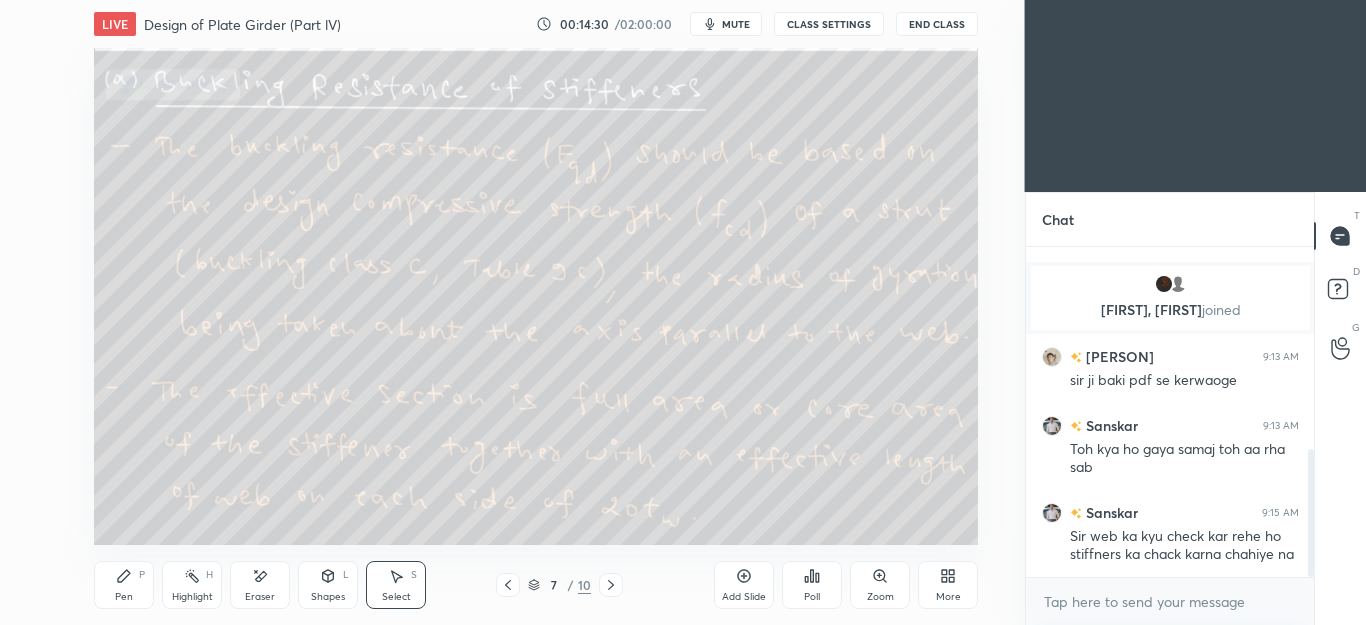 click on "Eraser" at bounding box center (260, 585) 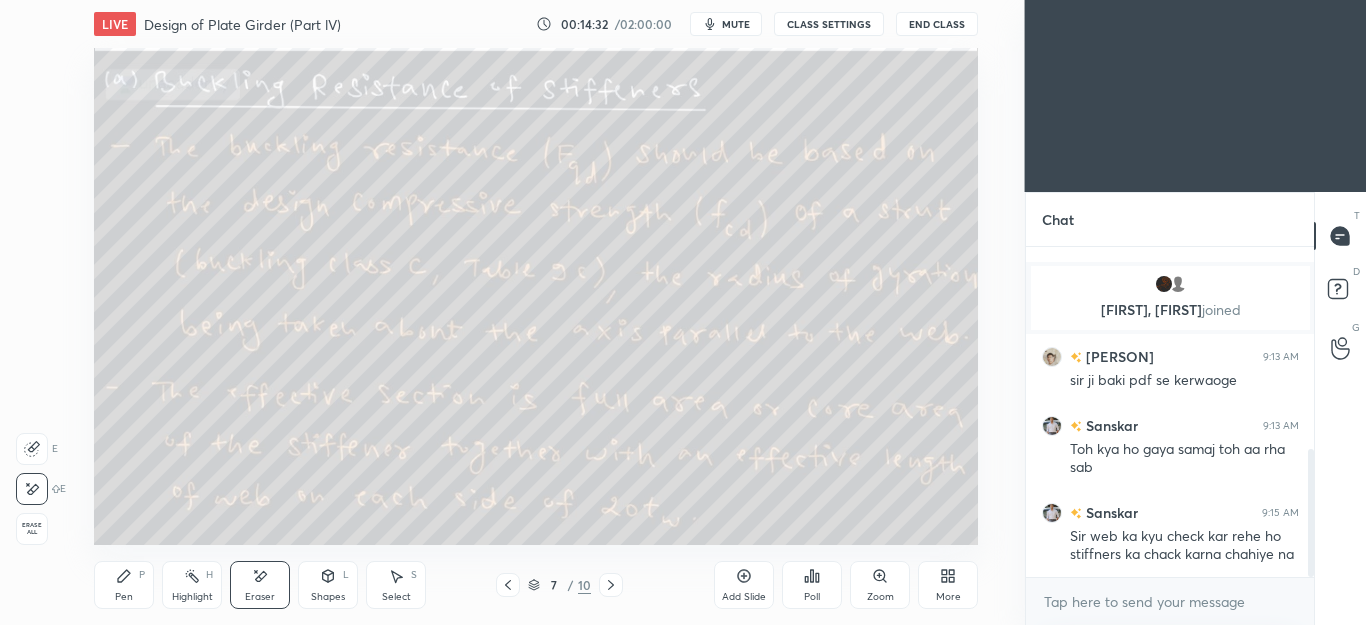 click on "Pen P" at bounding box center [124, 585] 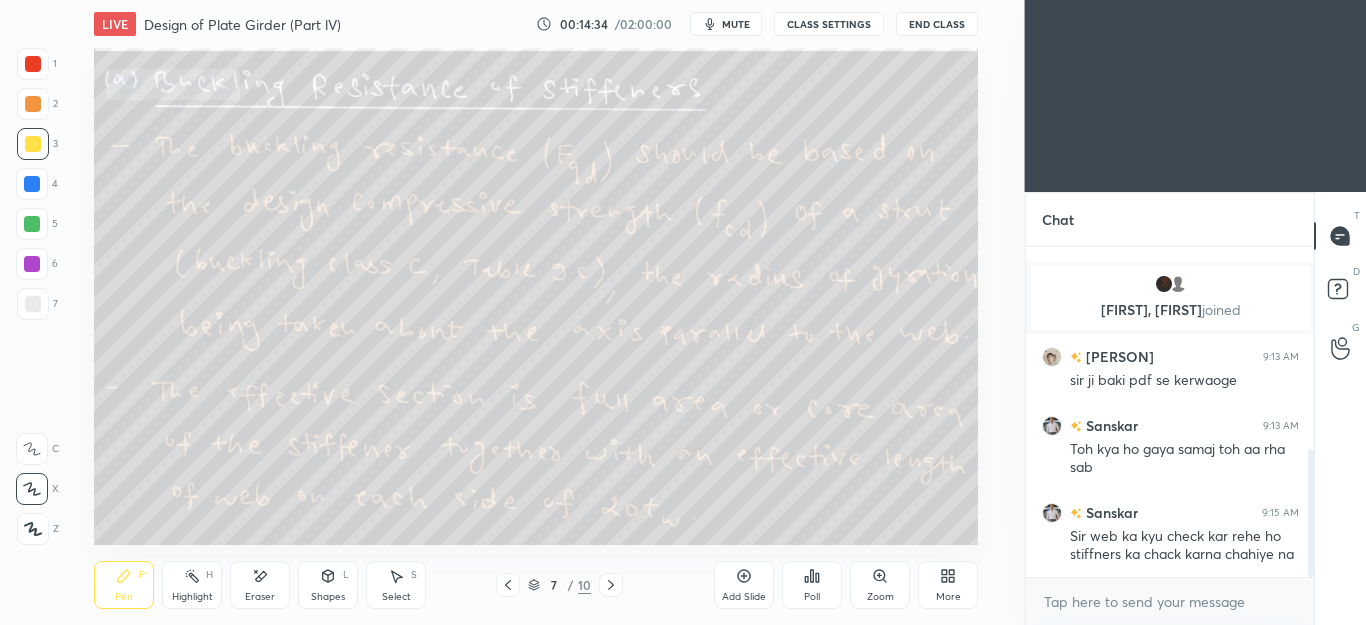 click 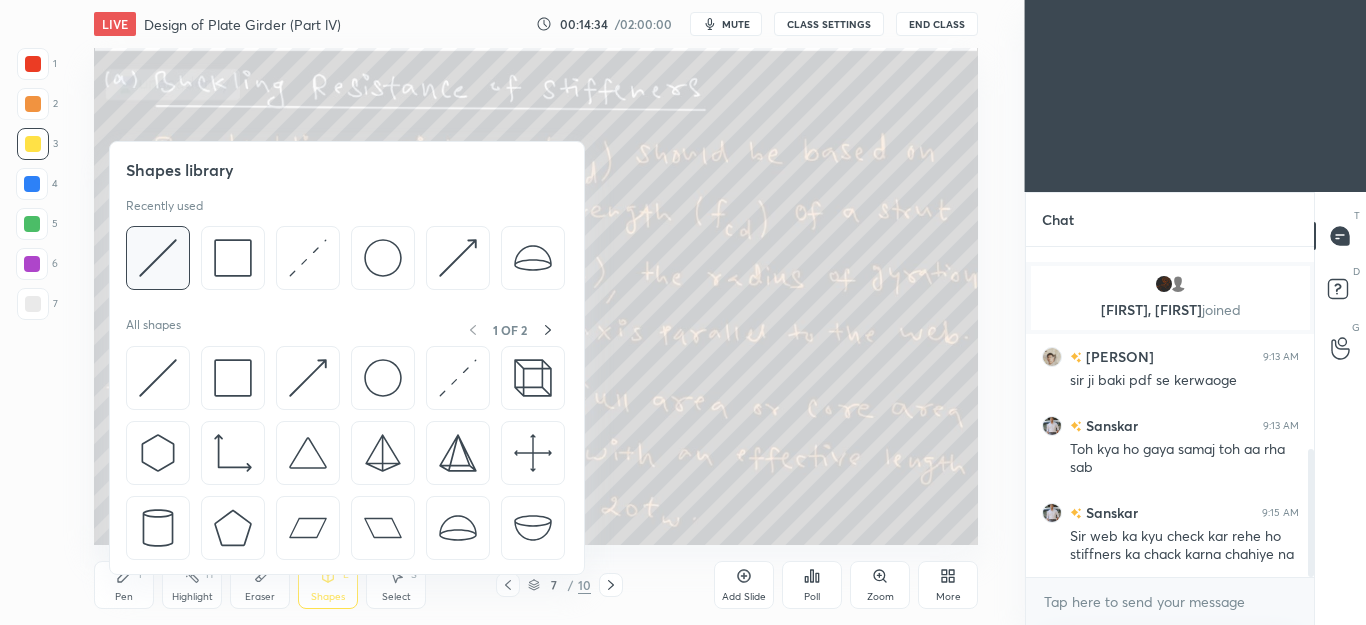 click at bounding box center [158, 258] 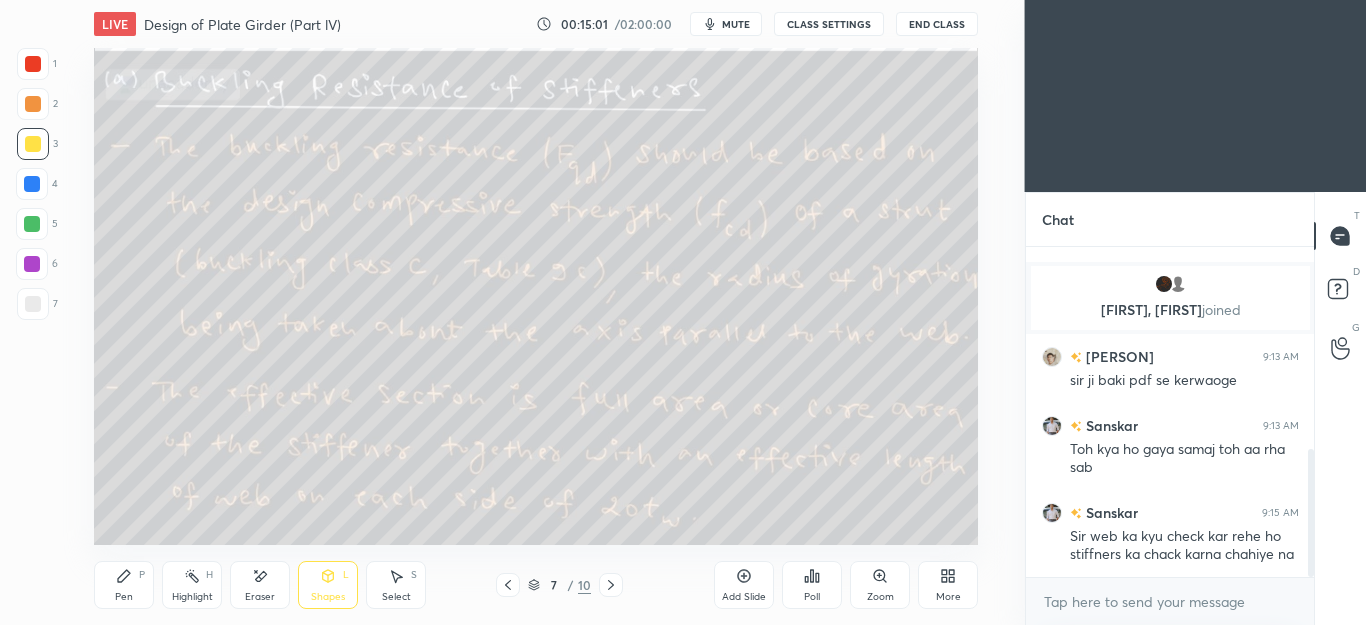 click on "Pen P" at bounding box center (124, 585) 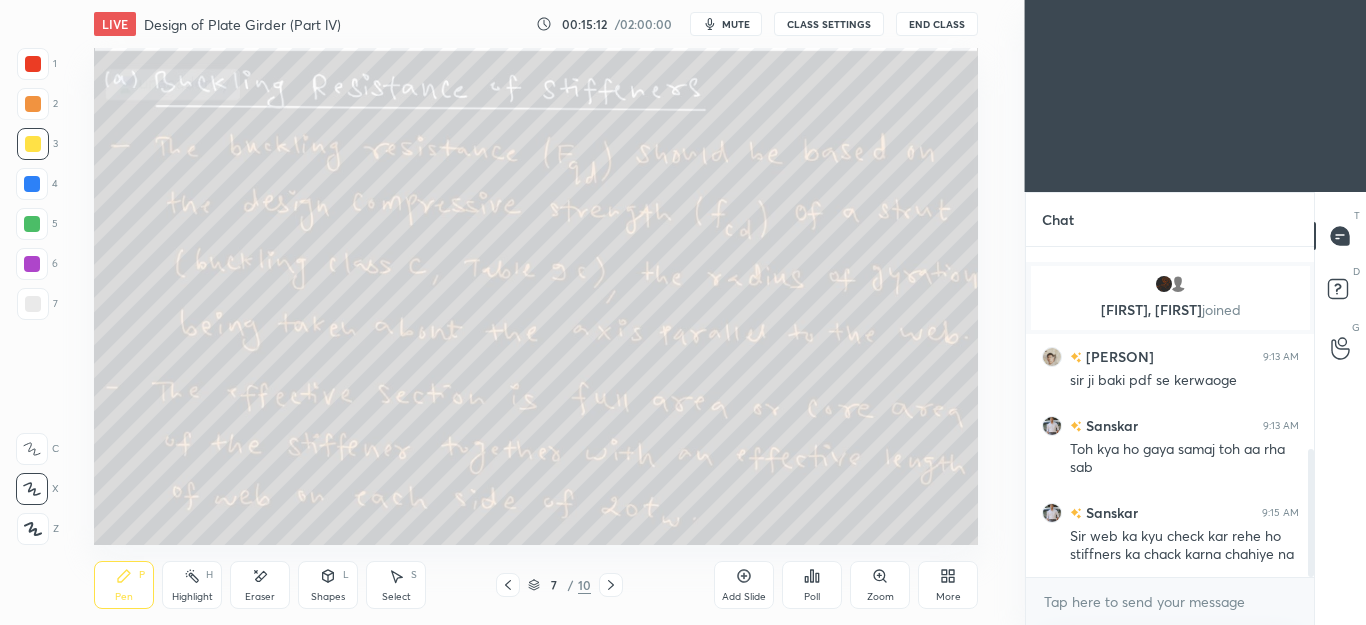 click on "Eraser" at bounding box center (260, 585) 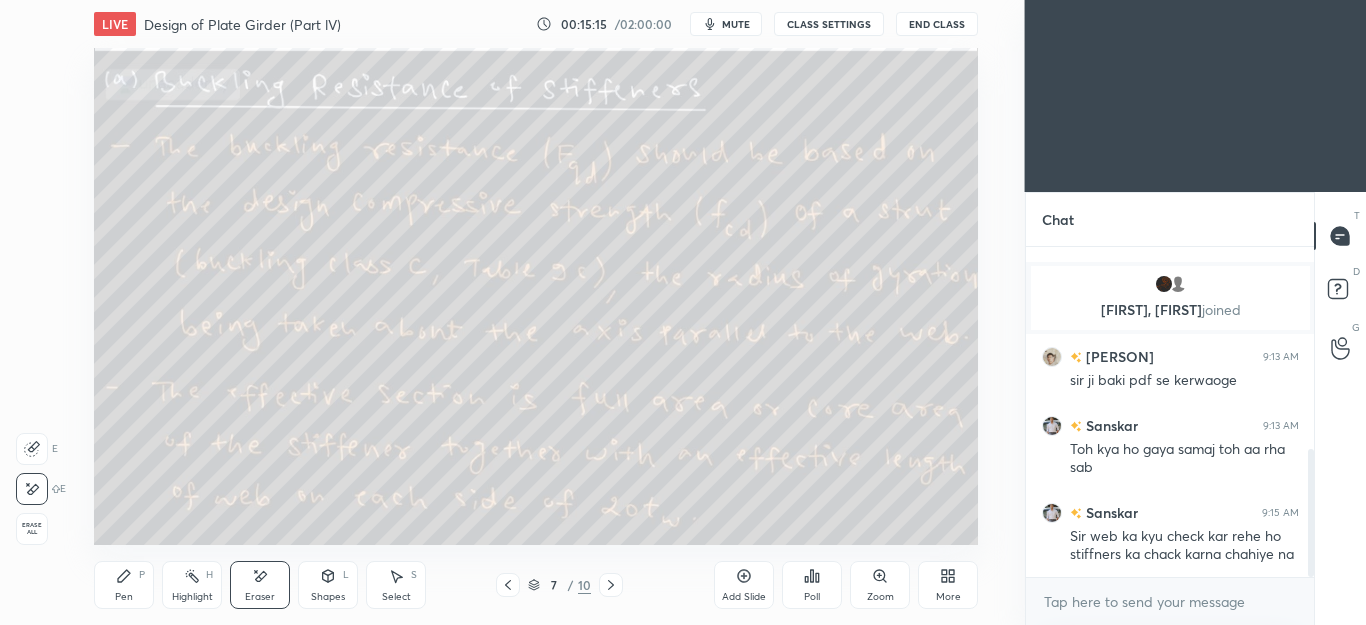 click on "Pen P" at bounding box center [124, 585] 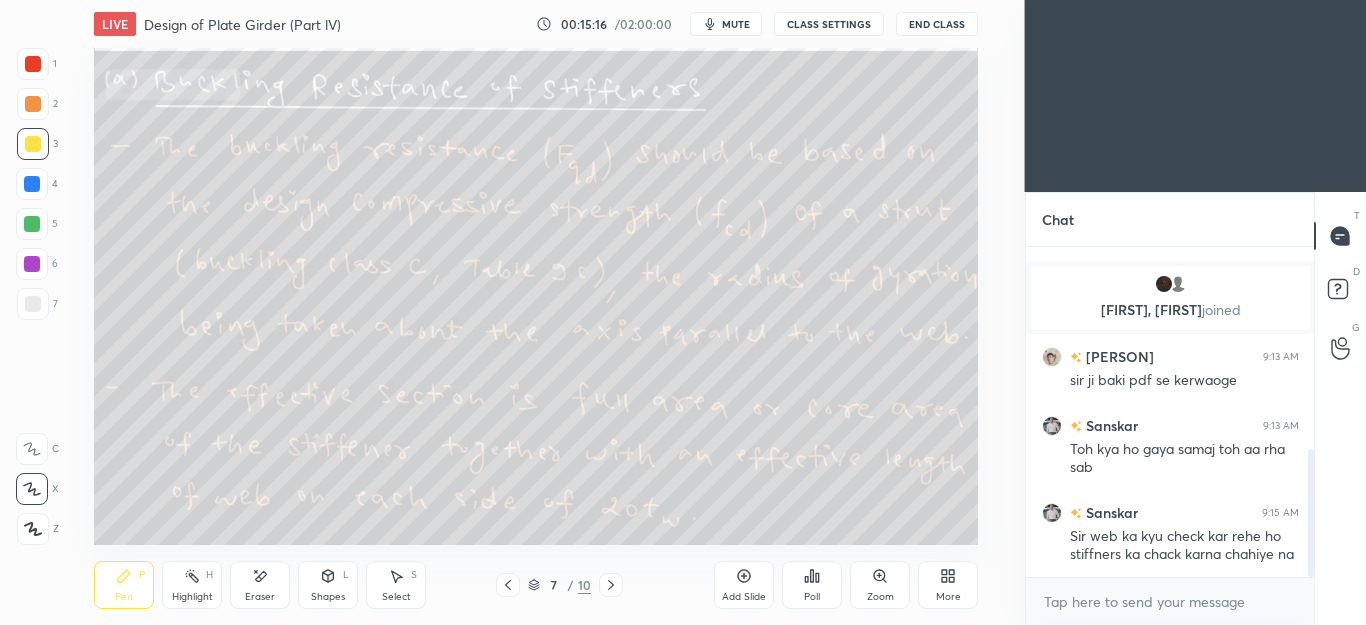 click on "Shapes L" at bounding box center (328, 585) 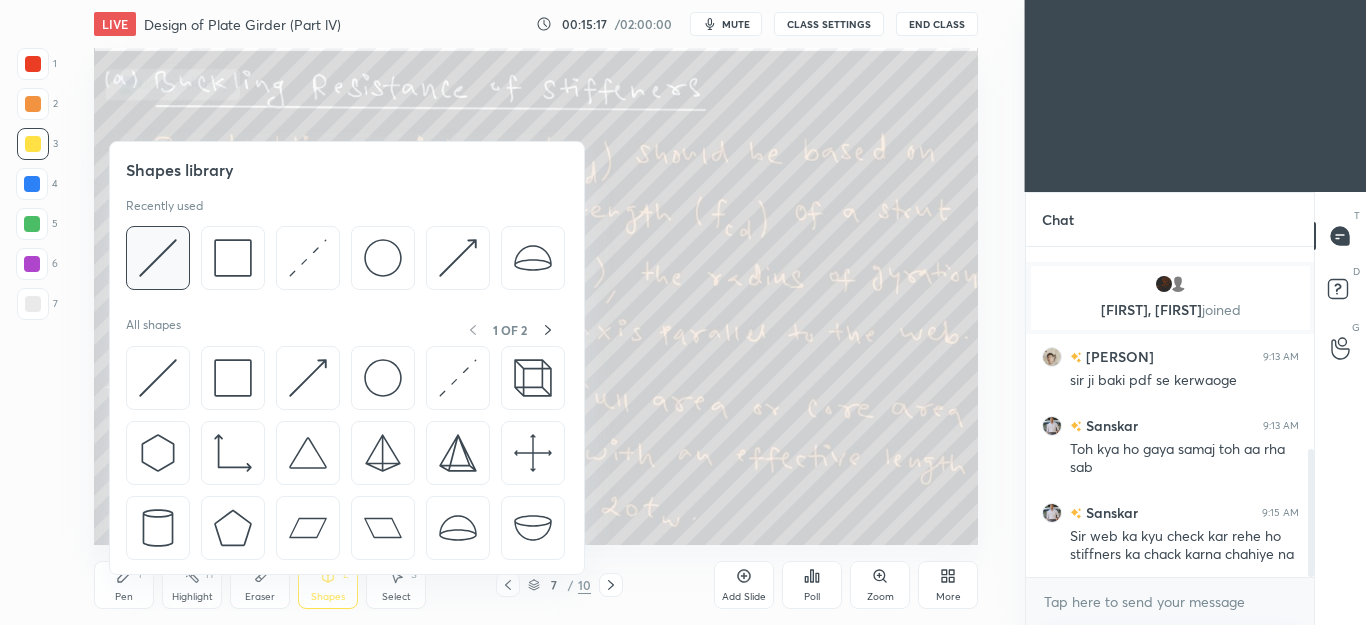 click at bounding box center (158, 258) 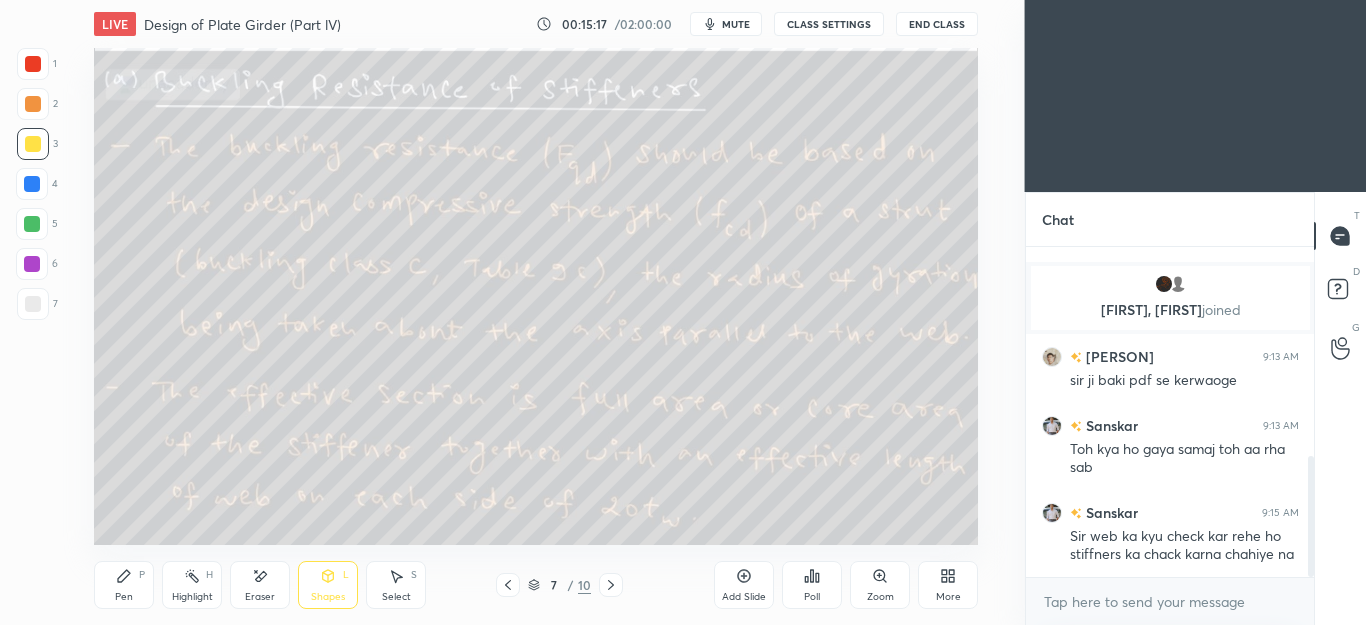 scroll, scrollTop: 571, scrollLeft: 0, axis: vertical 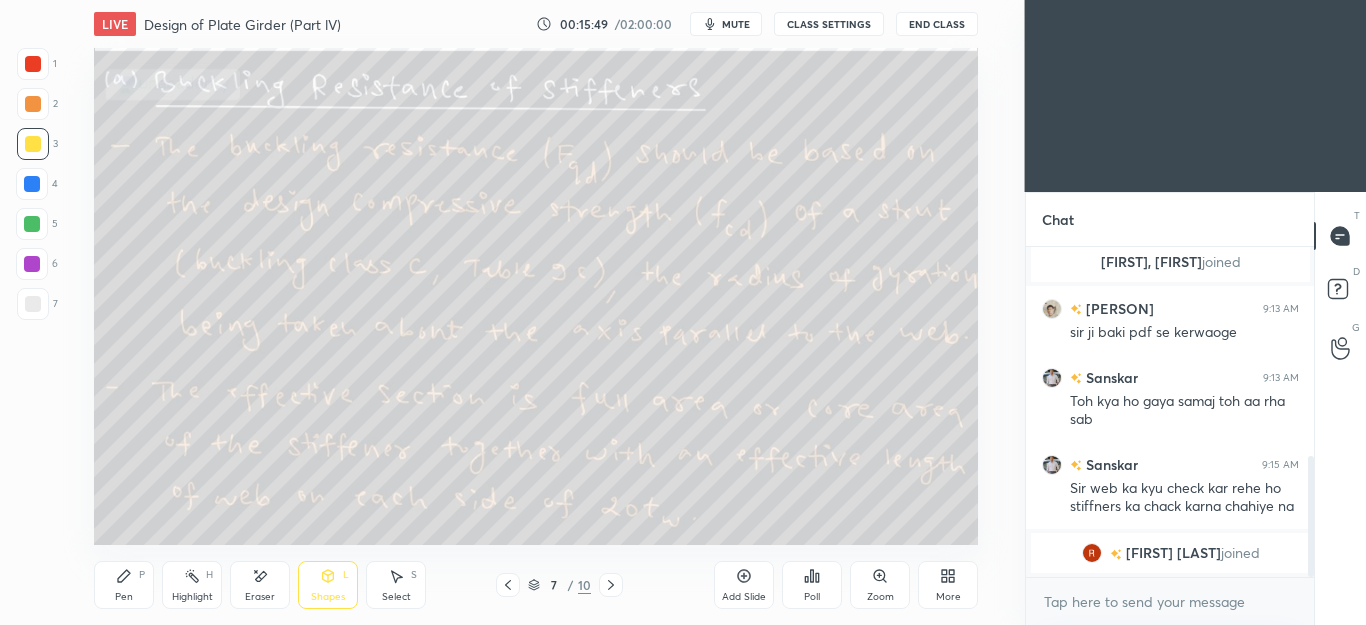 click 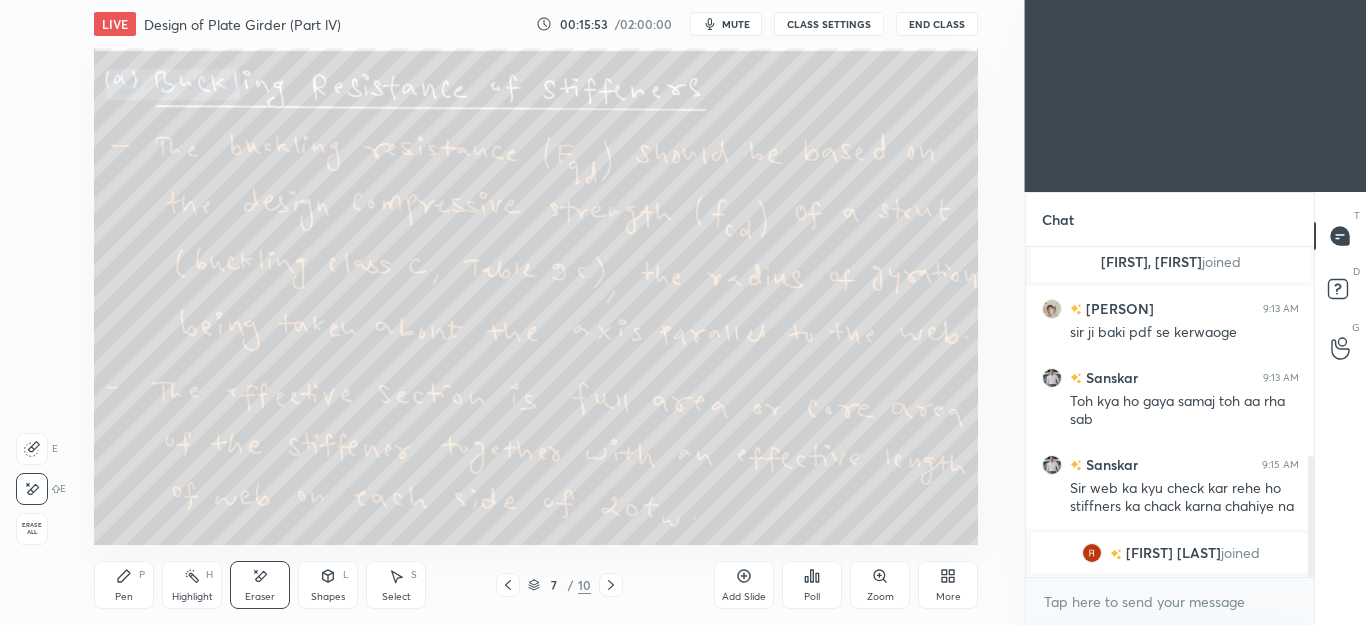 click 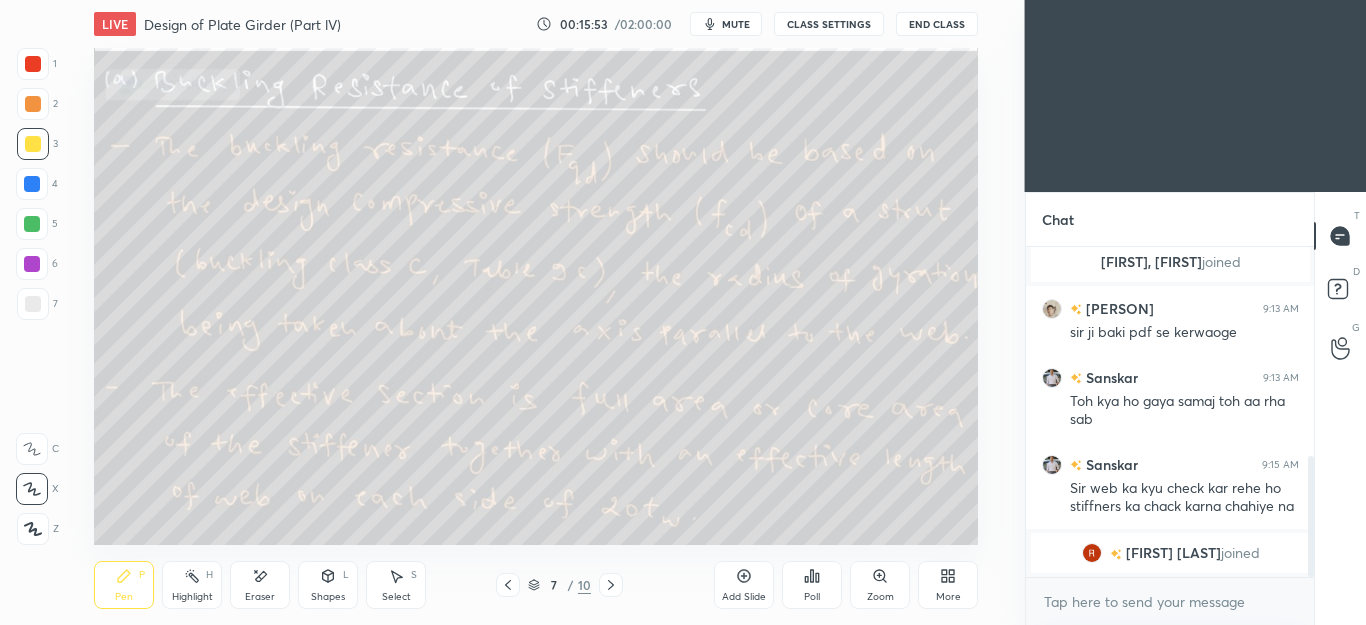 click 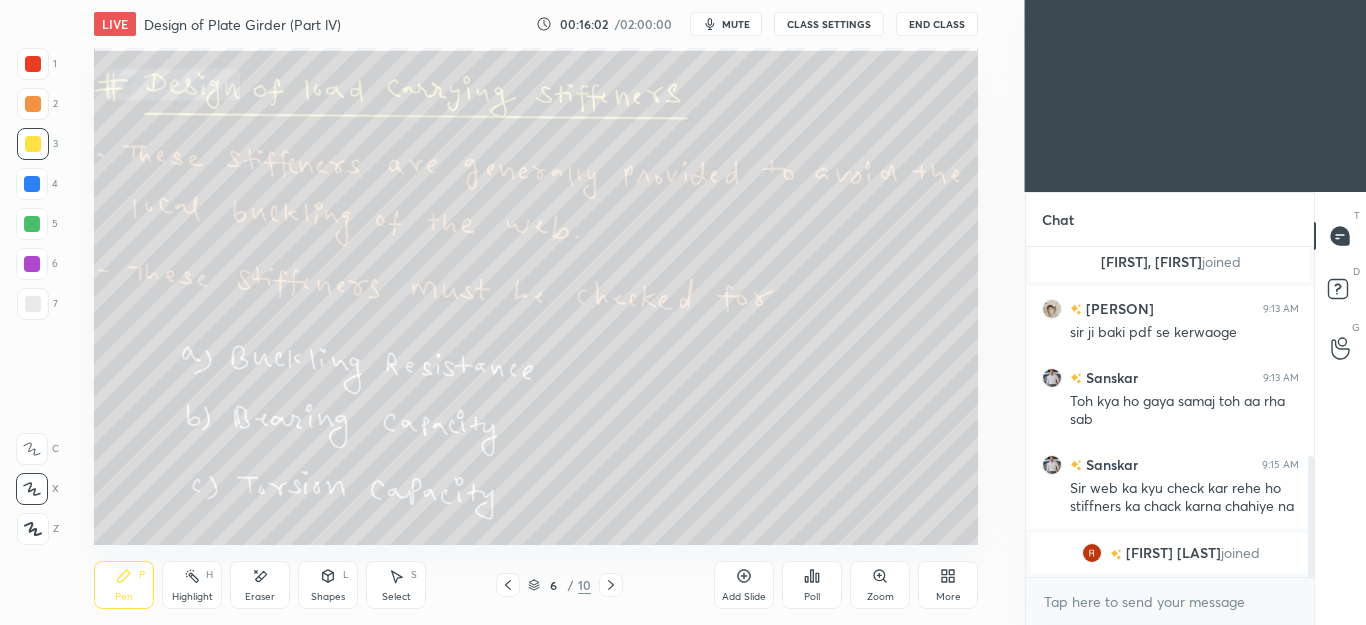 click on "Shapes" at bounding box center (328, 597) 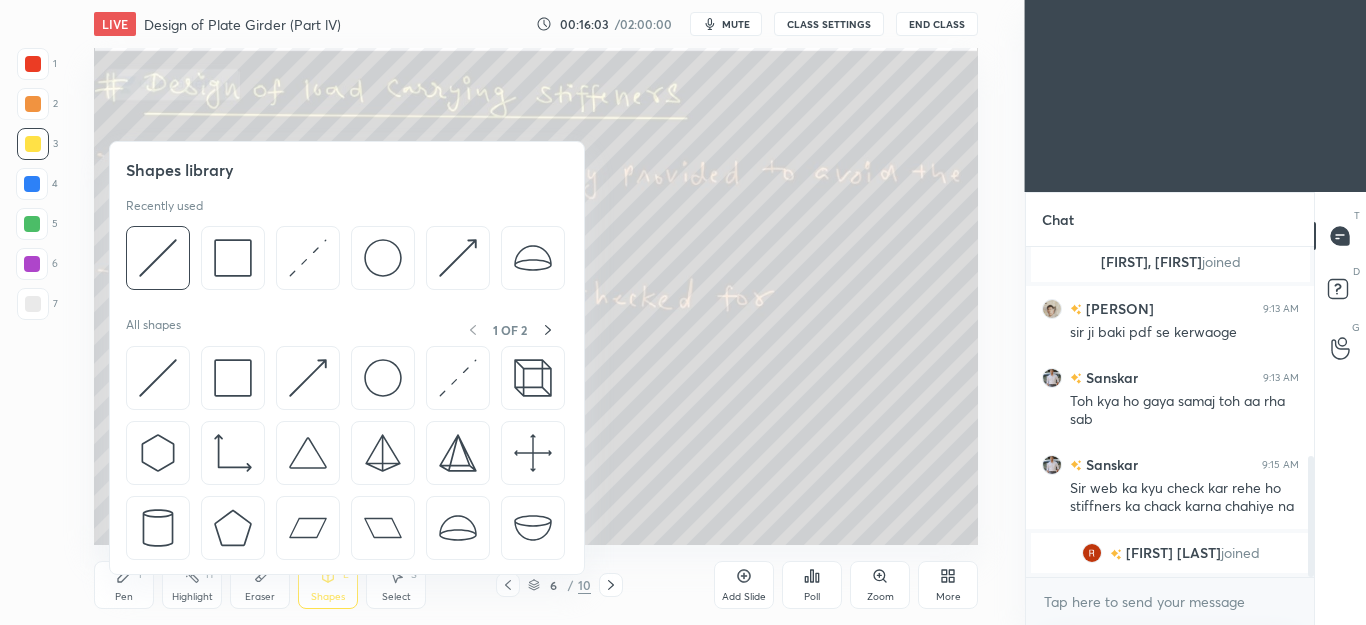 click on "1" at bounding box center (37, 68) 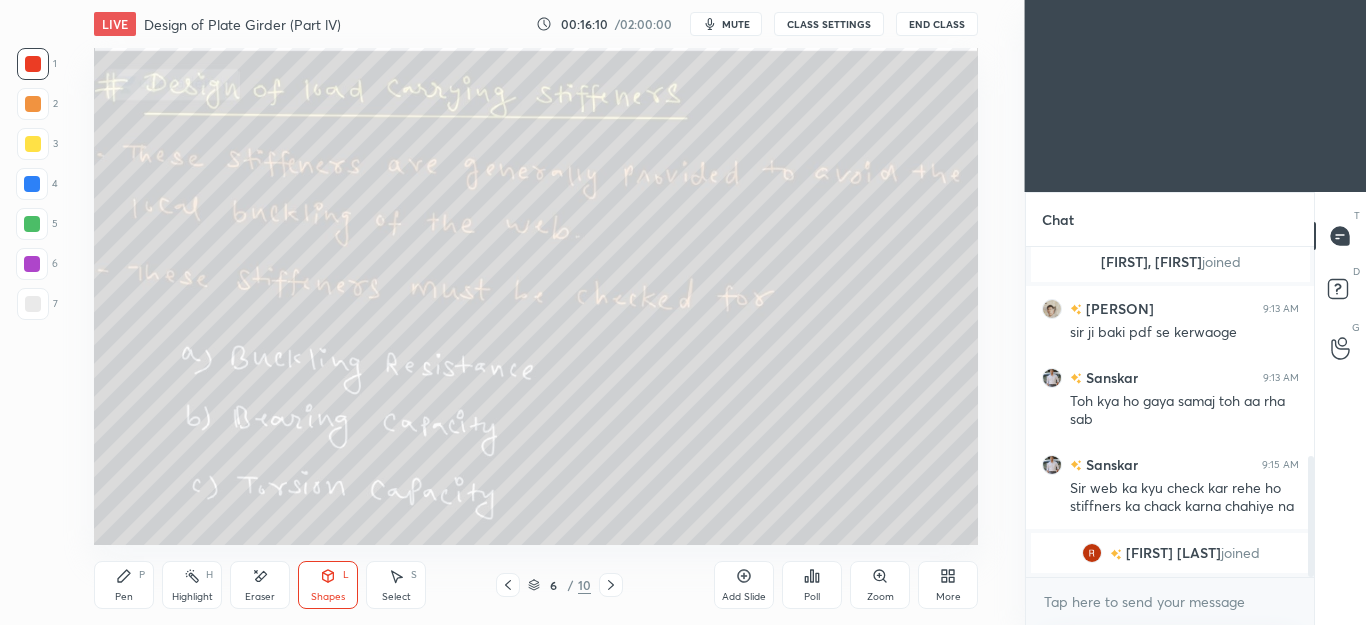 click 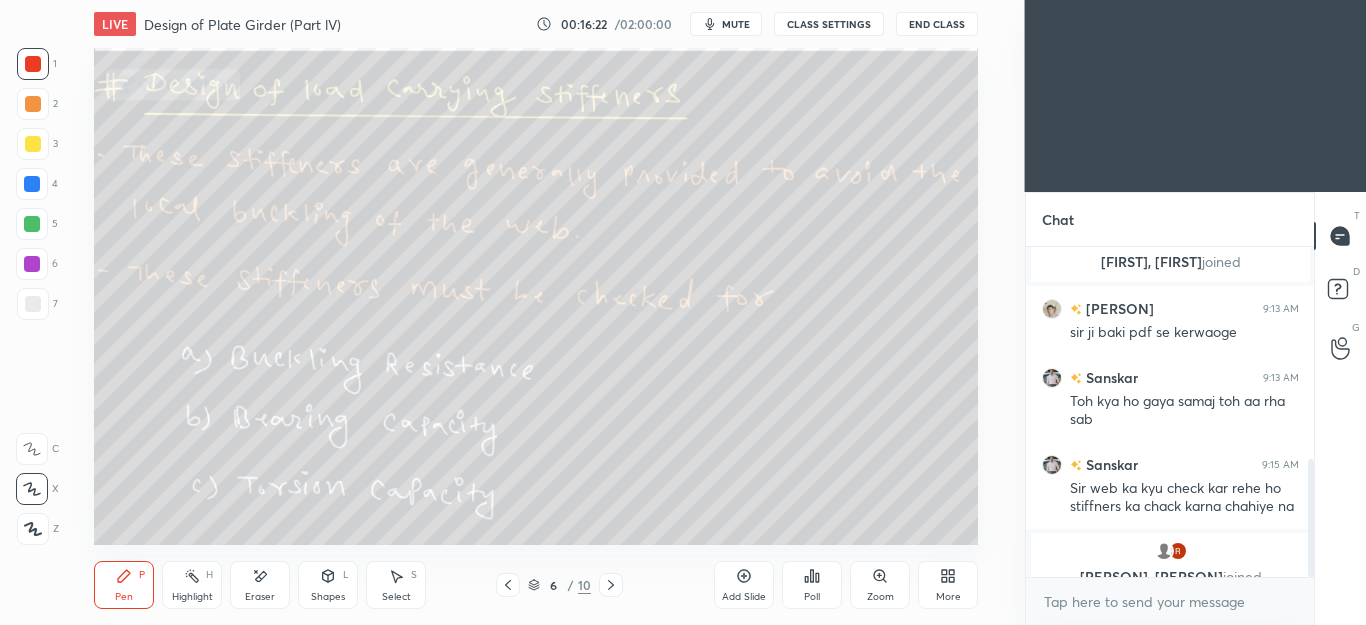 scroll, scrollTop: 595, scrollLeft: 0, axis: vertical 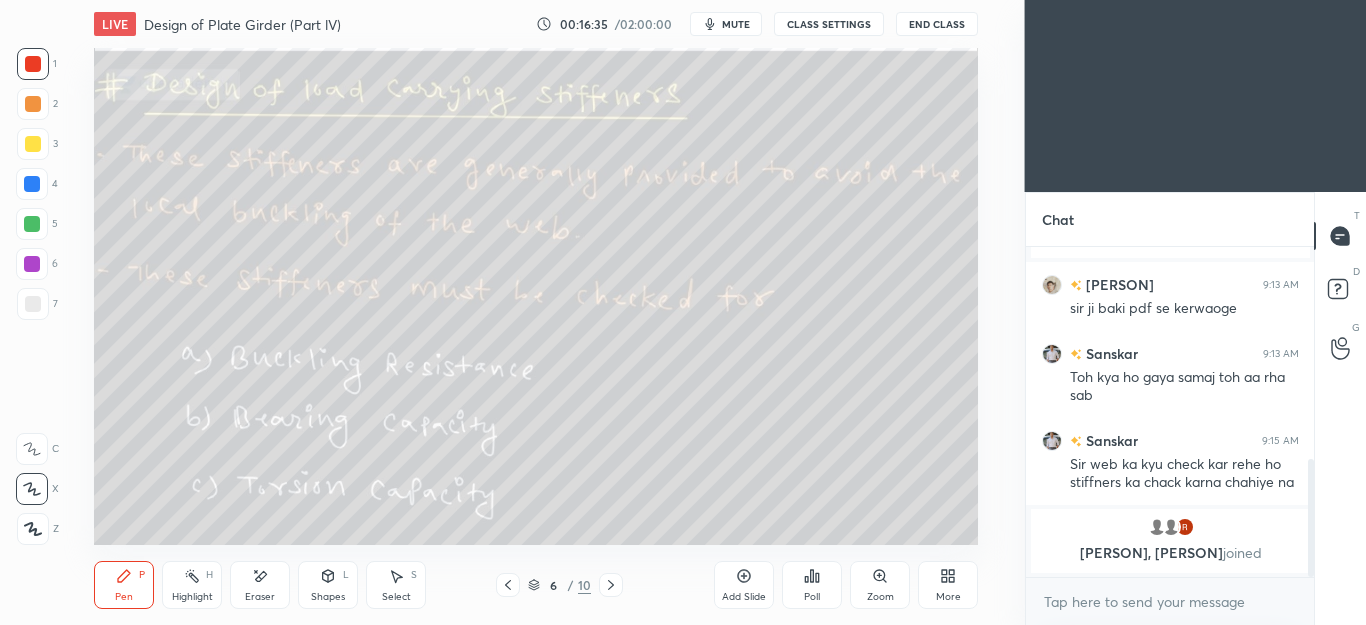 click on "Select" at bounding box center (396, 597) 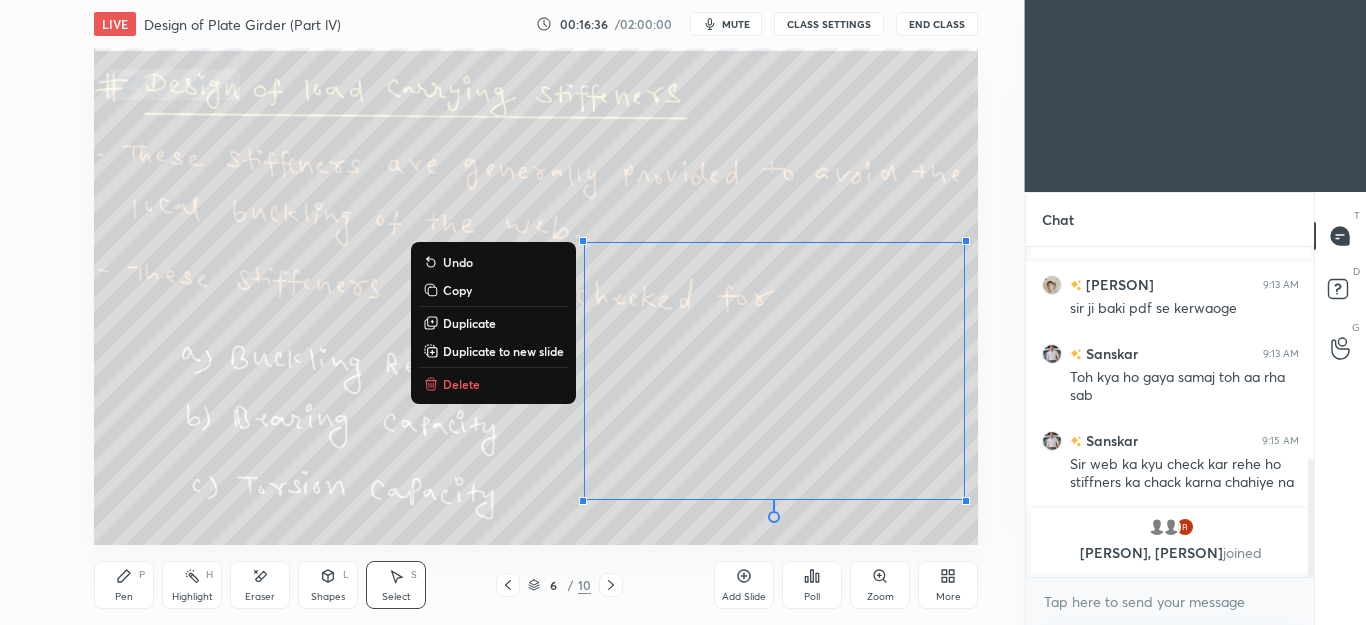 click on "Delete" at bounding box center (461, 384) 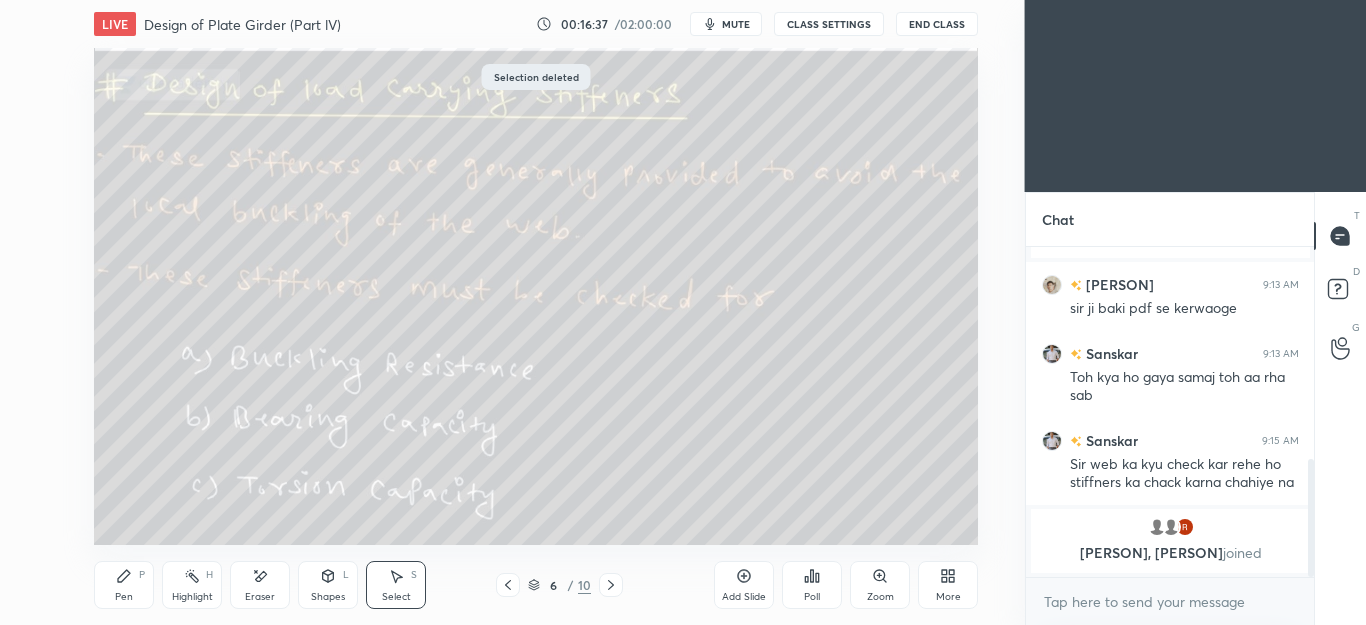 click 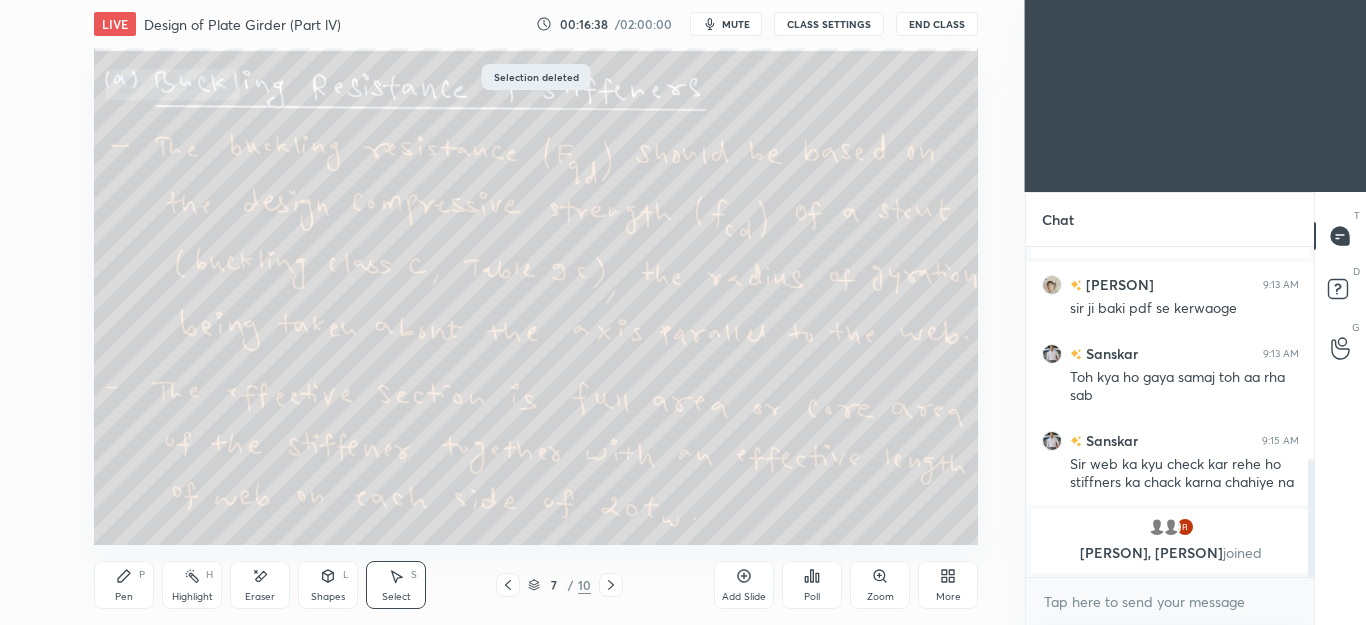 click 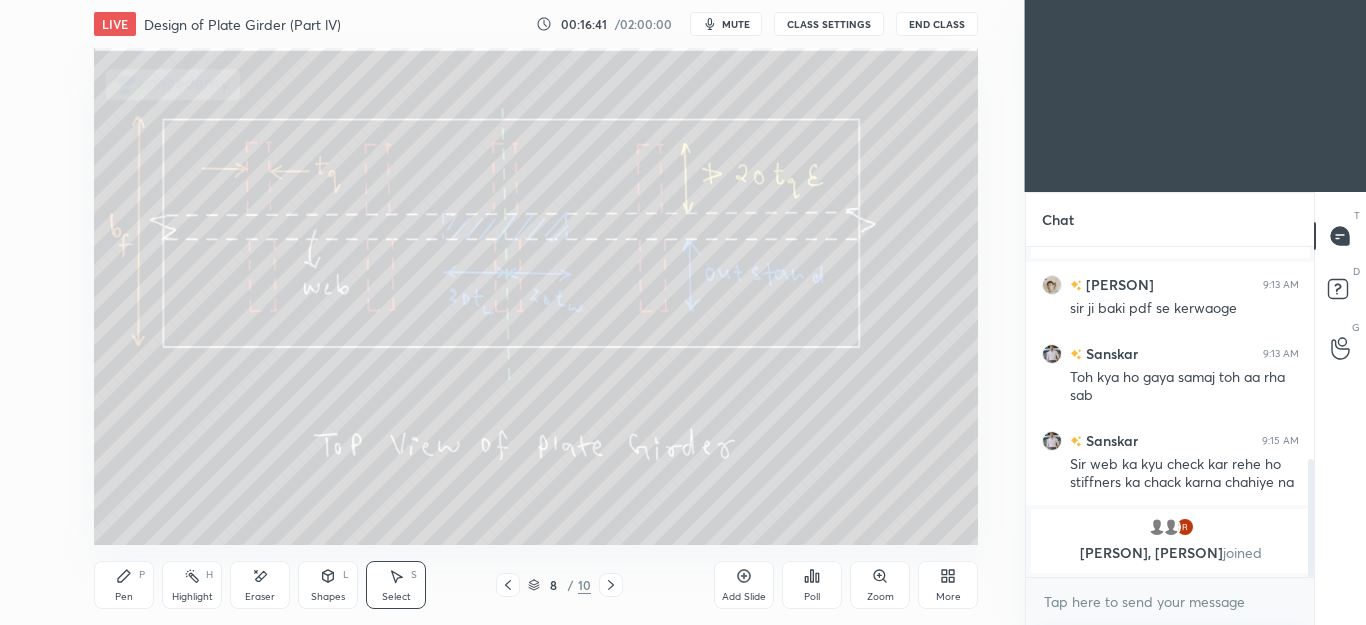 click 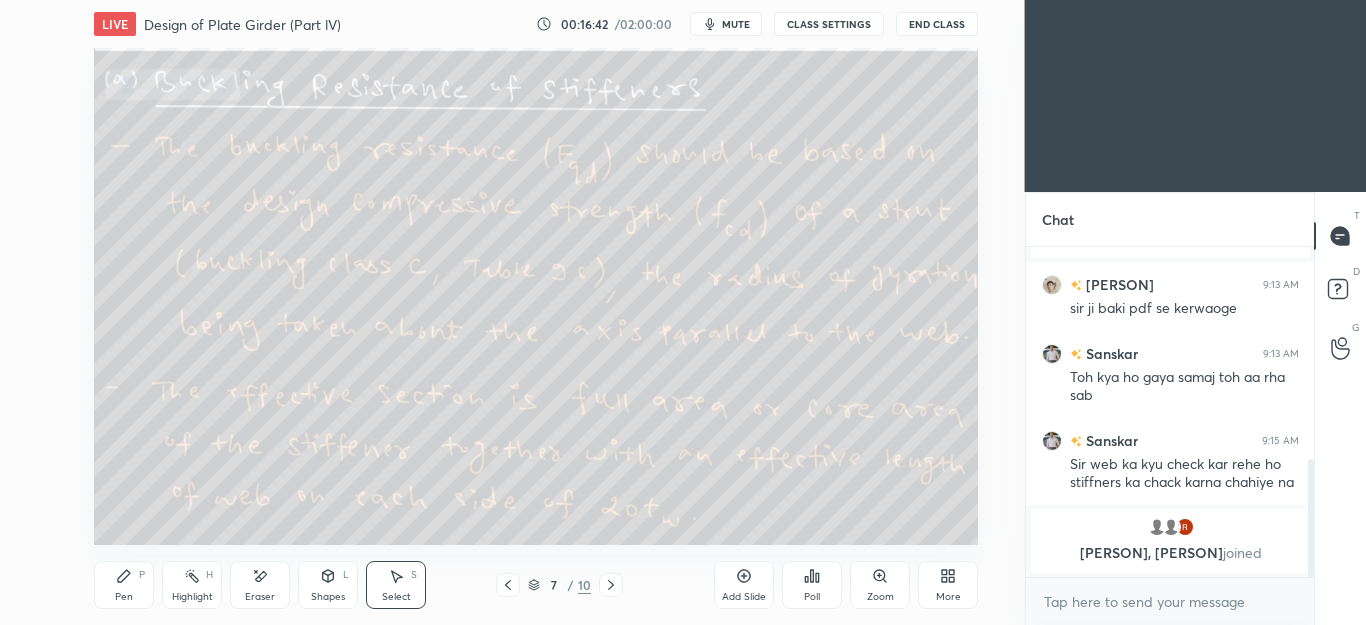 click 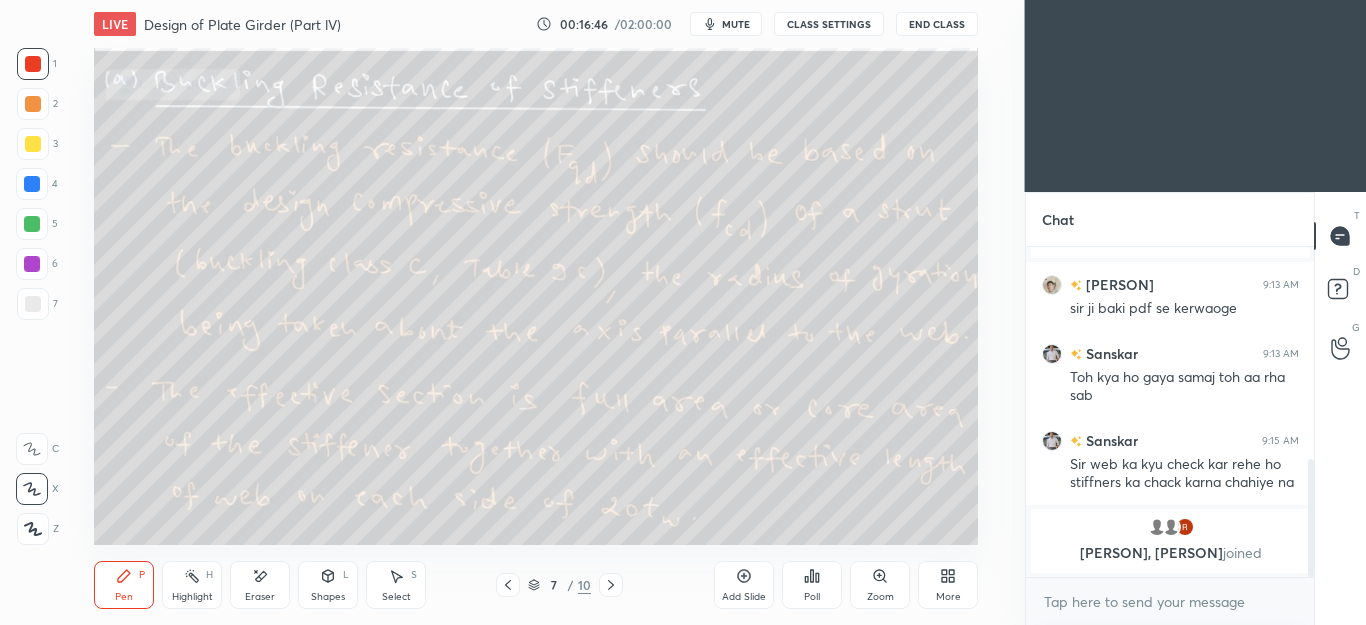 click 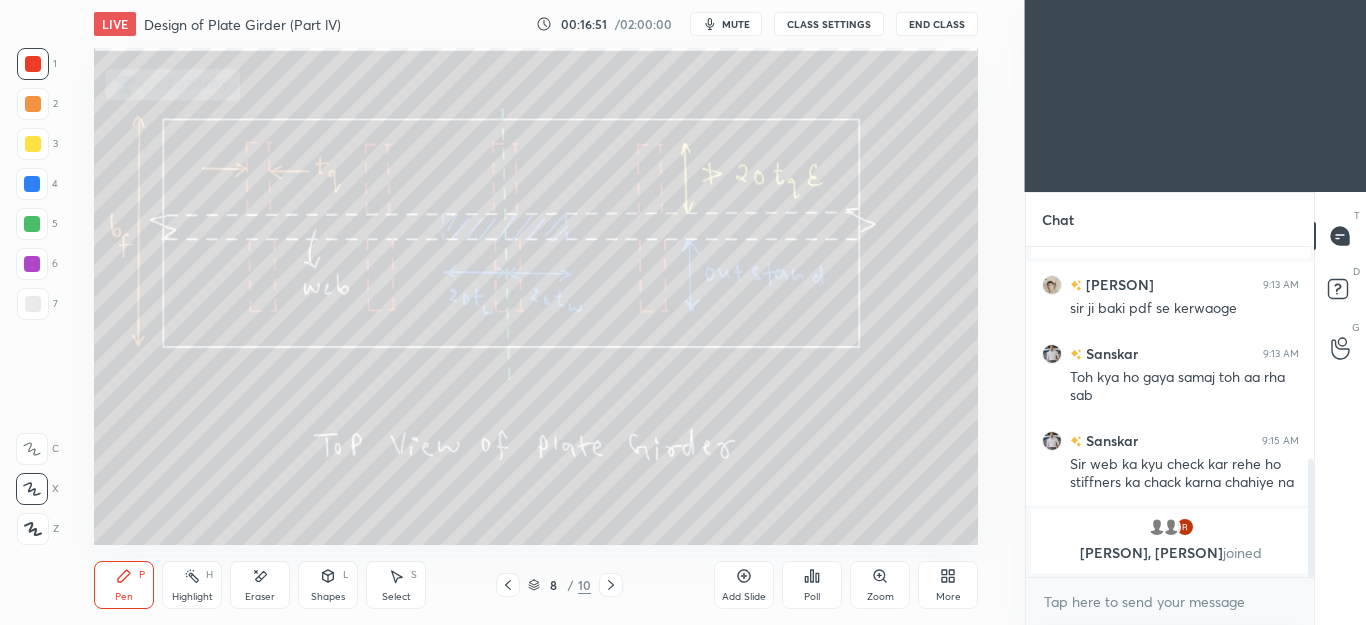 click on "Eraser" at bounding box center (260, 597) 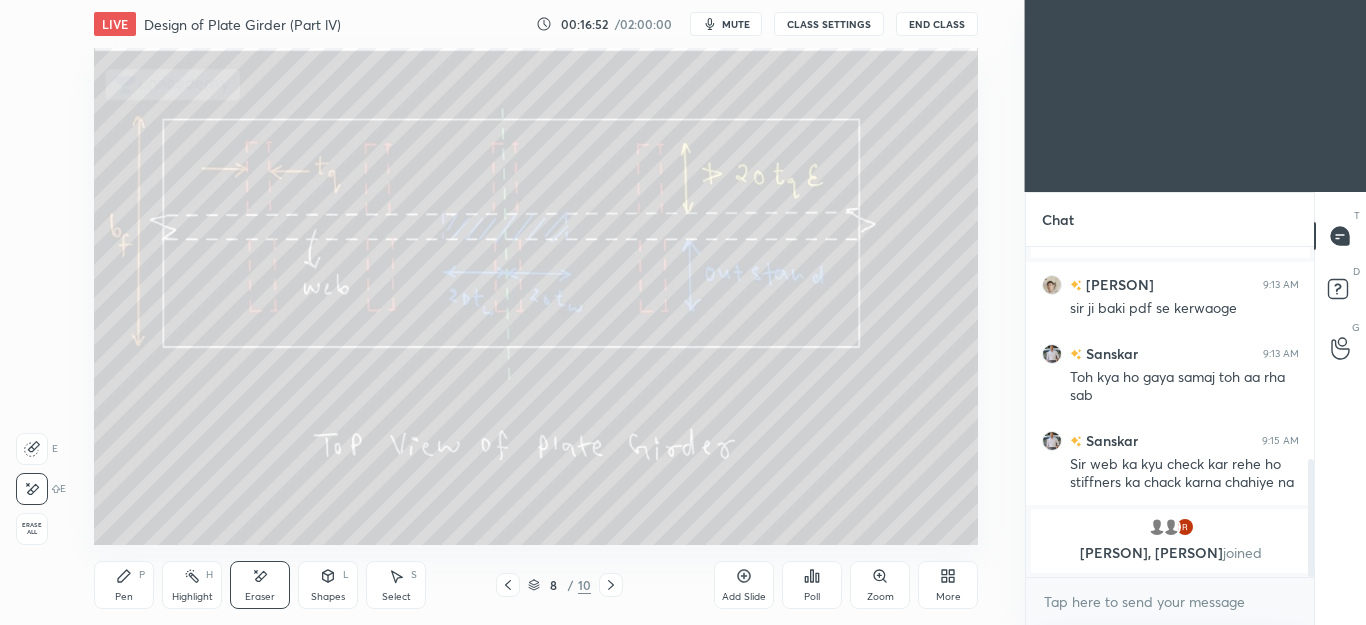 click on "Pen P" at bounding box center (124, 585) 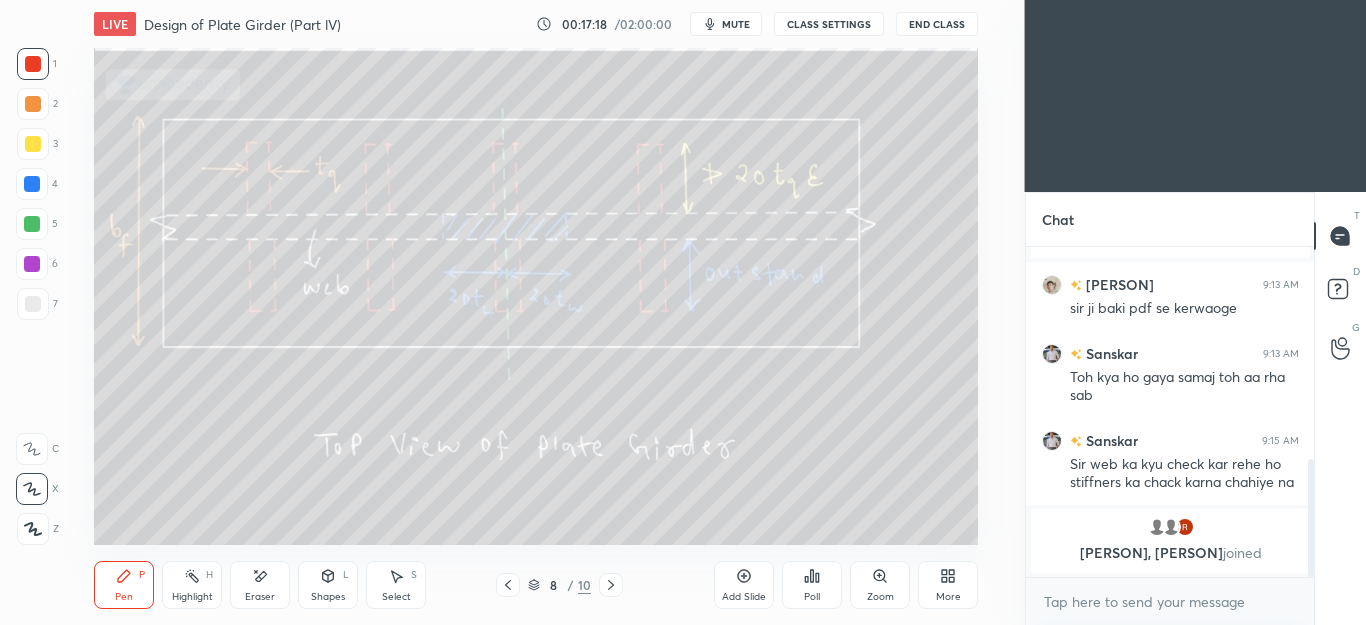 click on "Eraser" at bounding box center [260, 585] 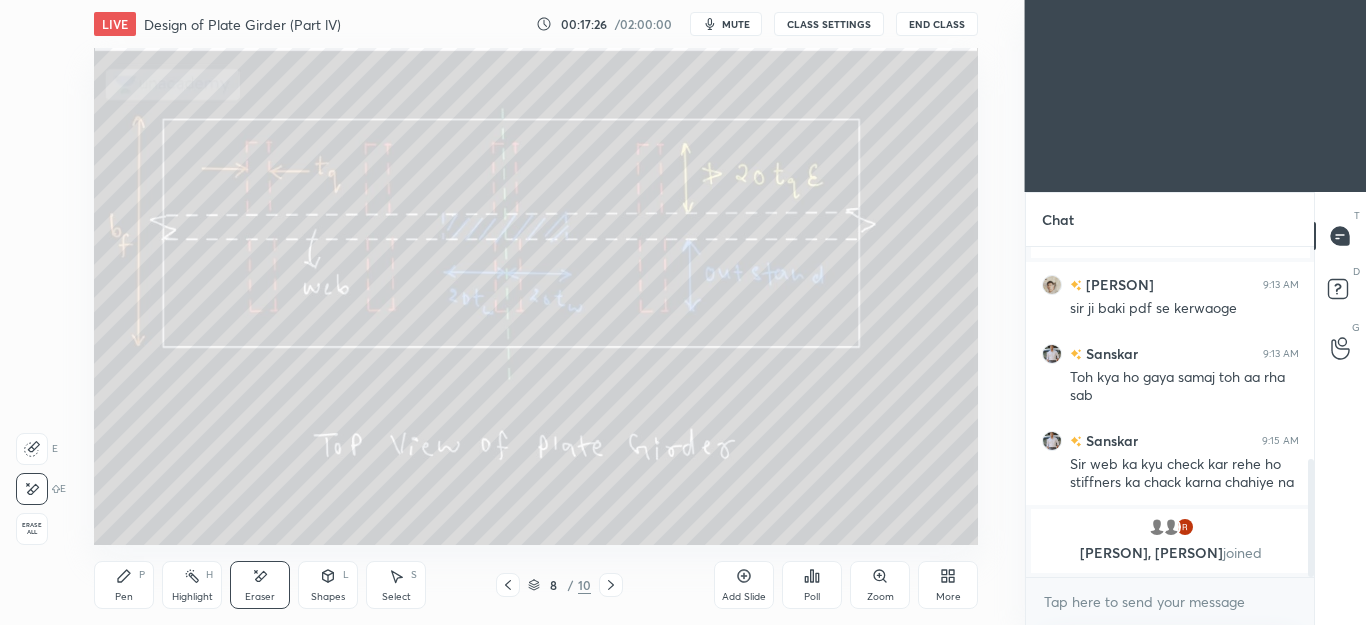 click 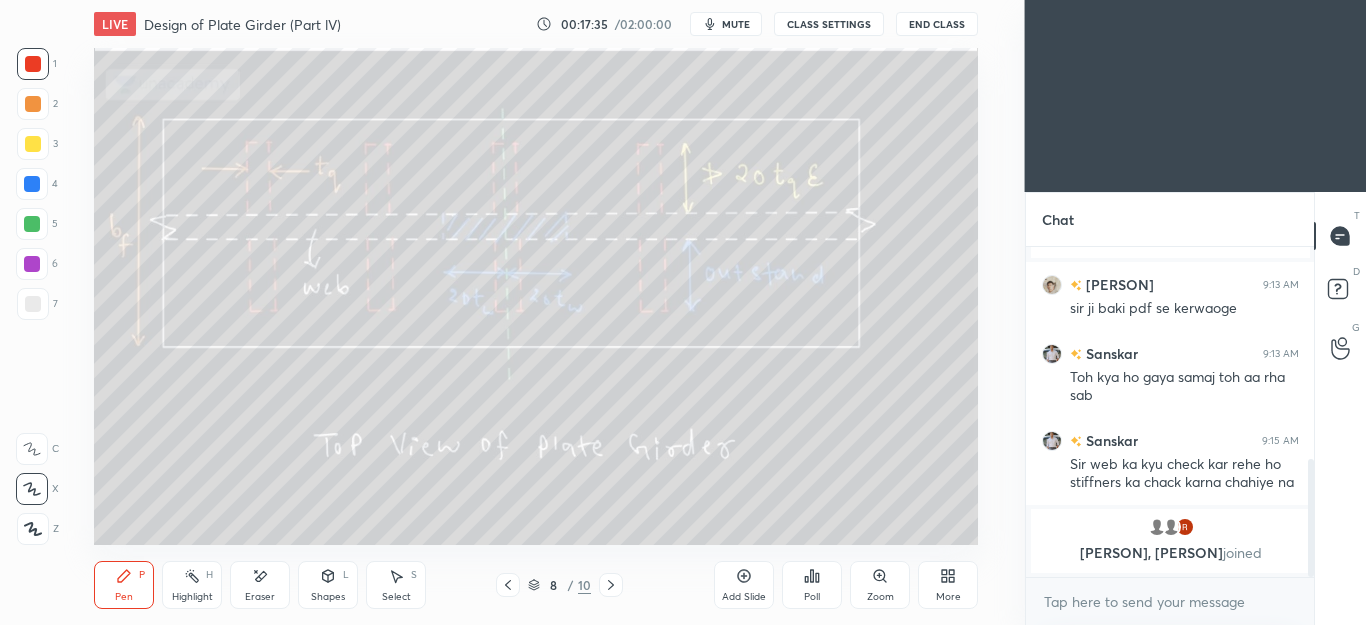 click 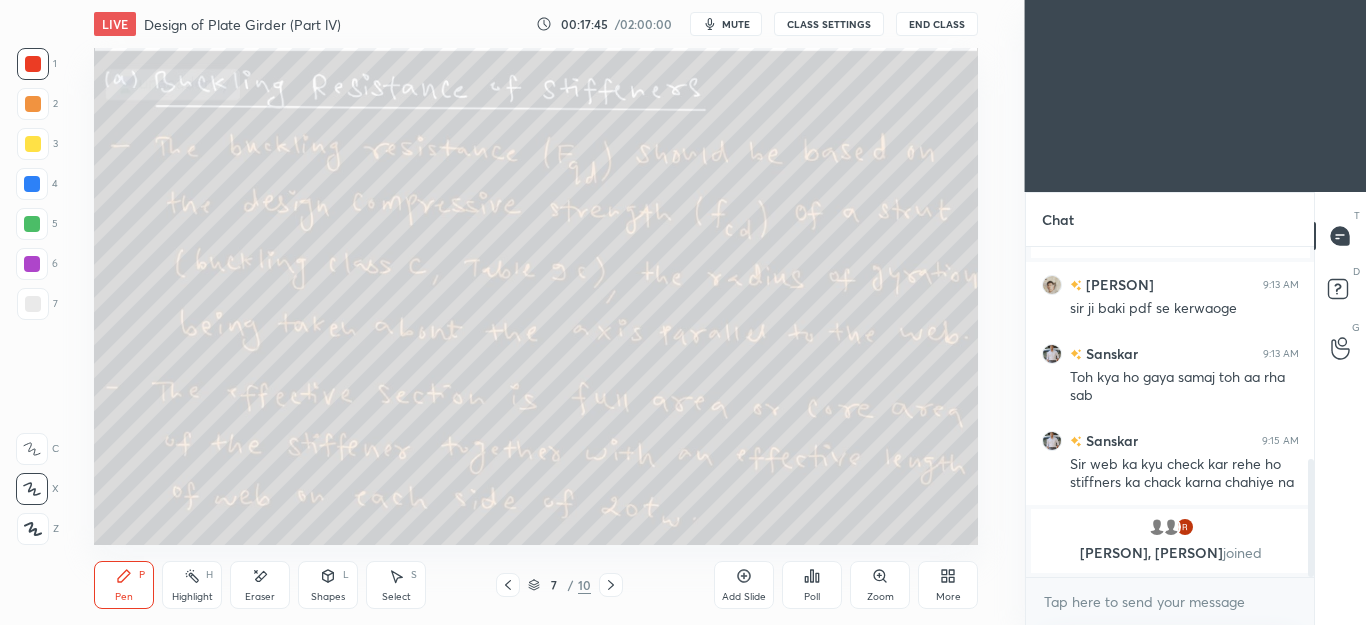 click 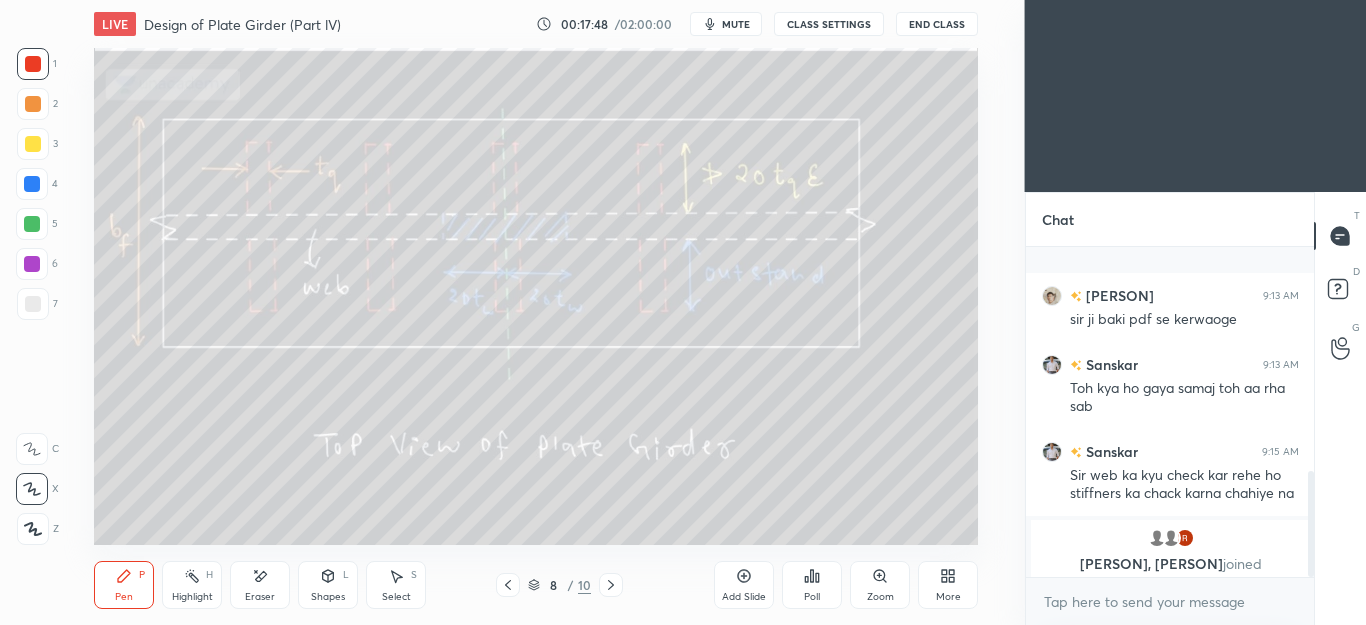scroll, scrollTop: 693, scrollLeft: 0, axis: vertical 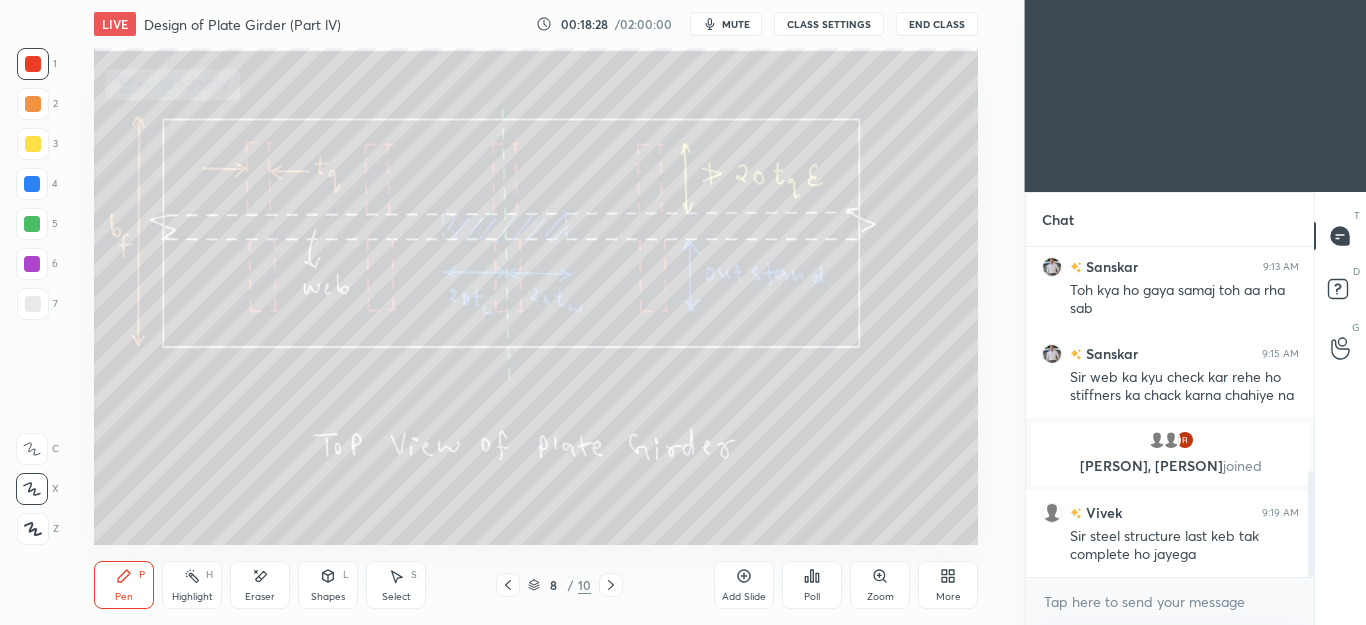 click on "Eraser" at bounding box center [260, 585] 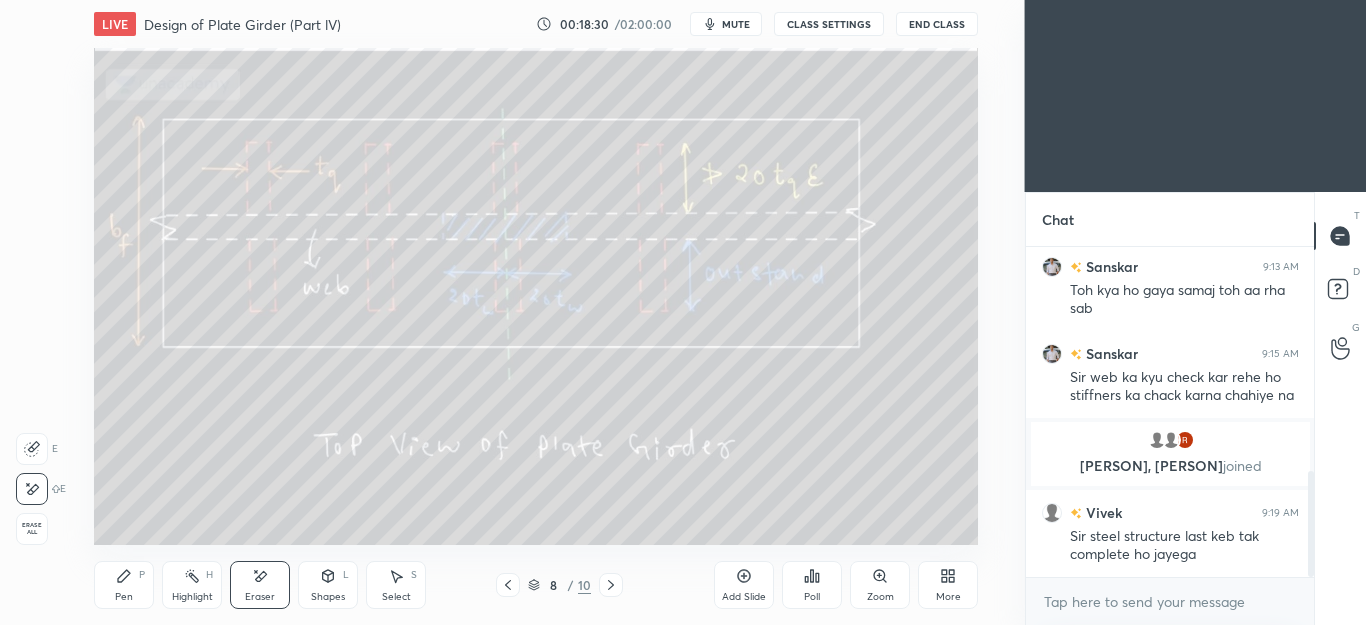 click 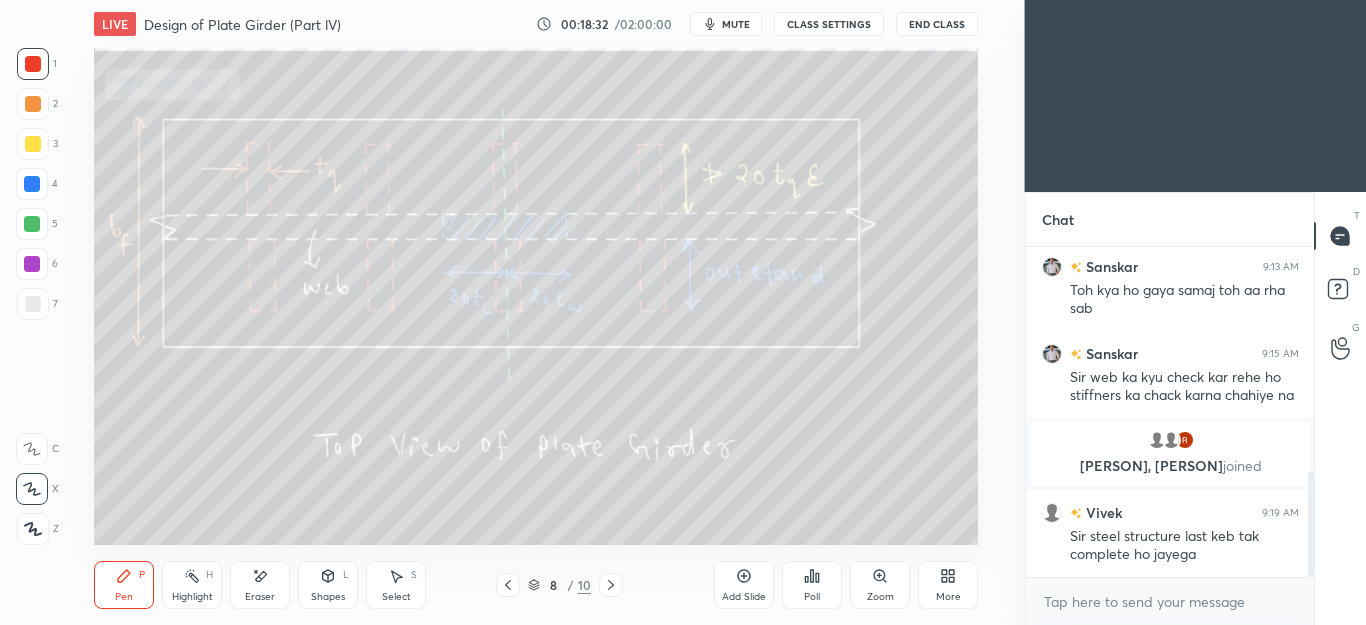 click on "Eraser" at bounding box center (260, 585) 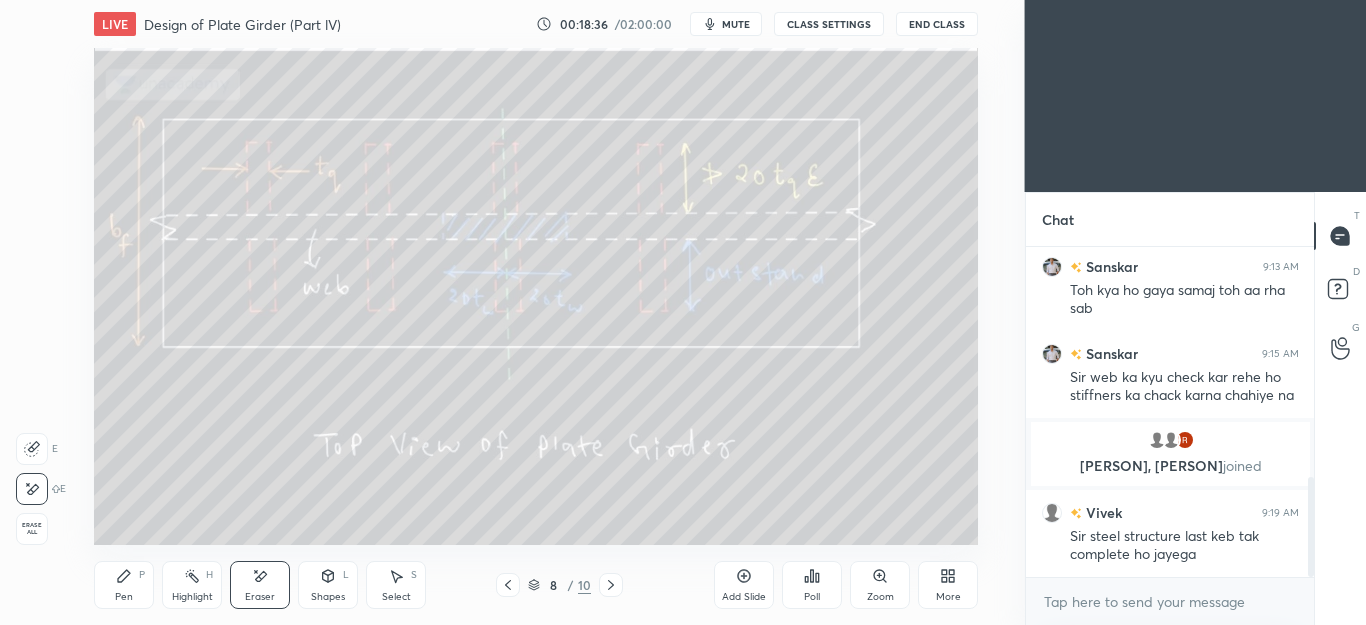 scroll, scrollTop: 762, scrollLeft: 0, axis: vertical 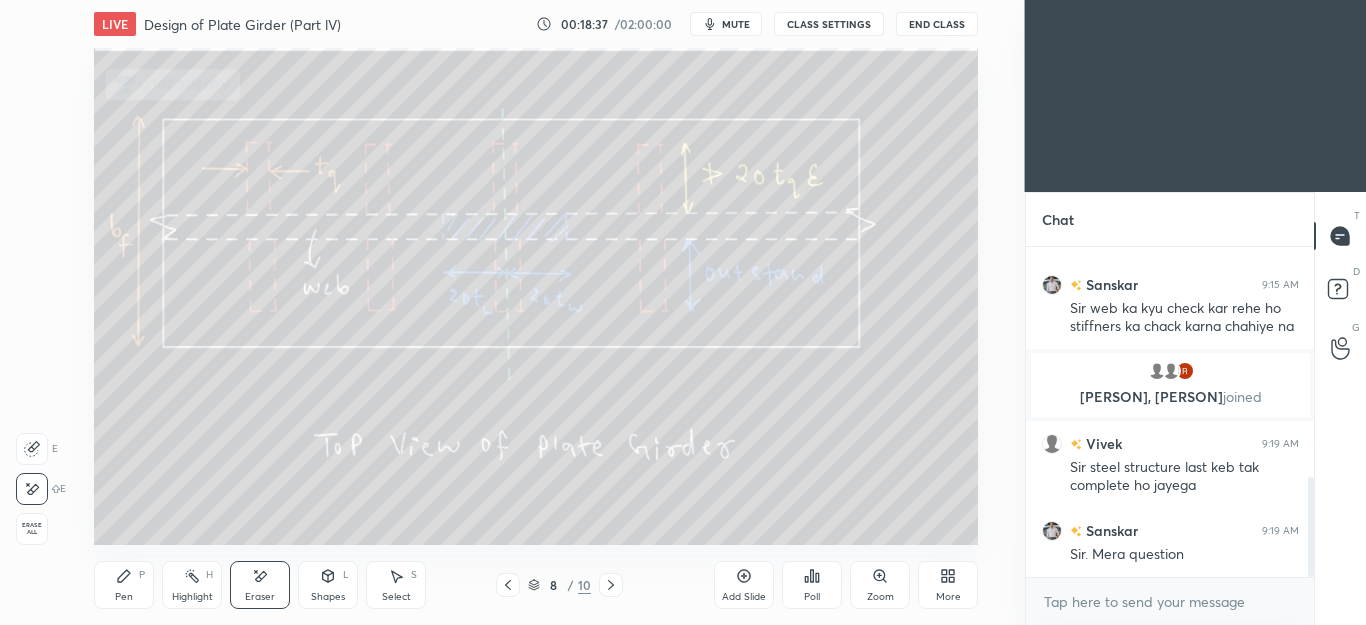 click on "Pen P" at bounding box center (124, 585) 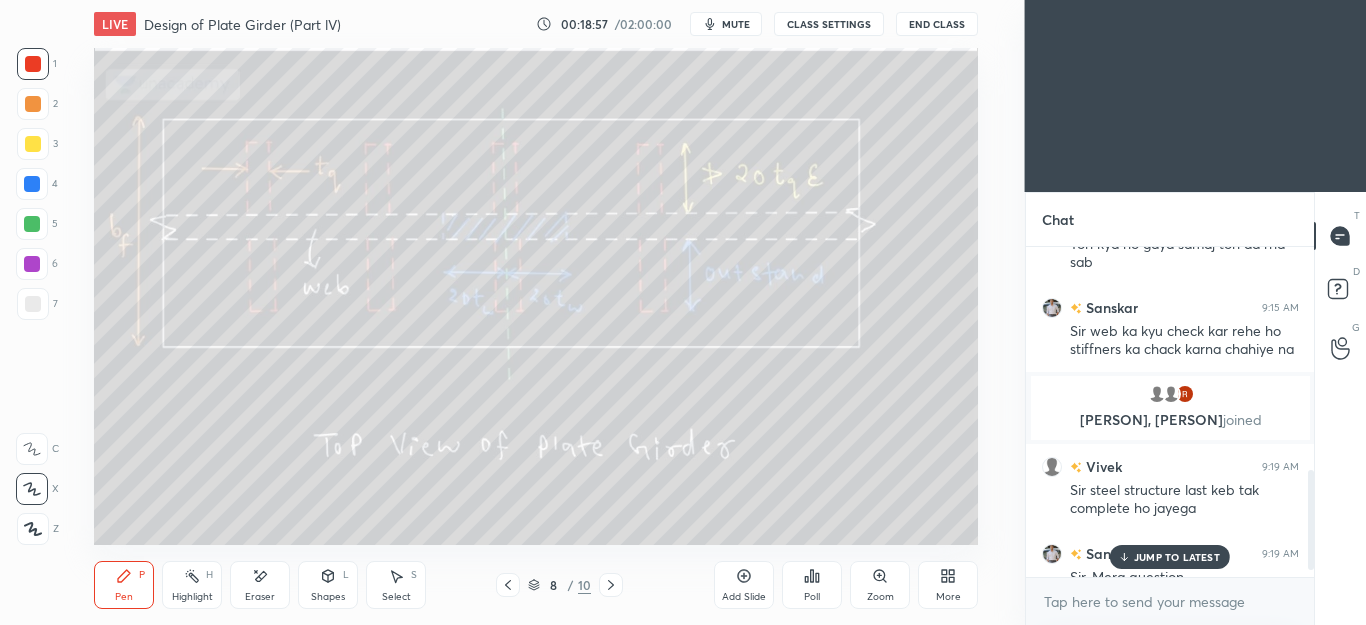 scroll, scrollTop: 732, scrollLeft: 0, axis: vertical 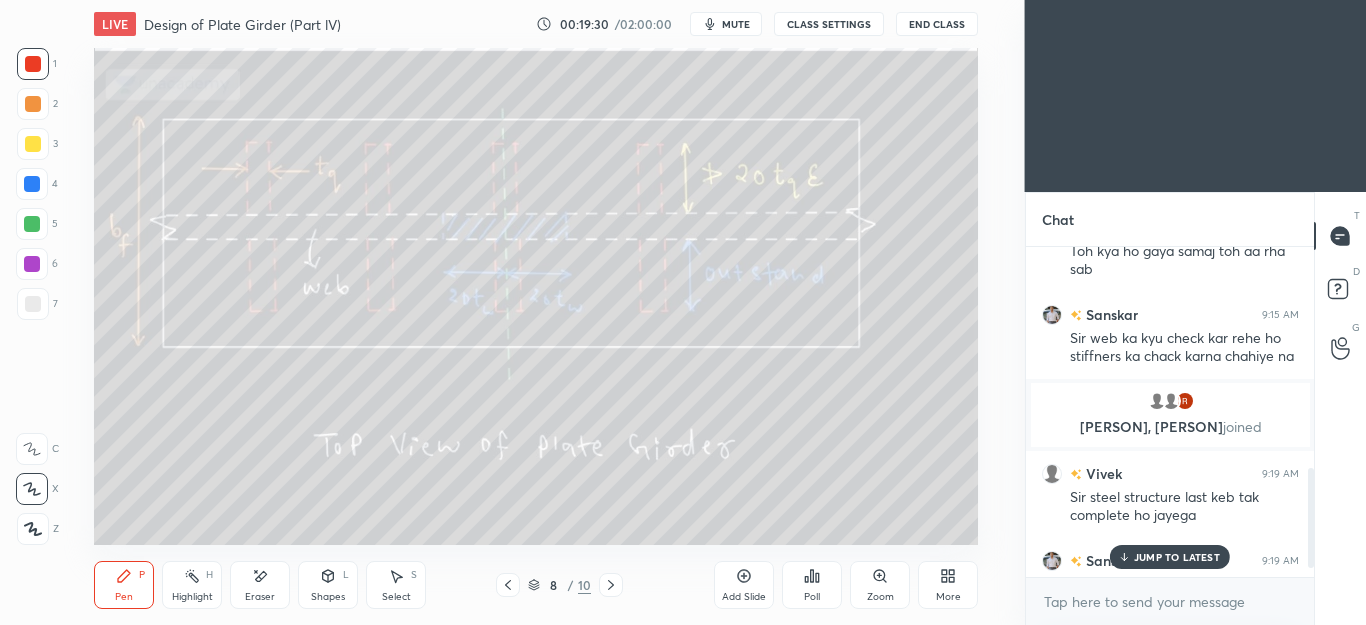 click 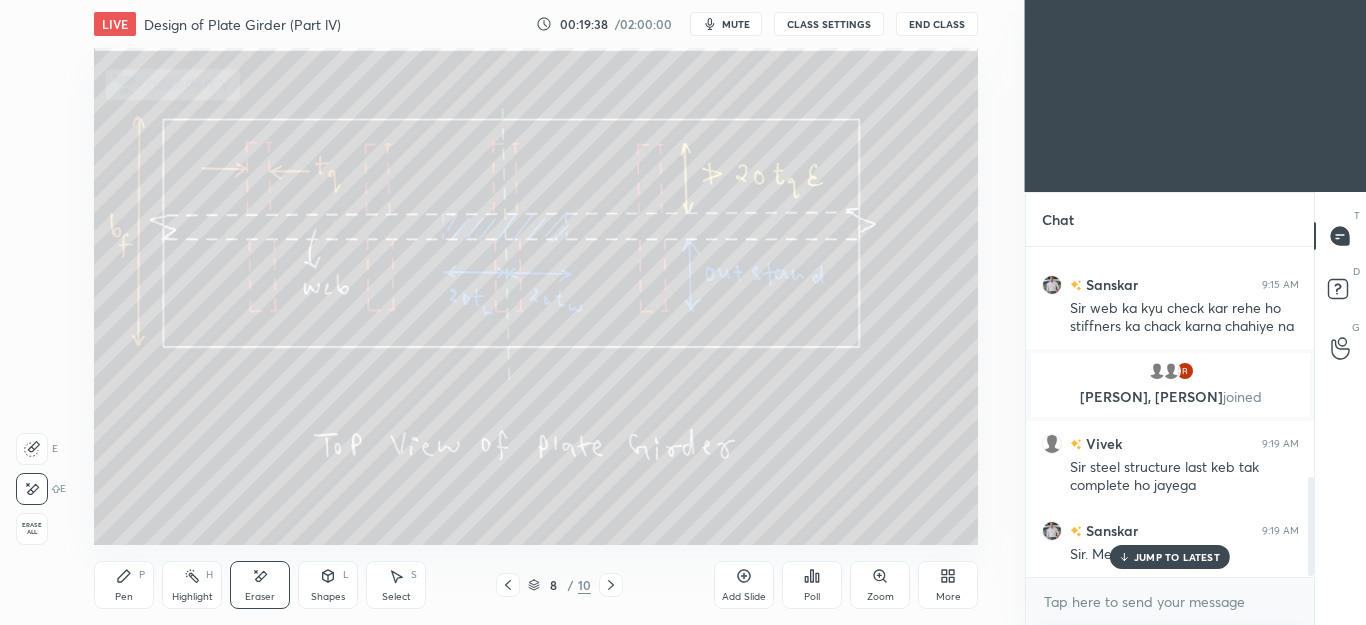 scroll, scrollTop: 760, scrollLeft: 0, axis: vertical 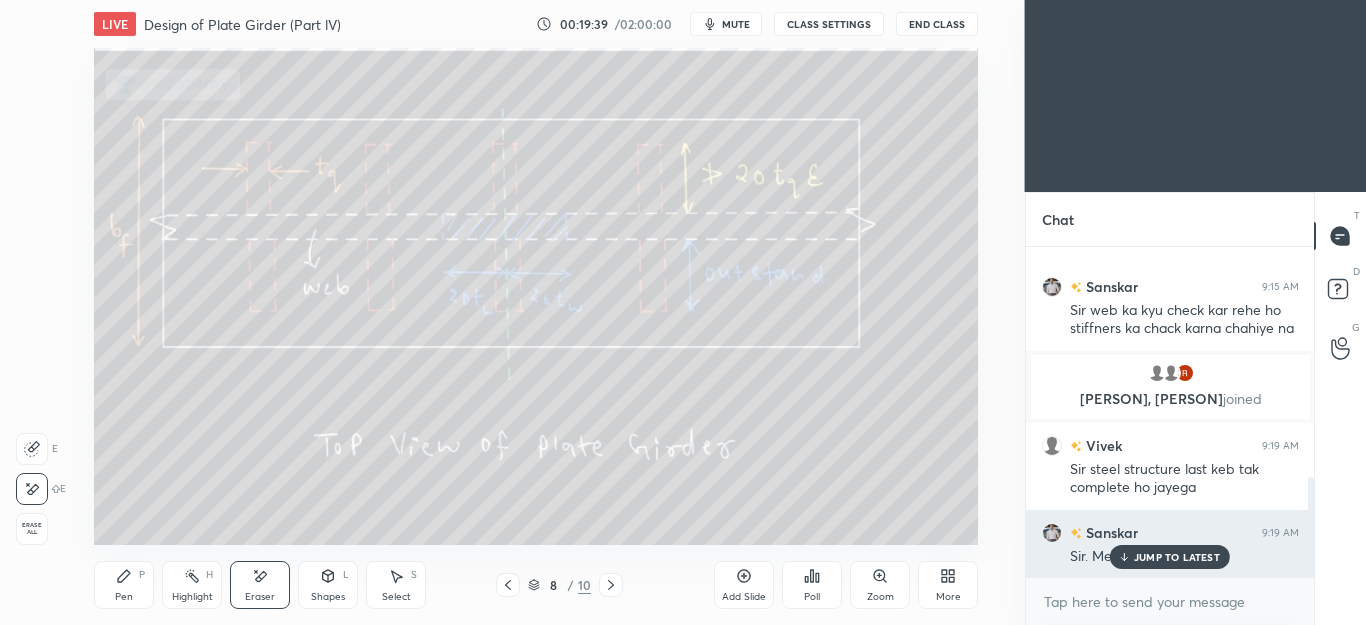 click on "JUMP TO LATEST" at bounding box center (1177, 557) 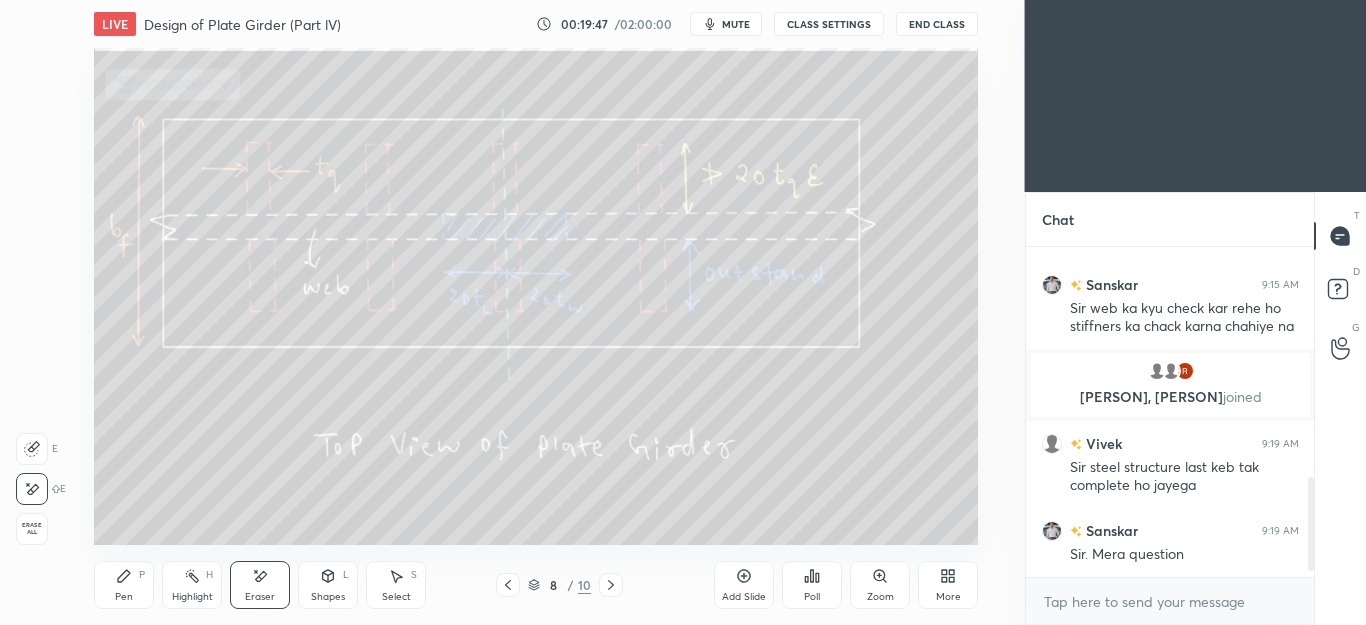 scroll, scrollTop: 831, scrollLeft: 0, axis: vertical 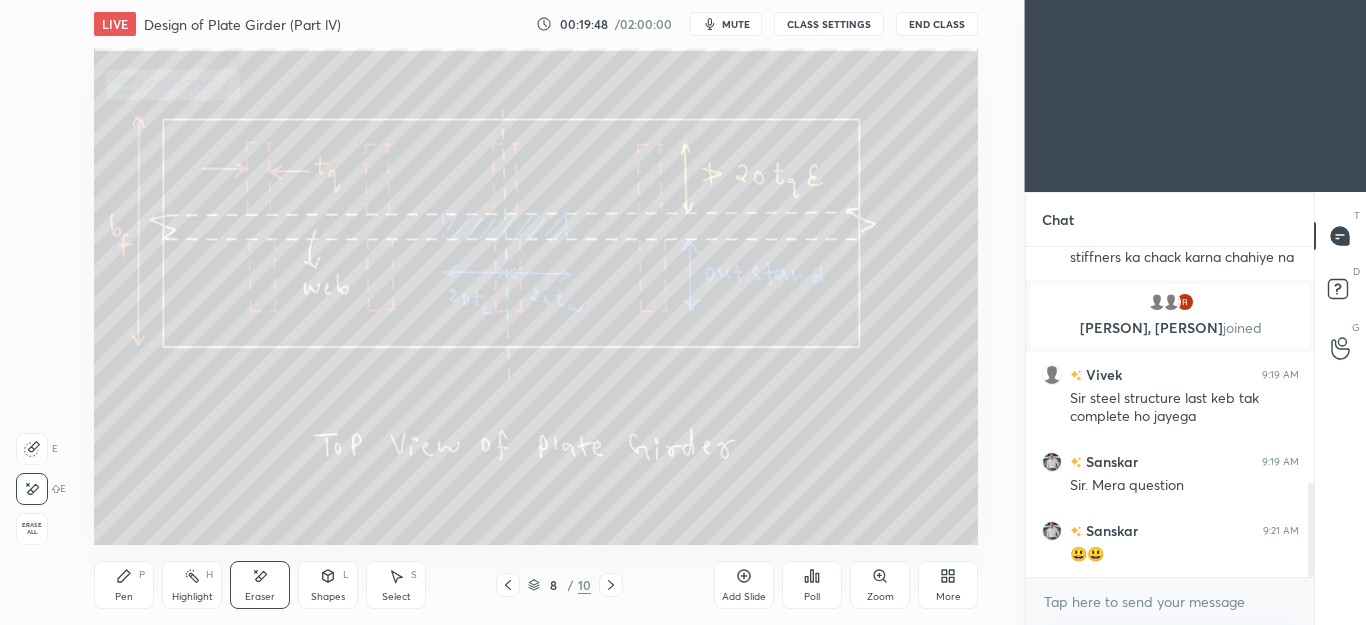 click 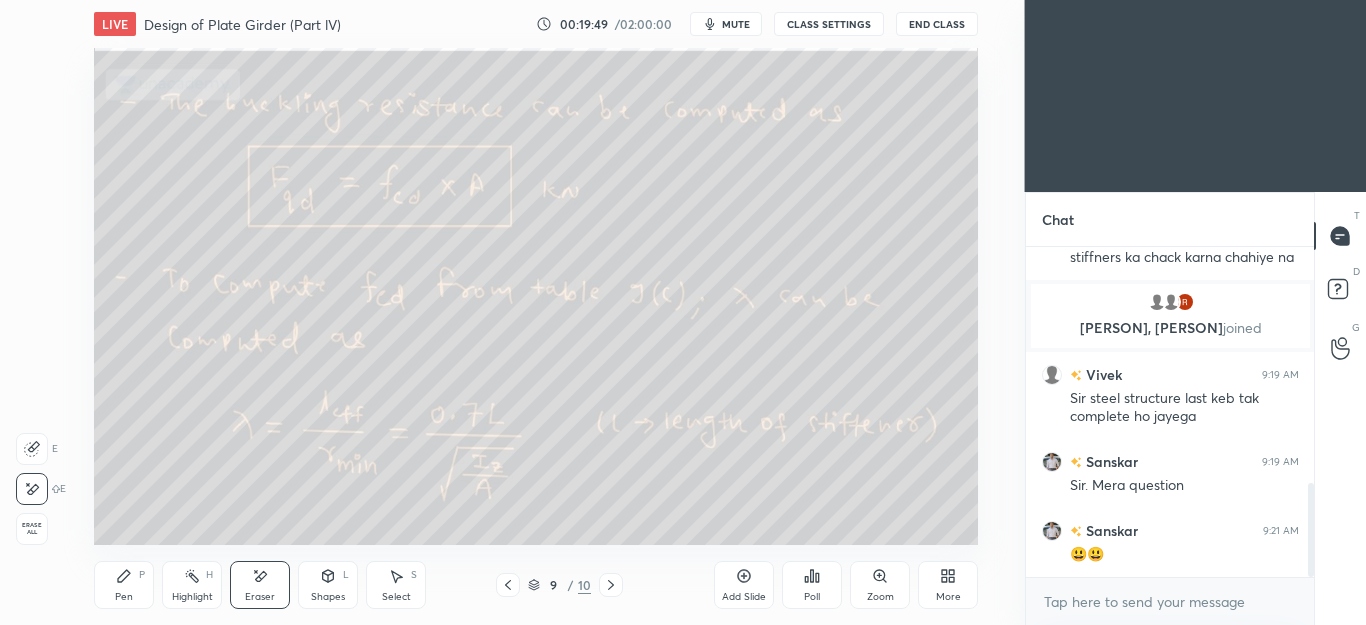 click on "Pen P" at bounding box center [124, 585] 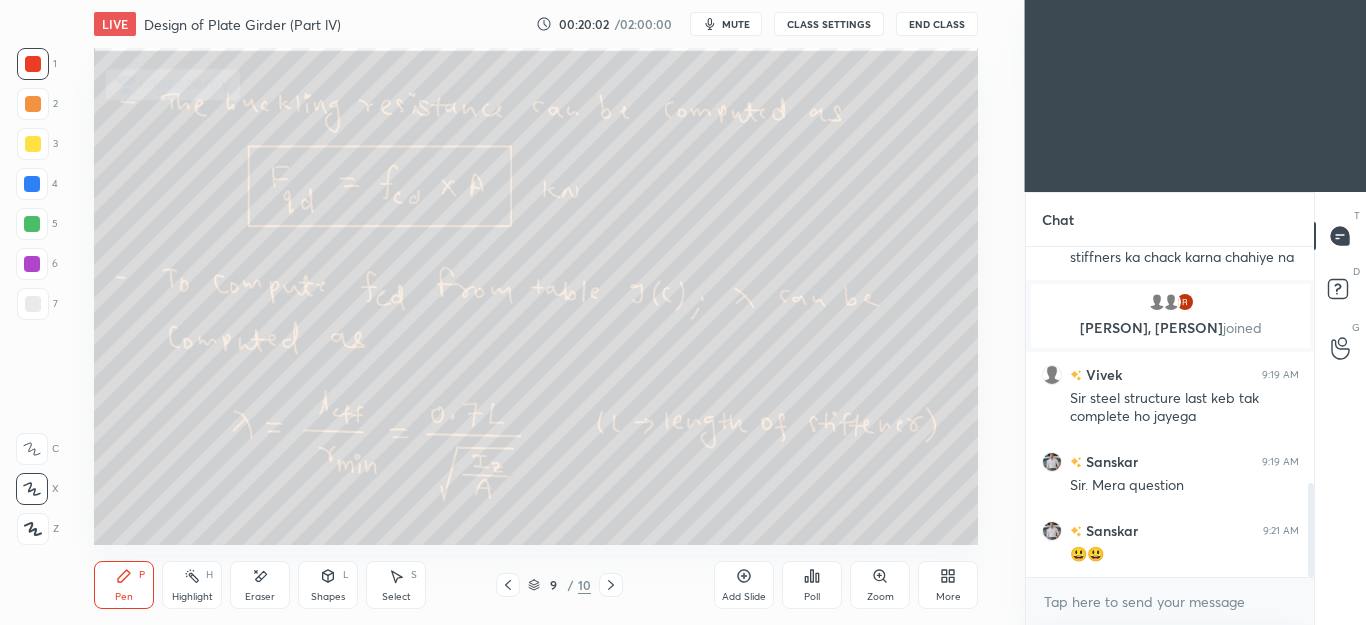 click on "Eraser" at bounding box center (260, 585) 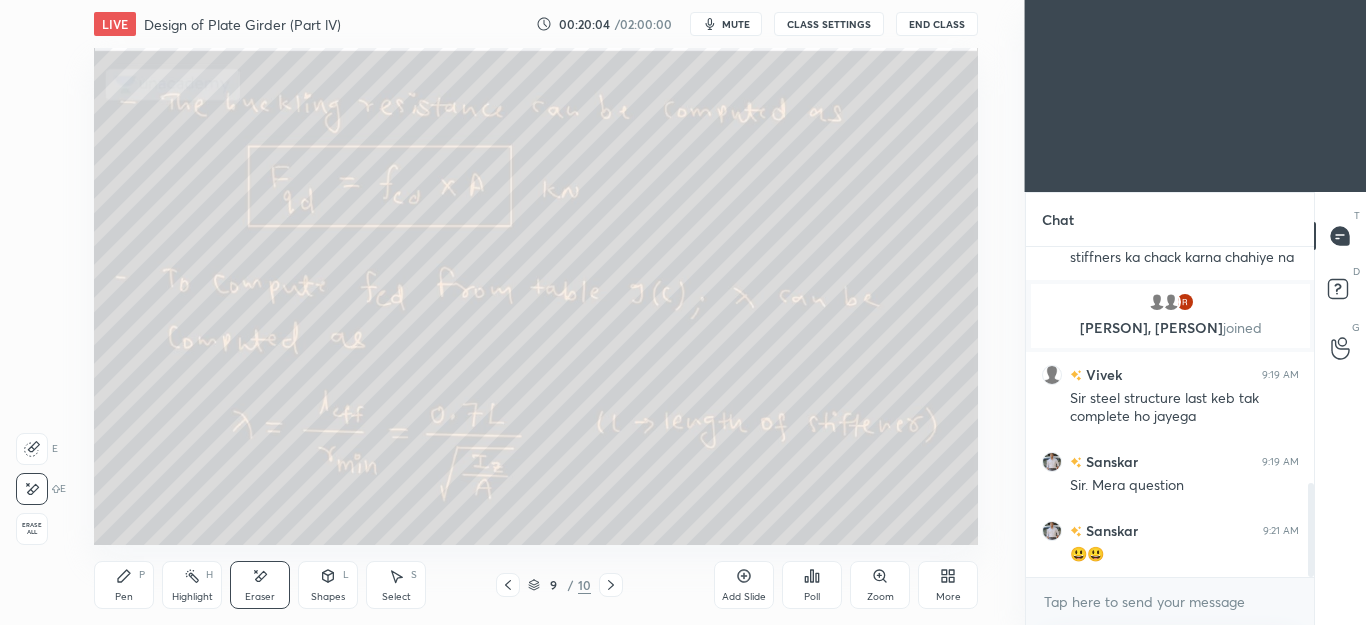 click 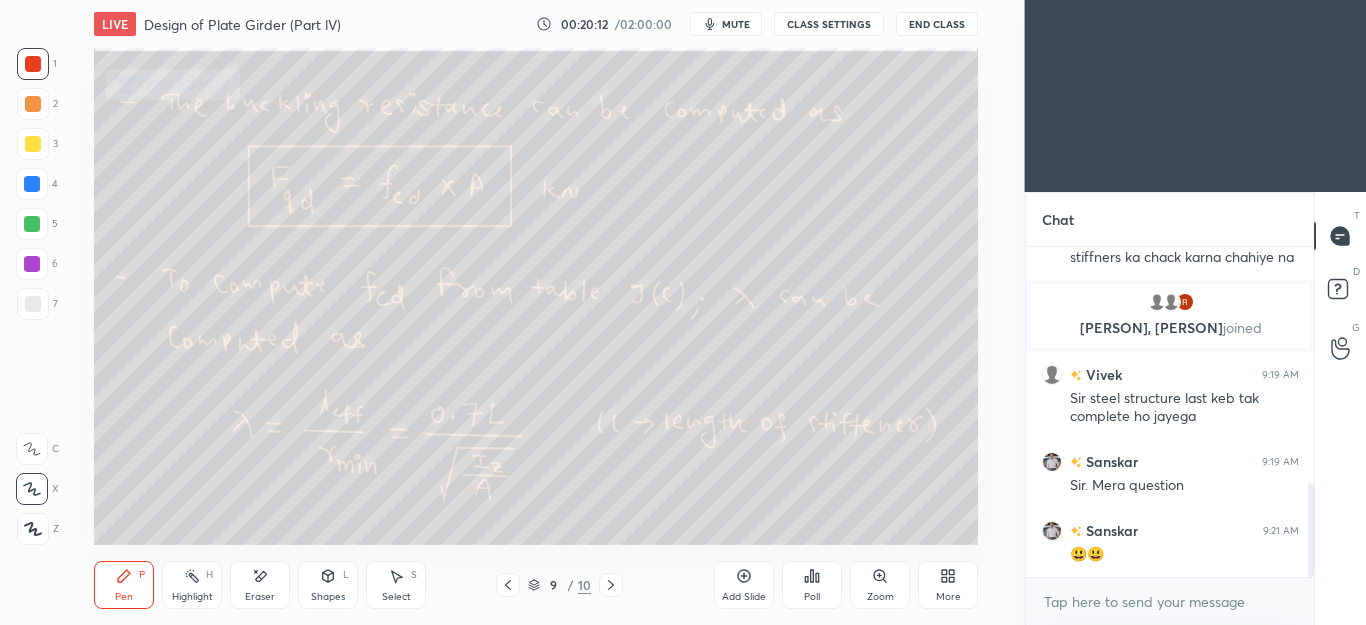click on "Eraser" at bounding box center [260, 585] 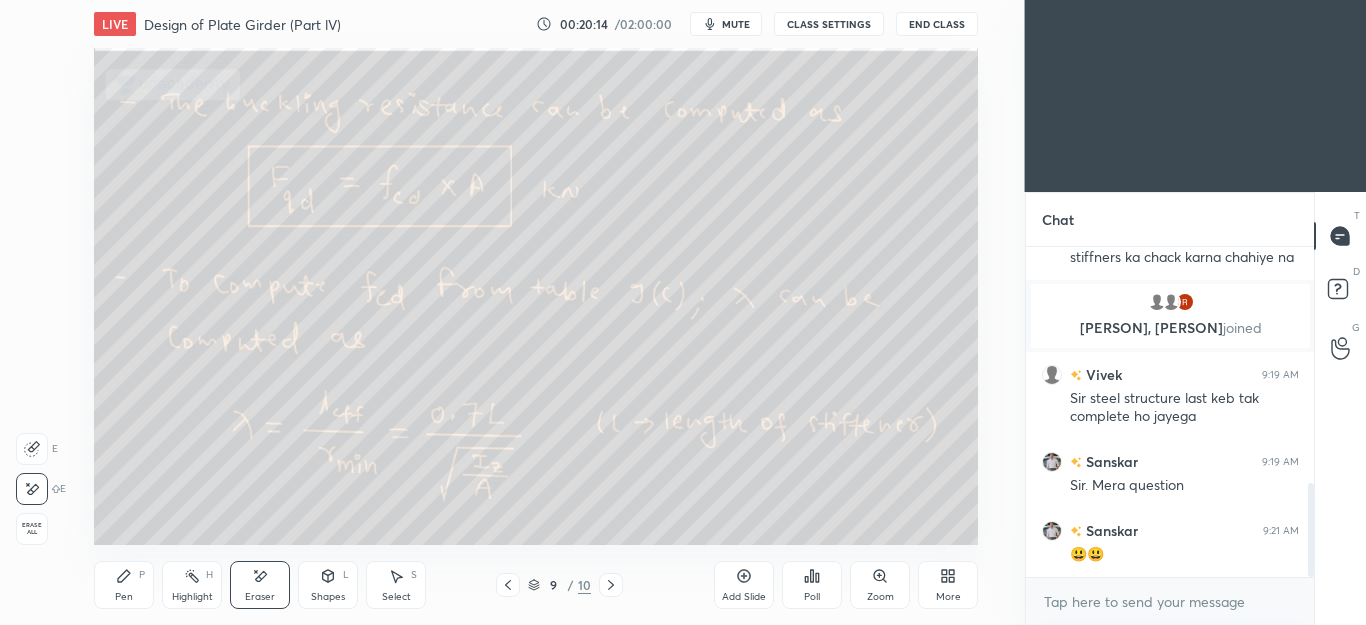 click 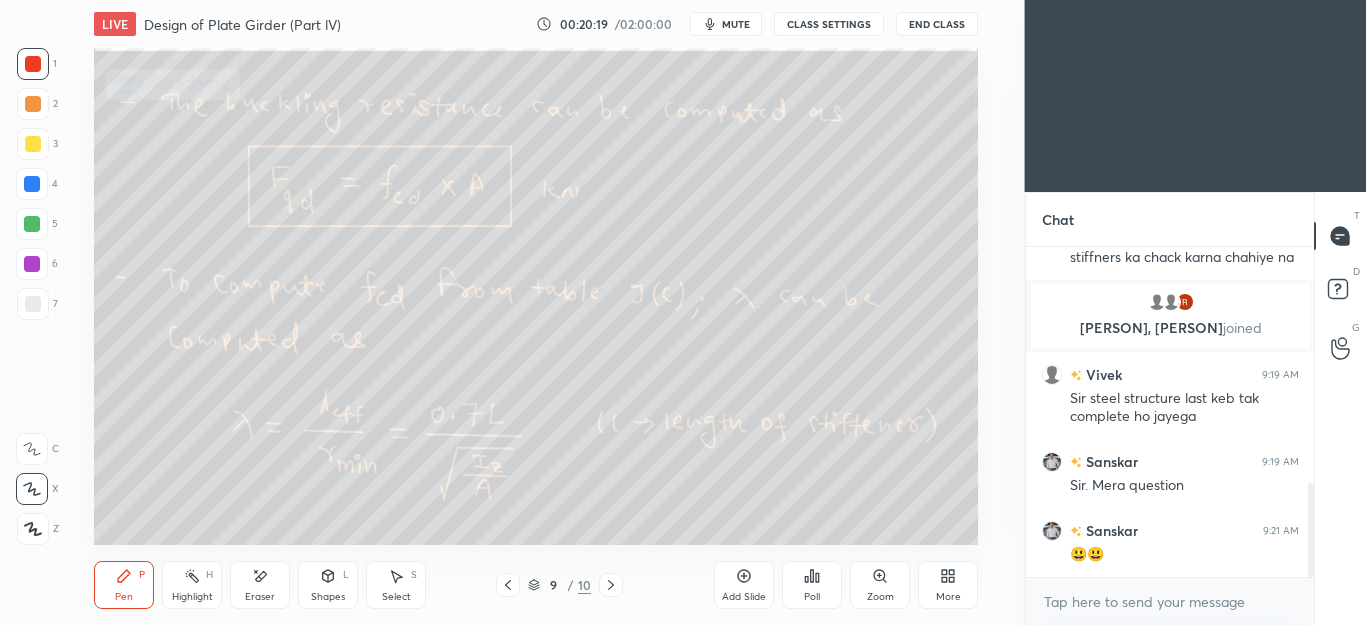 click 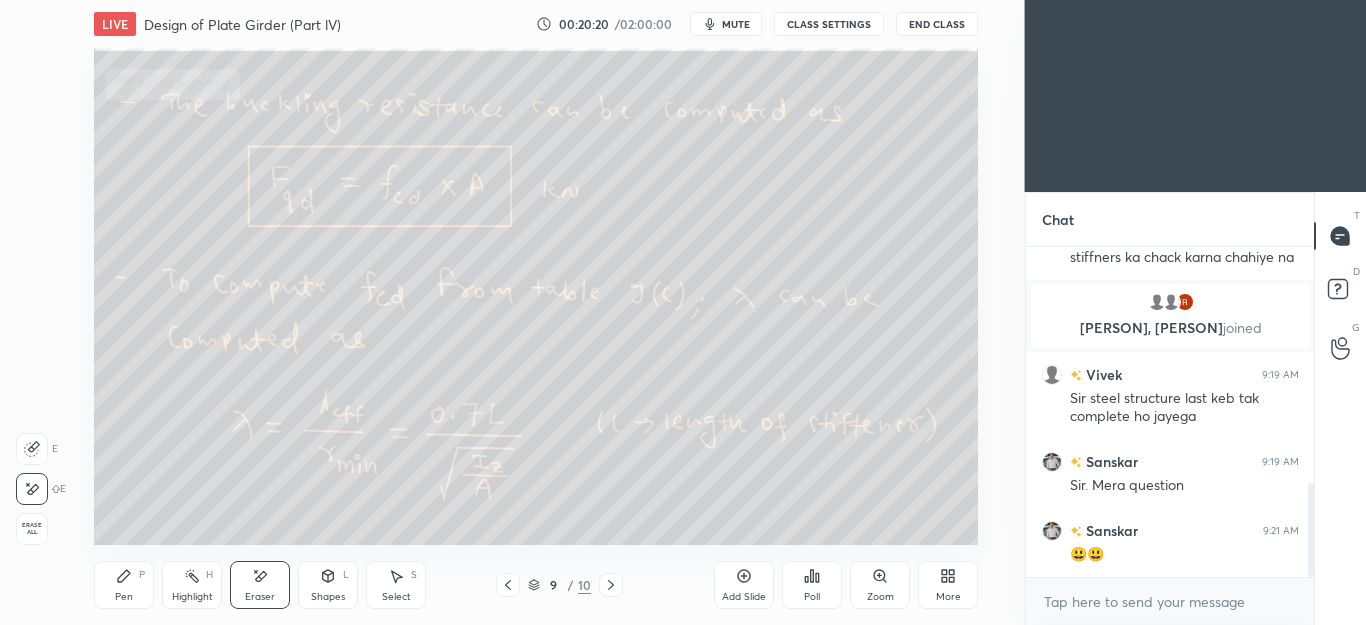 click on "Pen P" at bounding box center (124, 585) 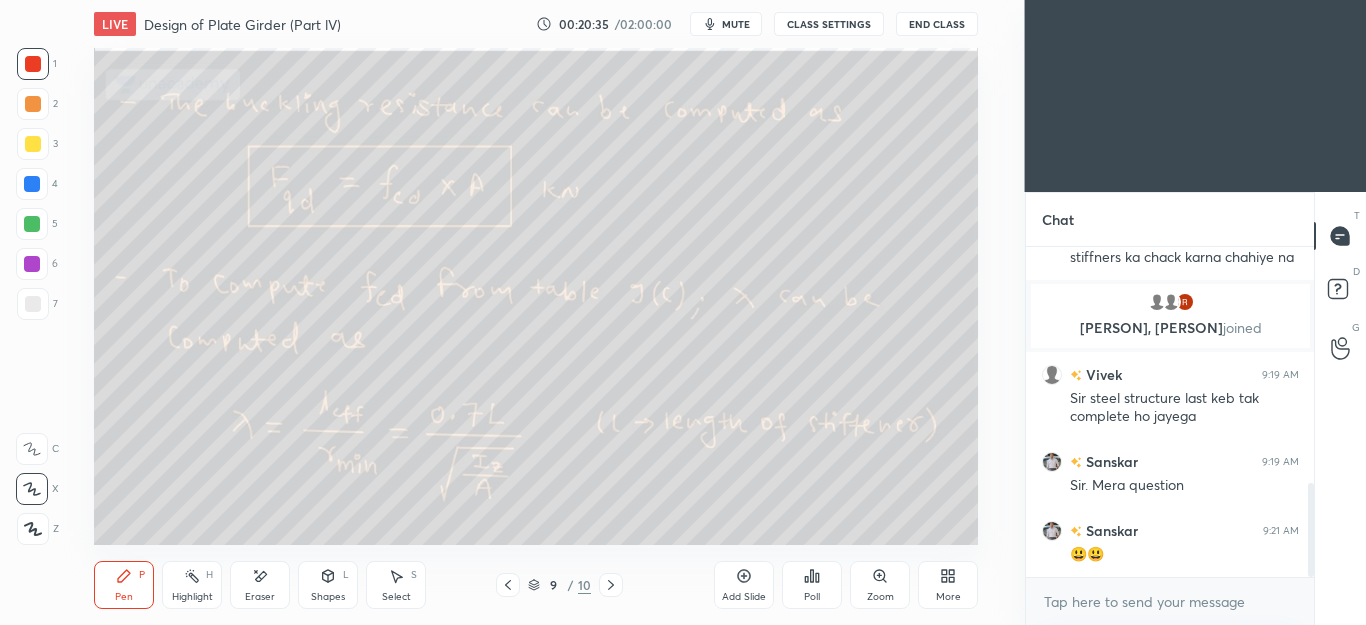 click at bounding box center (32, 224) 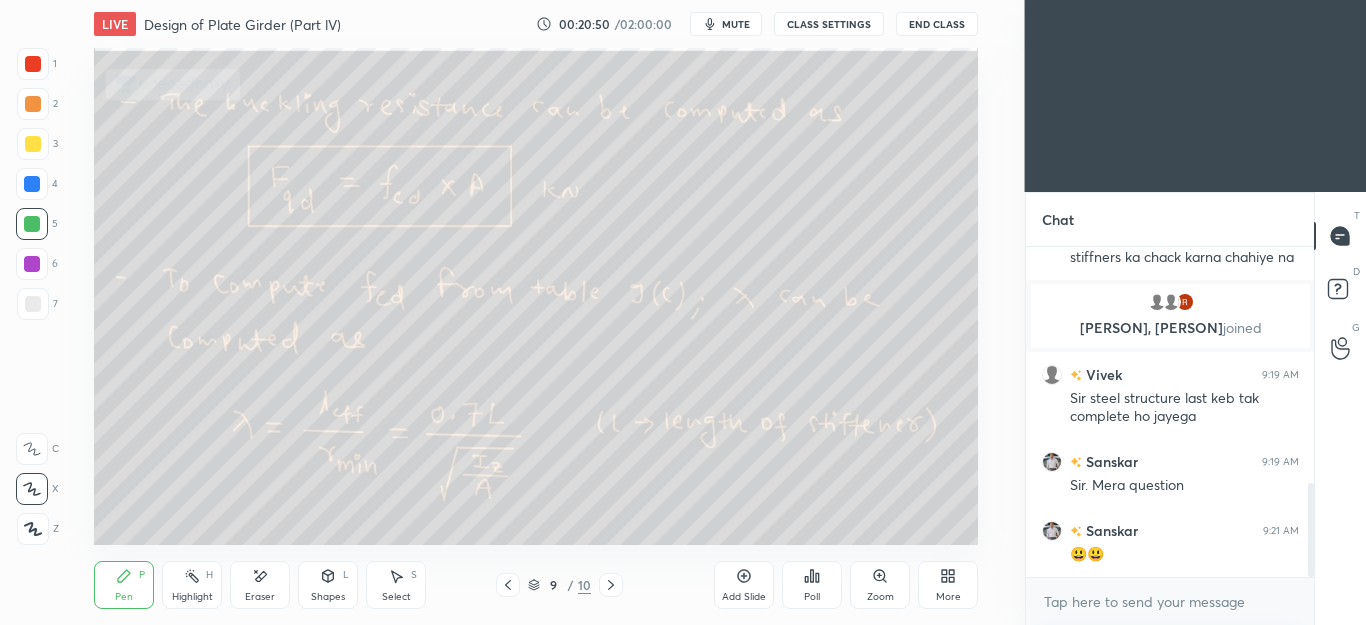 click on "Eraser" at bounding box center [260, 597] 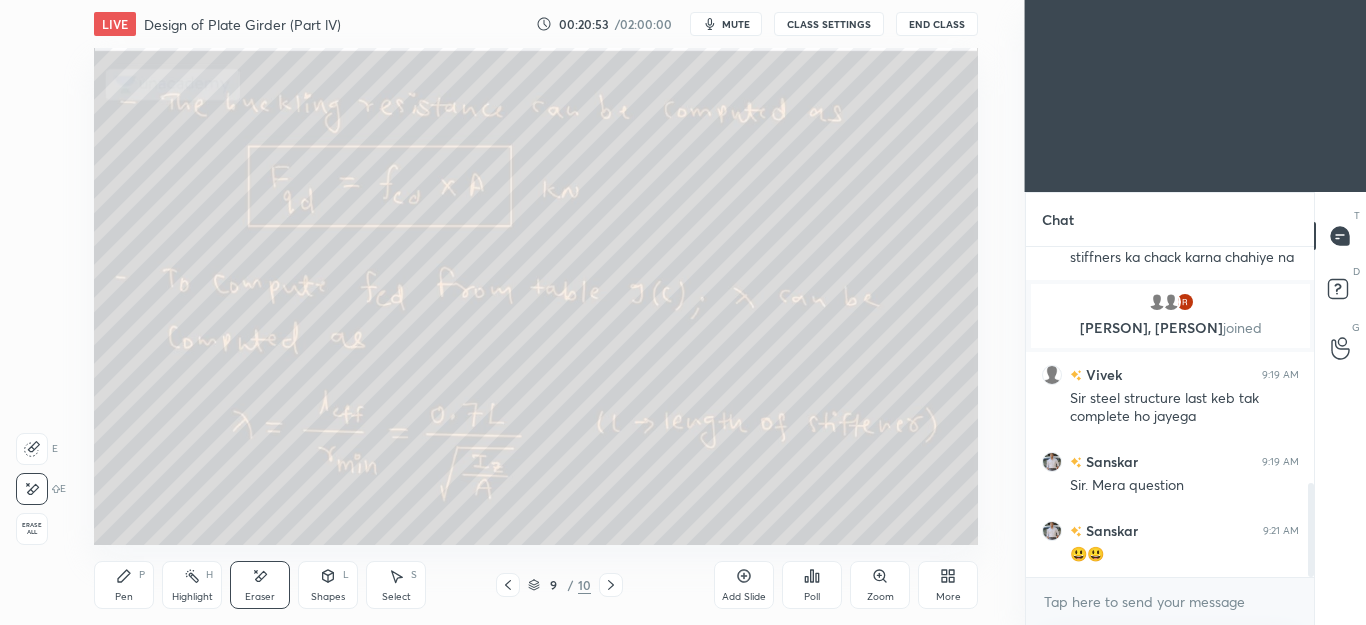 click 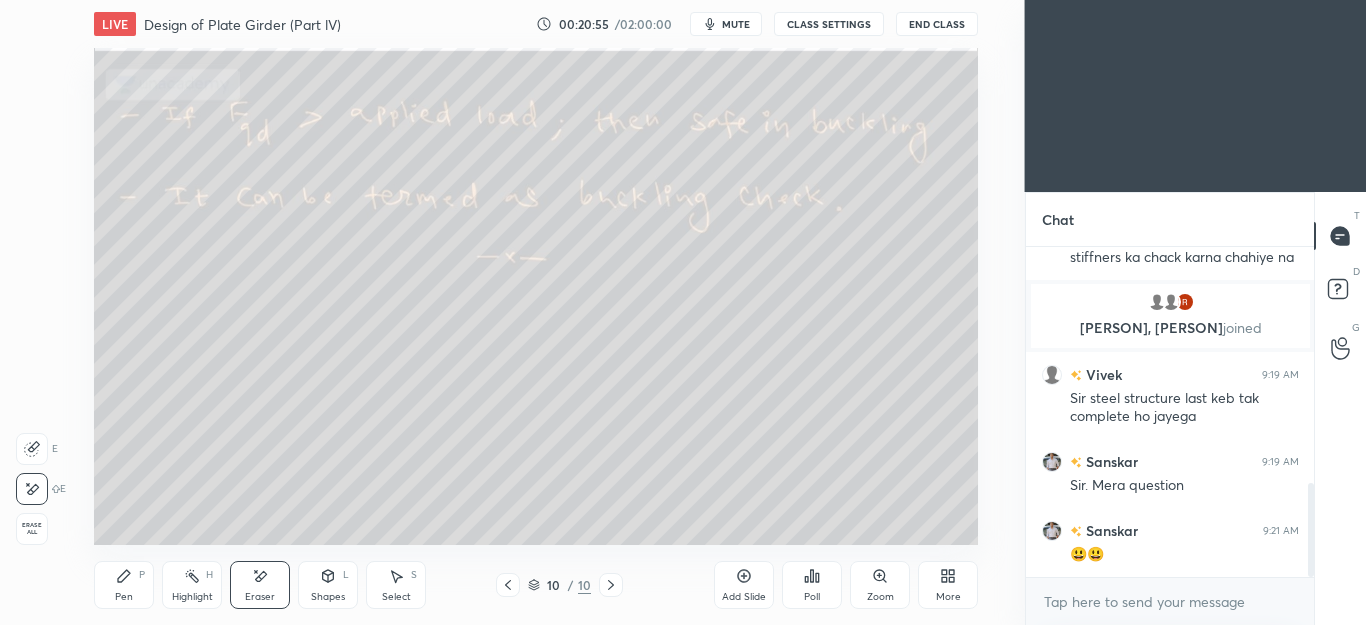 click on "Pen P" at bounding box center (124, 585) 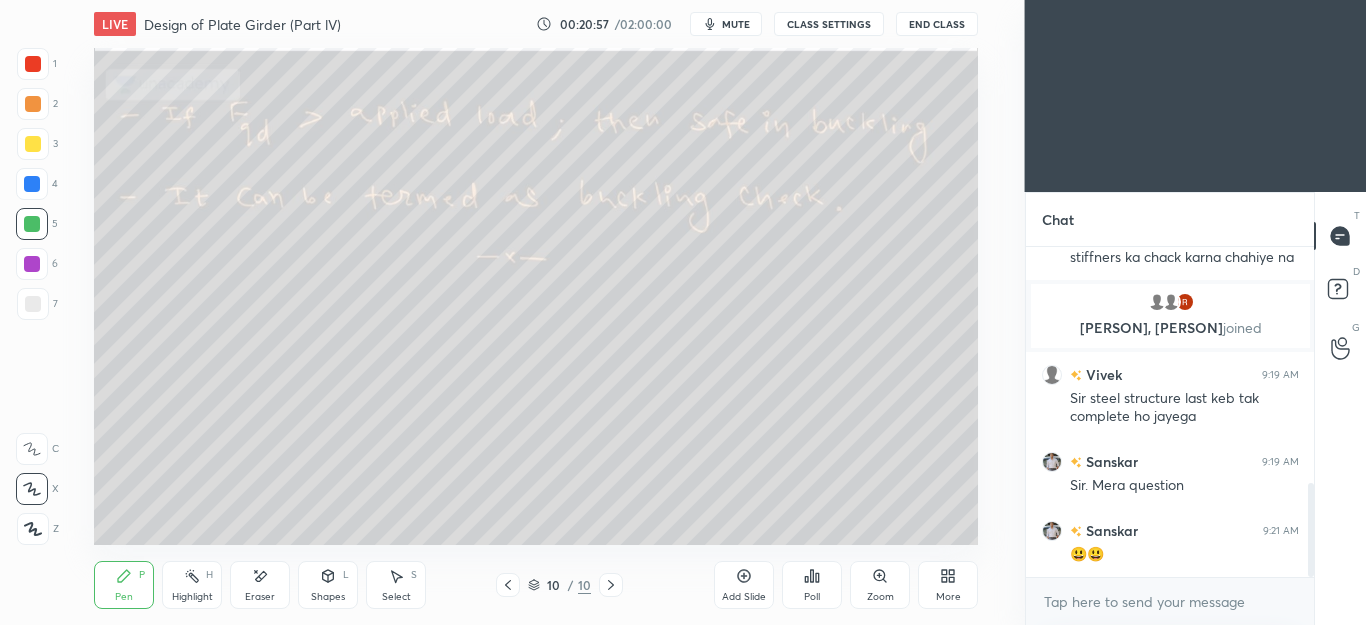 click 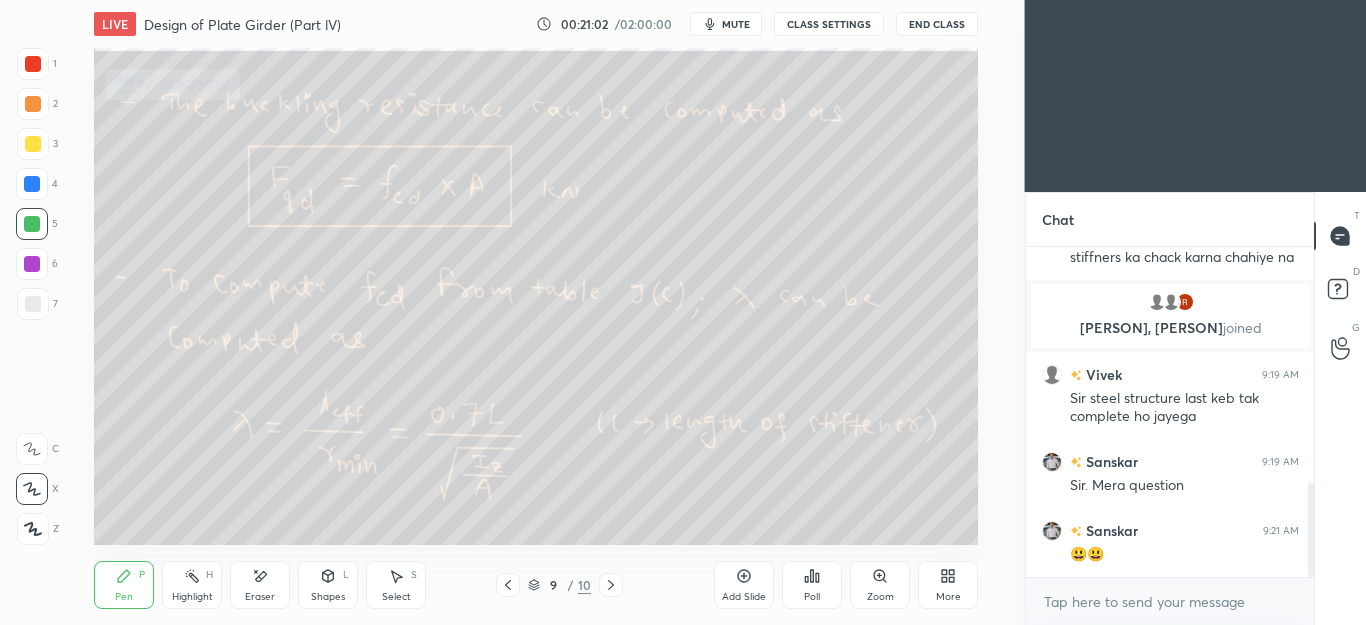 click at bounding box center [611, 585] 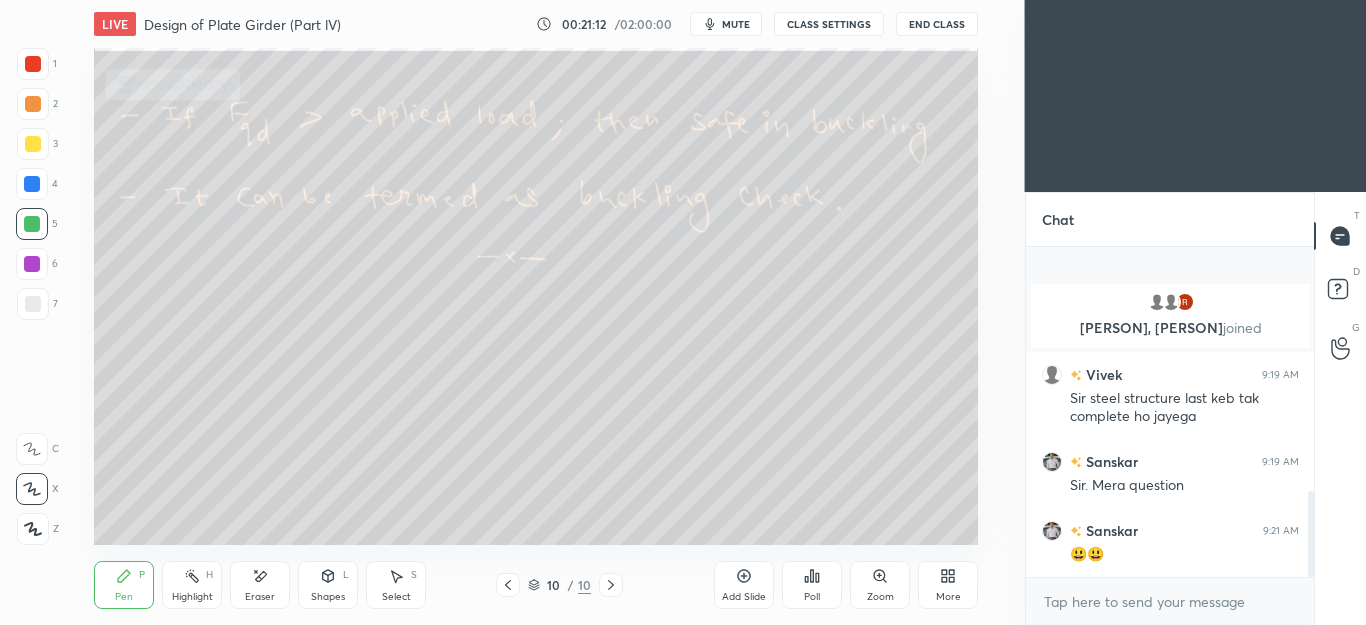 scroll, scrollTop: 936, scrollLeft: 0, axis: vertical 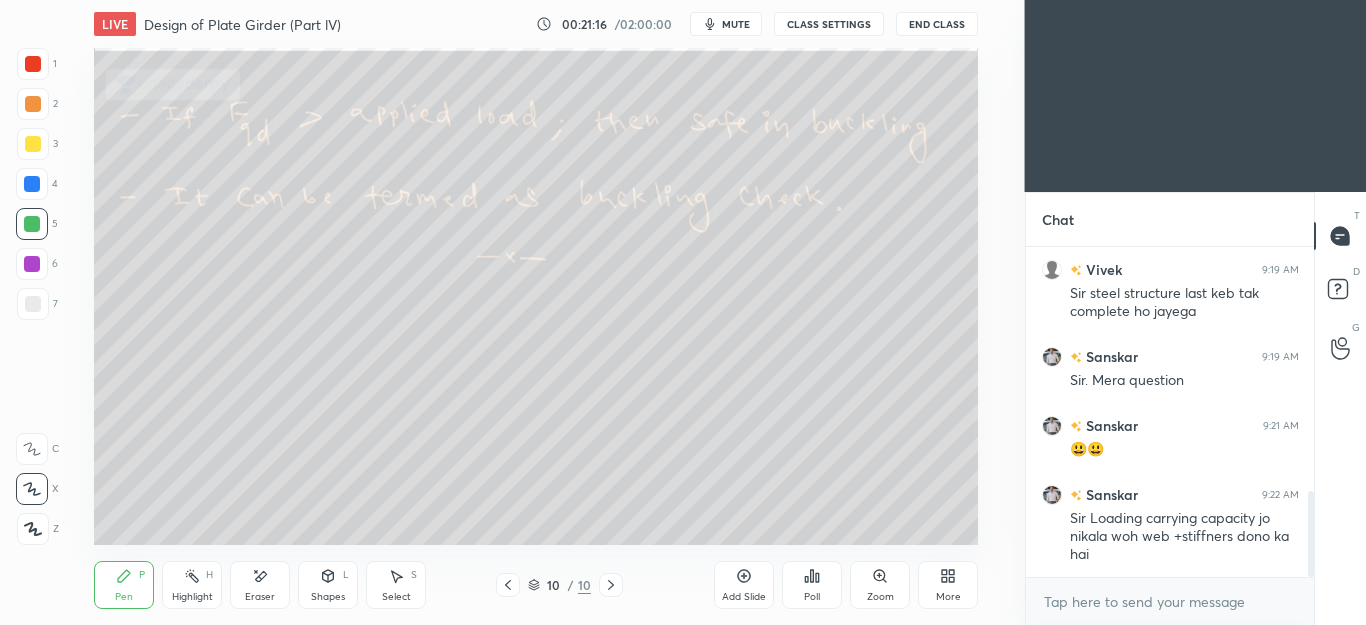 click 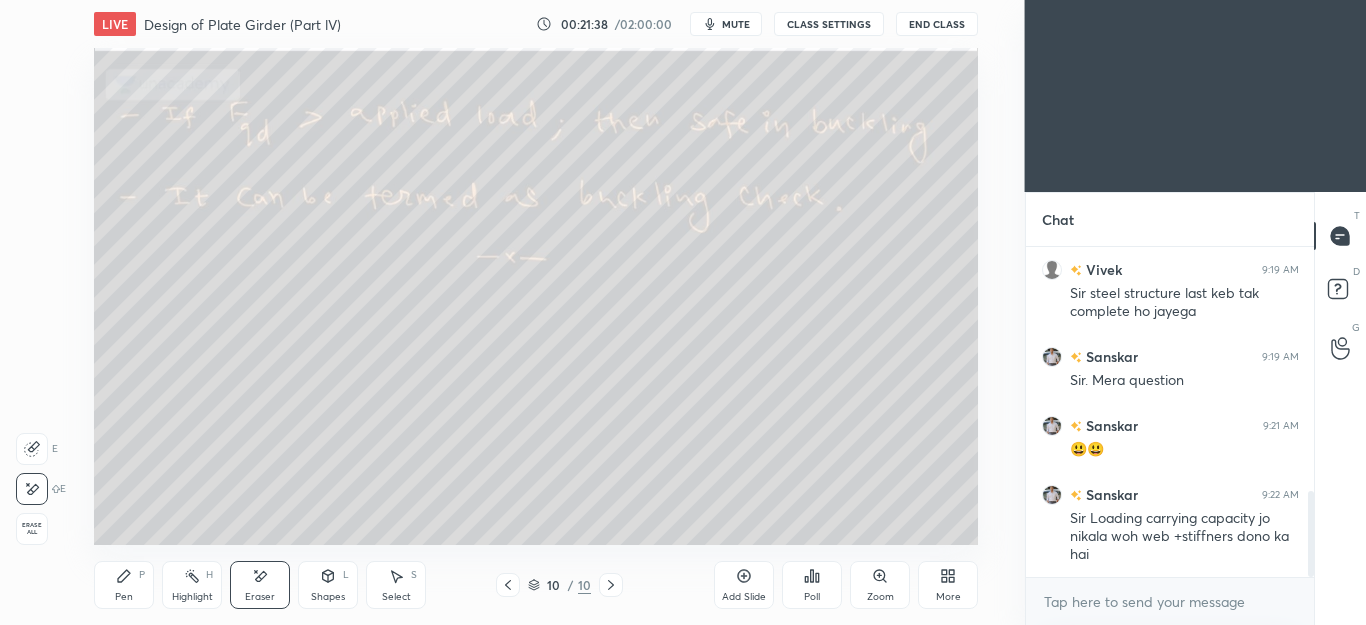 click 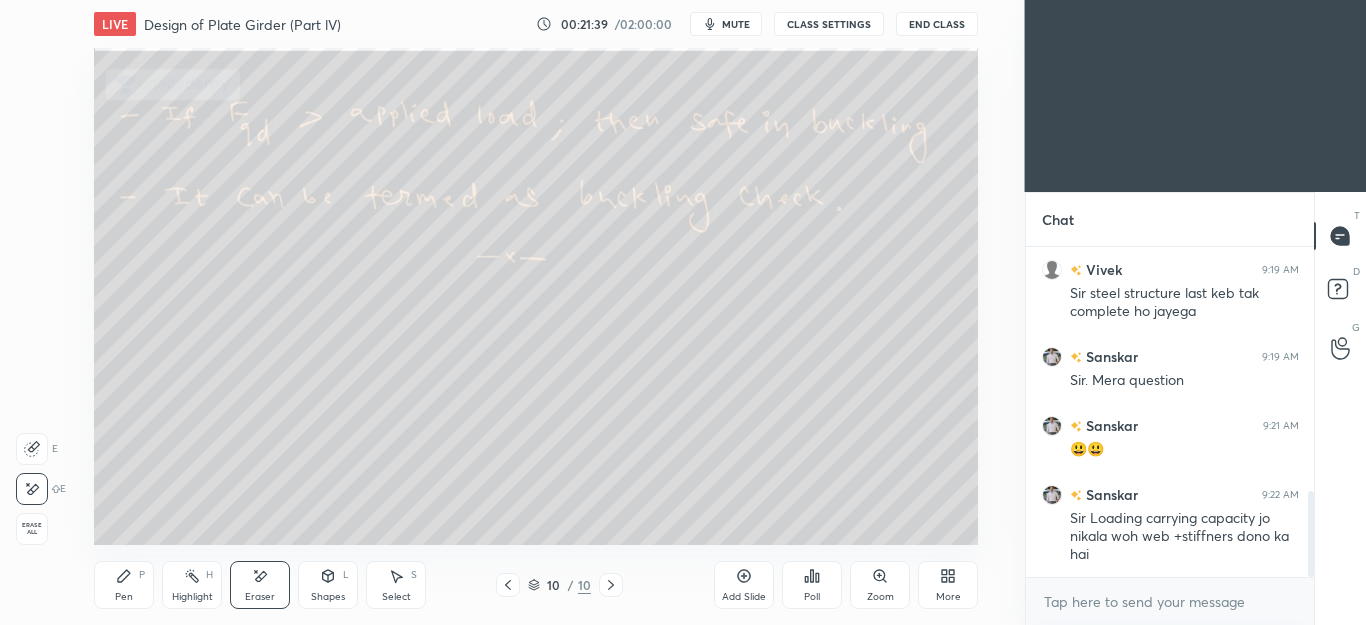click 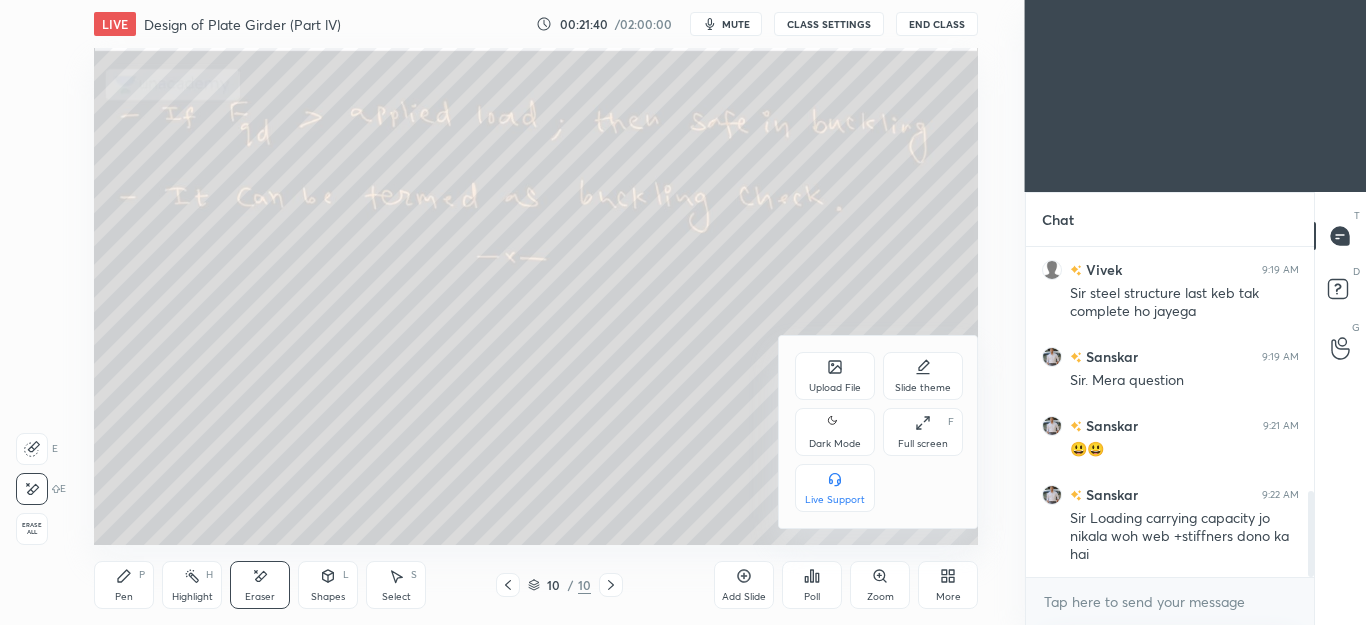 click on "Upload File" at bounding box center (835, 376) 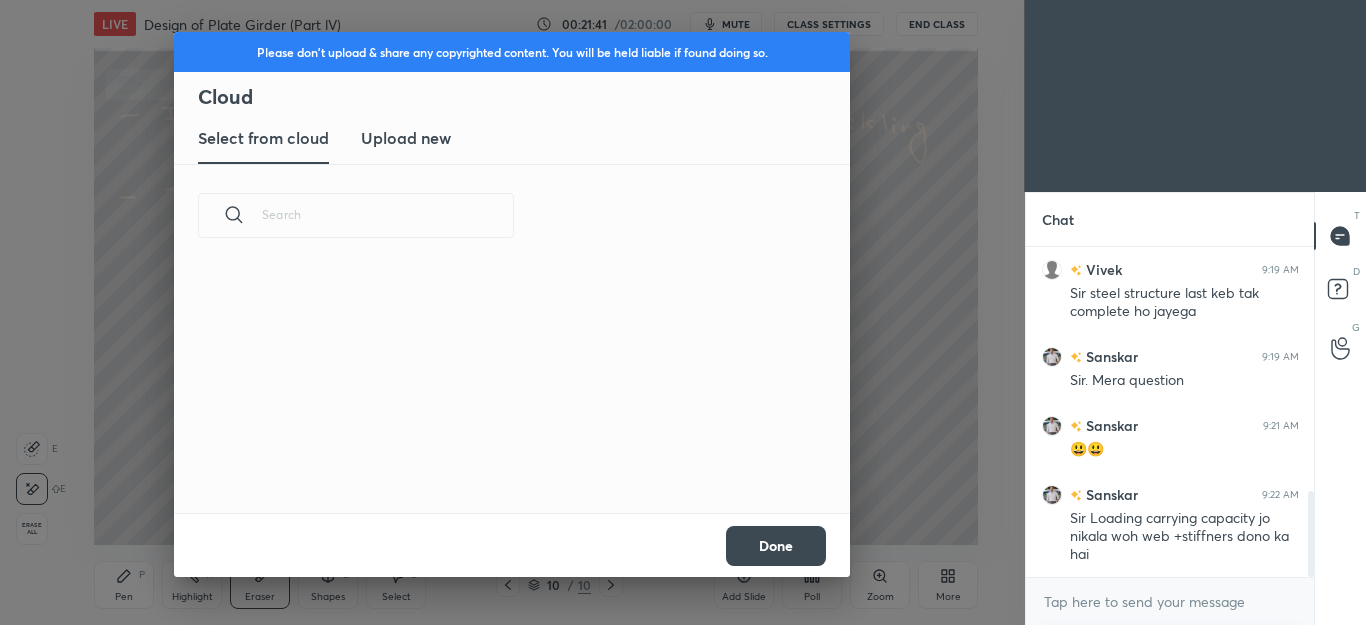 click on "Upload new" at bounding box center [406, 138] 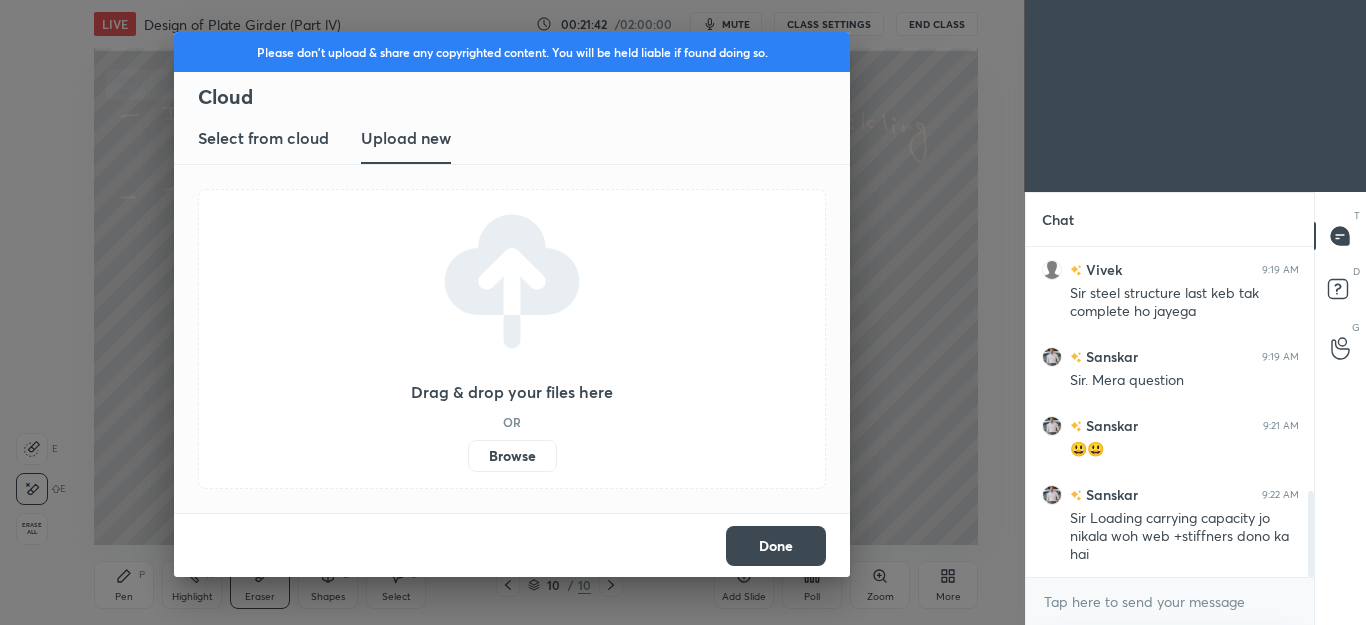 click on "Browse" at bounding box center [512, 456] 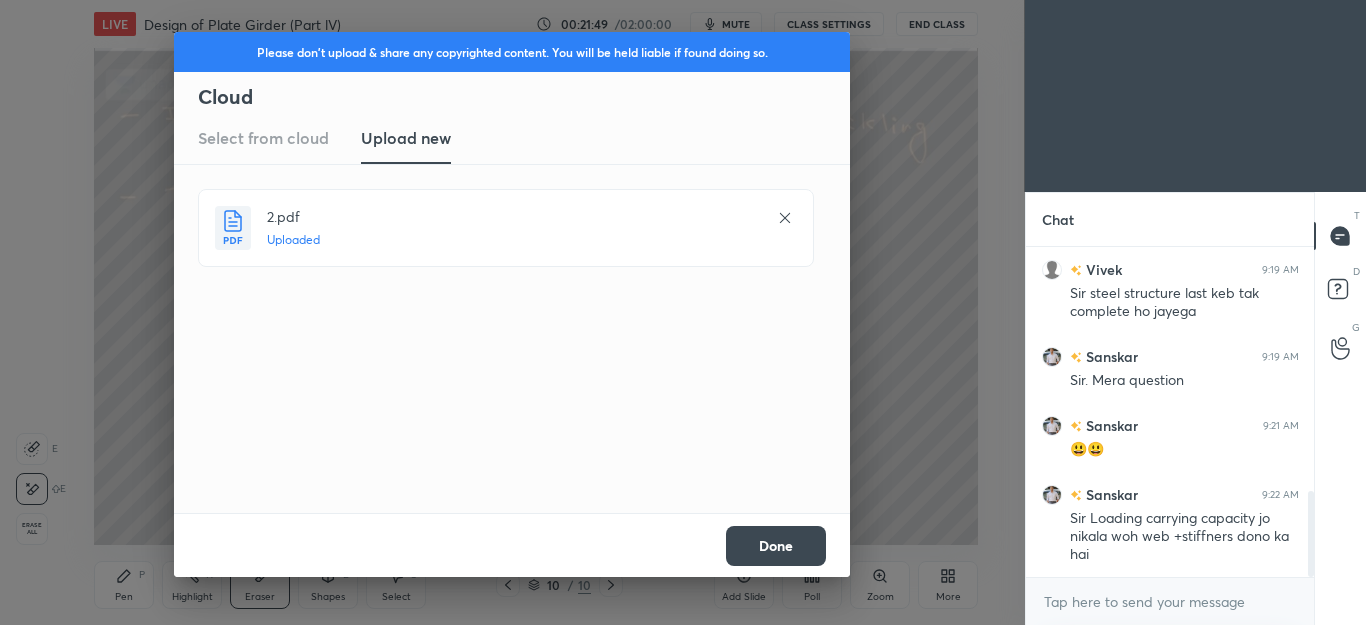 click on "Done" at bounding box center [776, 546] 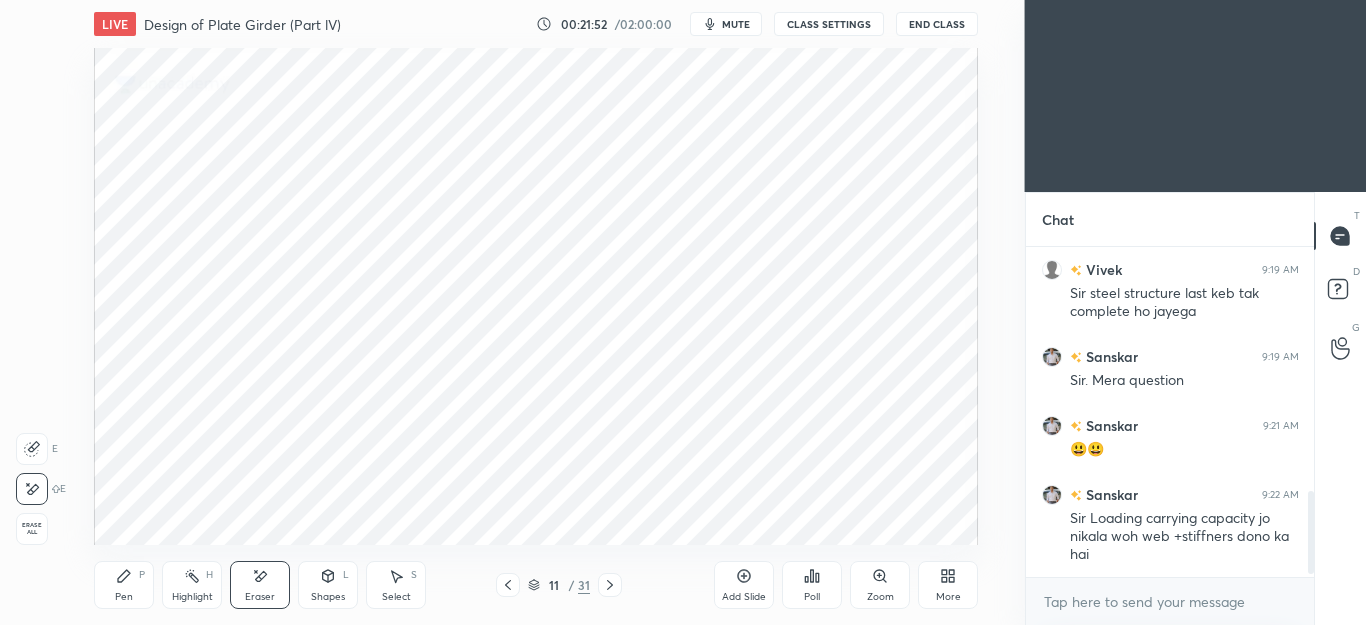 scroll, scrollTop: 1005, scrollLeft: 0, axis: vertical 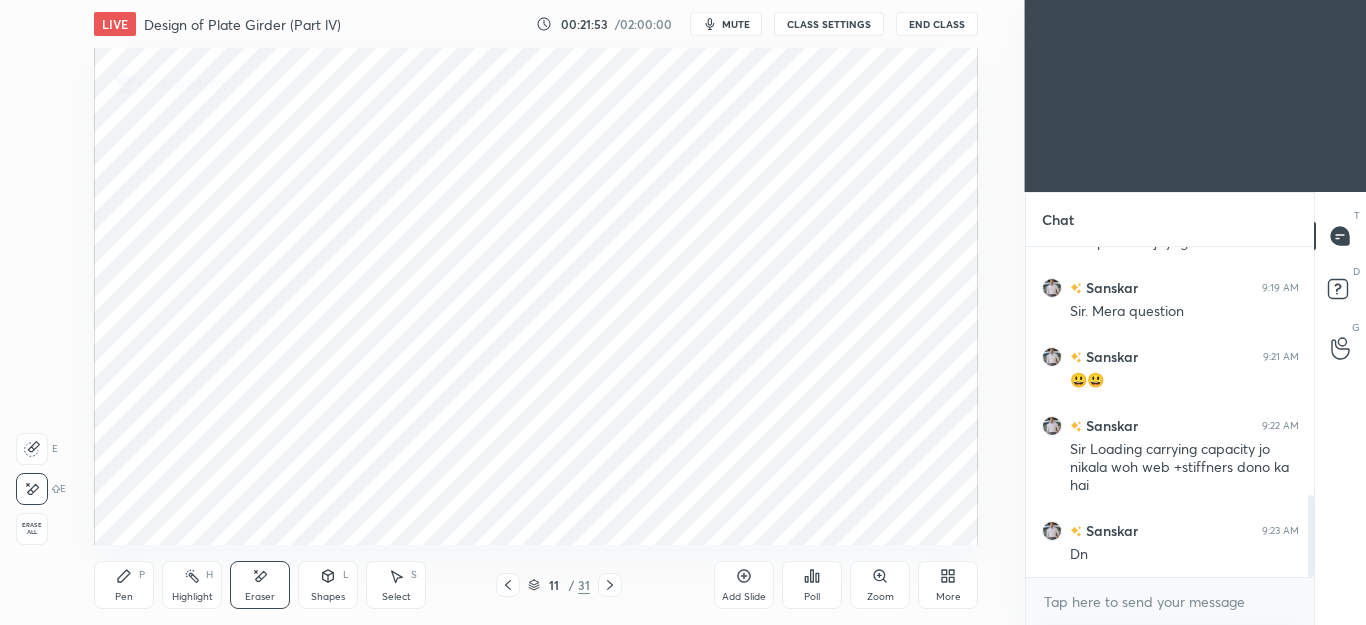 click on "Pen P" at bounding box center [124, 585] 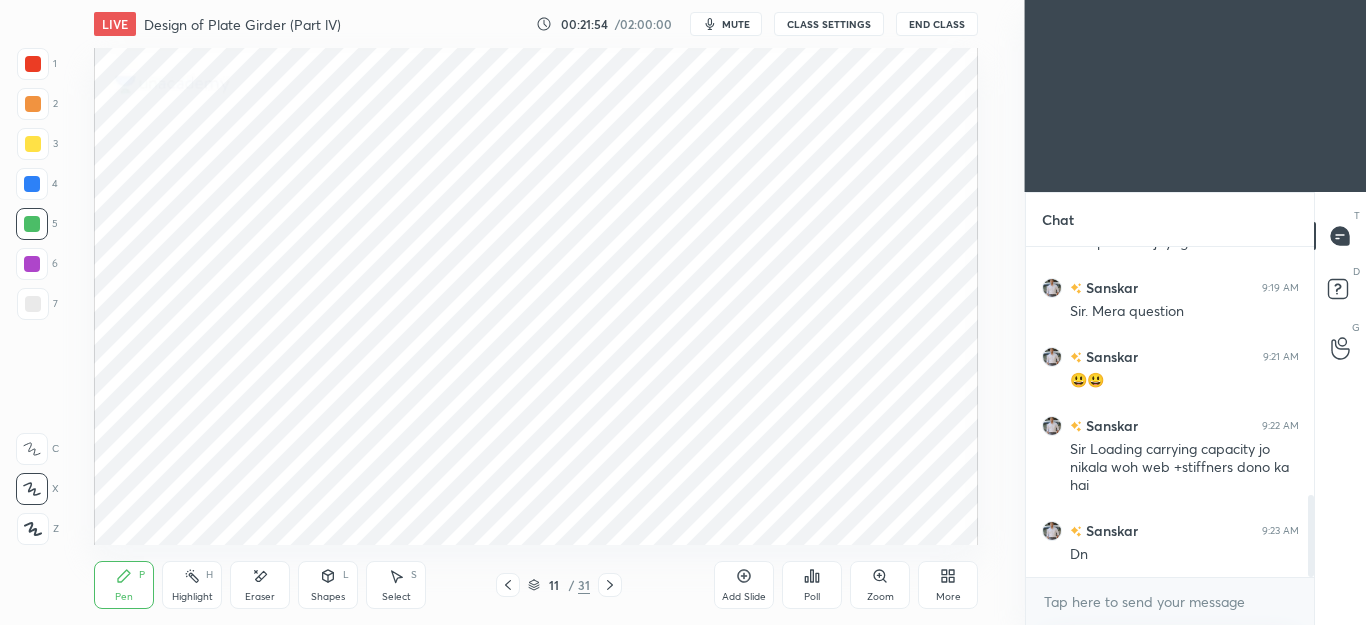 click at bounding box center [33, 64] 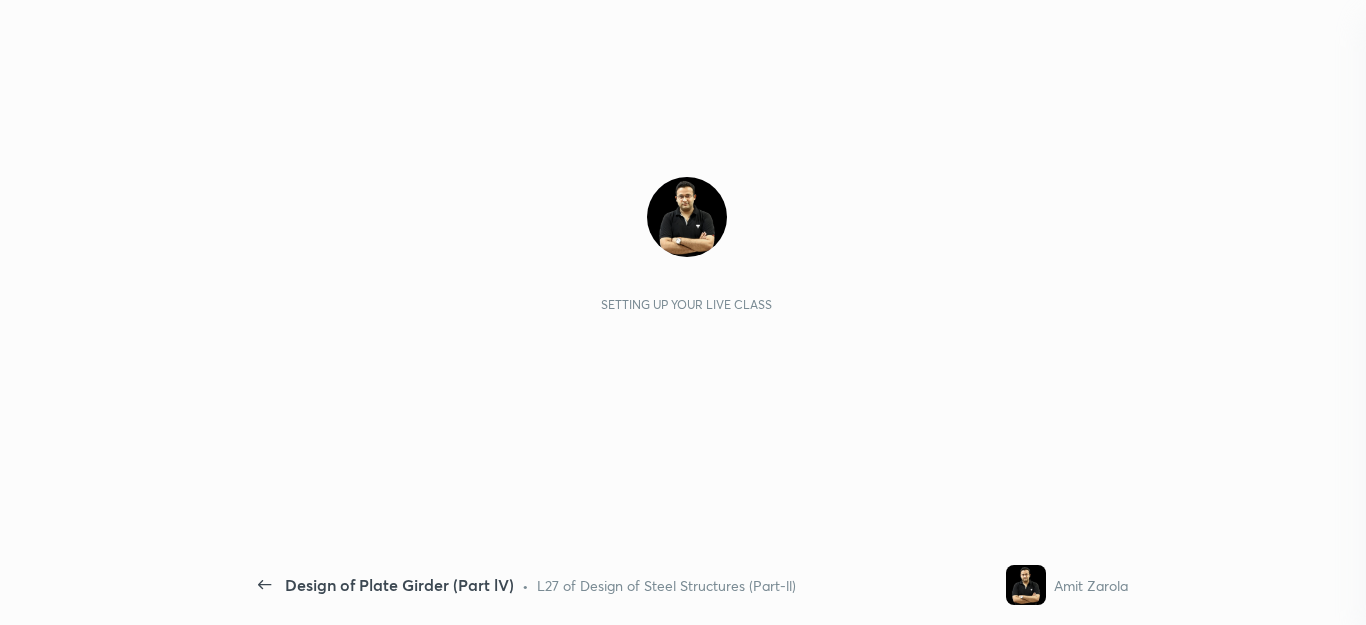 scroll, scrollTop: 0, scrollLeft: 0, axis: both 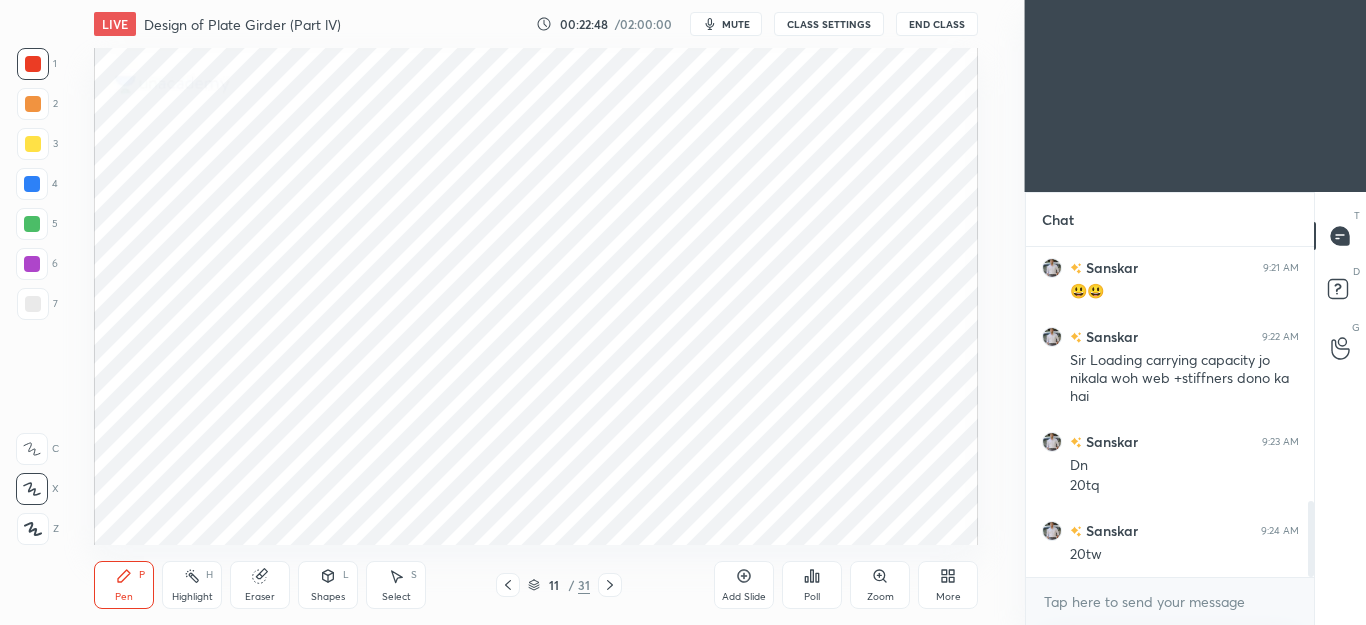 click 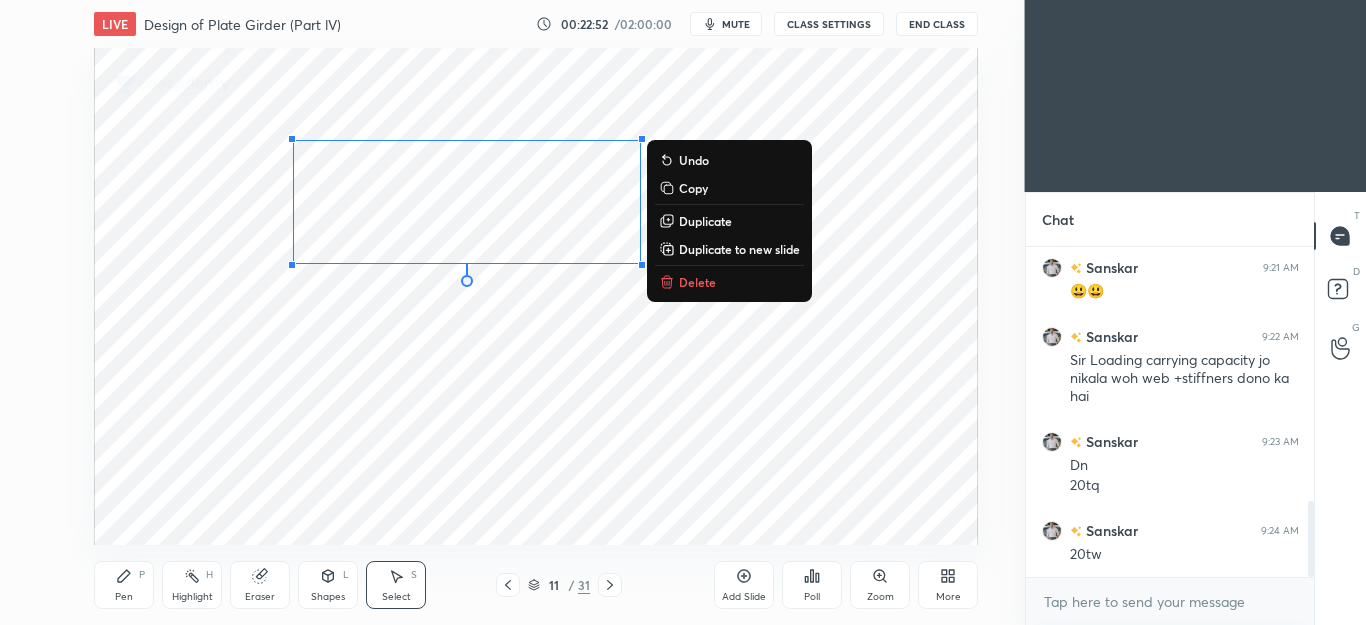 click on "Delete" at bounding box center (697, 282) 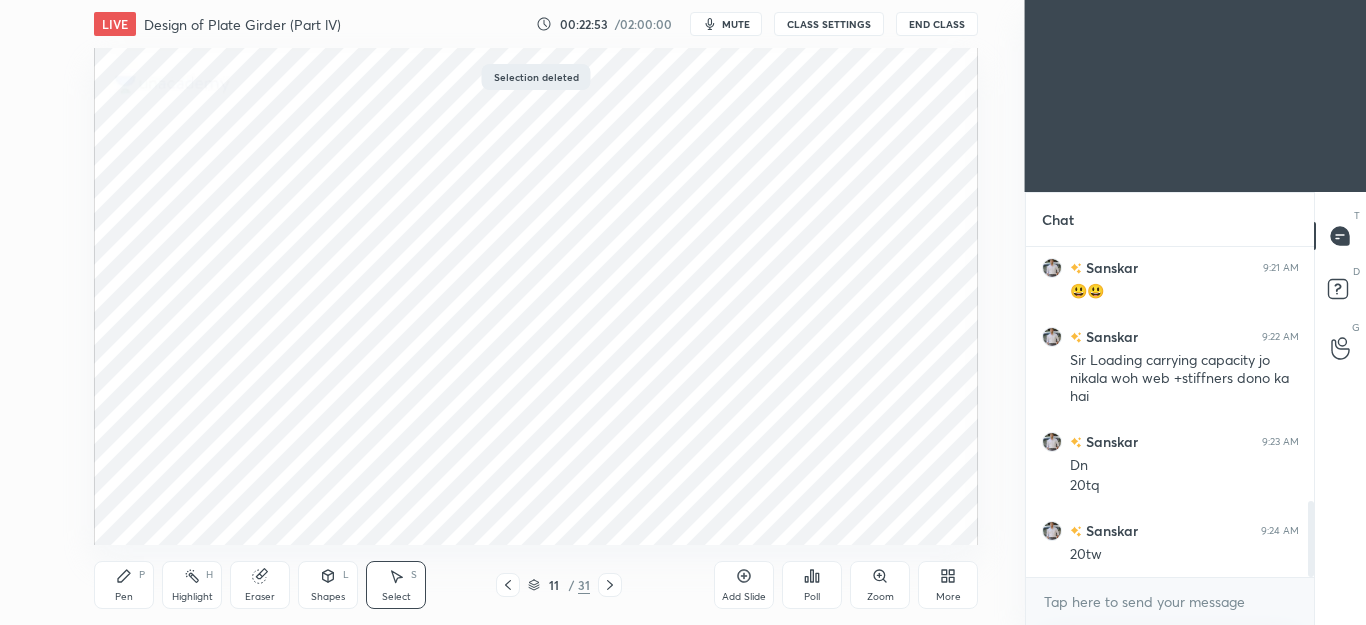 click on "Pen" at bounding box center [124, 597] 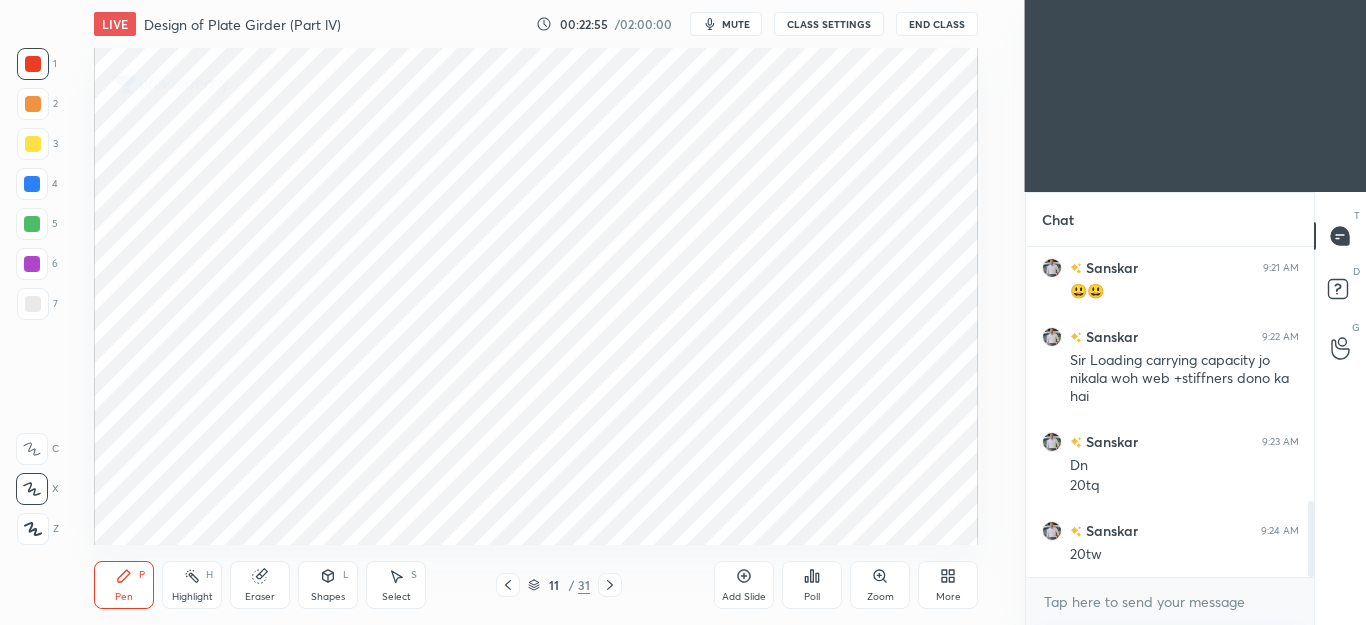click 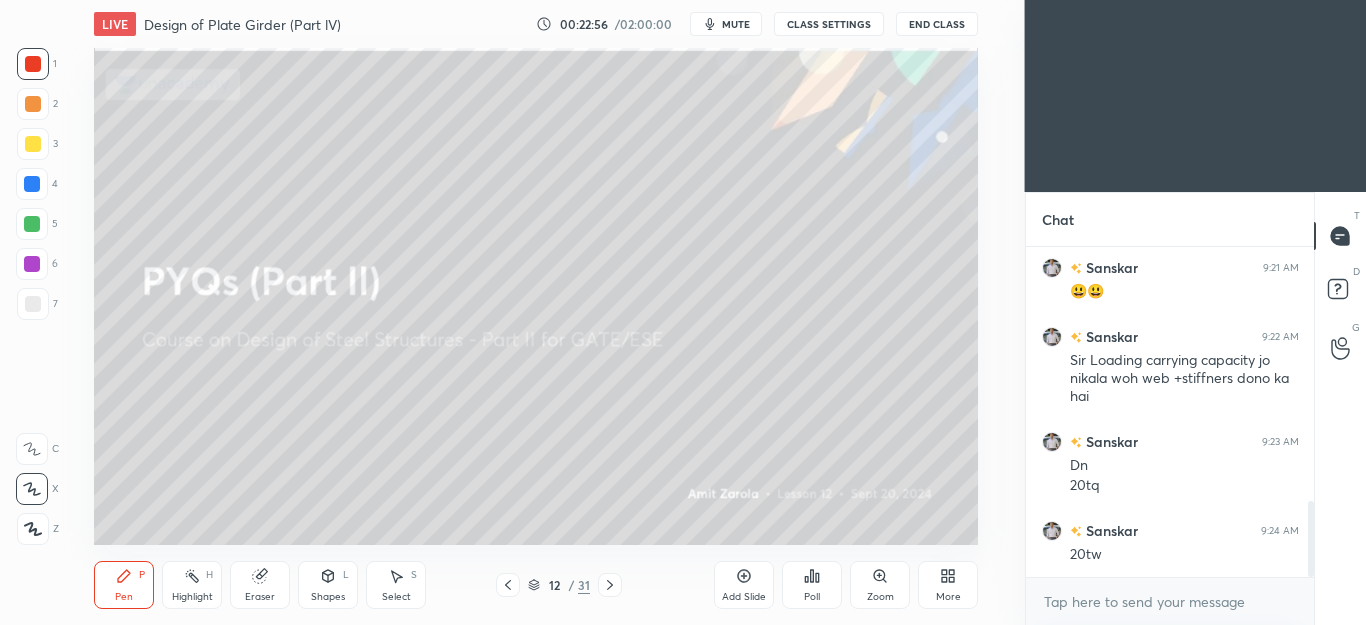 click 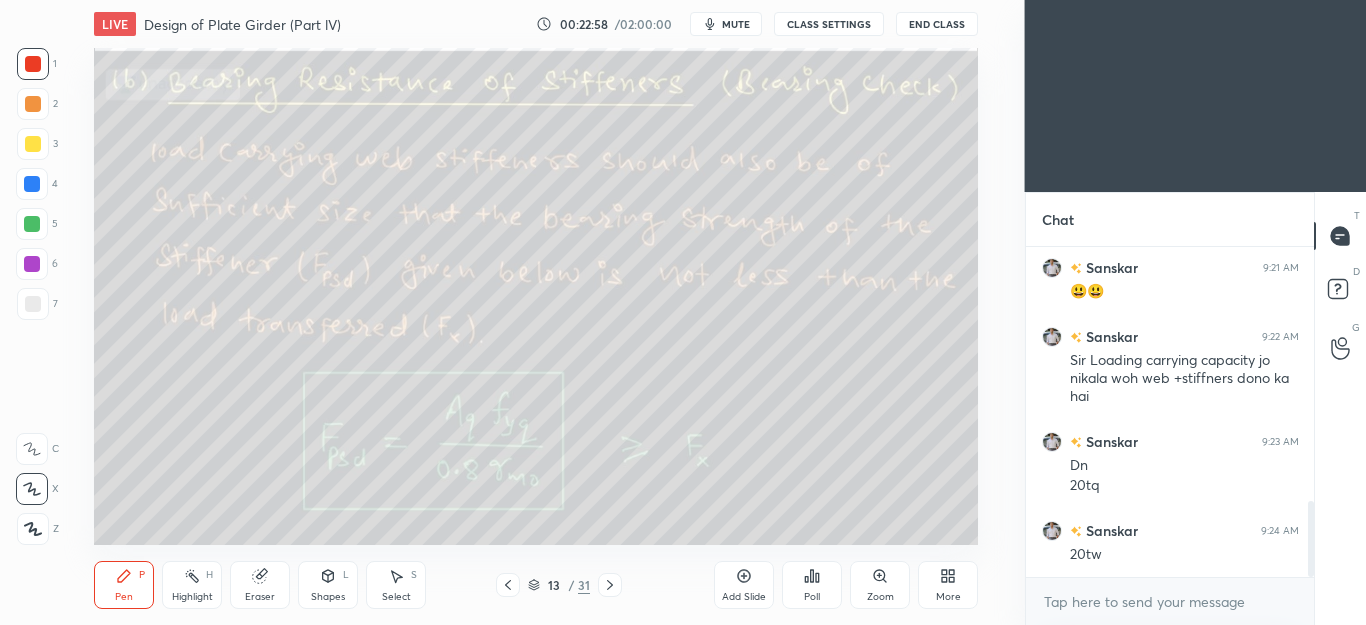 click on "Pen P" at bounding box center (124, 585) 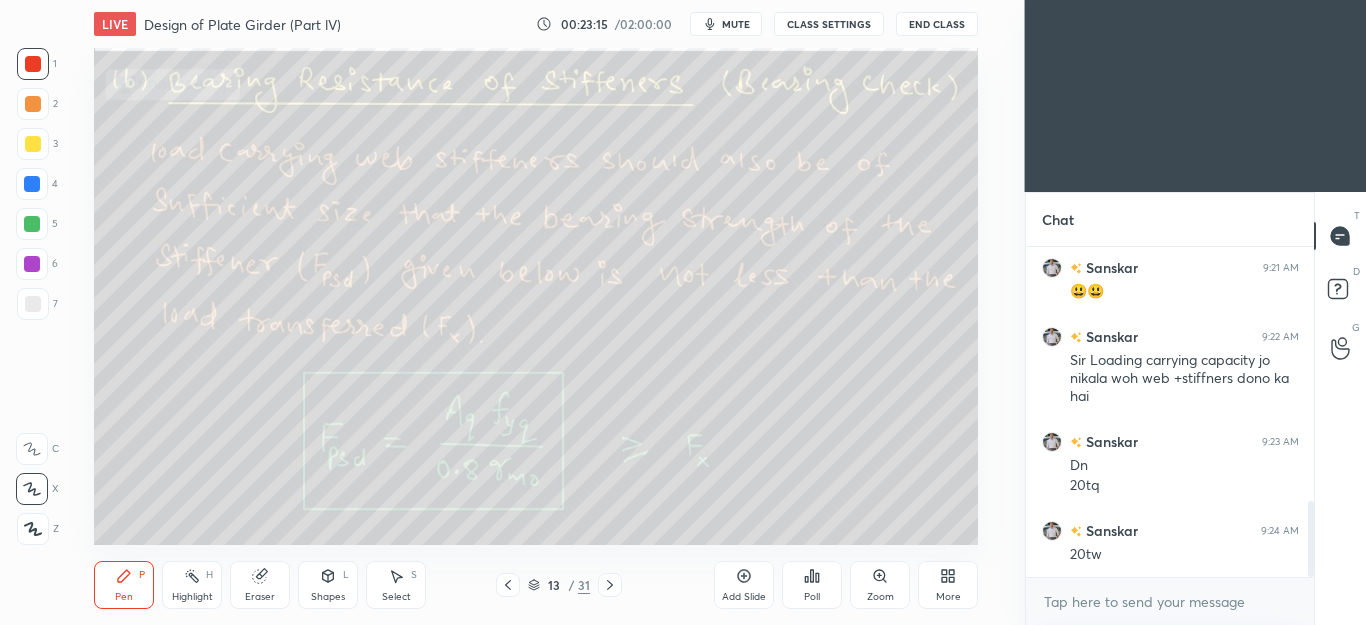 click on "Shapes L" at bounding box center (328, 585) 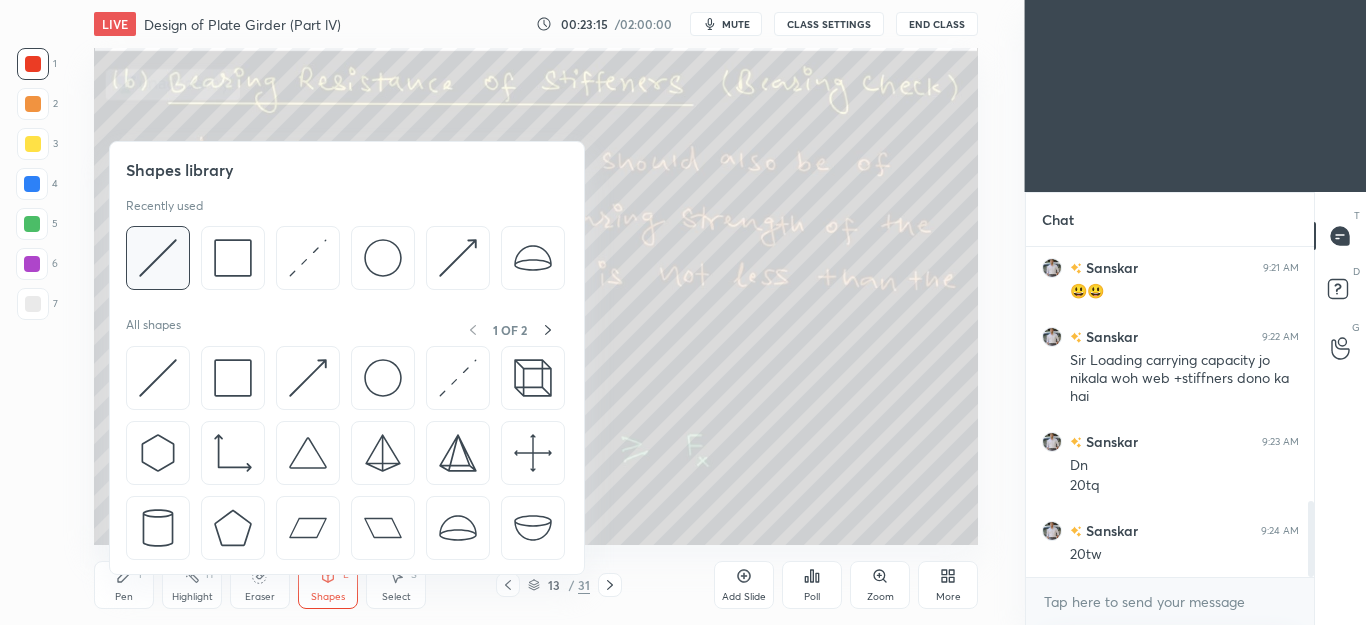 click at bounding box center (158, 258) 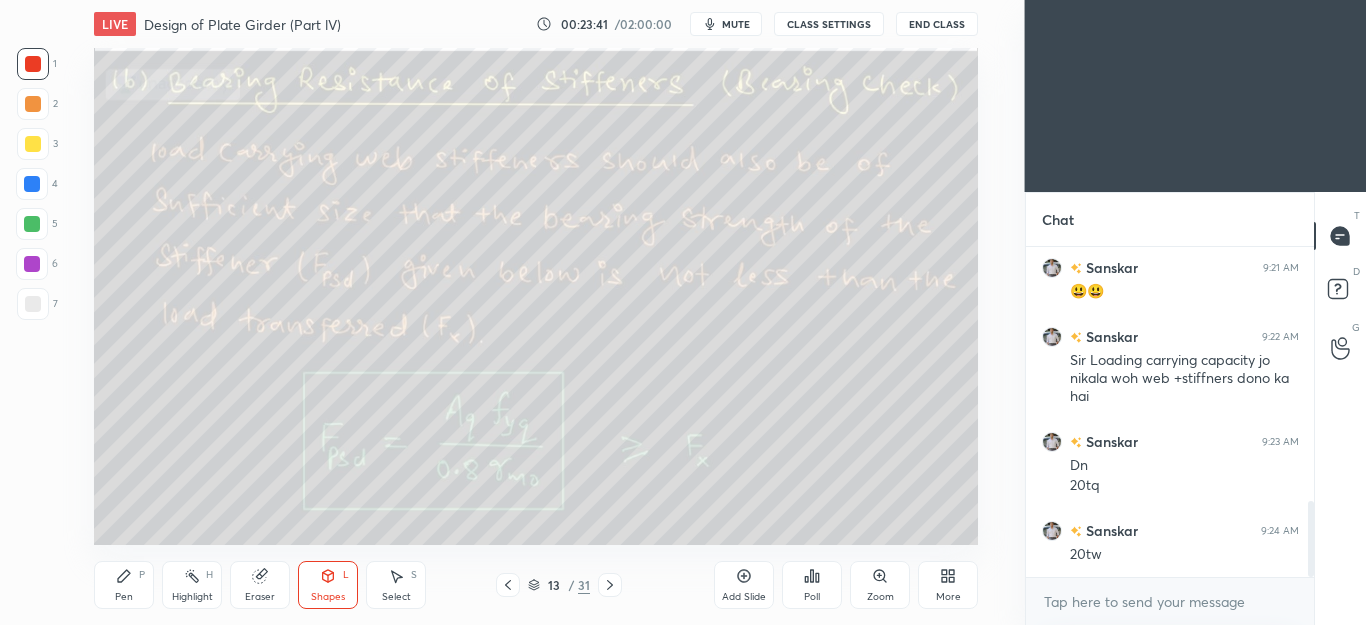 click 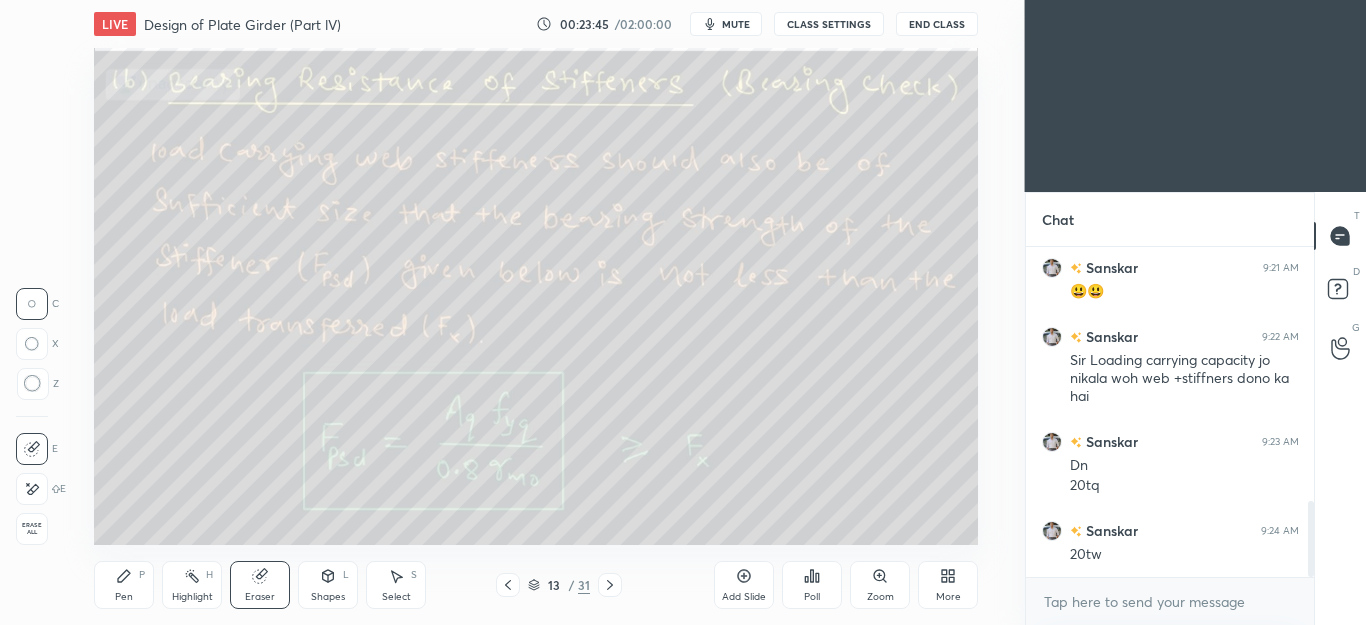 click 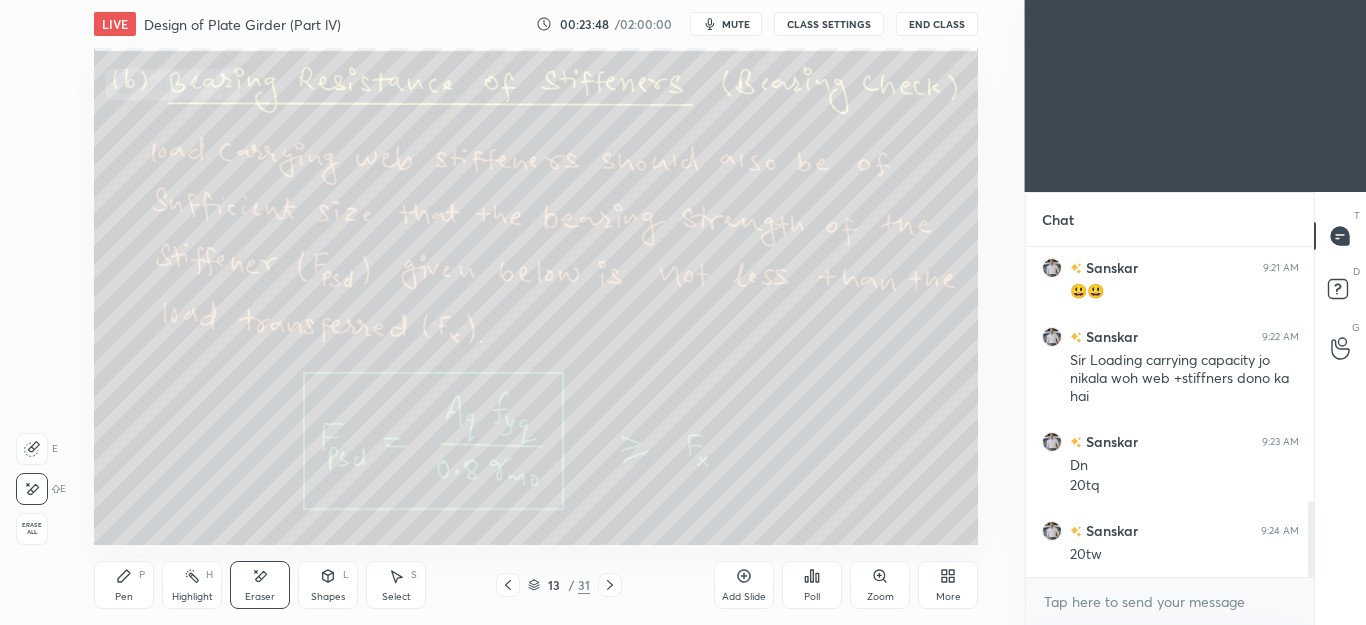click on "Pen P" at bounding box center (124, 585) 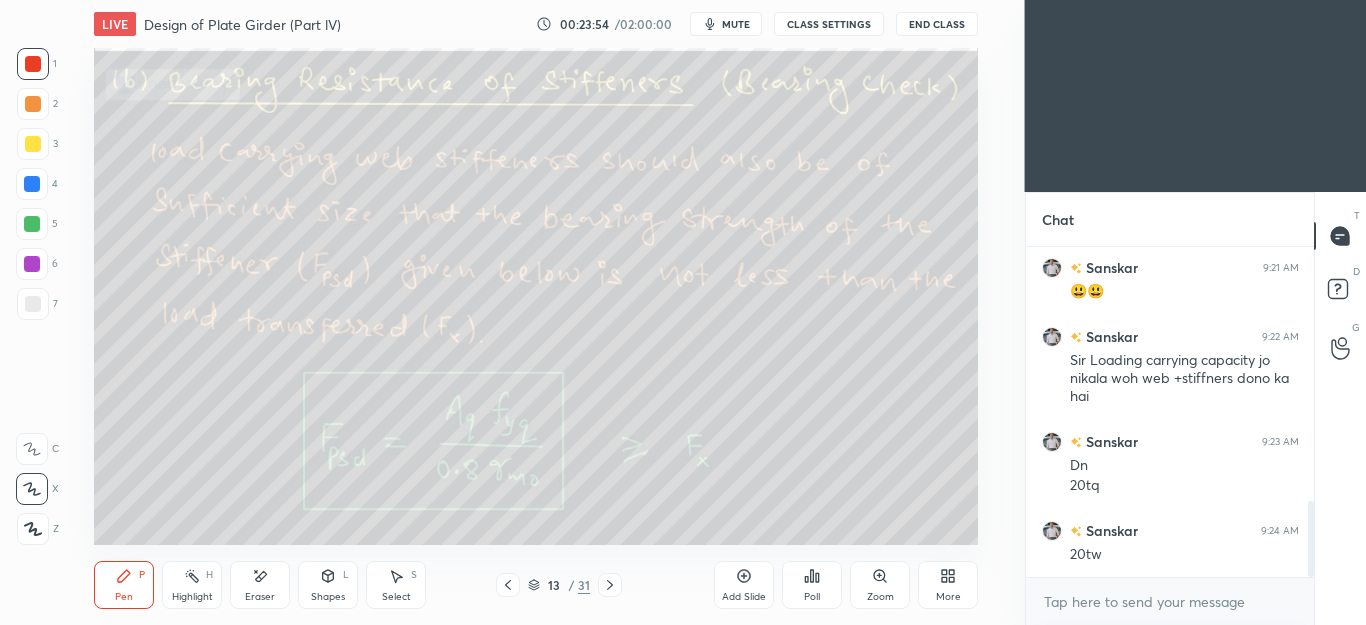 click on "Eraser" at bounding box center (260, 585) 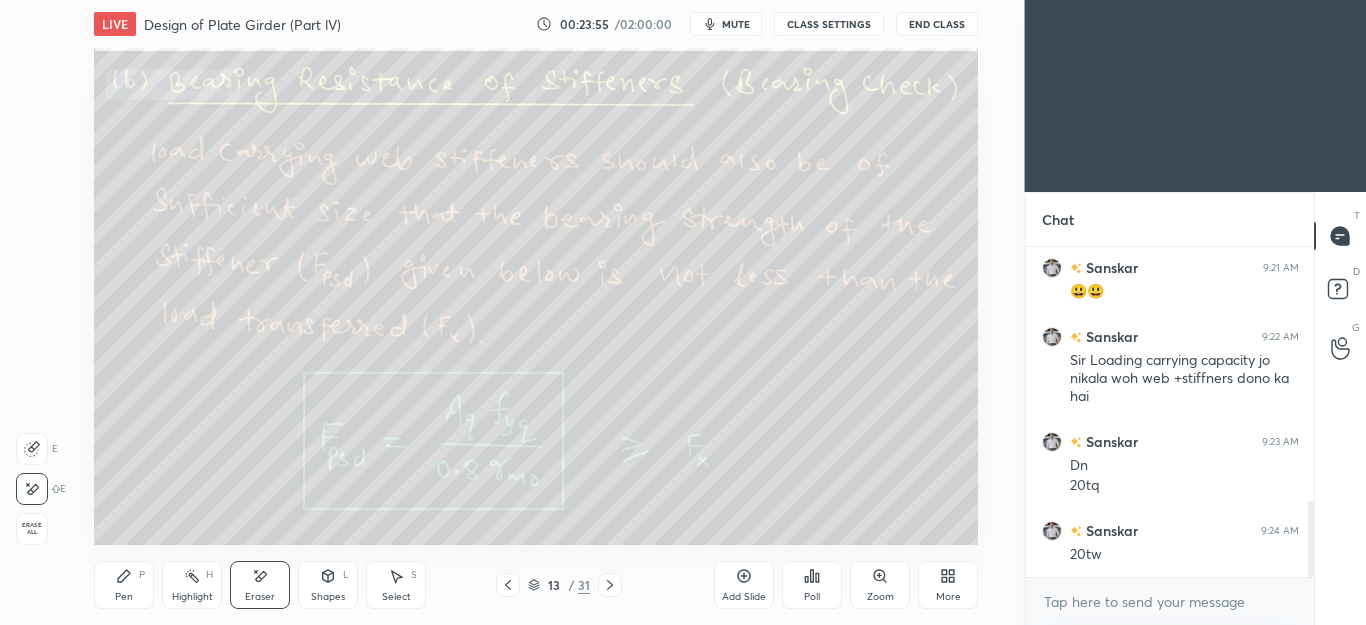 click on "Pen P" at bounding box center [124, 585] 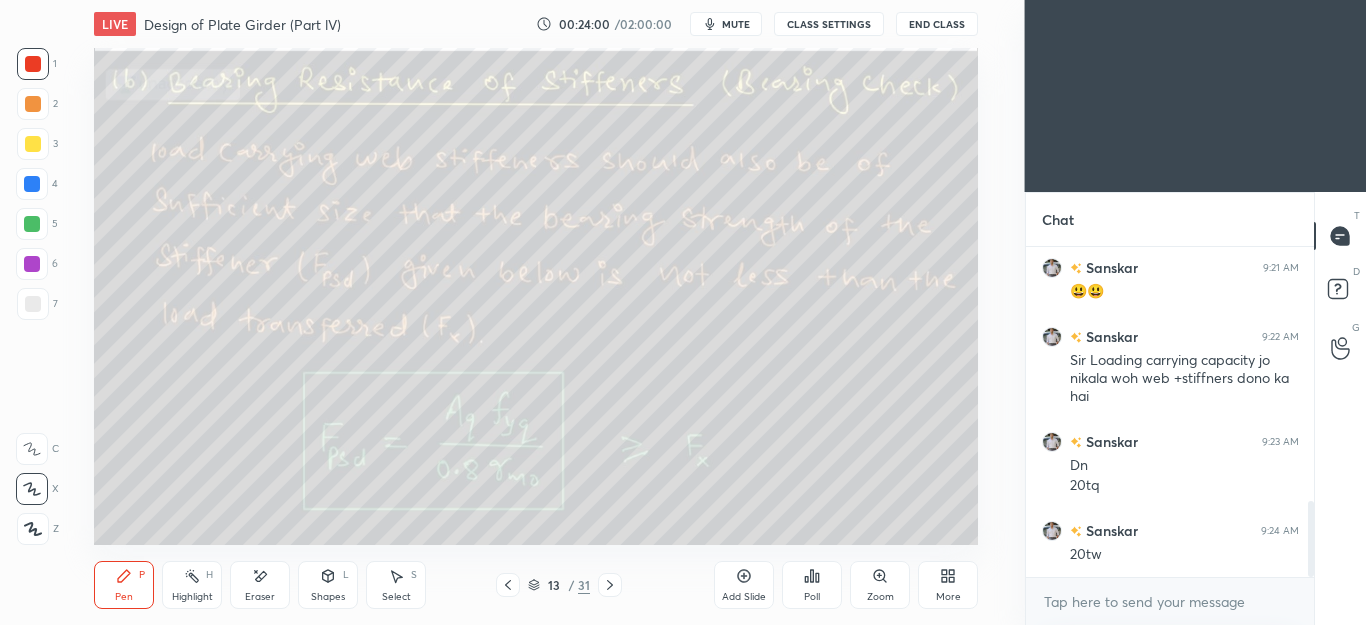 click 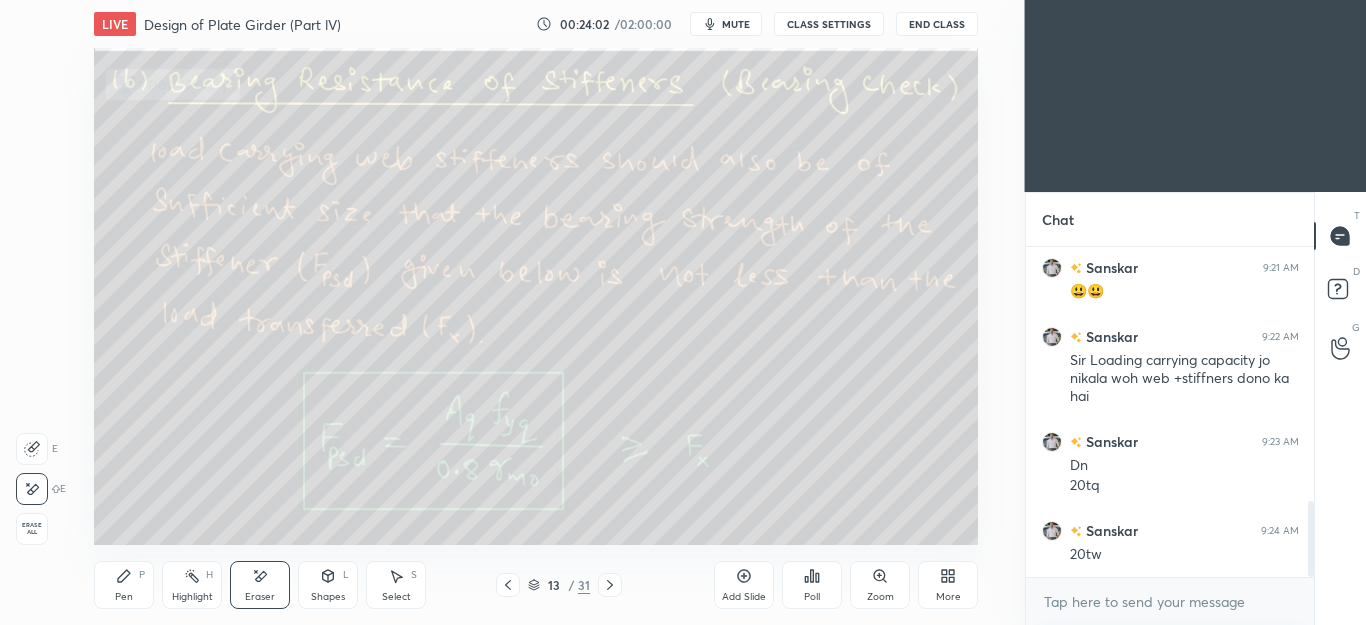 click on "Pen P" at bounding box center [124, 585] 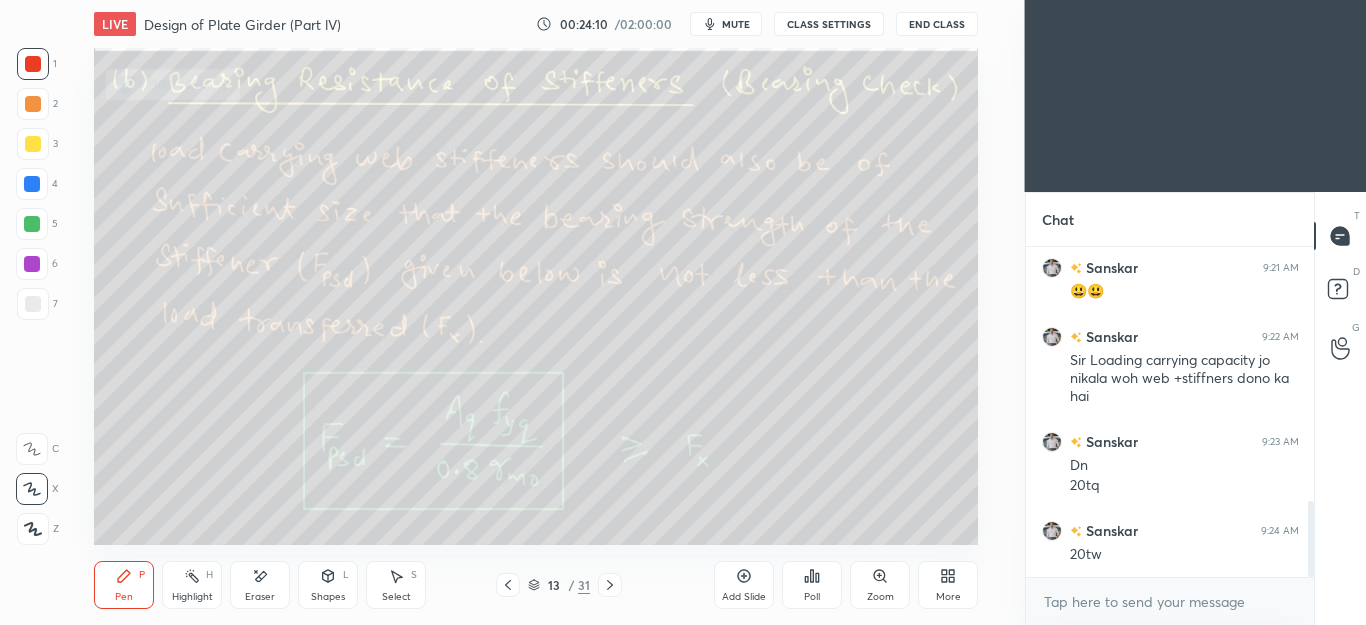click 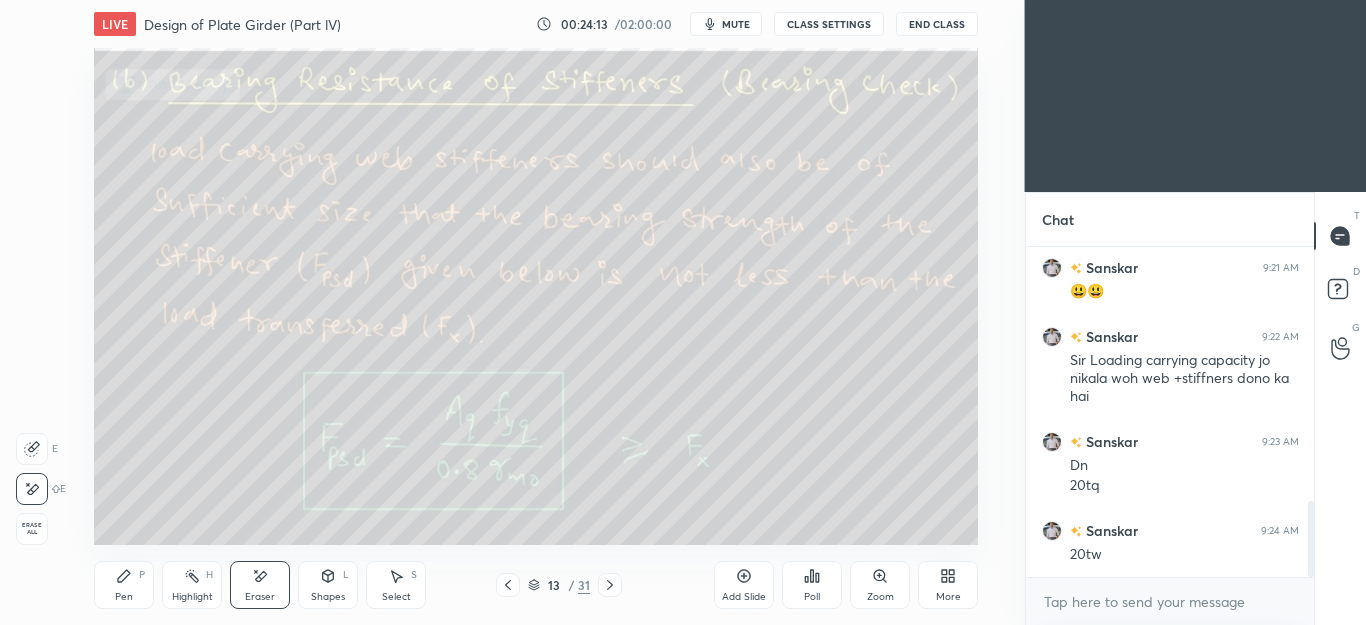 click on "Pen P" at bounding box center (124, 585) 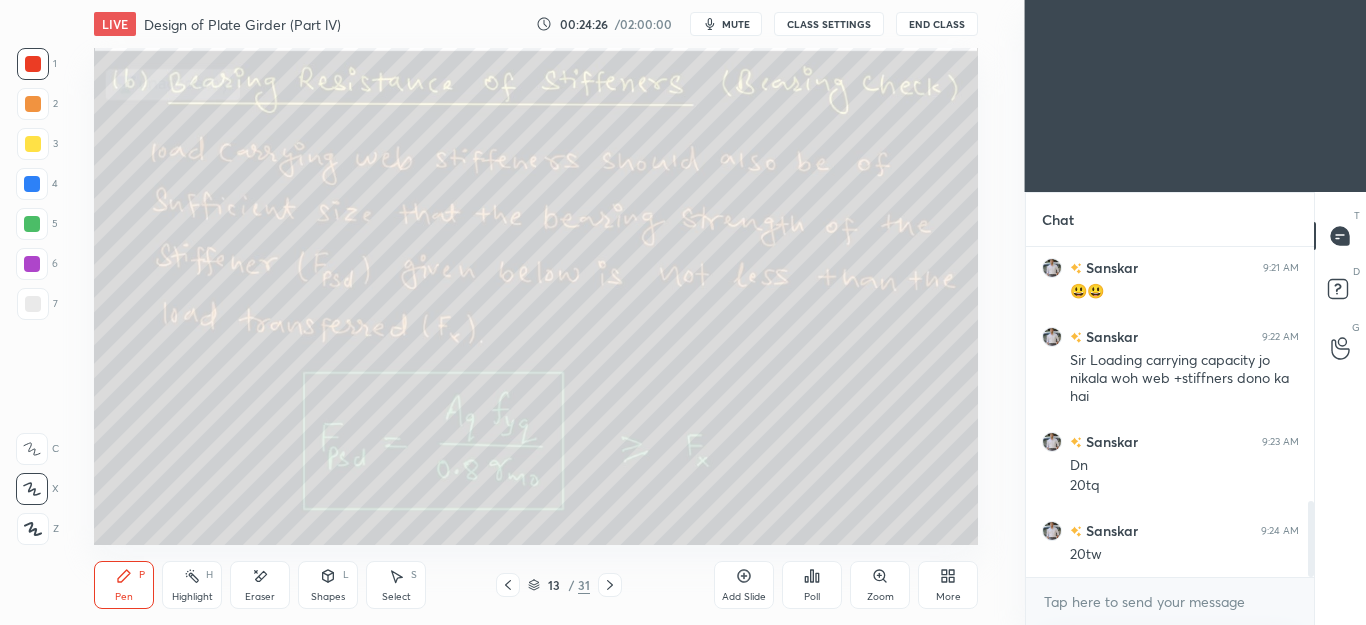 click on "Eraser" at bounding box center [260, 585] 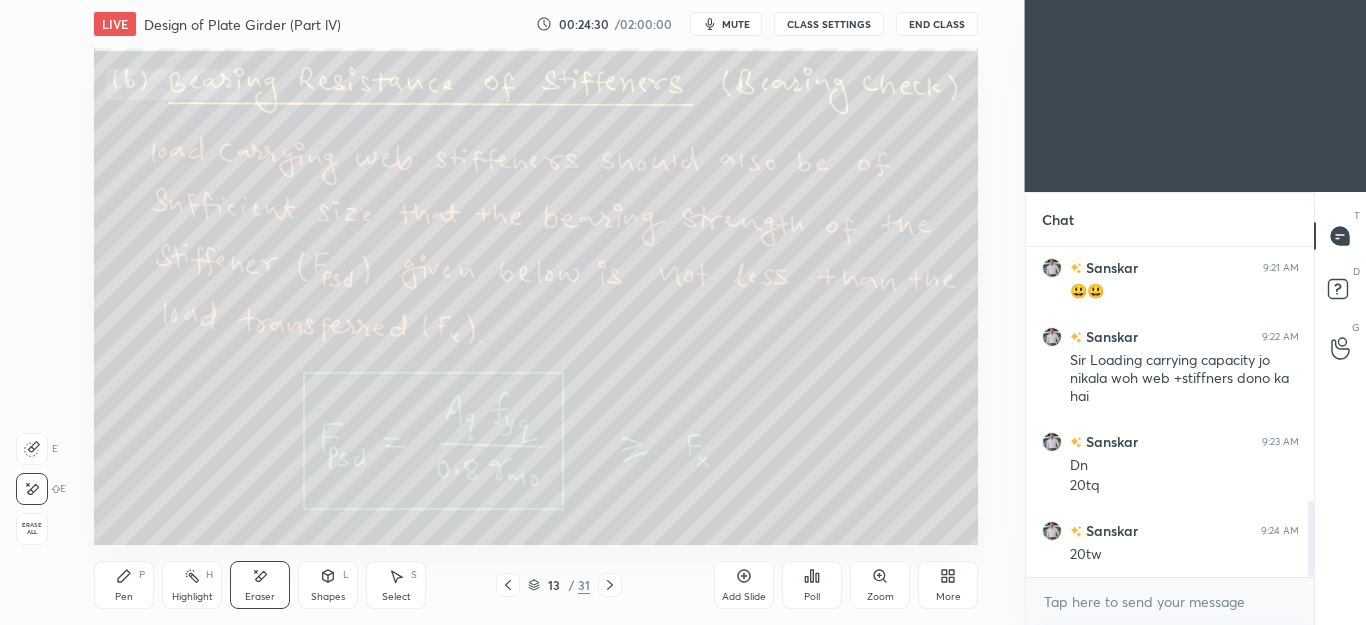 click on "Pen P" at bounding box center (124, 585) 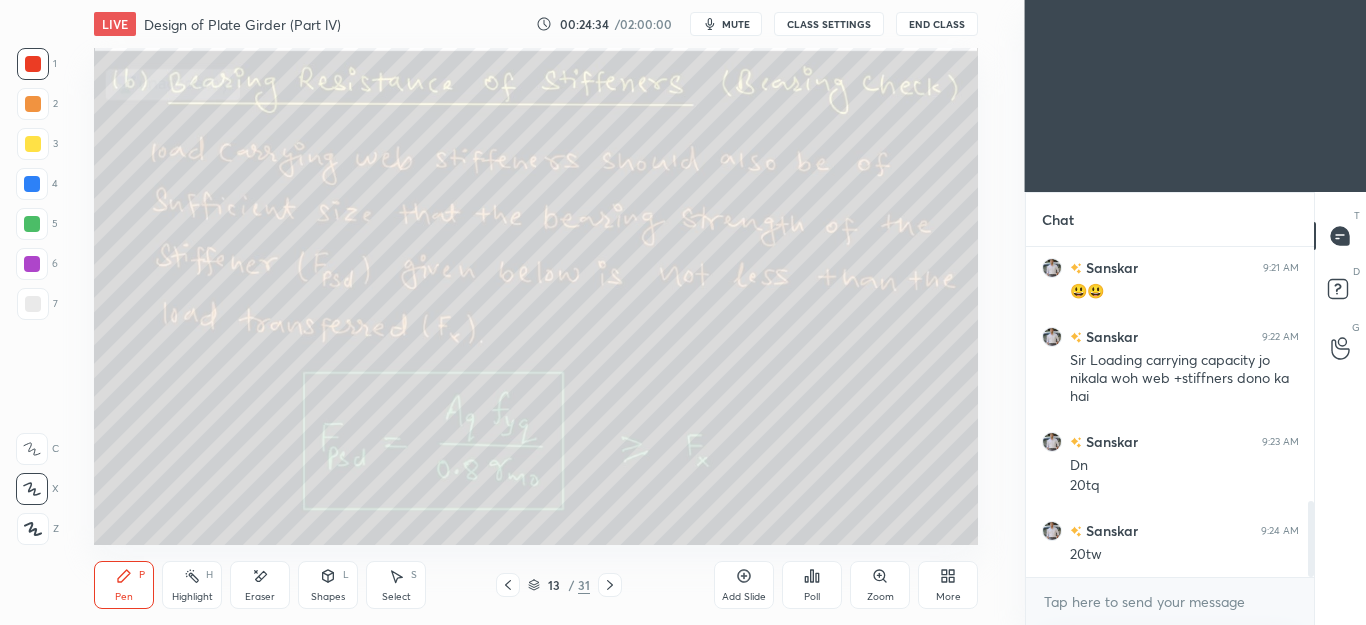 click 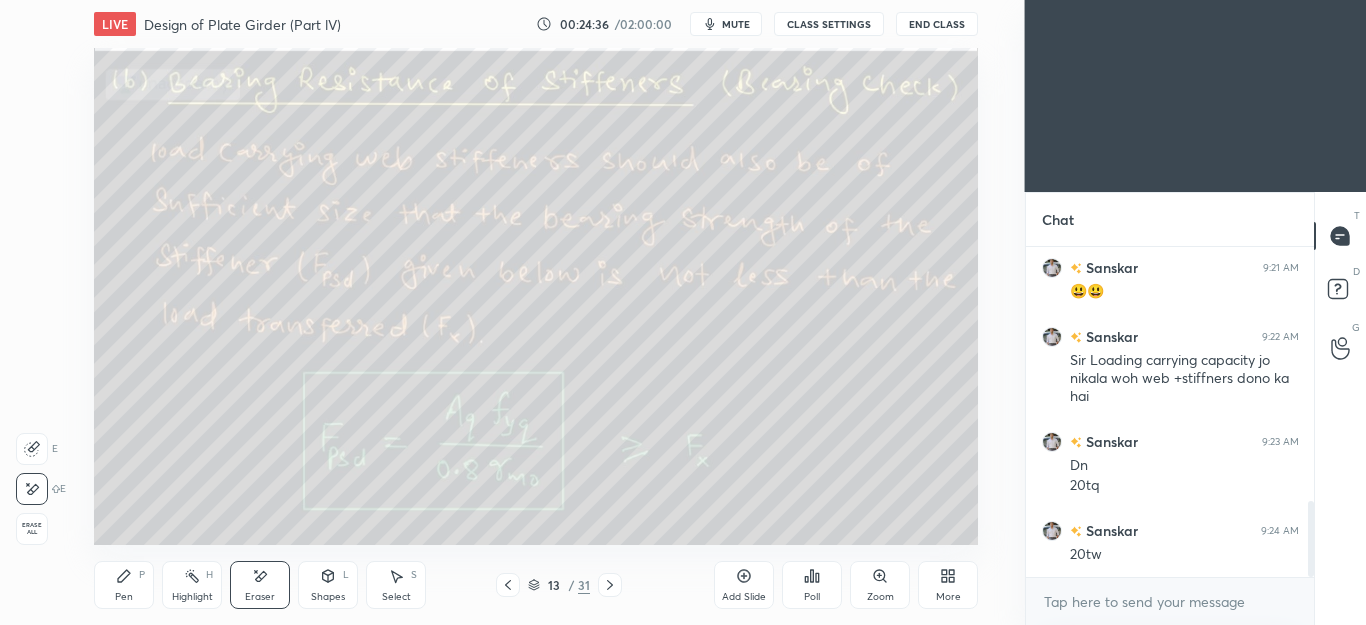 click on "Pen P" at bounding box center (124, 585) 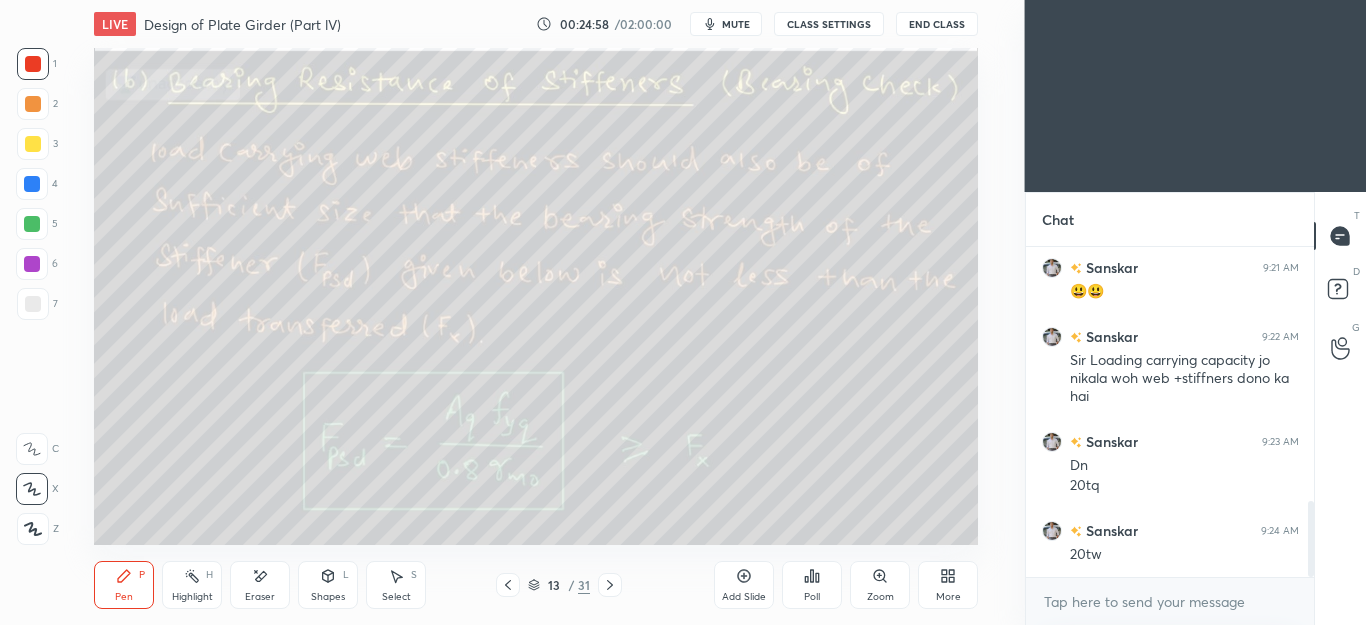 click 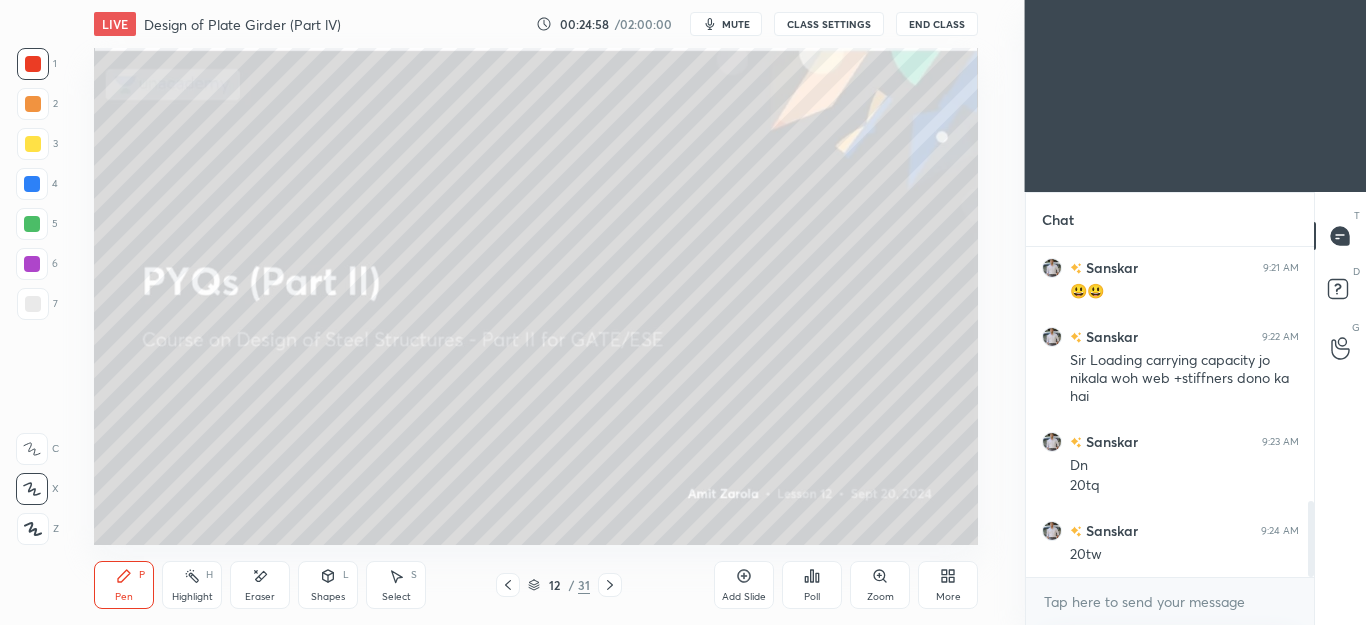 click at bounding box center [508, 585] 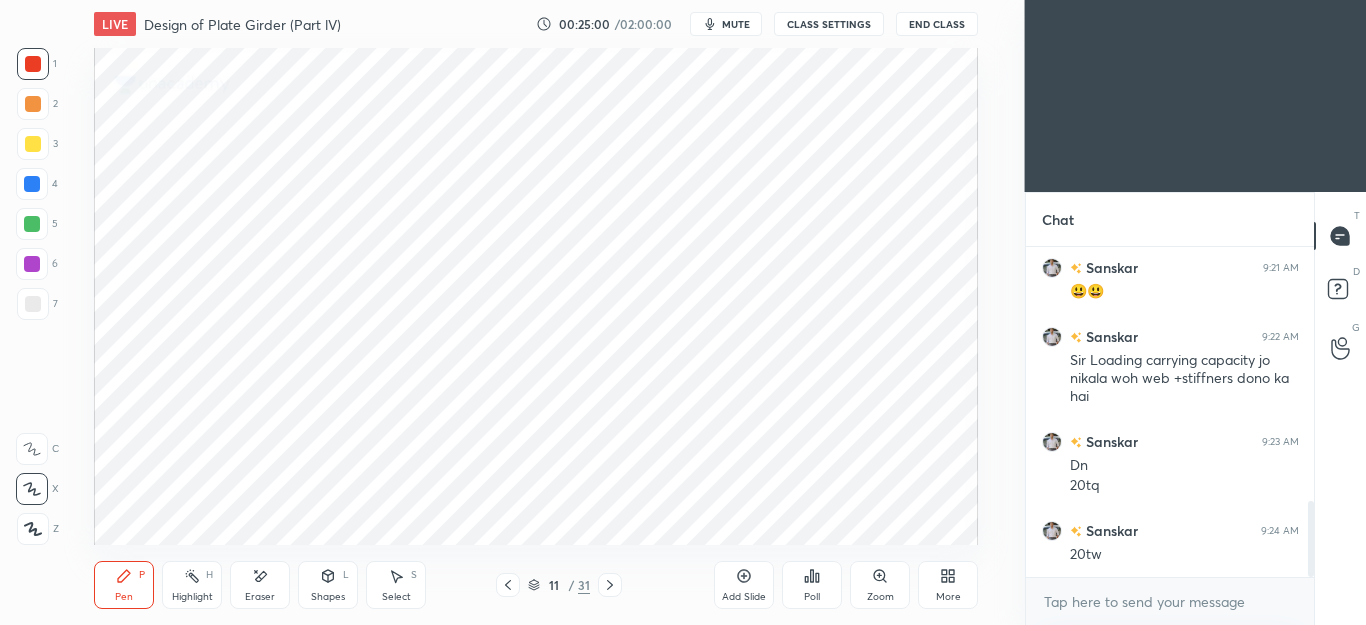 click 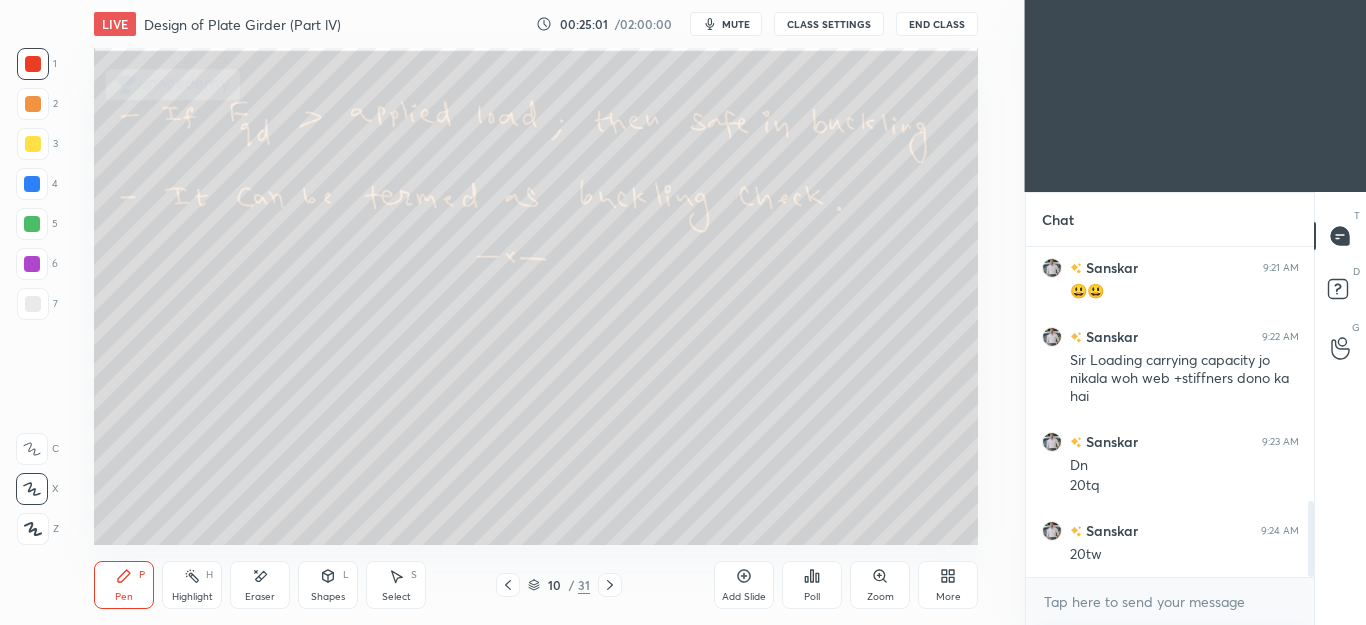 click on "10 / 31" at bounding box center (559, 585) 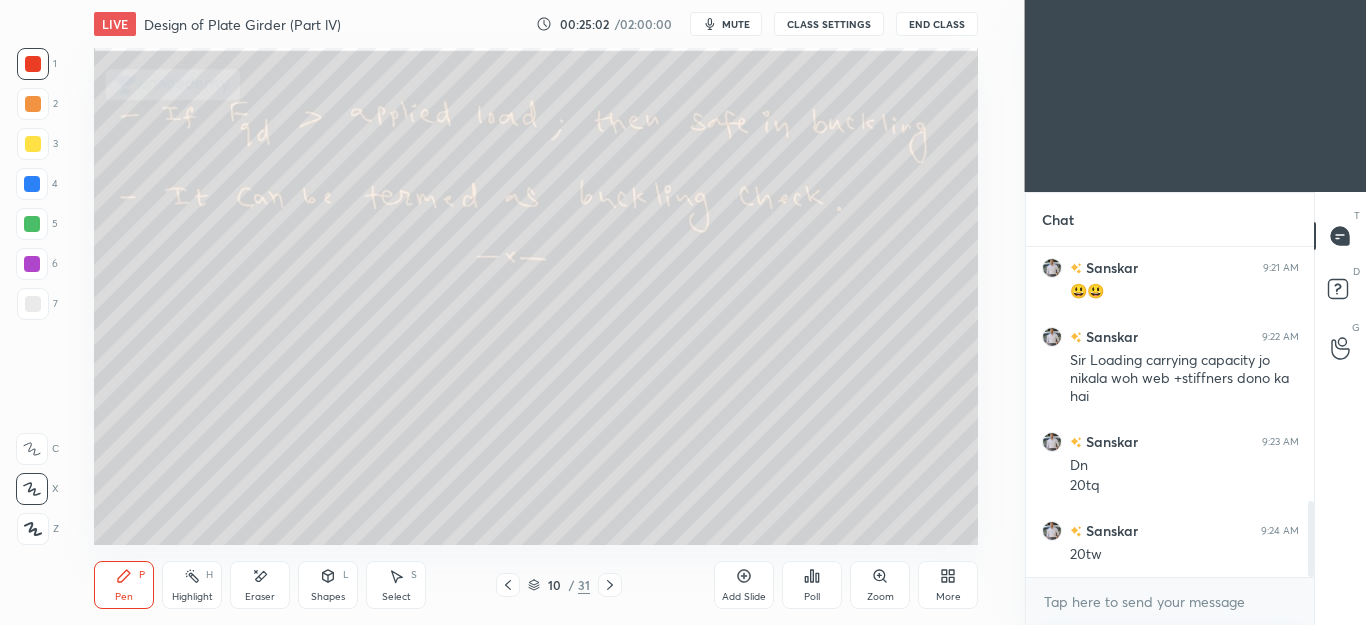 click 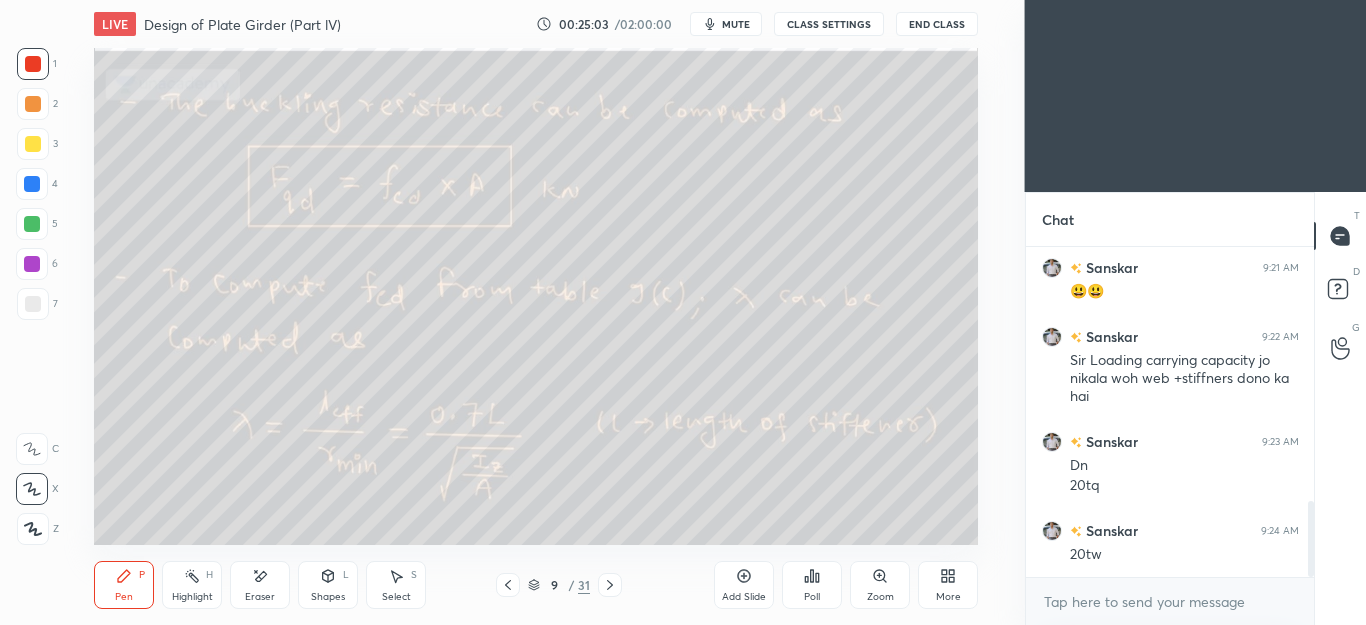 click 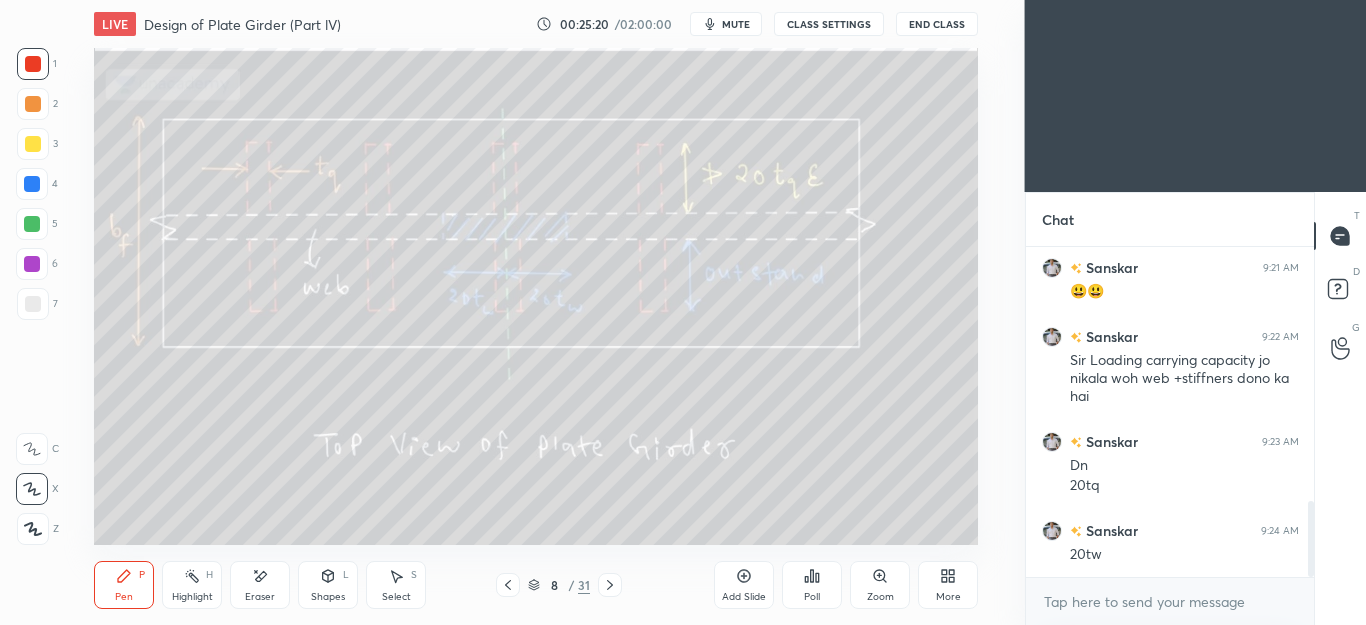click 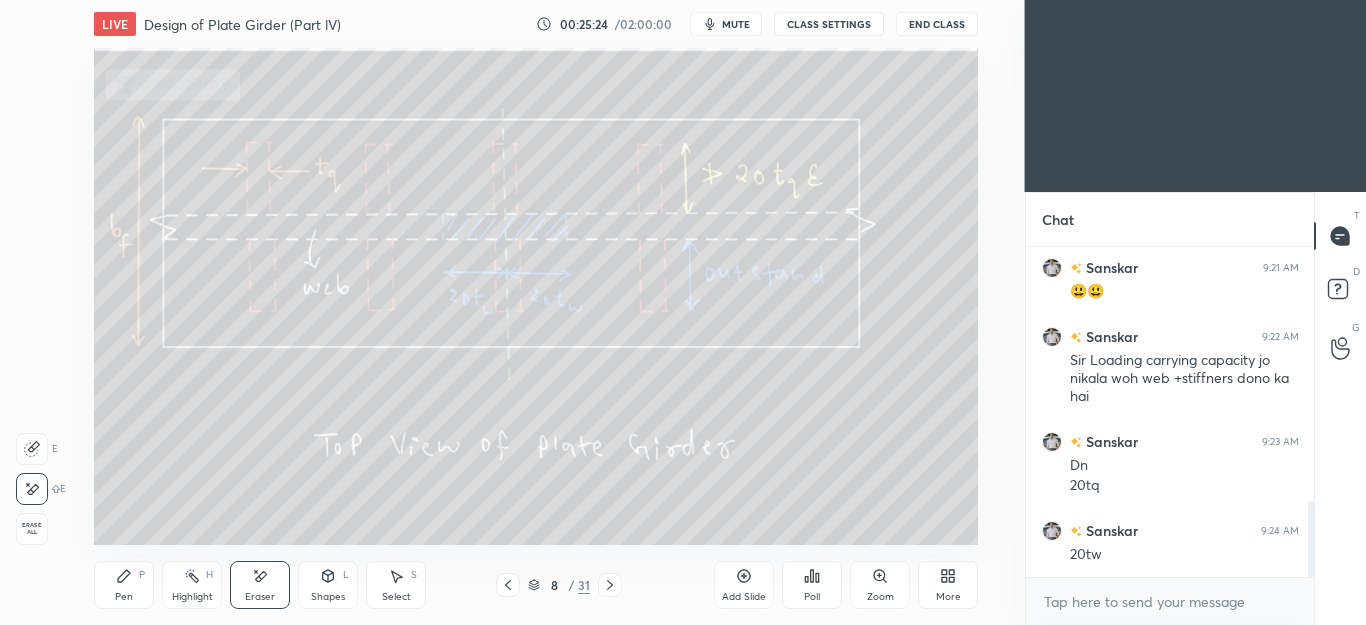 click 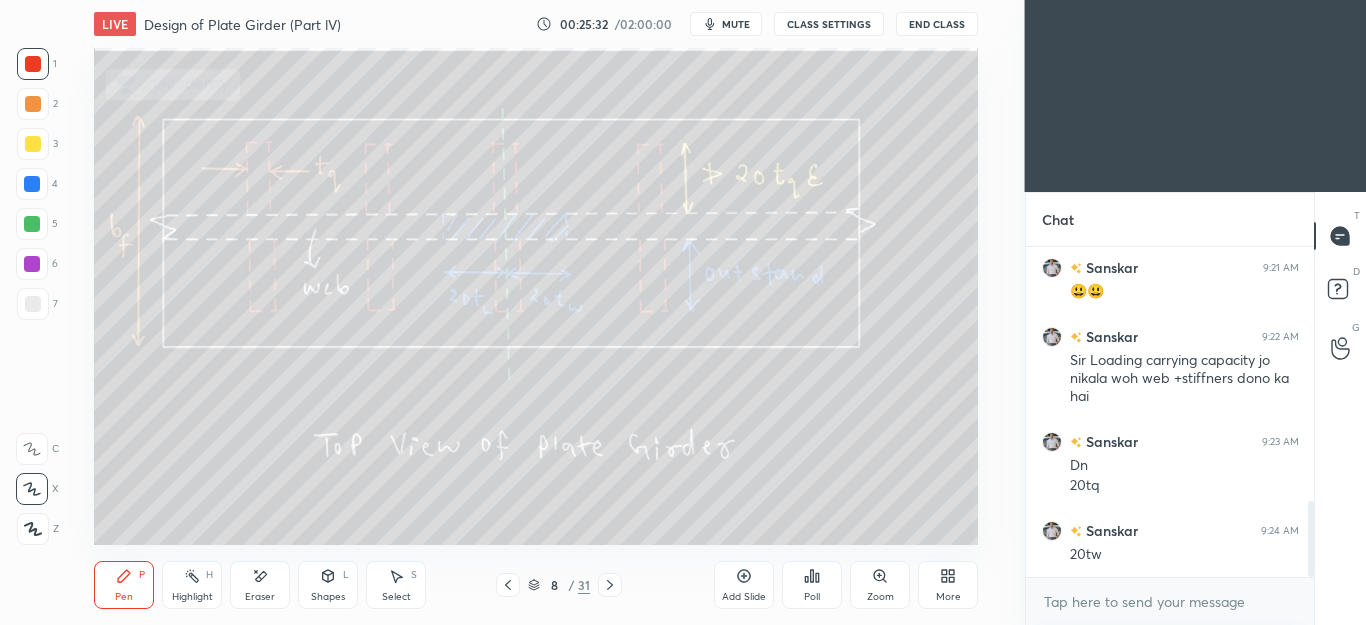 click on "Eraser" at bounding box center (260, 585) 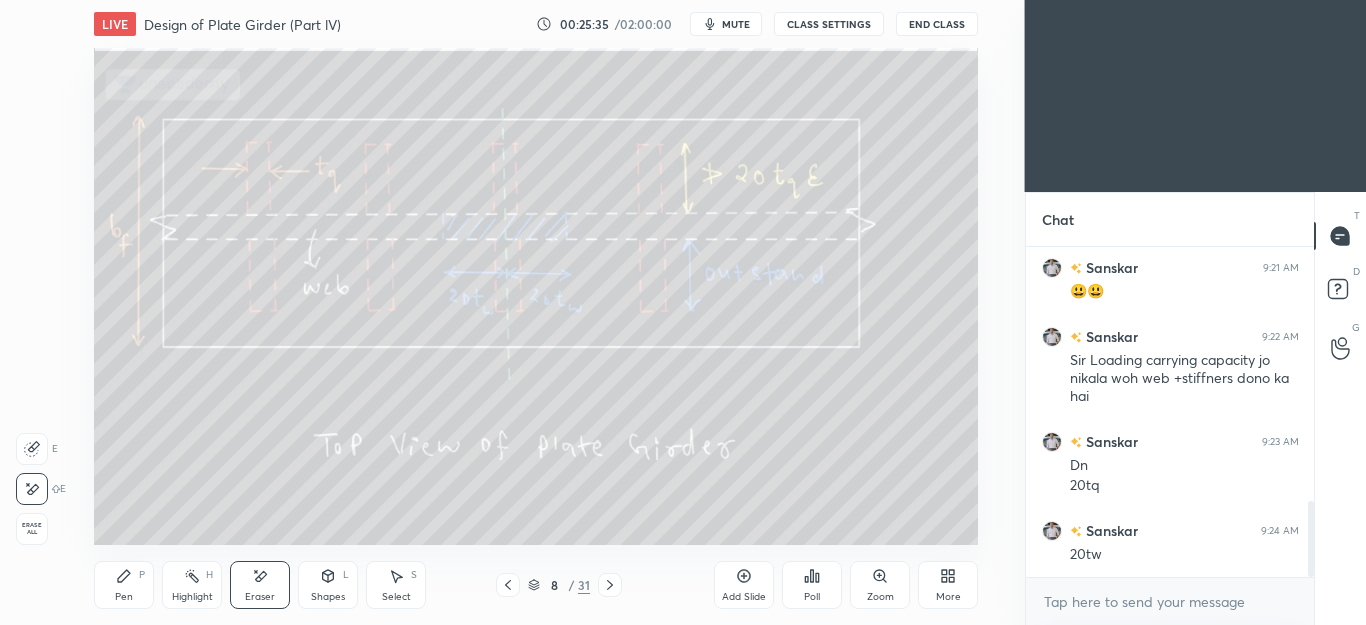 click on "Pen P" at bounding box center [124, 585] 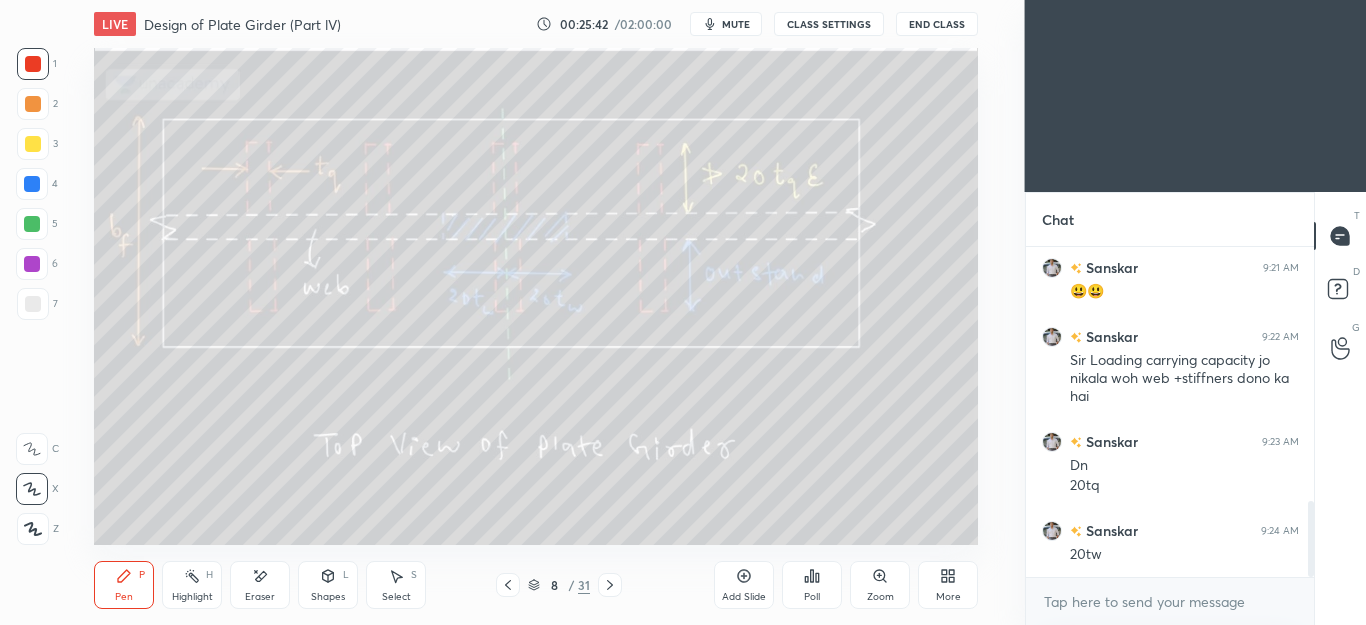 click on "Eraser" at bounding box center [260, 585] 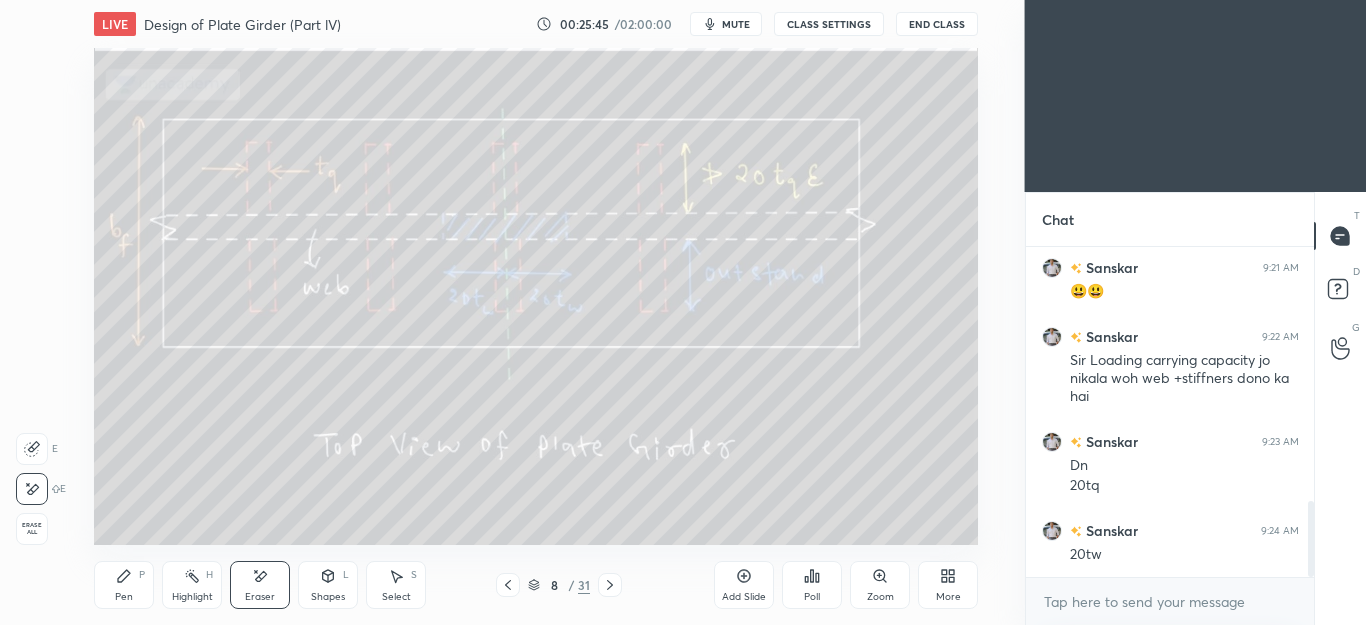 click 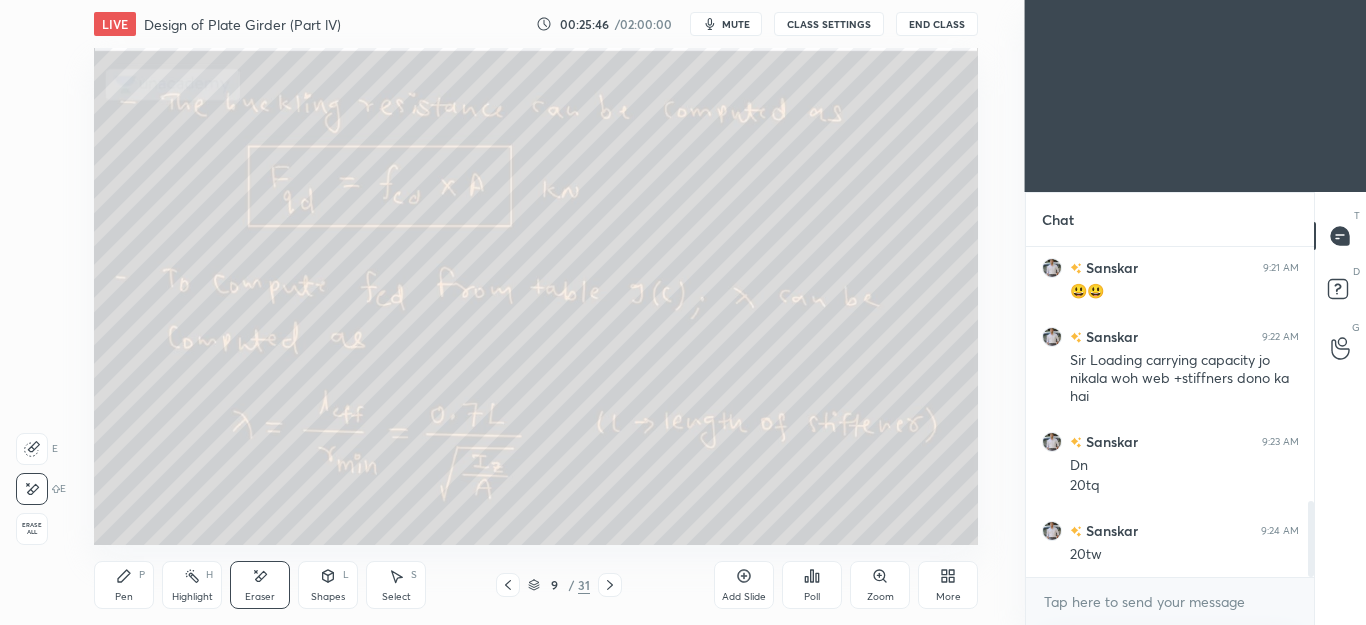 click 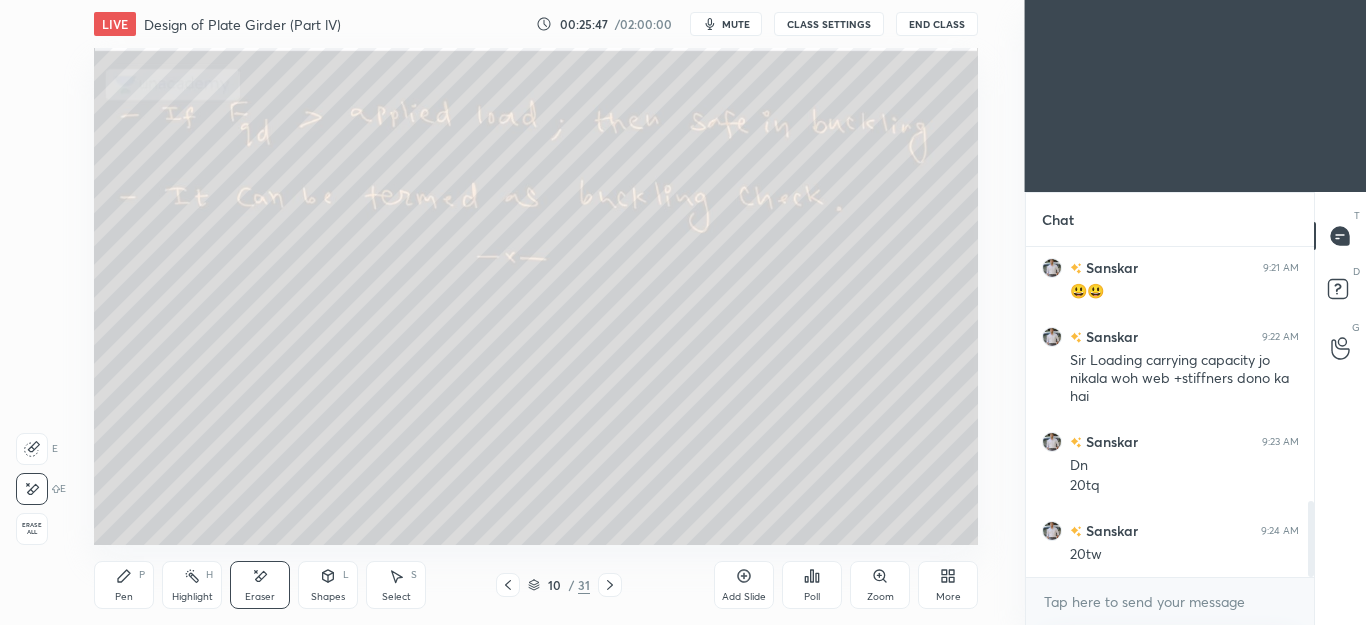 click at bounding box center (610, 585) 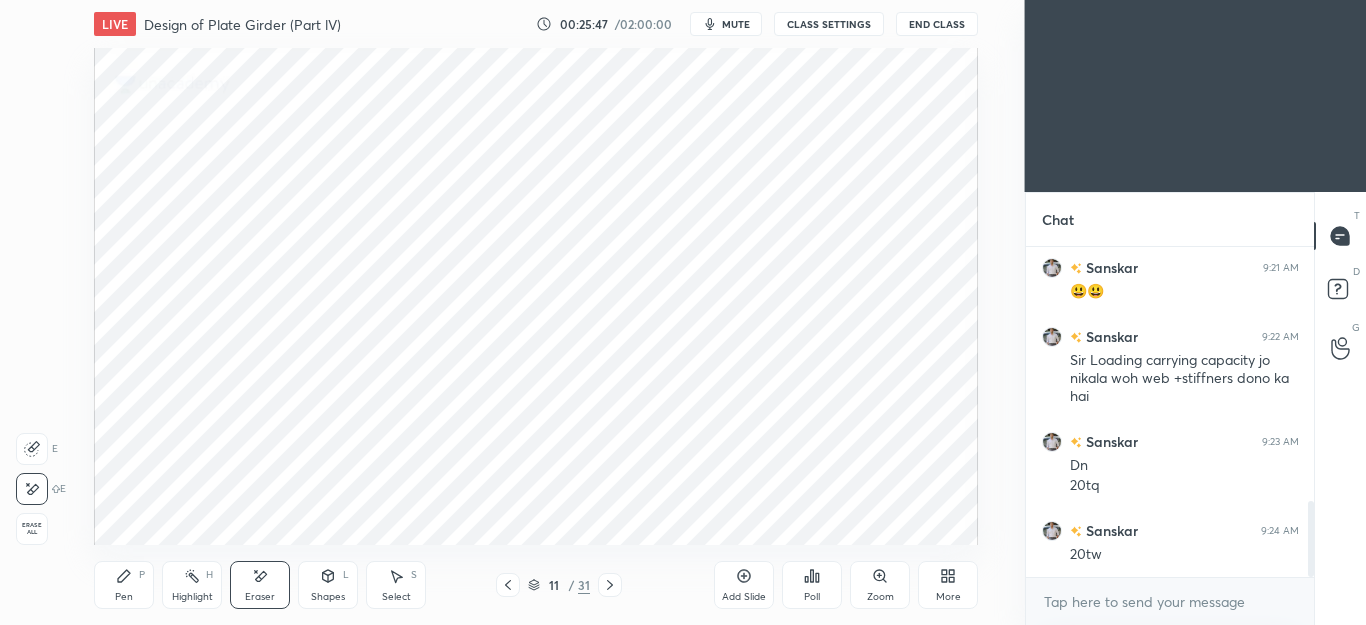 click 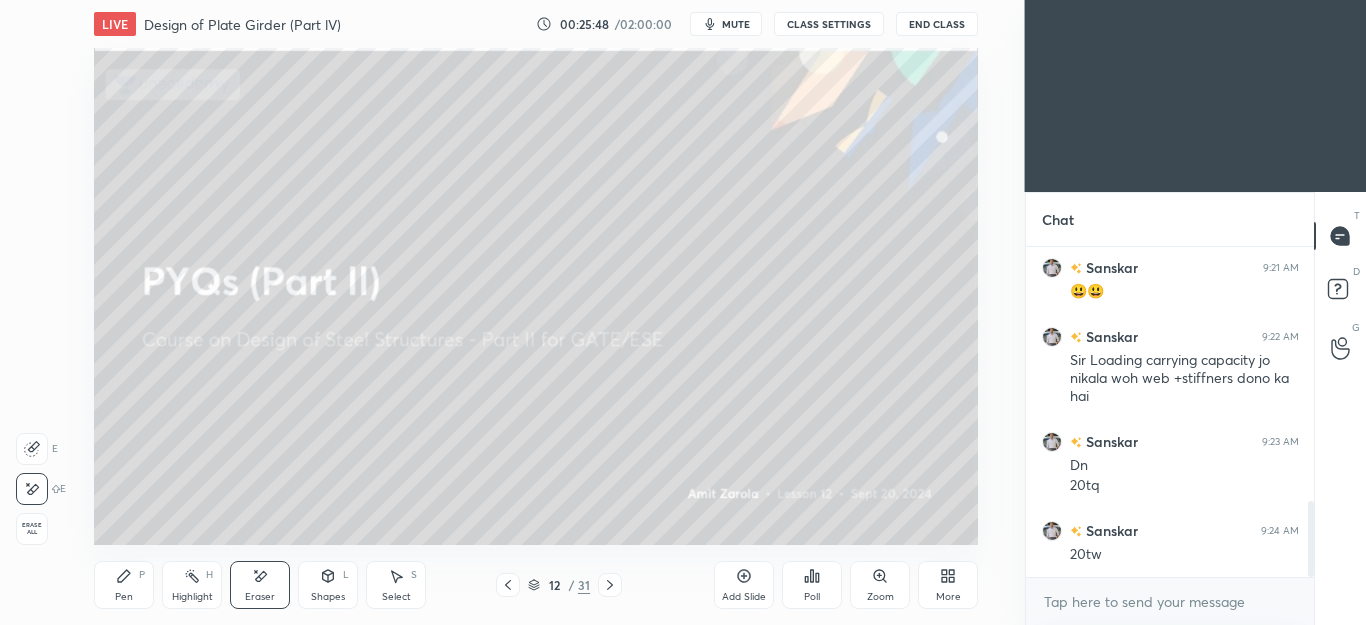 click 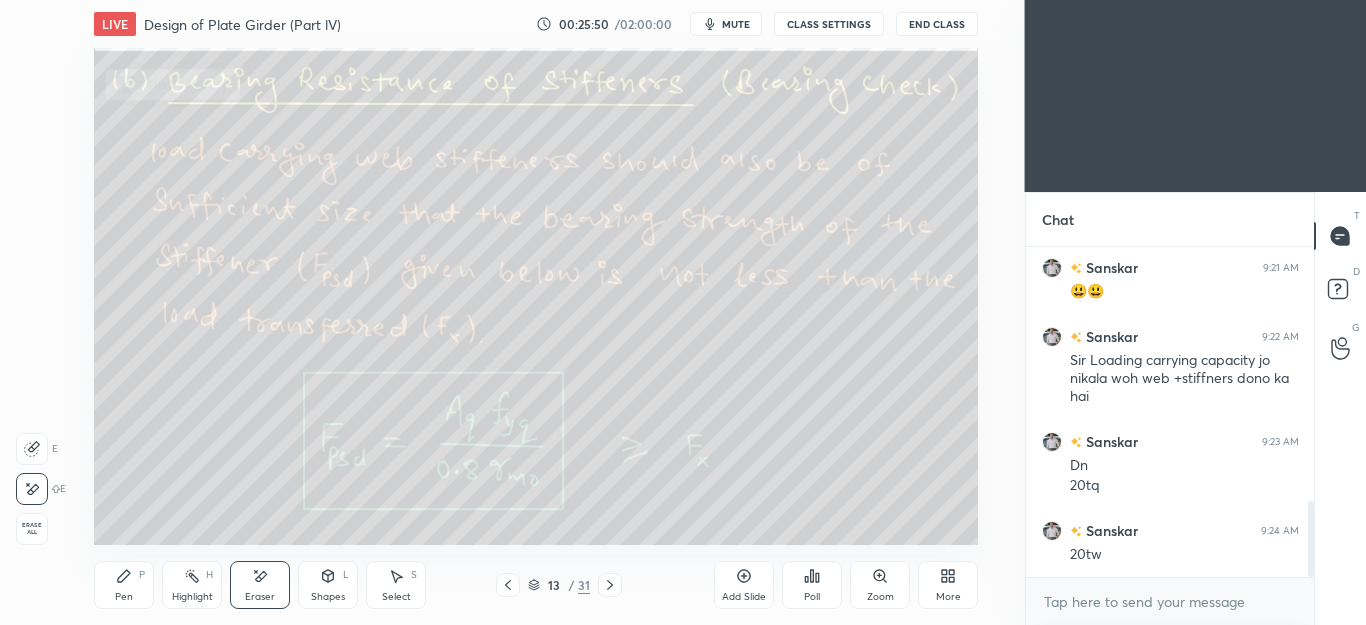 click on "Pen P" at bounding box center [124, 585] 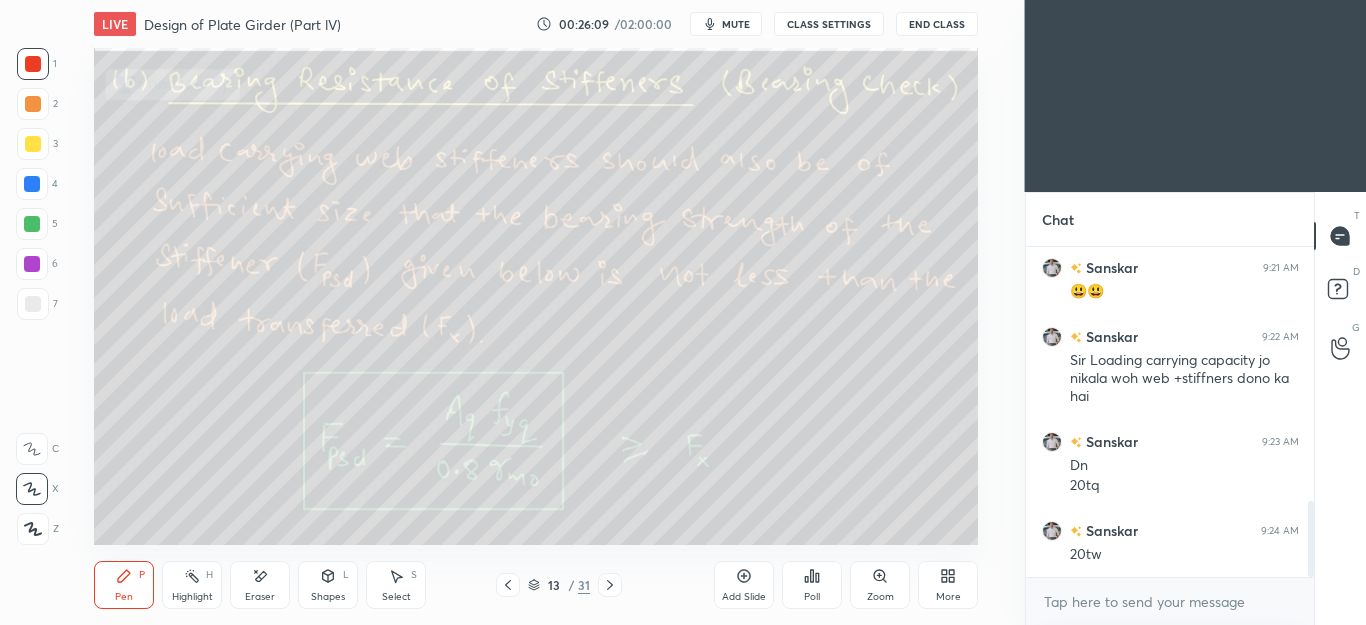 click on "Eraser" at bounding box center (260, 585) 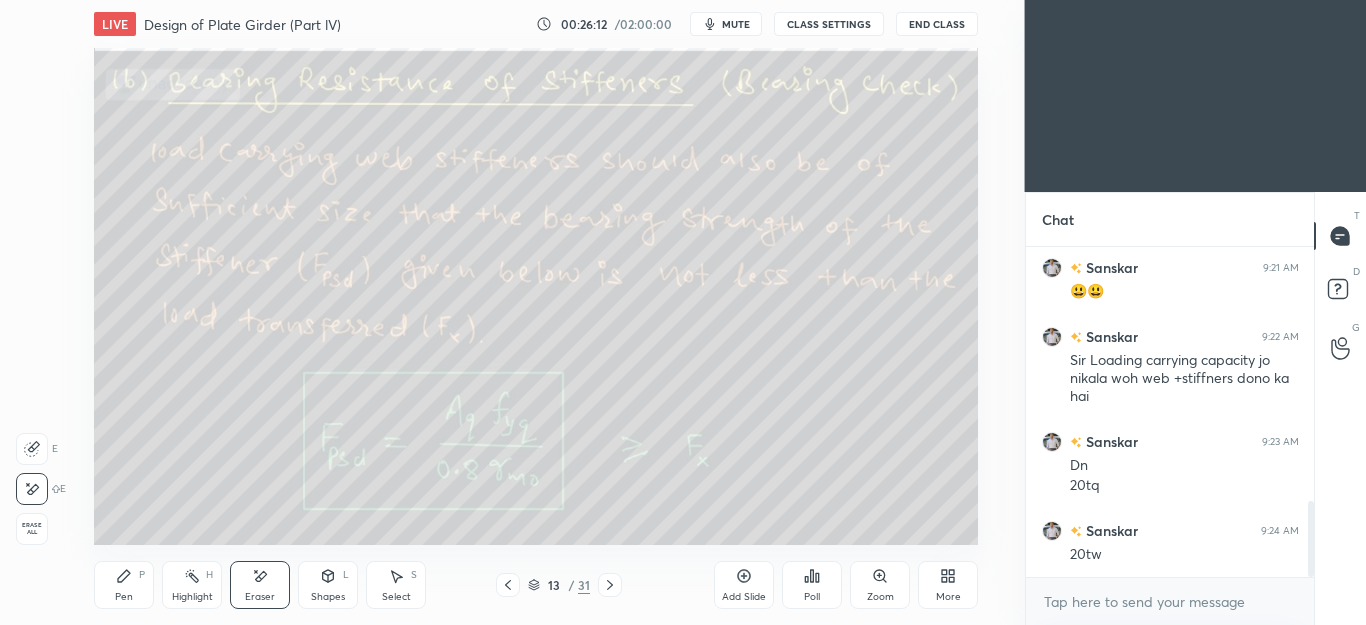 click on "Pen P" at bounding box center (124, 585) 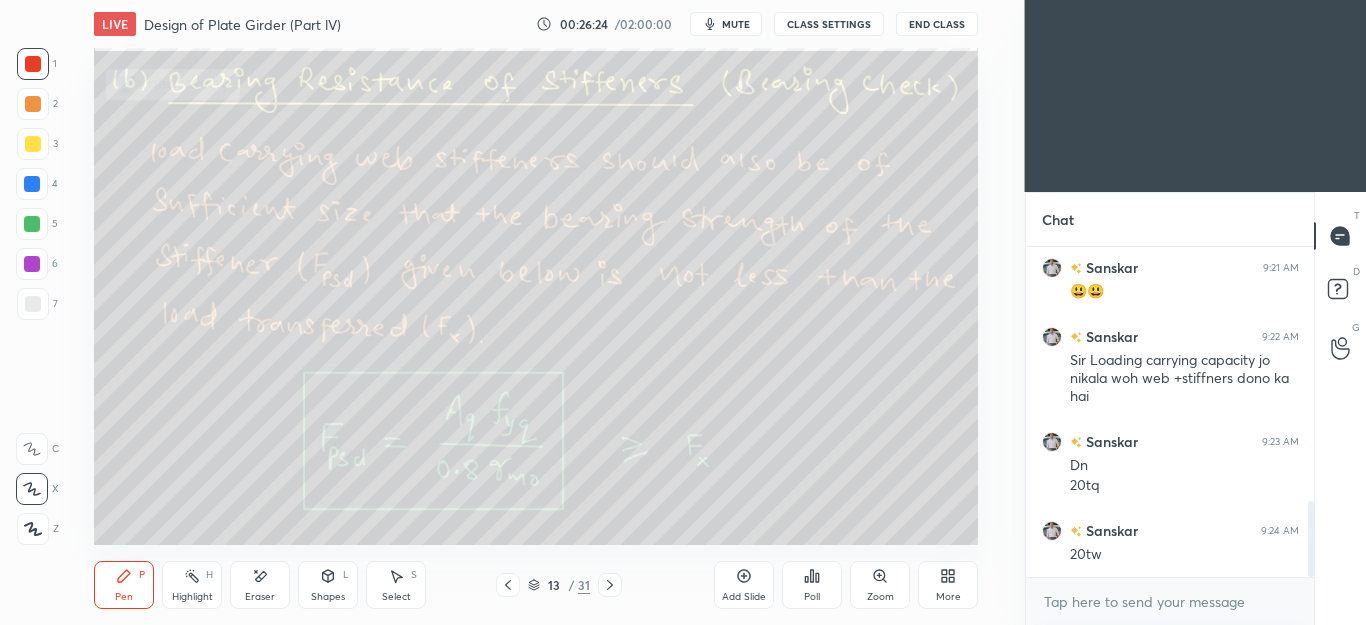click 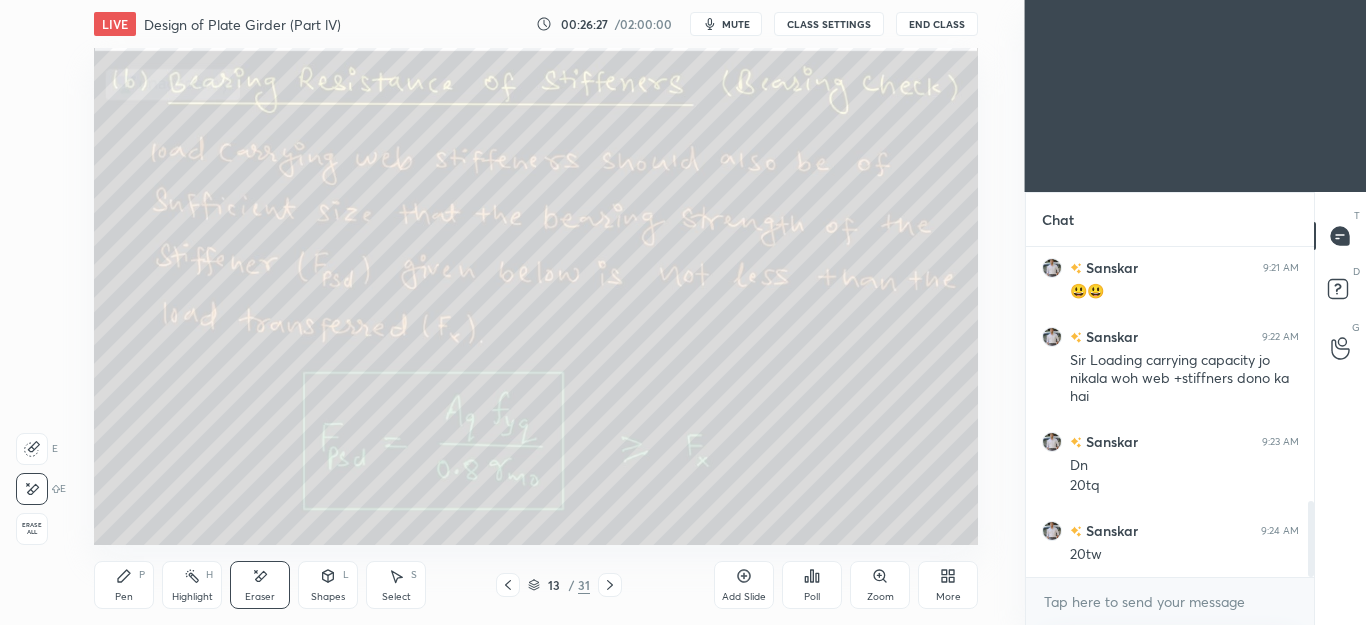 click 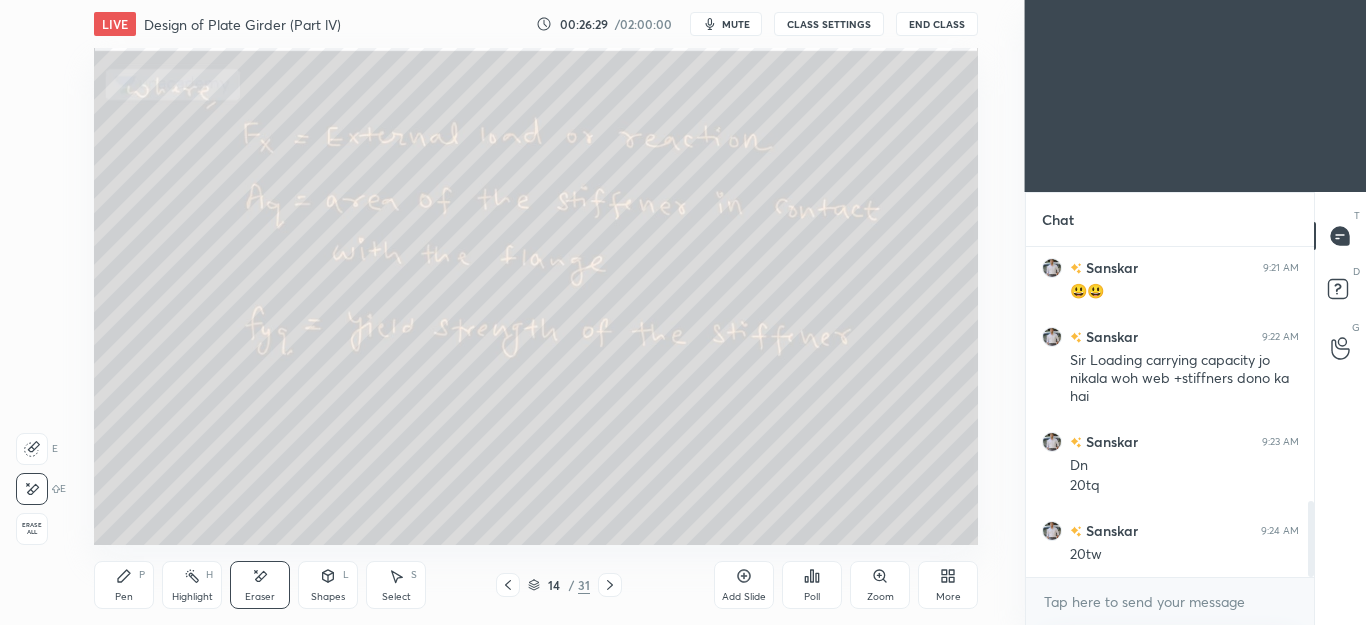 click on "Pen P" at bounding box center [124, 585] 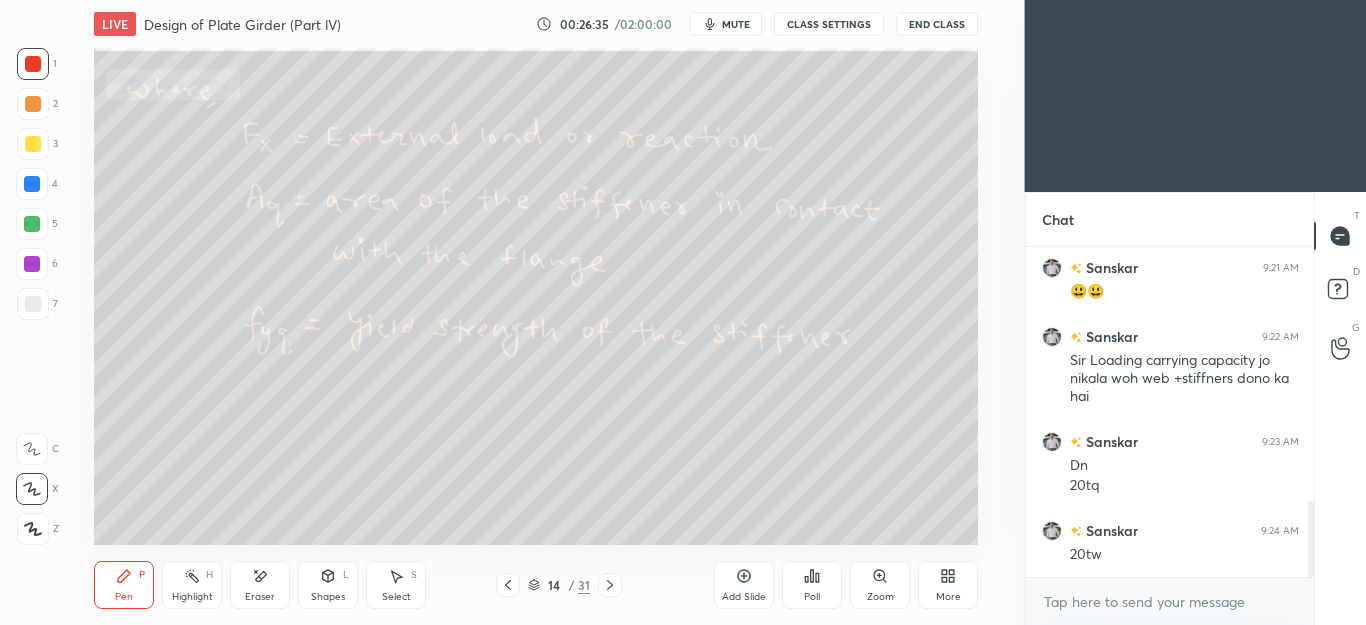 click 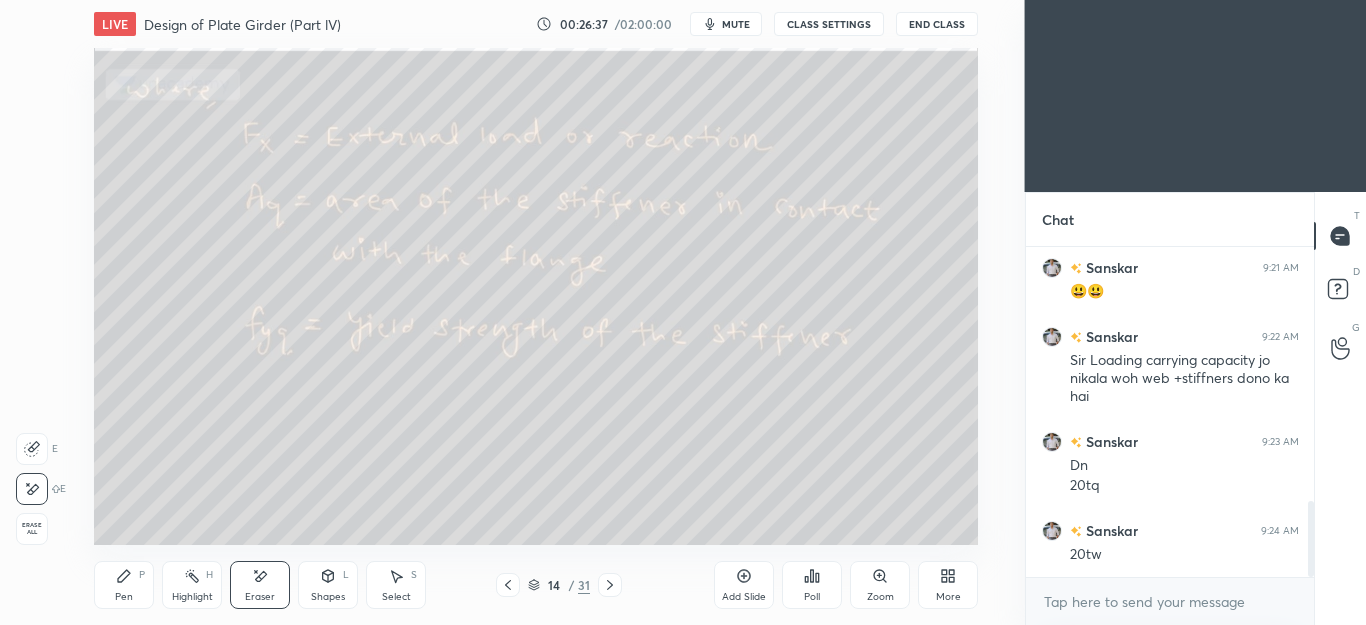 click on "Pen P" at bounding box center [124, 585] 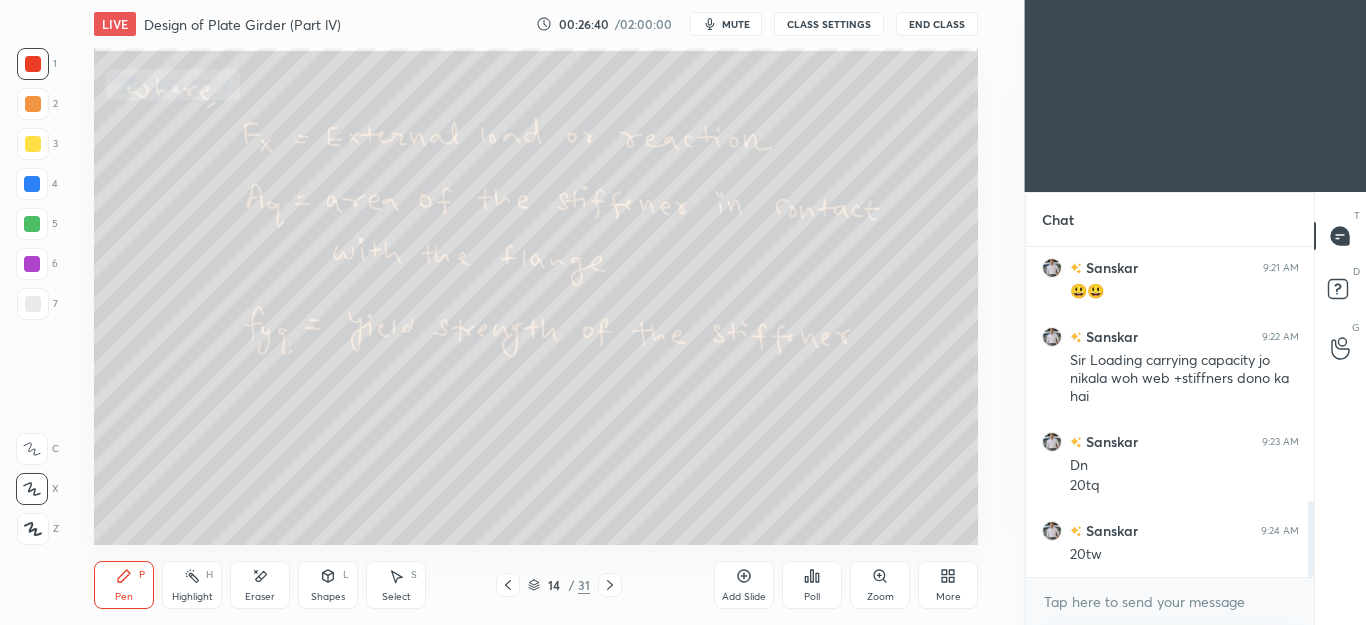 click 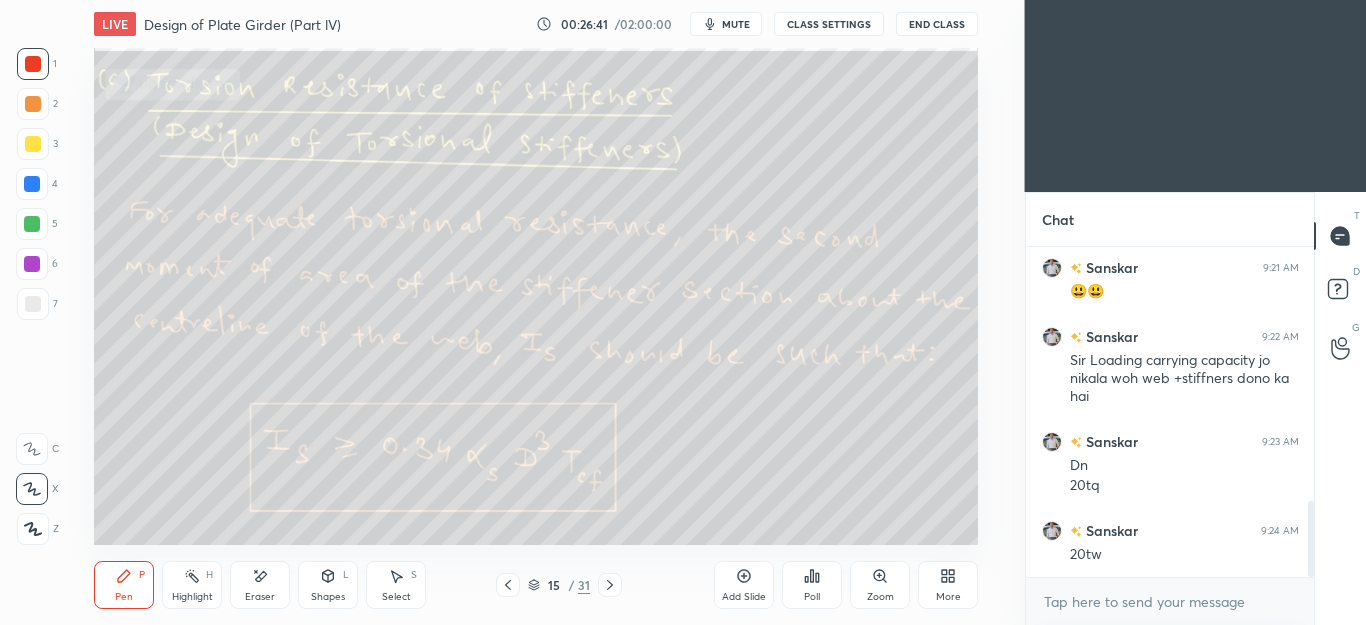 click 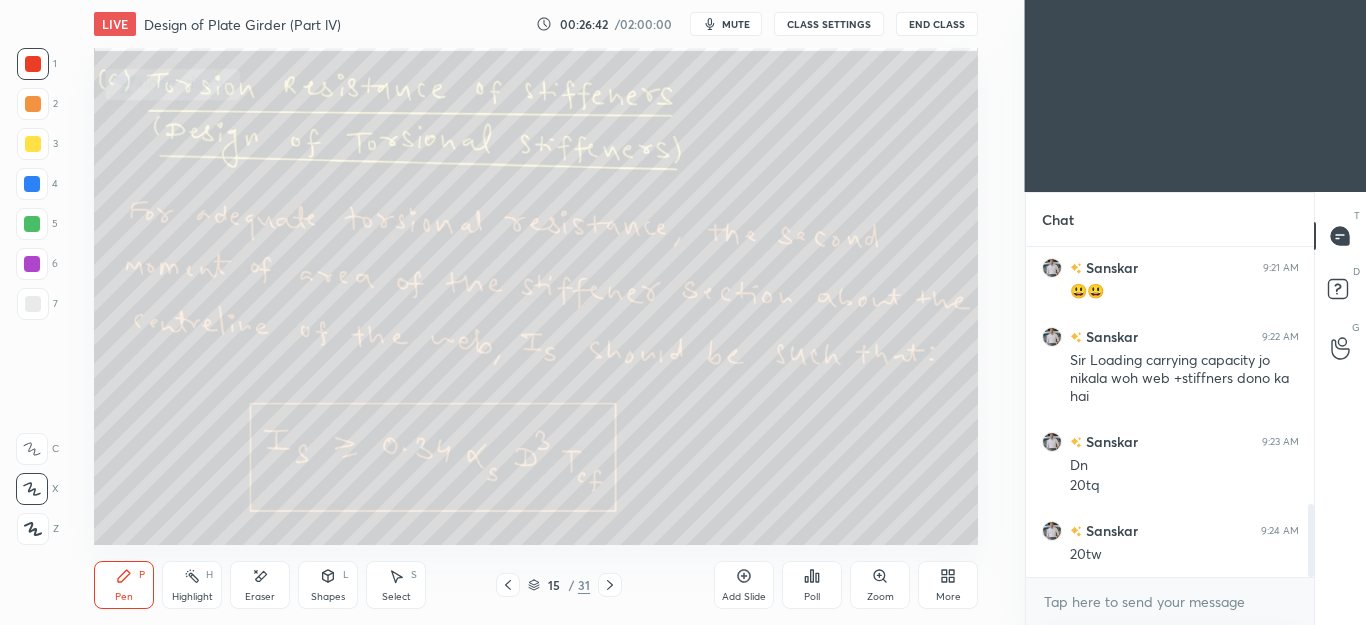 scroll, scrollTop: 1163, scrollLeft: 0, axis: vertical 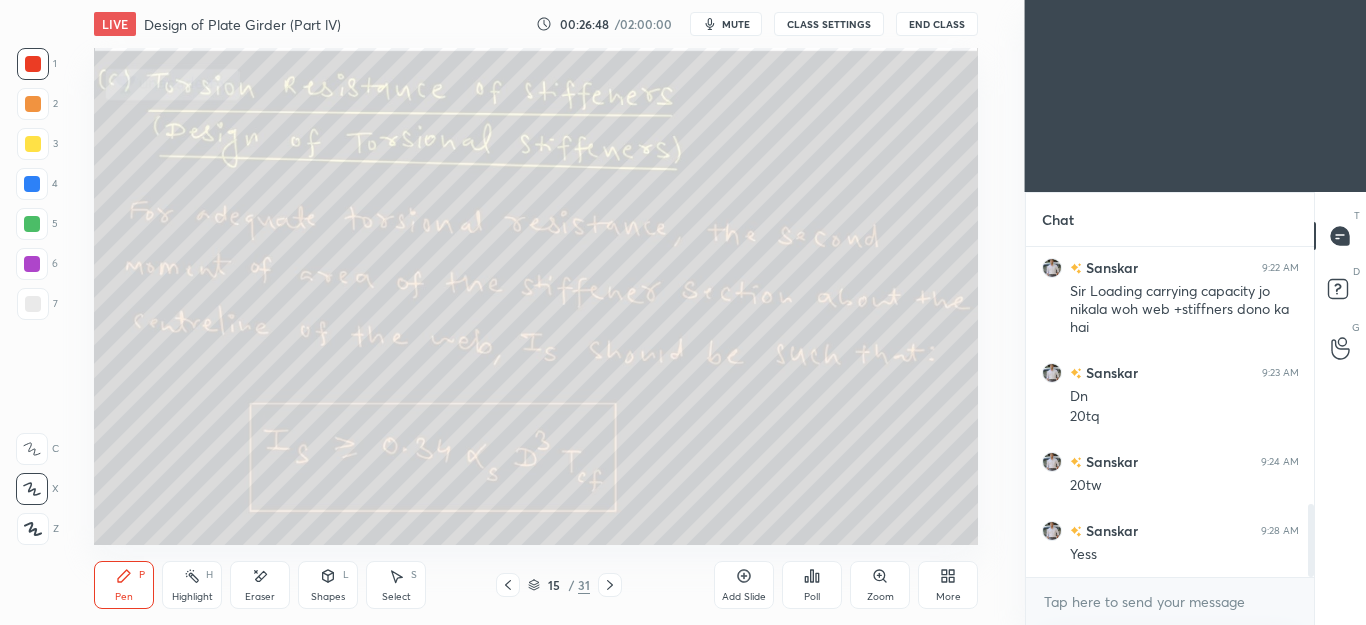 click at bounding box center (33, 144) 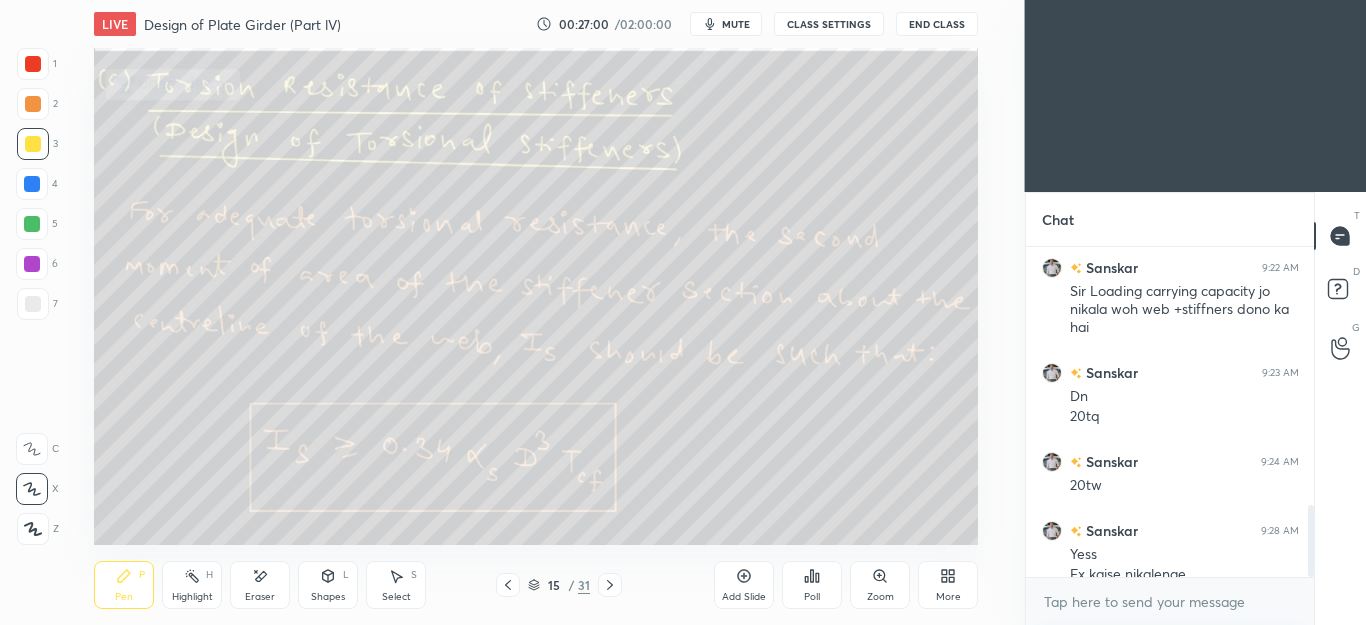 scroll, scrollTop: 1183, scrollLeft: 0, axis: vertical 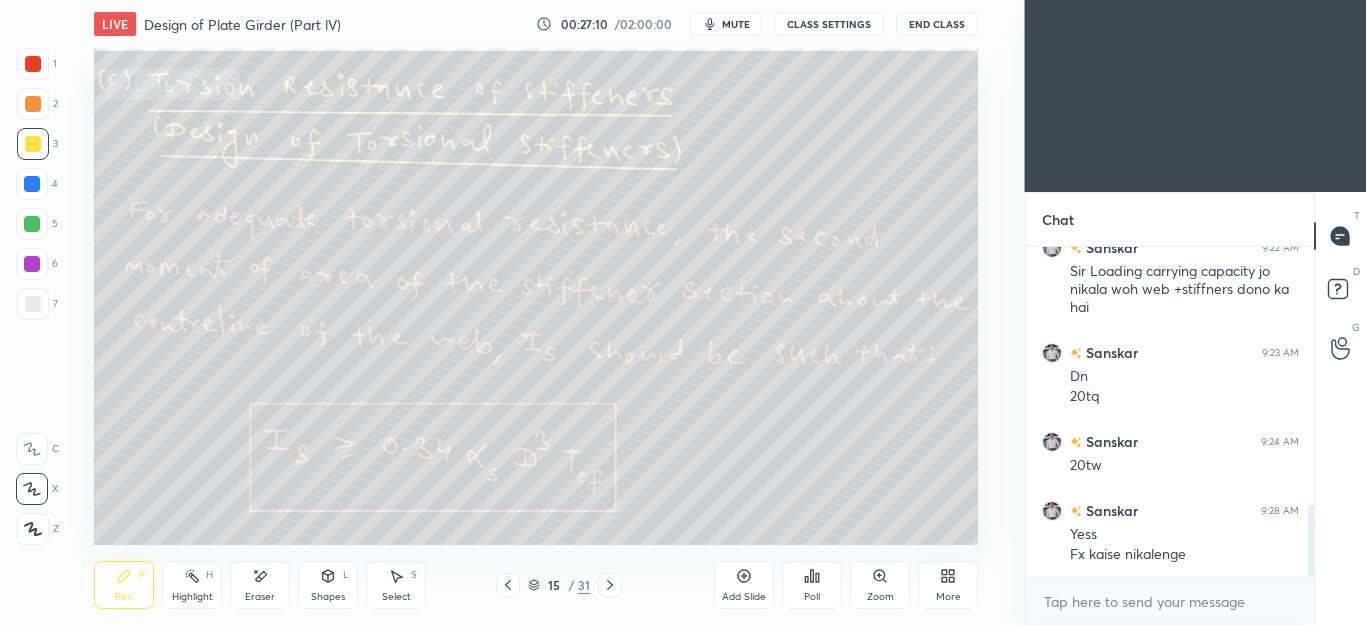 click on "Eraser" at bounding box center [260, 585] 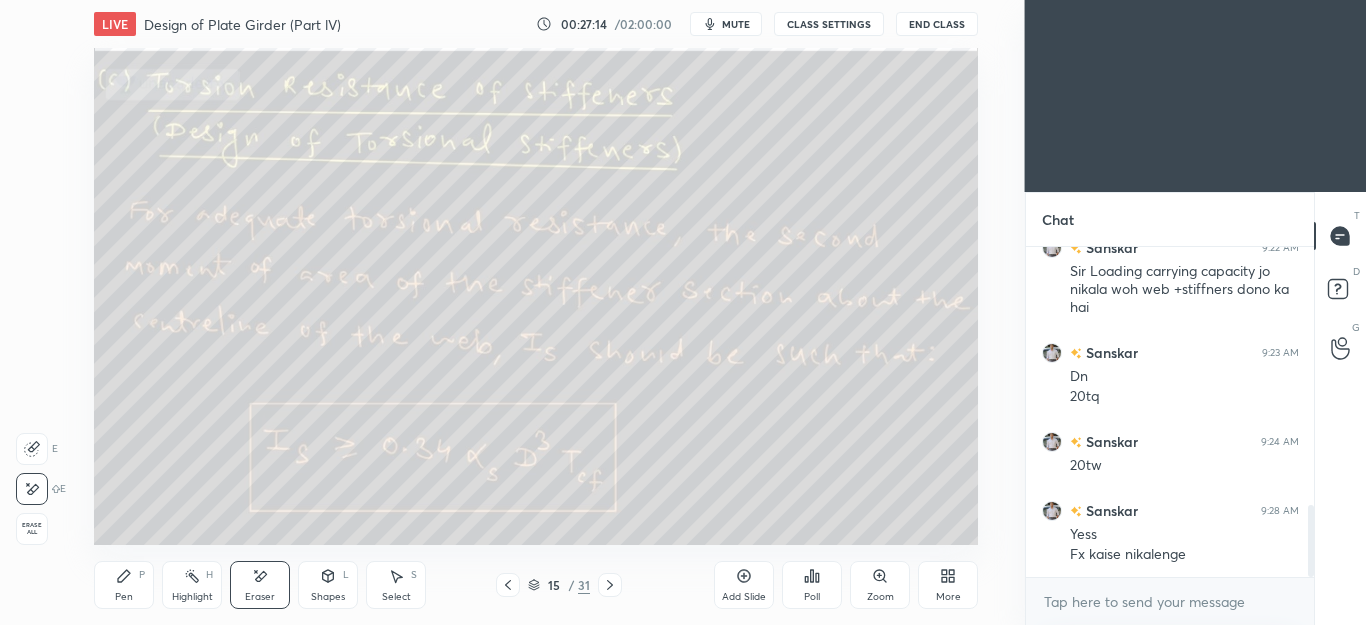click on "Pen P" at bounding box center [124, 585] 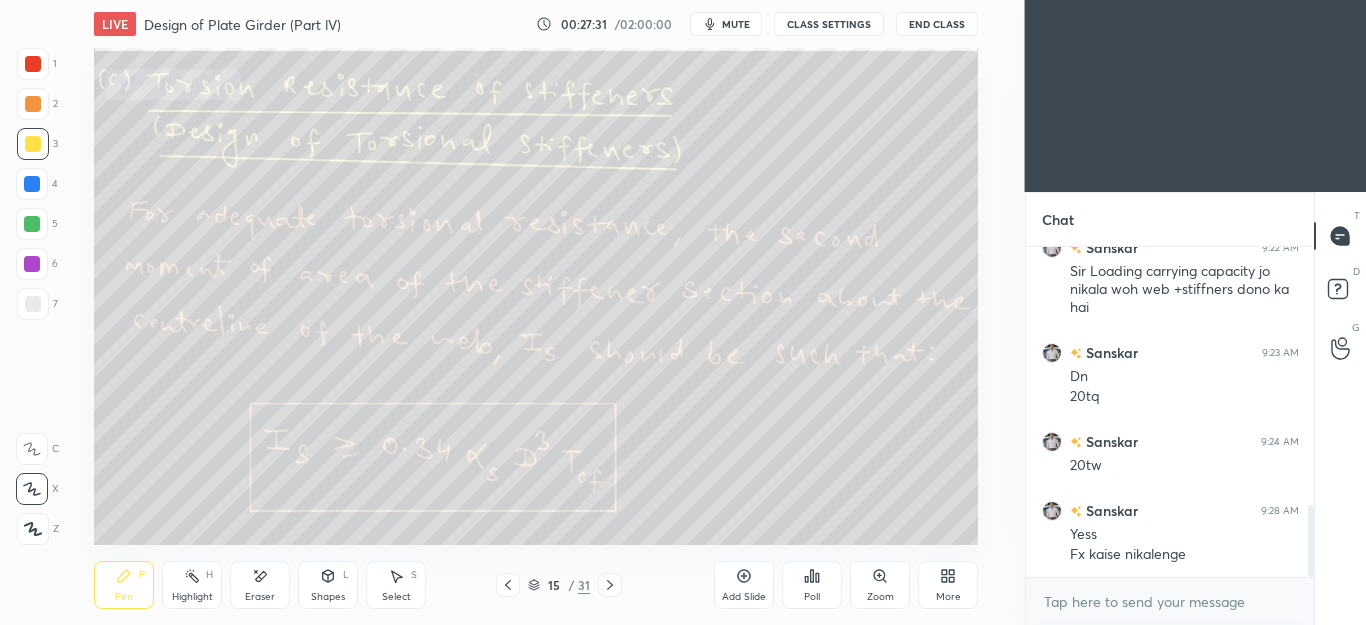 click on "Eraser" at bounding box center [260, 597] 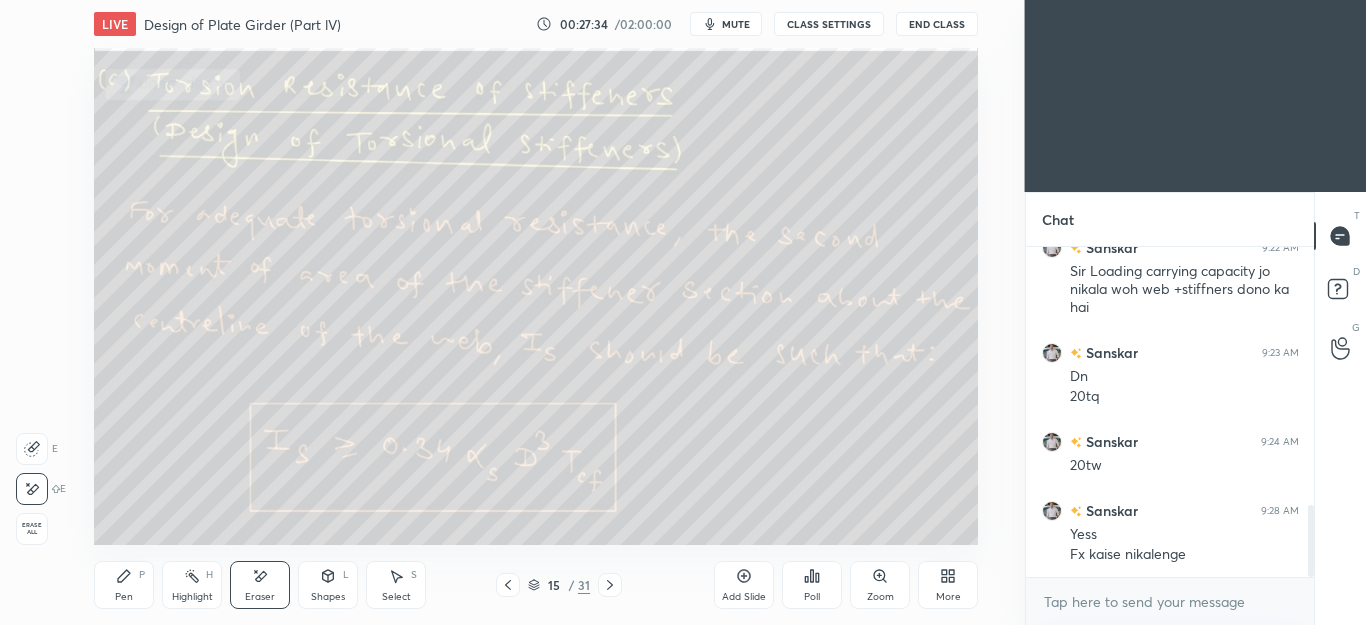 click on "Pen P" at bounding box center [124, 585] 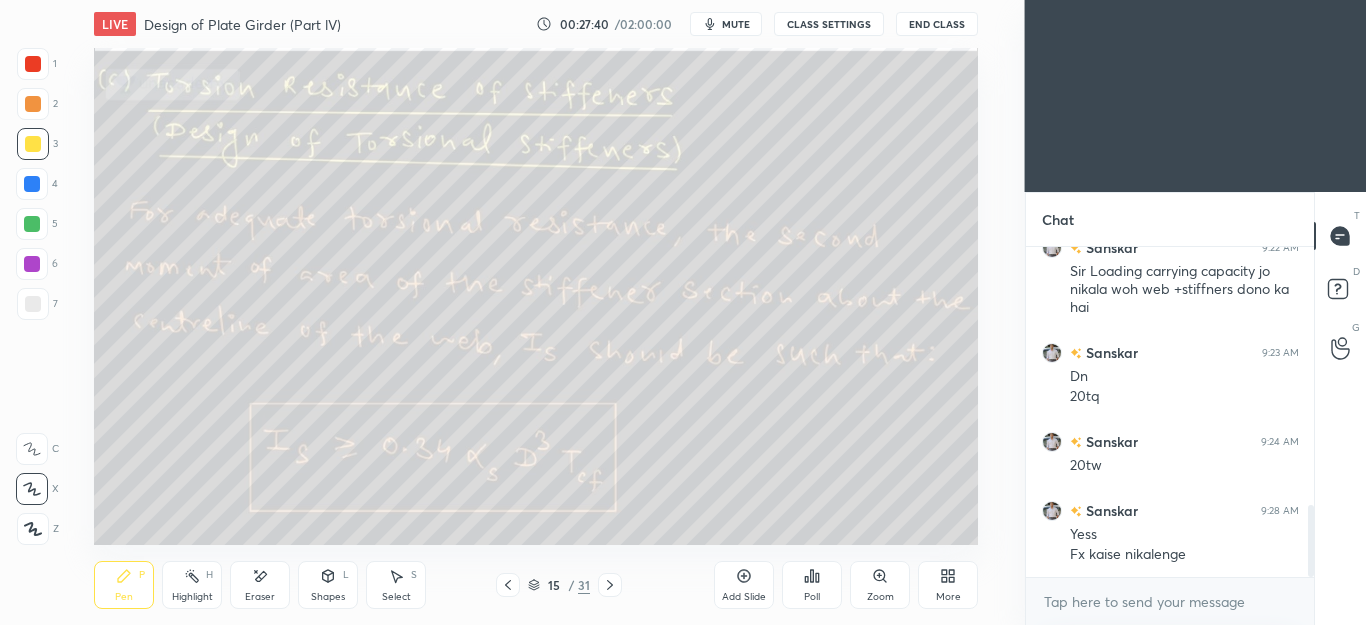 click on "Shapes L" at bounding box center (328, 585) 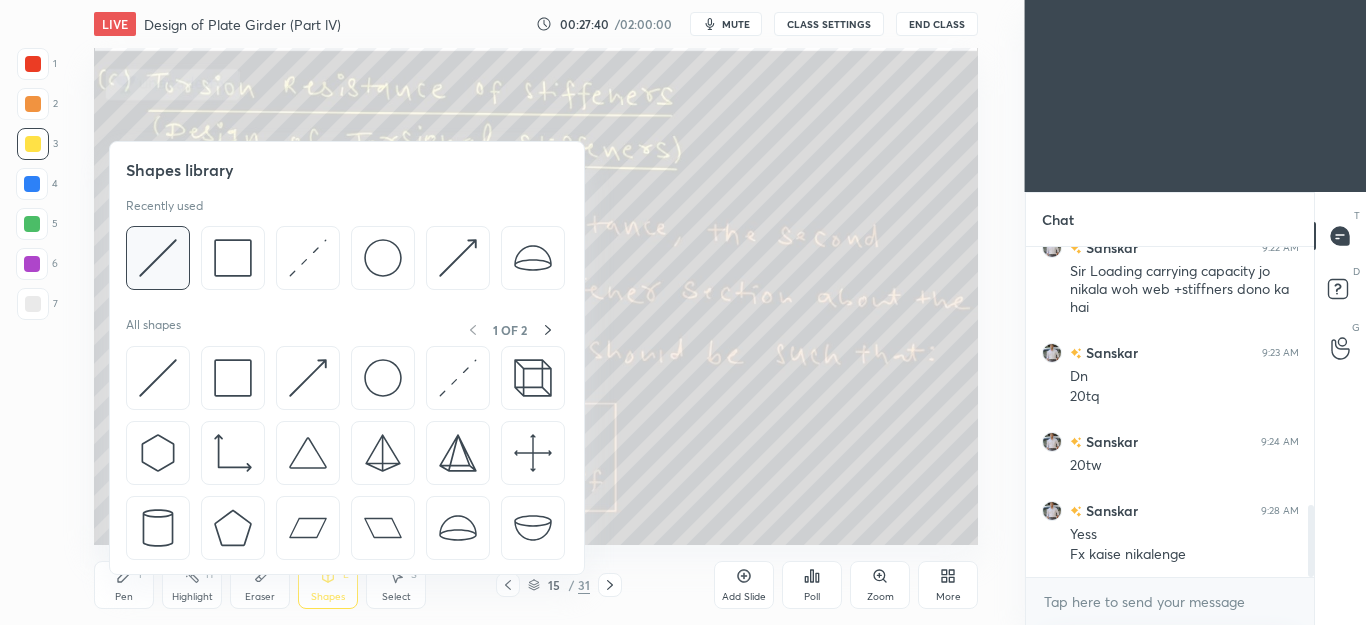 click at bounding box center (158, 258) 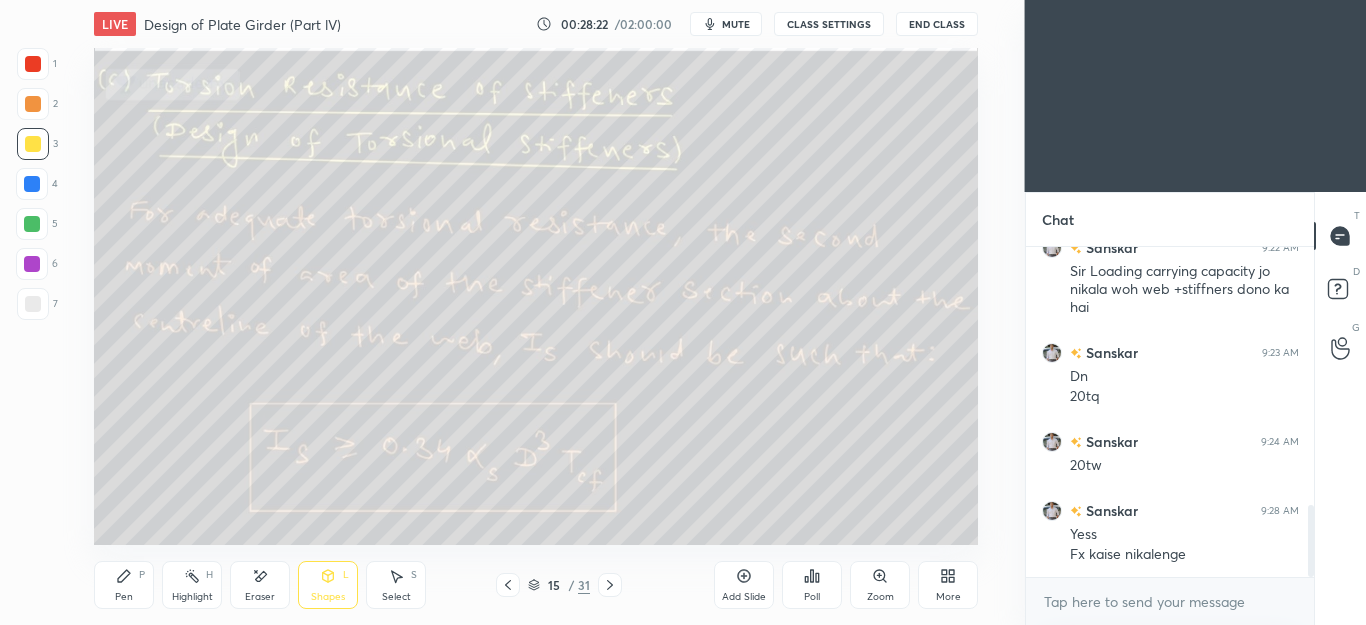 click on "Eraser" at bounding box center [260, 585] 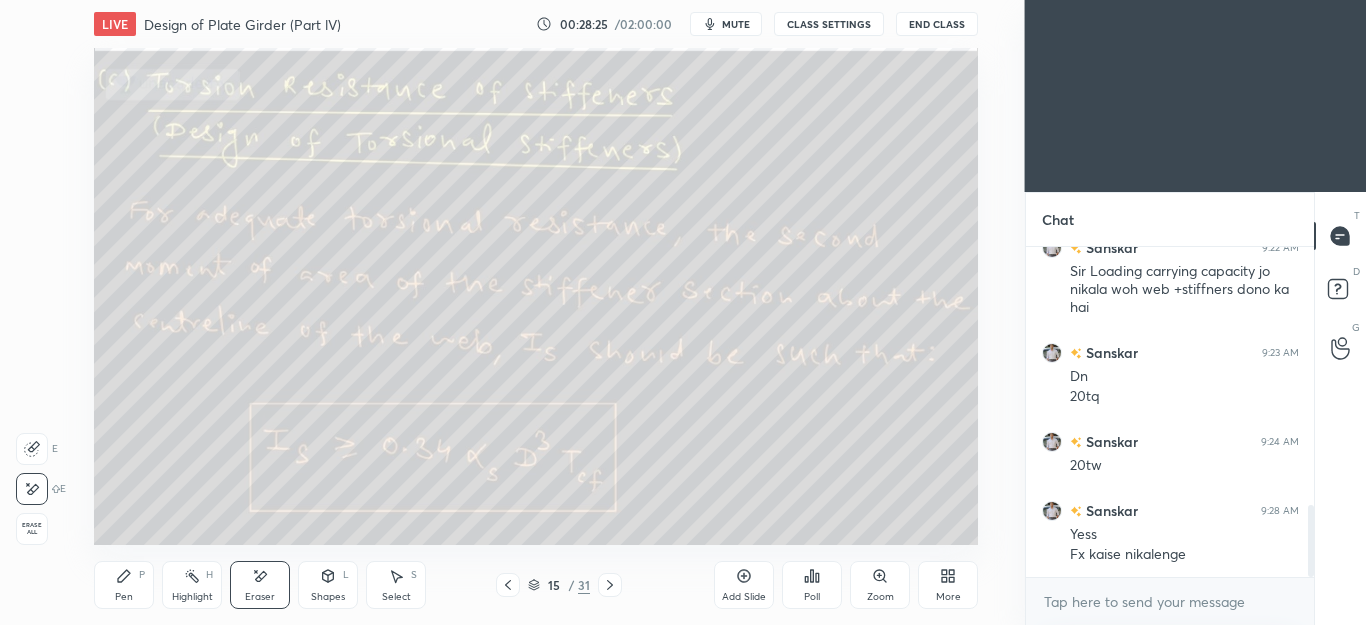 click on "Pen P" at bounding box center (124, 585) 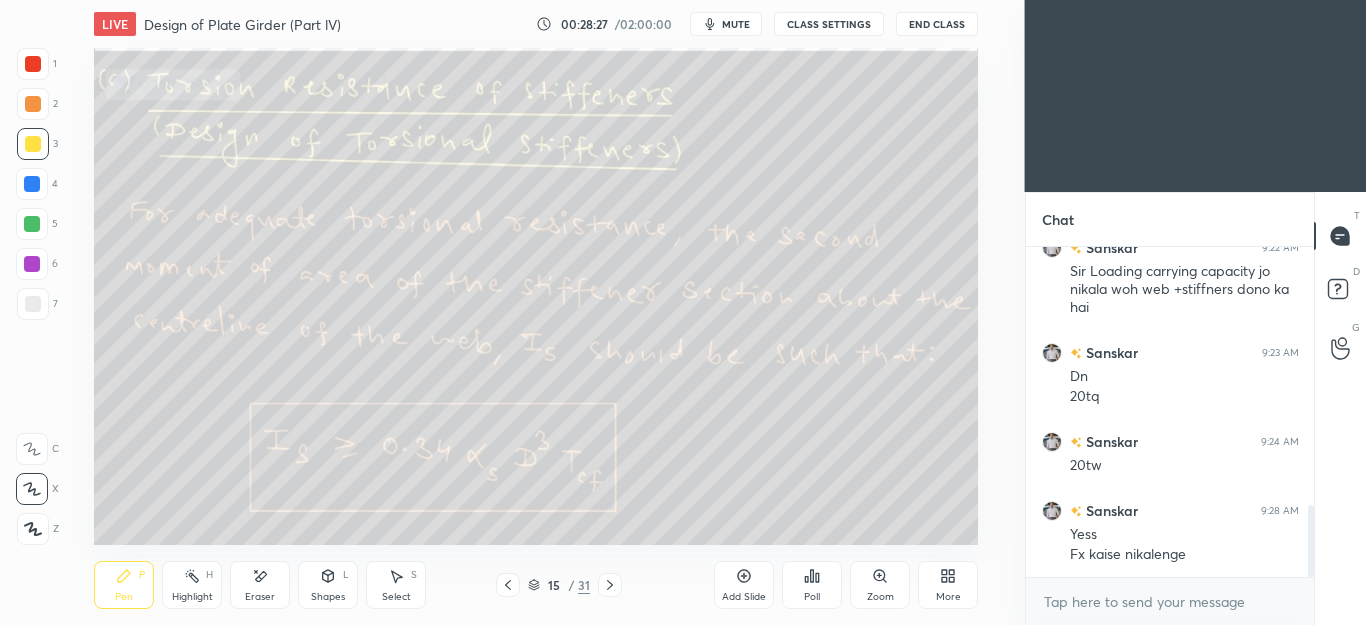 click on "Pen P" at bounding box center [124, 585] 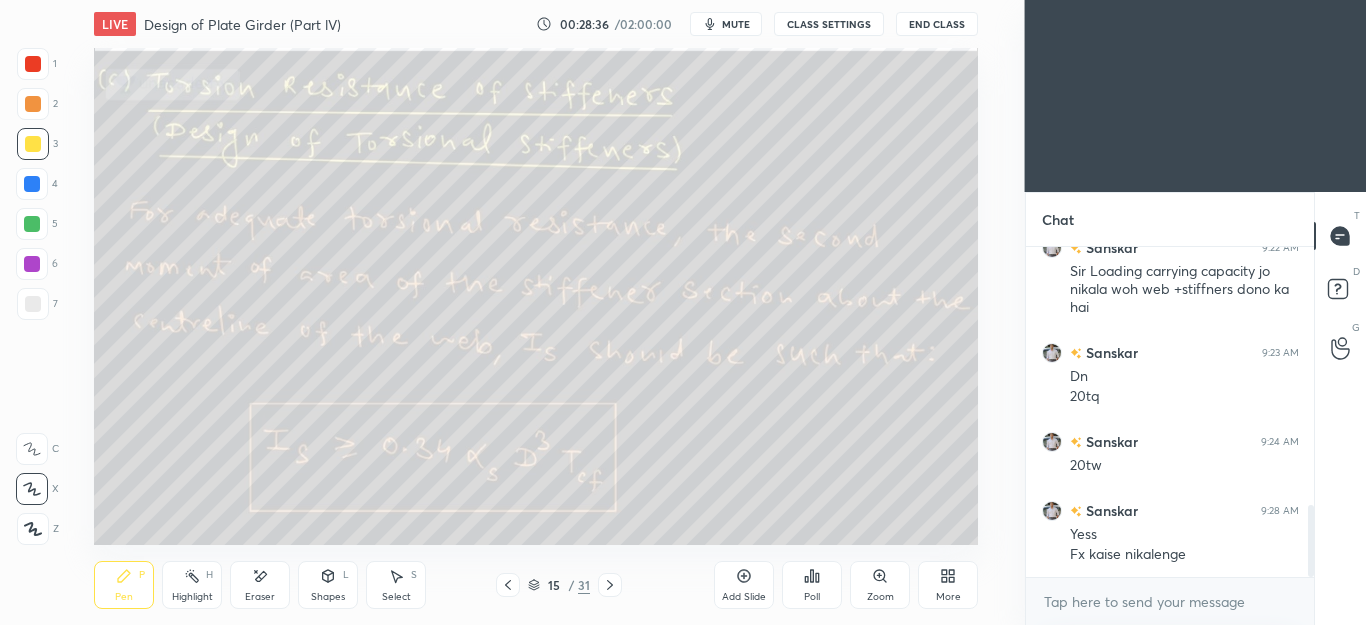 click on "Eraser" at bounding box center (260, 585) 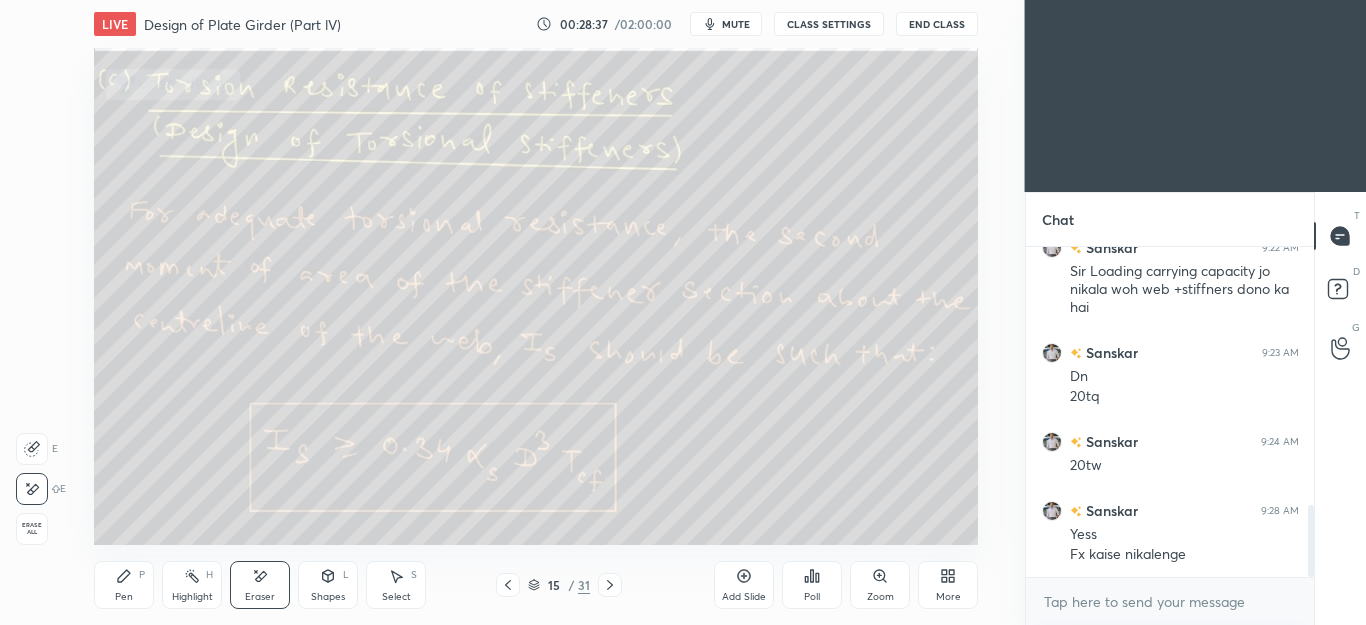 click on "Pen P" at bounding box center (124, 585) 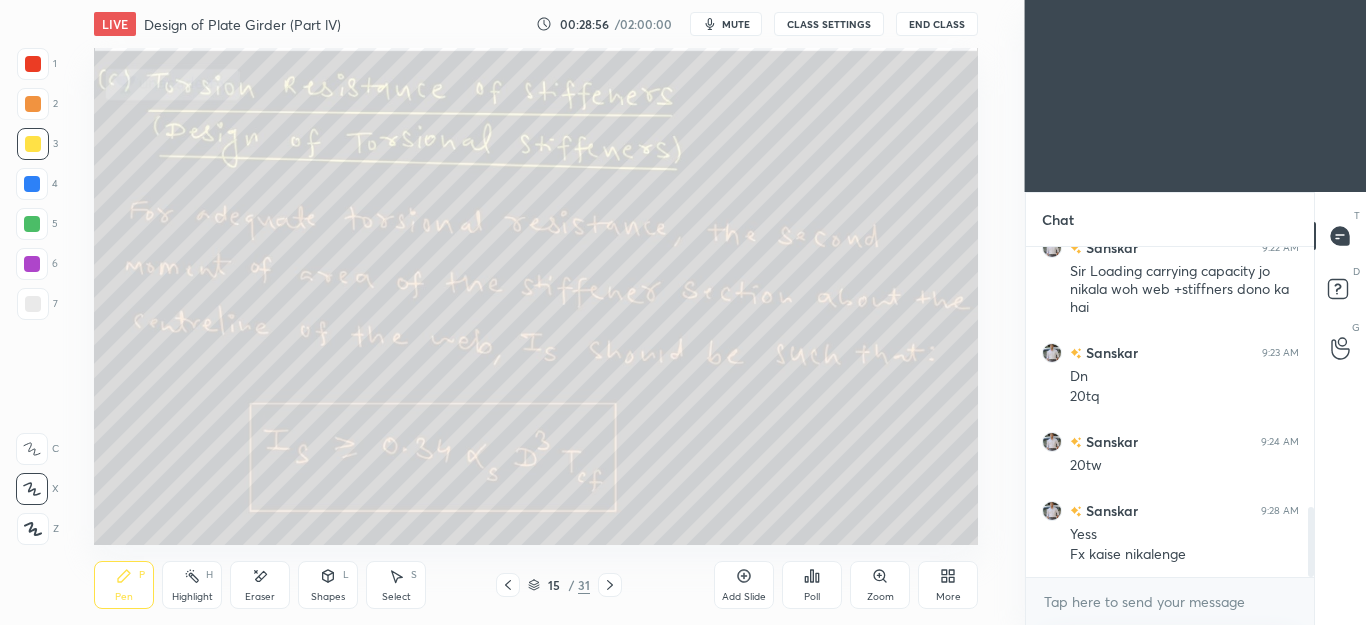scroll, scrollTop: 1231, scrollLeft: 0, axis: vertical 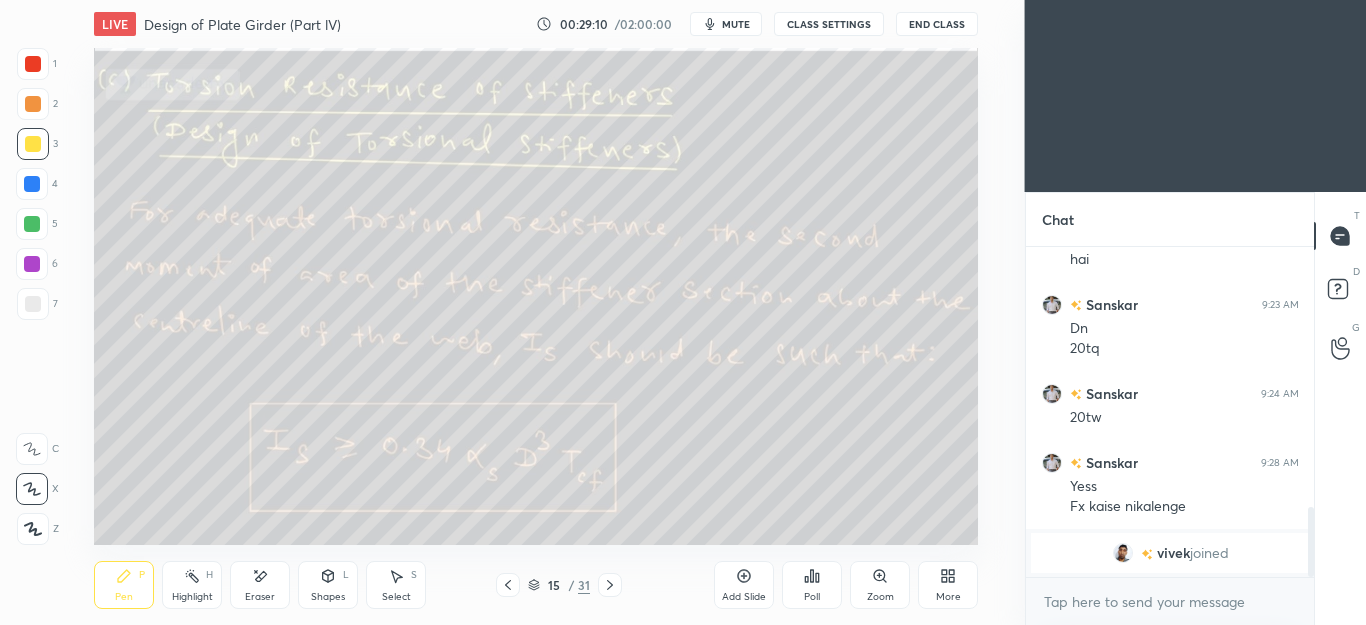 click on "Pen P" at bounding box center (124, 585) 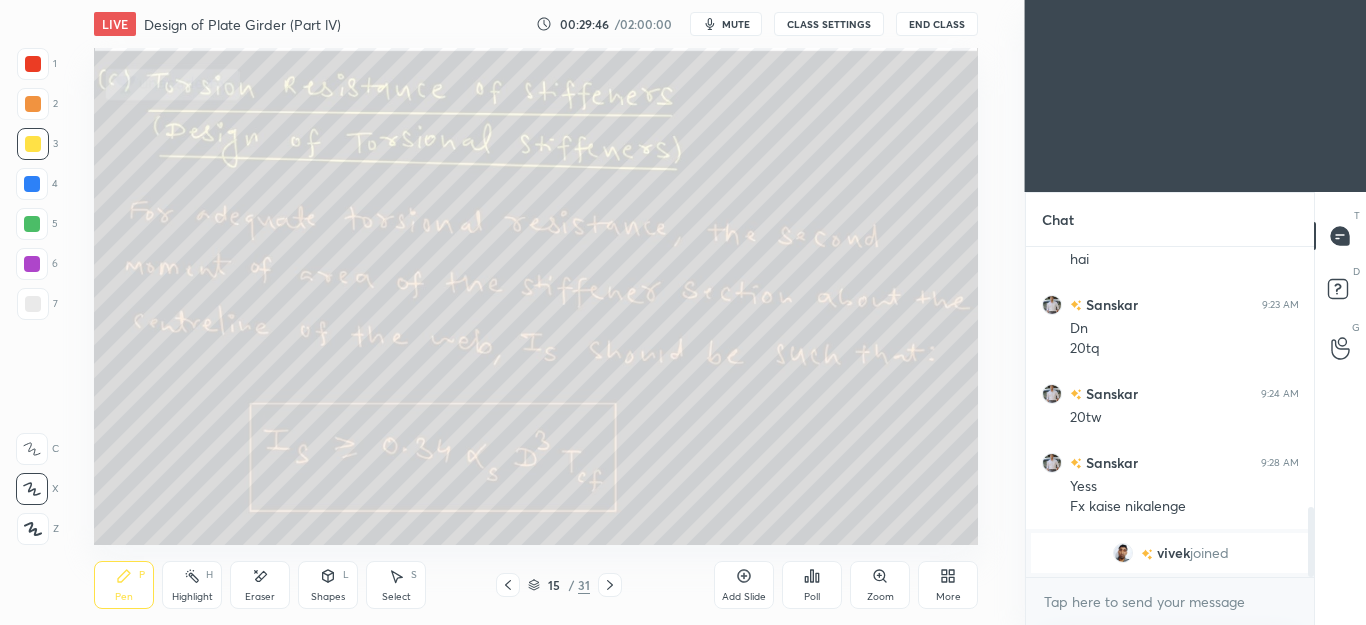 click on "Eraser" at bounding box center [260, 585] 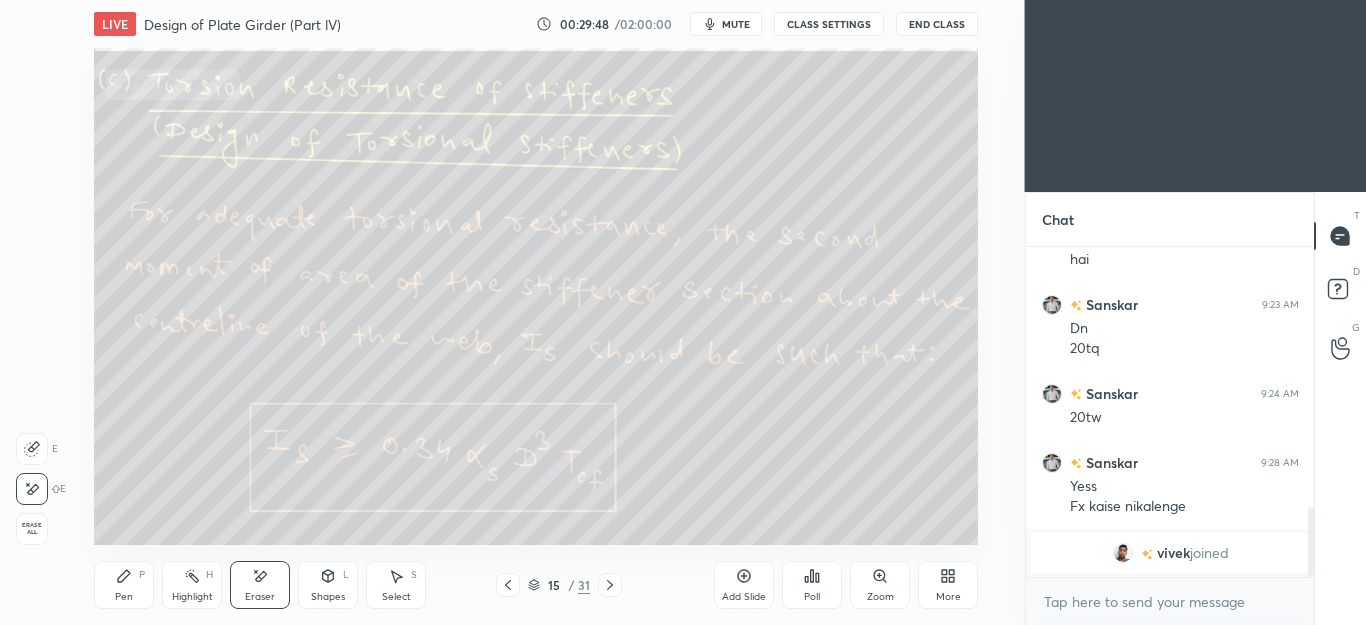 click on "Pen P" at bounding box center [124, 585] 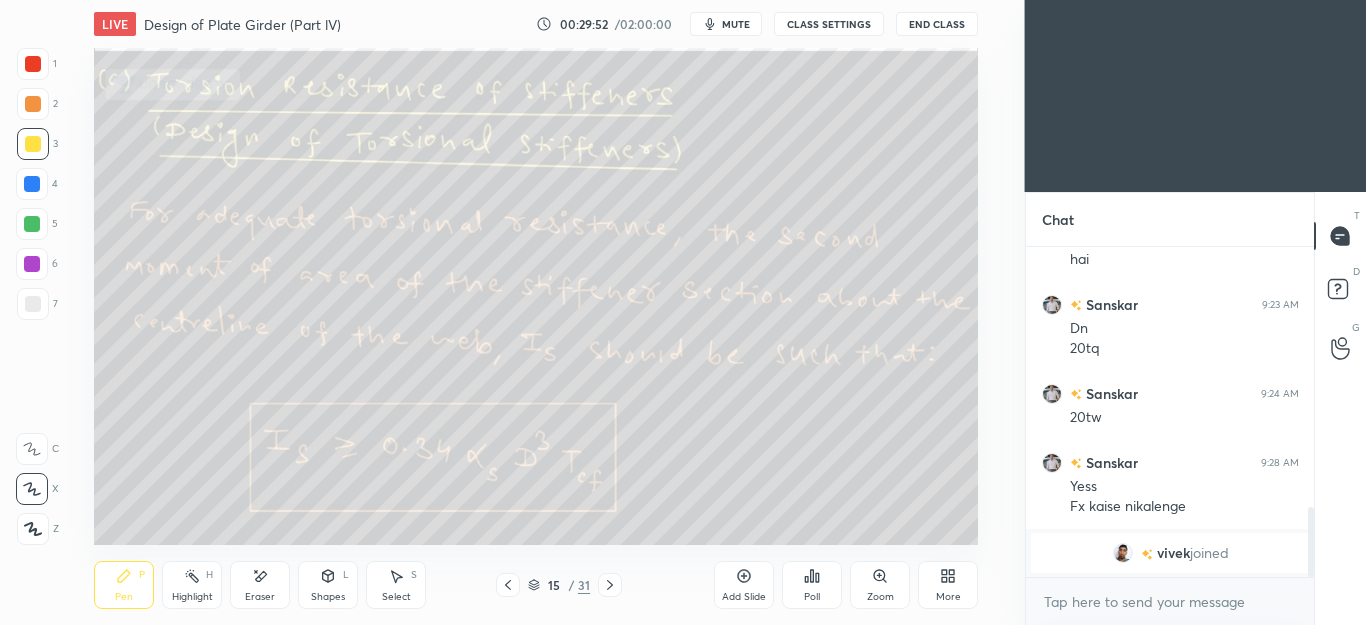 click 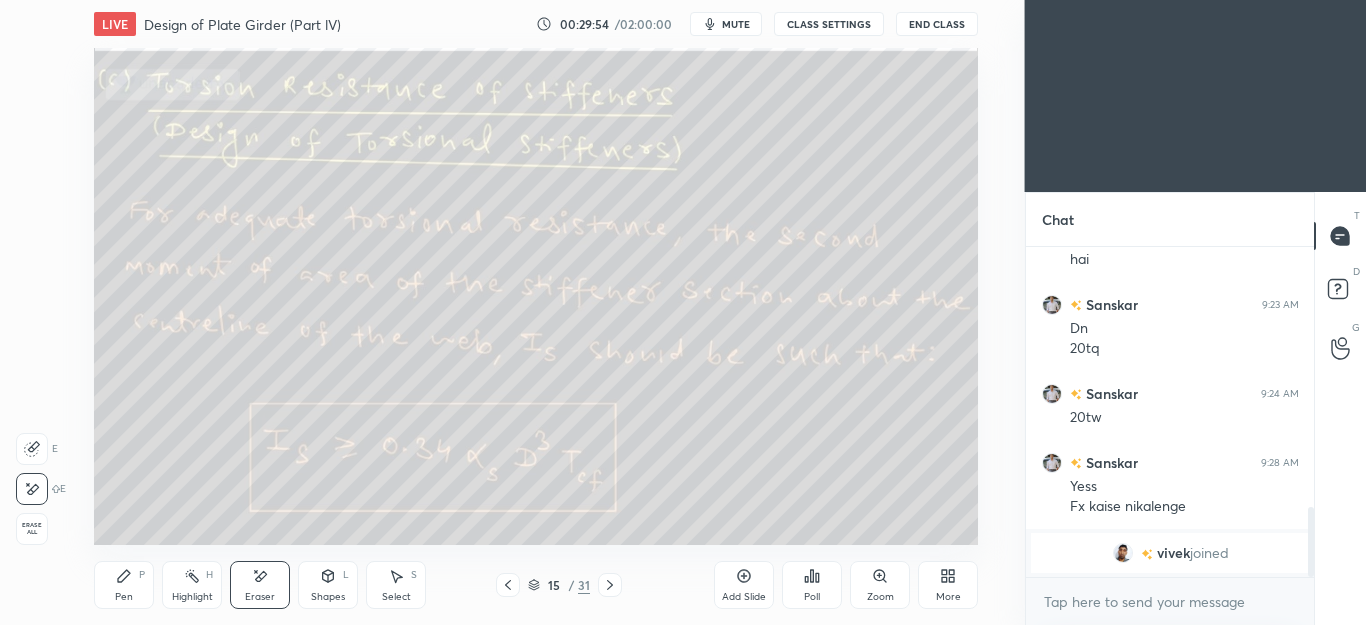 click 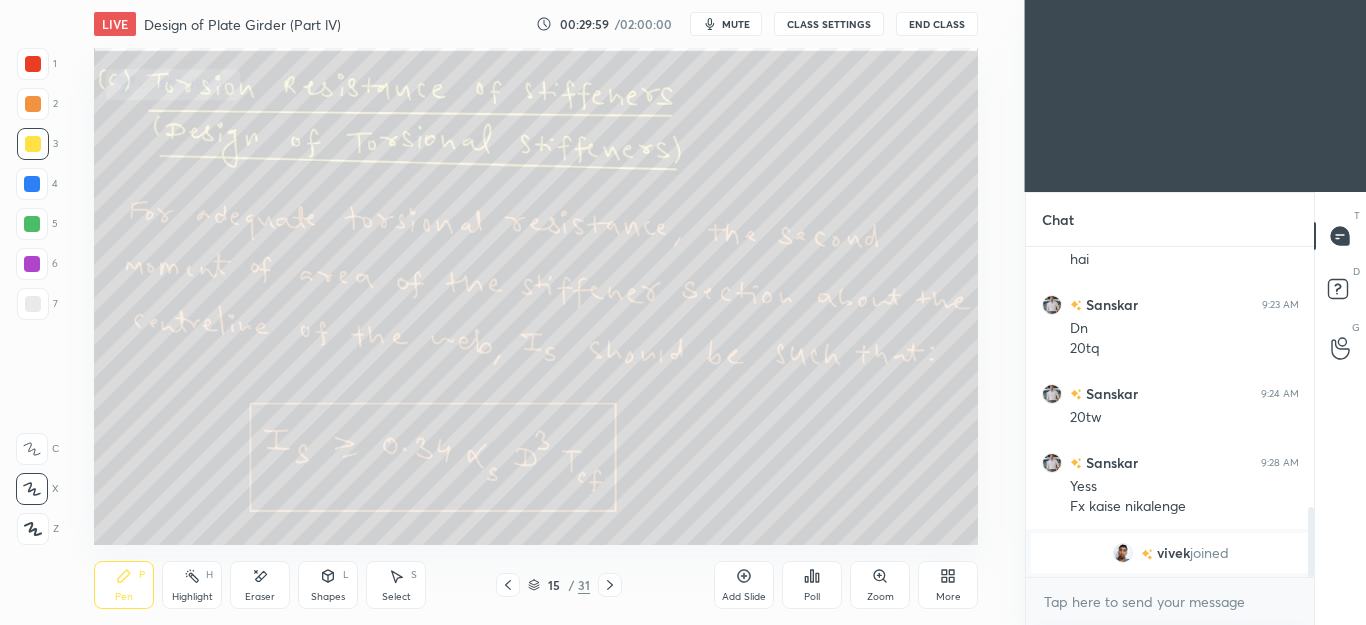 click on "Eraser" at bounding box center (260, 585) 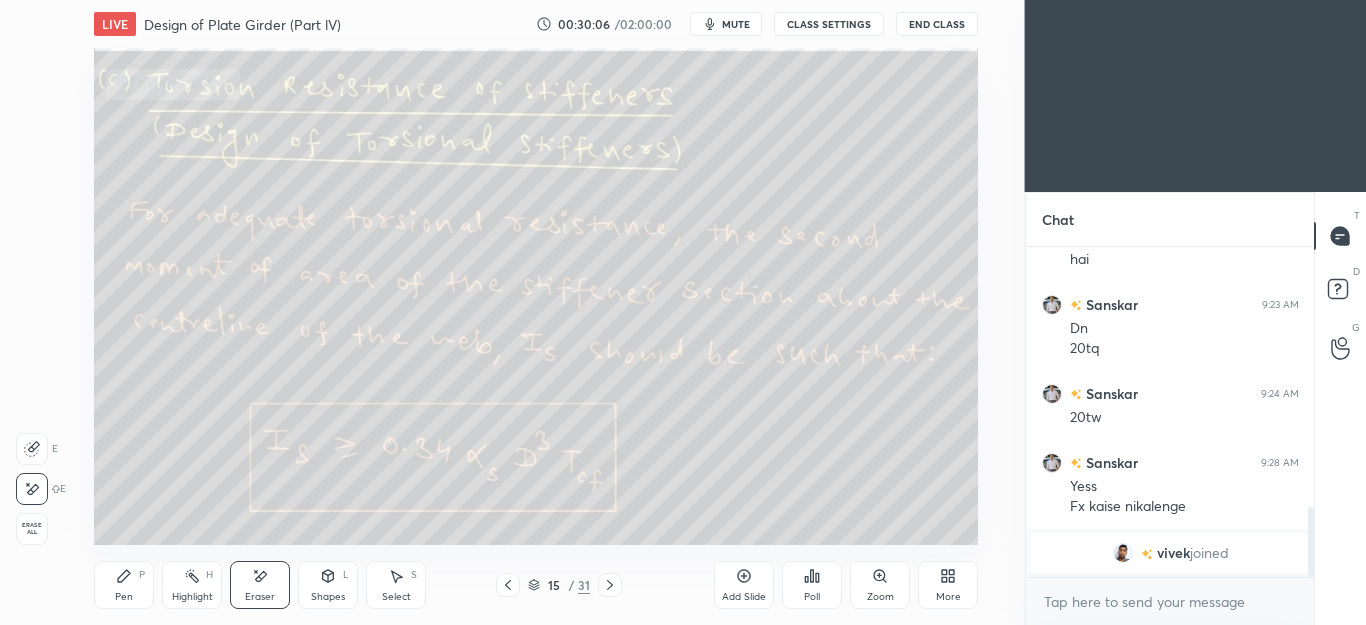 click 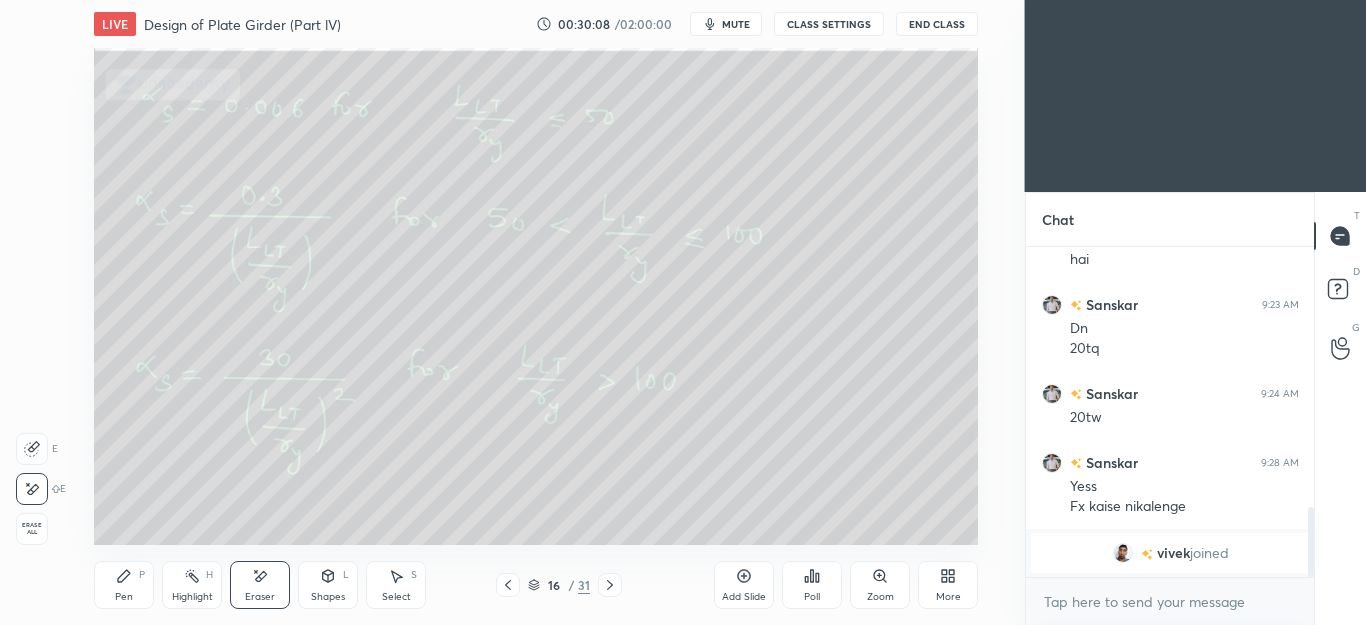 click on "Pen P" at bounding box center (124, 585) 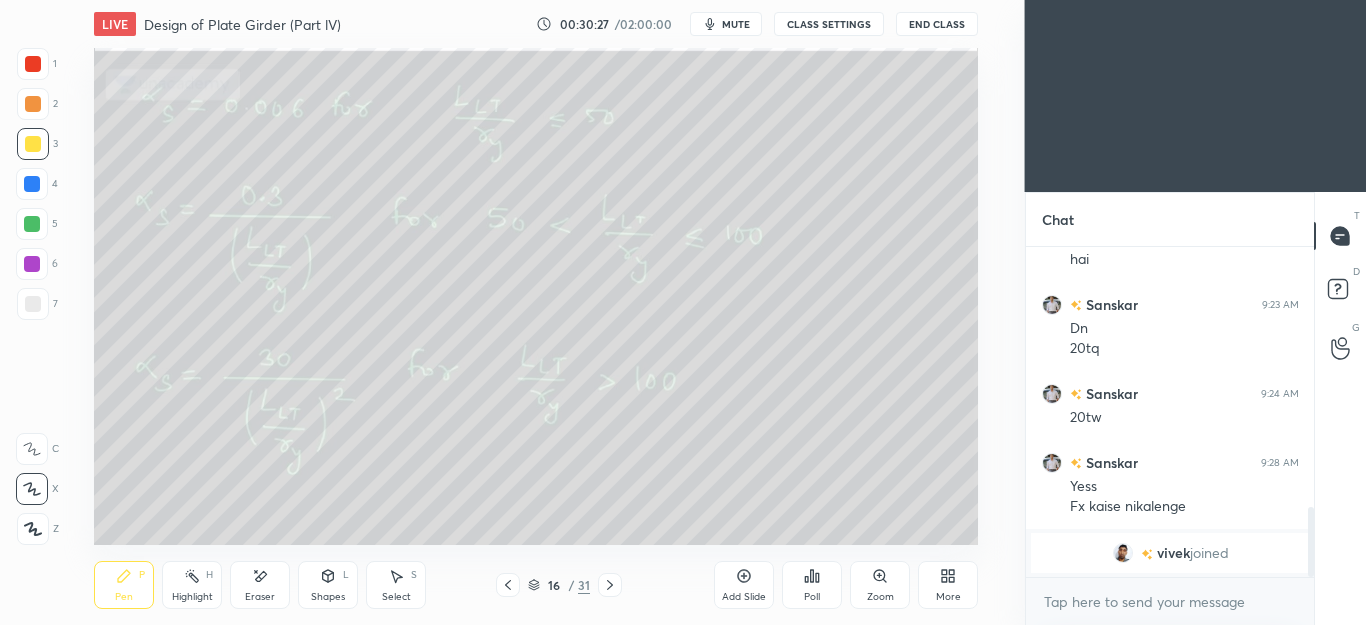click at bounding box center (32, 224) 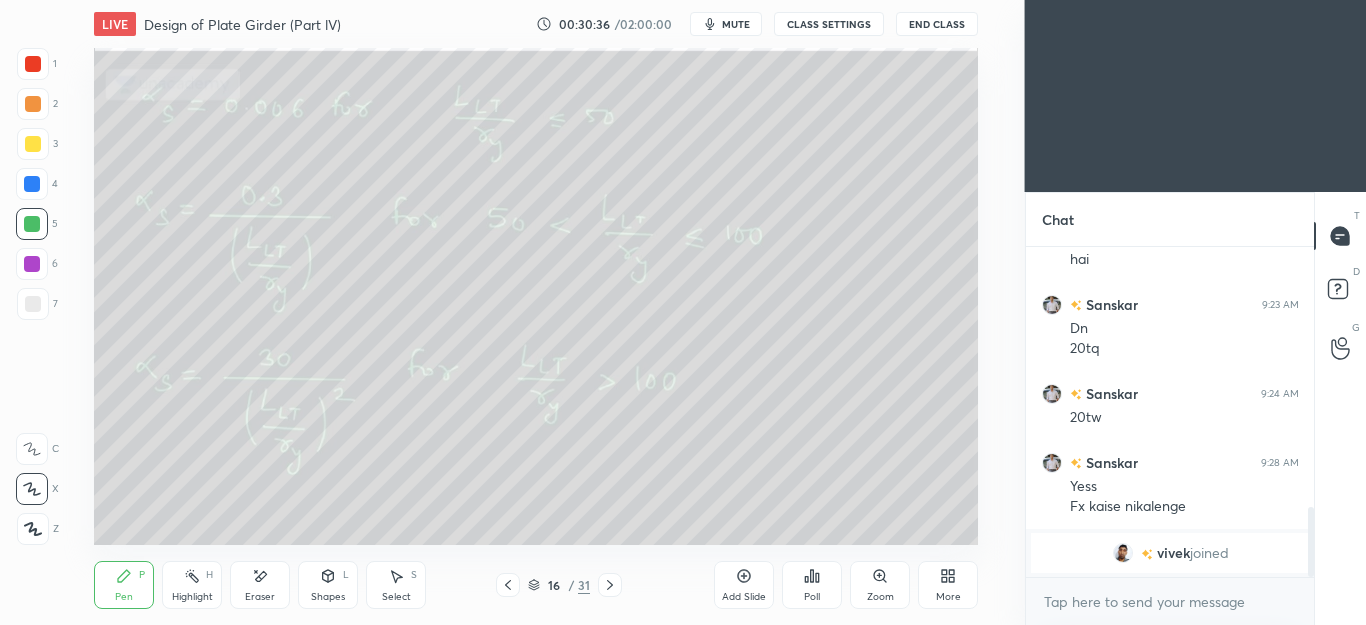 click at bounding box center (33, 144) 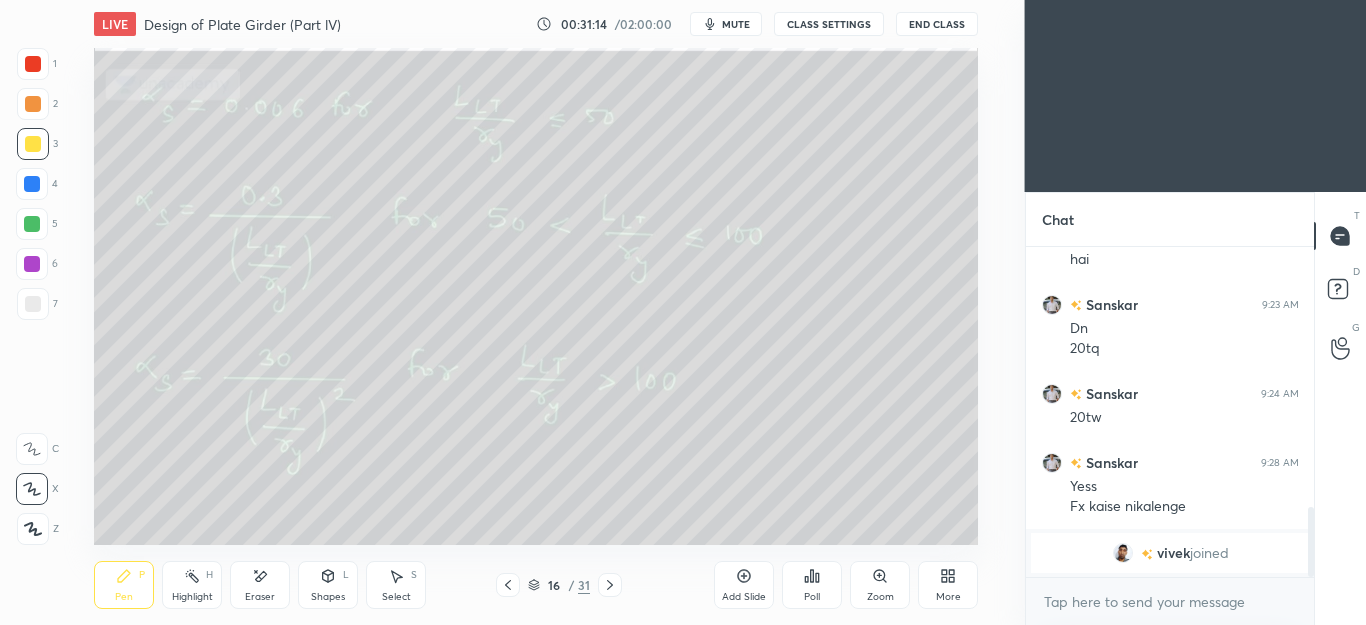 click on "Eraser" at bounding box center (260, 585) 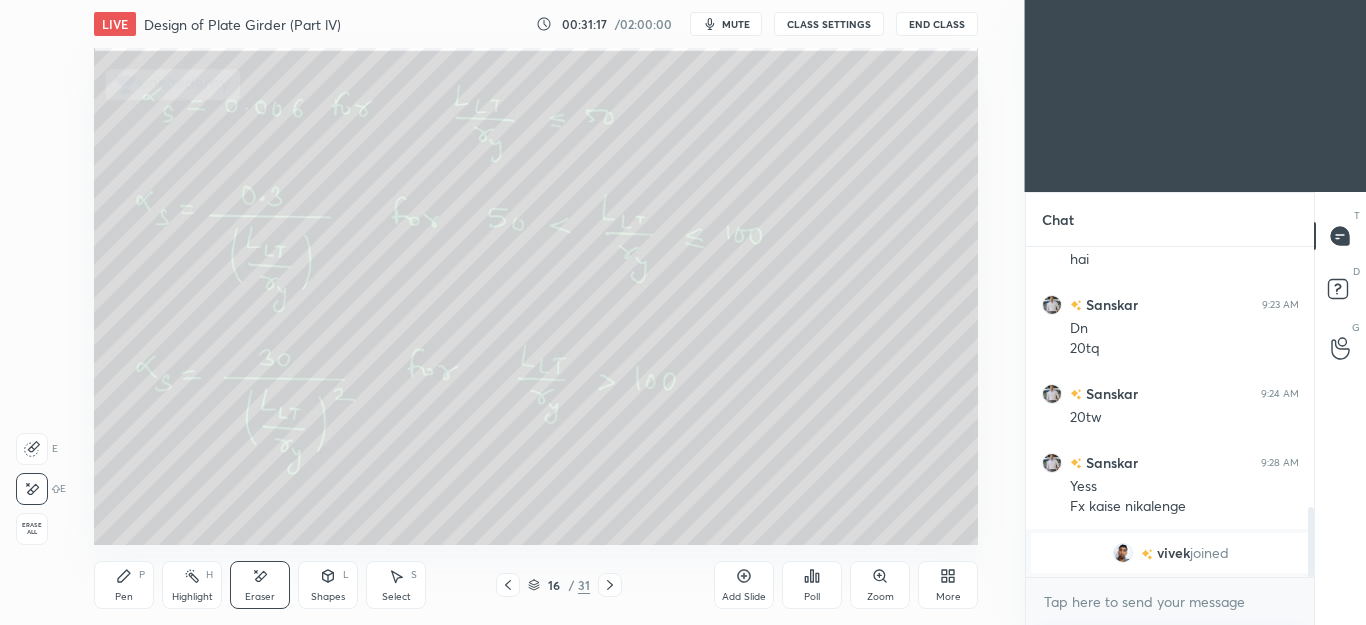 click on "Pen" at bounding box center [124, 597] 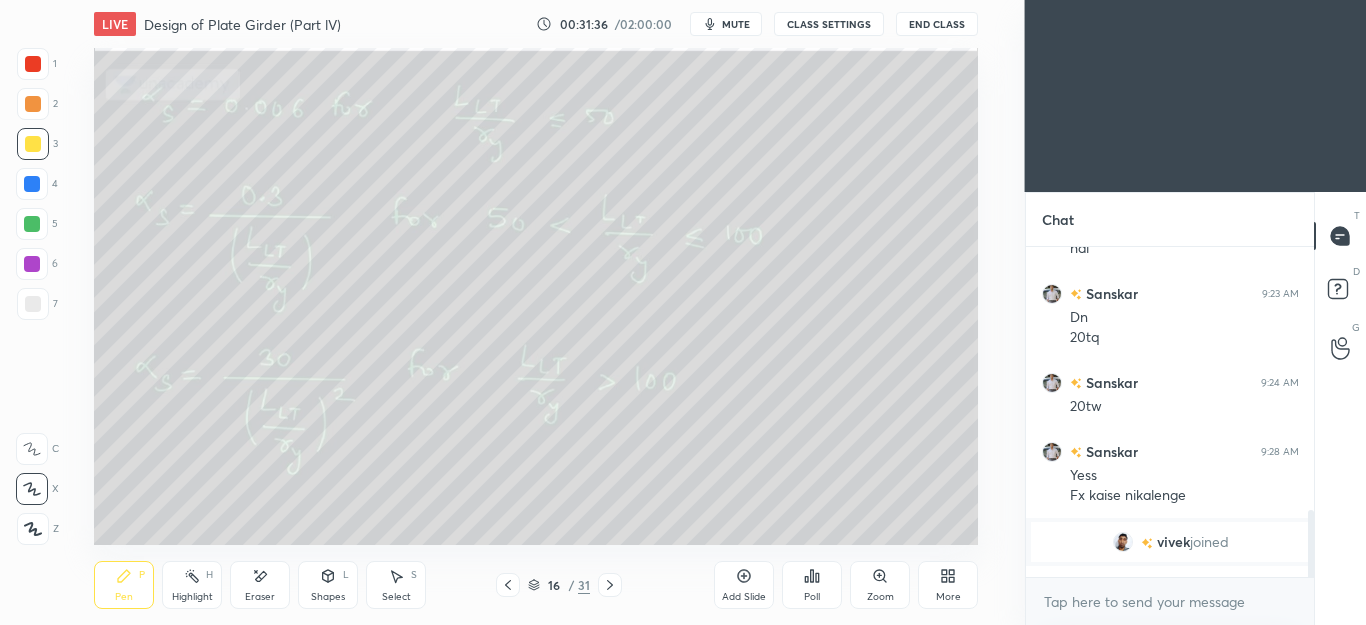 scroll, scrollTop: 1289, scrollLeft: 0, axis: vertical 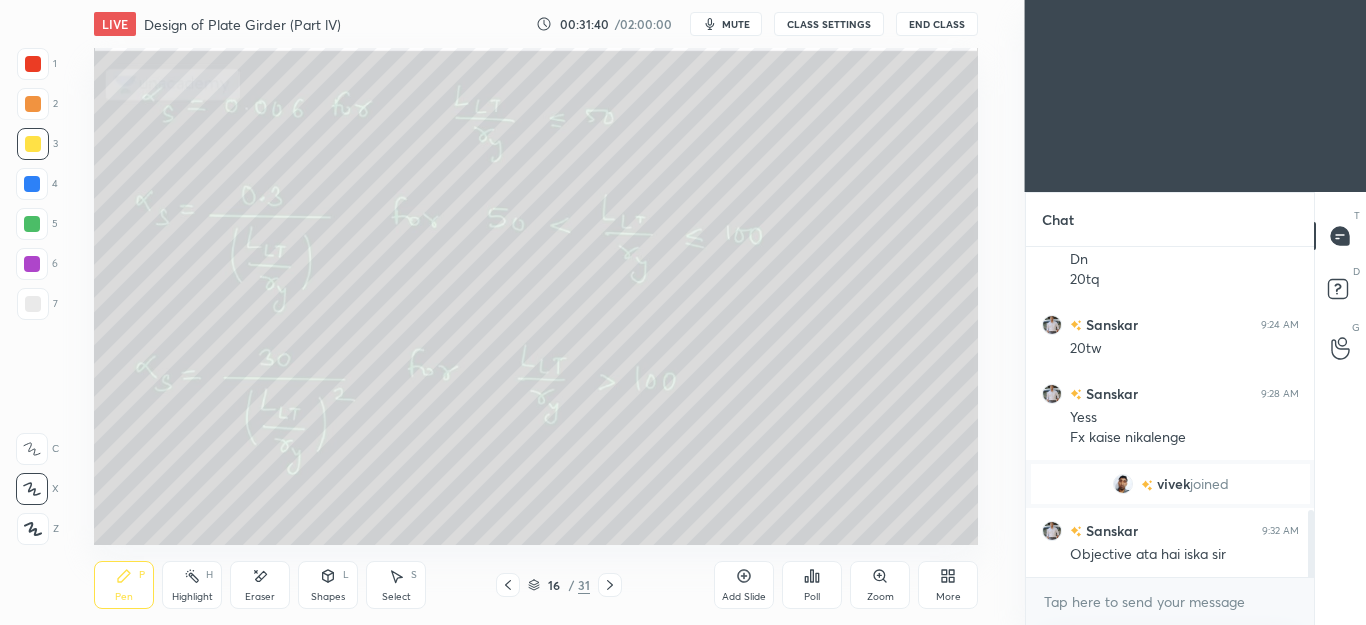 click at bounding box center (33, 304) 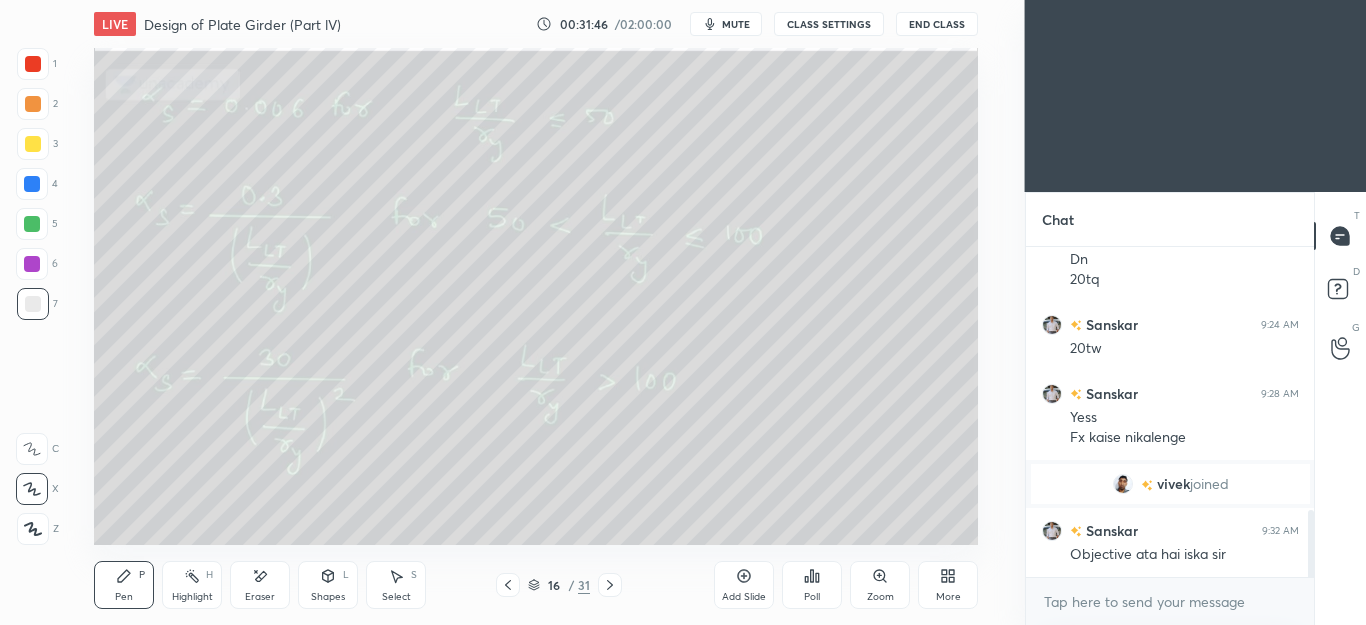 click on "Eraser" at bounding box center (260, 585) 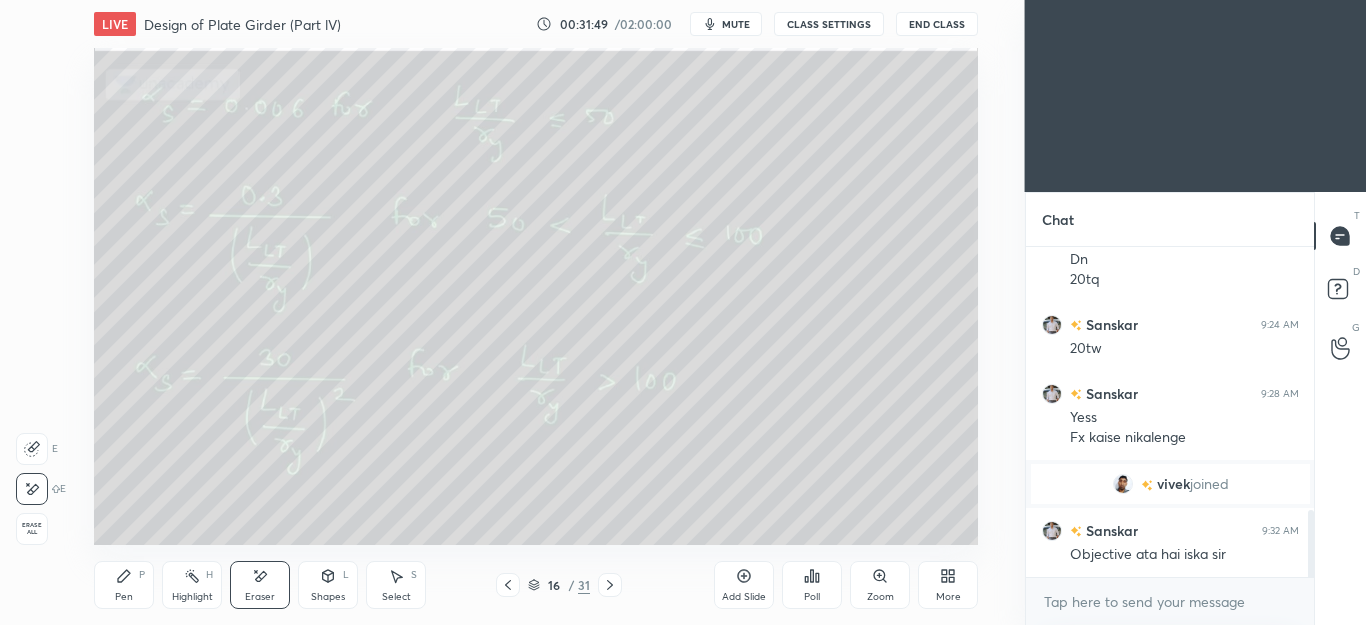 click 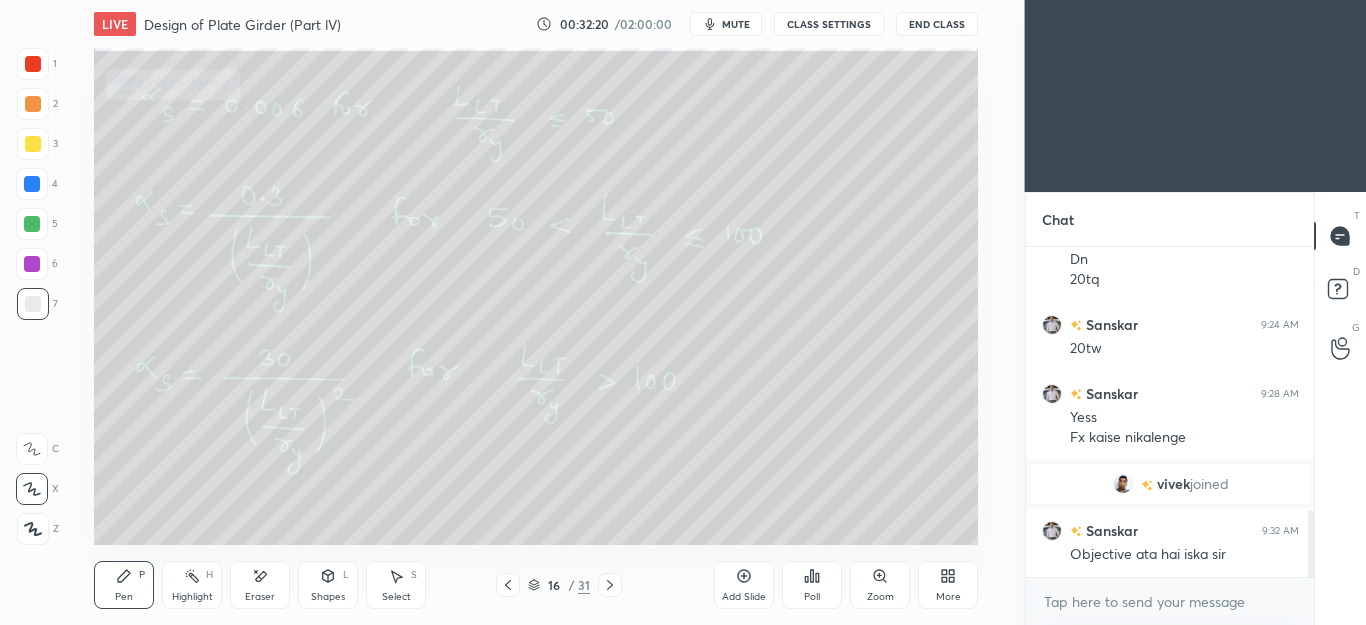 click 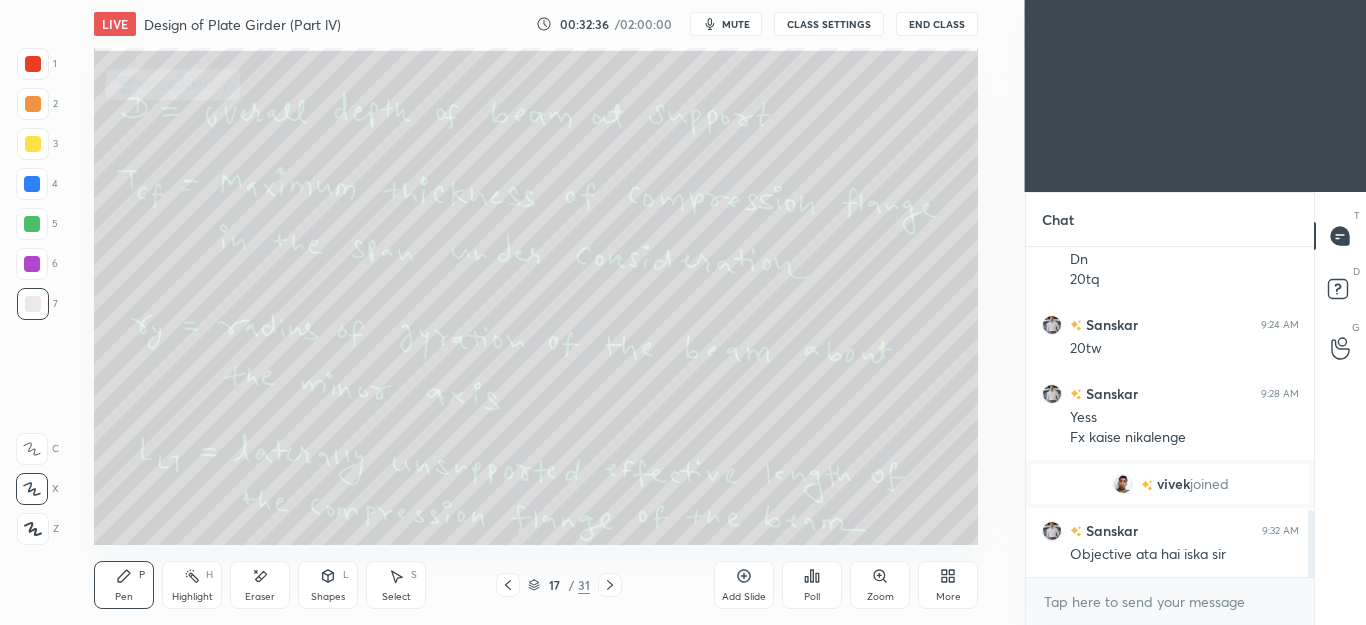 click on "Eraser" at bounding box center [260, 585] 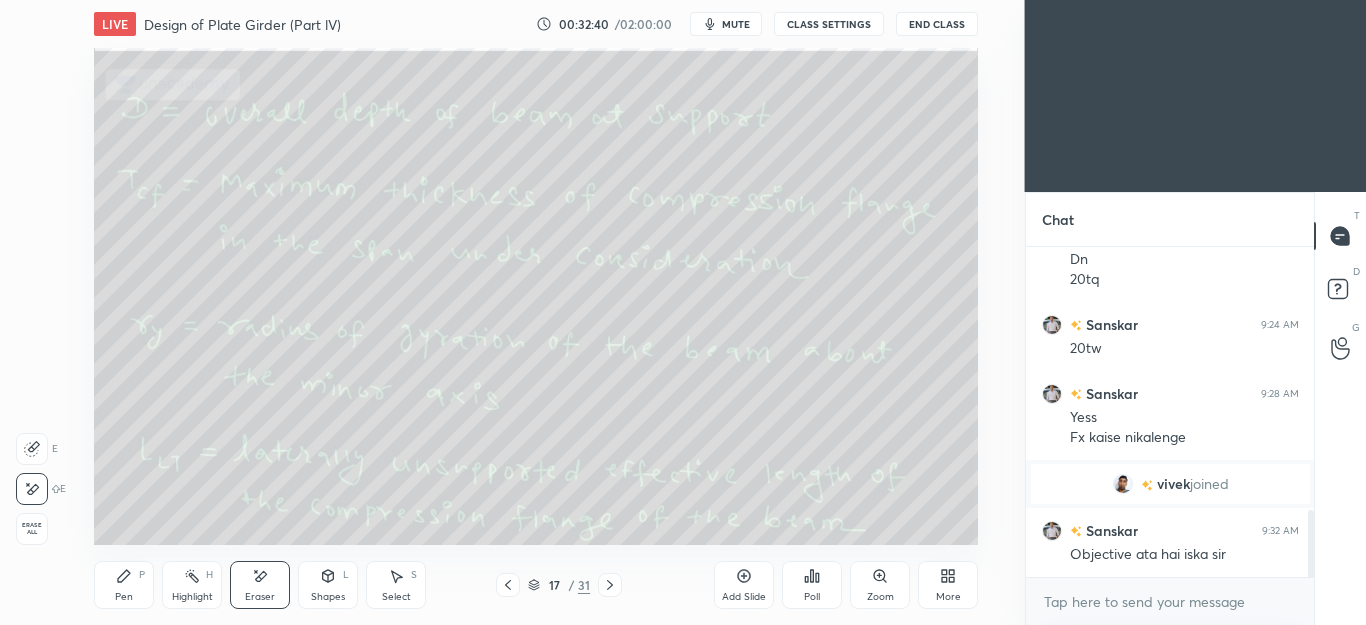click 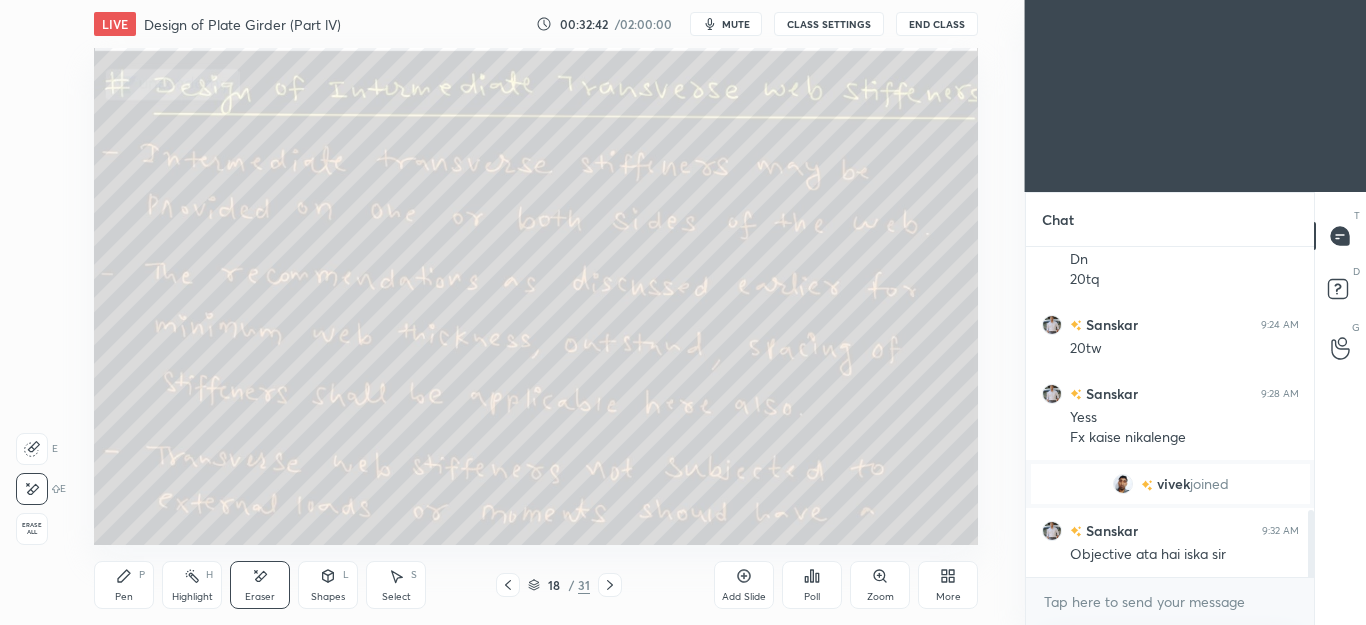 click 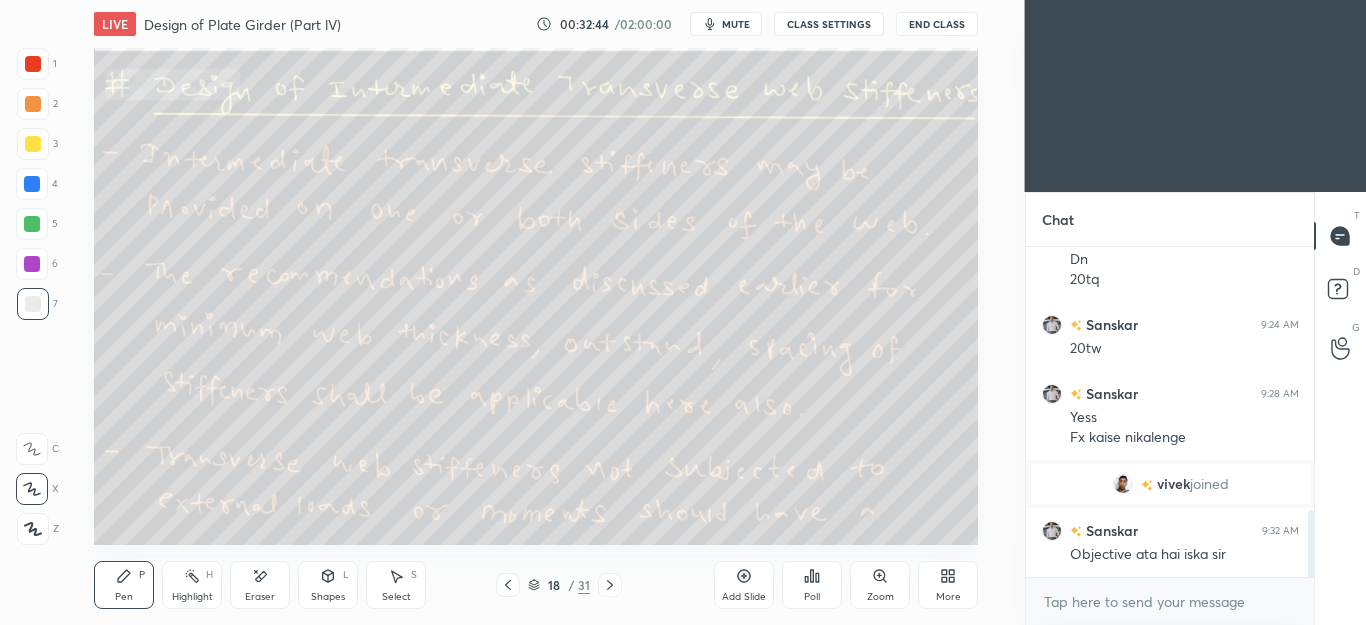 click 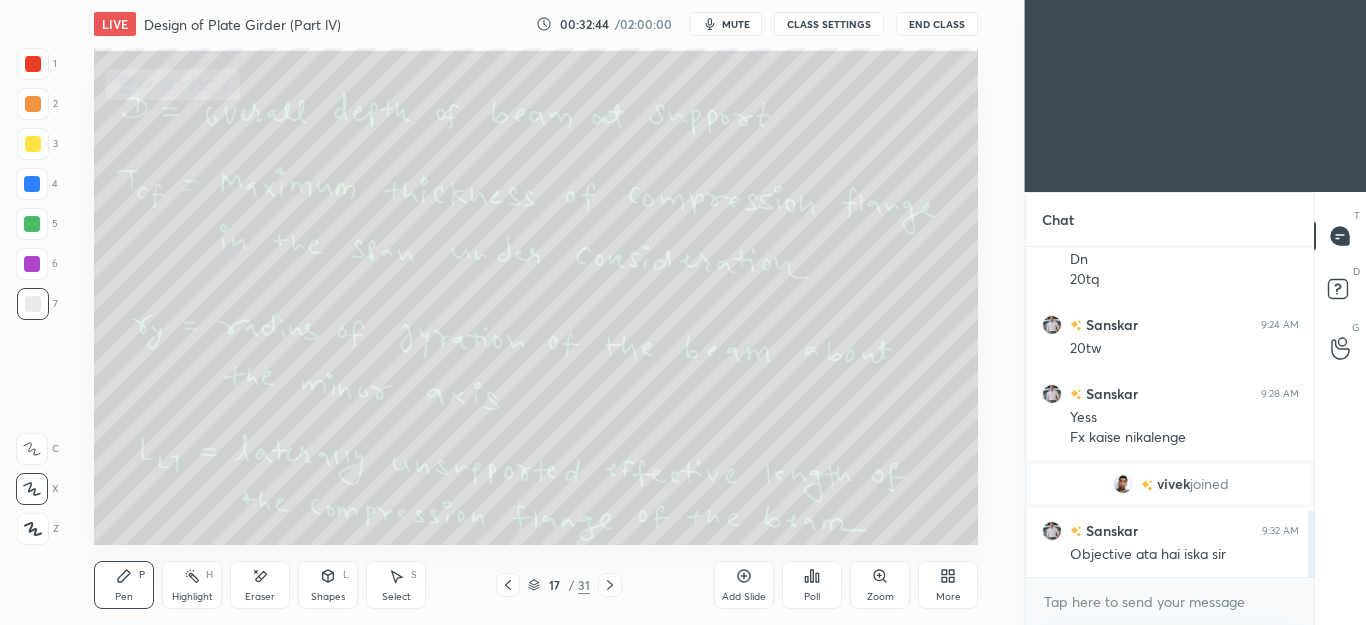 click 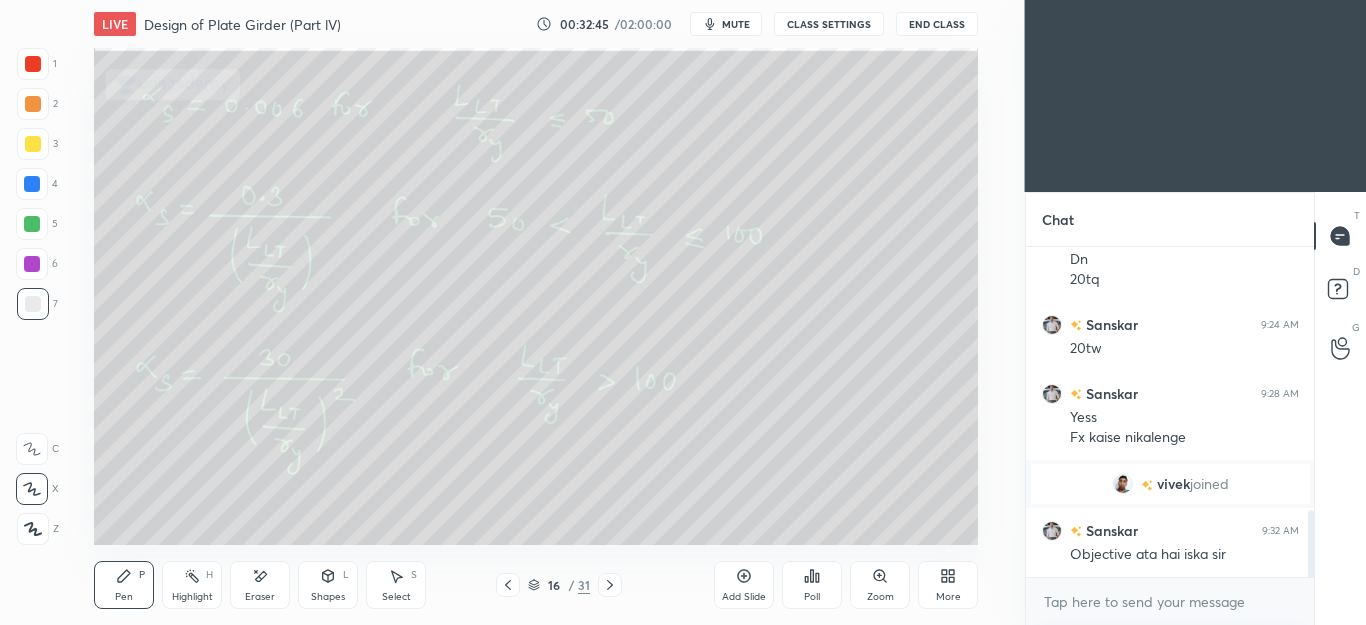 click 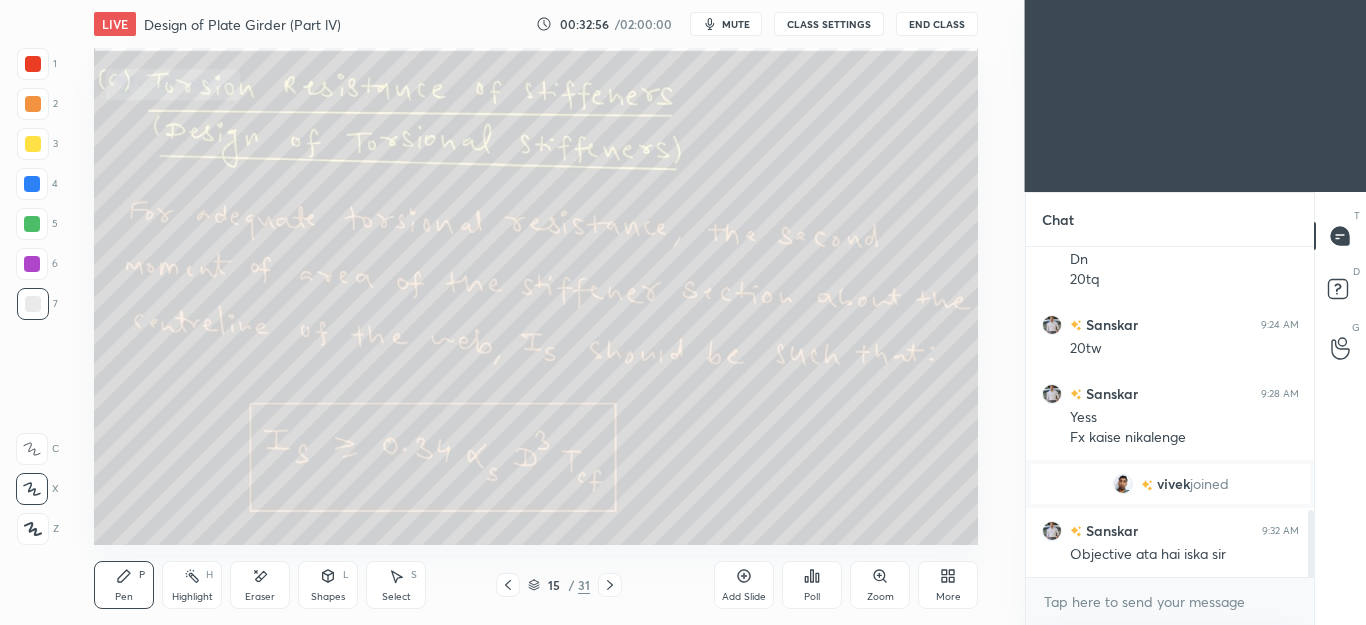 click on "Eraser" at bounding box center (260, 585) 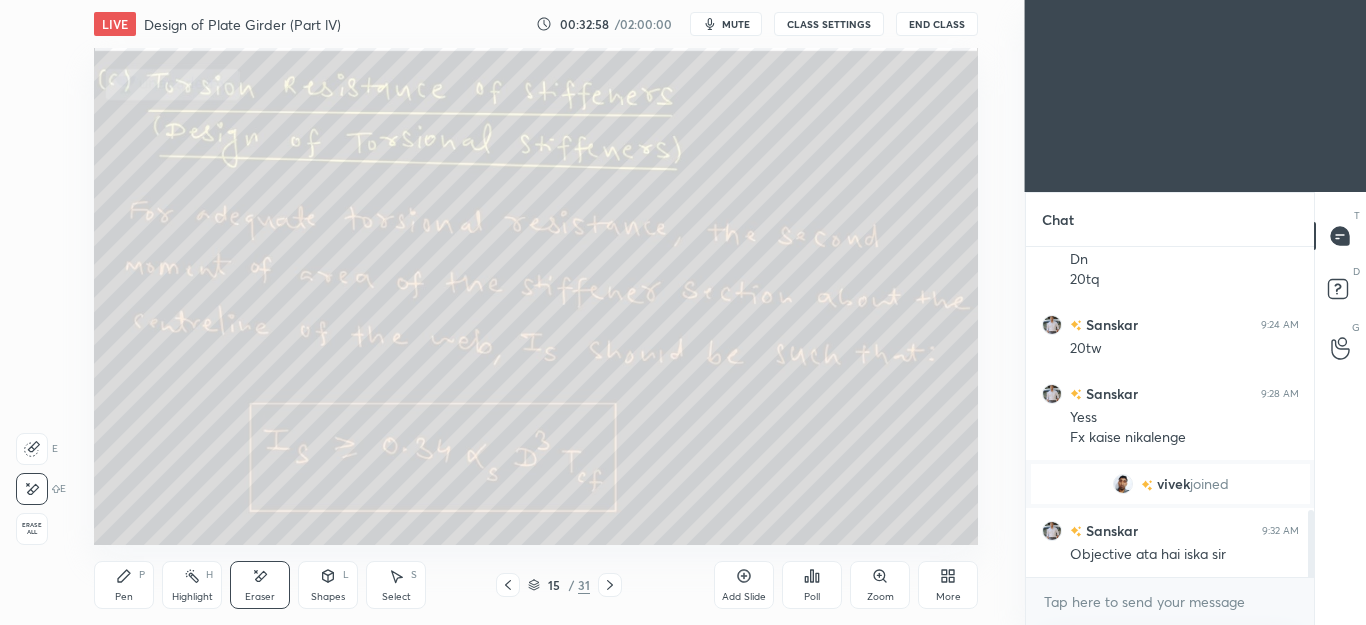 click on "Pen P" at bounding box center [124, 585] 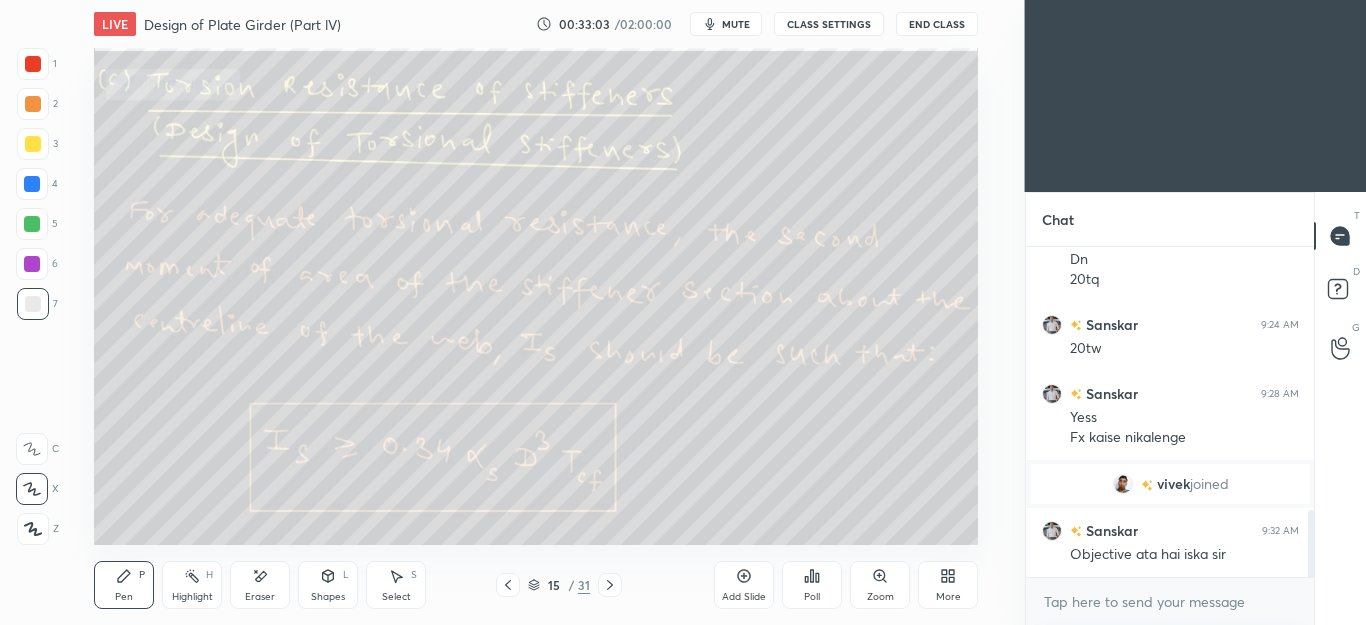 click 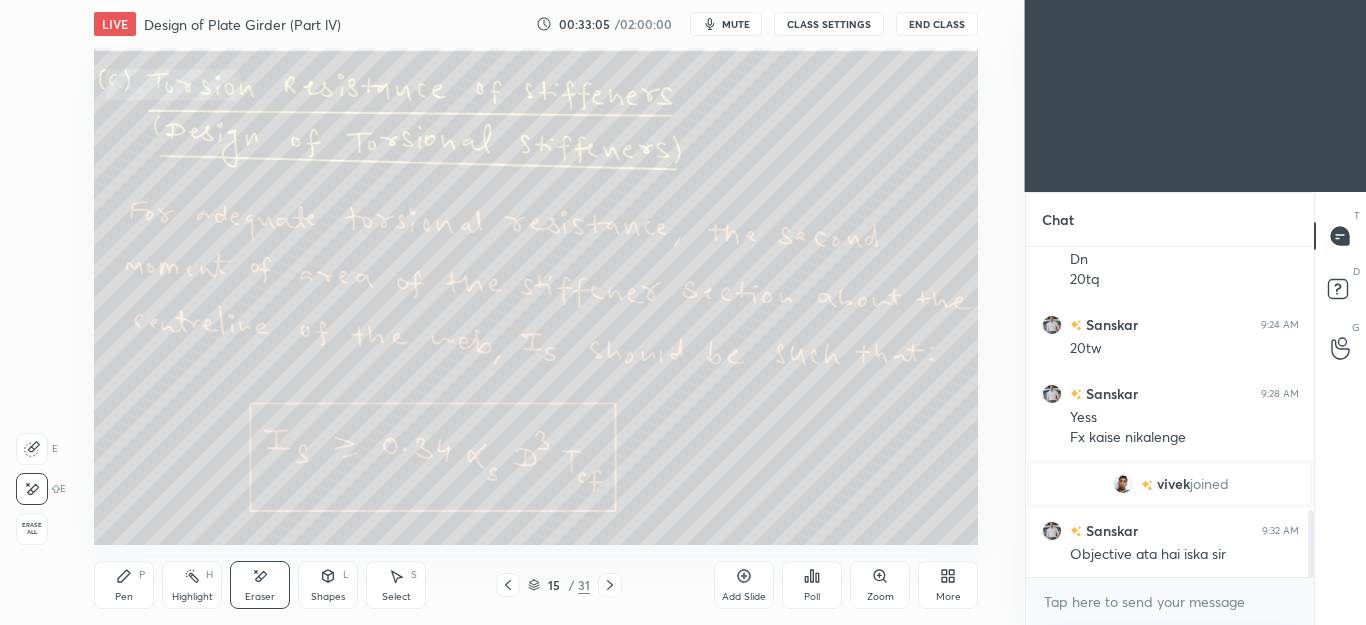 click 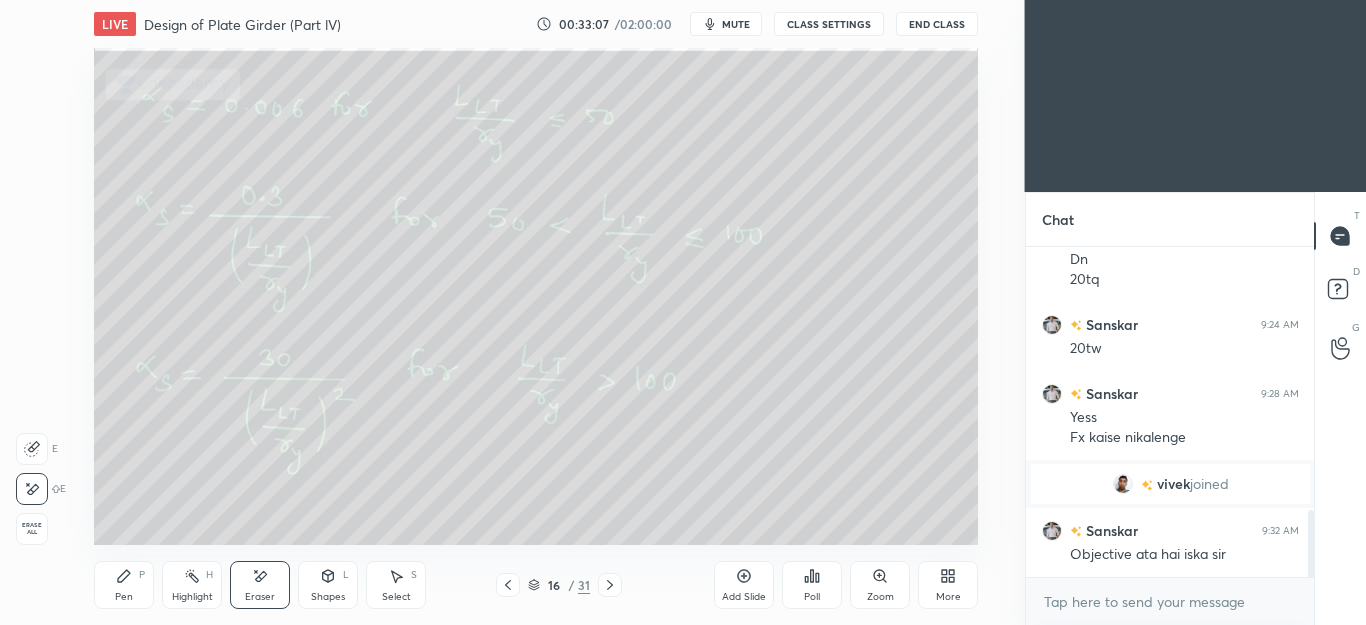 click 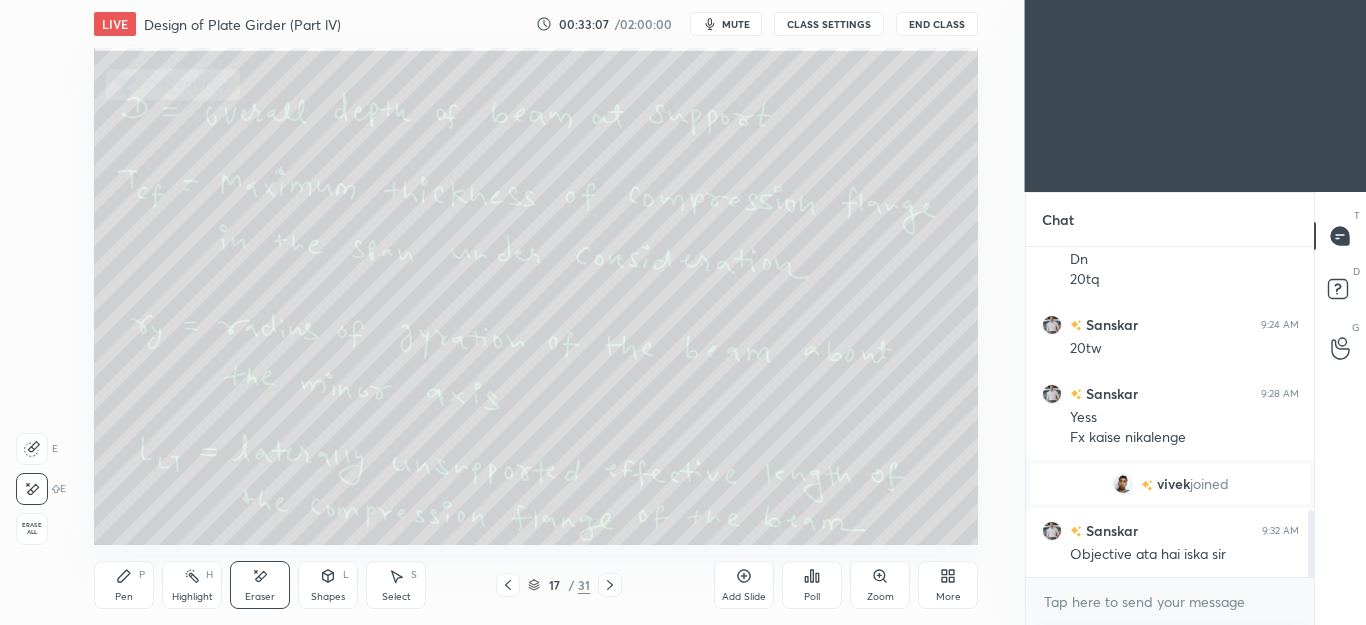 click 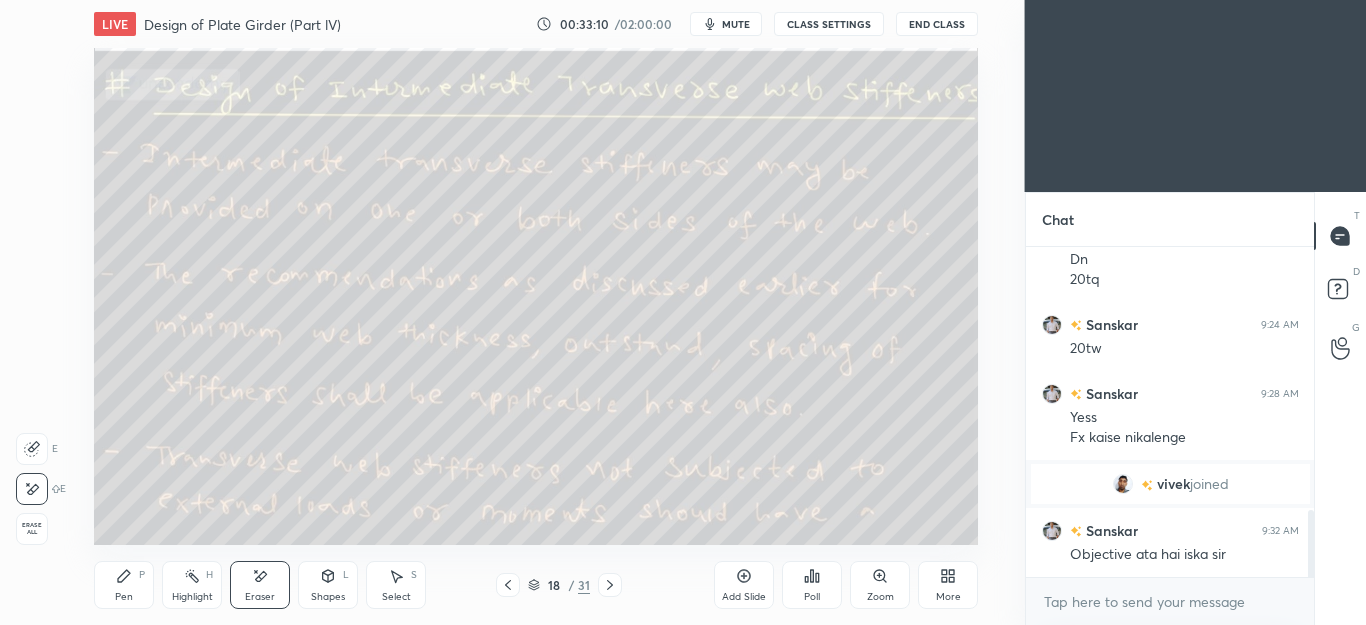 click on "Pen P" at bounding box center (124, 585) 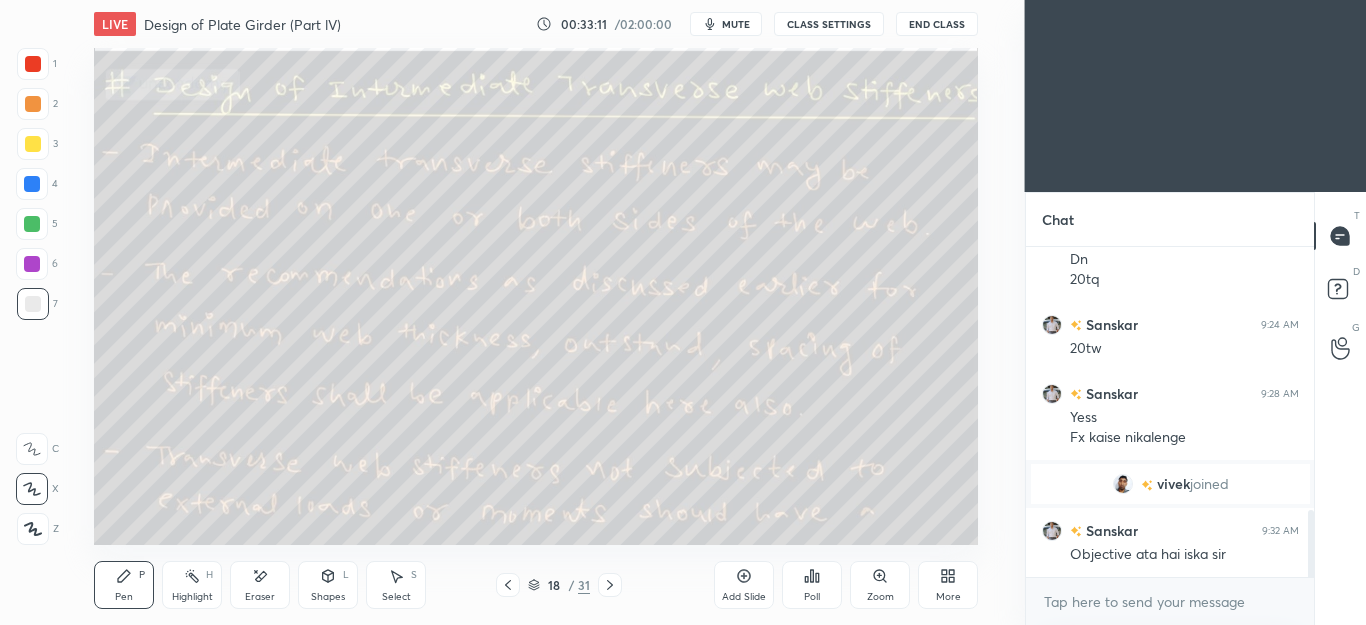 click at bounding box center [32, 184] 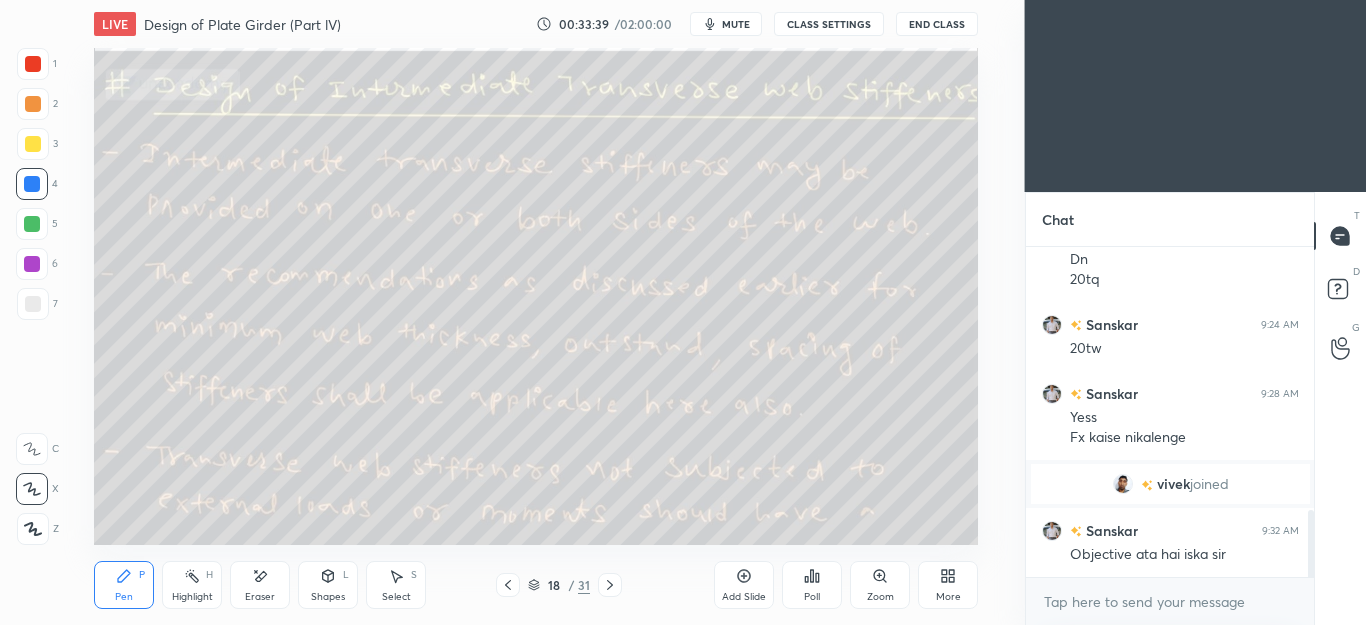 click on "Eraser" at bounding box center [260, 585] 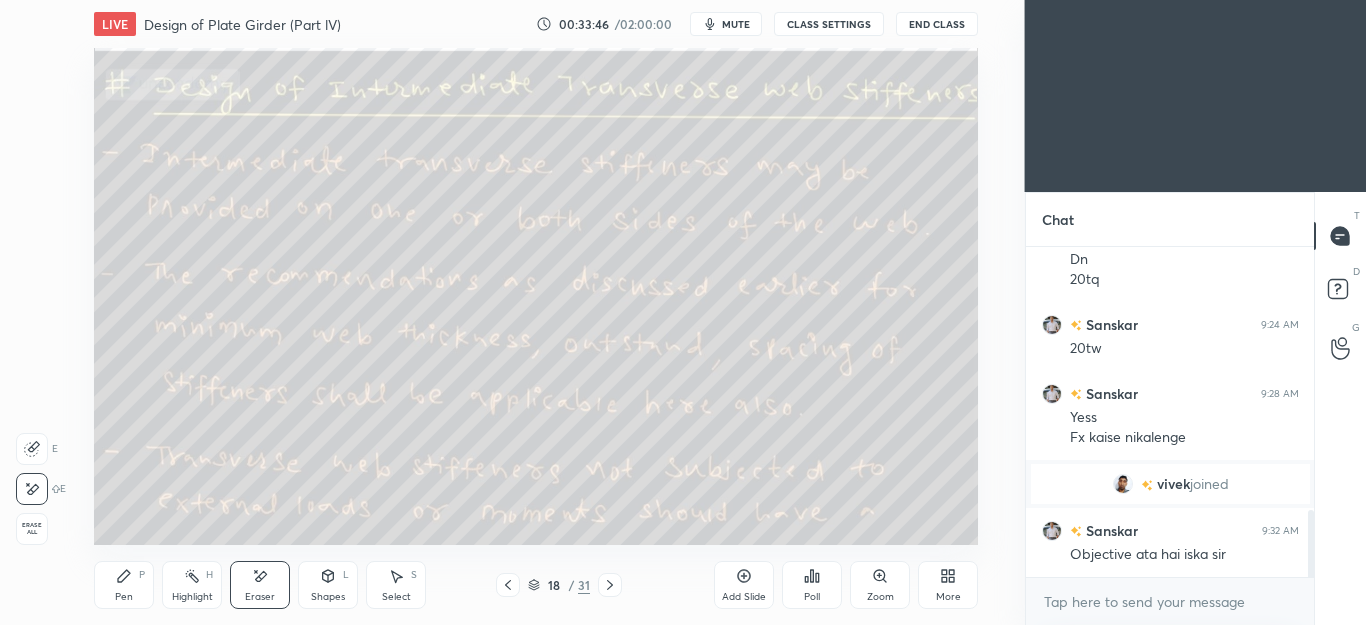click on "P" at bounding box center [142, 575] 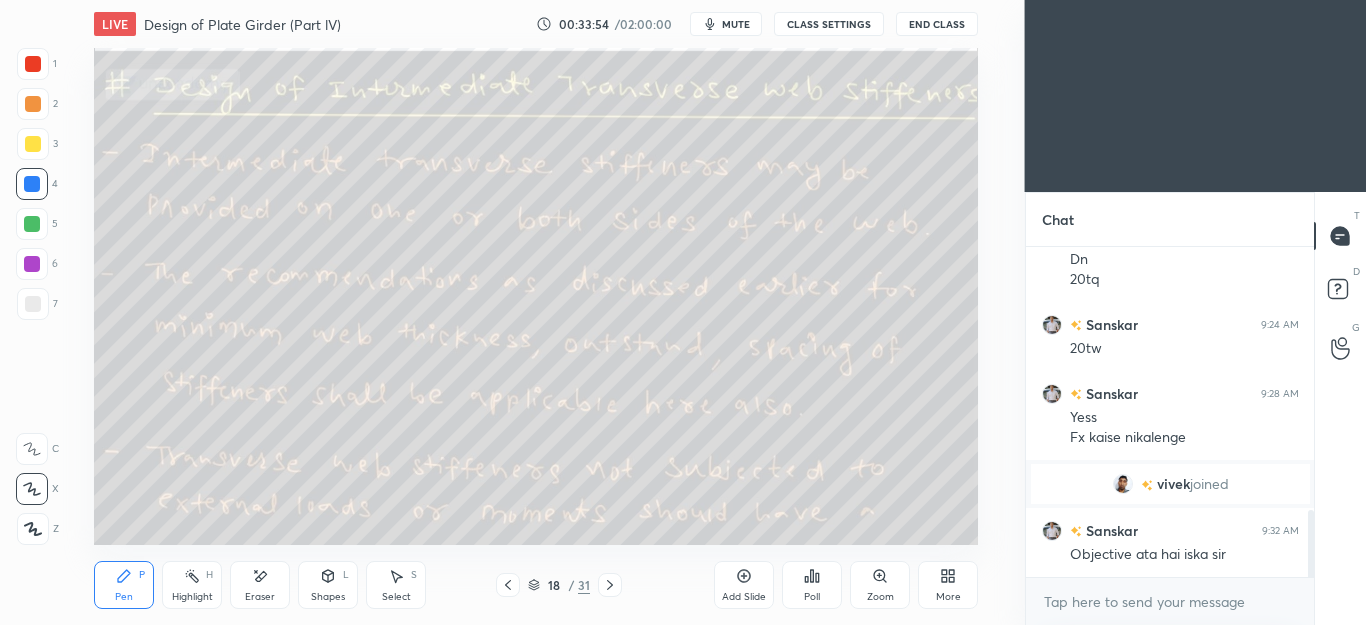 click 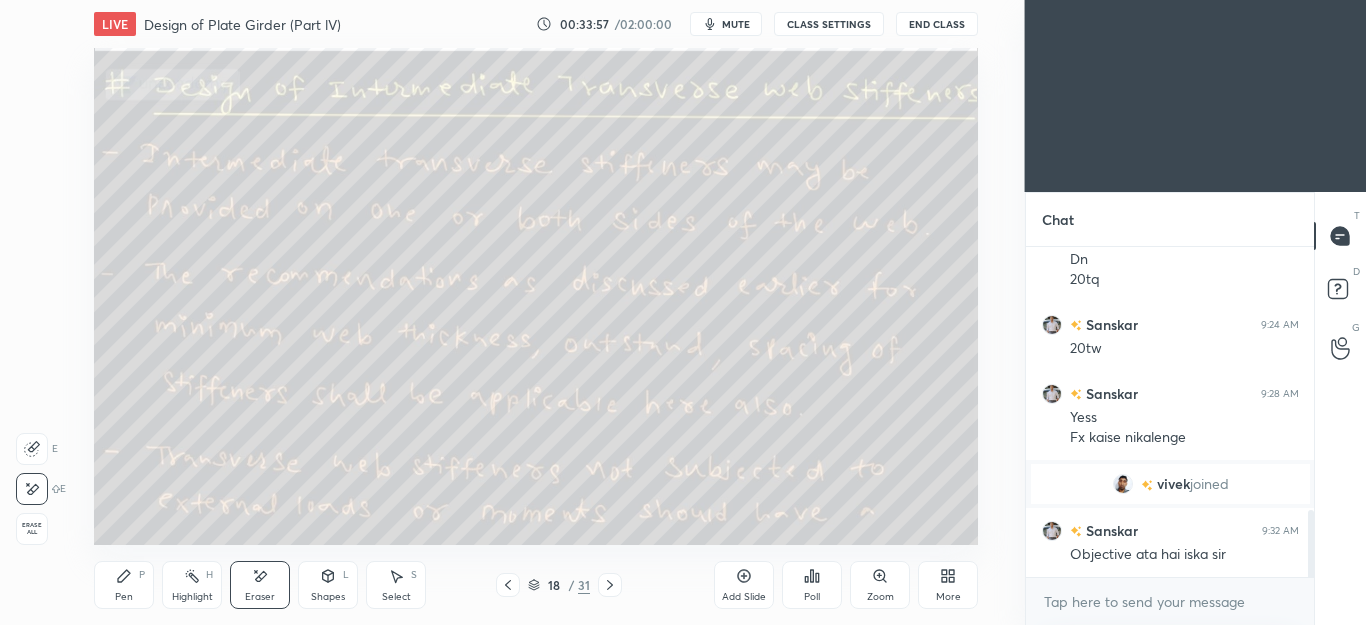 click 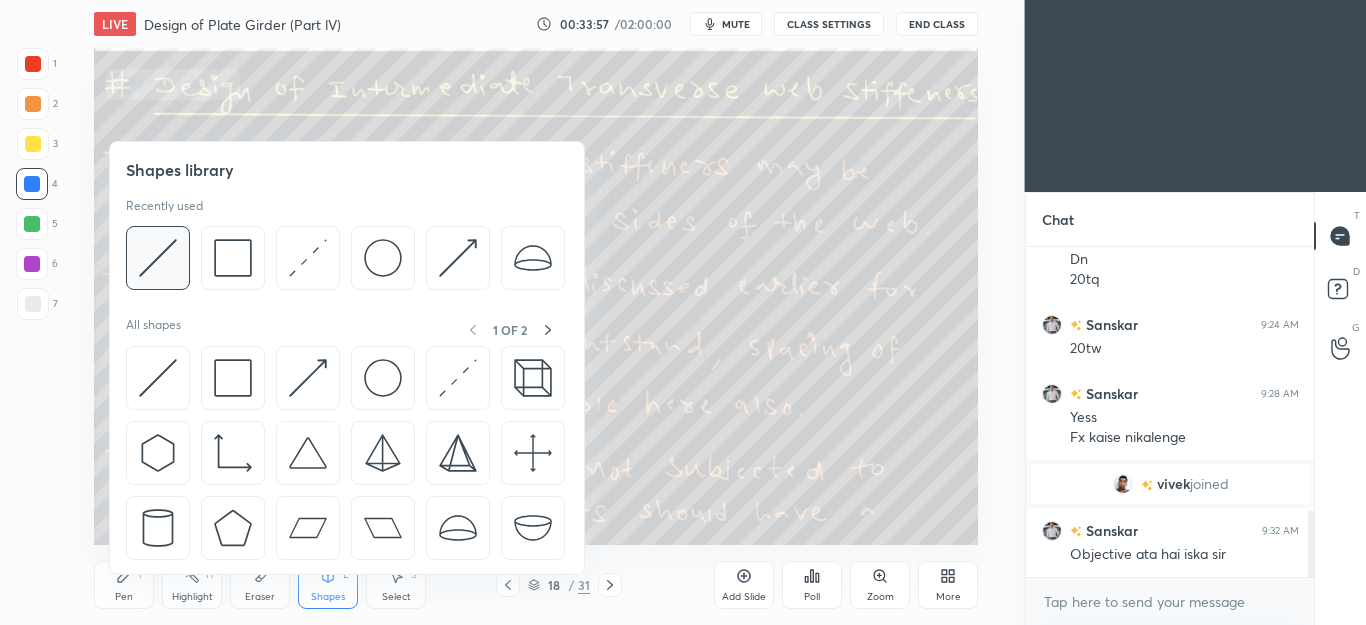 click at bounding box center (158, 258) 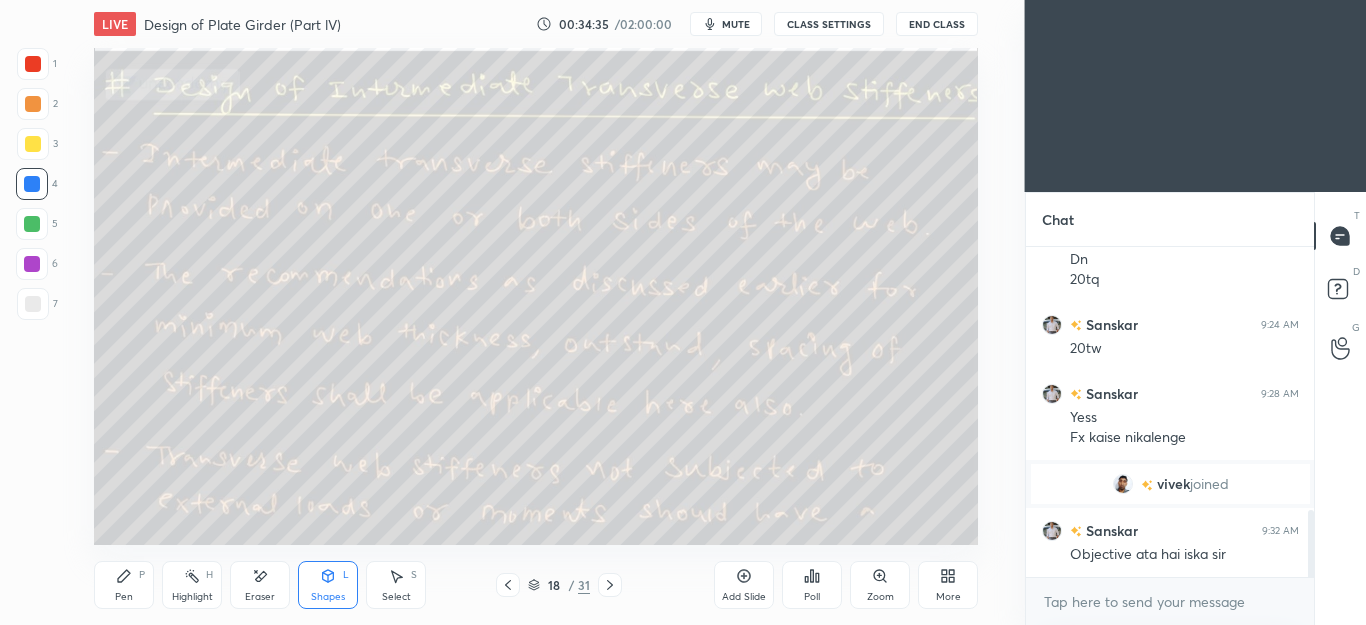 click 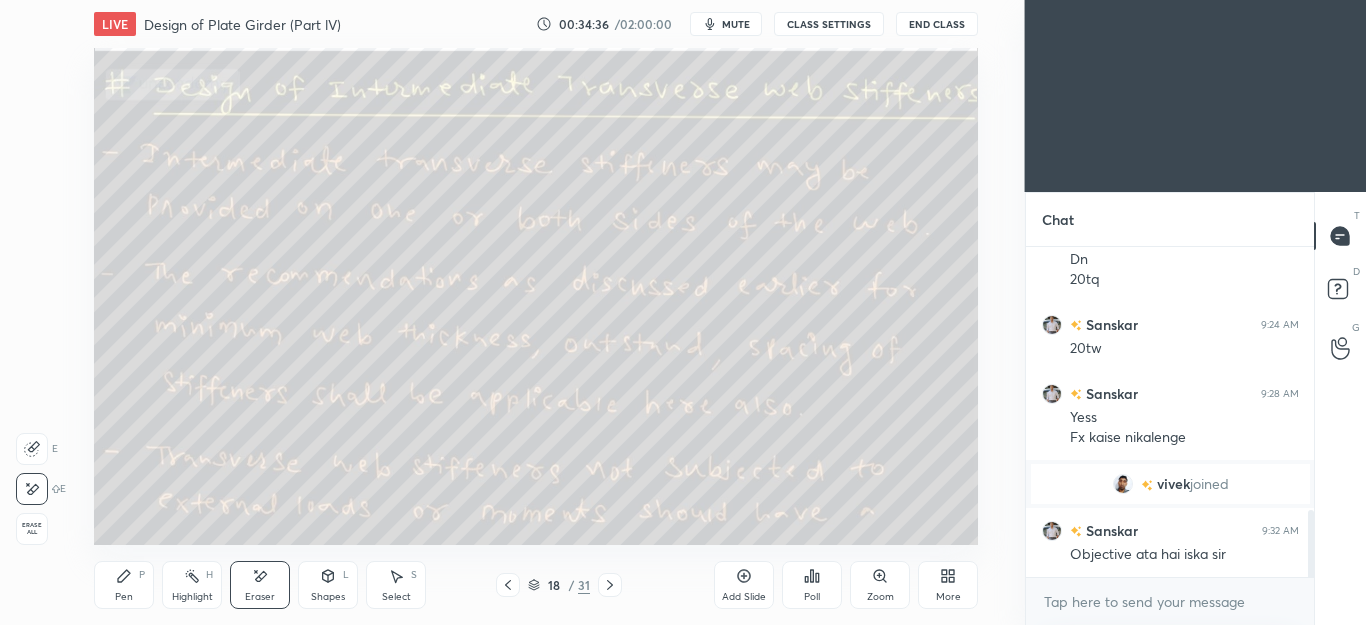 click 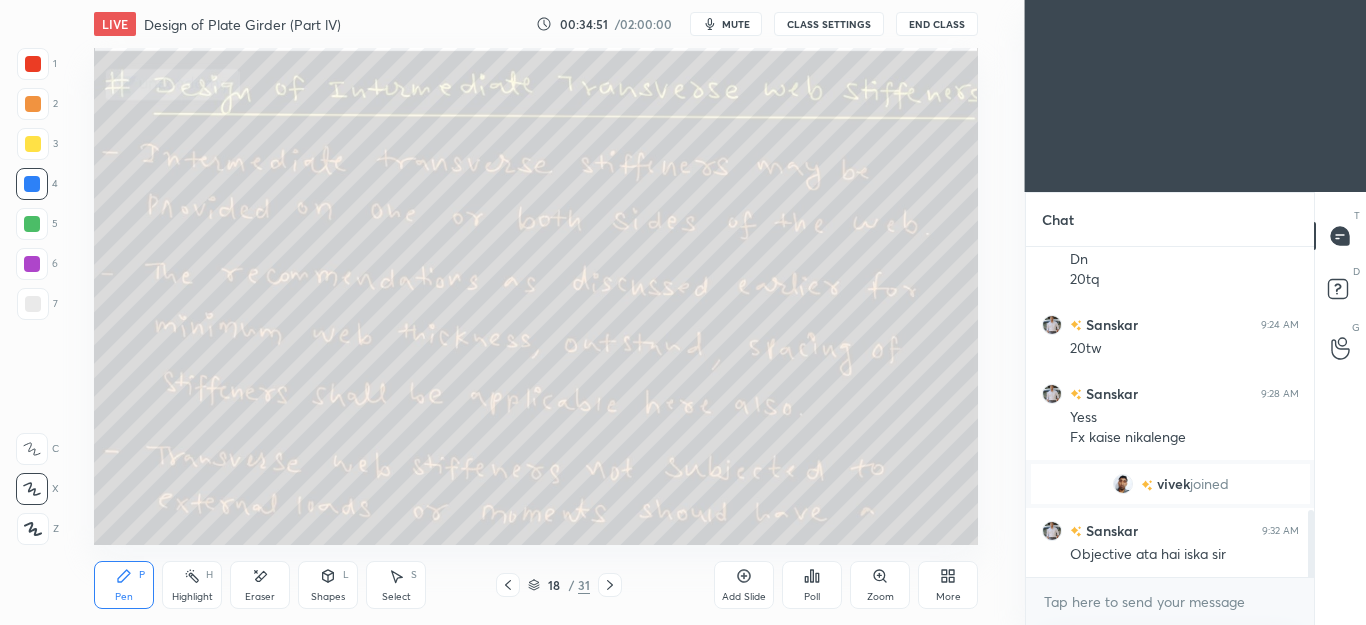 click on "Eraser" at bounding box center (260, 585) 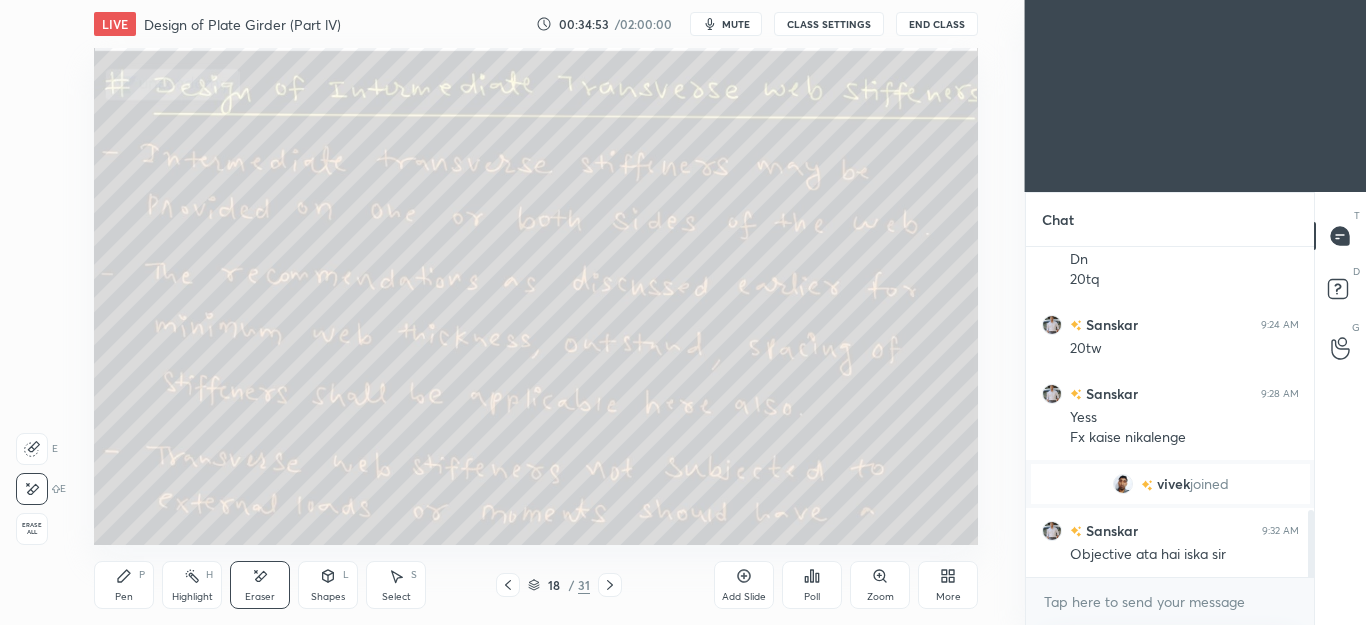 click on "Pen P" at bounding box center [124, 585] 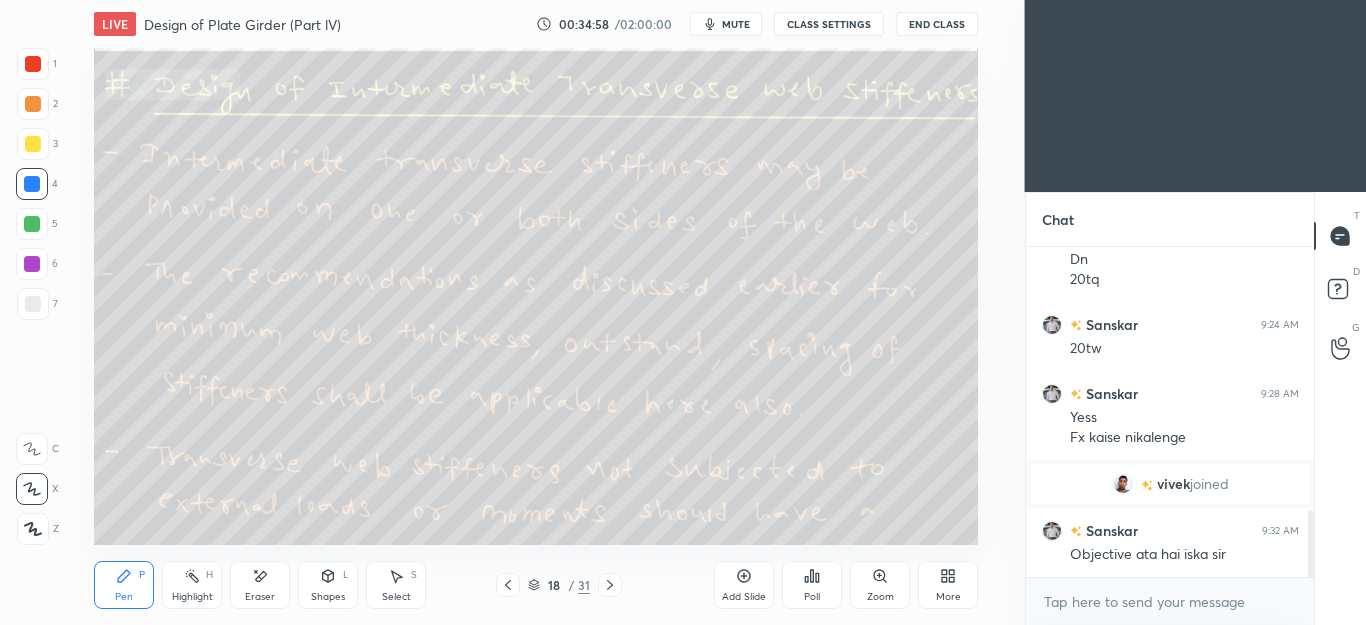 click 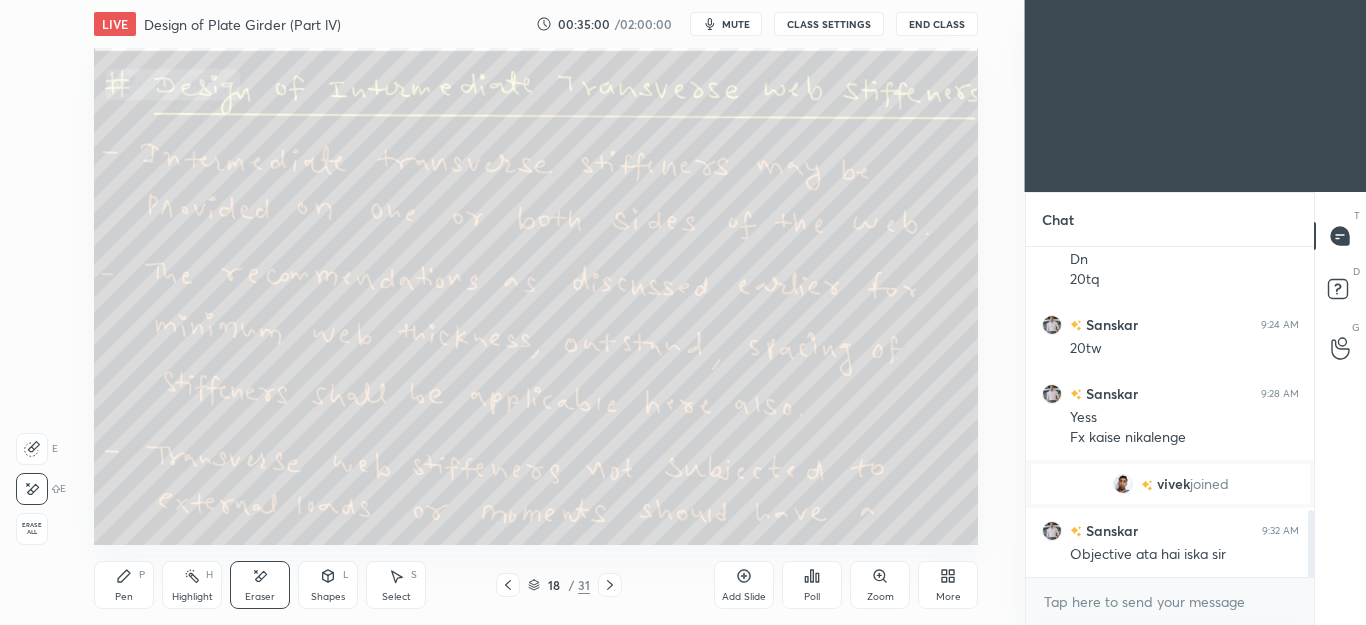 click on "Pen P" at bounding box center [124, 585] 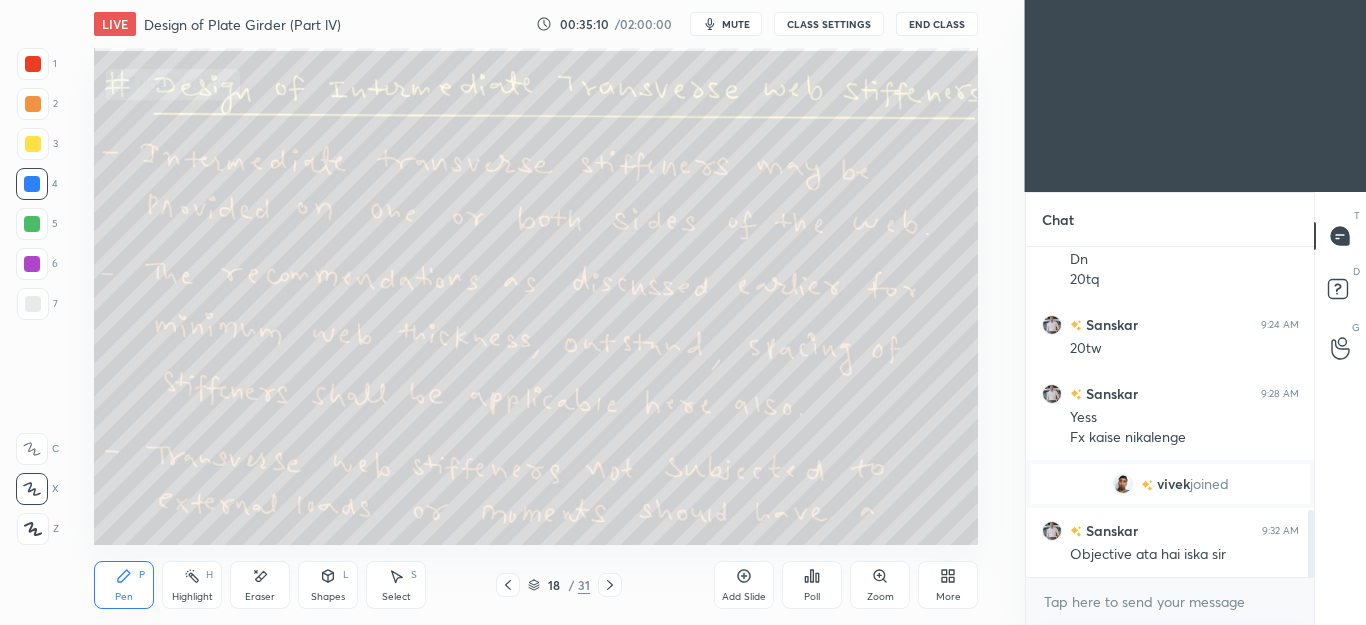 click on "Eraser" at bounding box center (260, 585) 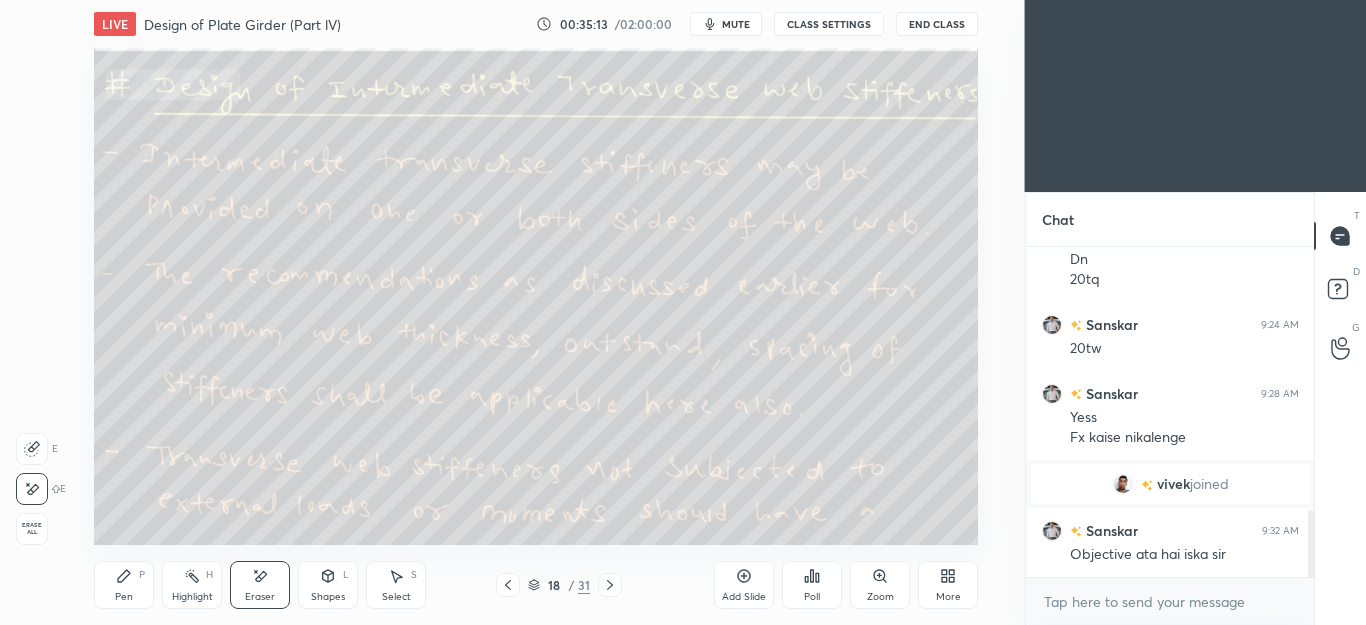 click 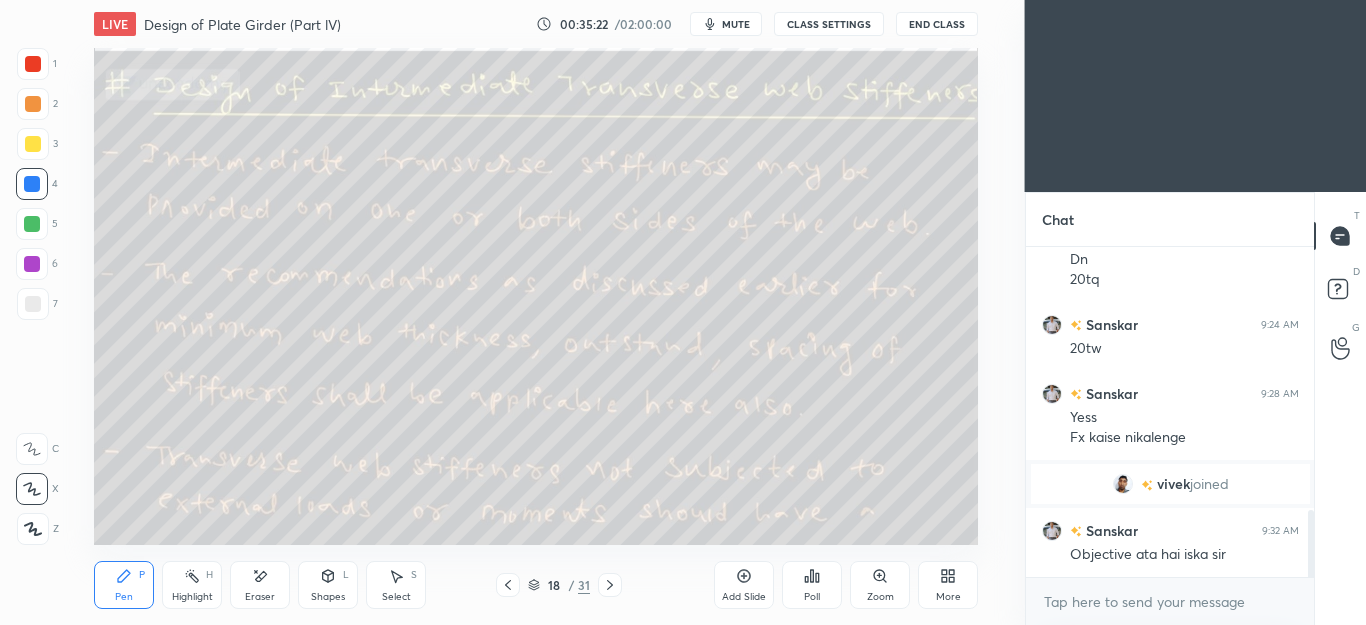 click 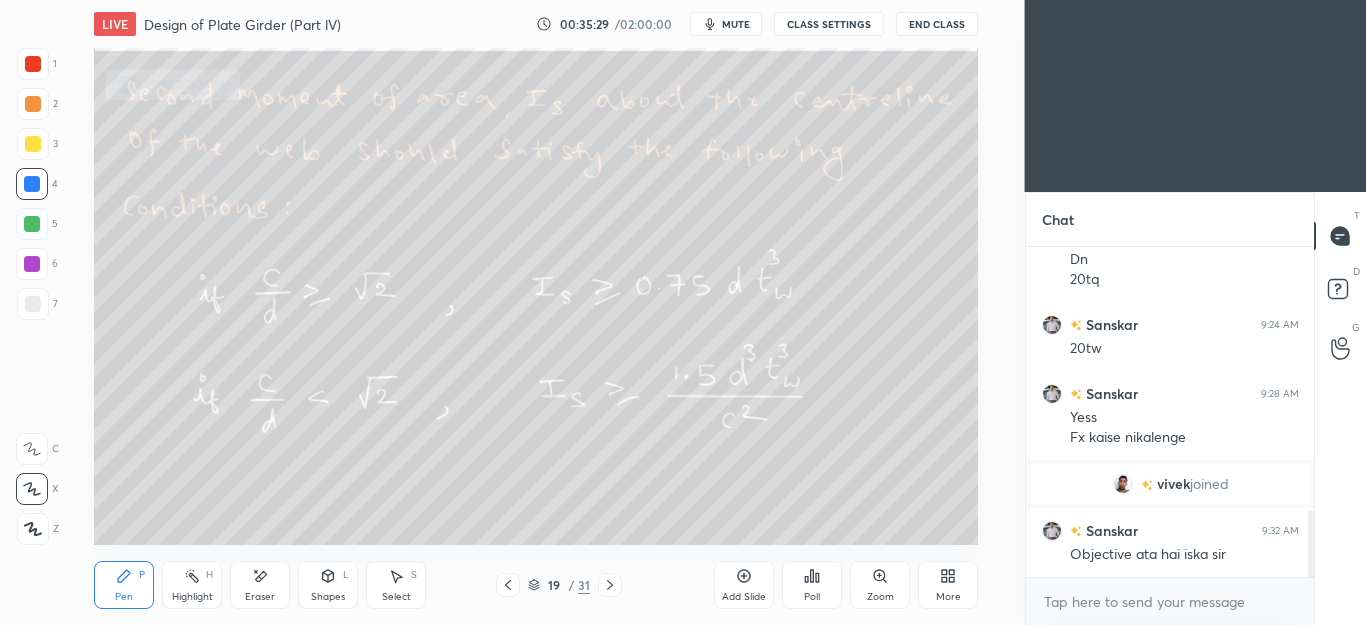 click 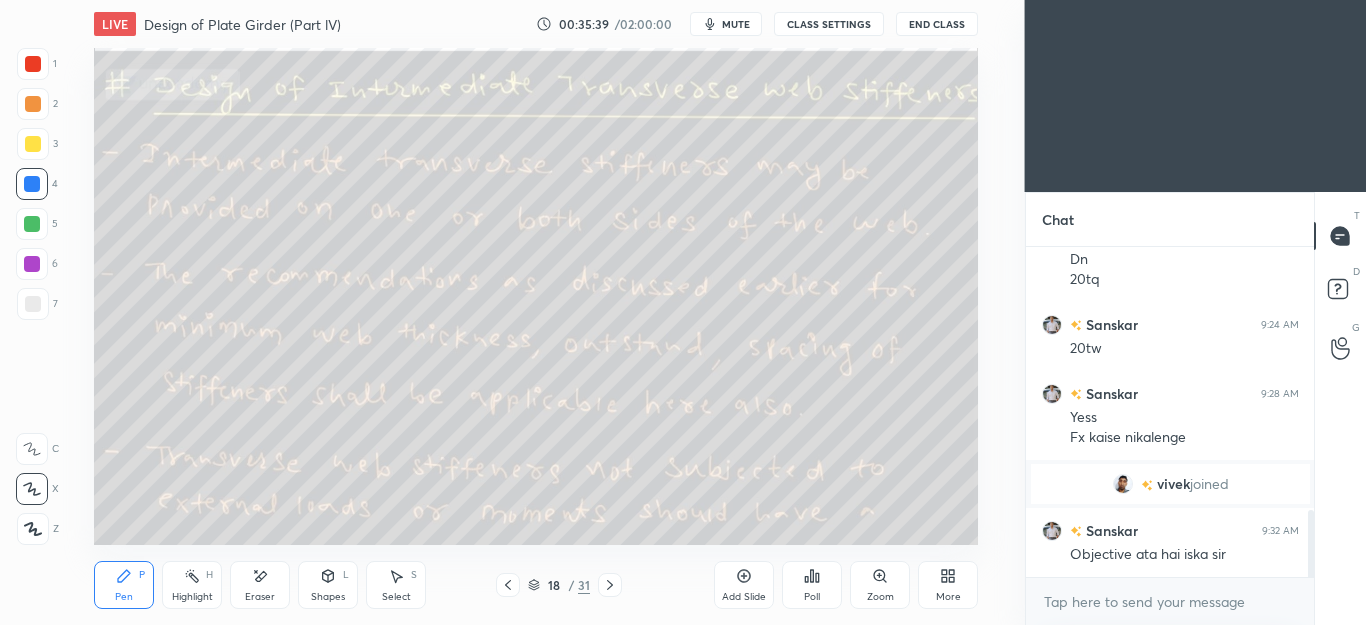 click 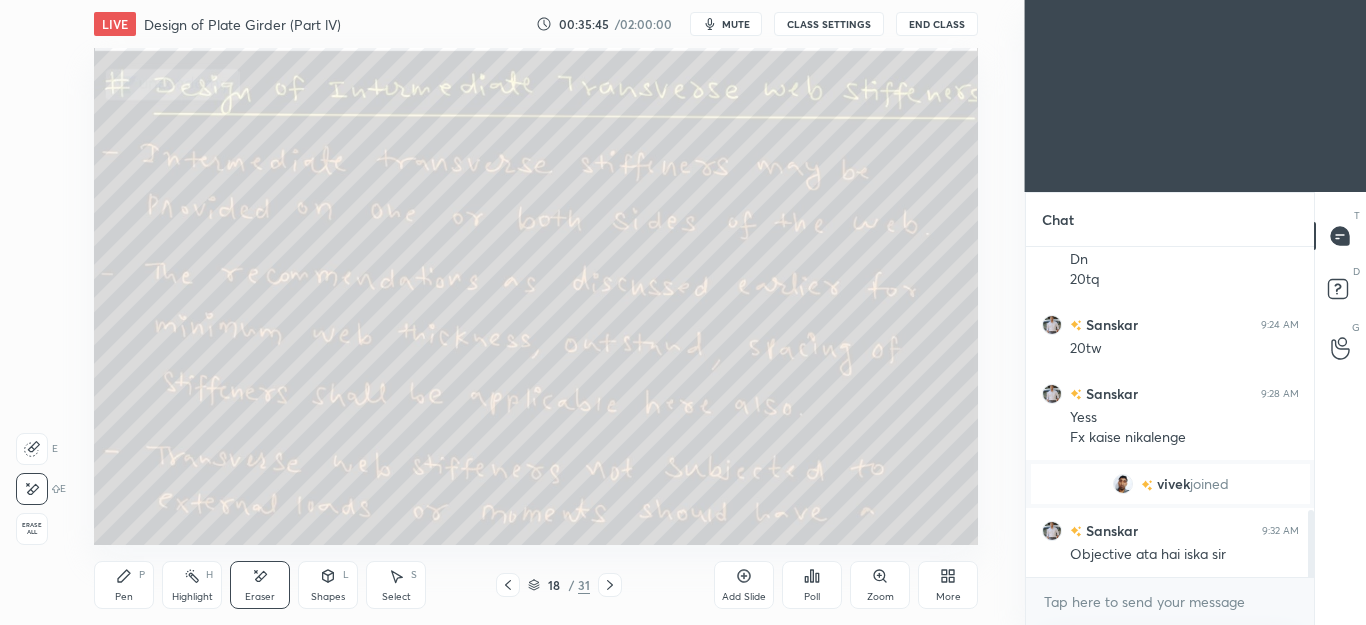 click 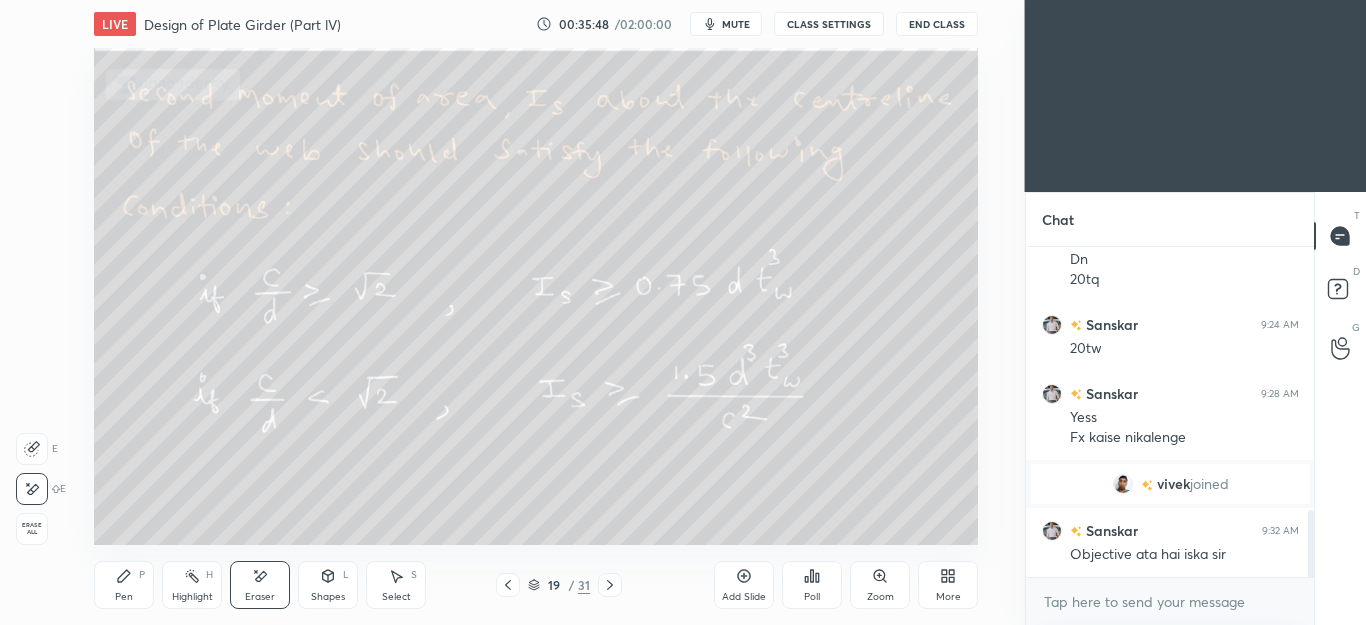click 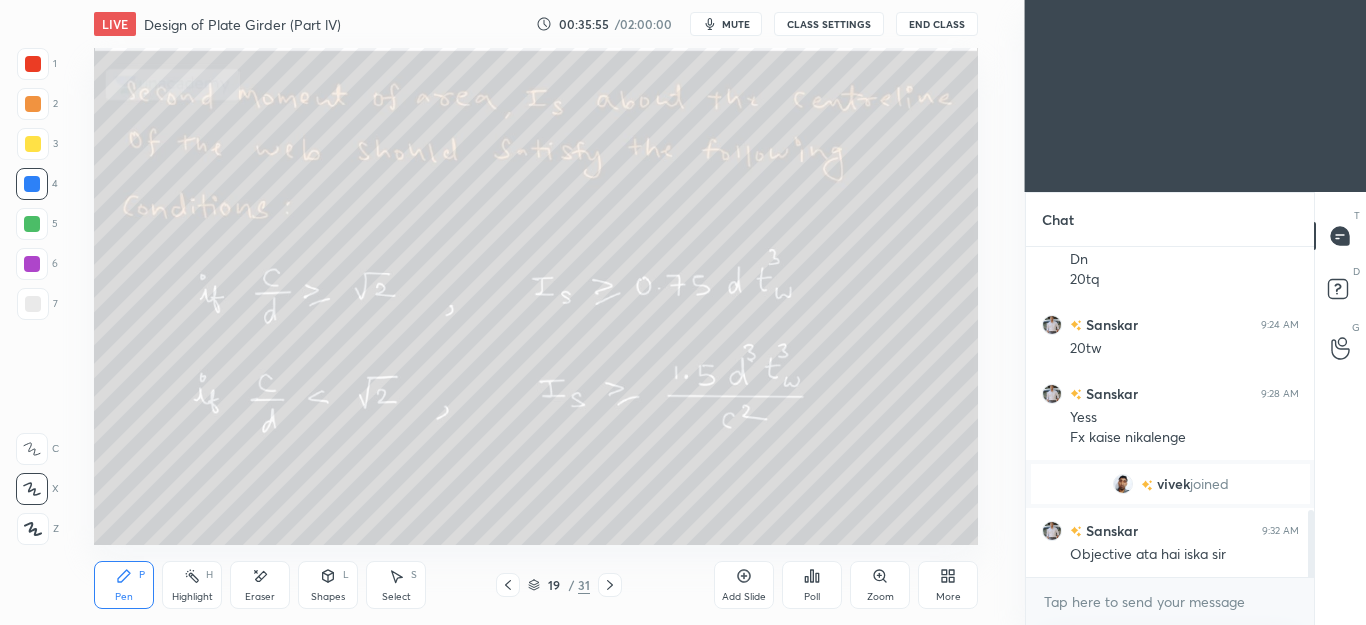 click at bounding box center (33, 304) 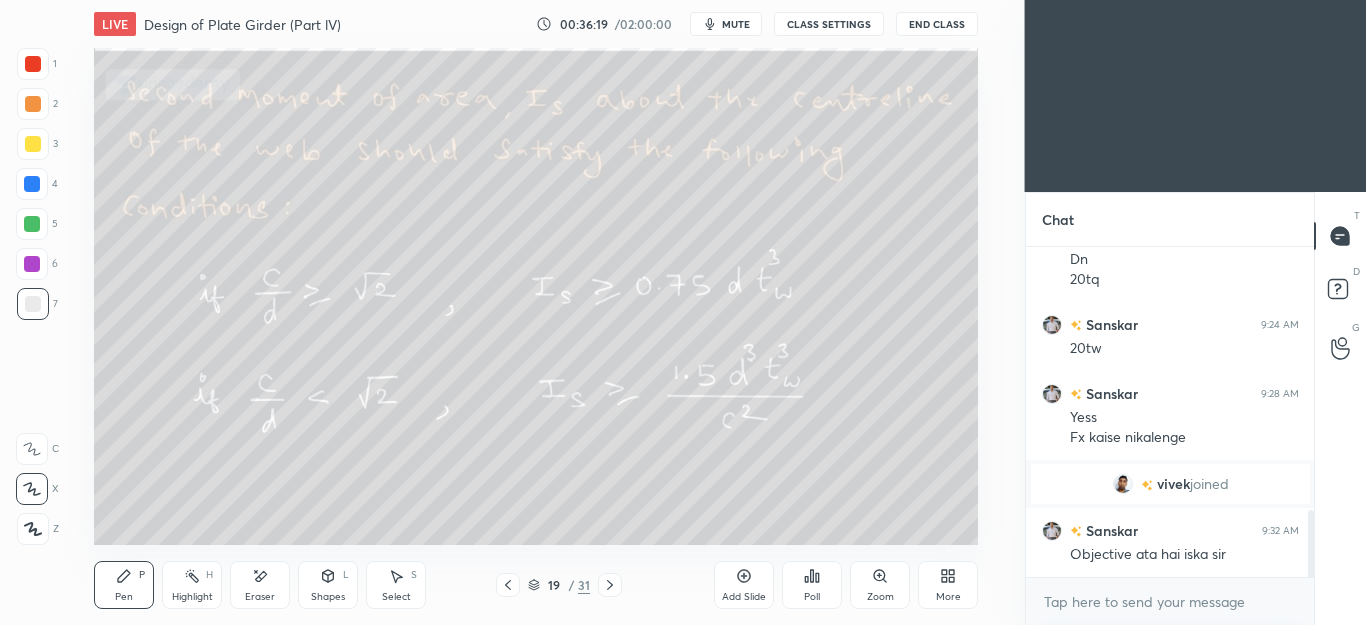 click at bounding box center [32, 224] 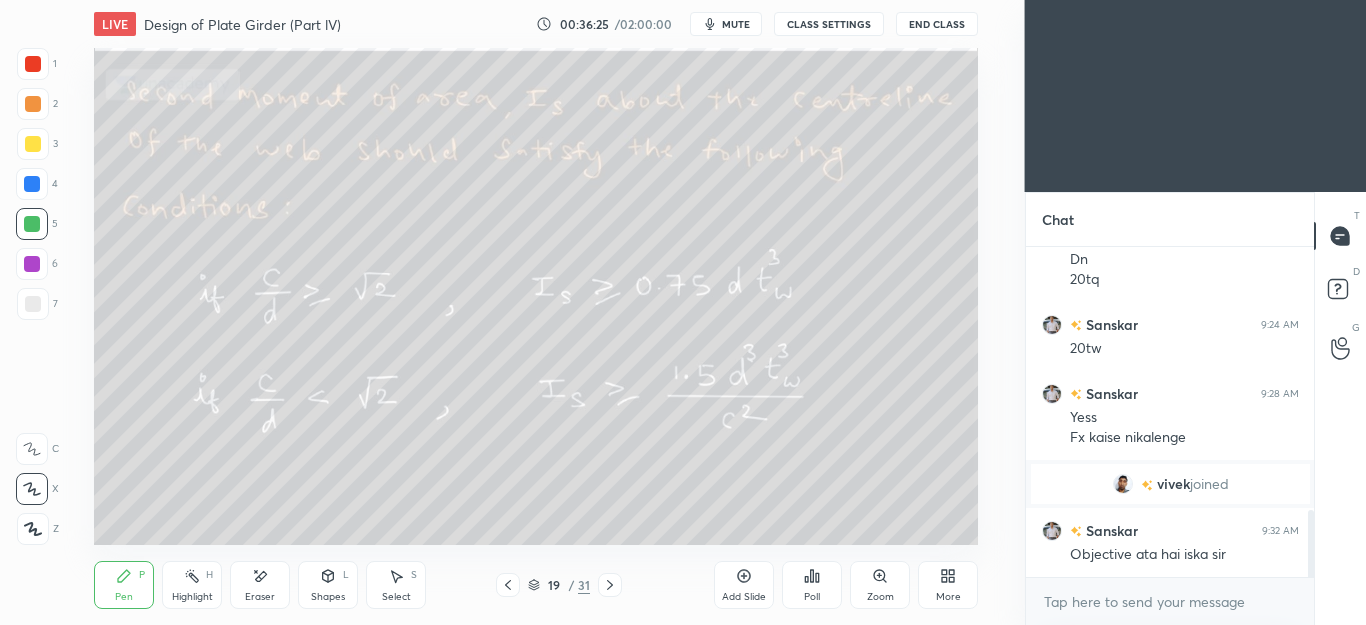 click on "Eraser" at bounding box center (260, 585) 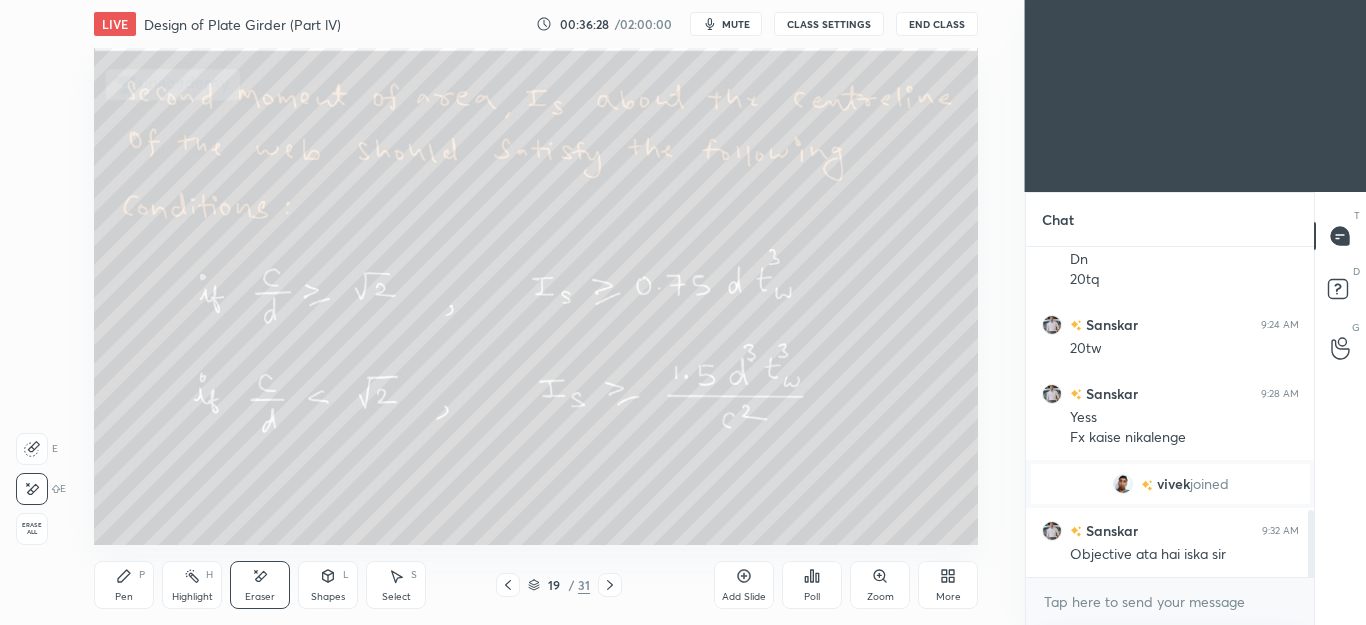 click 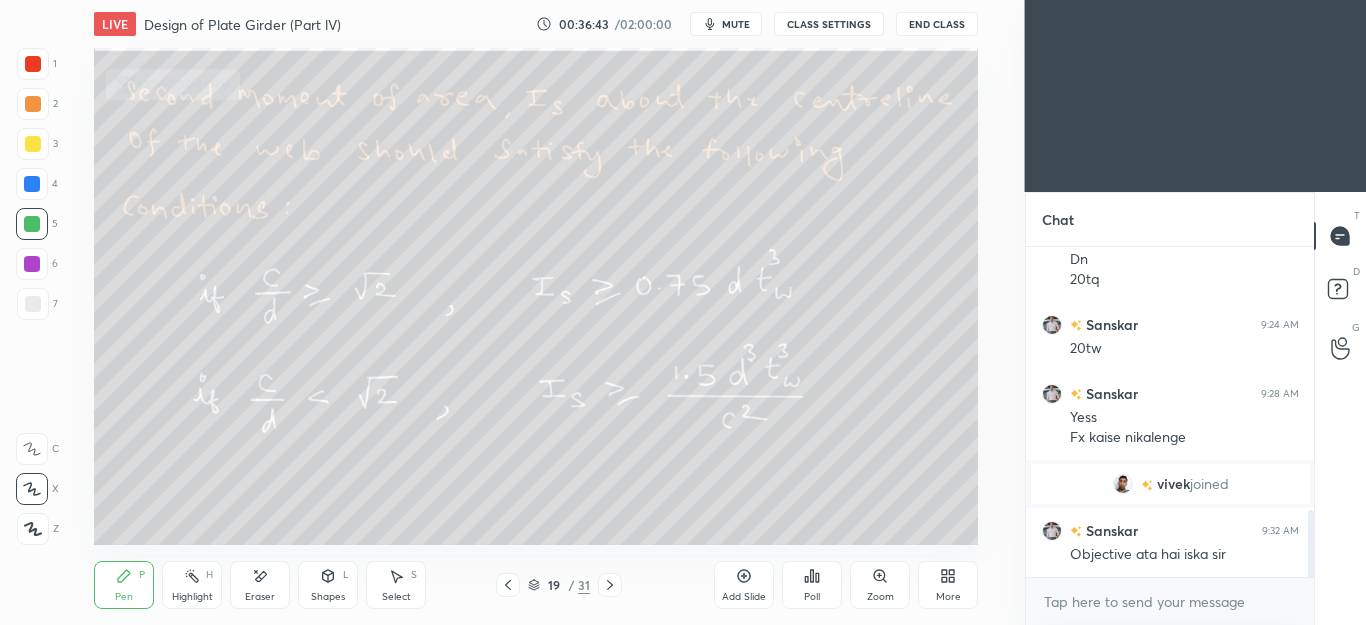 click on "Eraser" at bounding box center (260, 585) 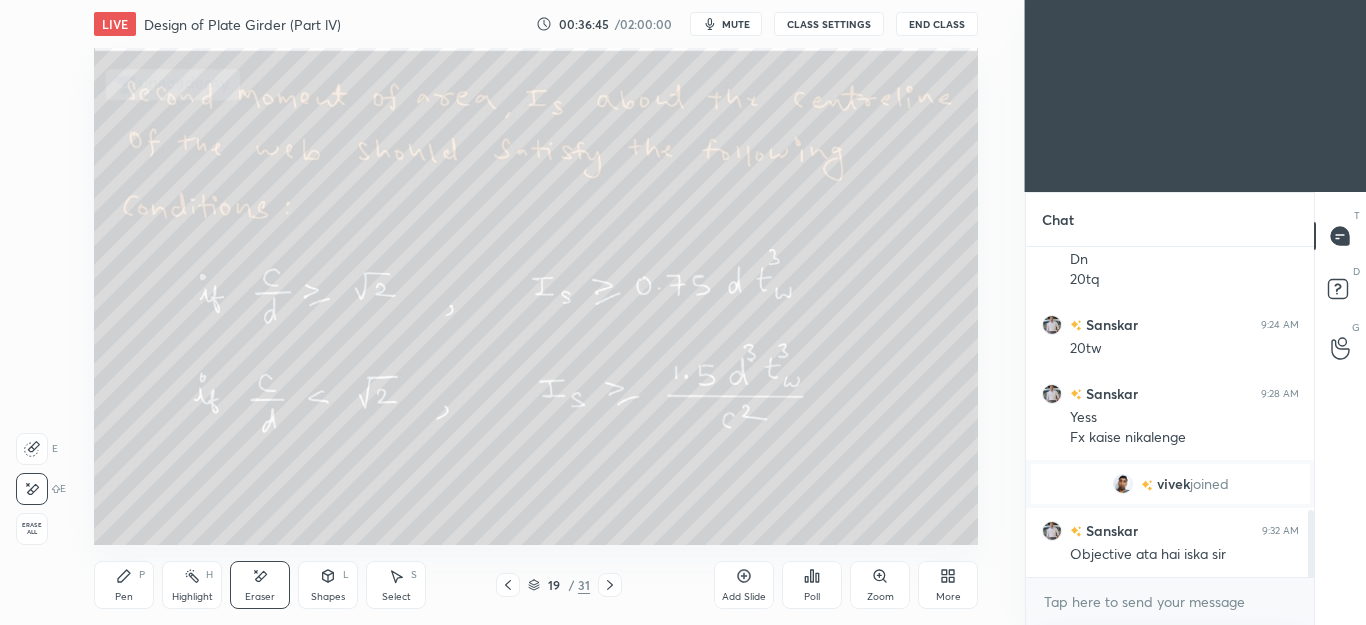 click on "Pen P" at bounding box center [124, 585] 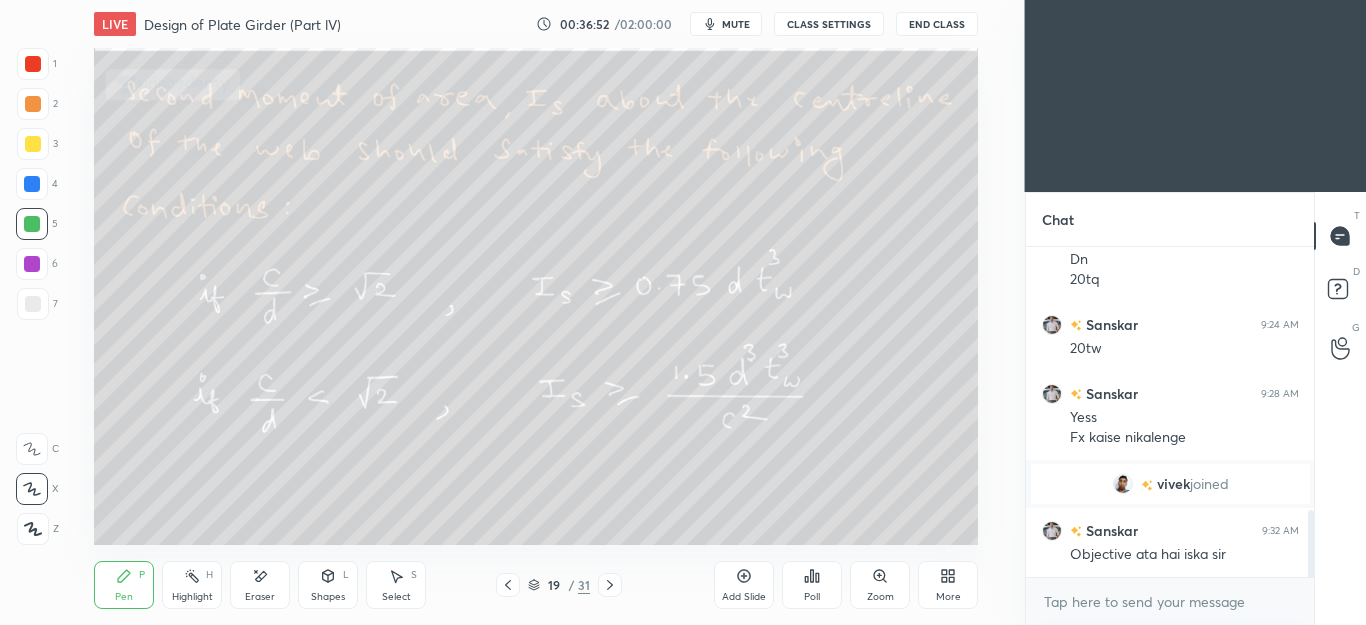 click on "Eraser" at bounding box center (260, 585) 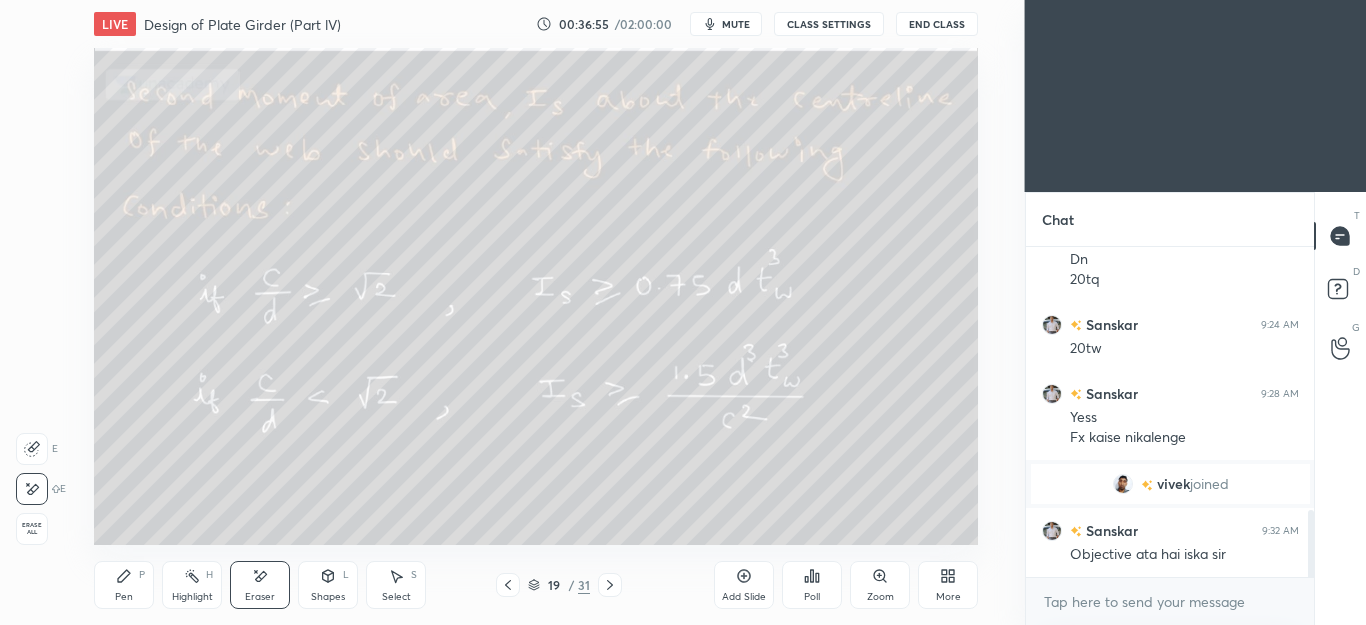 click 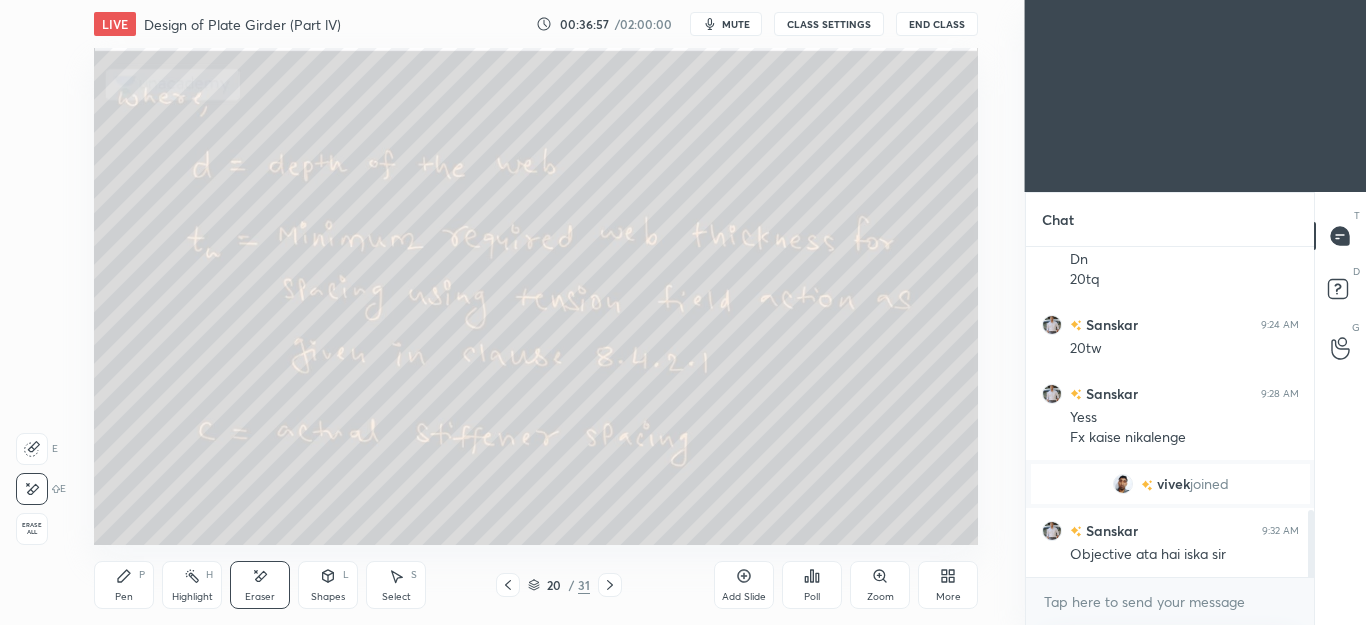 click on "Pen P" at bounding box center (124, 585) 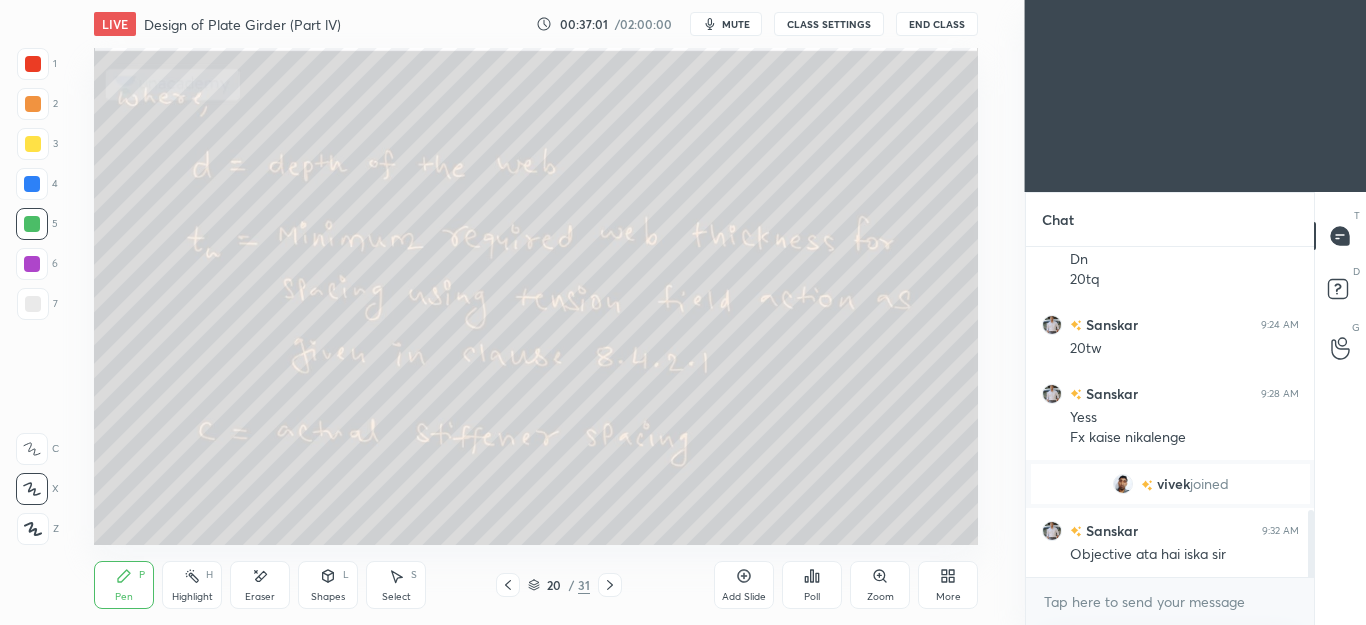 click on "2" at bounding box center [37, 104] 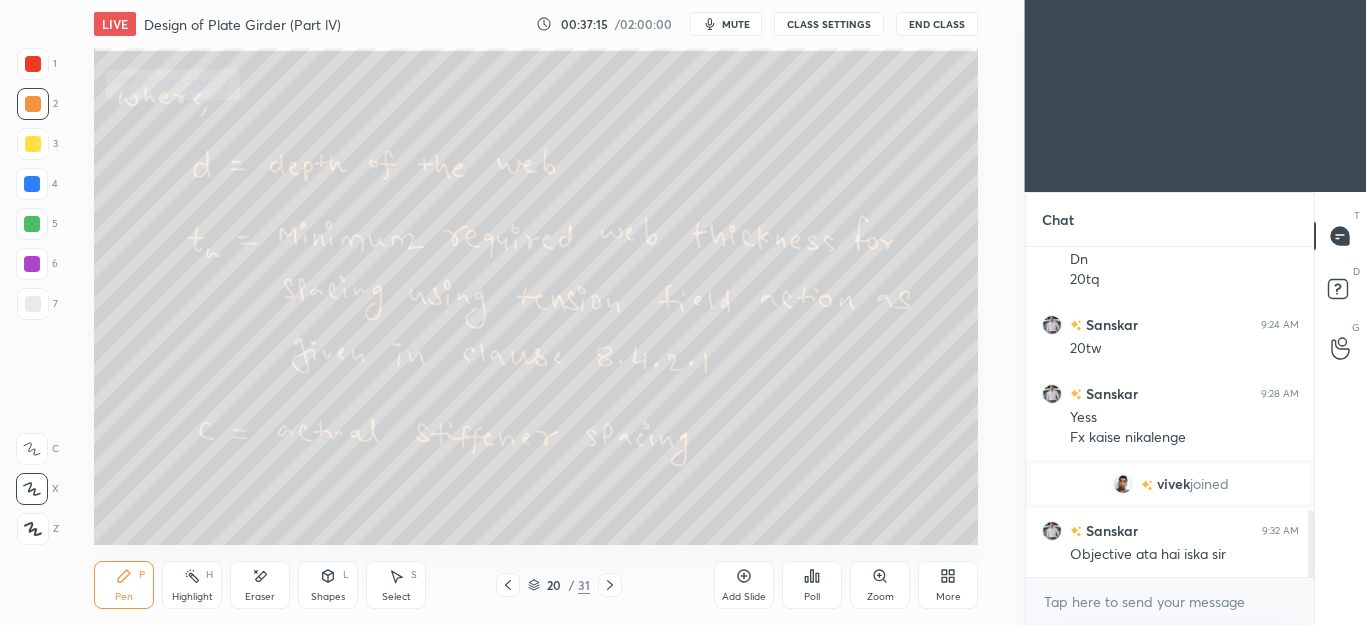 click on "Eraser" at bounding box center (260, 597) 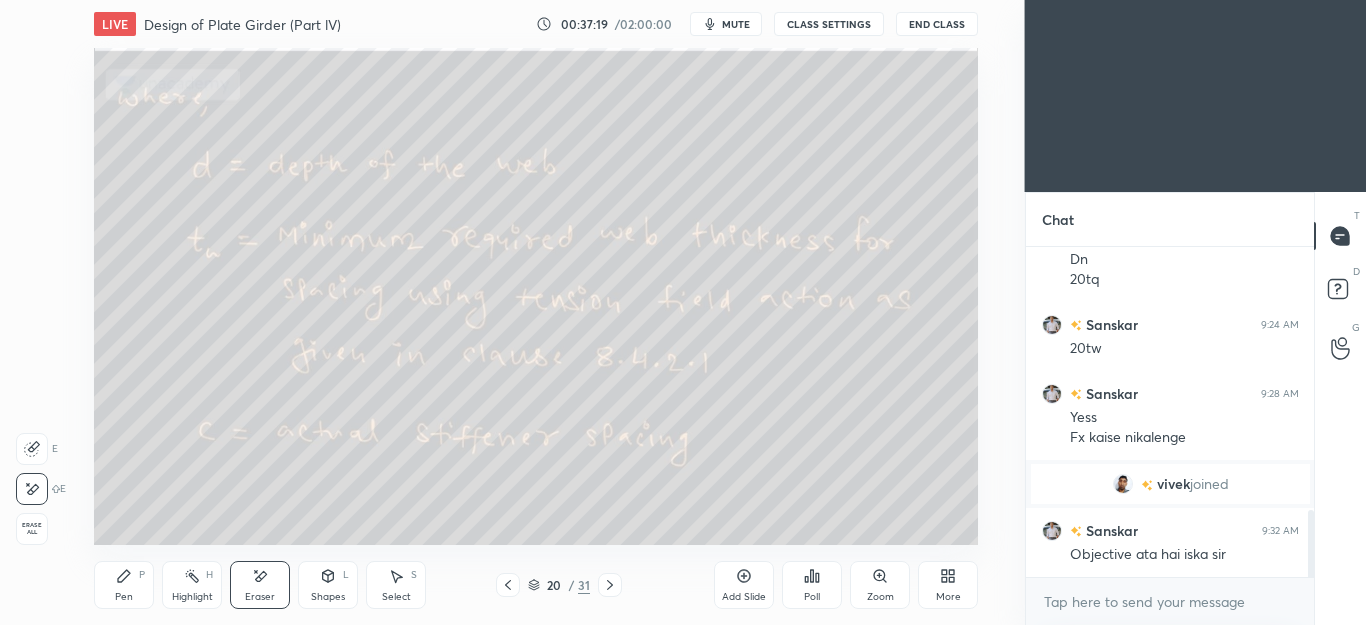 click on "Pen P" at bounding box center [124, 585] 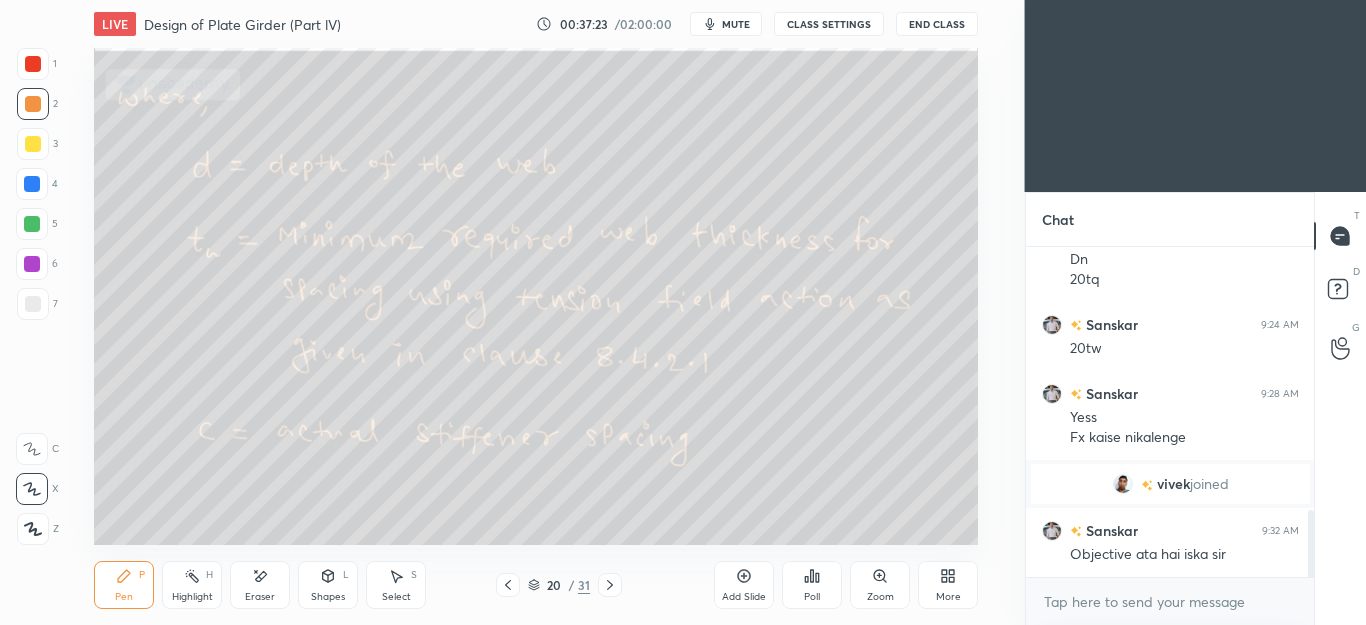 click 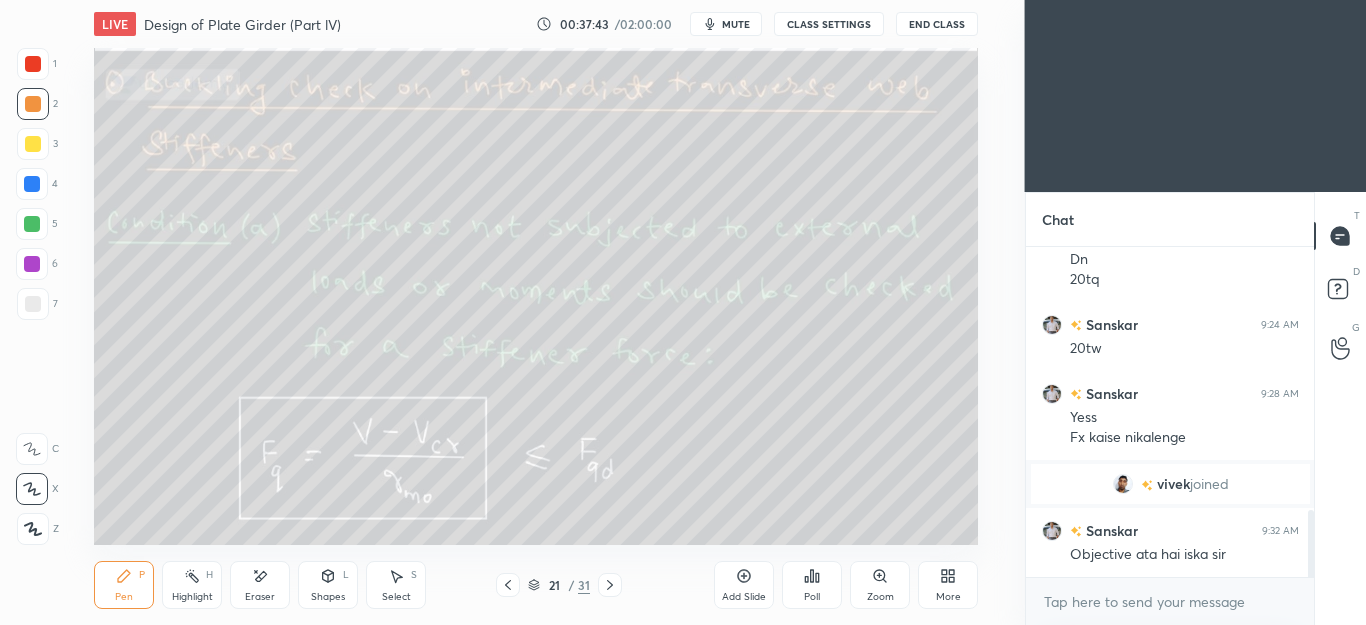 click 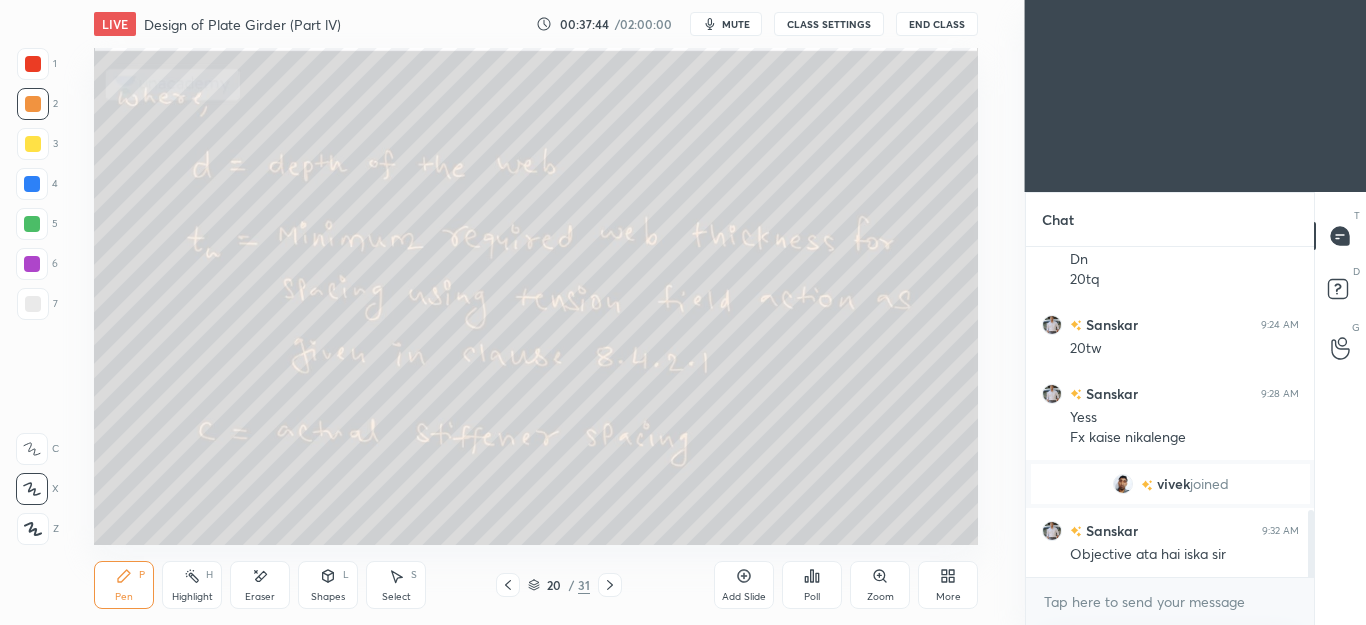 click at bounding box center (508, 585) 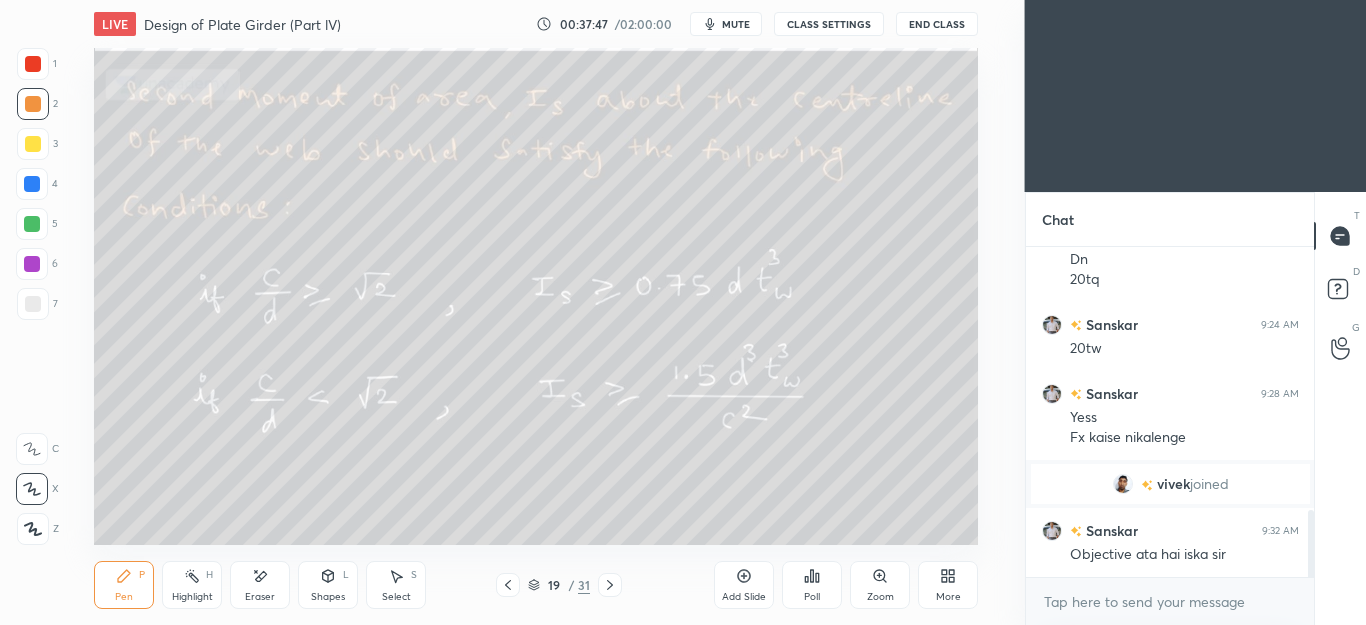 click 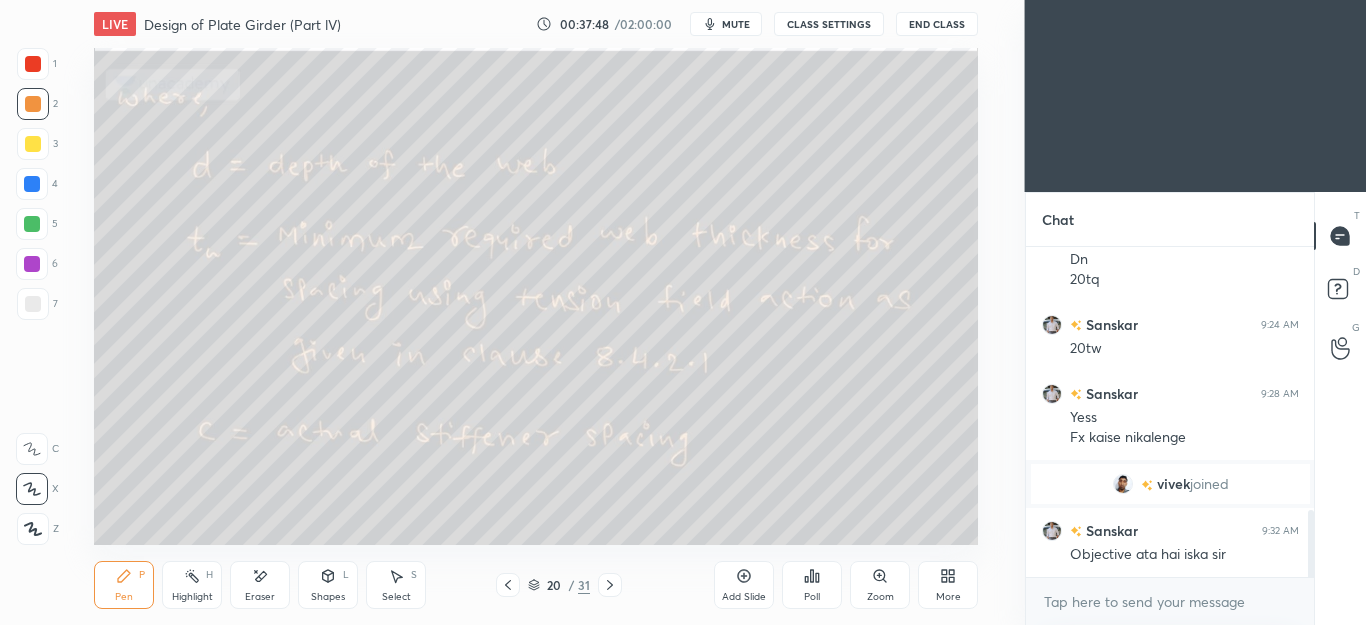 click at bounding box center (610, 585) 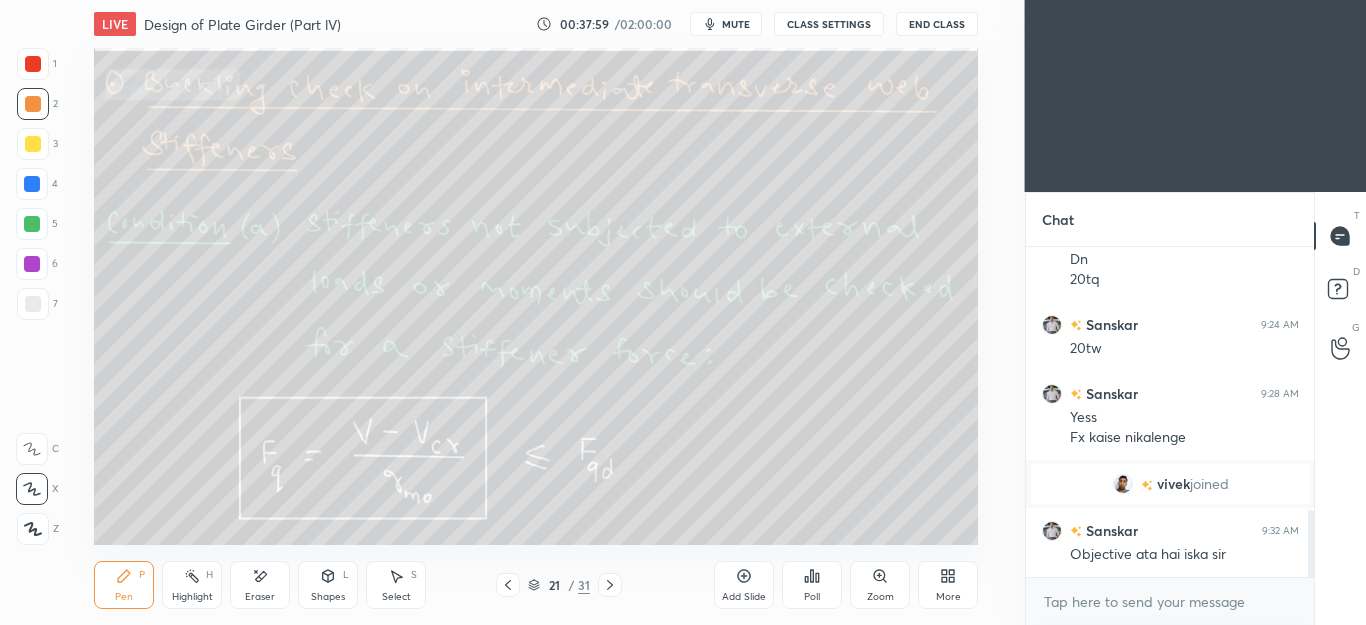 click at bounding box center [33, 304] 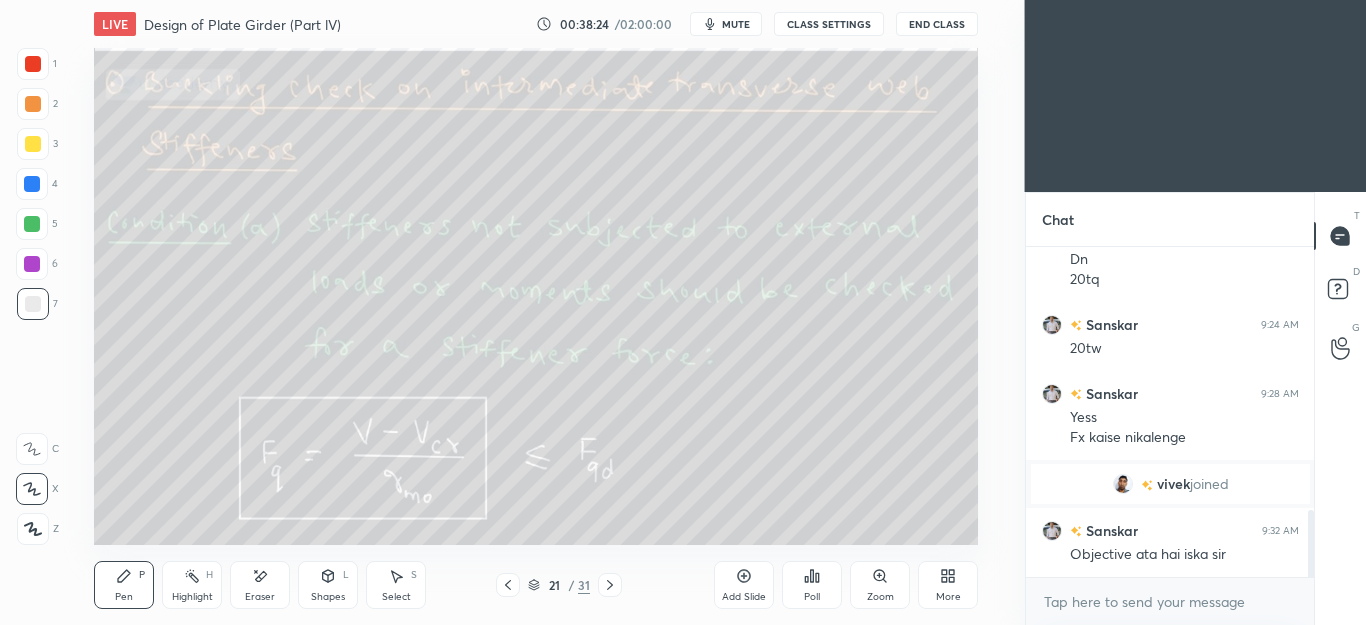 click on "Eraser" at bounding box center (260, 585) 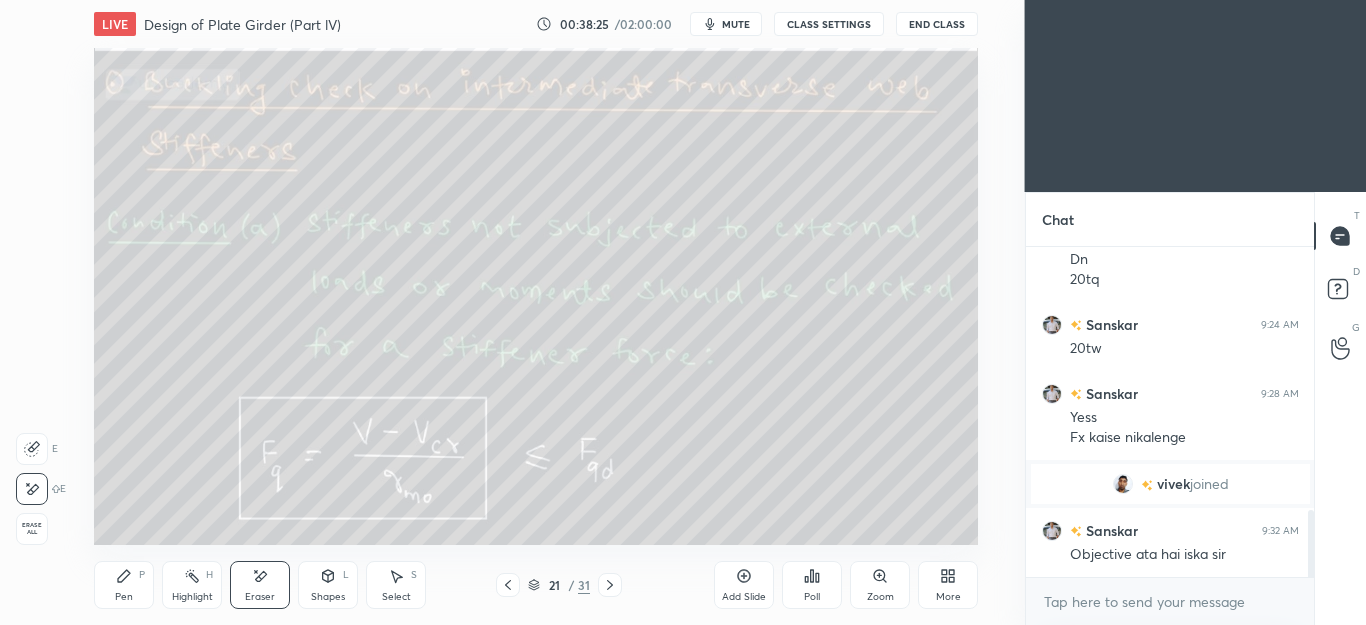 click on "Pen P" at bounding box center [124, 585] 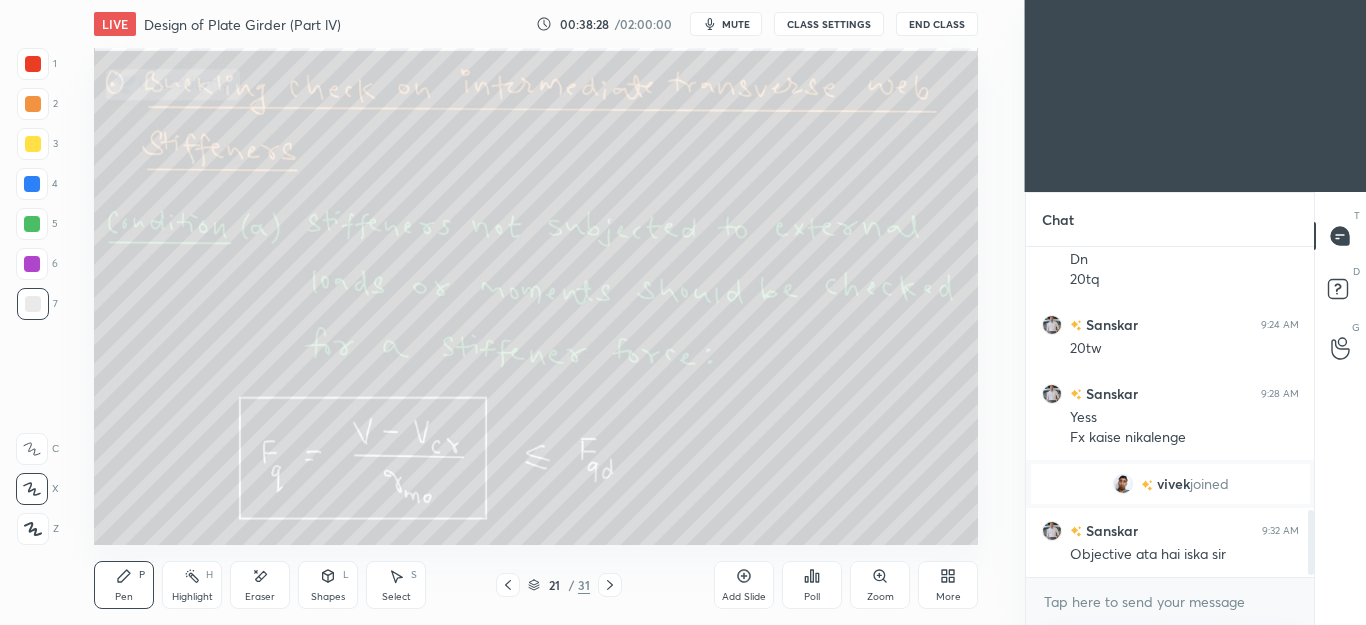 click on "Eraser" at bounding box center (260, 585) 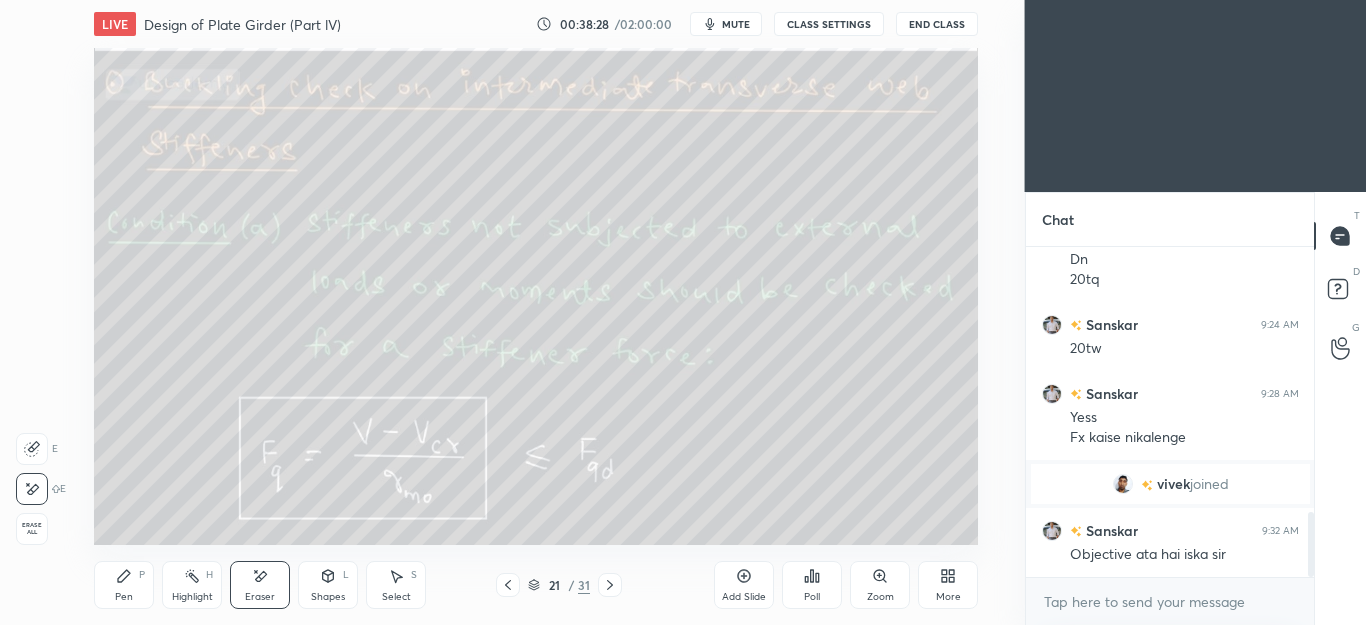 scroll, scrollTop: 1337, scrollLeft: 0, axis: vertical 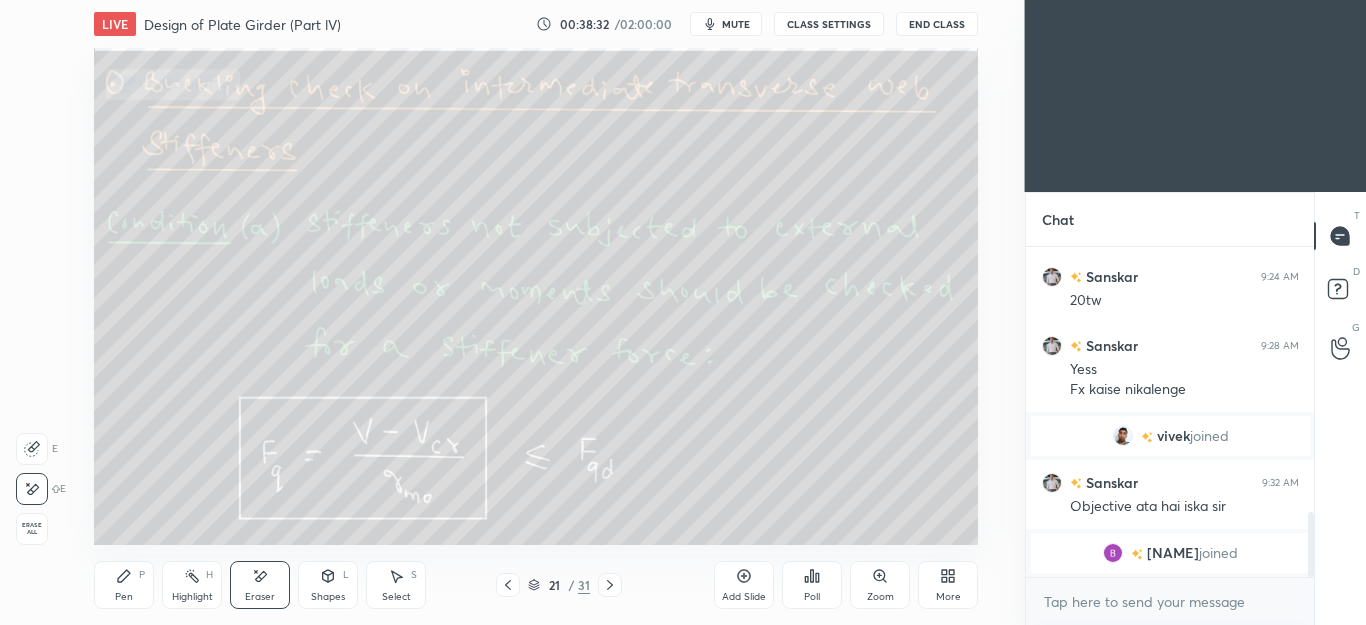click on "Pen P" at bounding box center [124, 585] 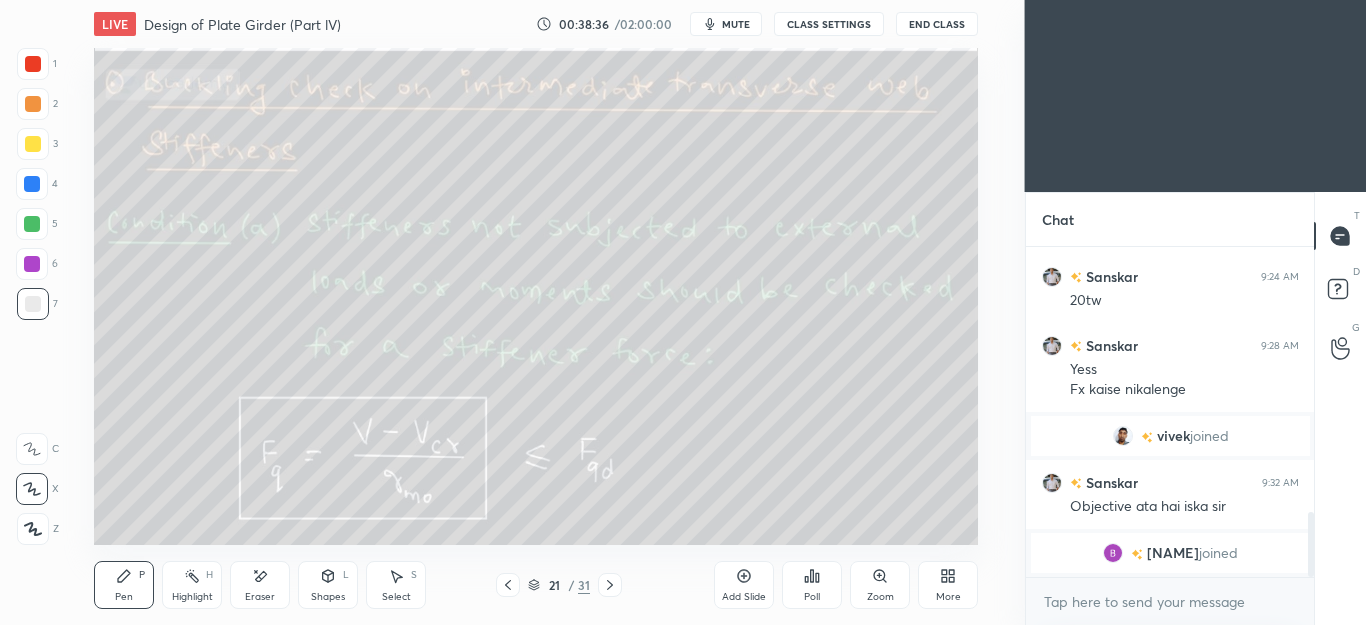 click on "Eraser" at bounding box center [260, 585] 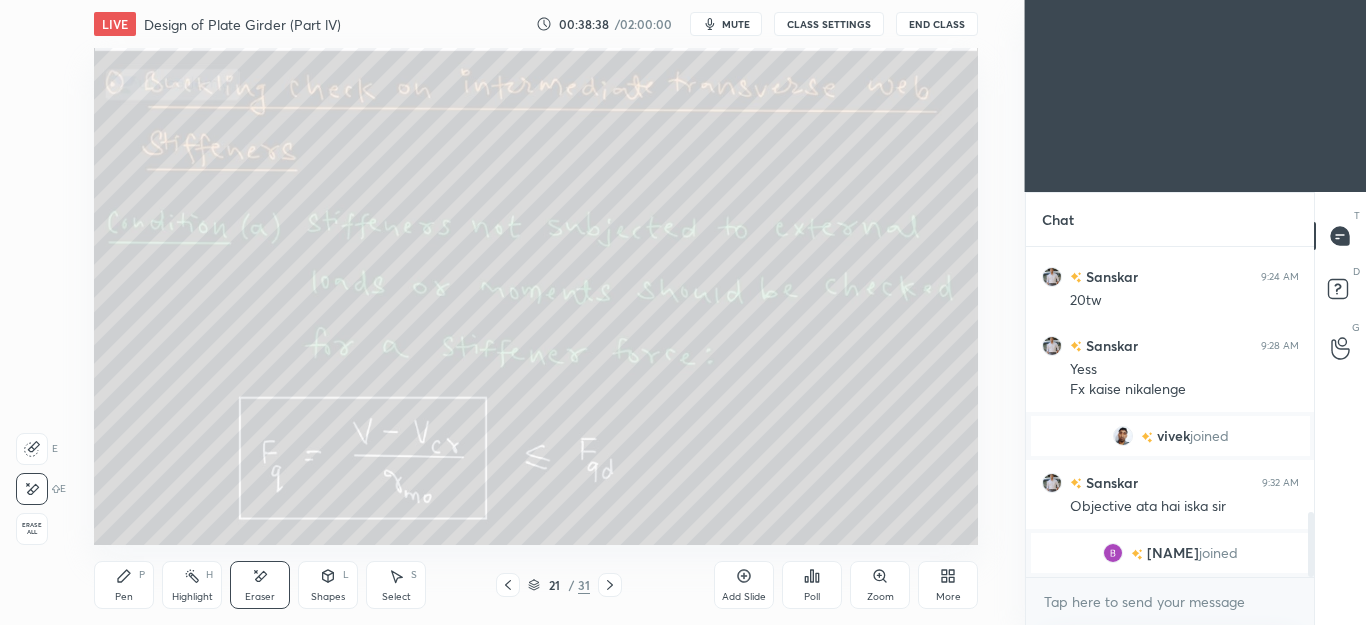 click on "Pen P" at bounding box center (124, 585) 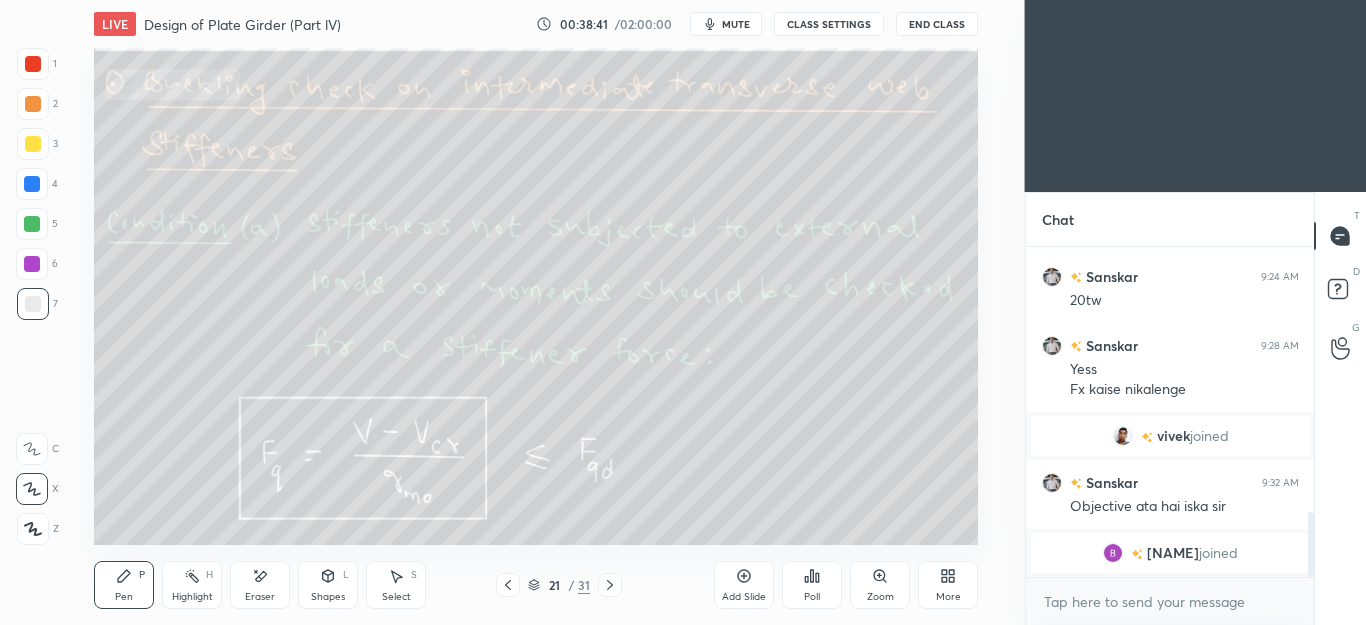click 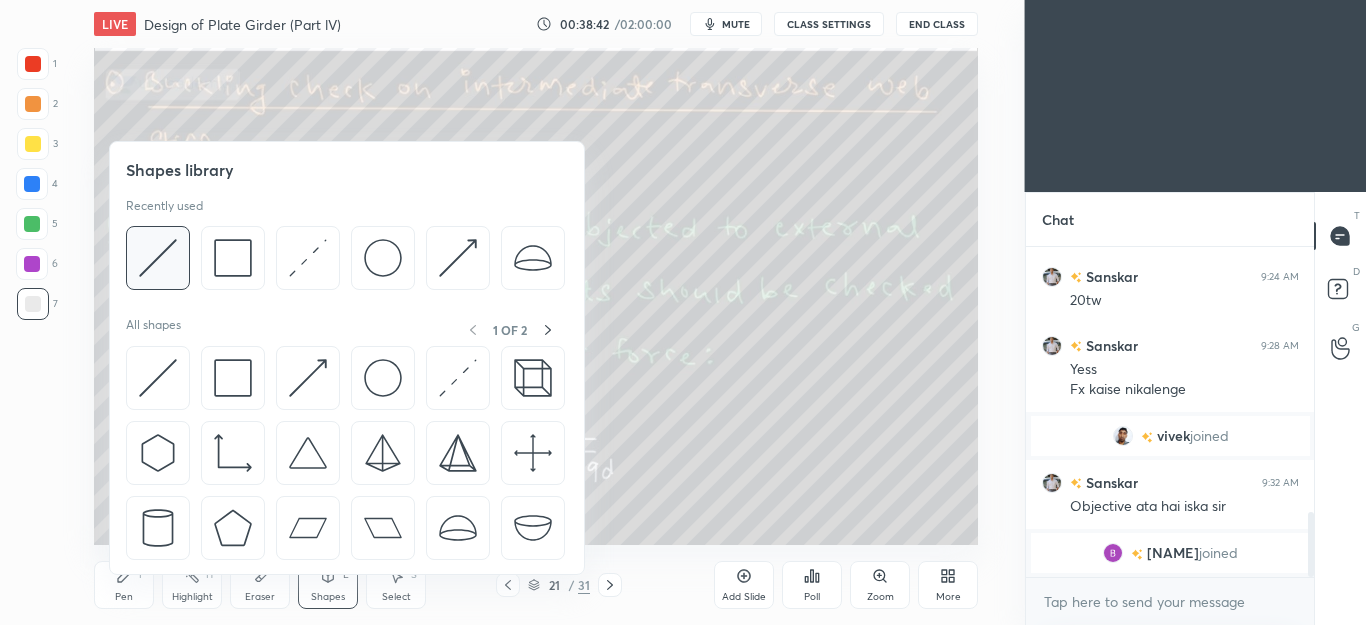 click at bounding box center (158, 258) 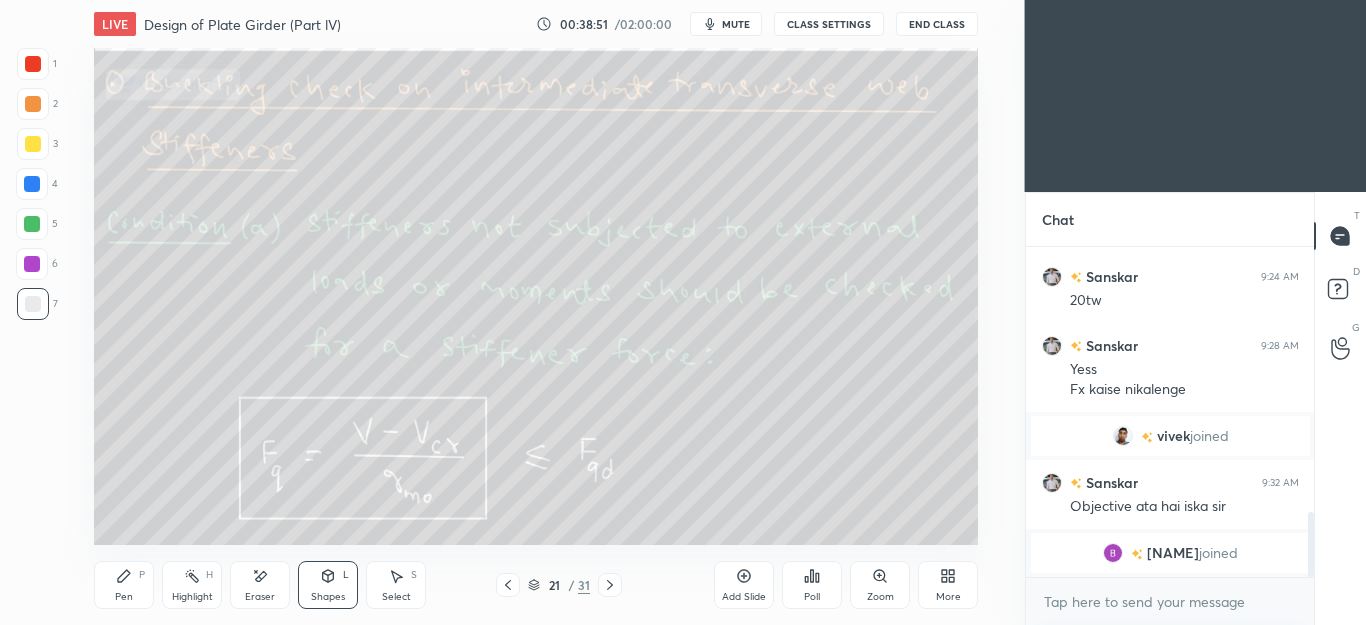 click 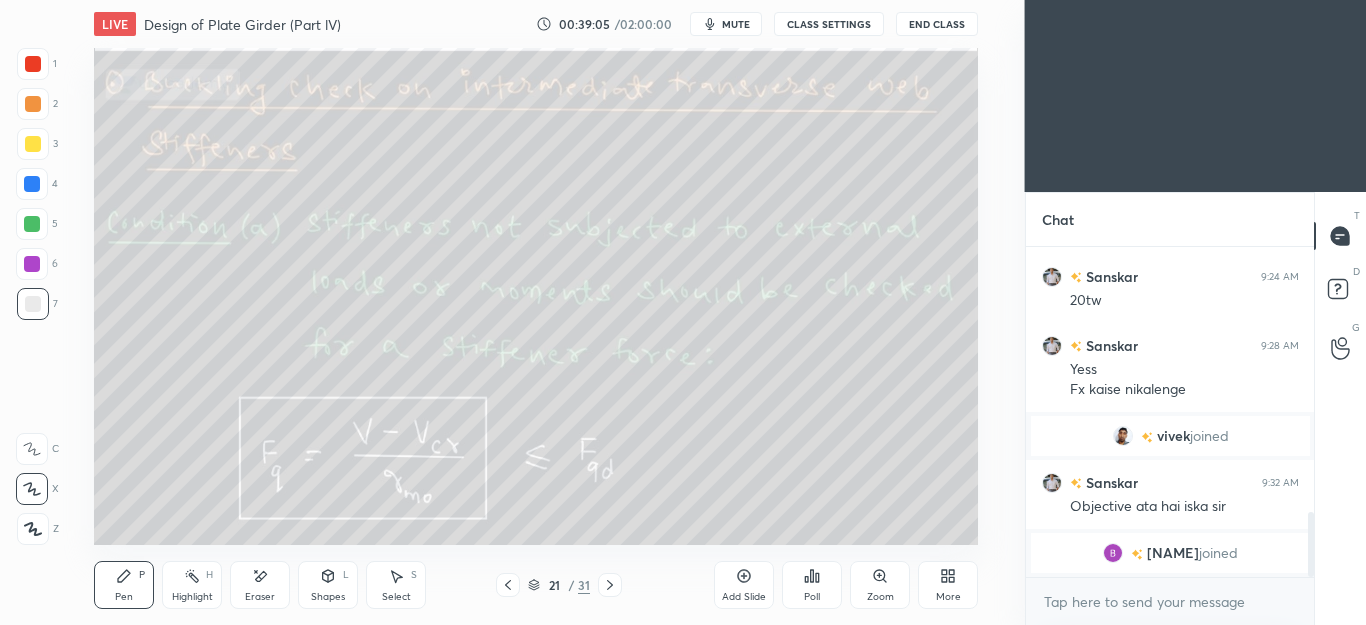 click 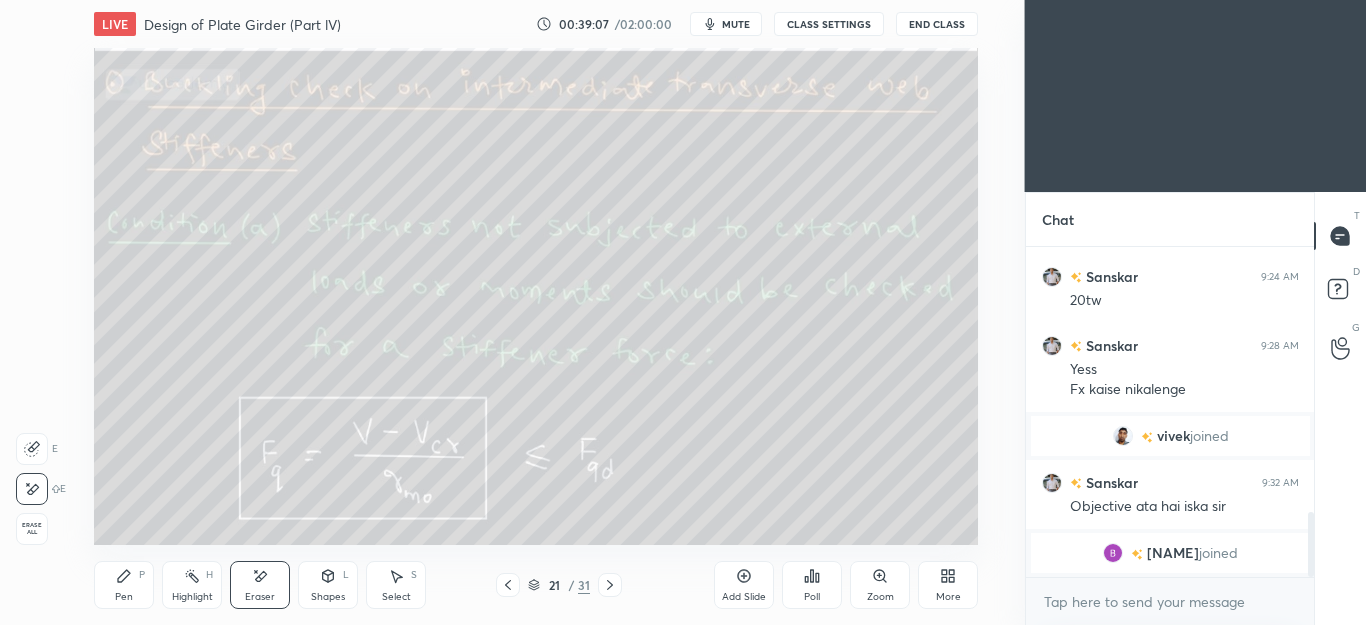 click on "Pen P" at bounding box center (124, 585) 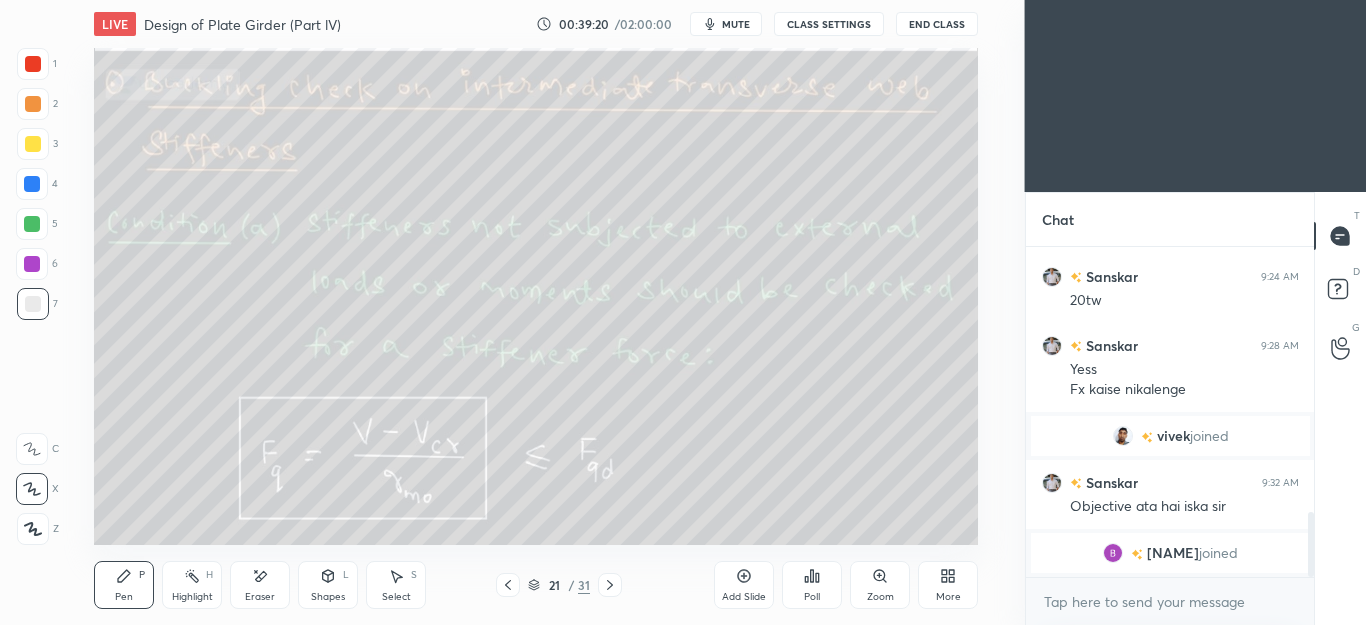 click at bounding box center (32, 224) 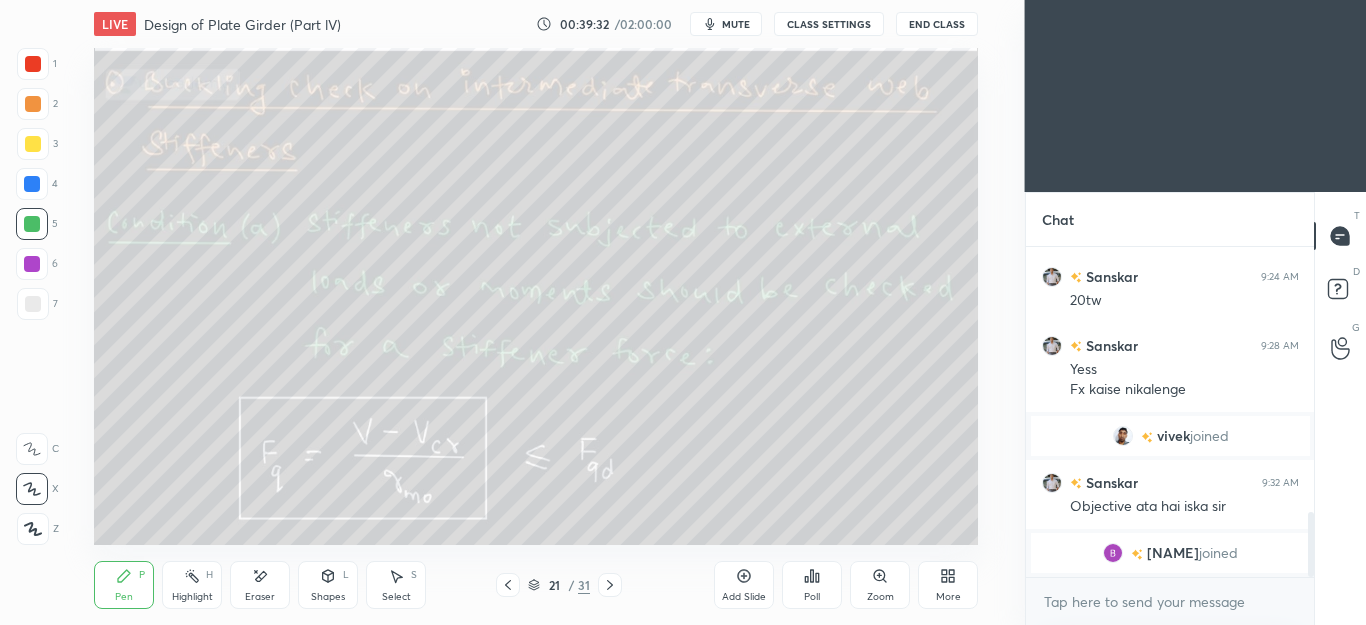 click 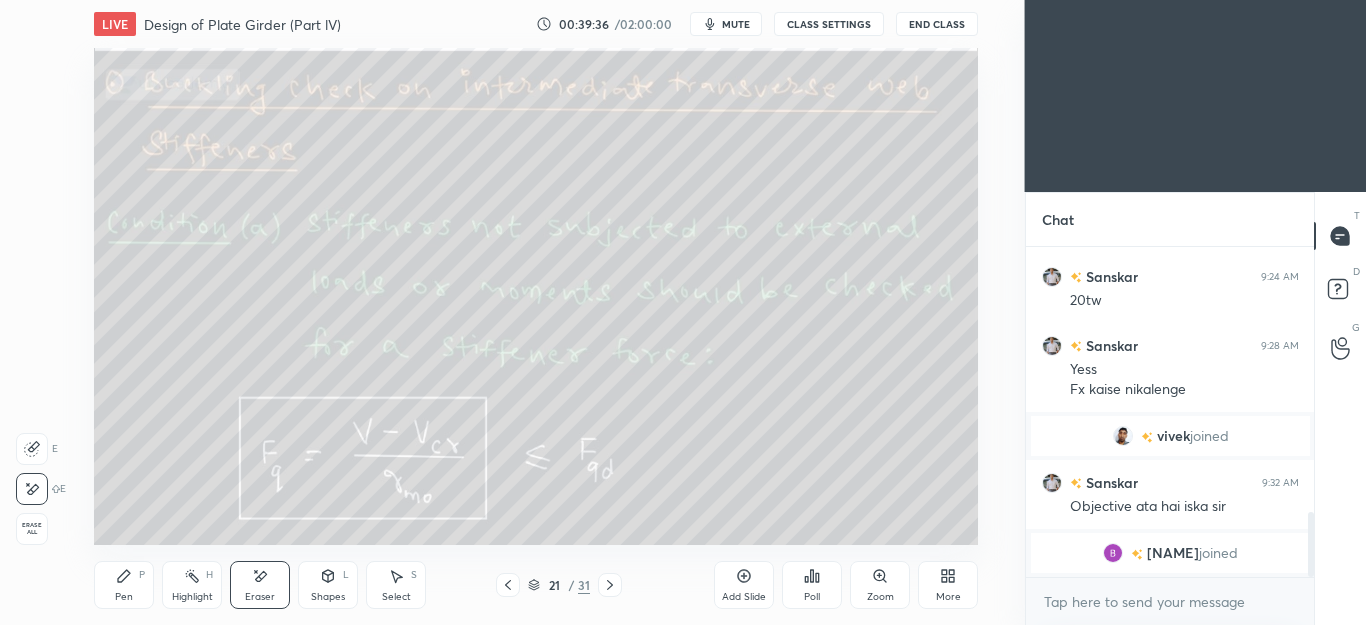click 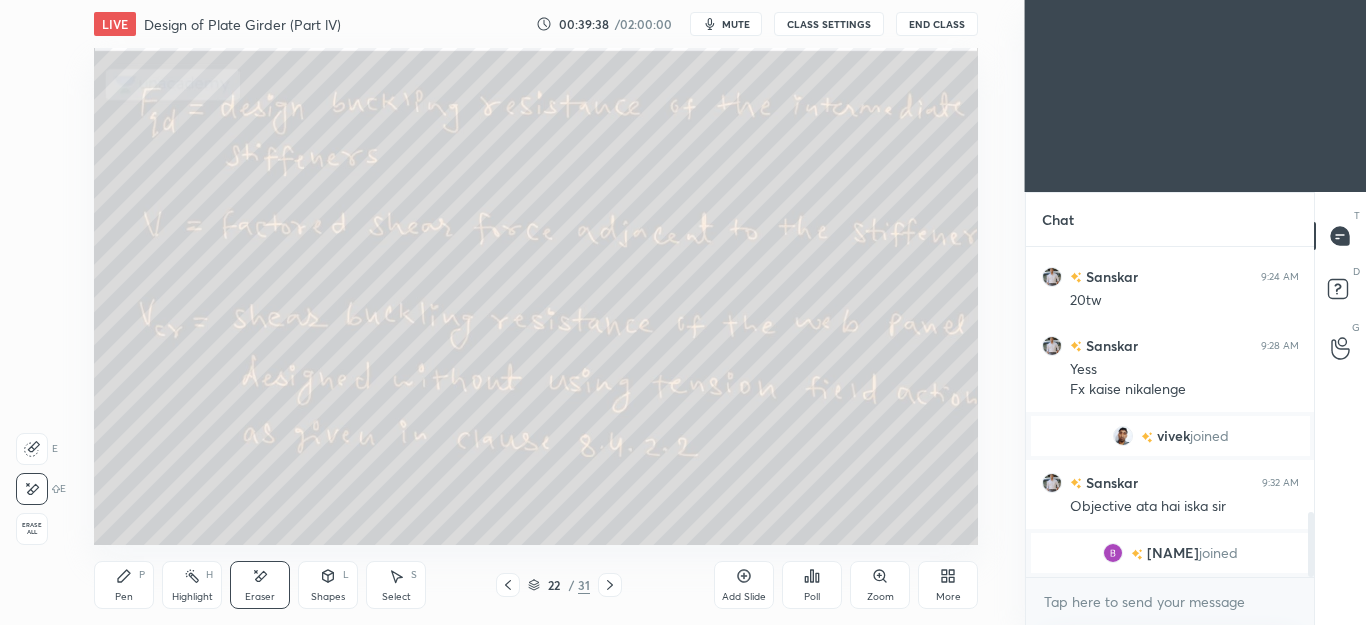 click on "Pen P" at bounding box center (124, 585) 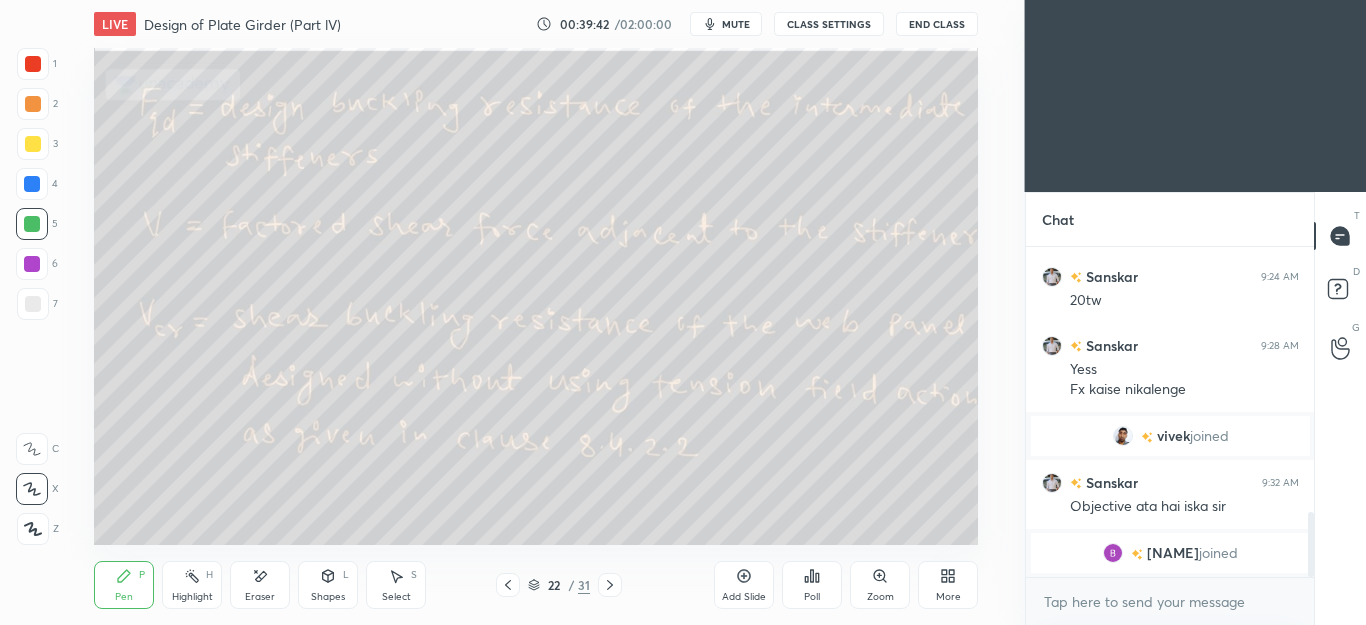 click 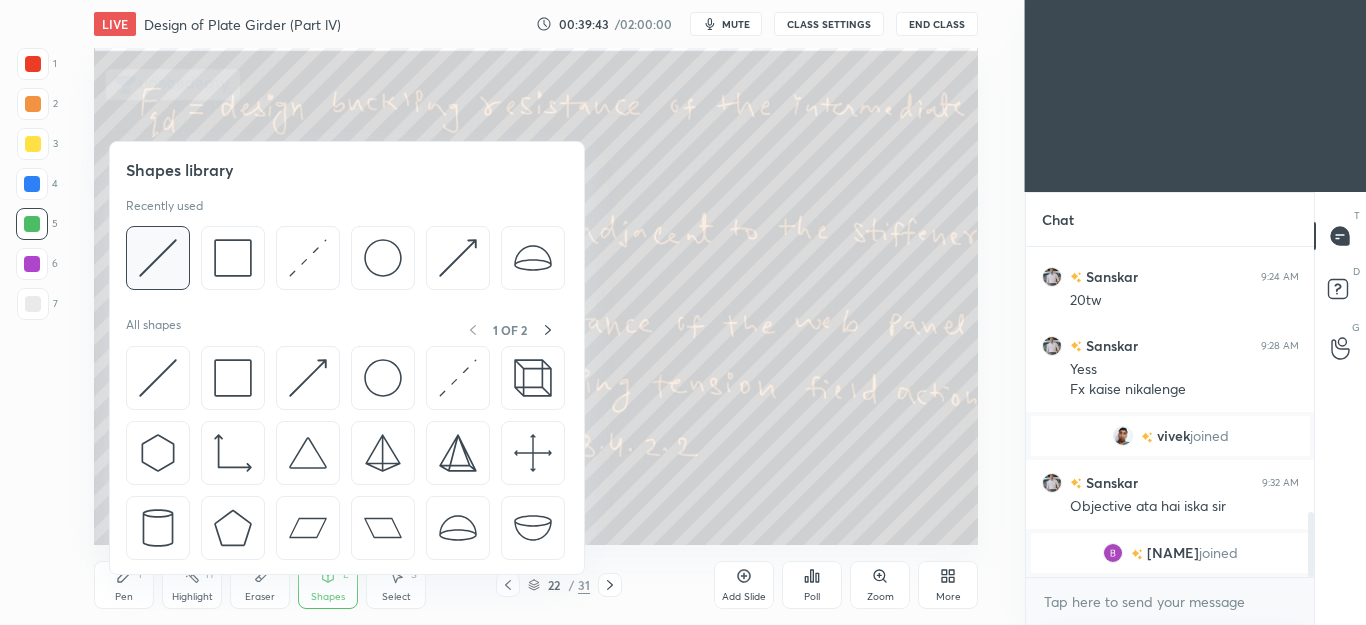 click at bounding box center (158, 258) 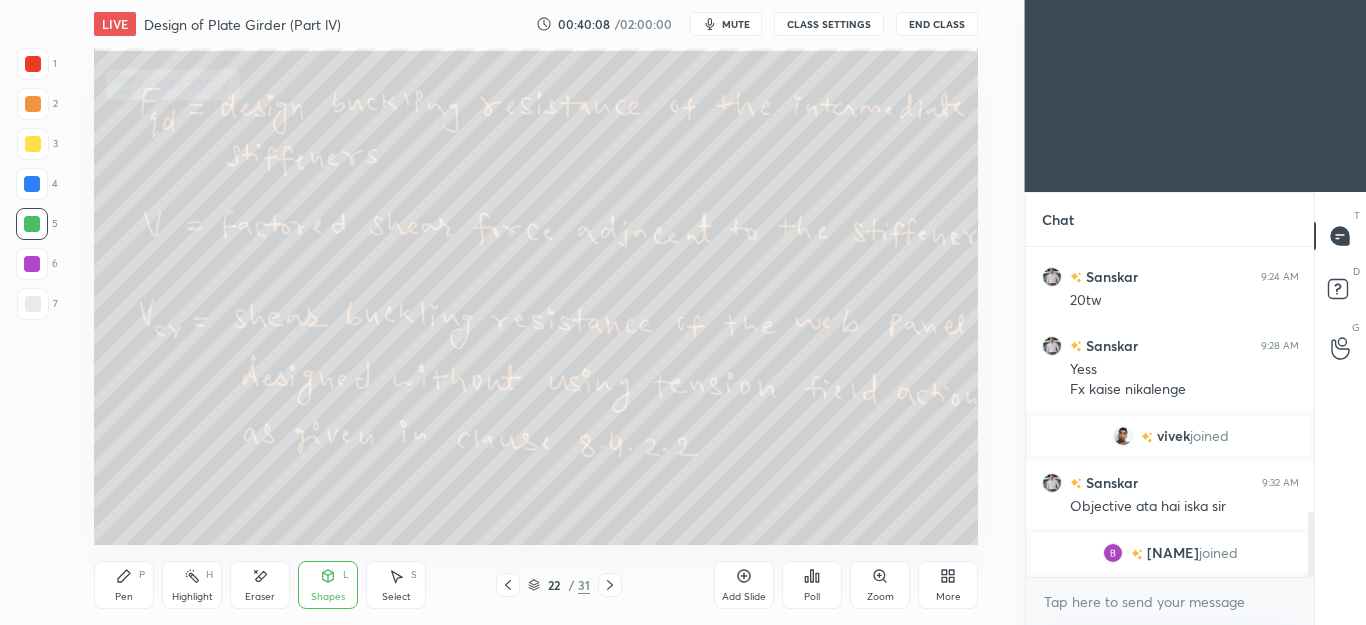click 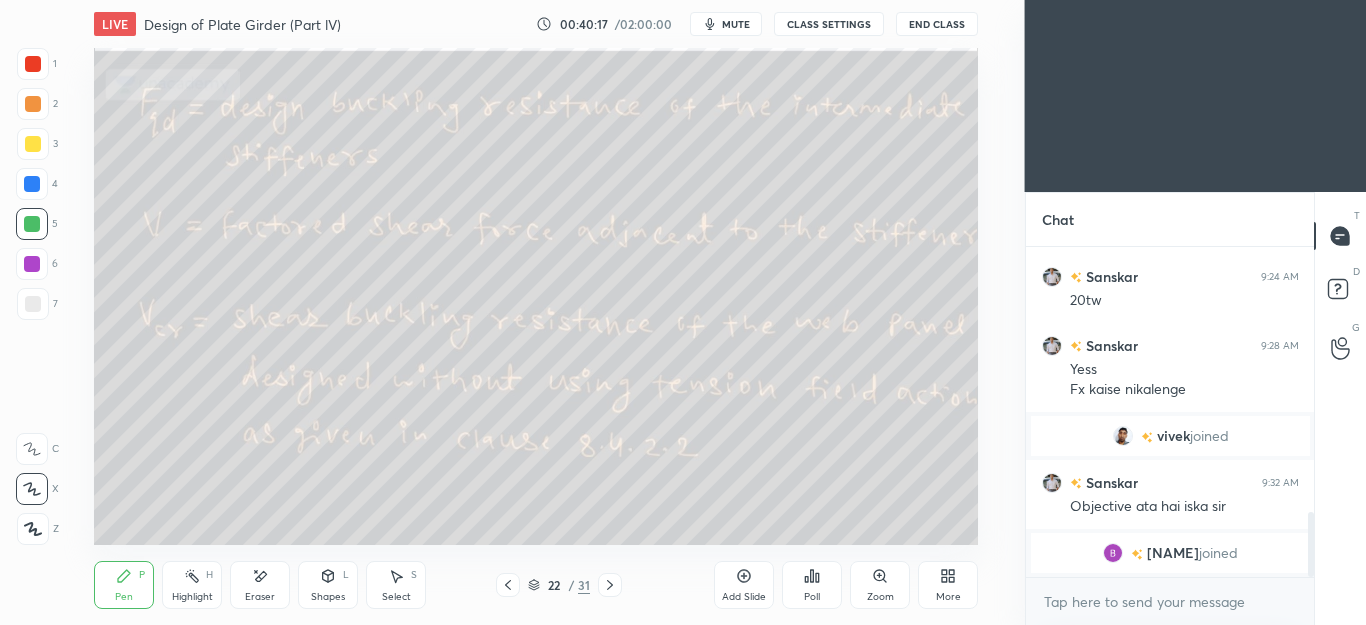 click 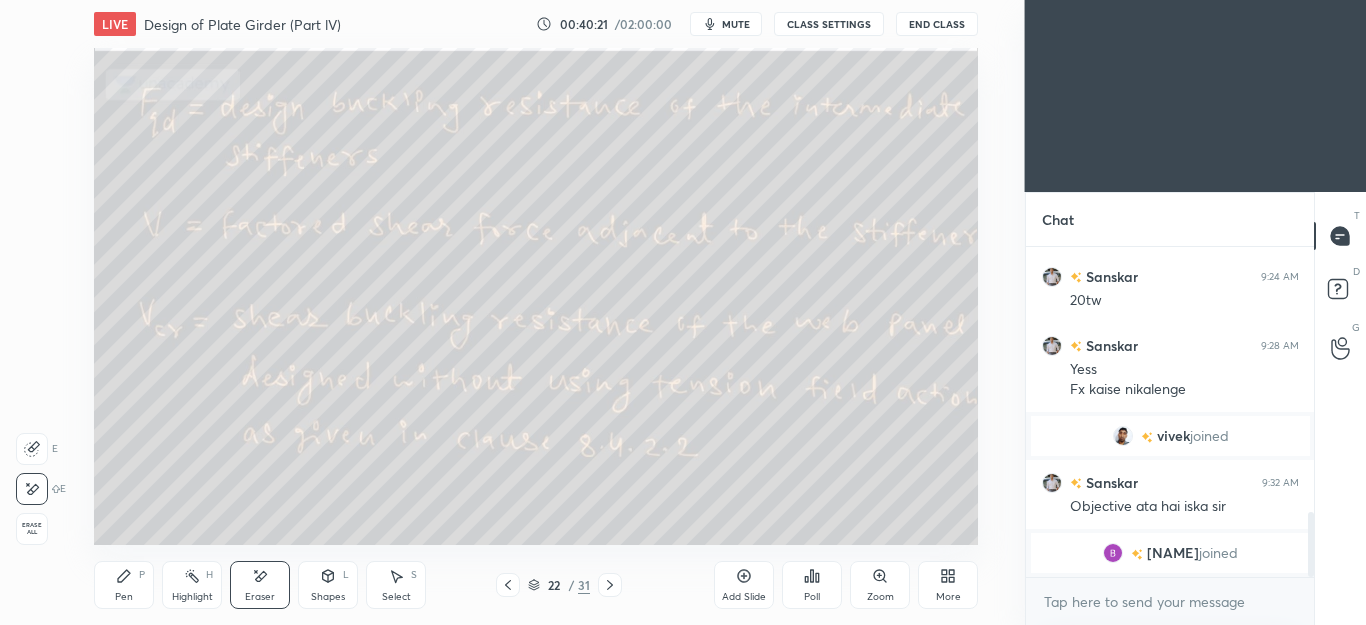 click on "Pen P" at bounding box center (124, 585) 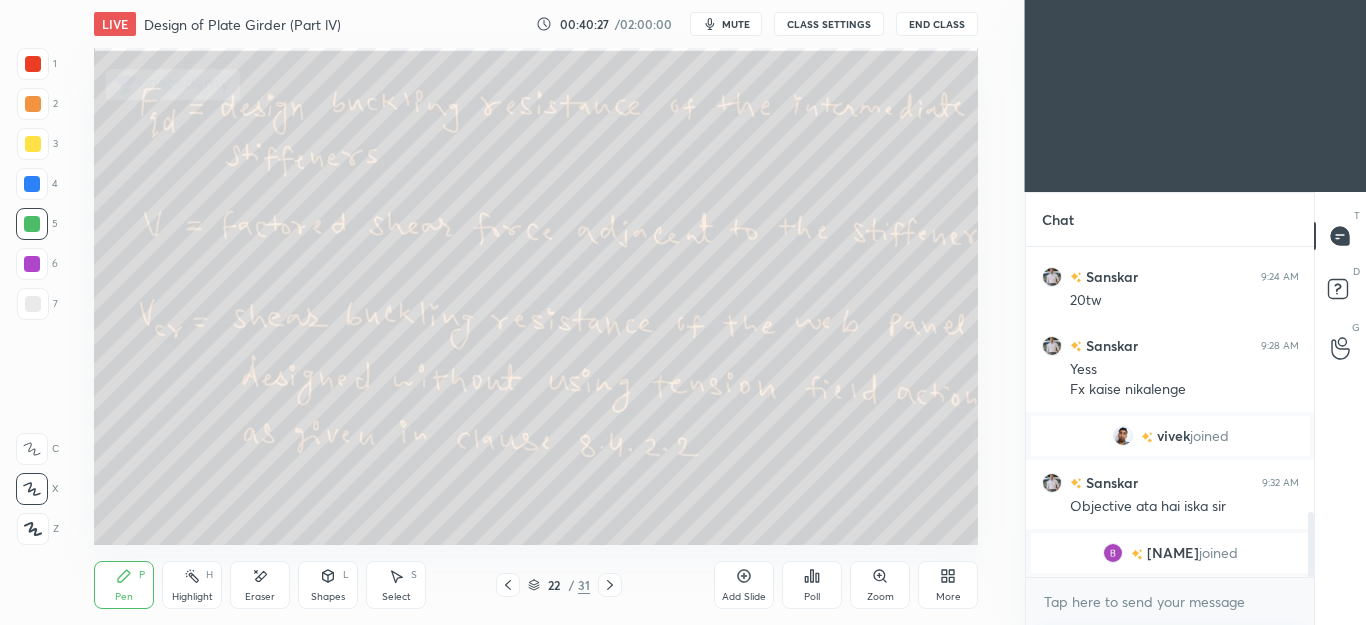 click on "Eraser" at bounding box center (260, 585) 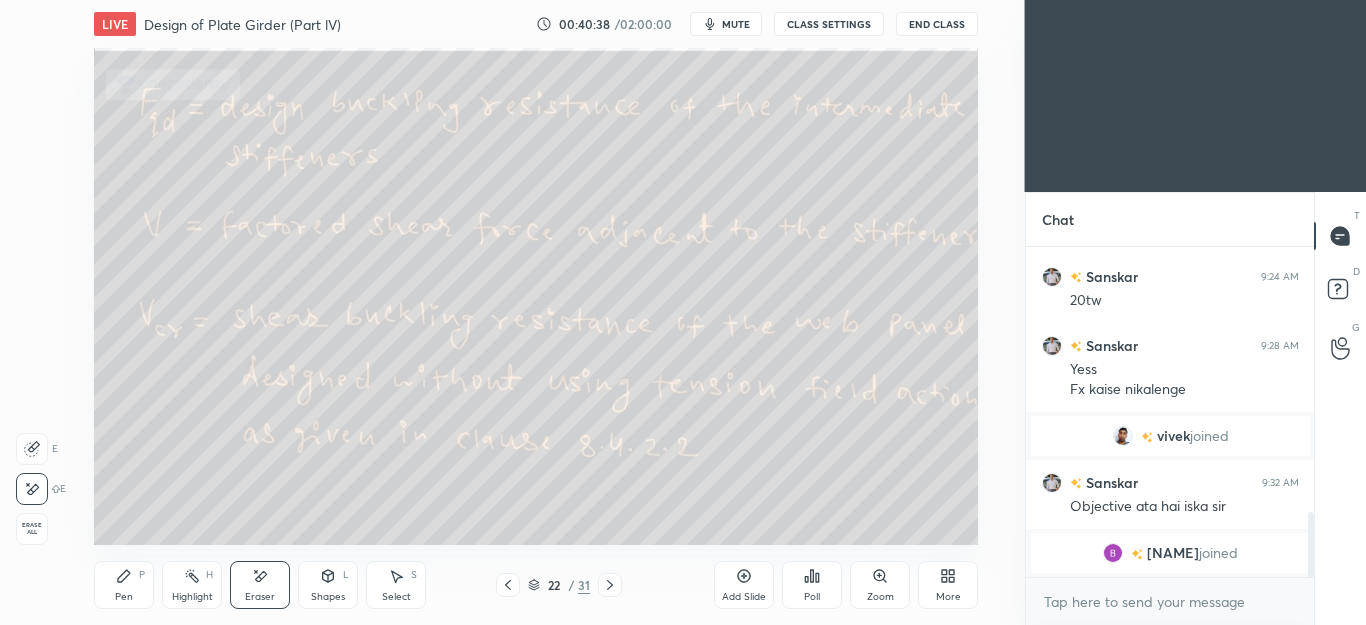 click 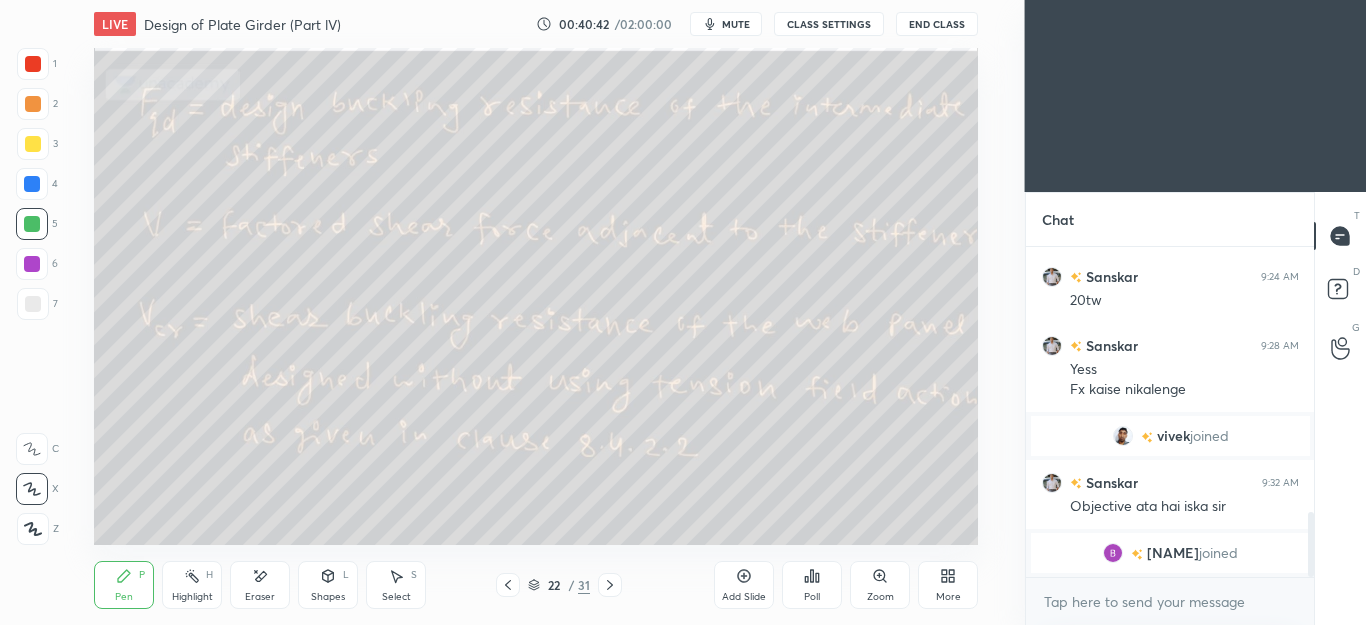 click 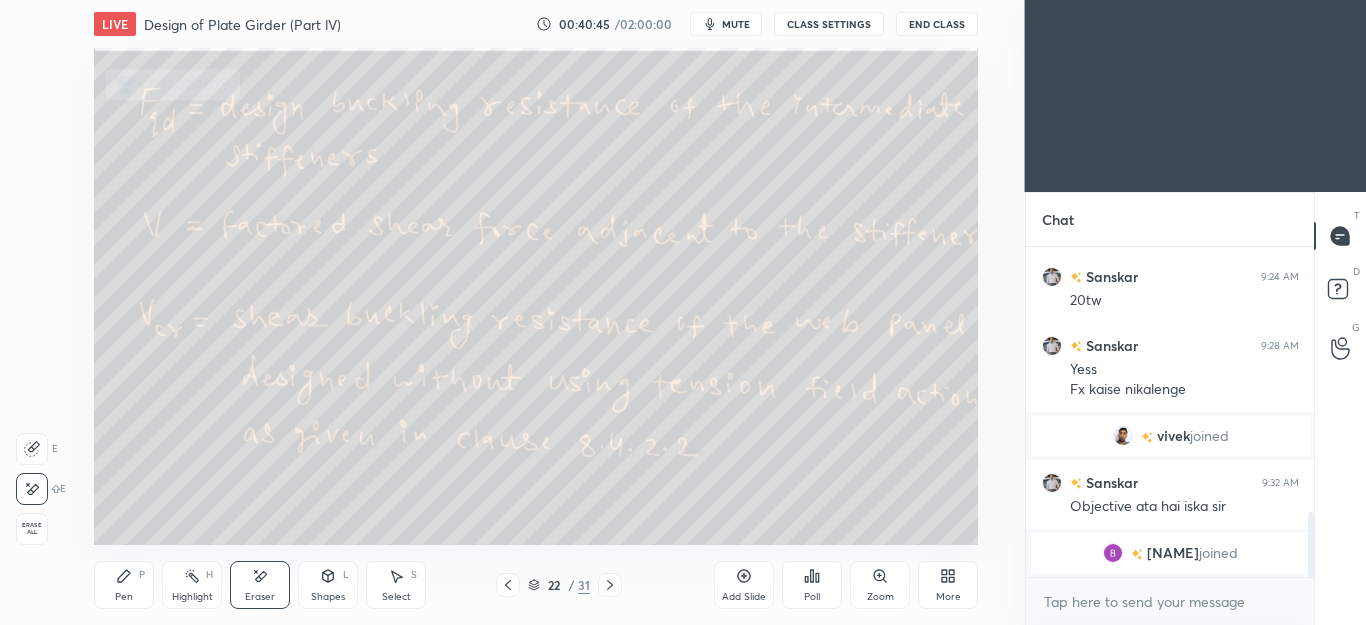 click 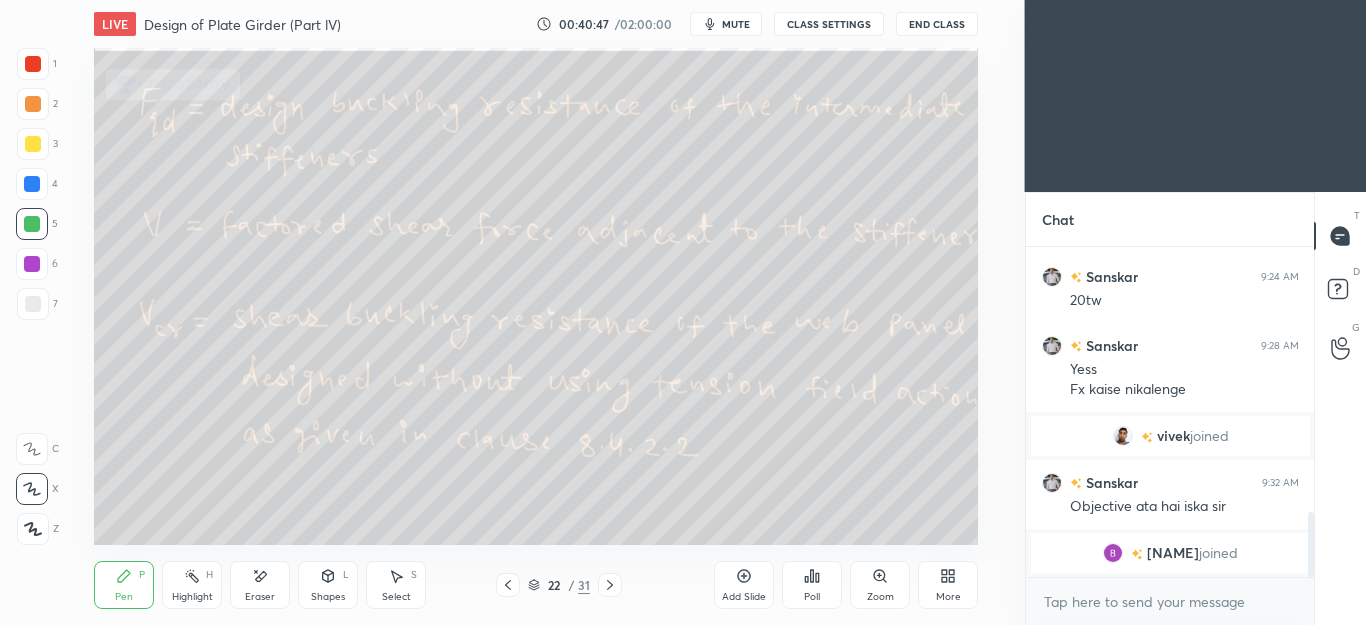 click 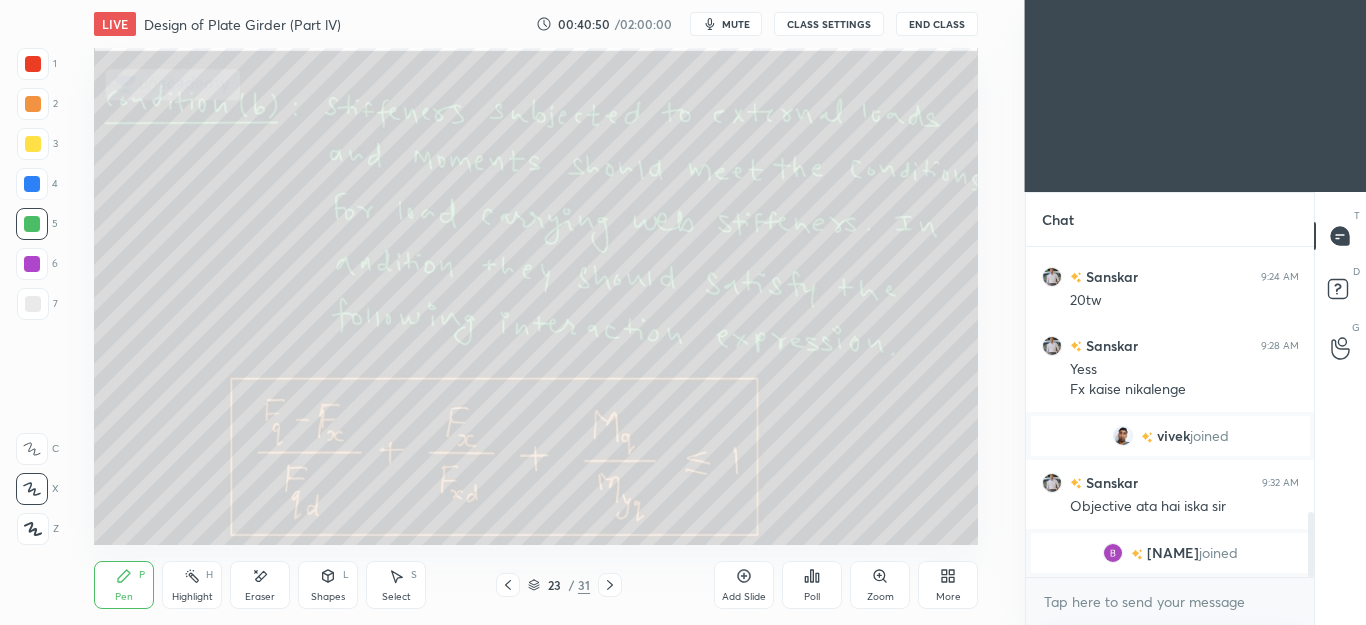 click 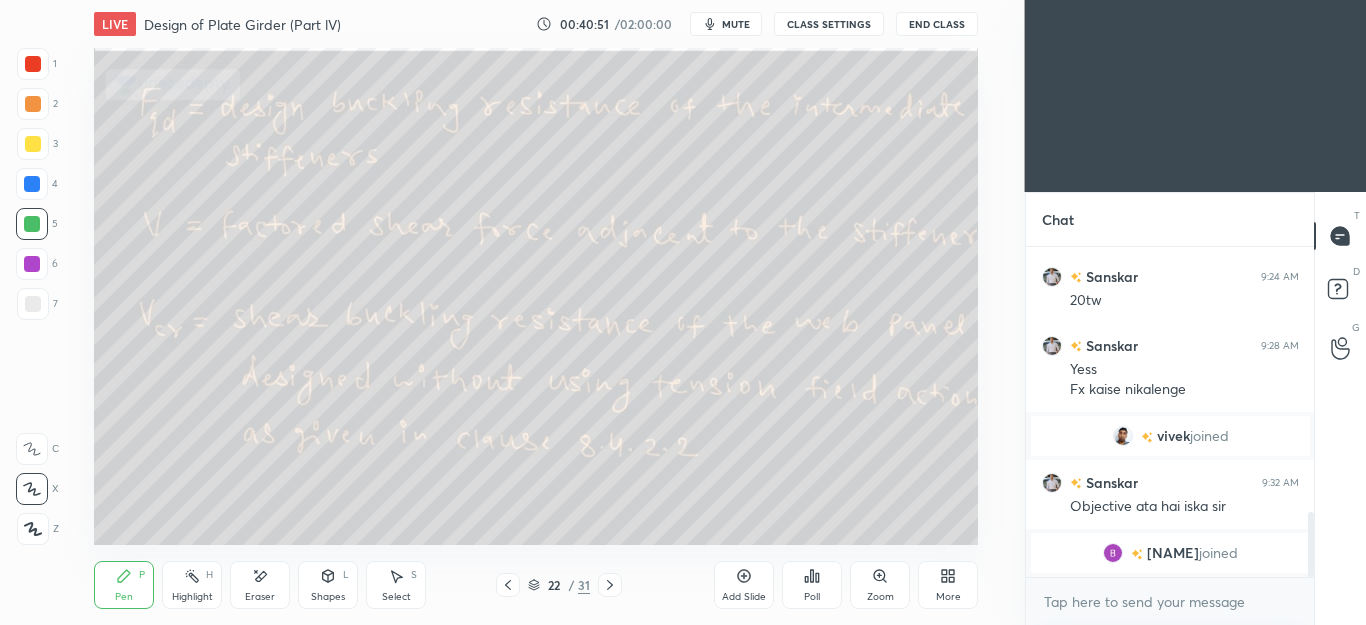 click 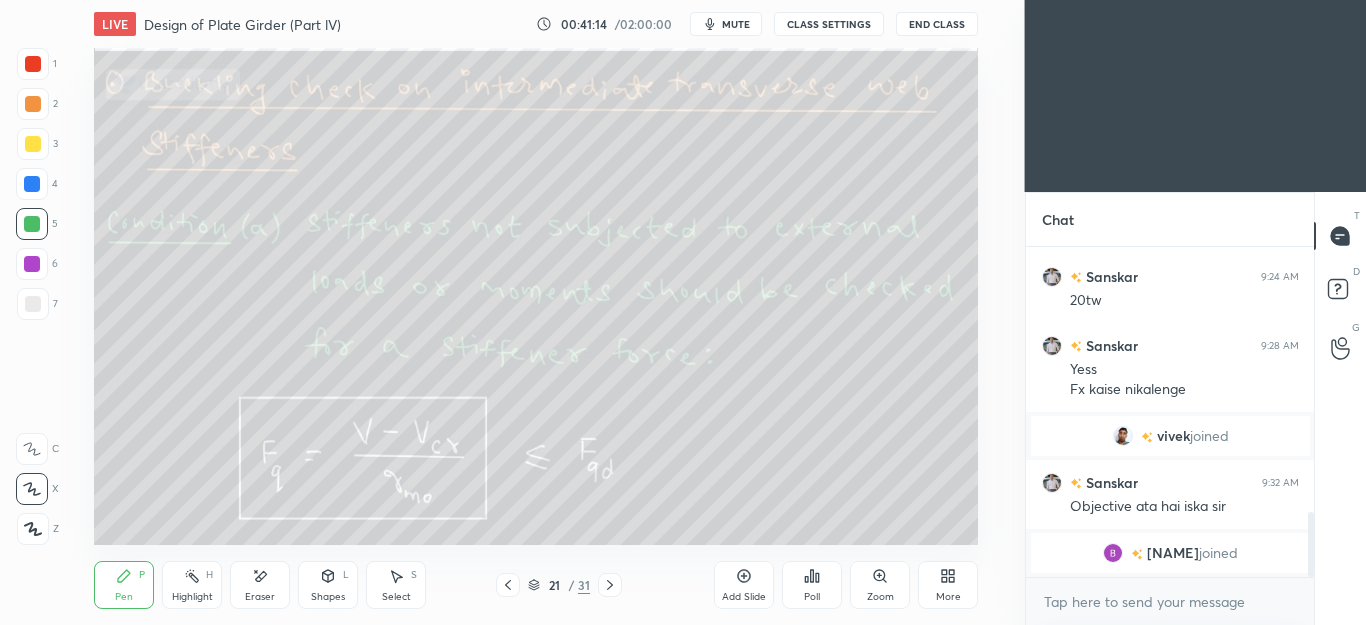click on "Eraser" at bounding box center [260, 585] 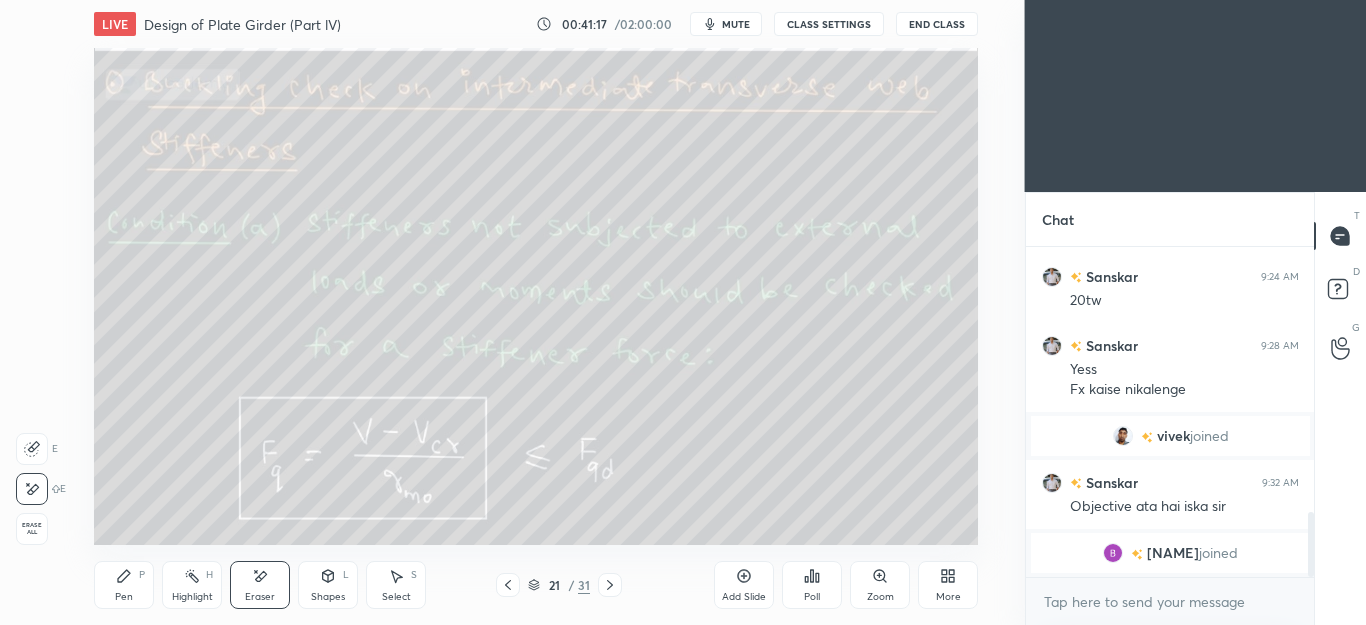 click on "Pen P" at bounding box center (124, 585) 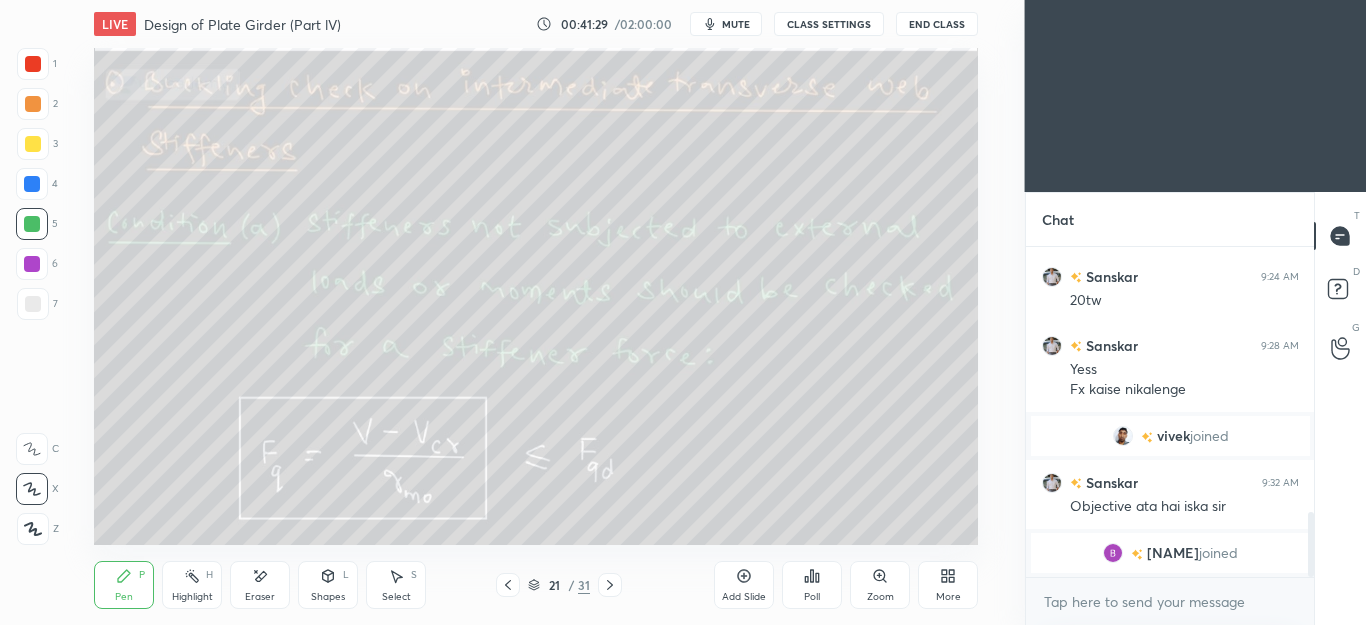 click at bounding box center (33, 304) 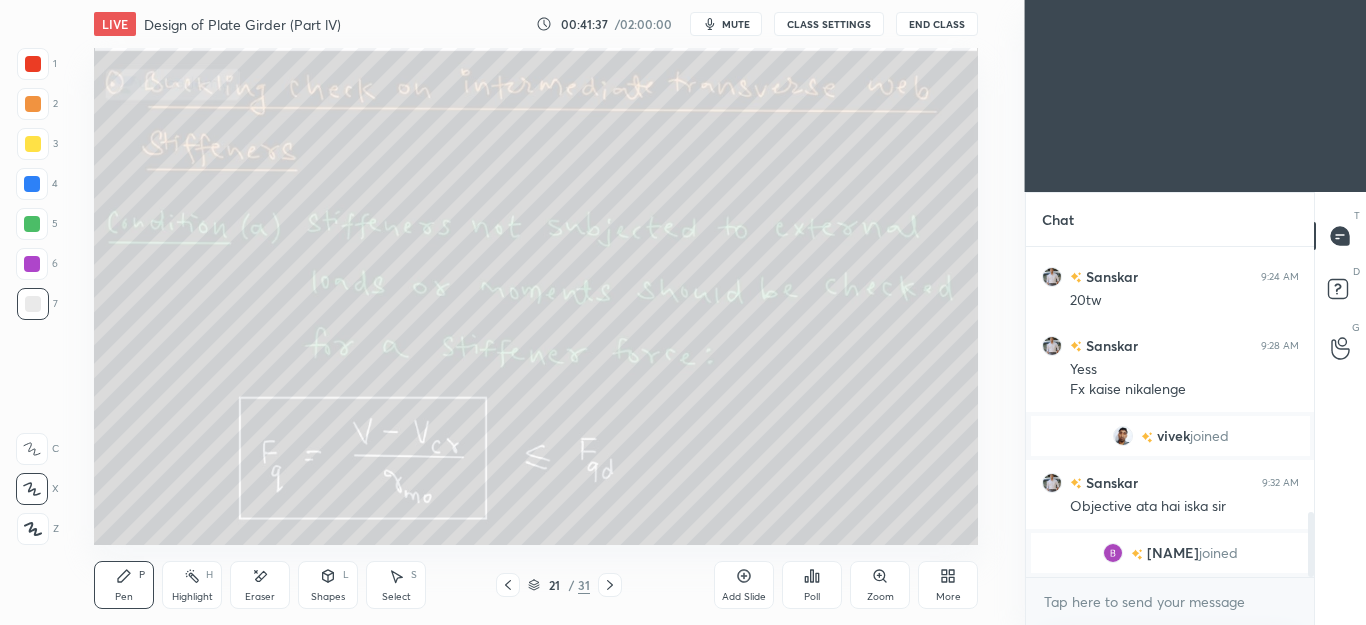 click 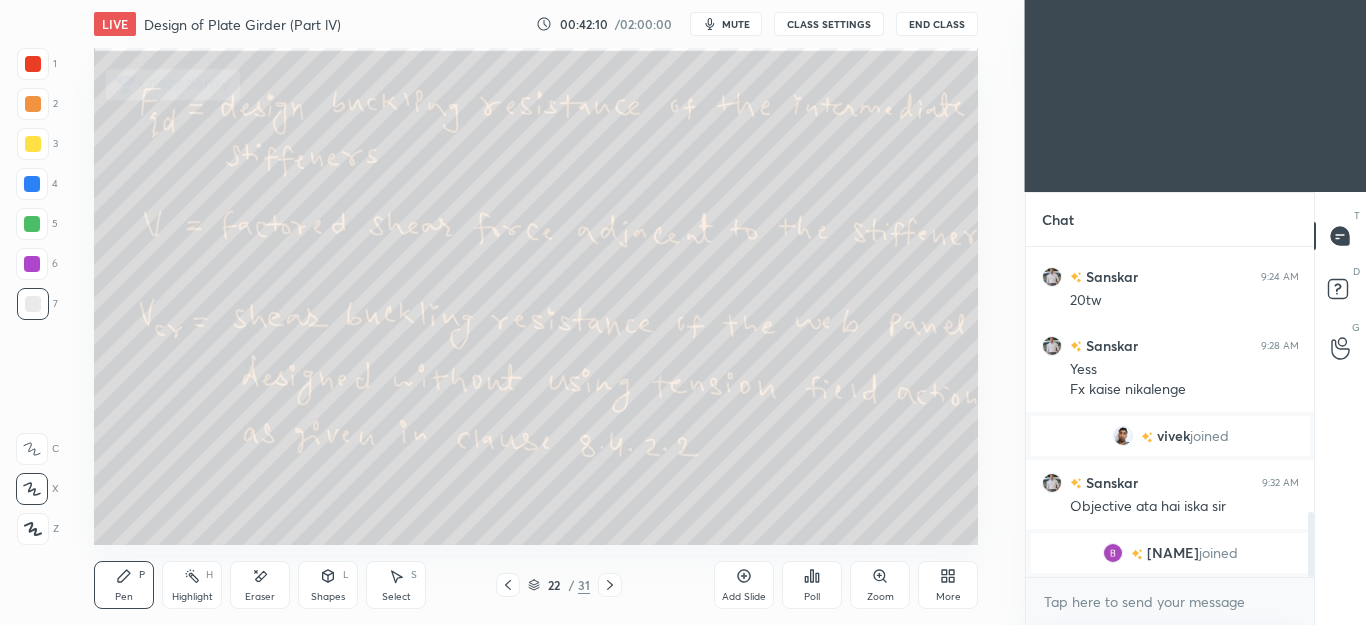 click 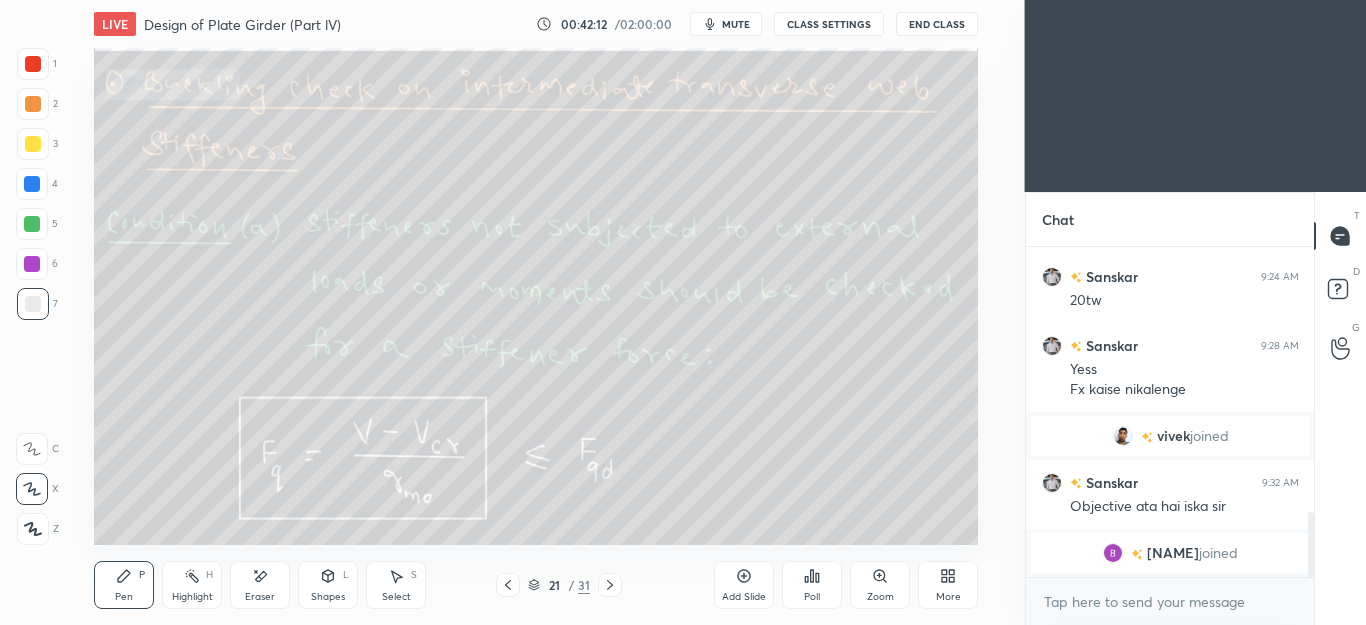 click on "Eraser" at bounding box center [260, 585] 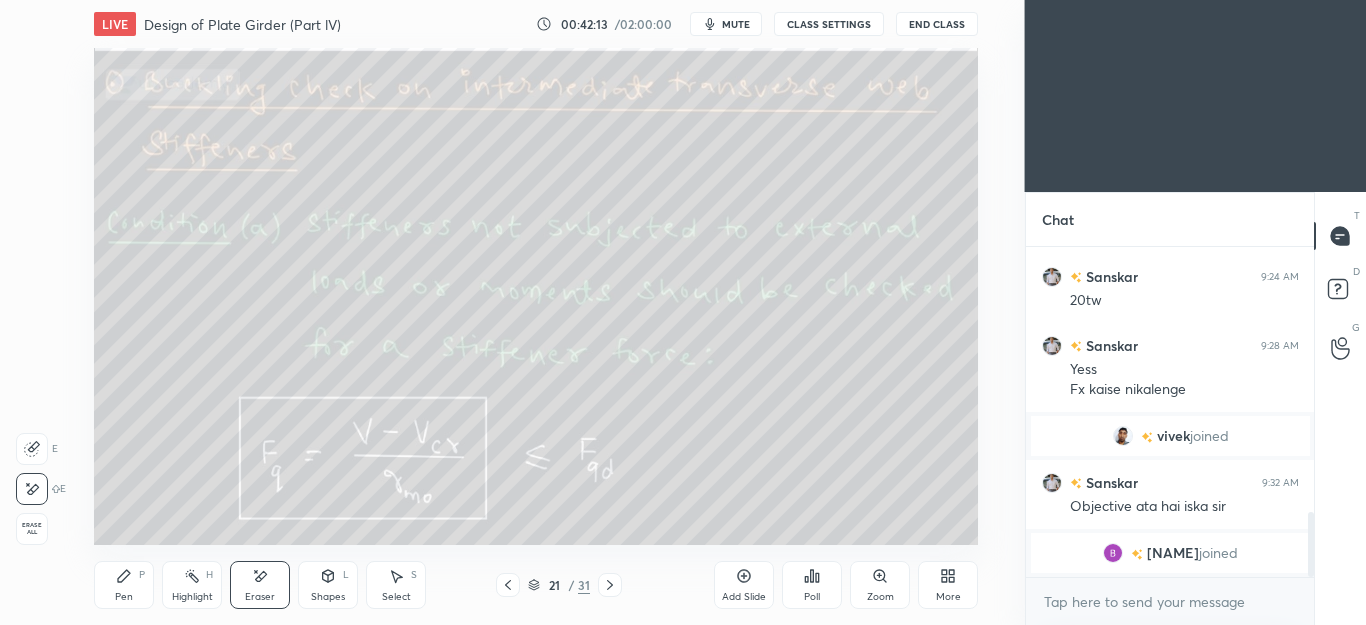 click on "Pen P" at bounding box center (124, 585) 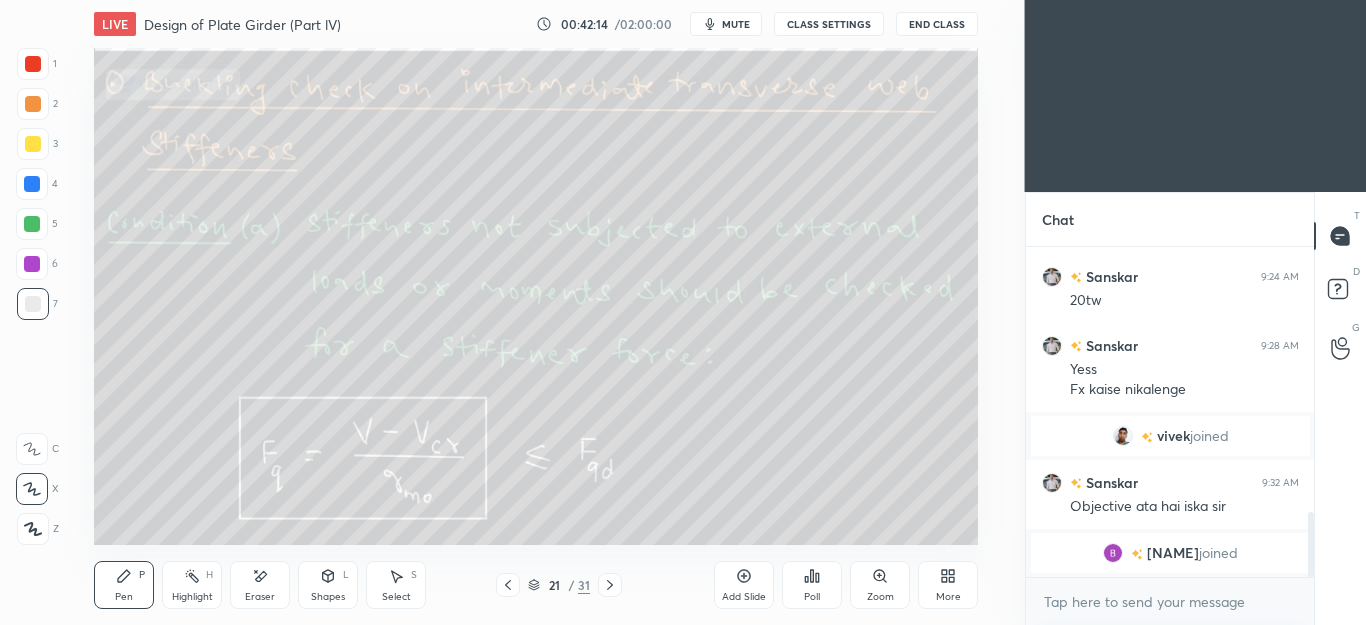 click at bounding box center (33, 144) 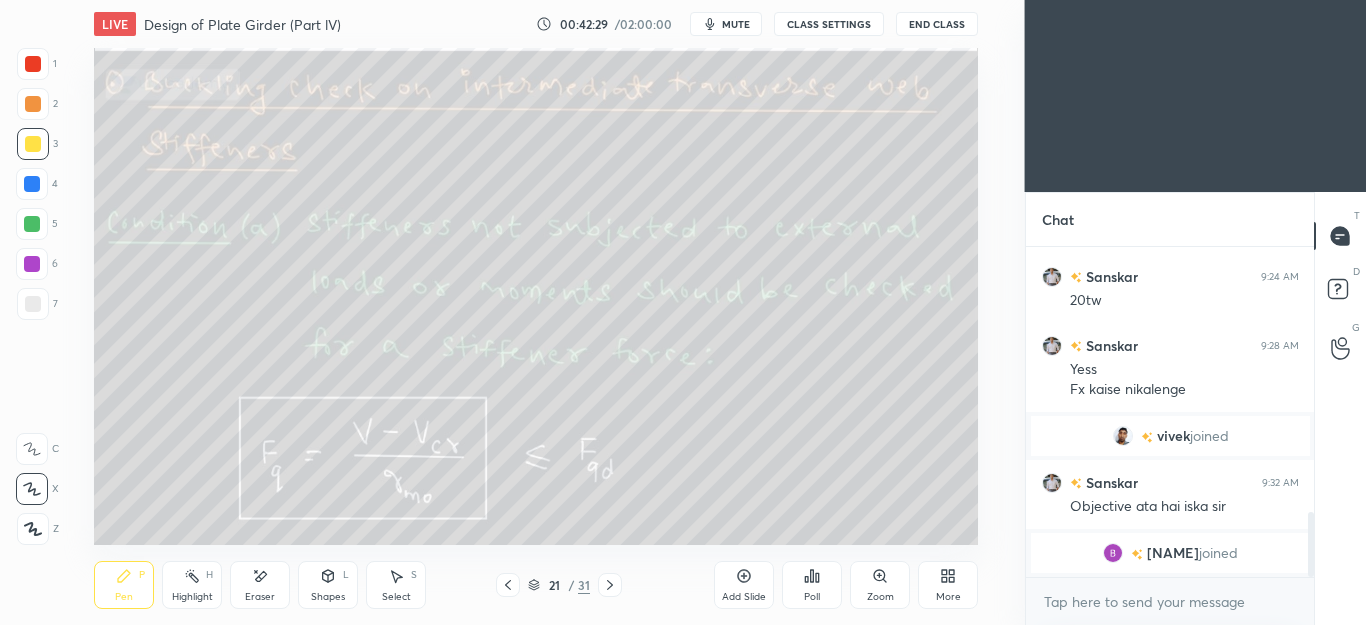 click on "Eraser" at bounding box center (260, 585) 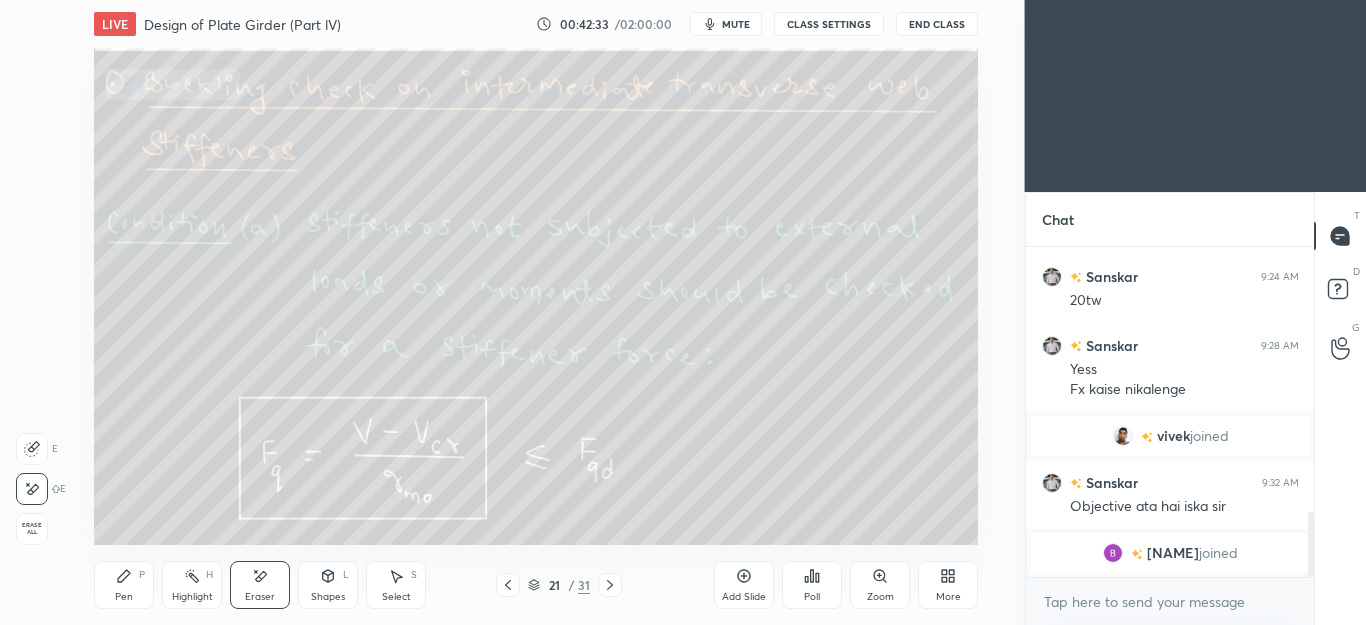 click 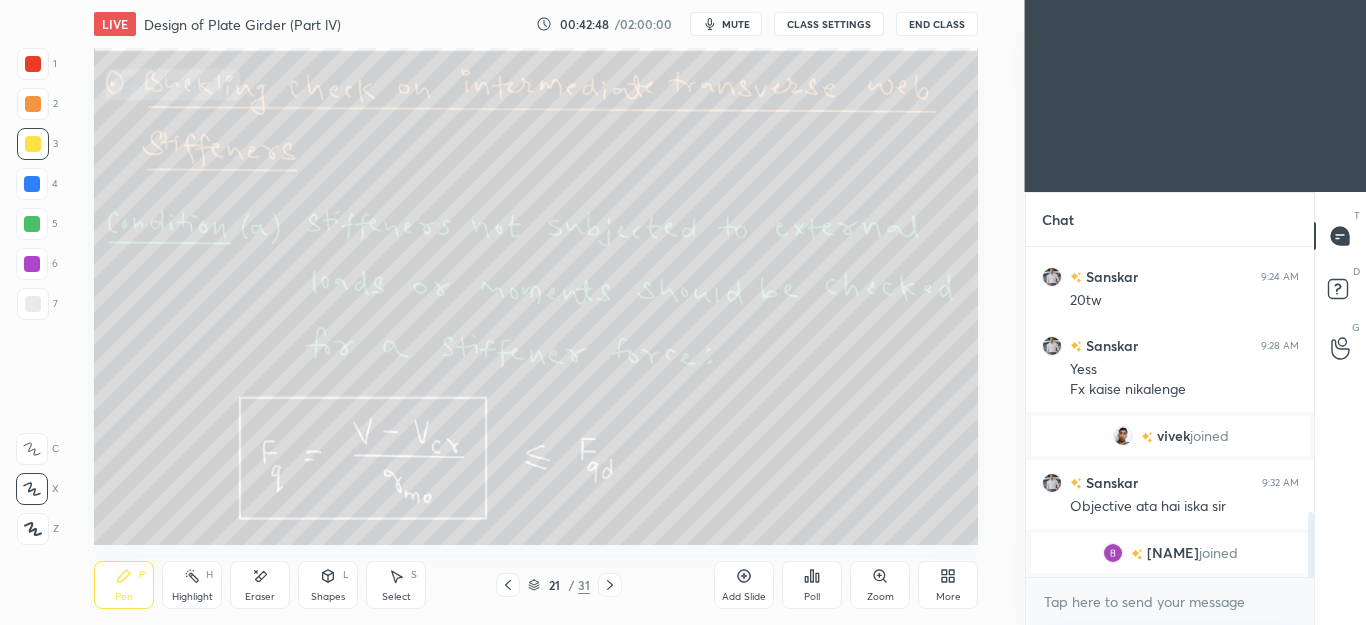 click on "Eraser" at bounding box center (260, 585) 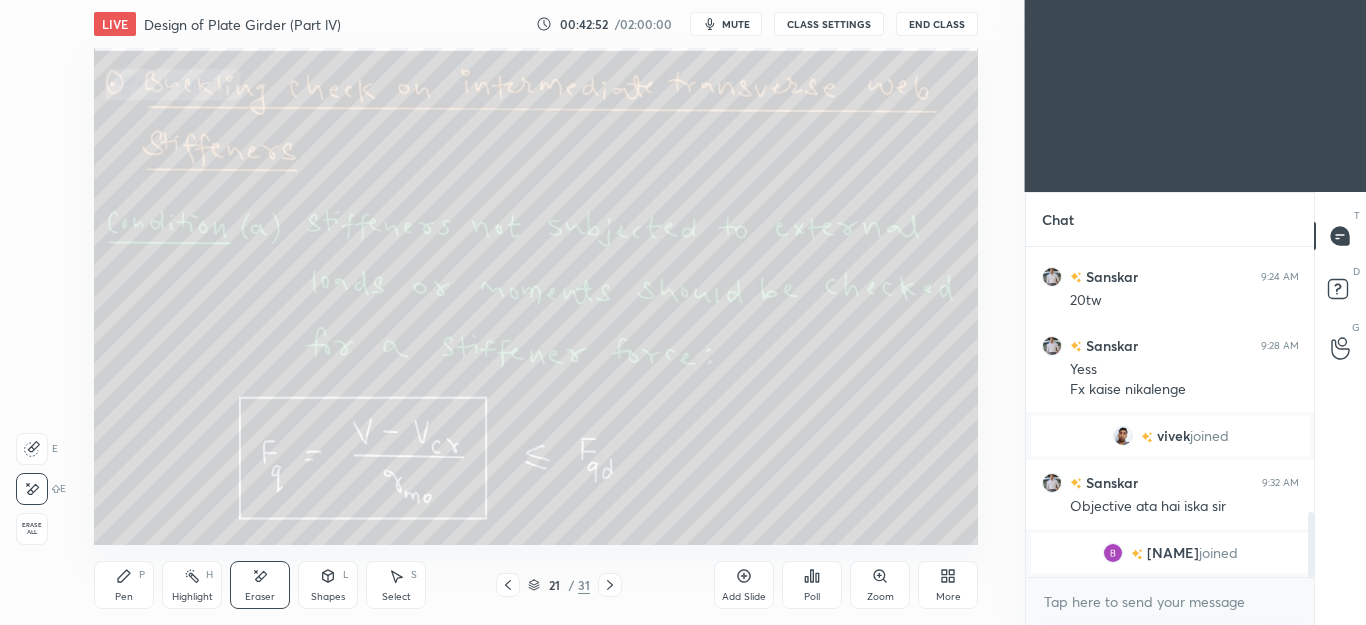 click on "P" at bounding box center (142, 575) 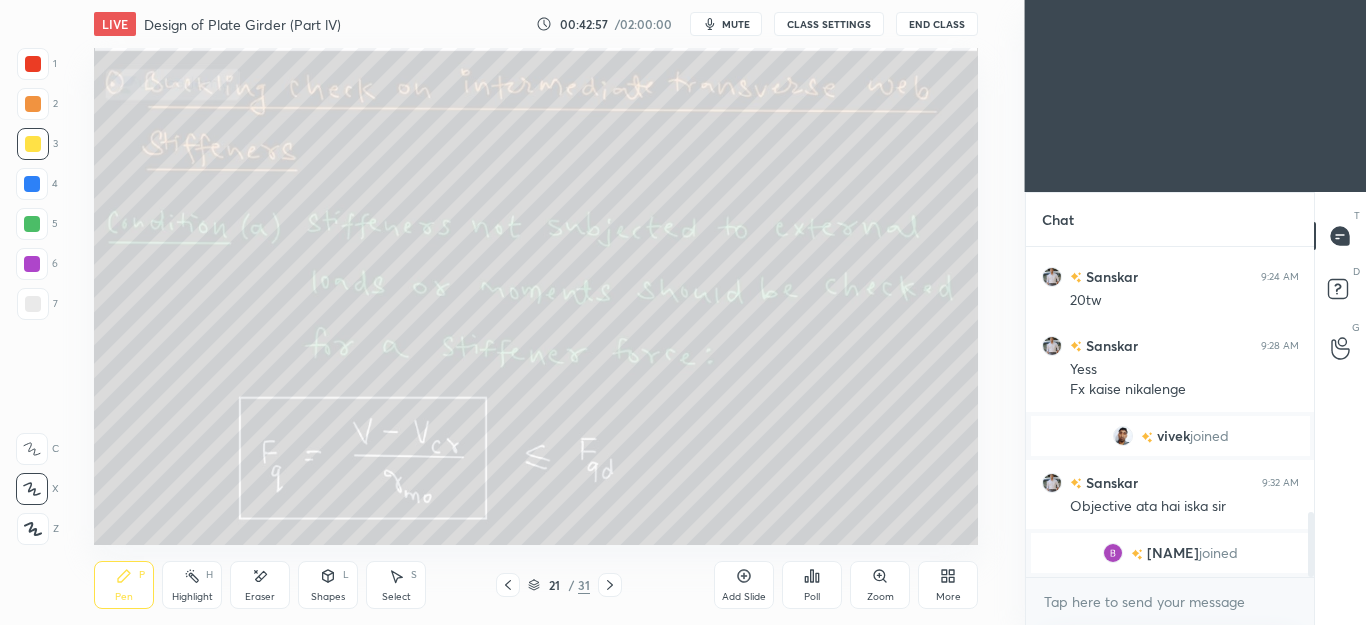 click 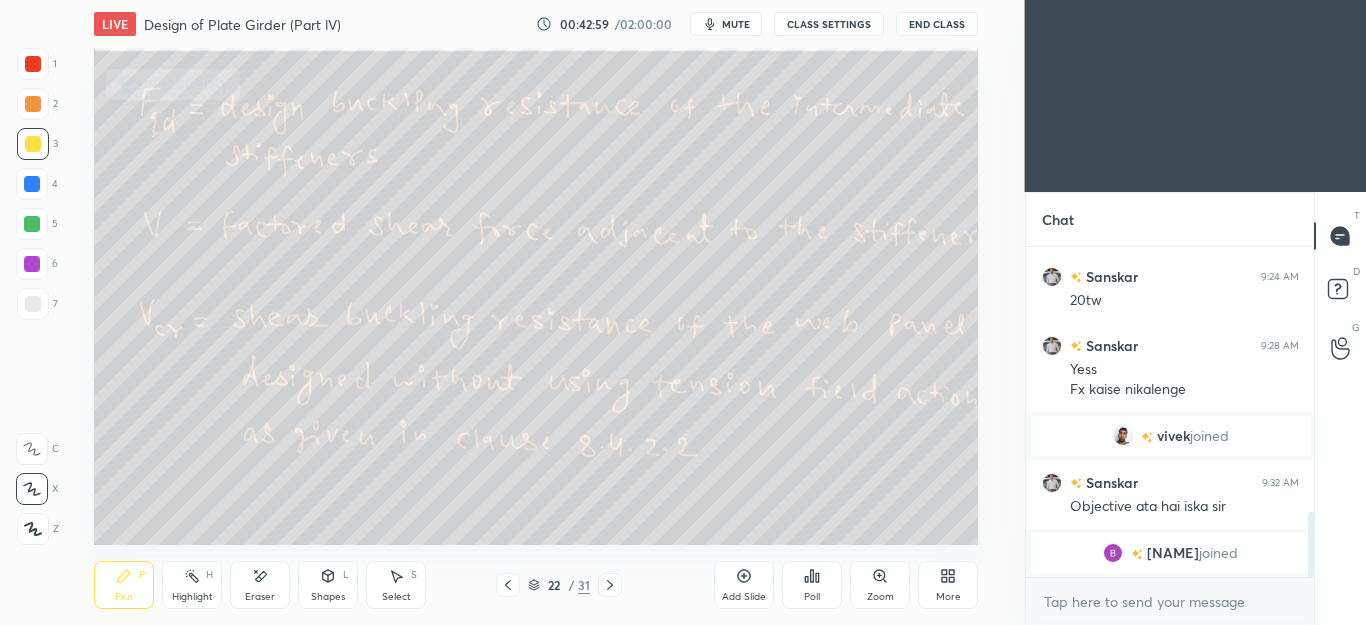 click on "Eraser" at bounding box center [260, 585] 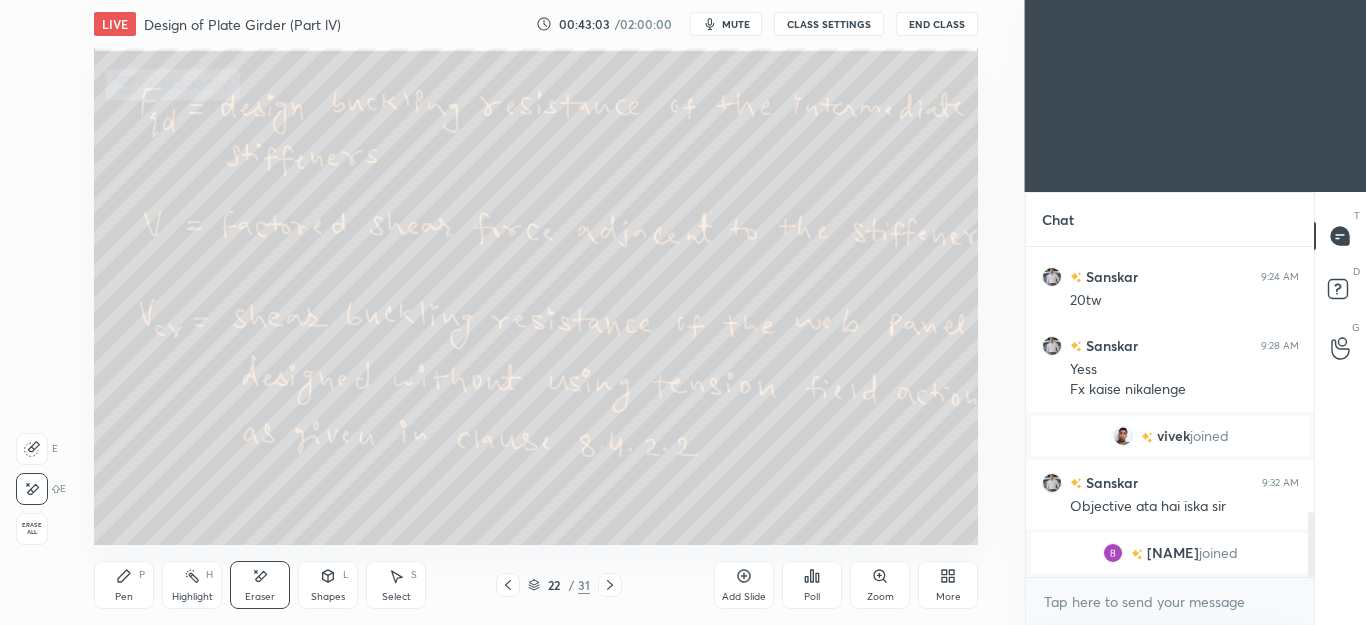 click on "Pen P" at bounding box center (124, 585) 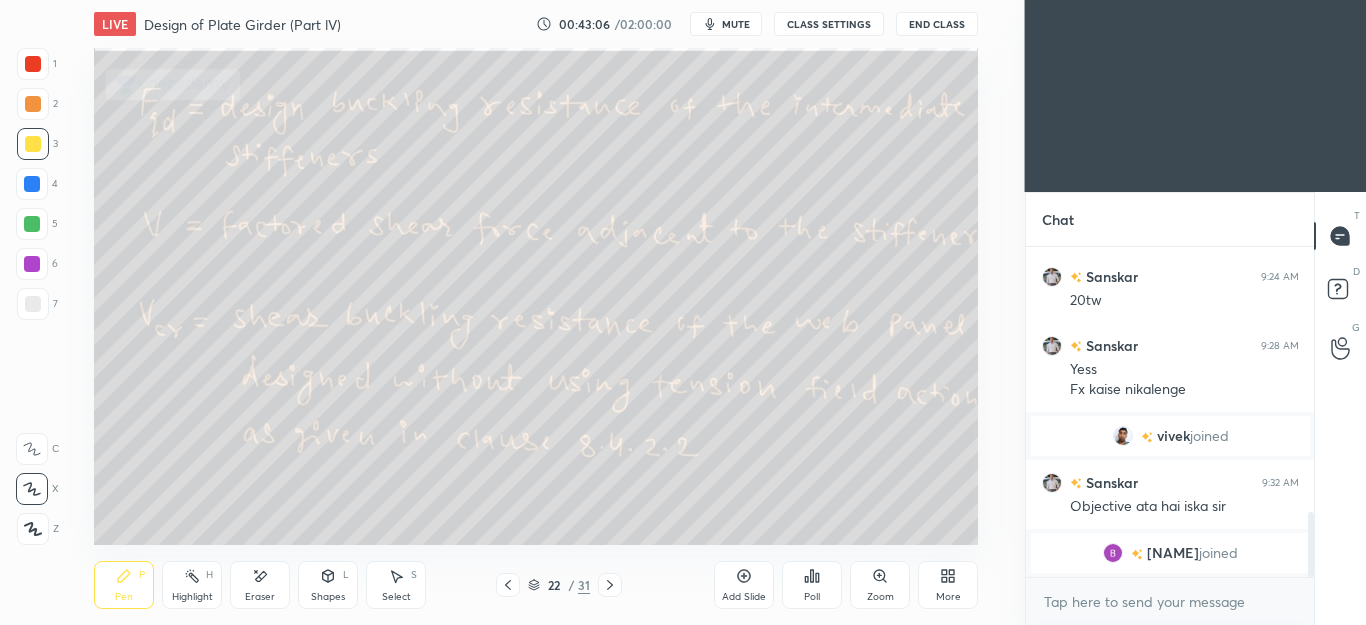click 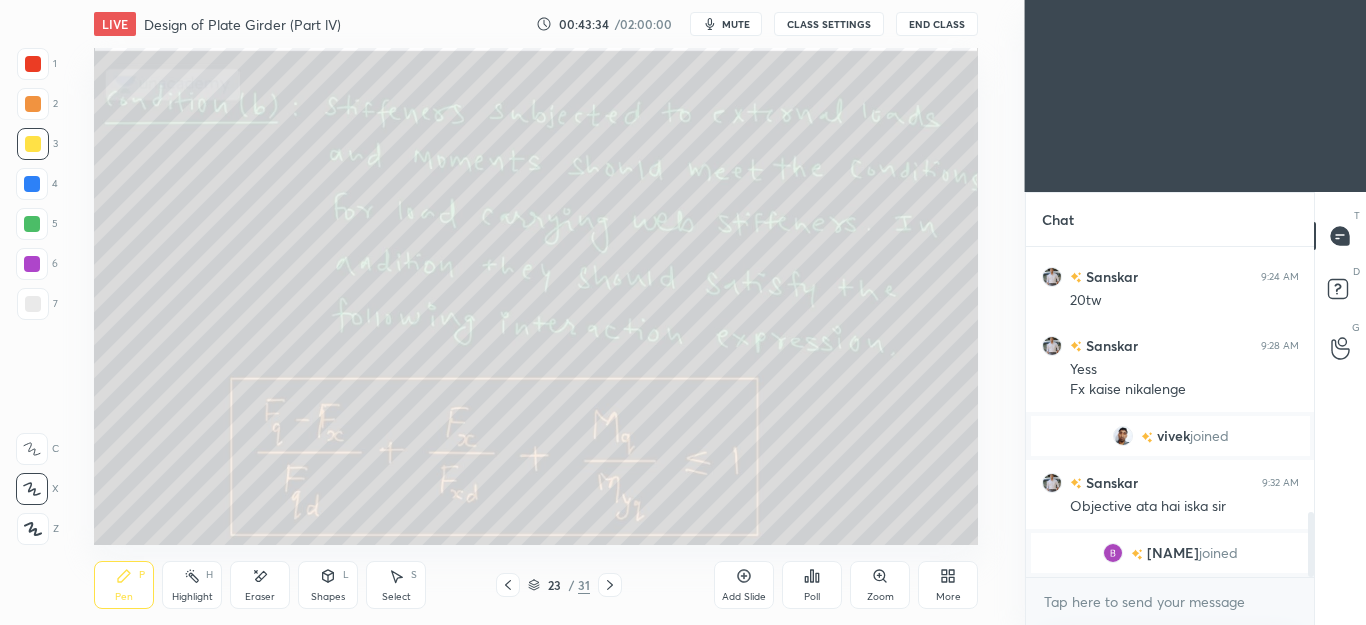 click 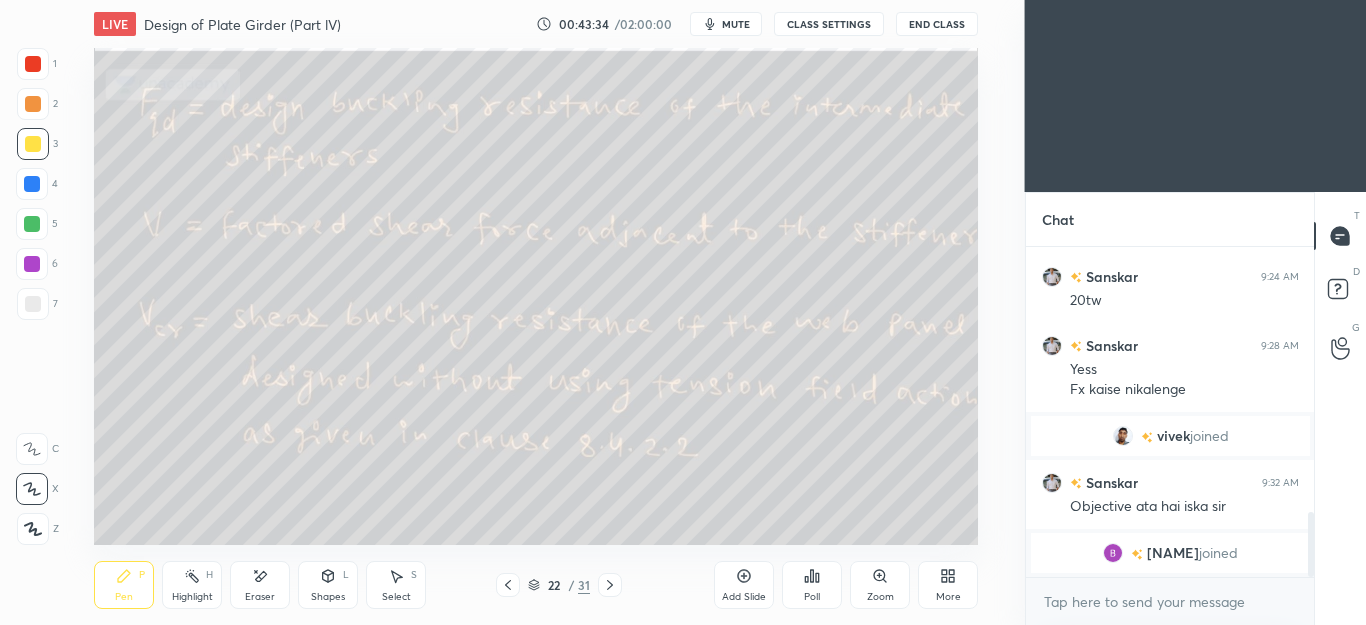 click at bounding box center [508, 585] 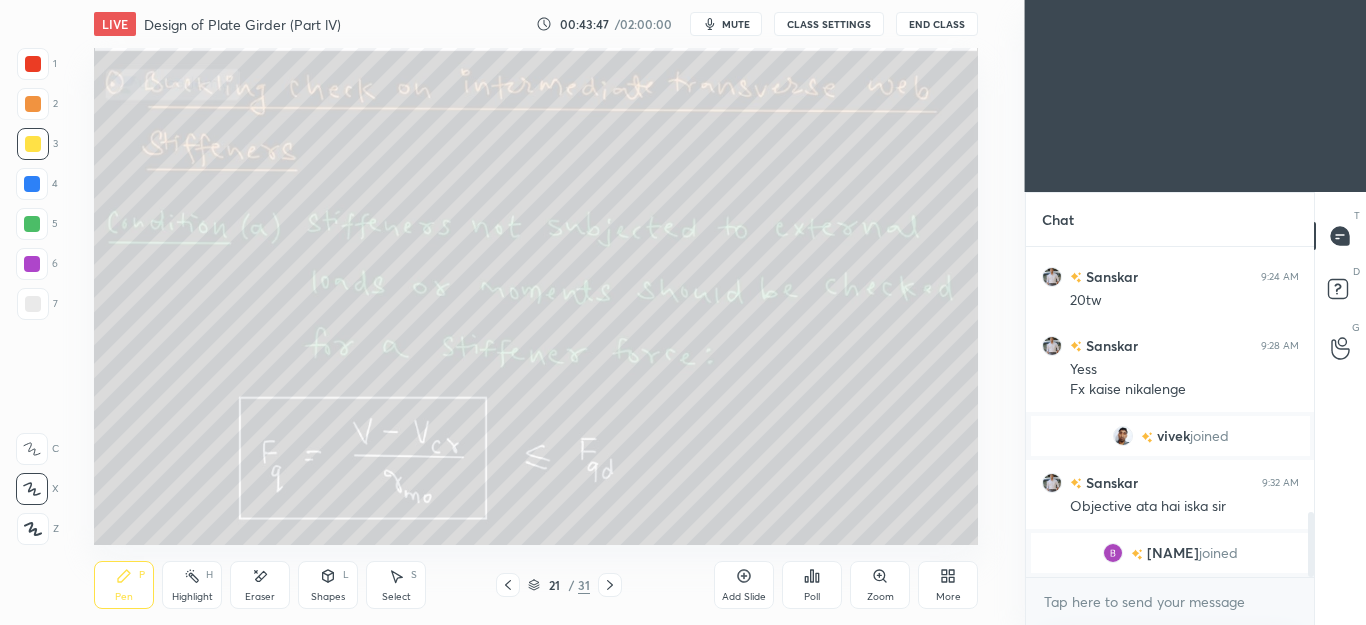 click at bounding box center (33, 304) 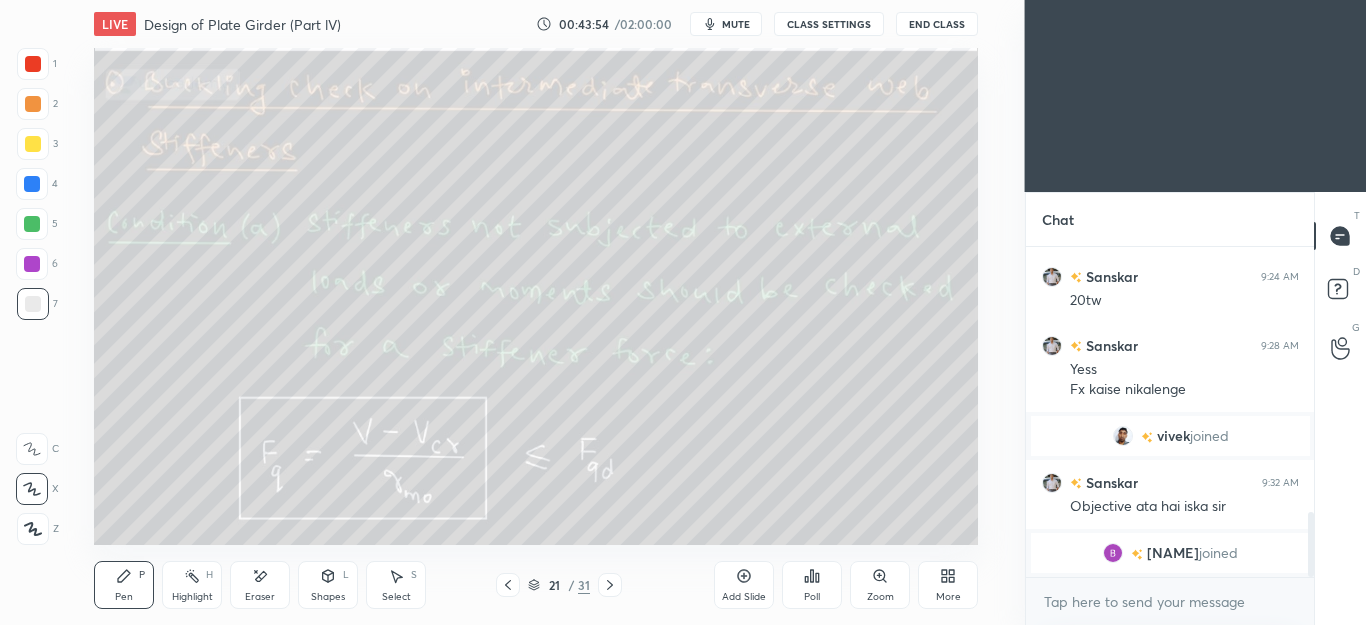 click at bounding box center [32, 184] 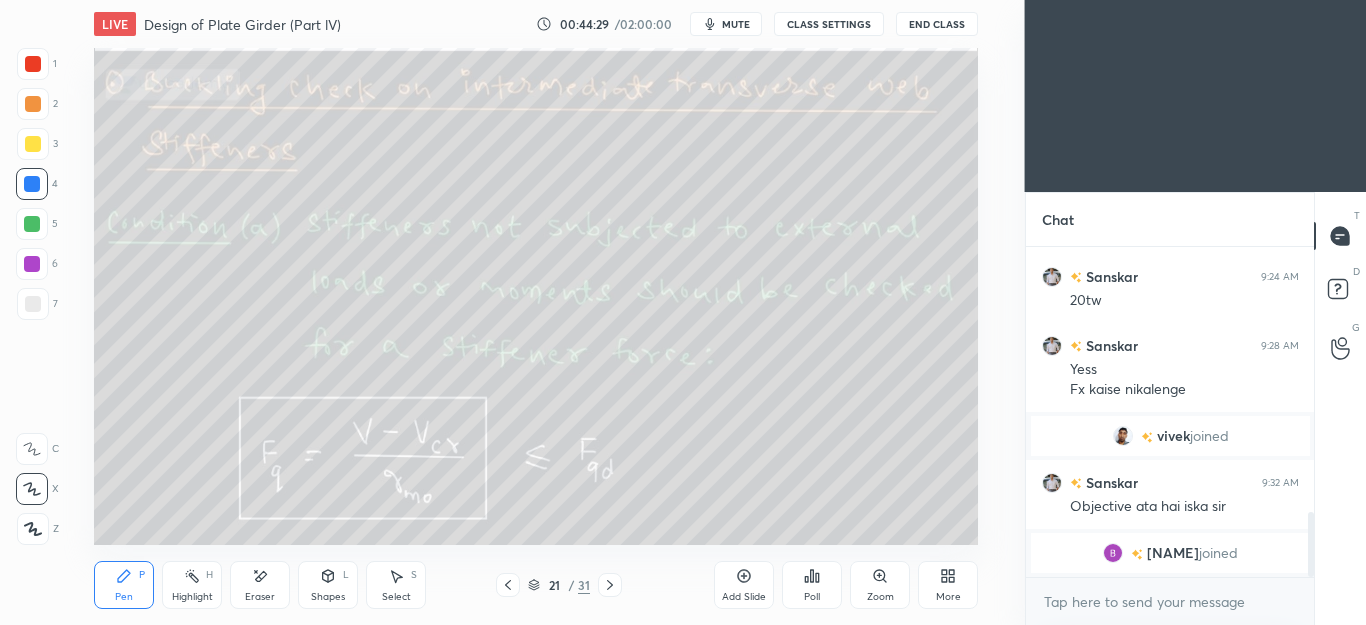 click on "Select S" at bounding box center [396, 585] 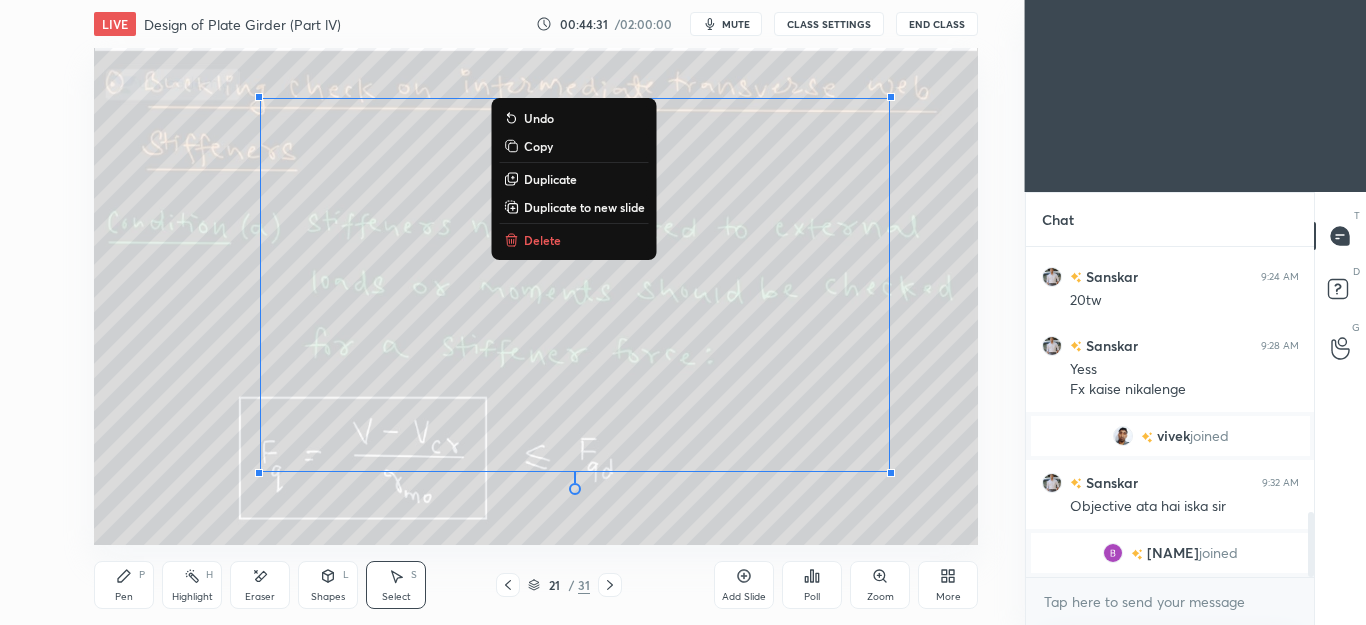 click on "Delete" at bounding box center [542, 240] 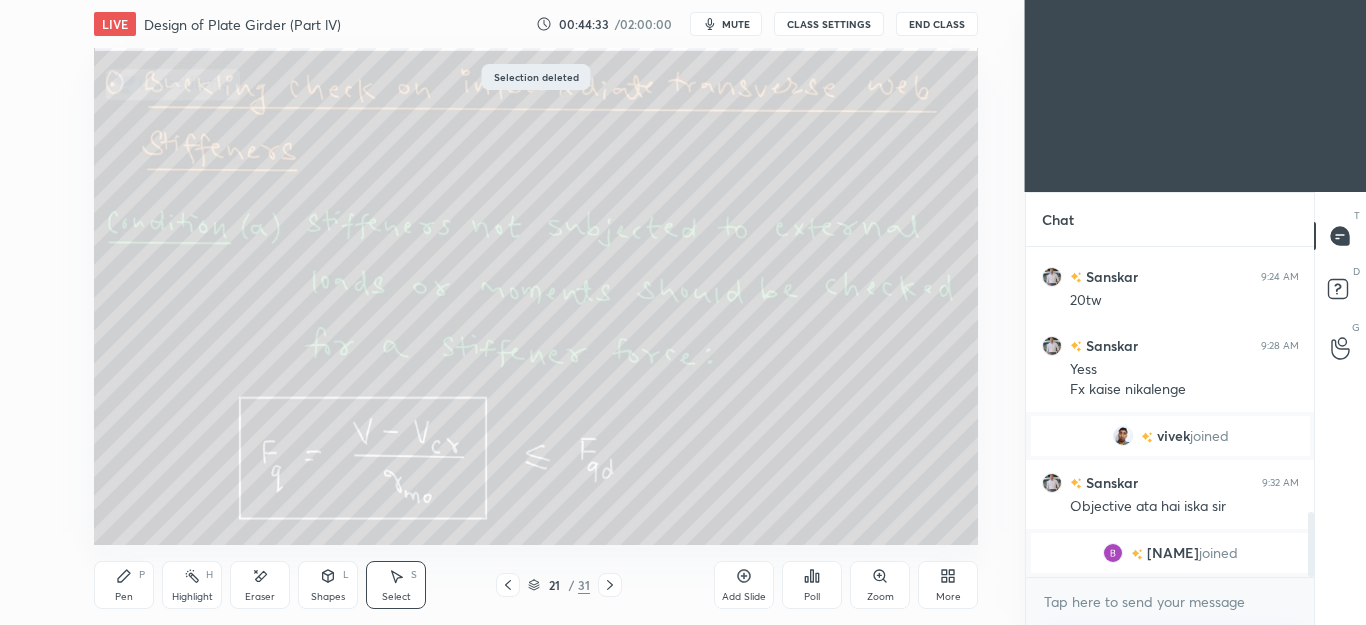 click 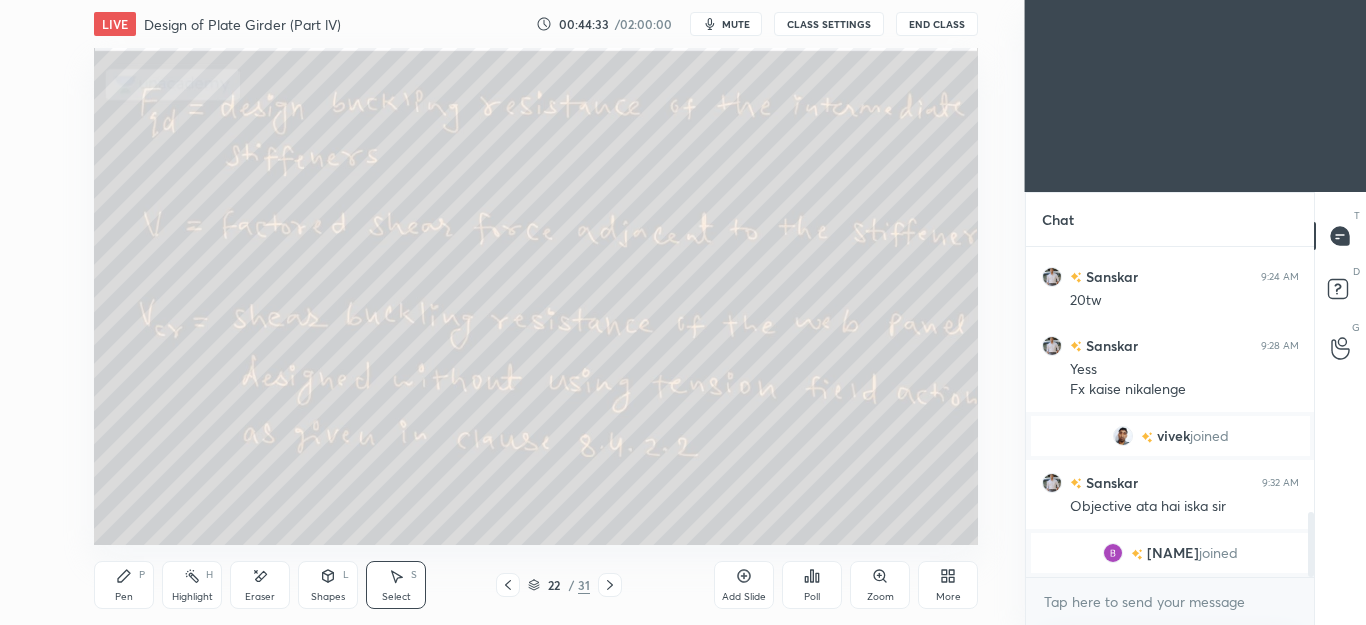 click 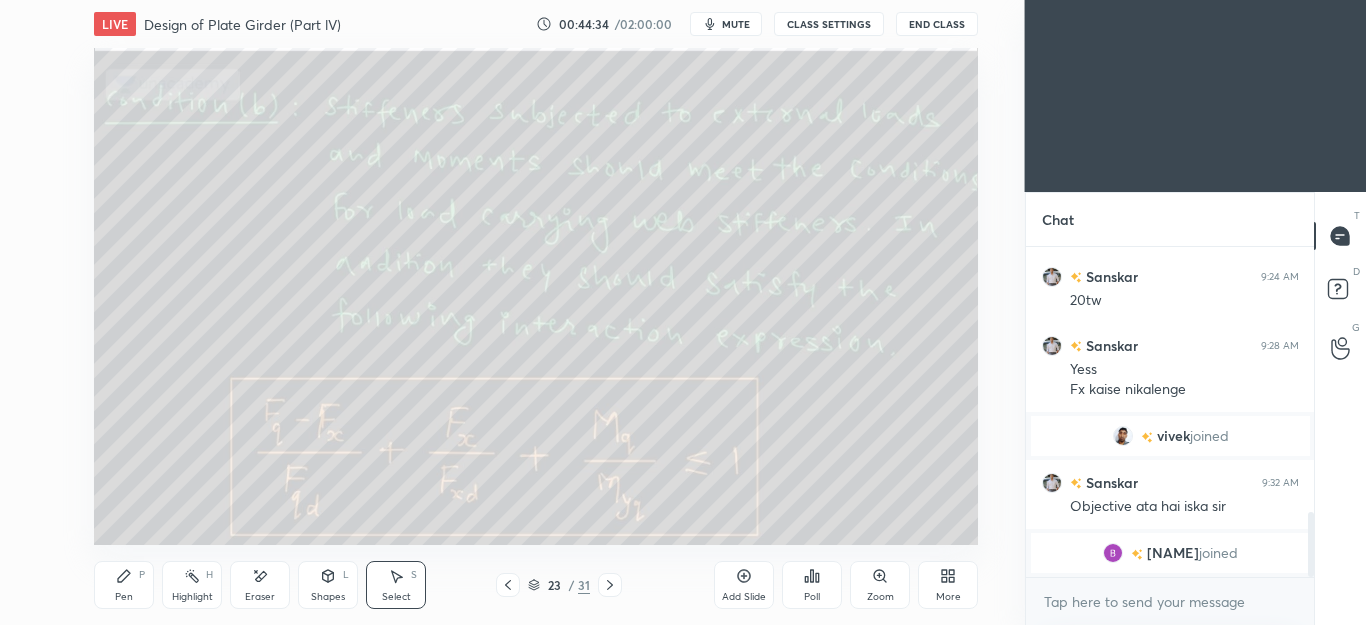 click 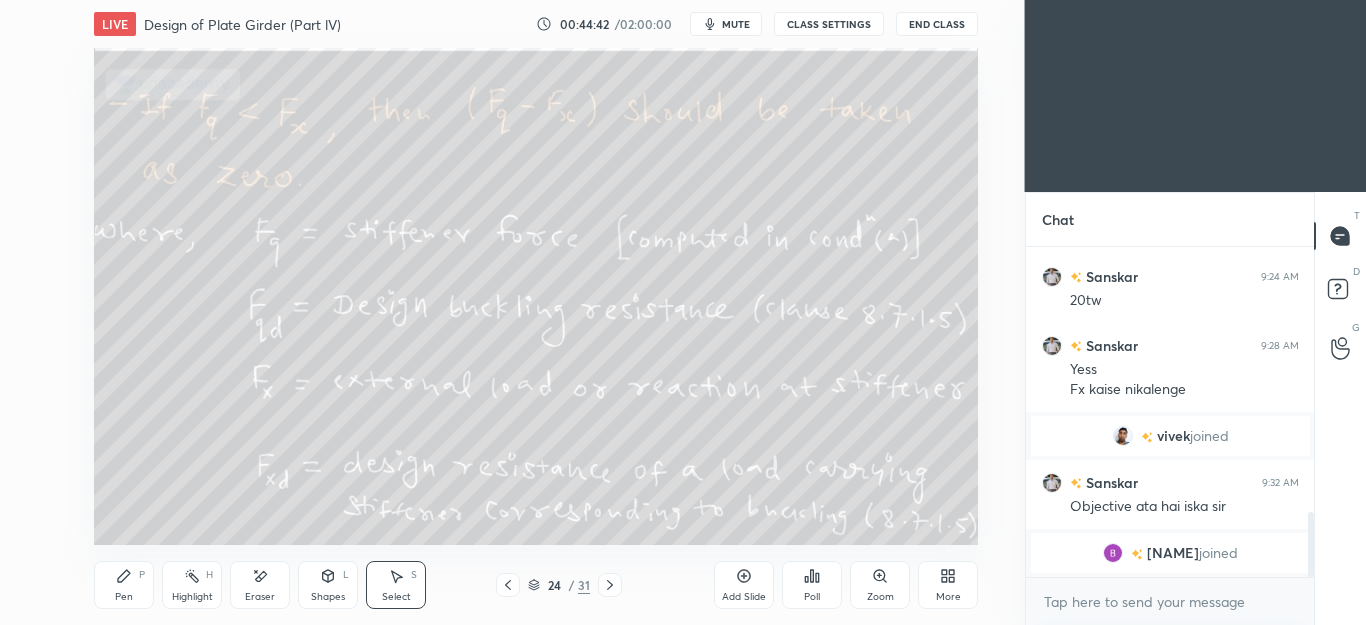 click 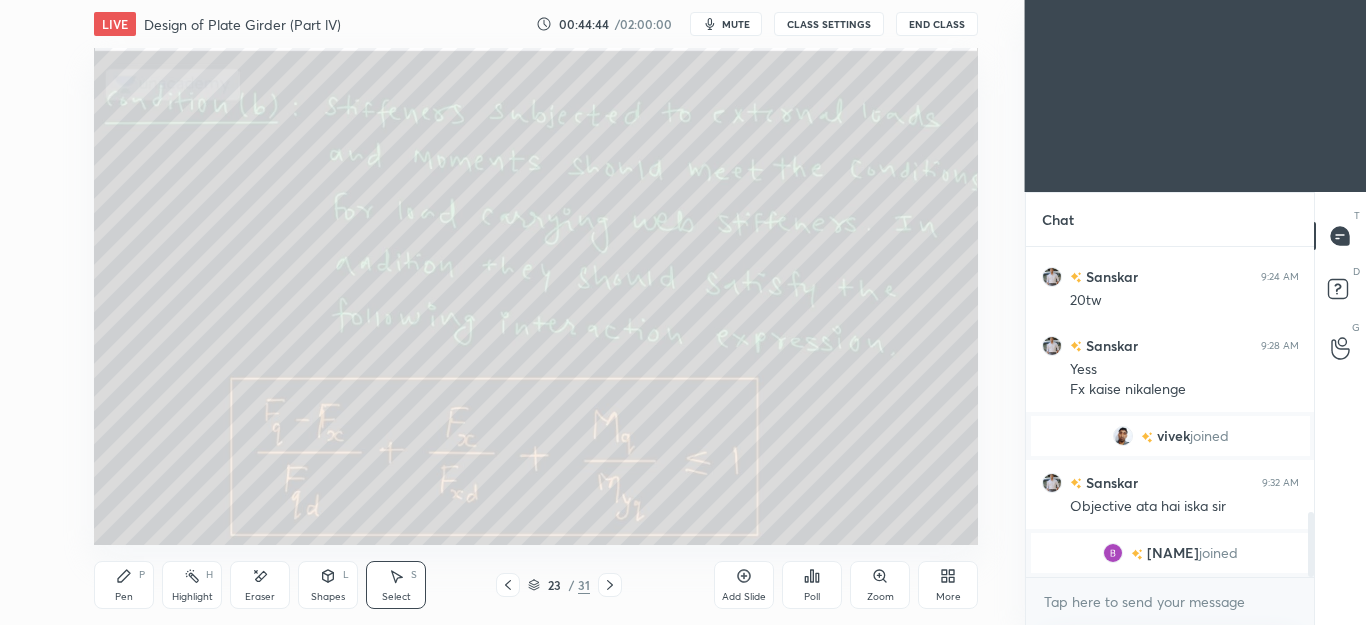 click on "Shapes L" at bounding box center [328, 585] 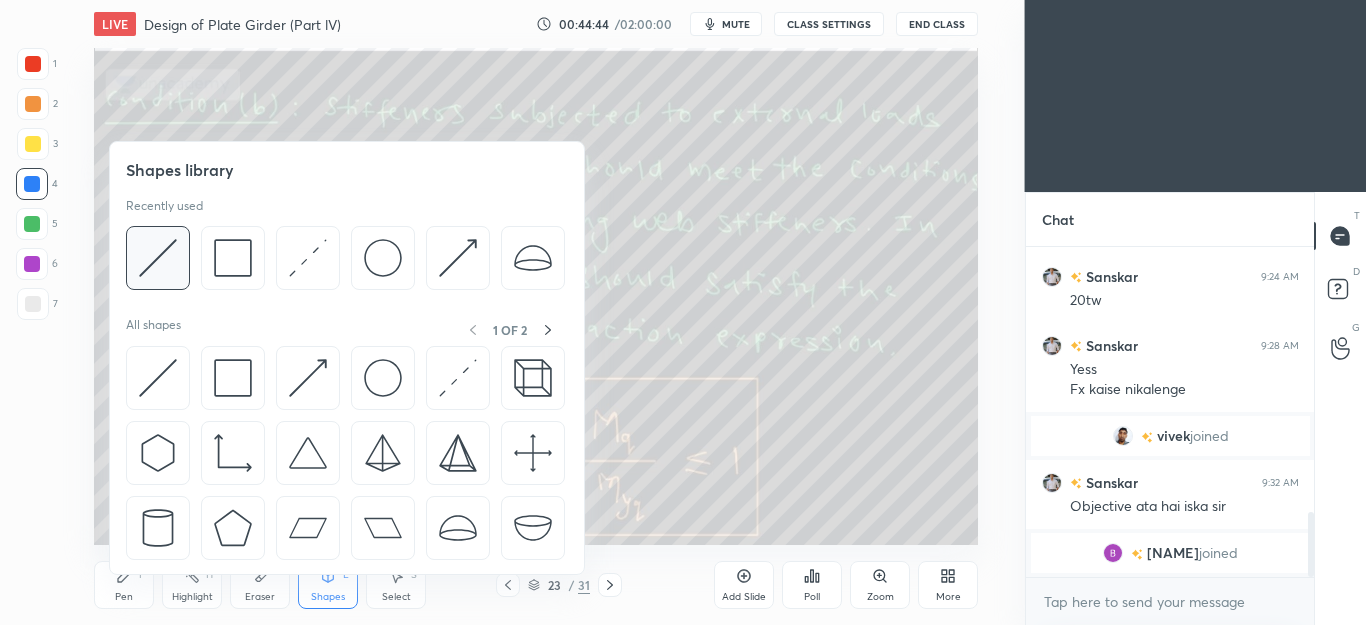 click at bounding box center [158, 258] 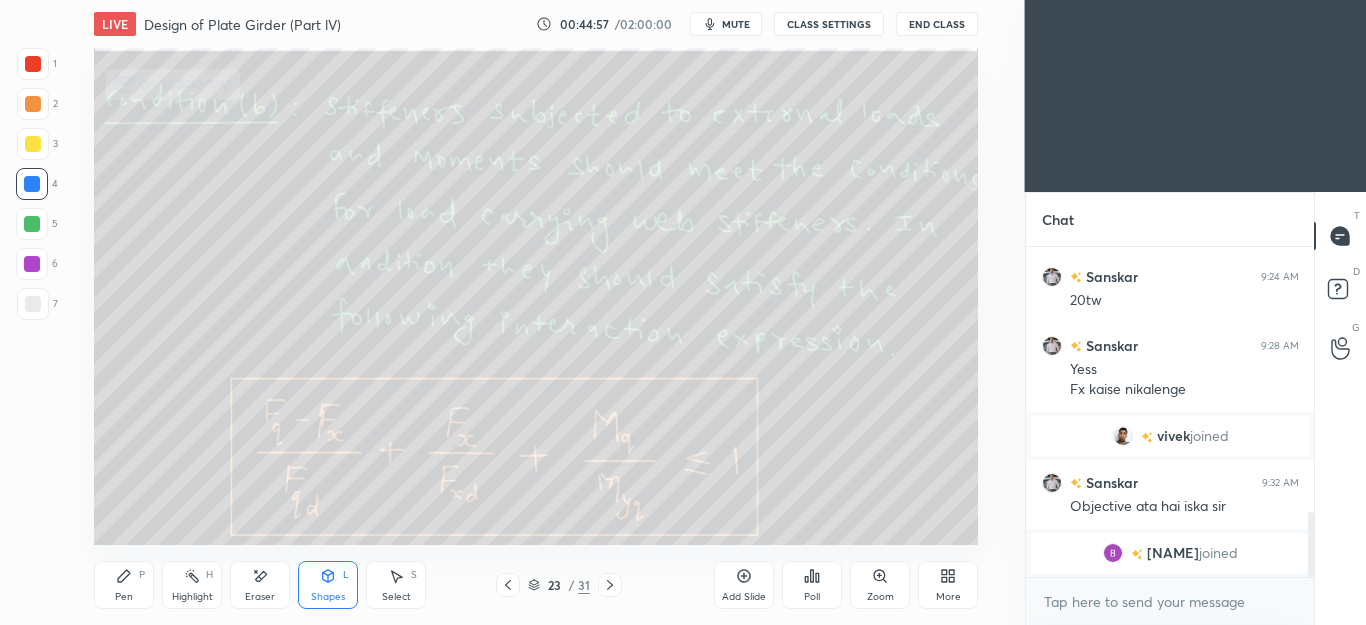 click 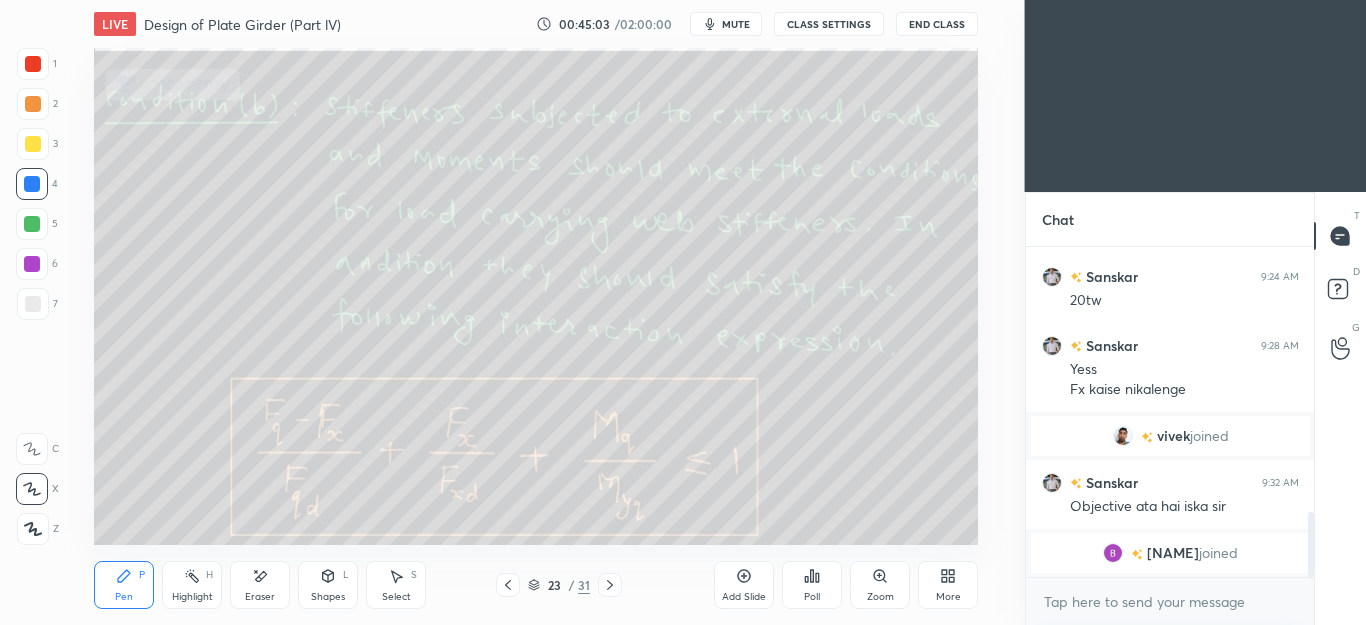click 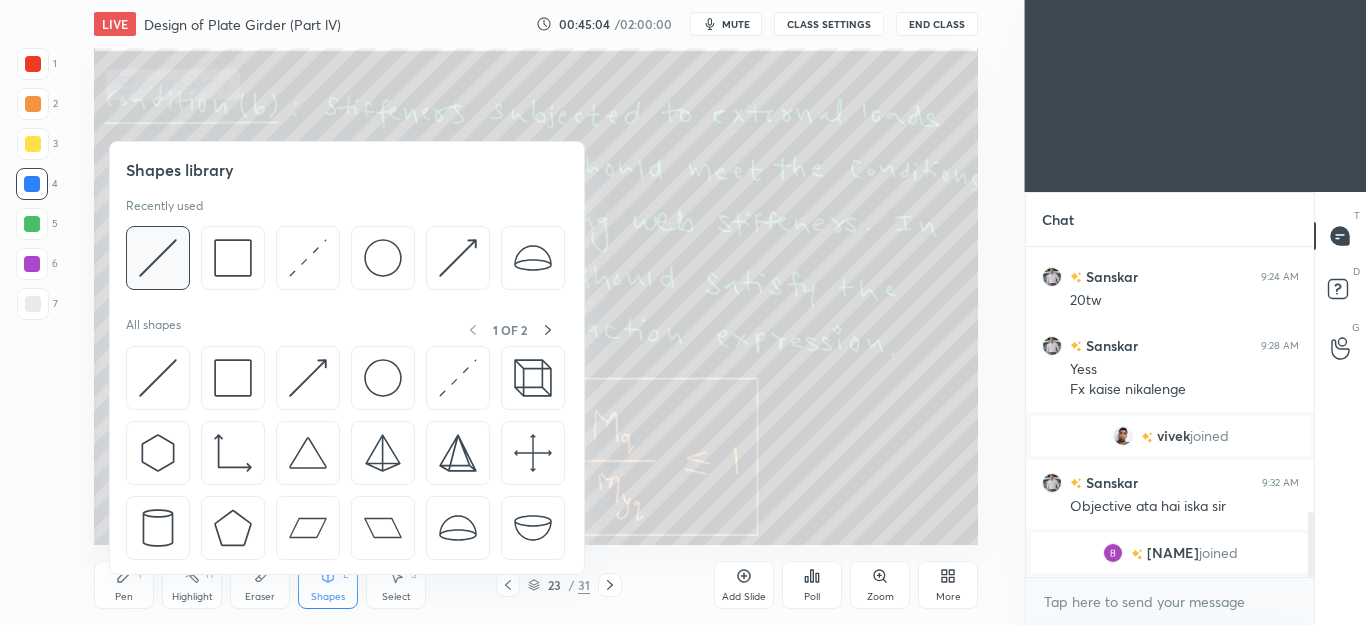 click at bounding box center (158, 258) 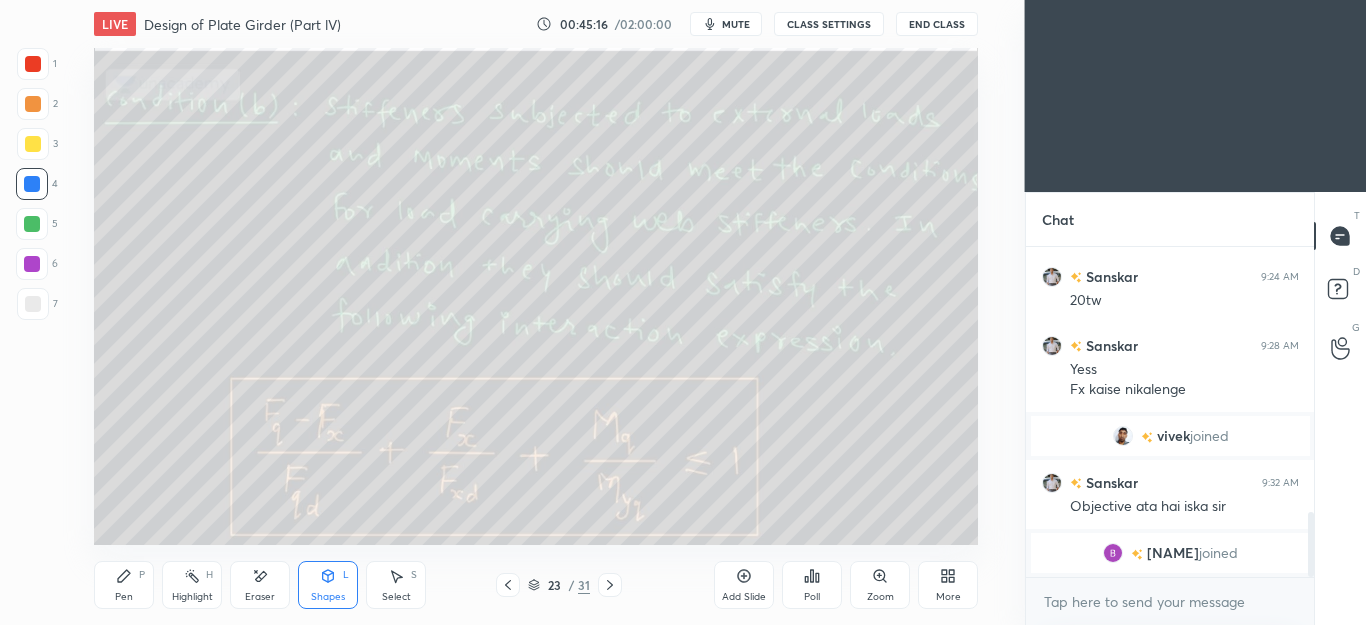 click on "Eraser" at bounding box center (260, 585) 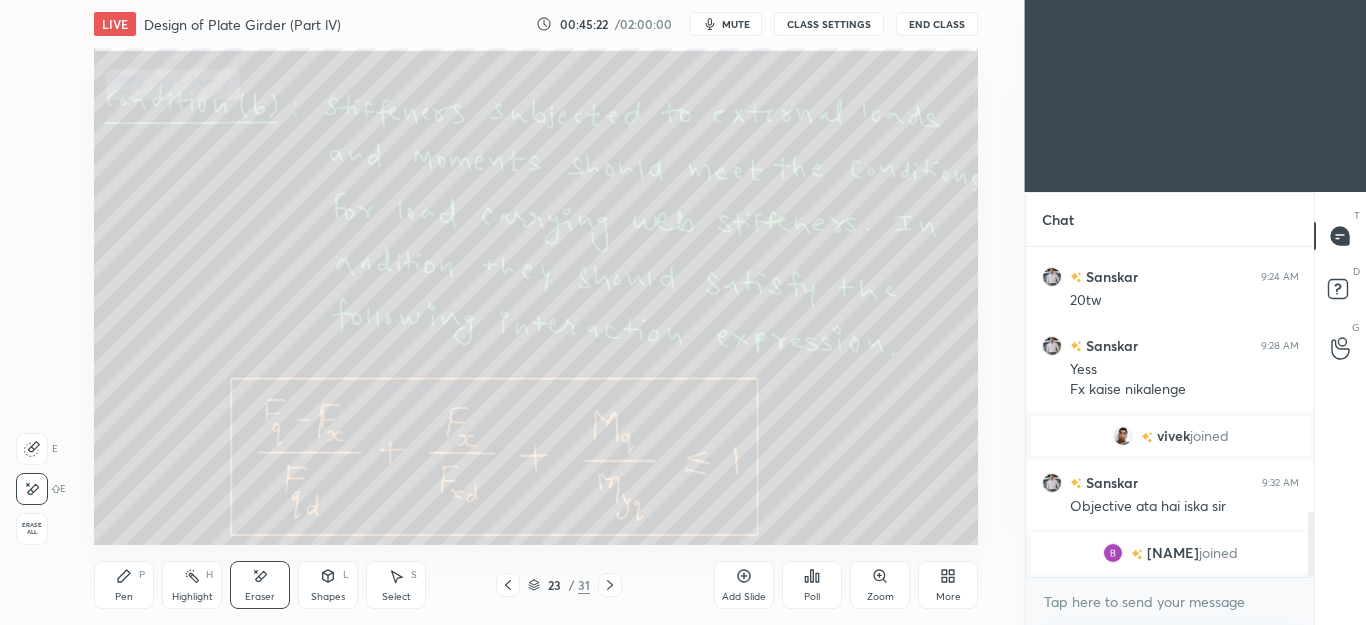 click 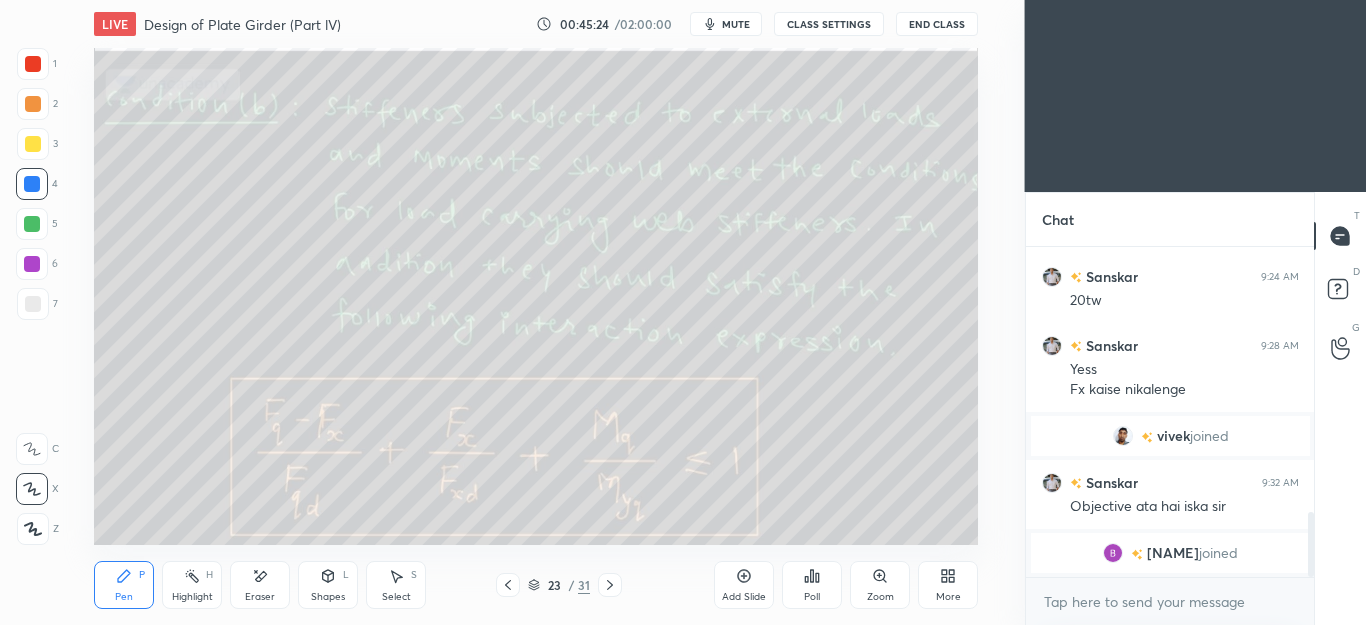 click at bounding box center [33, 304] 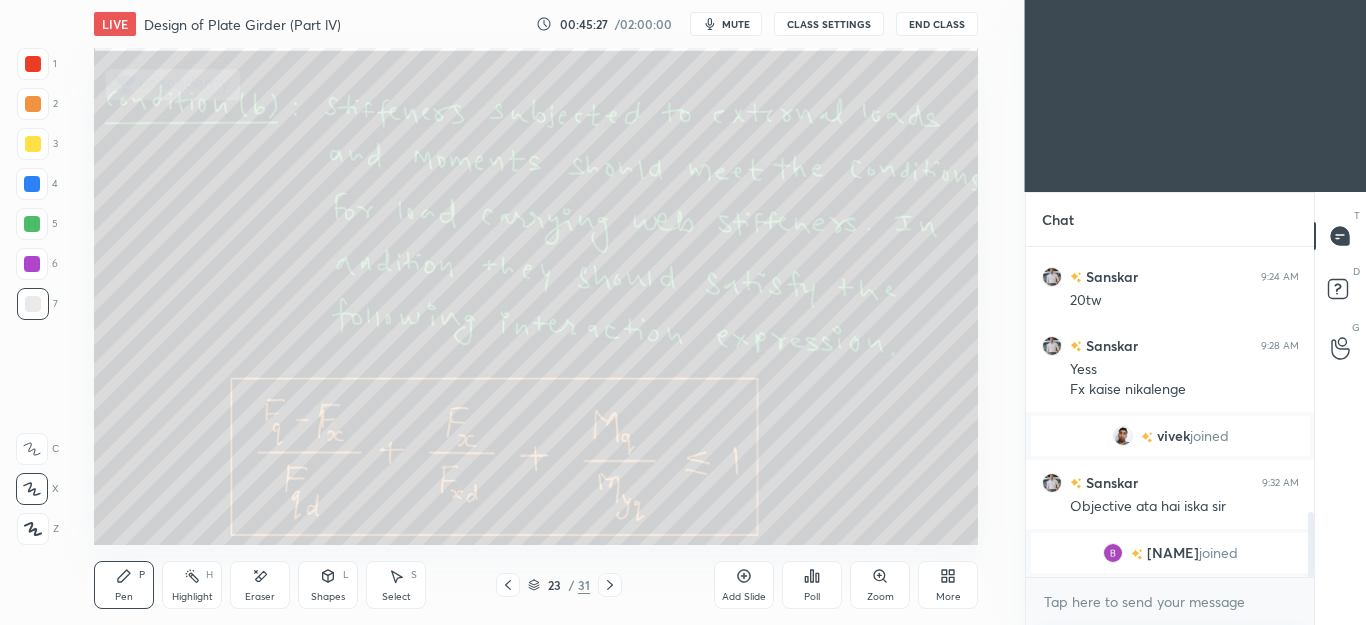 click on "2" at bounding box center [37, 108] 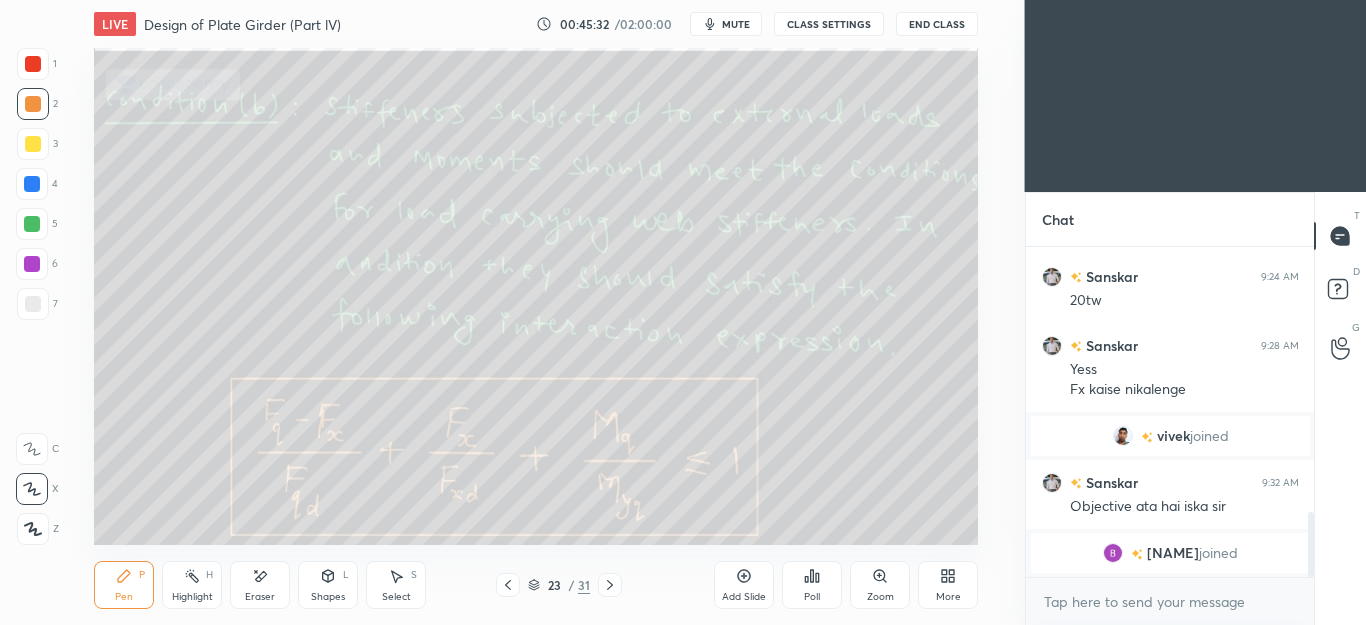 click on "Eraser" at bounding box center [260, 585] 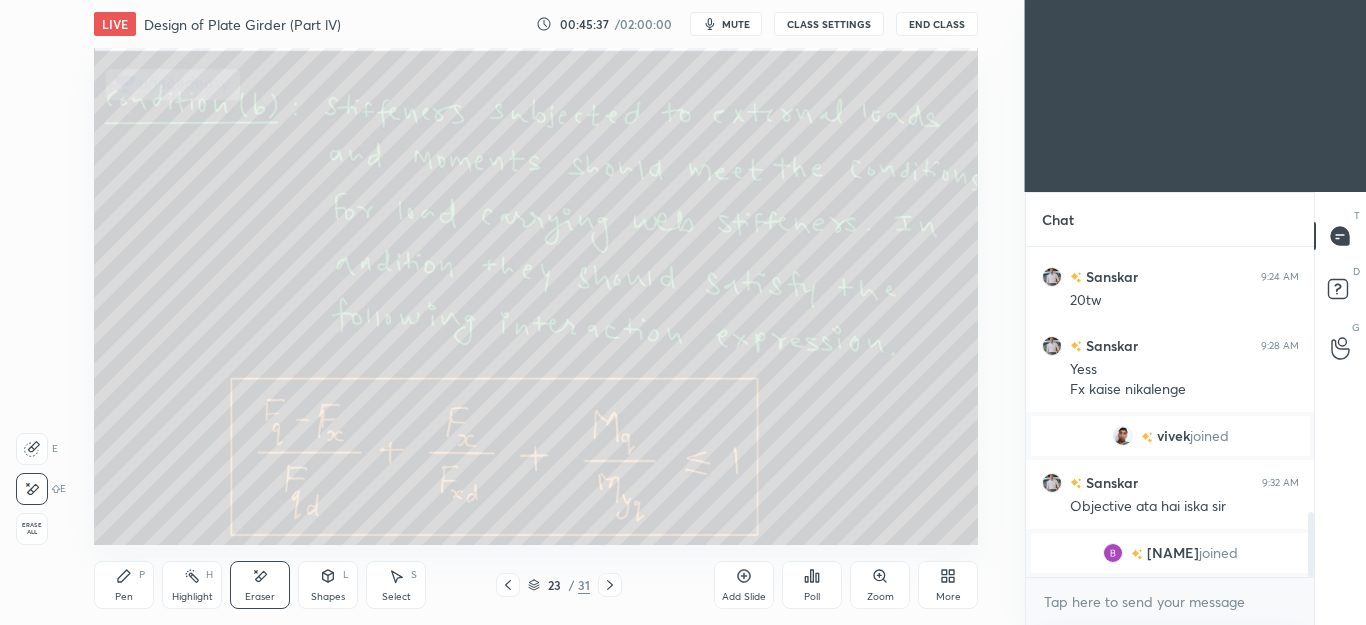 click on "Pen P" at bounding box center (124, 585) 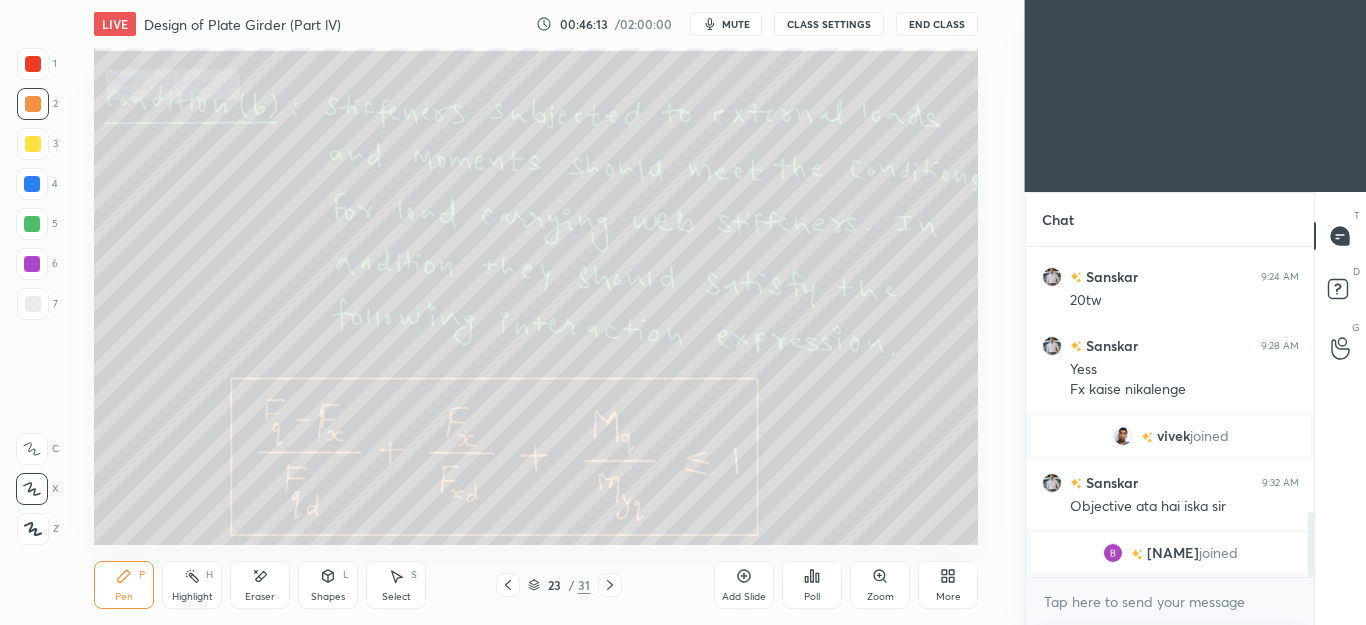 click at bounding box center [33, 304] 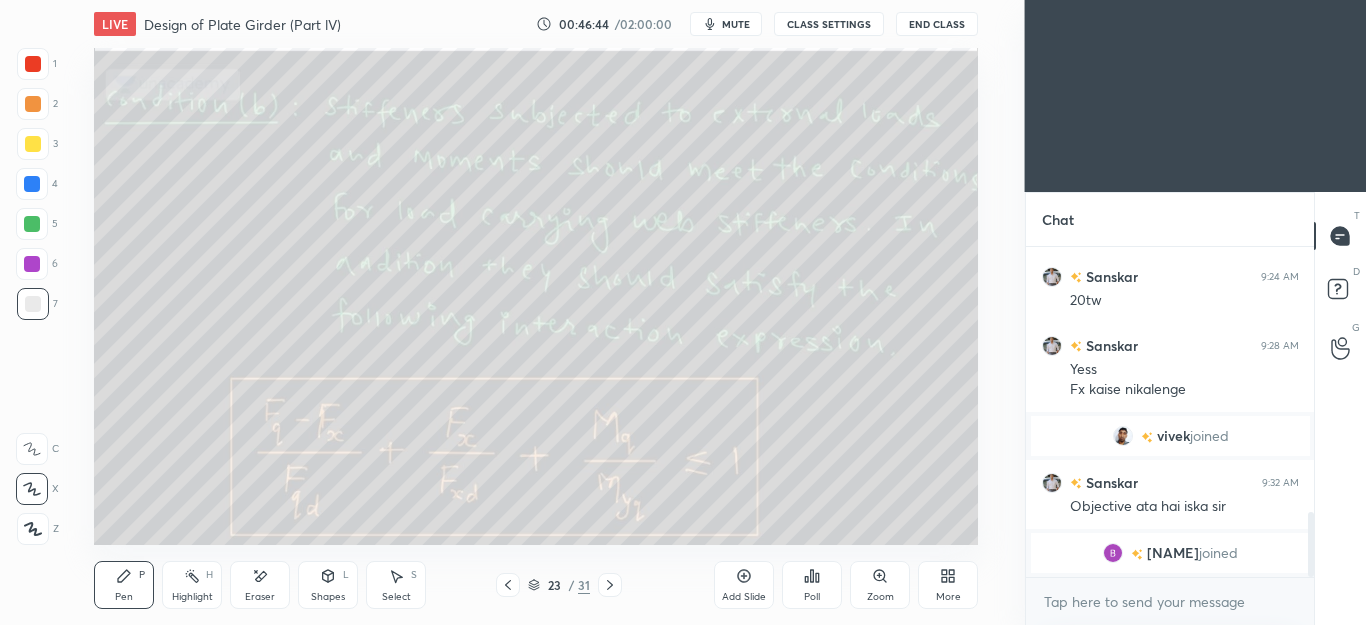click on "Eraser" at bounding box center (260, 585) 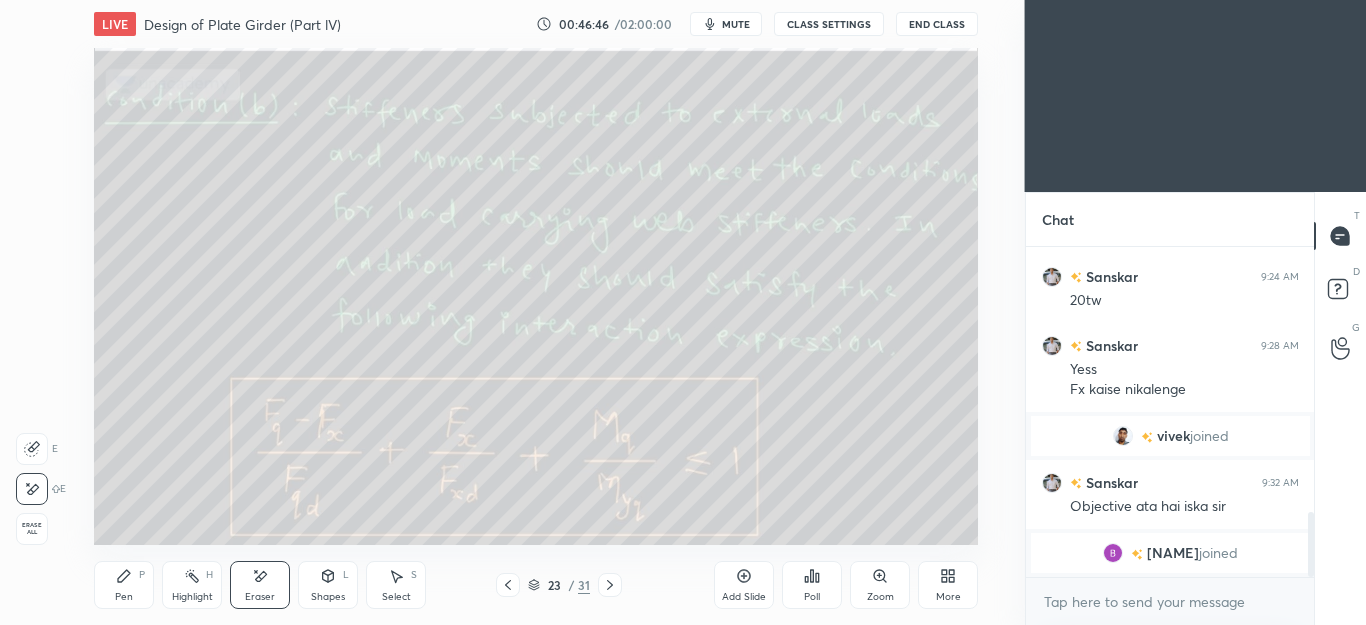 click on "Pen P" at bounding box center [124, 585] 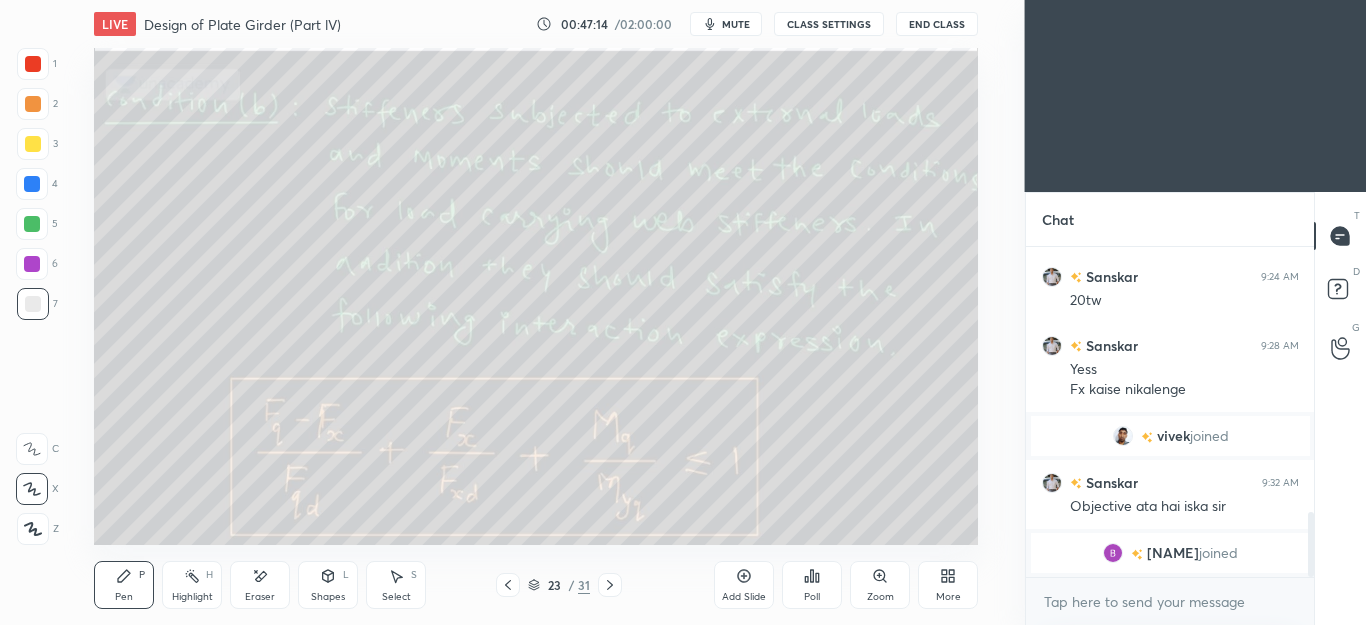 click on "Eraser" at bounding box center (260, 597) 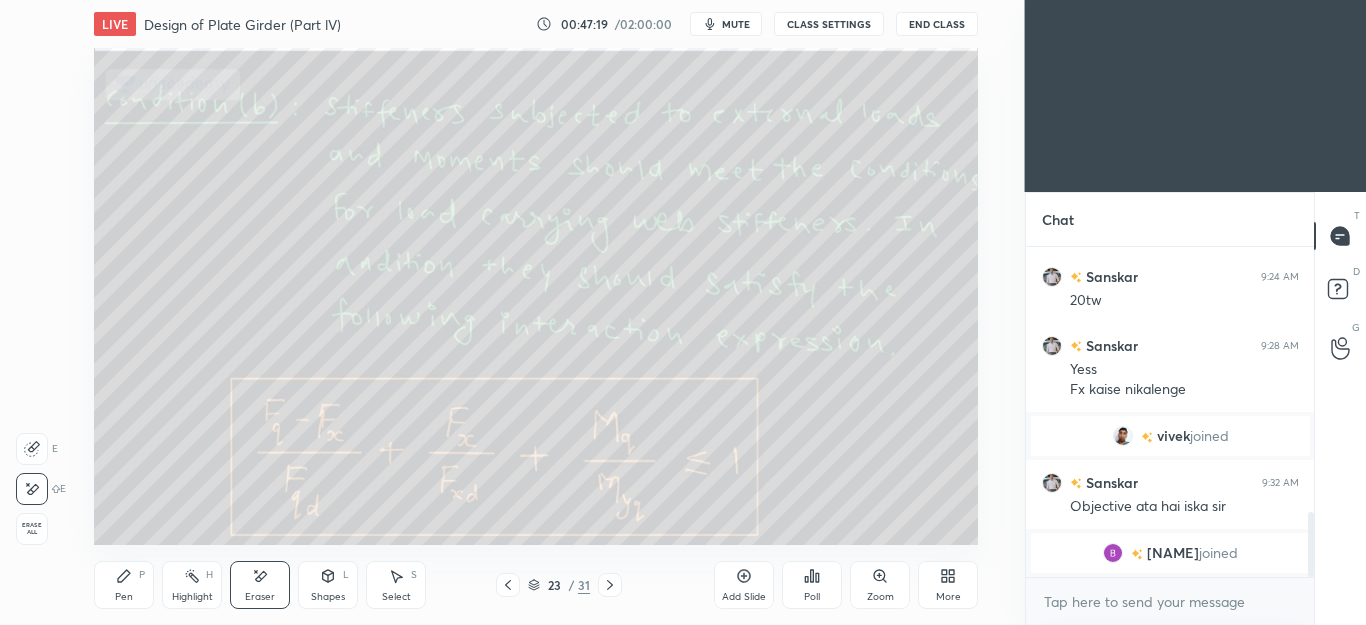 click 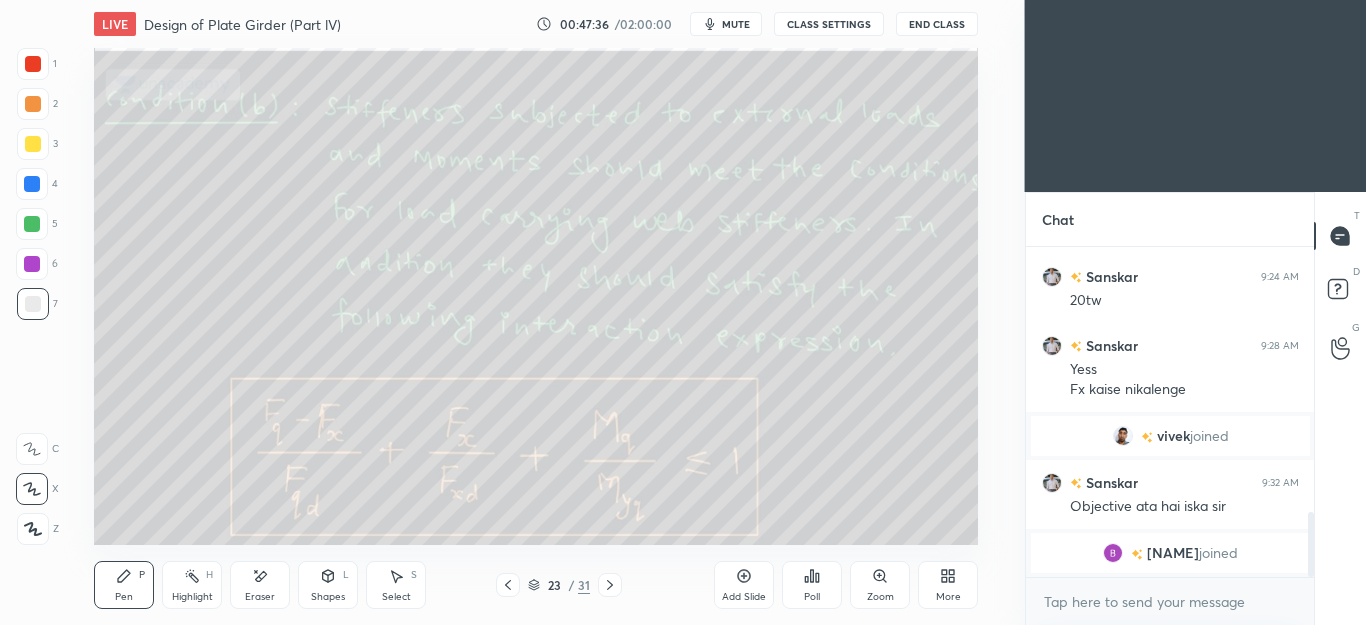 click 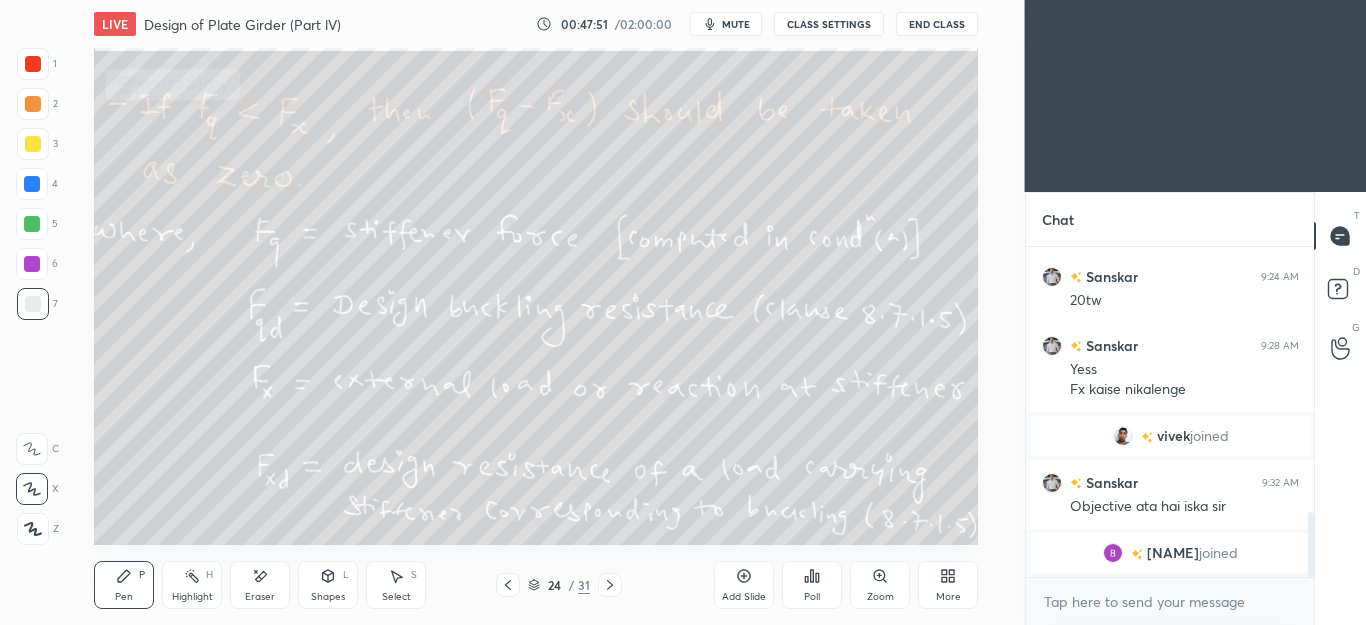 click 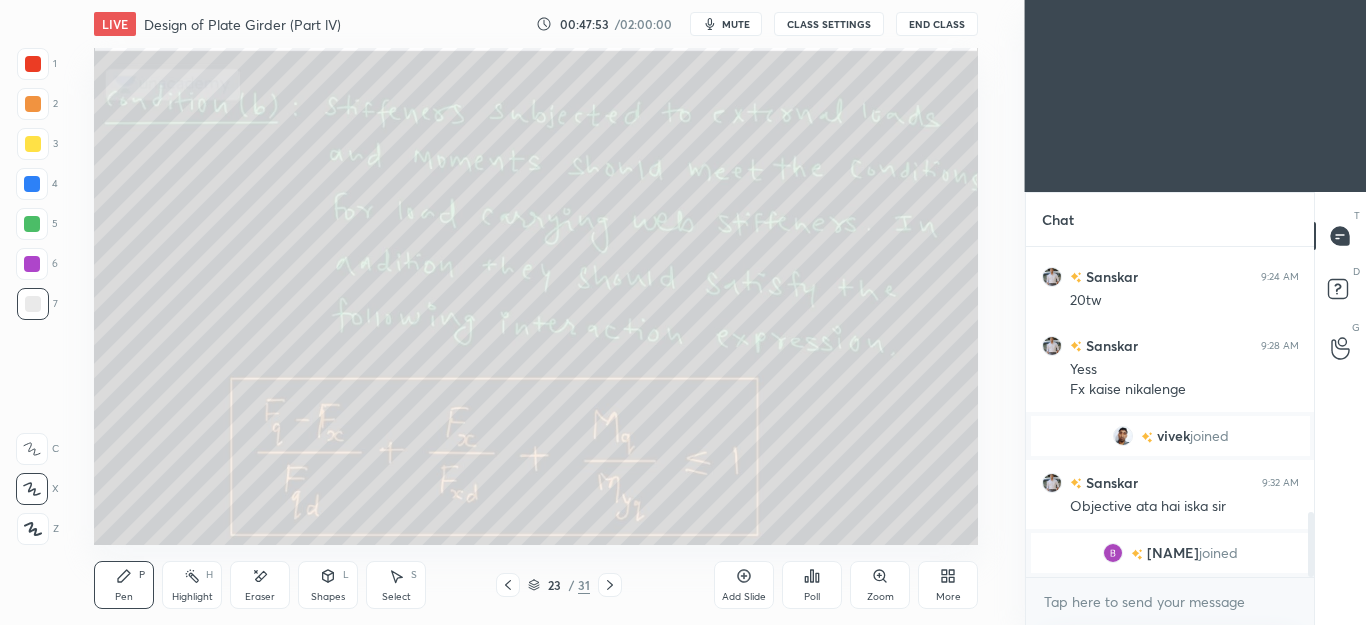 click at bounding box center [33, 144] 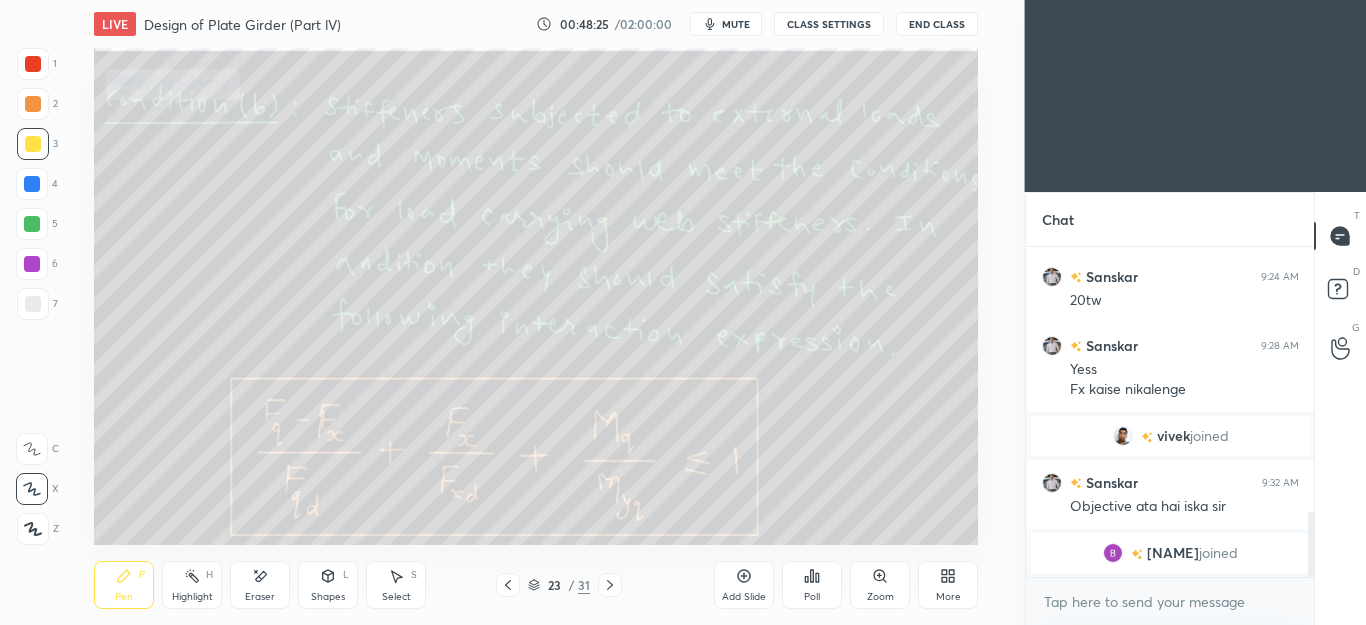 click at bounding box center [33, 304] 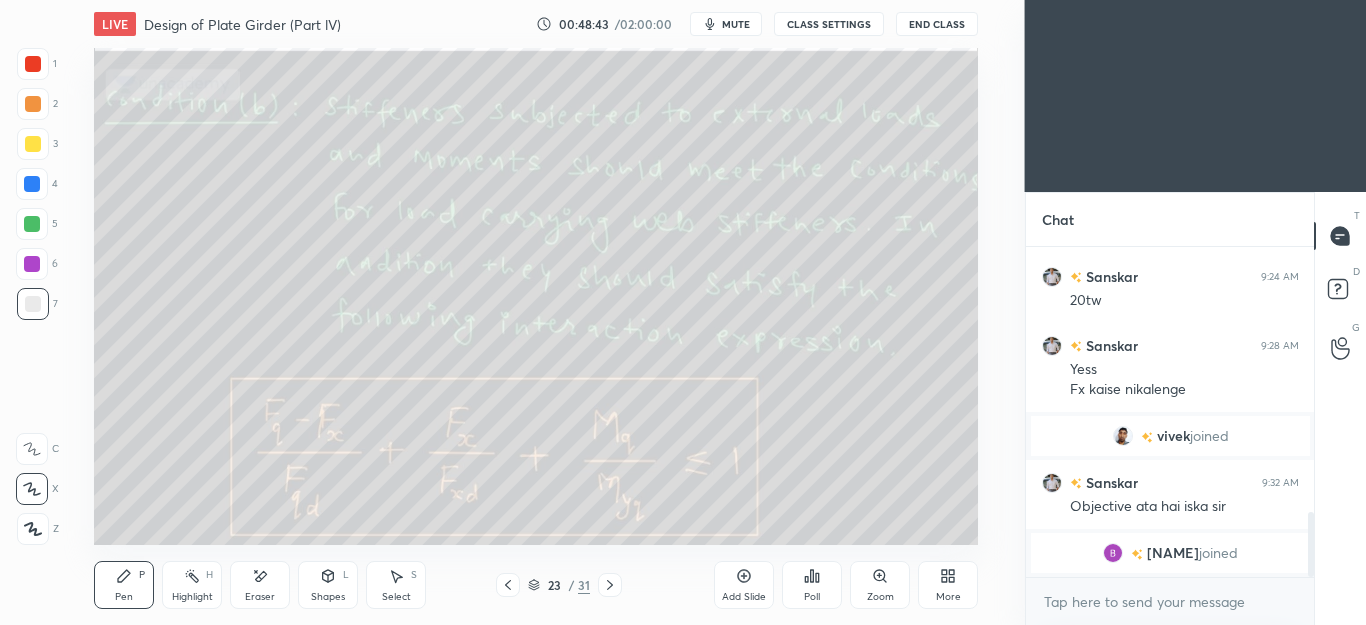 click 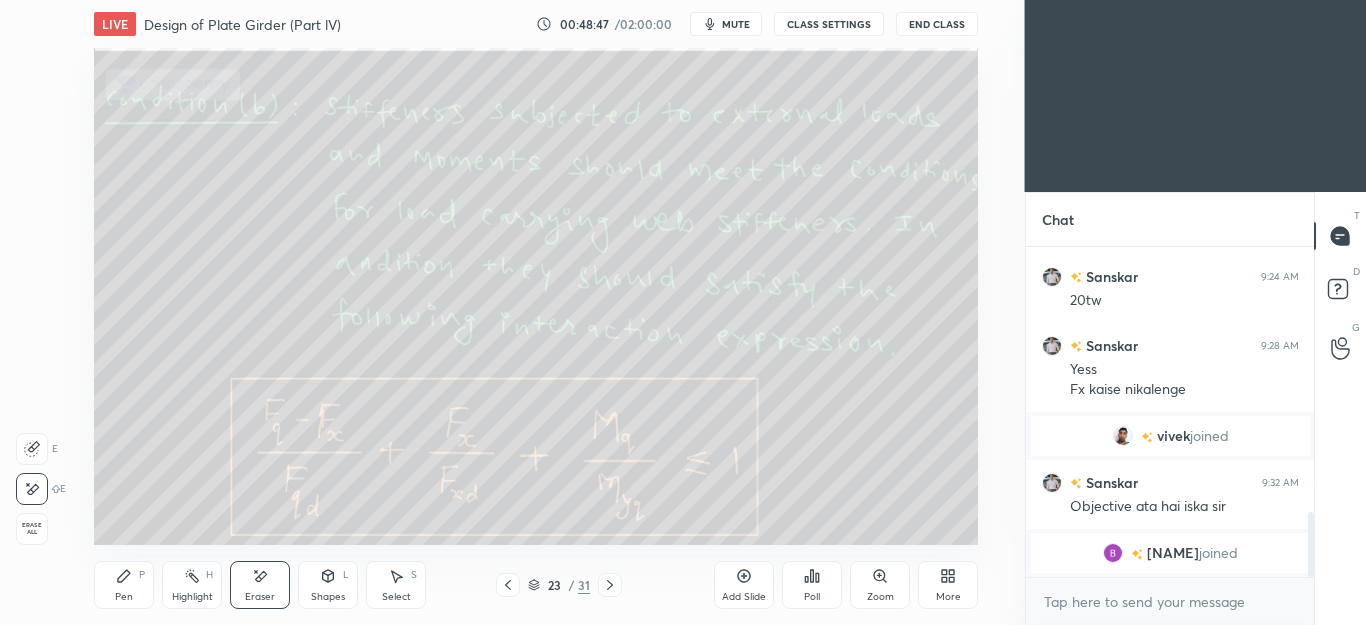 click on "Pen P" at bounding box center [124, 585] 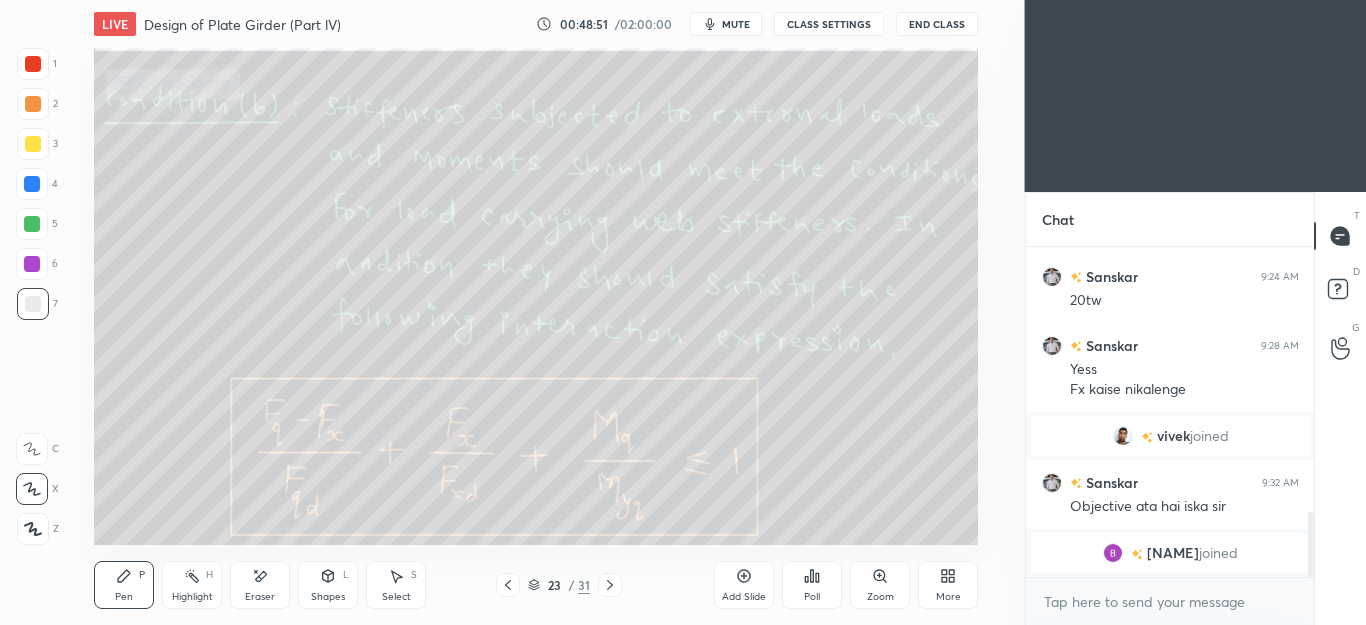 click on "Eraser" at bounding box center [260, 585] 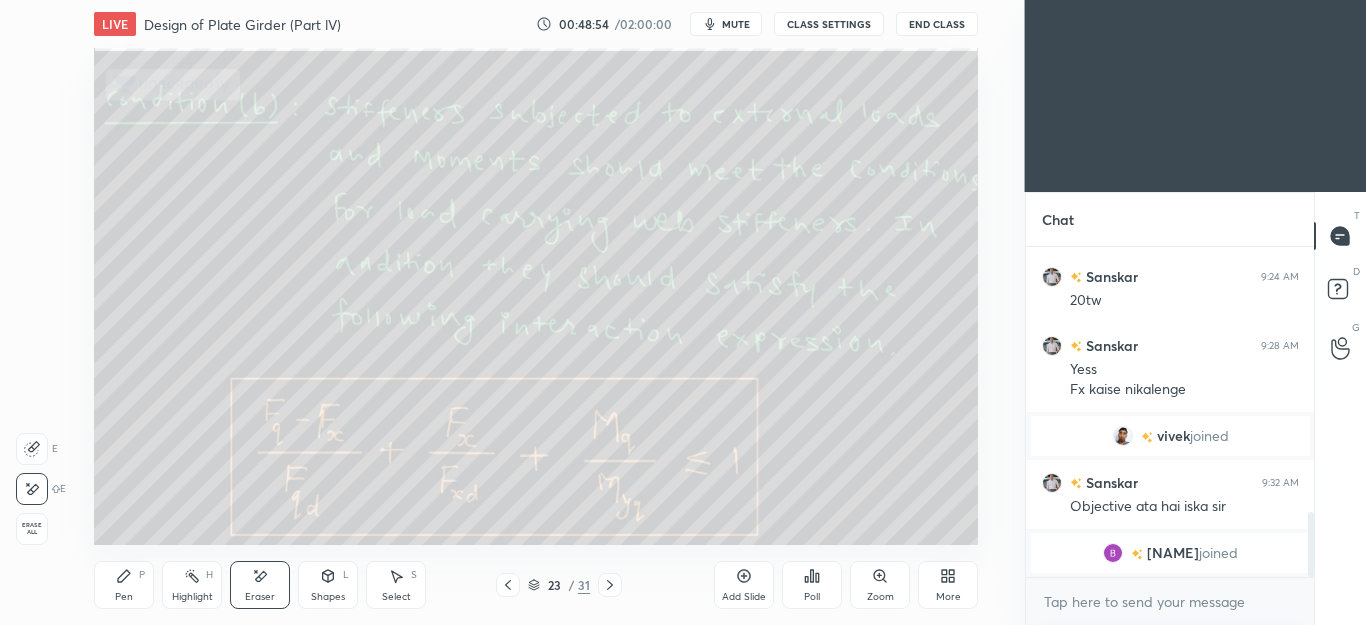click on "Pen P" at bounding box center (124, 585) 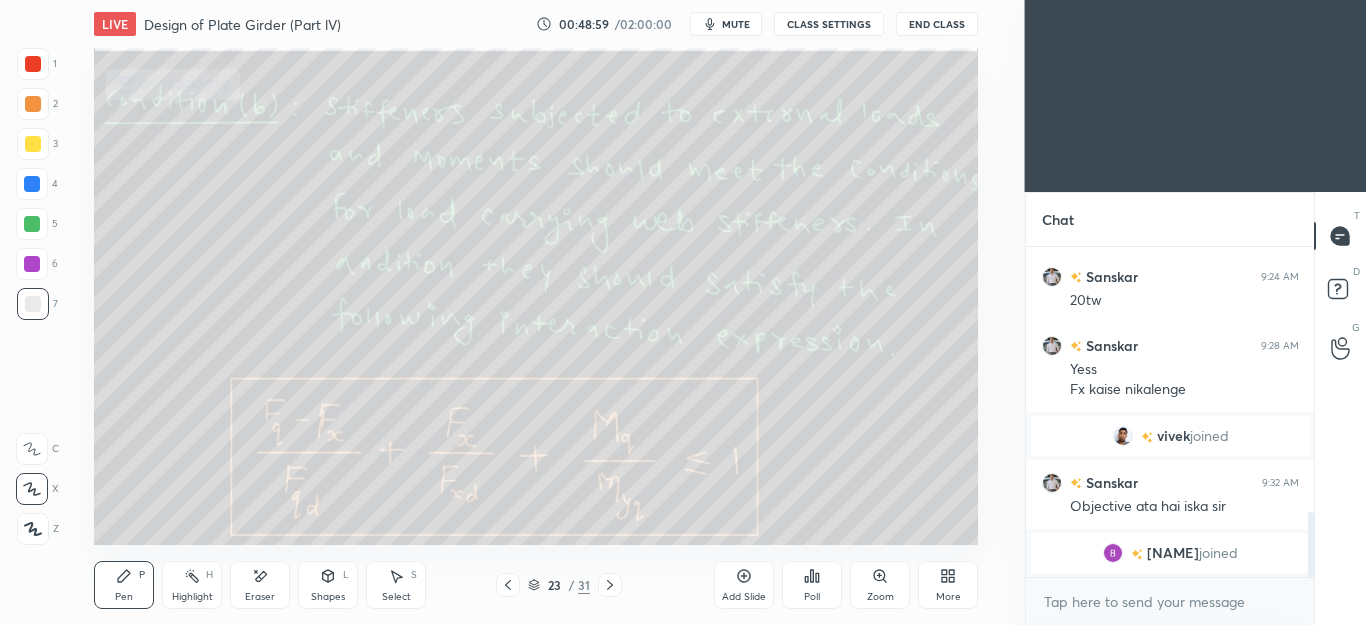 click at bounding box center (33, 144) 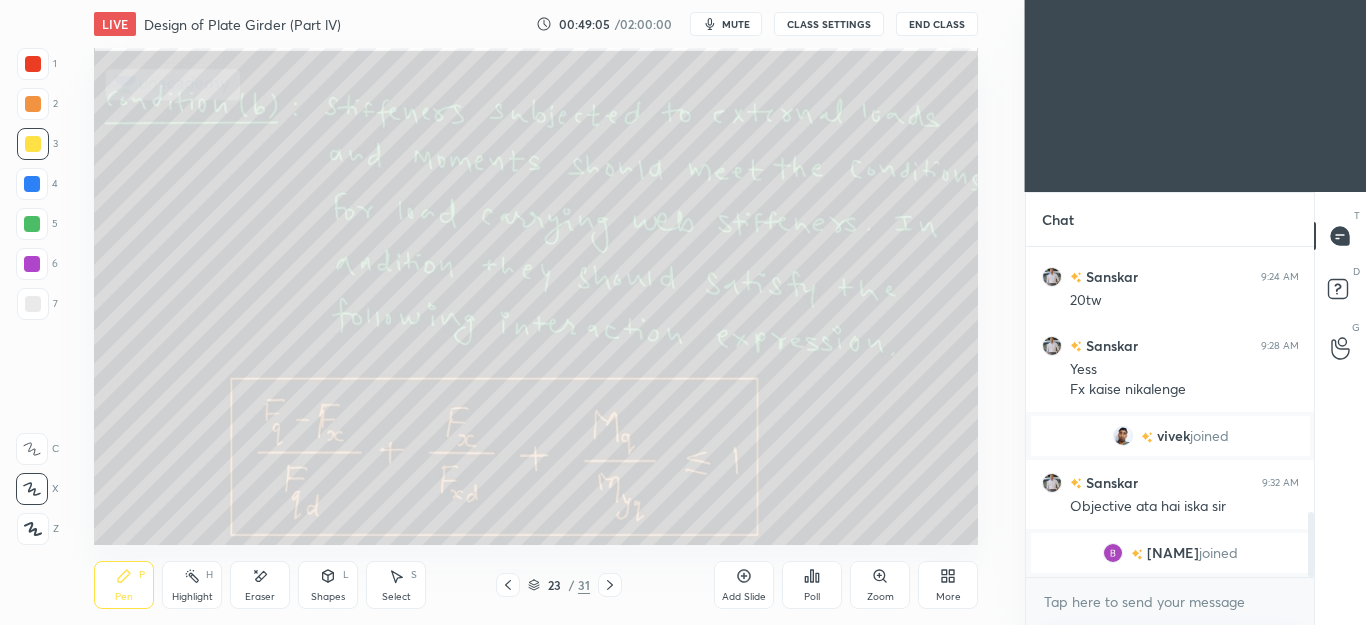 click on "Eraser" at bounding box center [260, 597] 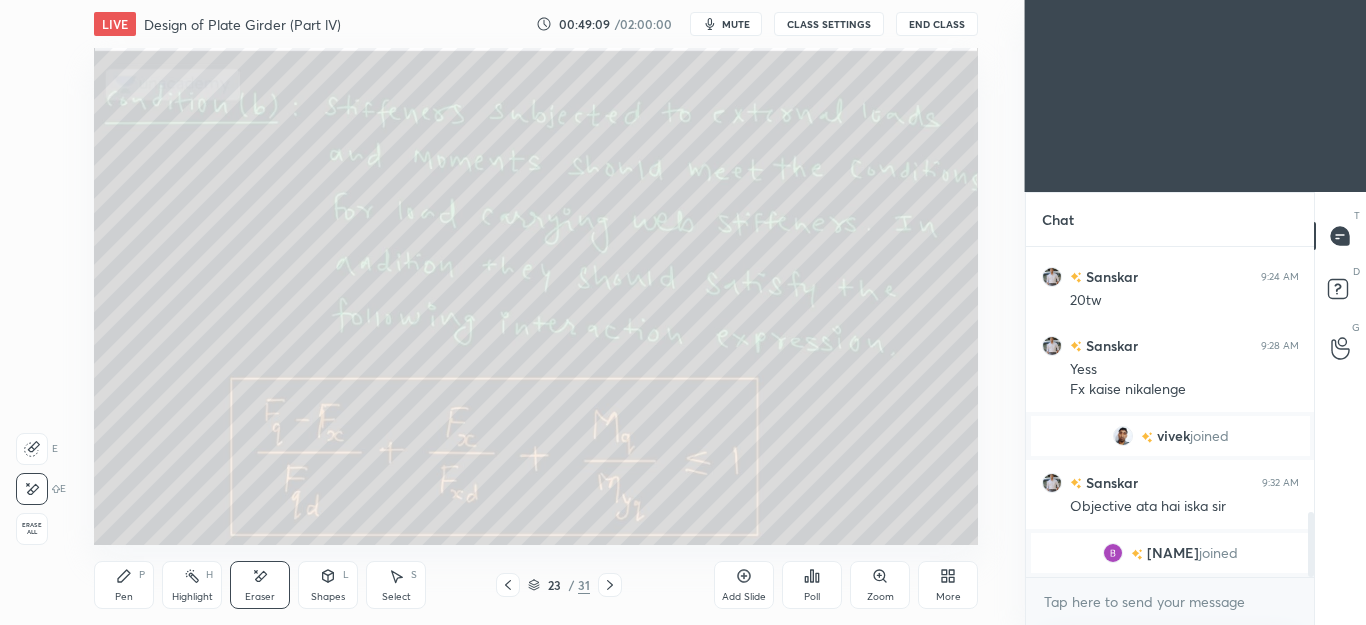 click on "Pen P" at bounding box center (124, 585) 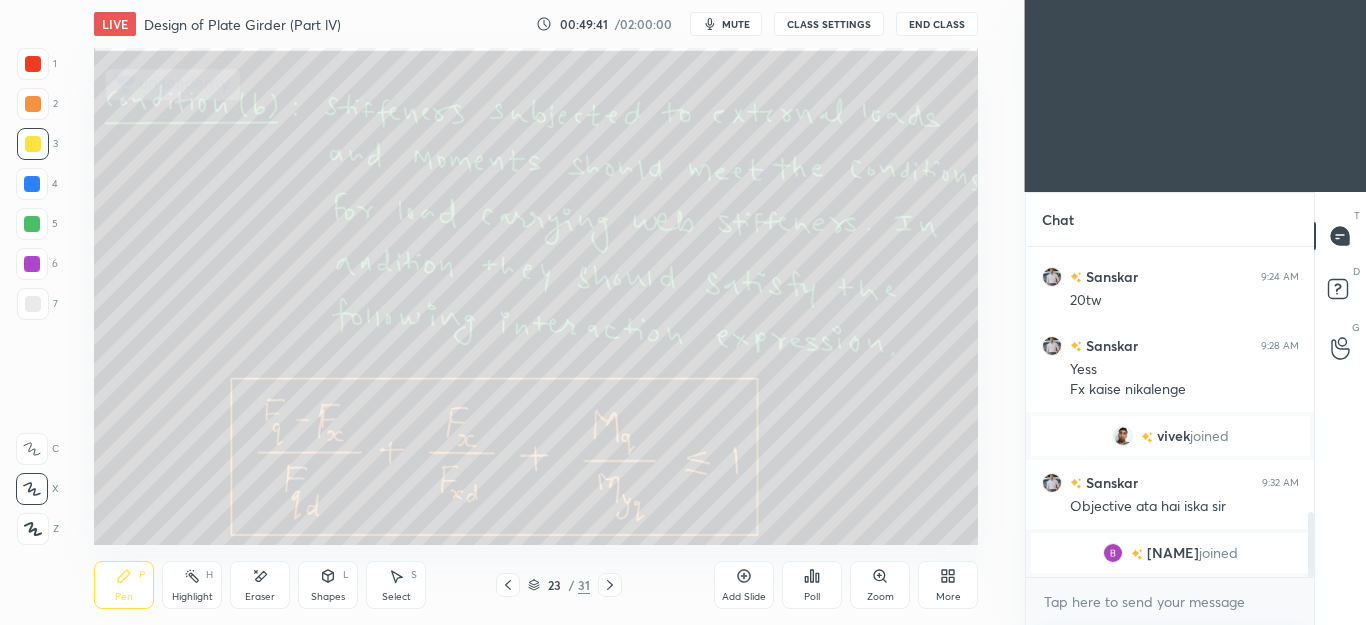 click on "Eraser" at bounding box center [260, 585] 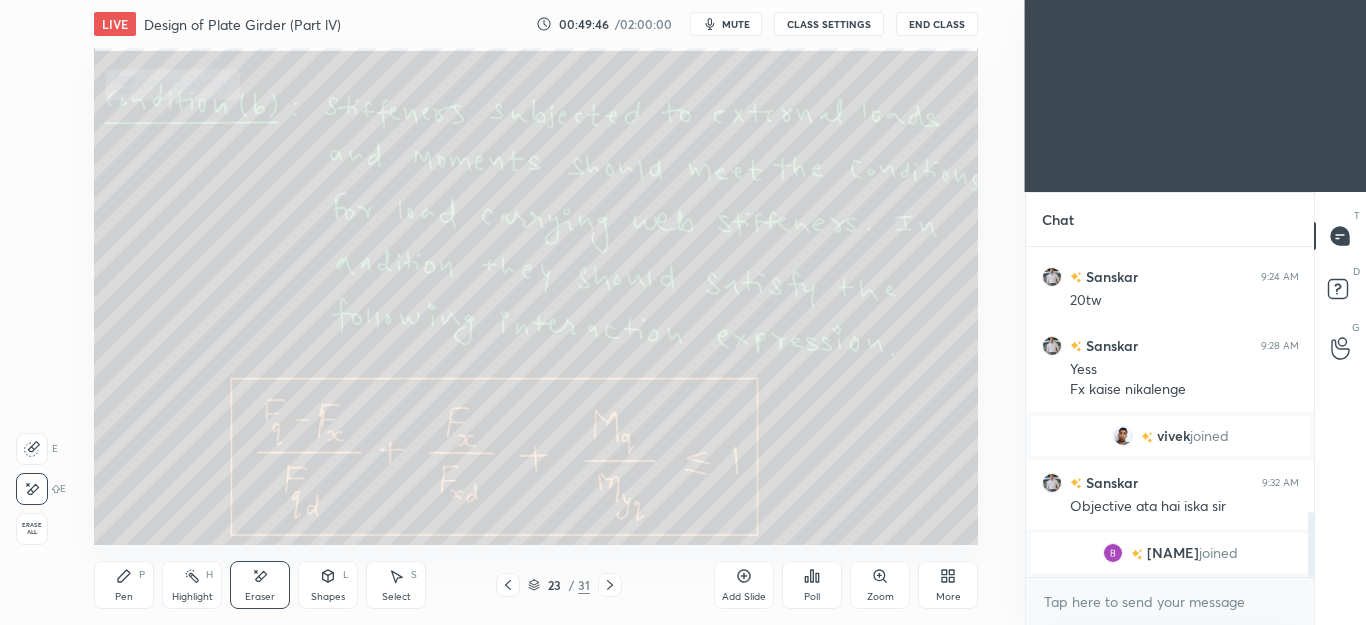 click 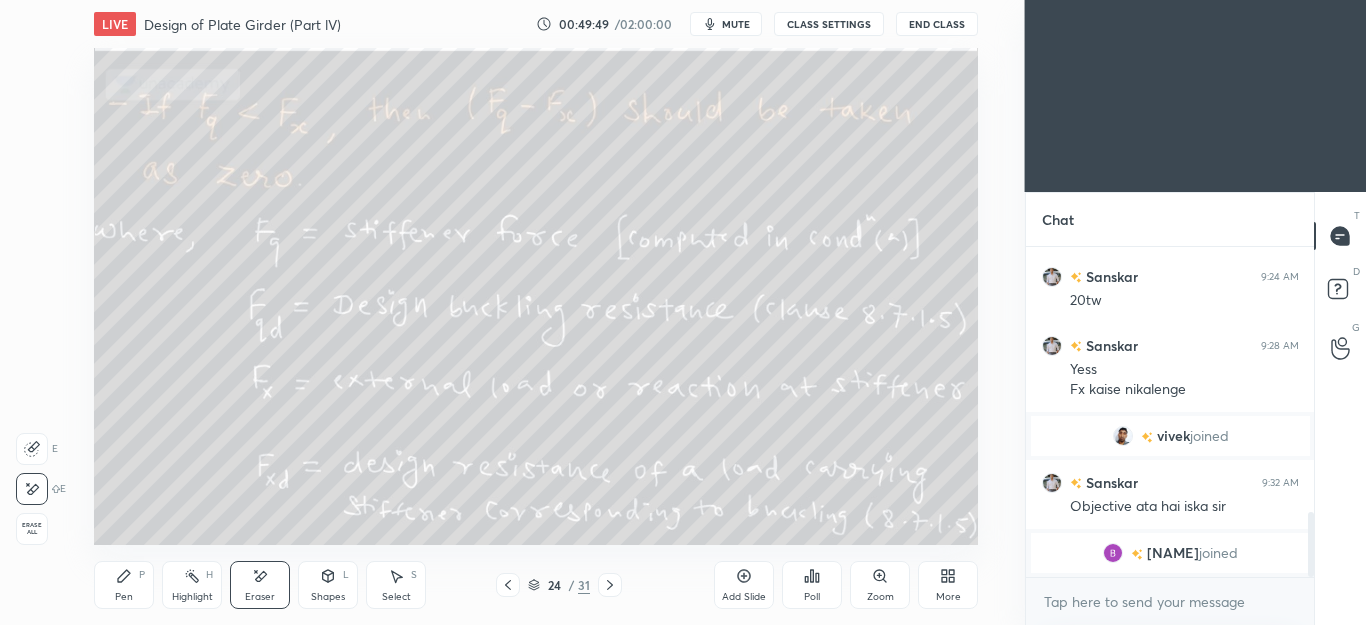 click on "Pen P" at bounding box center [124, 585] 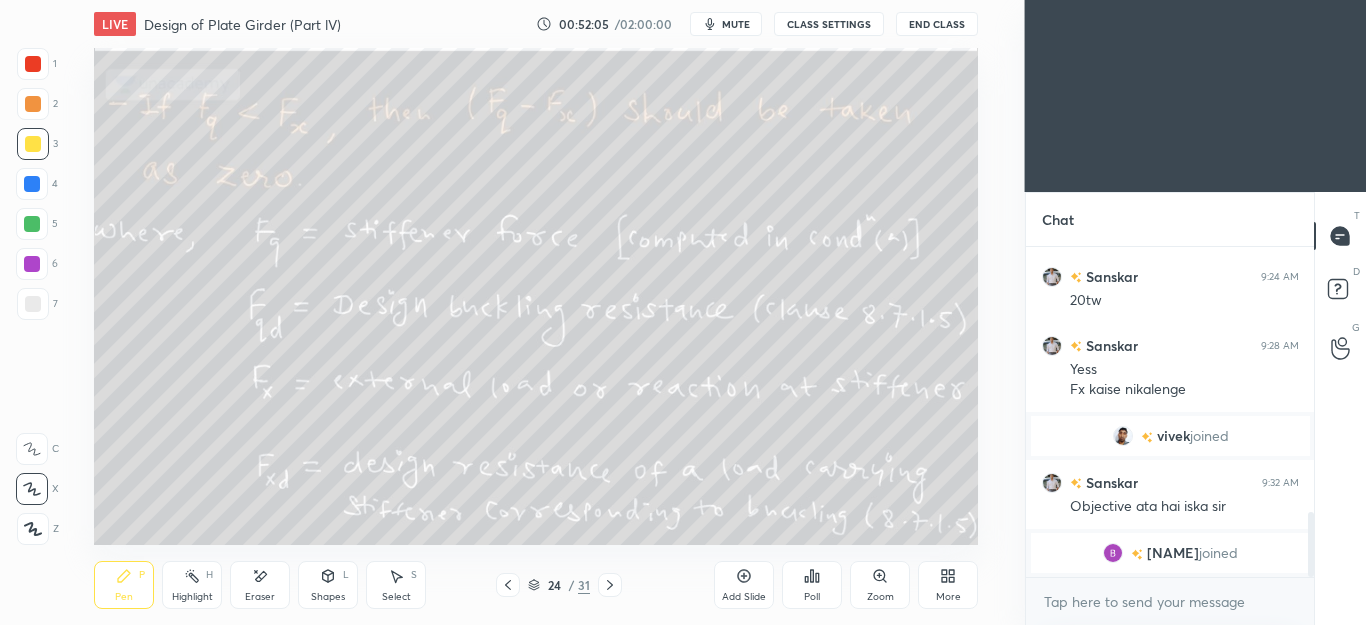 click 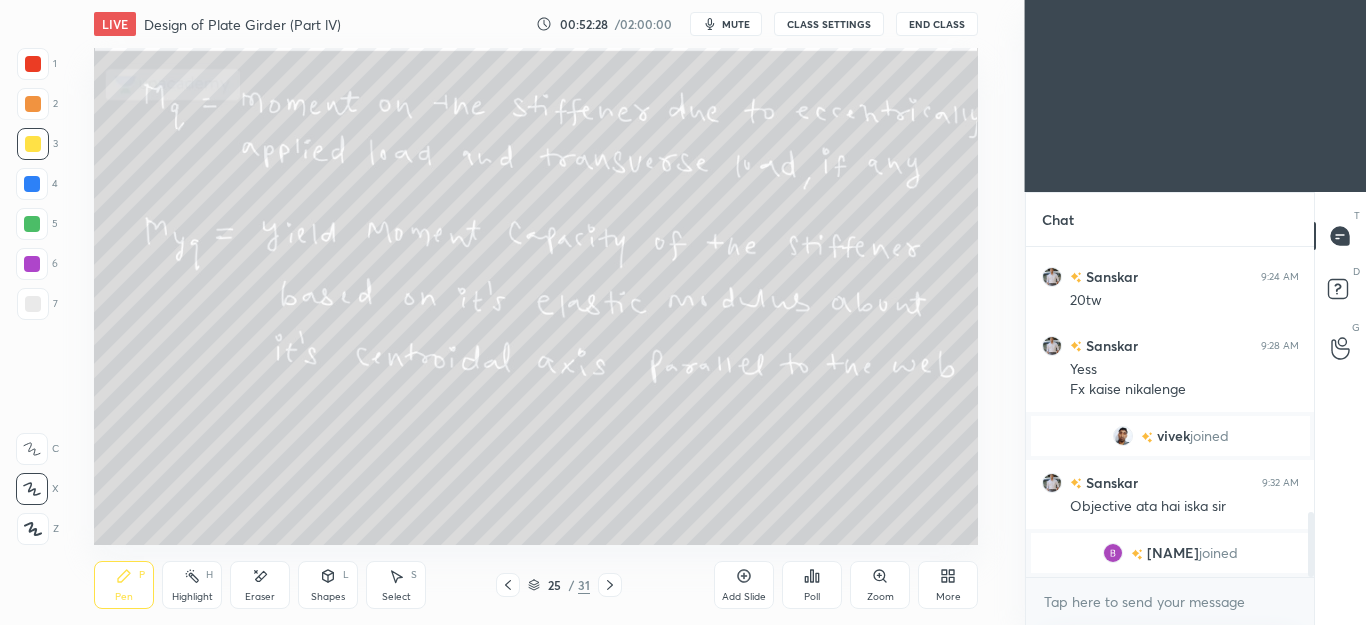 click 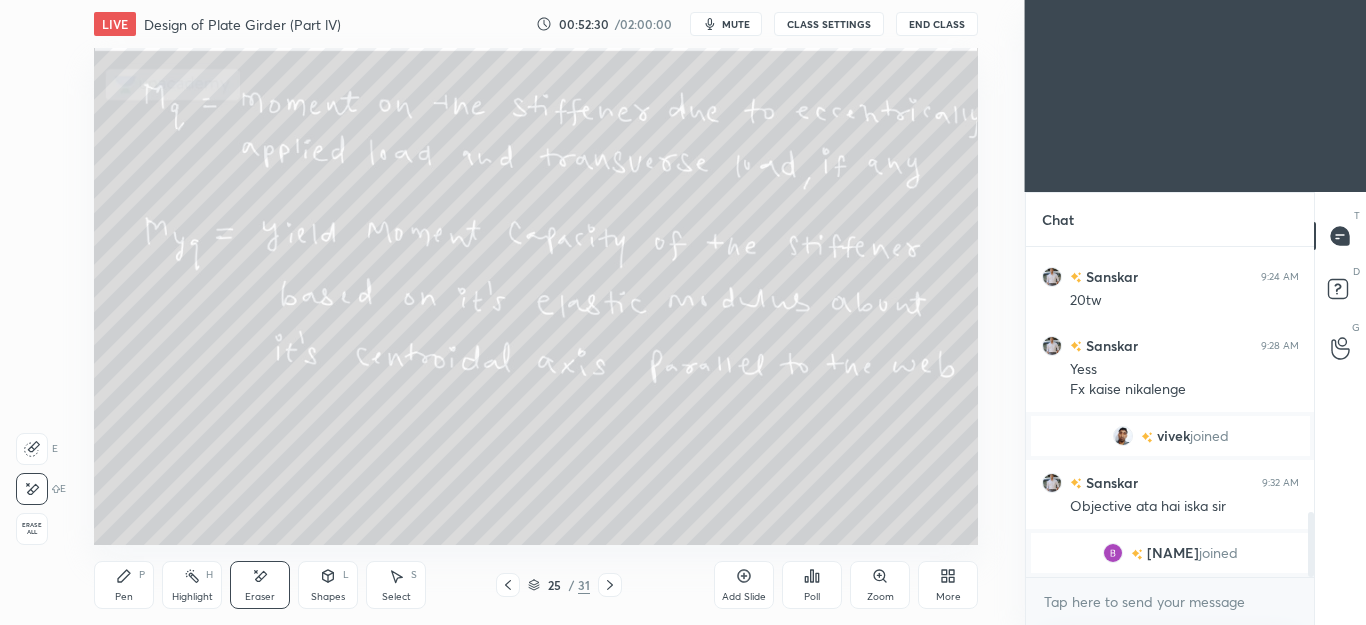 click on "Pen P" at bounding box center [124, 585] 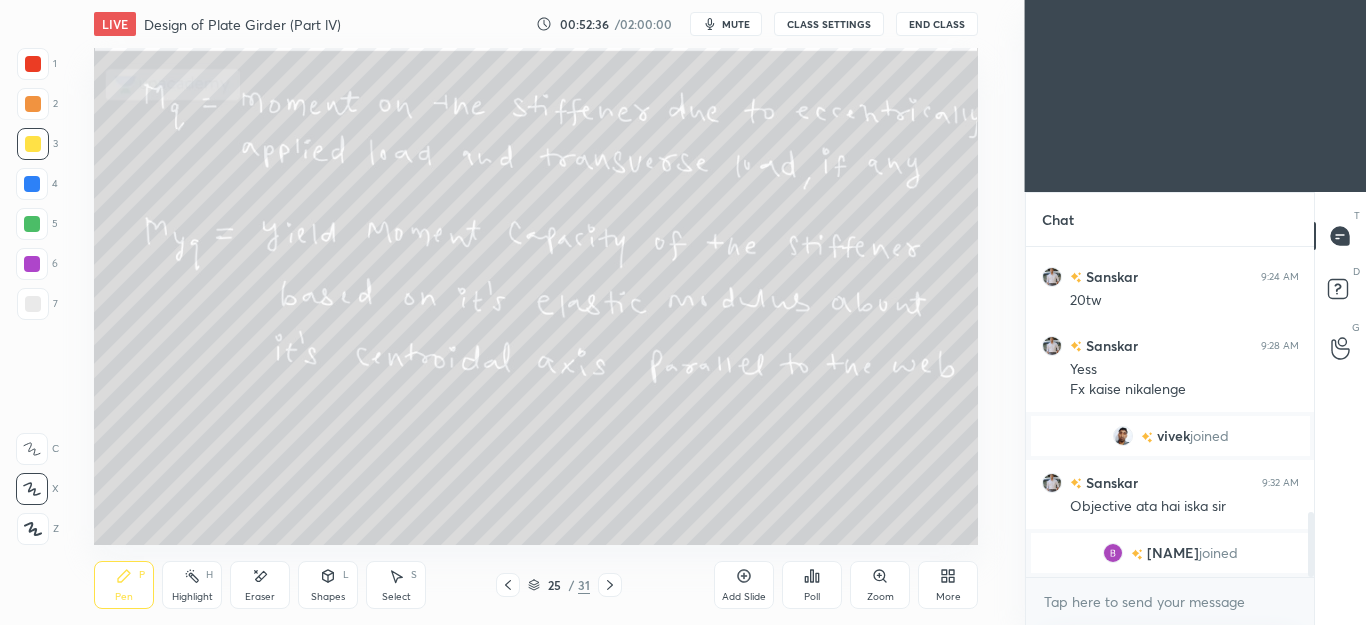 click 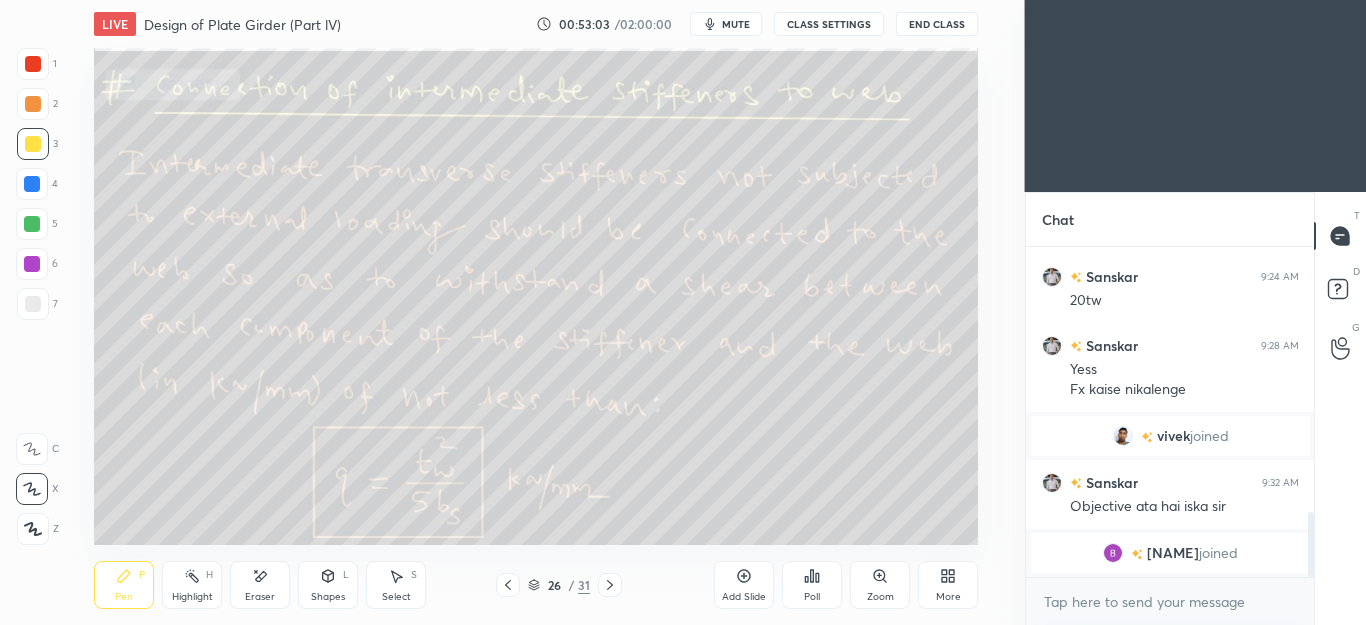 click on "Shapes L" at bounding box center [328, 585] 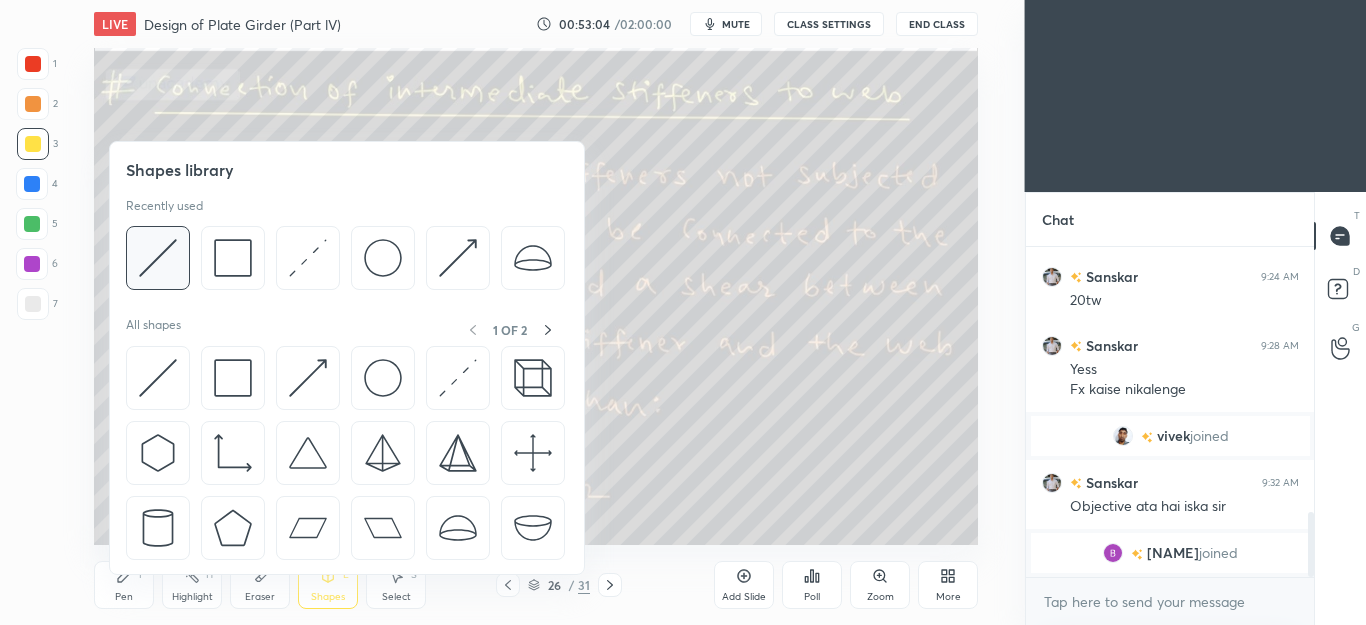 click at bounding box center (158, 258) 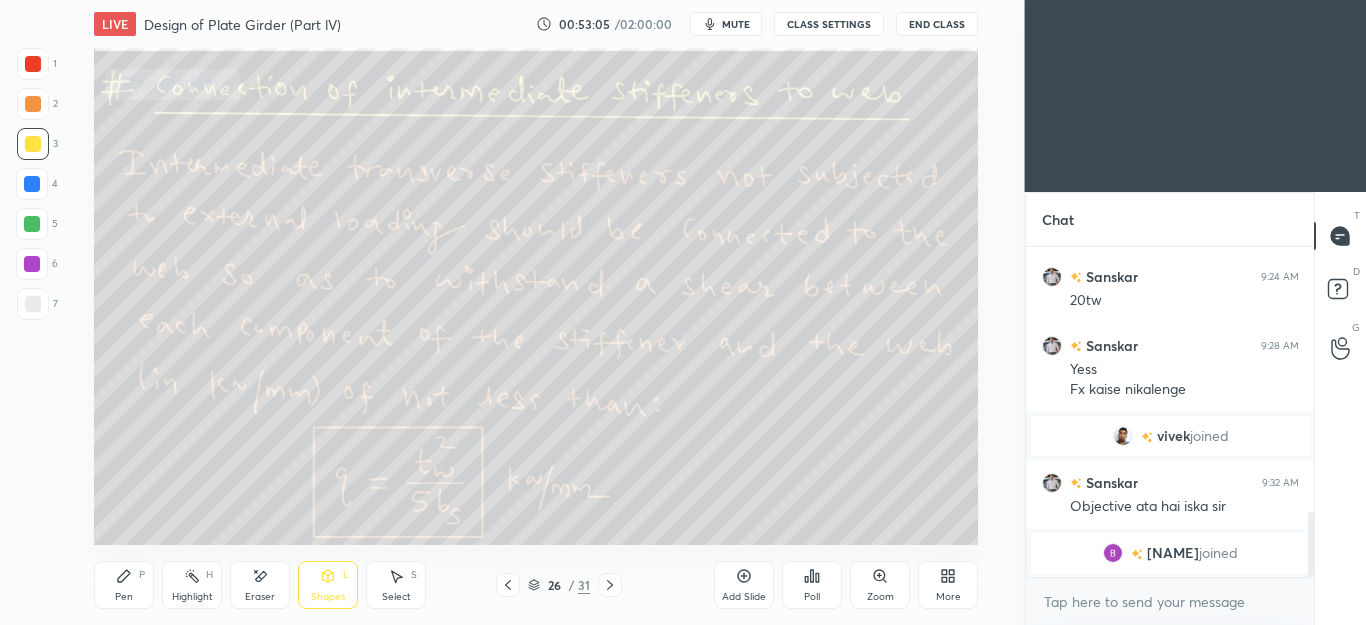 click on "7" at bounding box center (37, 308) 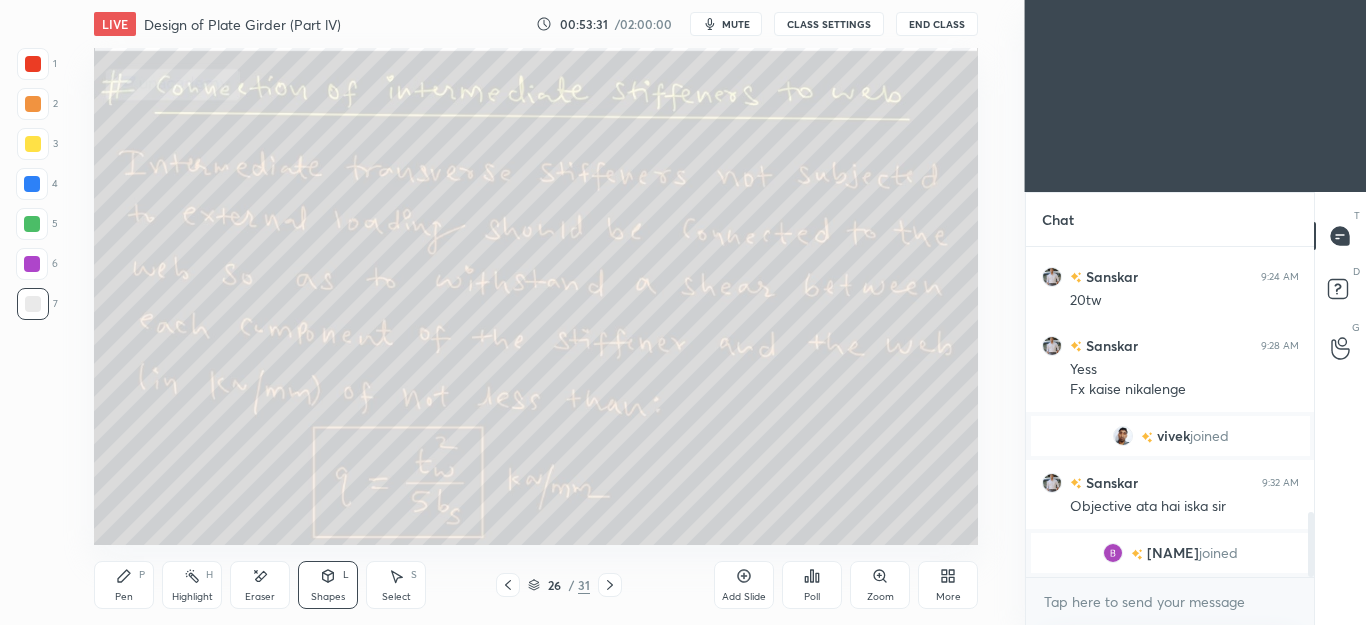 click 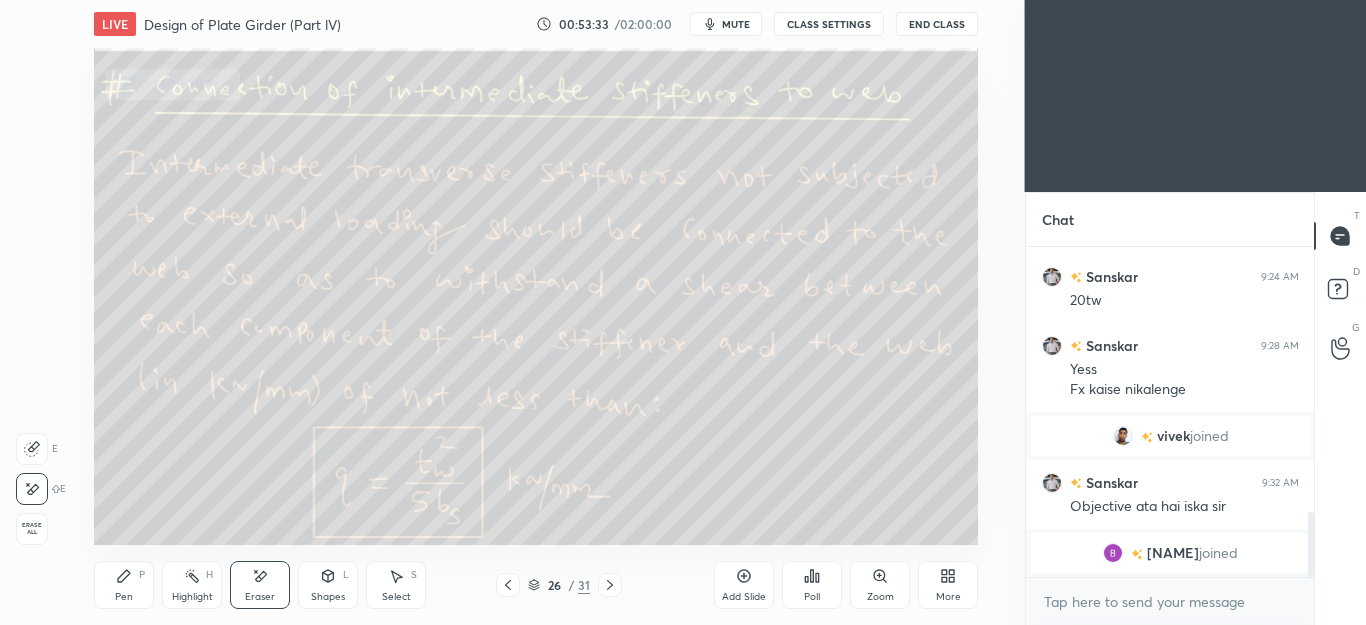 click on "P" at bounding box center [142, 575] 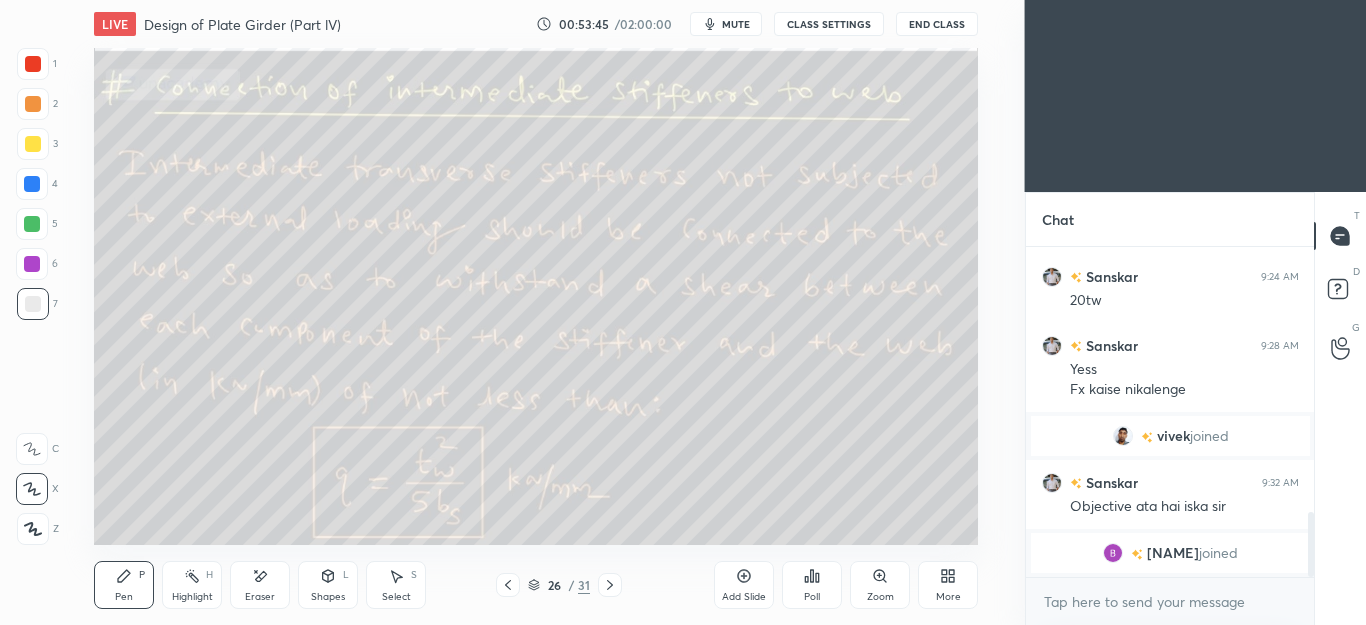 click 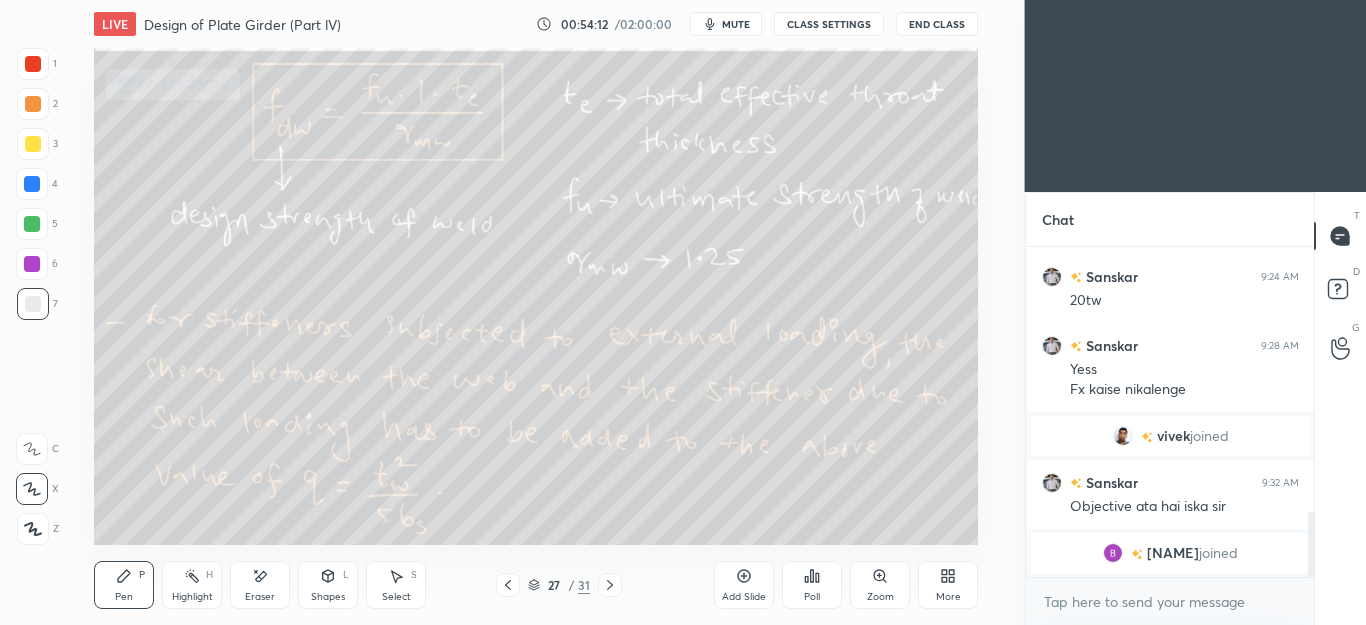 click on "Eraser" at bounding box center [260, 585] 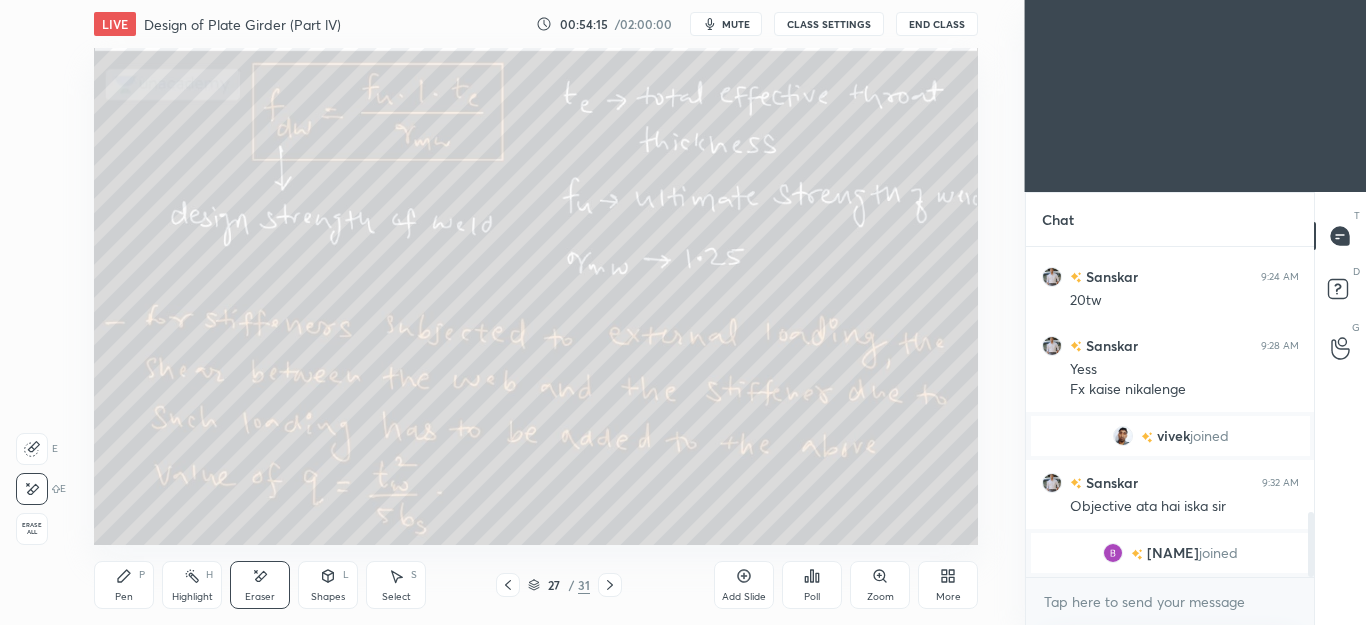 click on "Pen P" at bounding box center (124, 585) 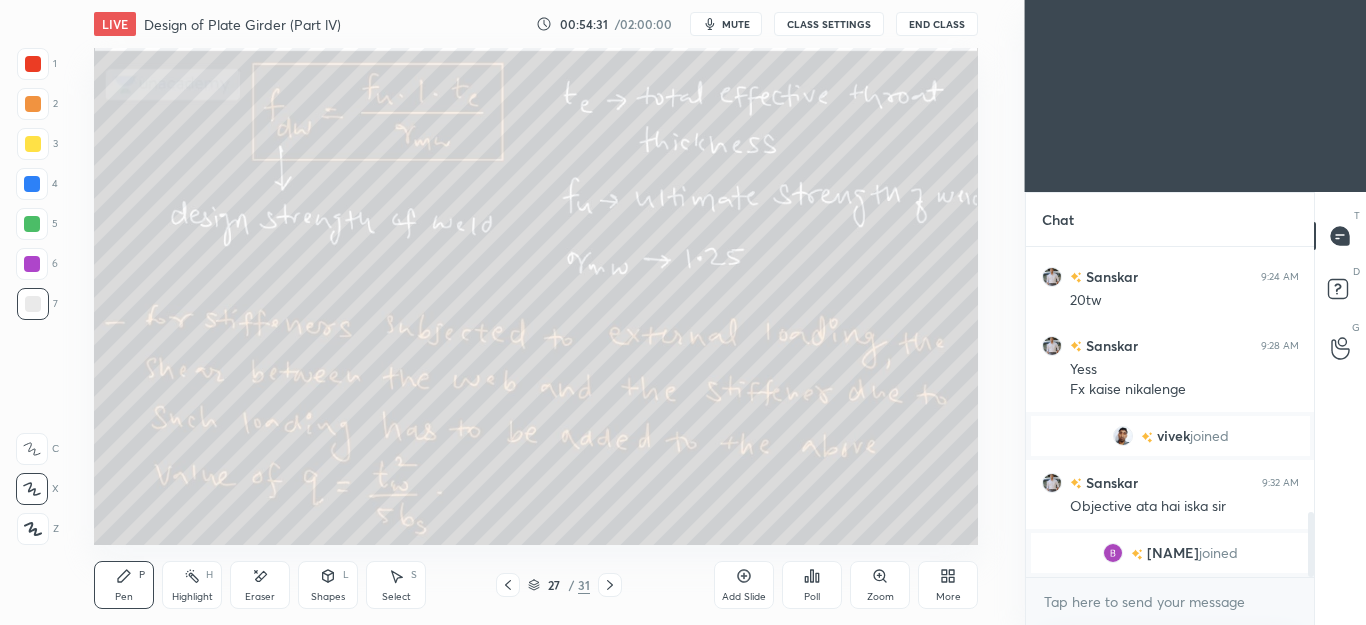click on "Eraser" at bounding box center (260, 585) 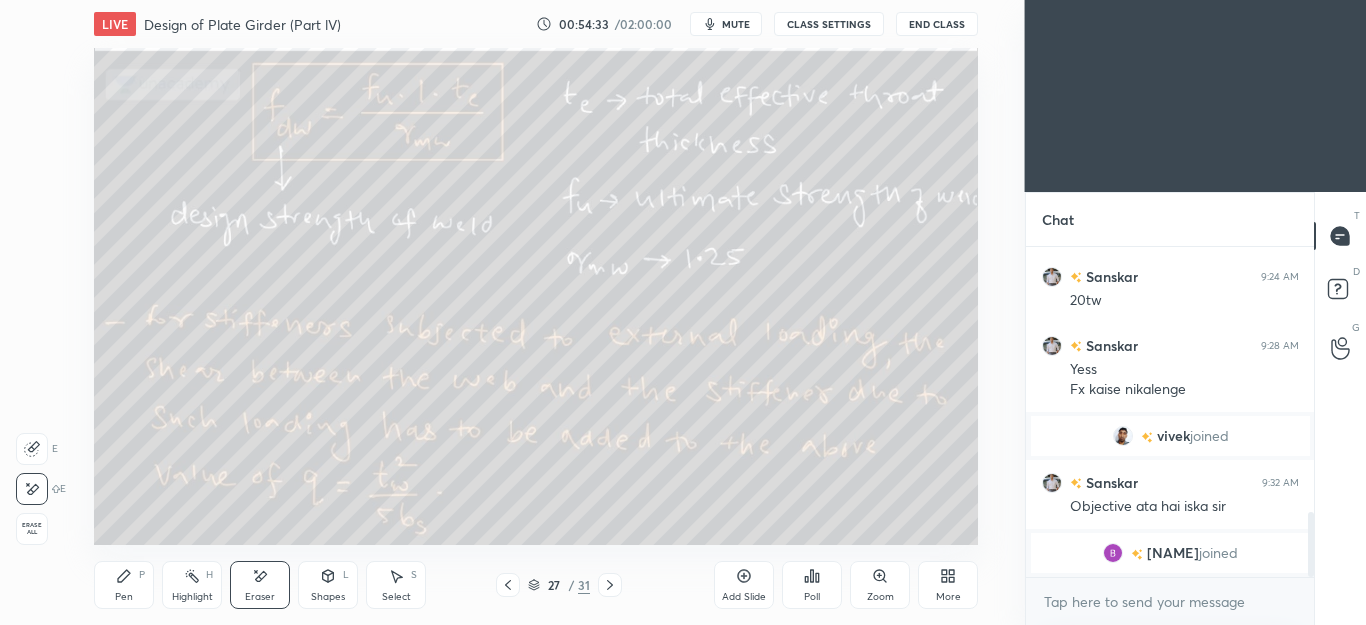 click on "Pen P" at bounding box center [124, 585] 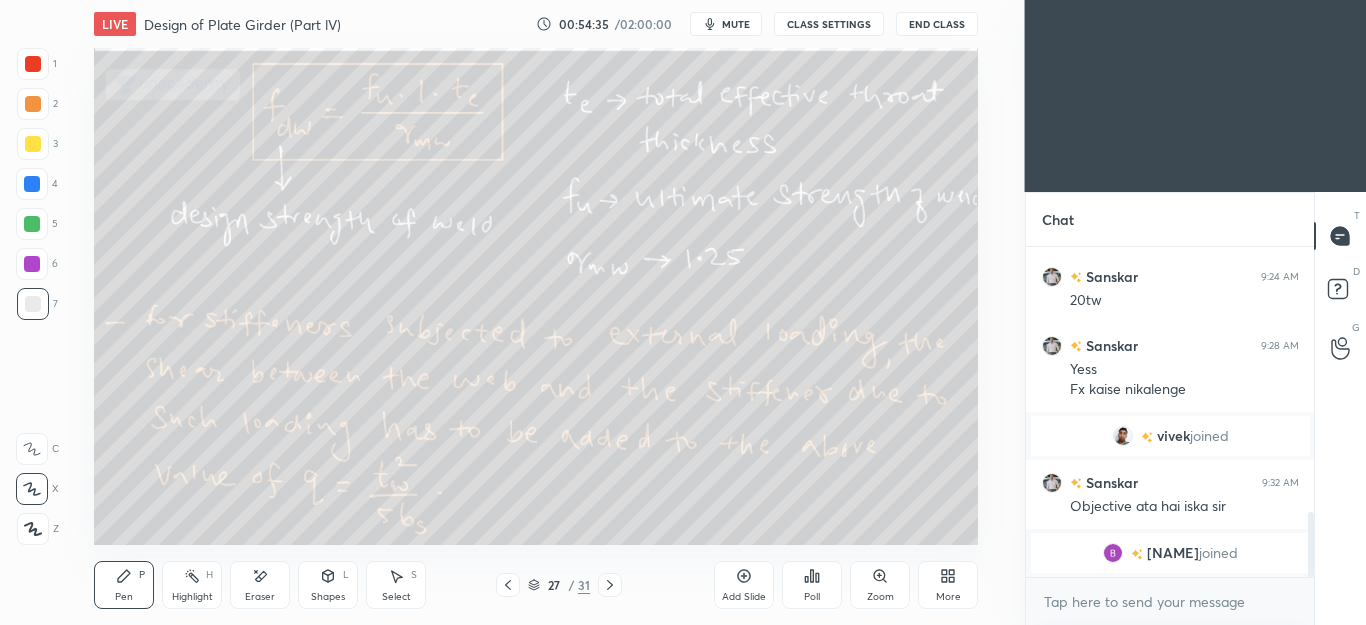 click on "Shapes L" at bounding box center (328, 585) 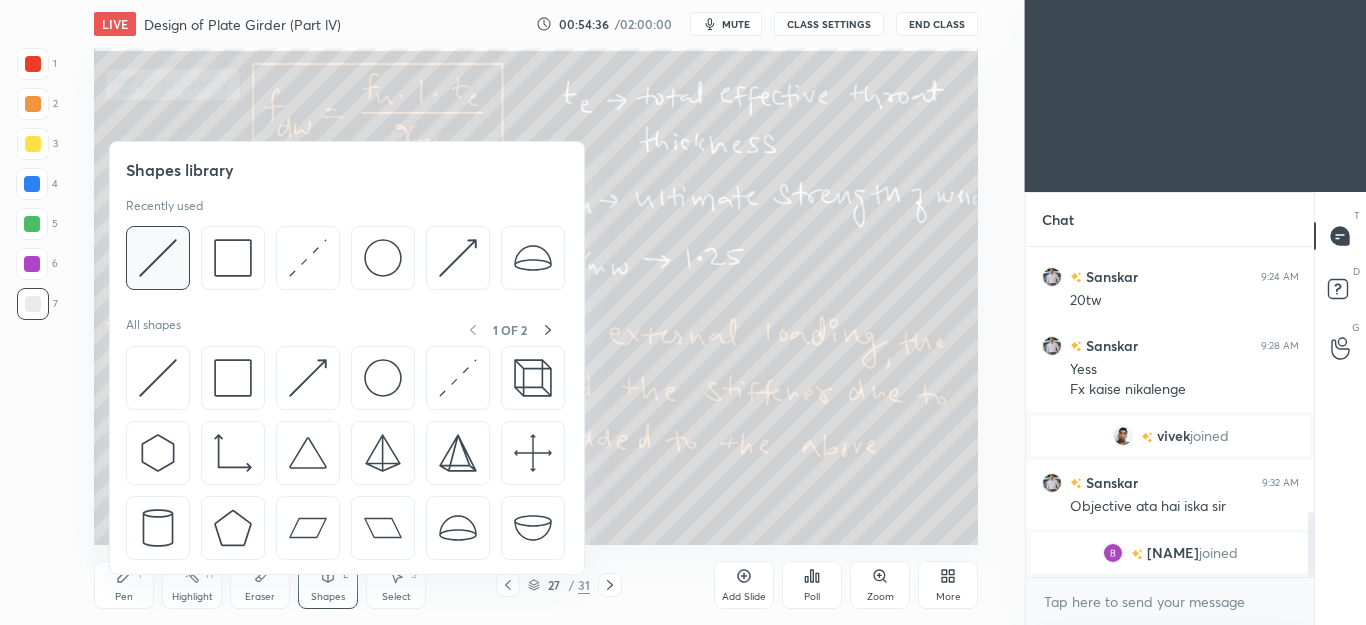 click at bounding box center (158, 258) 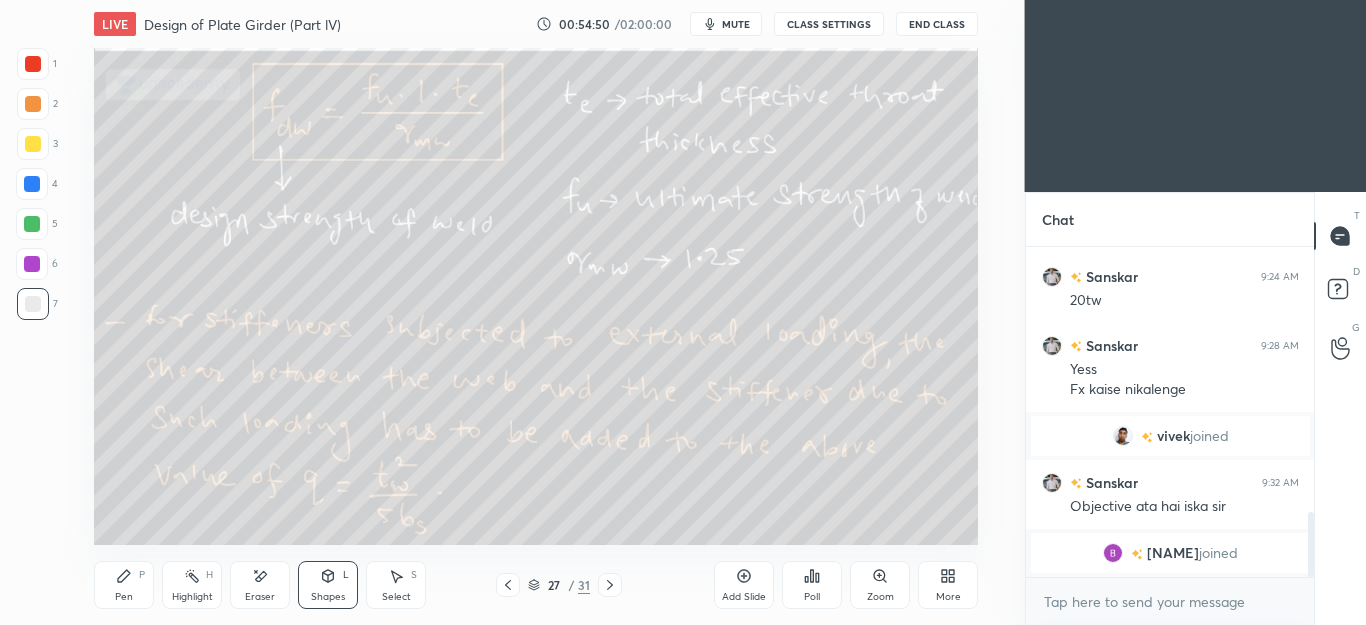 click on "Pen" at bounding box center [124, 597] 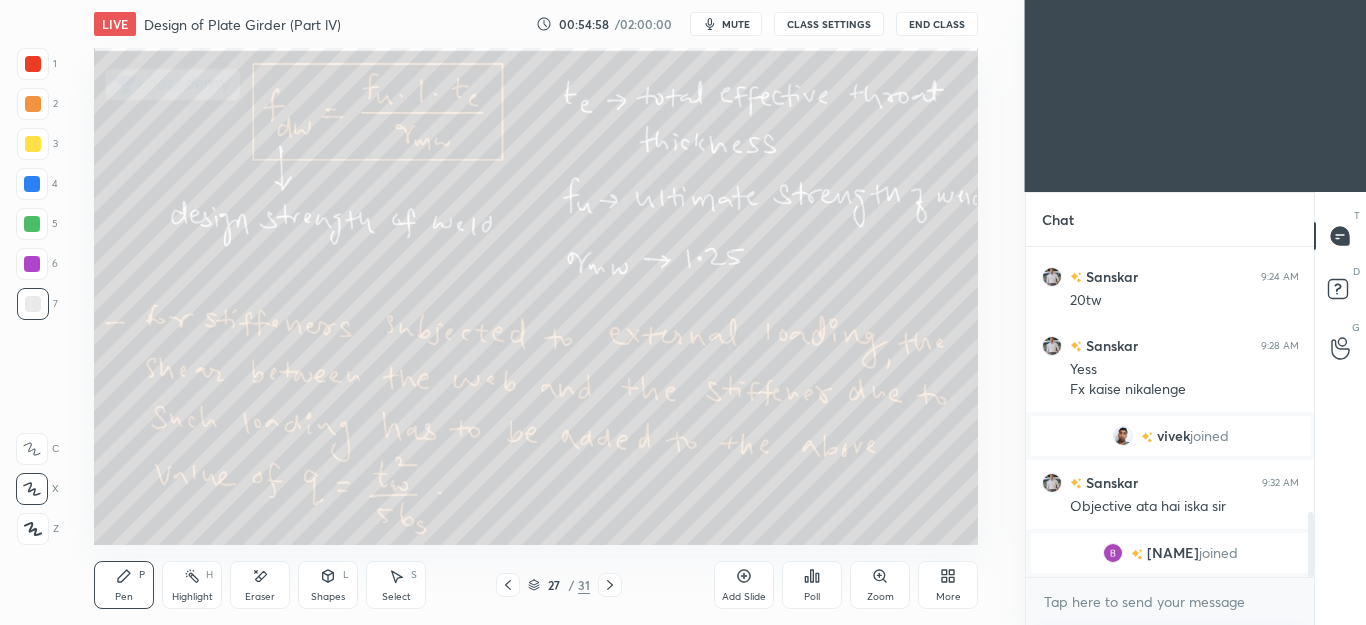 click 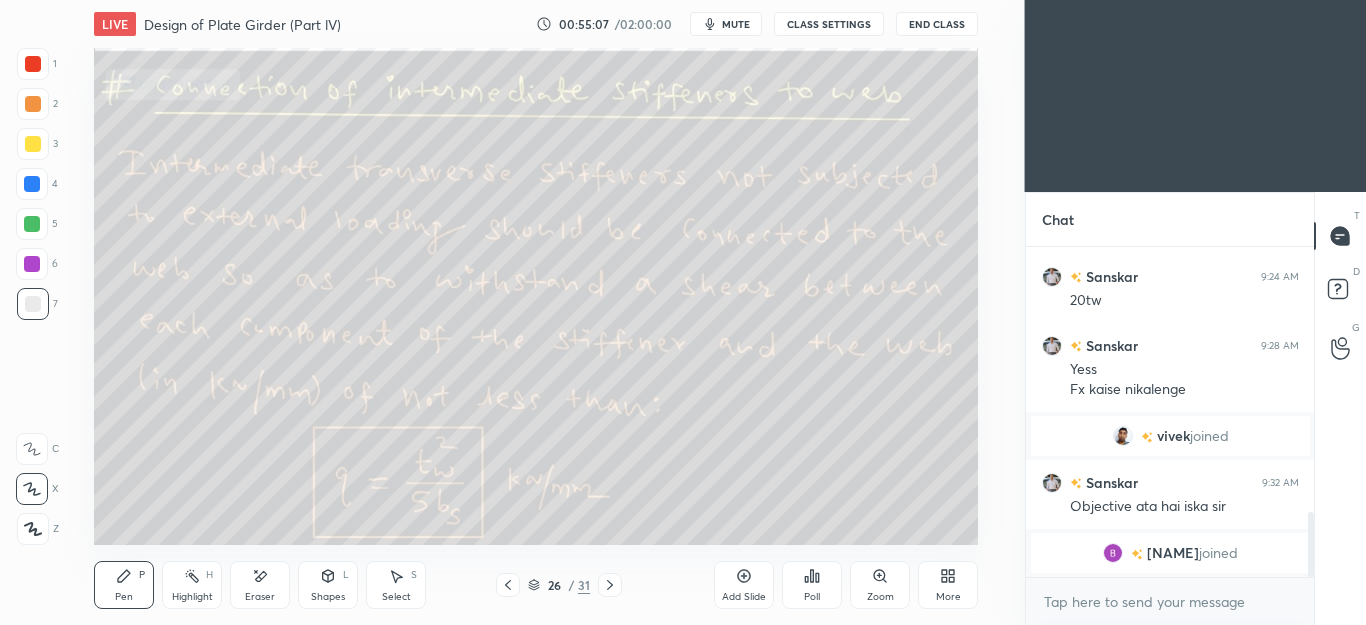 click 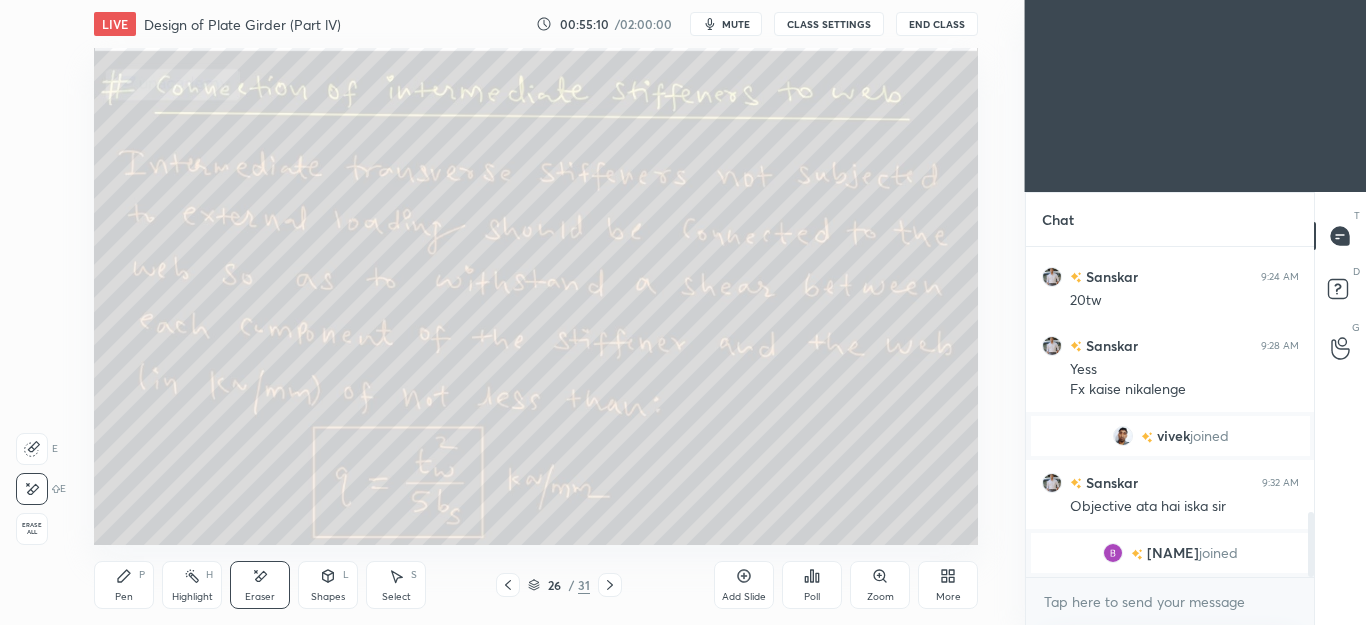 click 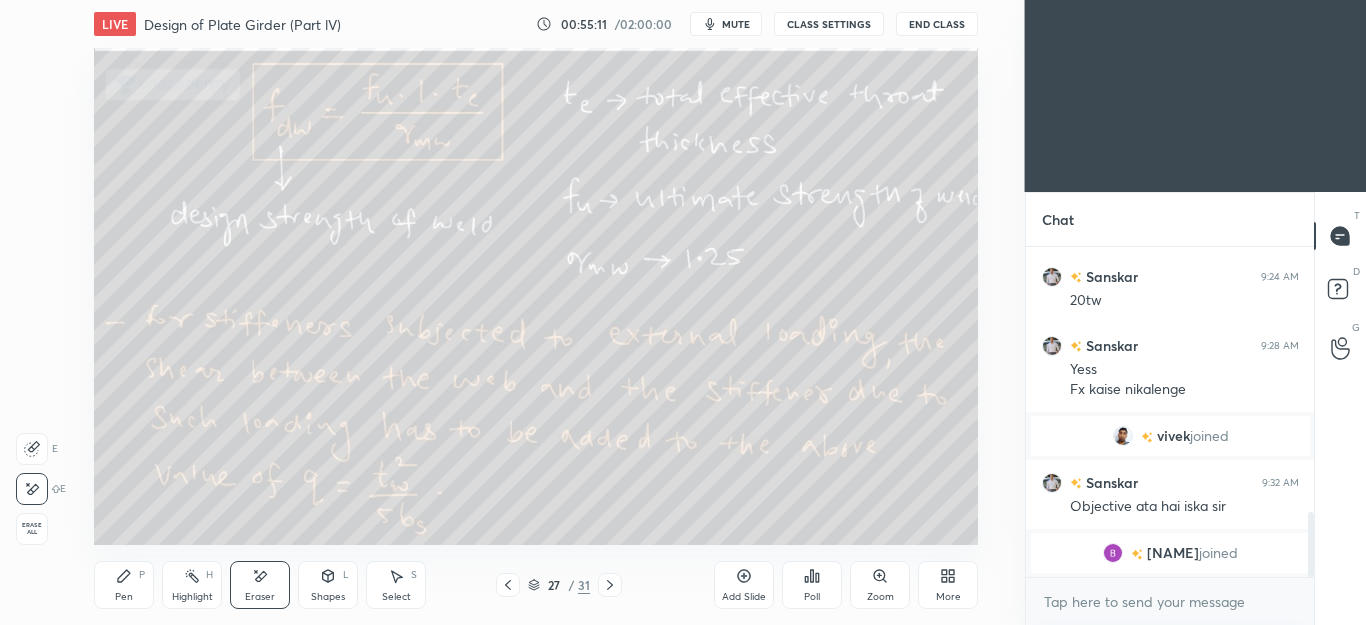 click on "Eraser" at bounding box center (260, 585) 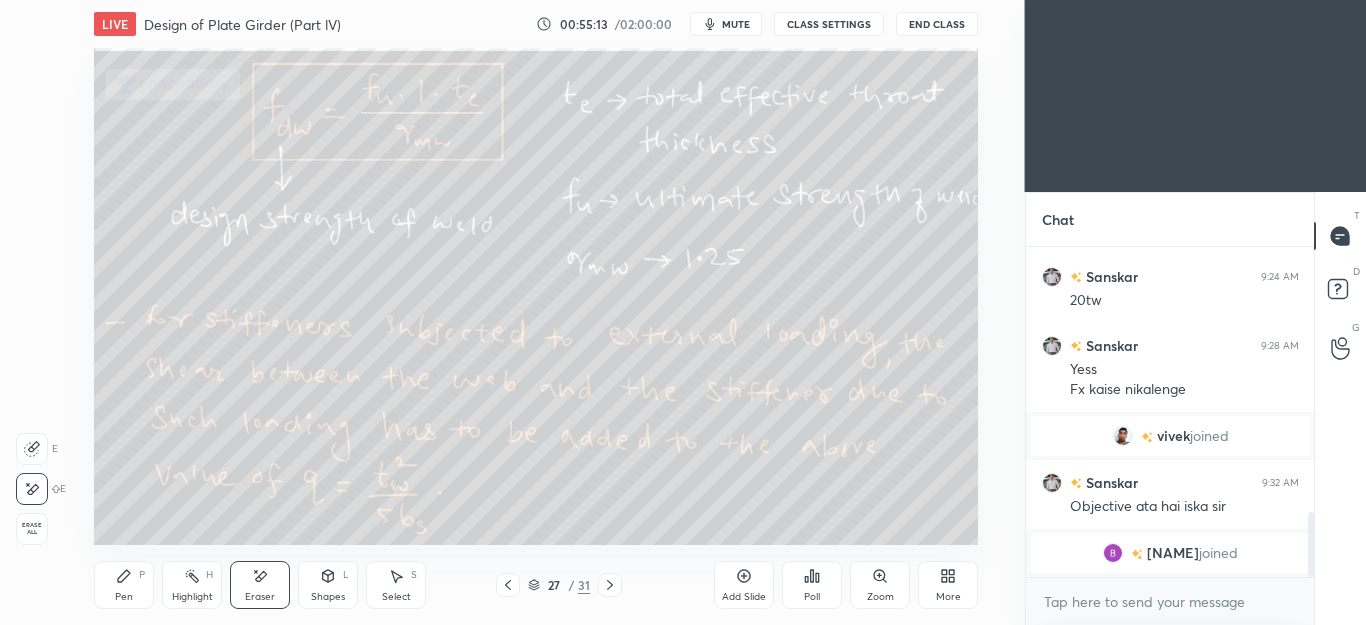 click on "P" at bounding box center [142, 575] 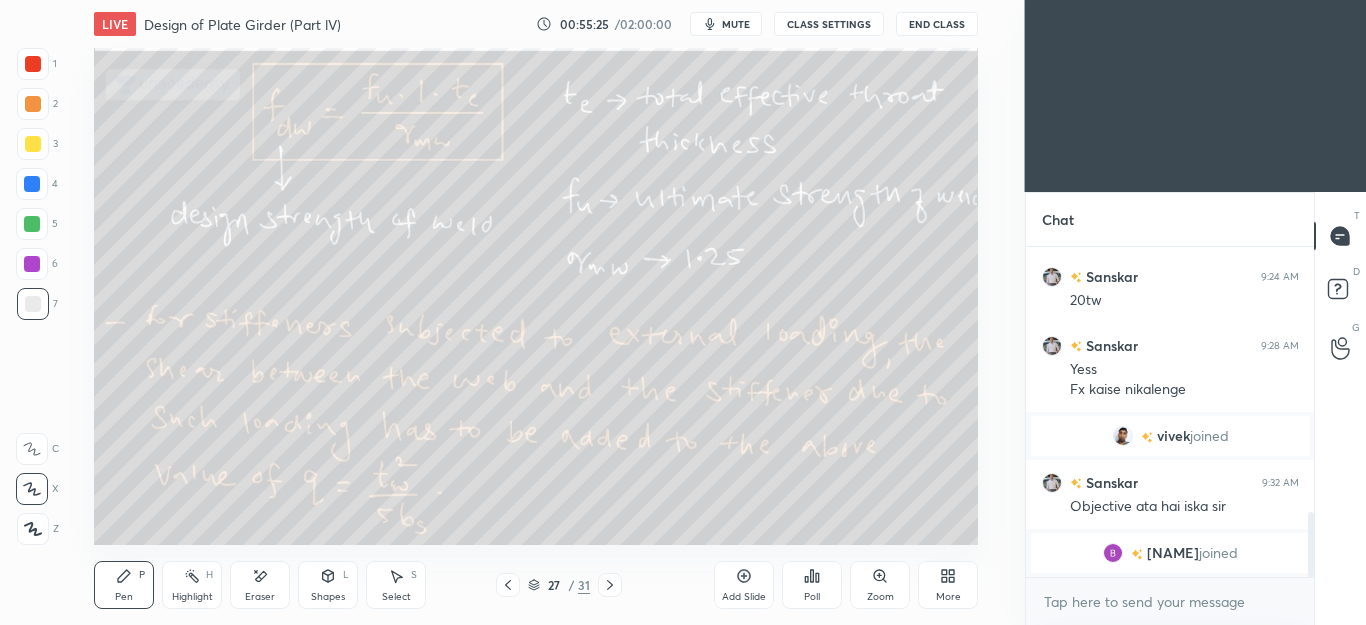 click on "Eraser" at bounding box center (260, 585) 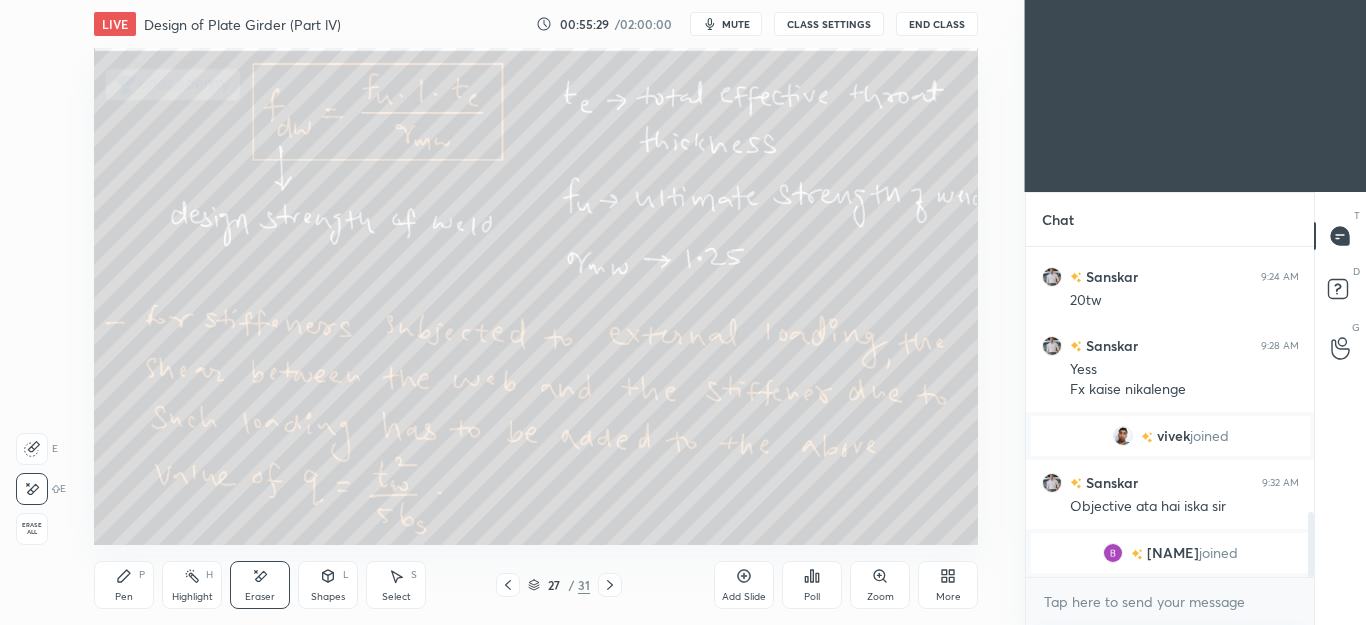 click on "P" at bounding box center (142, 575) 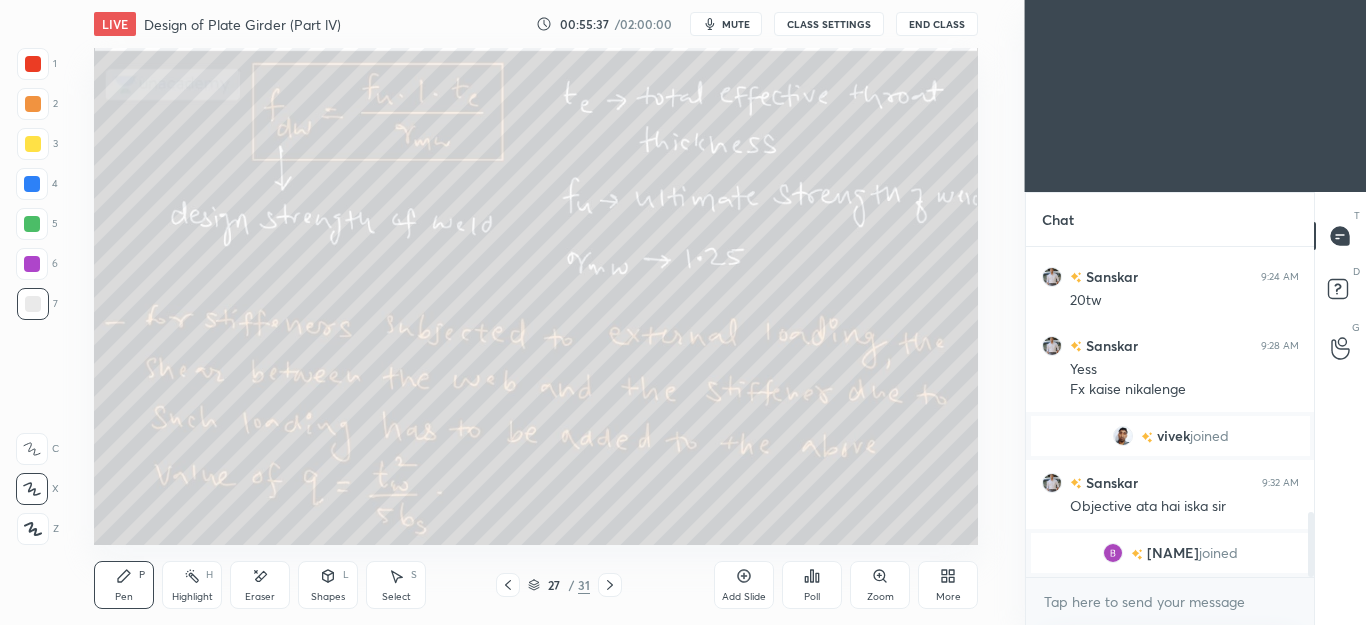 click 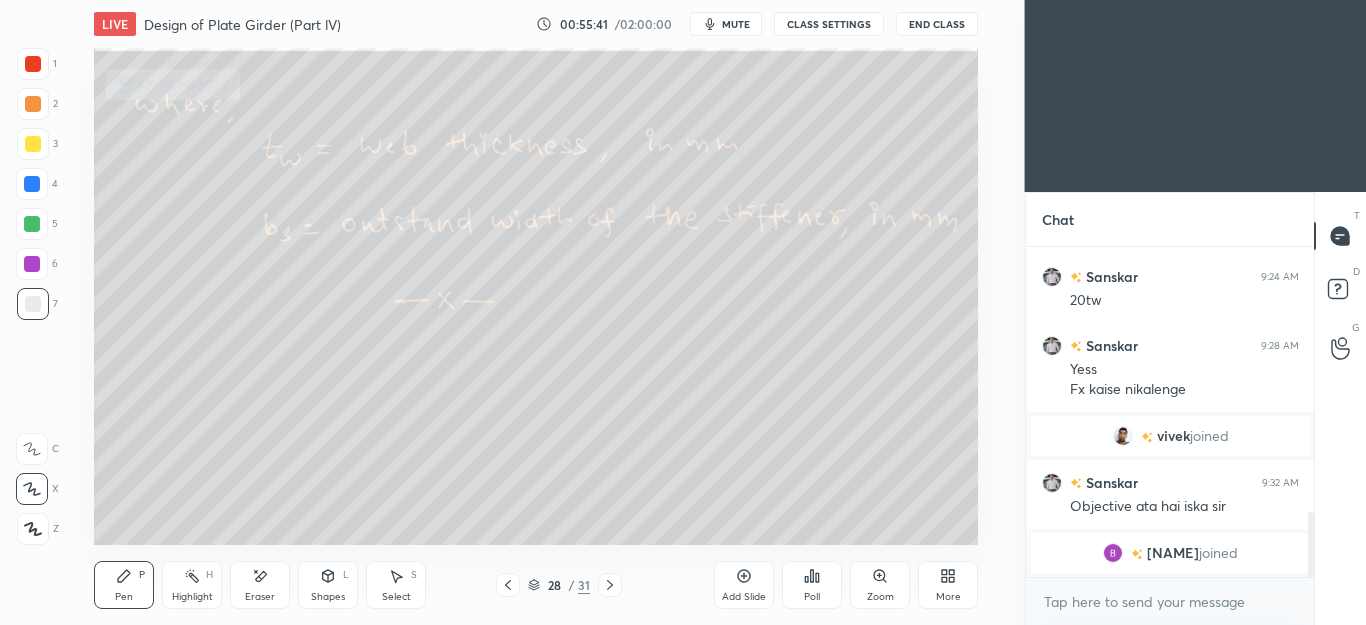 click on "Pen P" at bounding box center (124, 585) 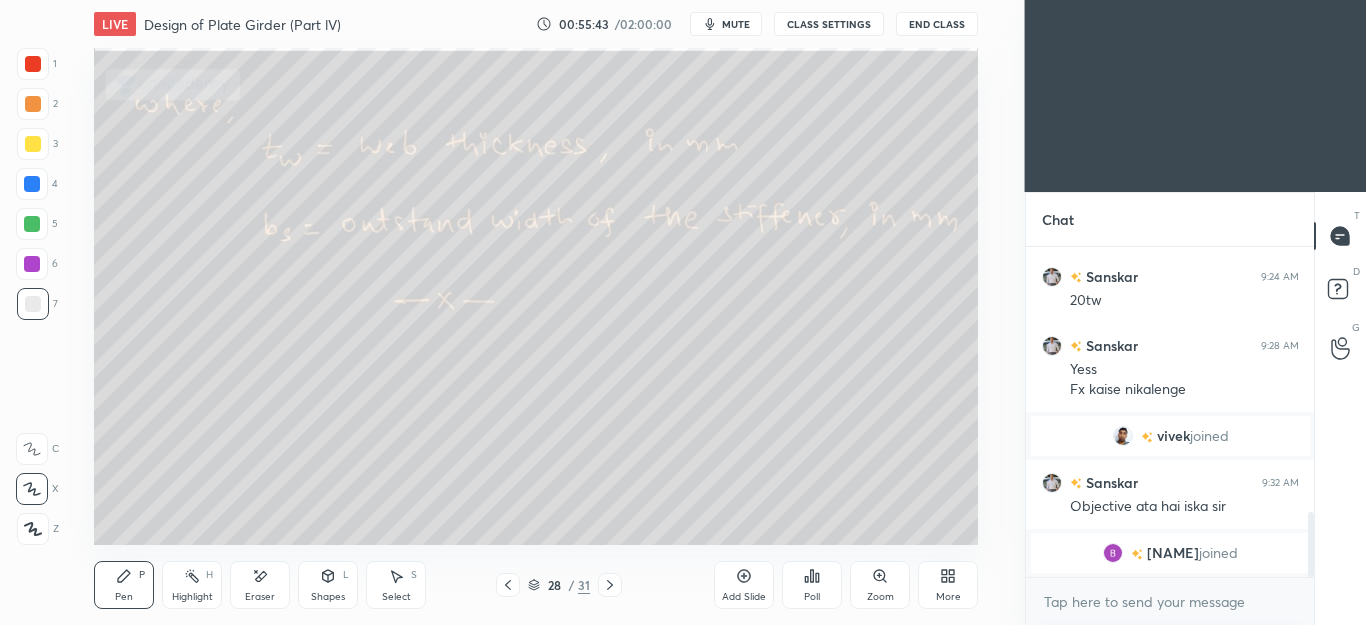 click 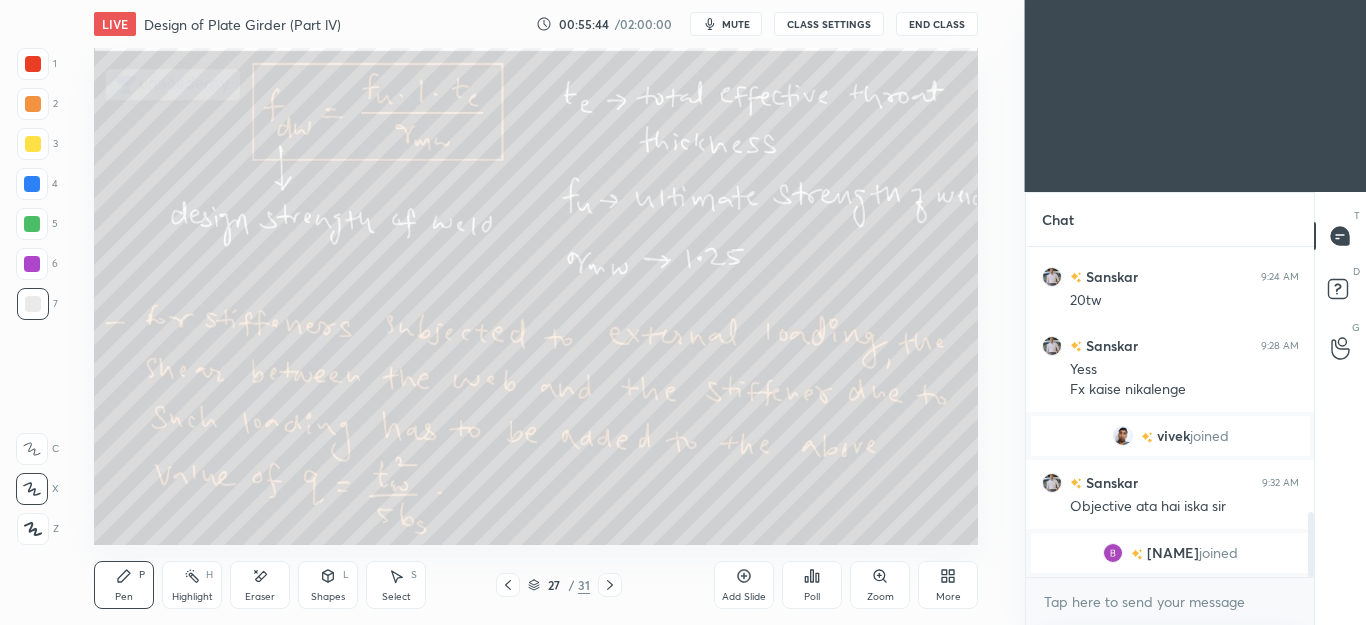 click 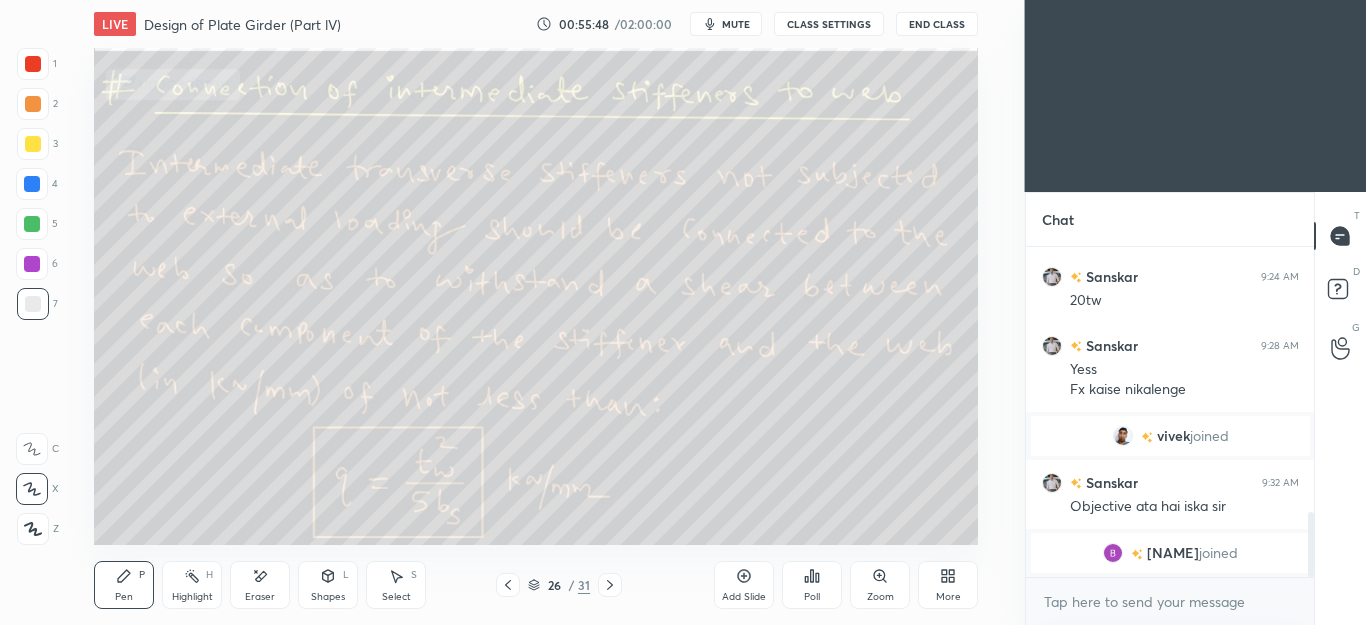 click 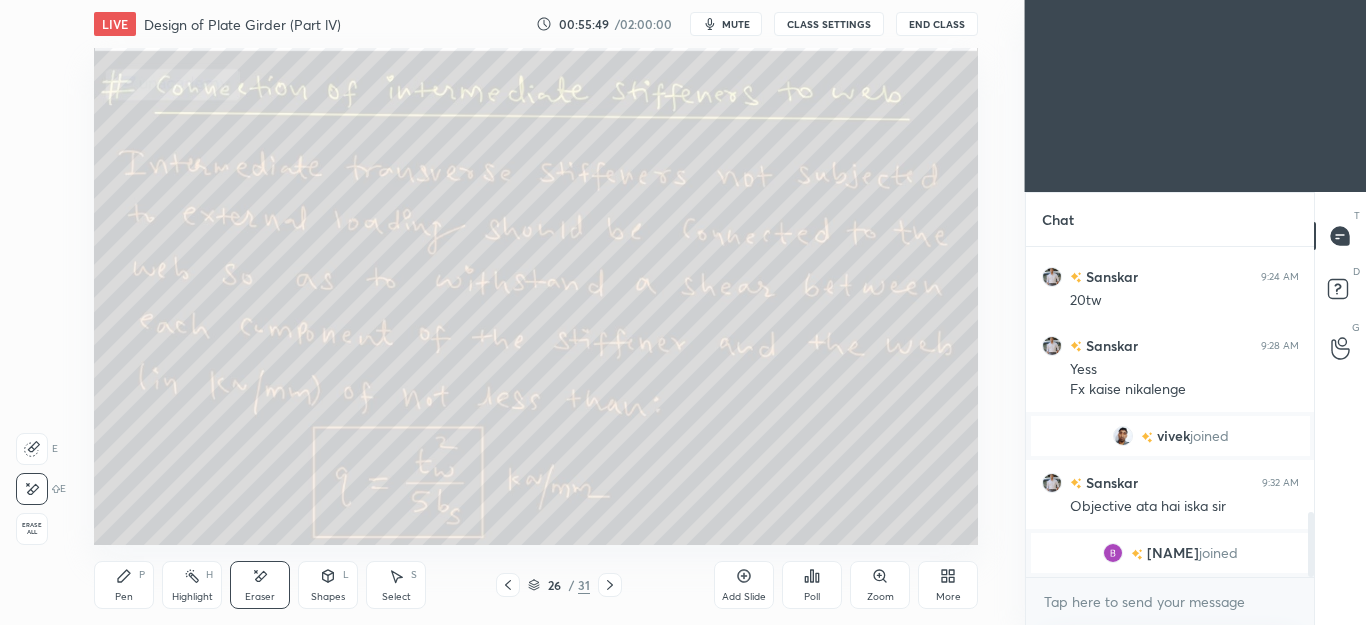 click on "Pen P" at bounding box center (124, 585) 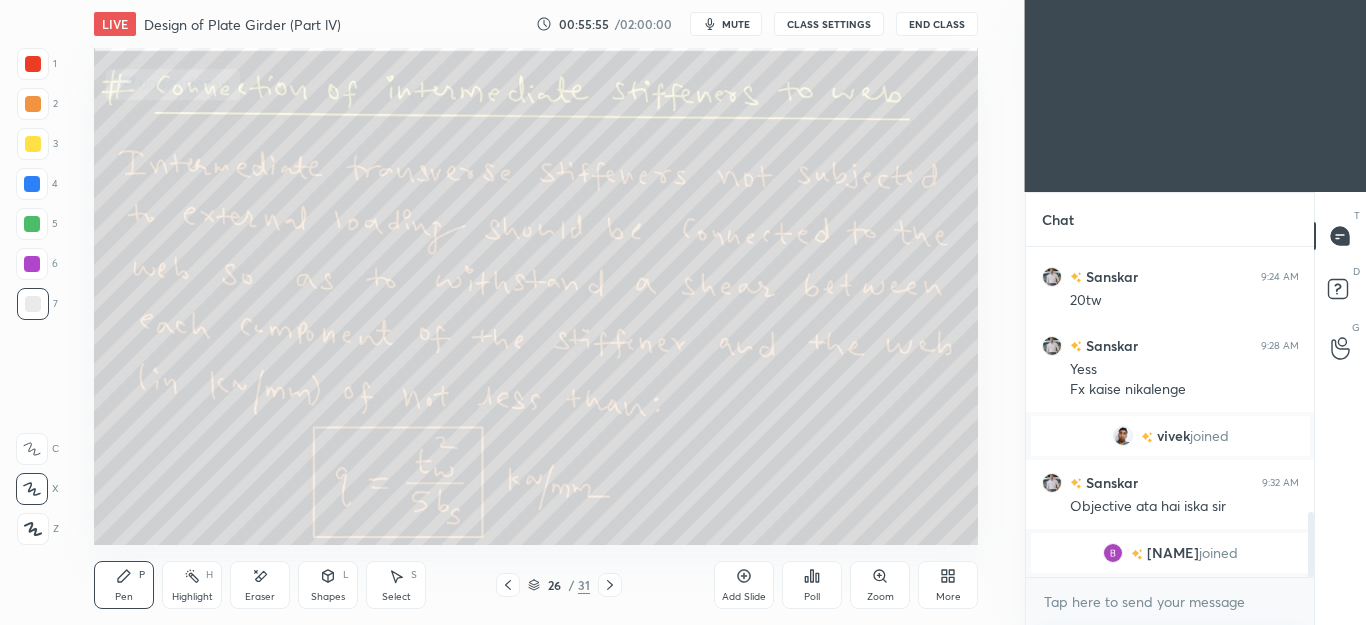 click on "Eraser" at bounding box center [260, 585] 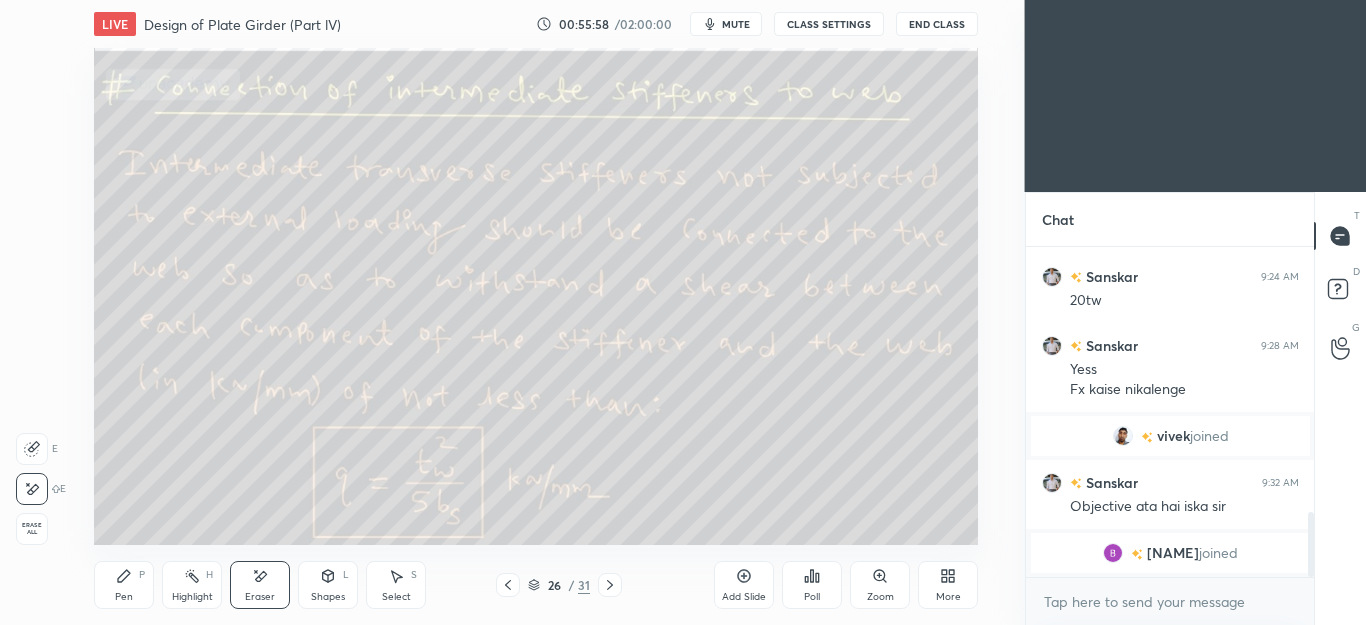 click 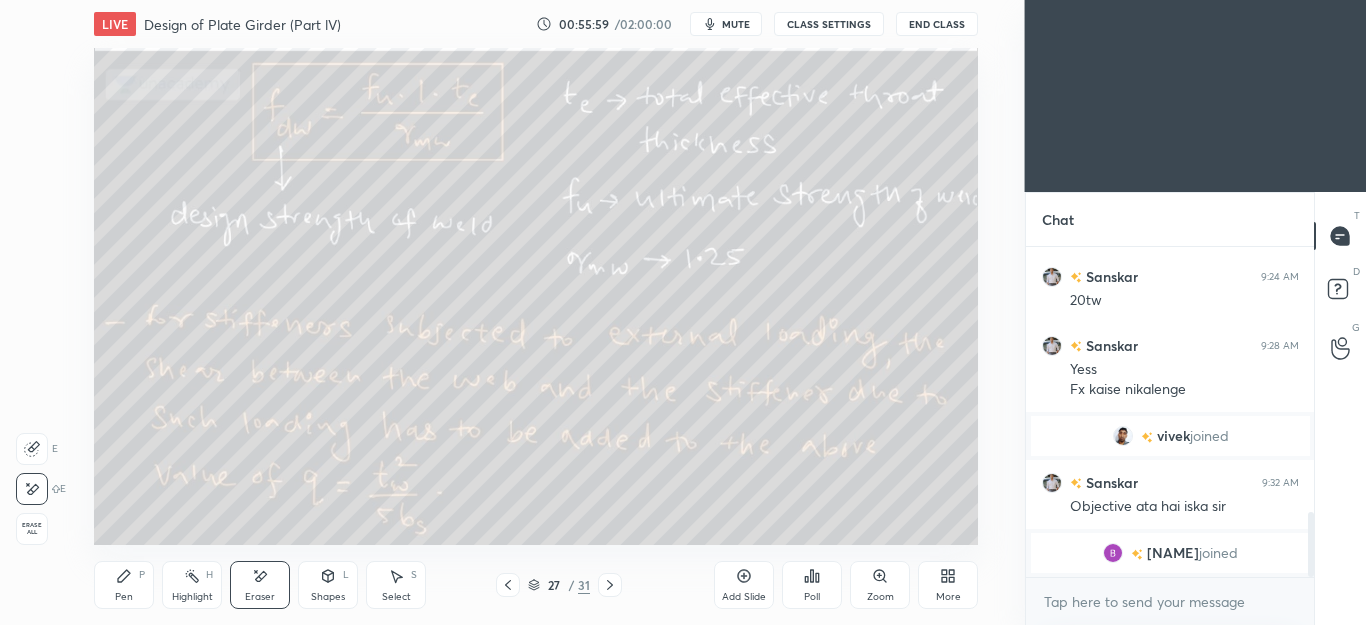 click 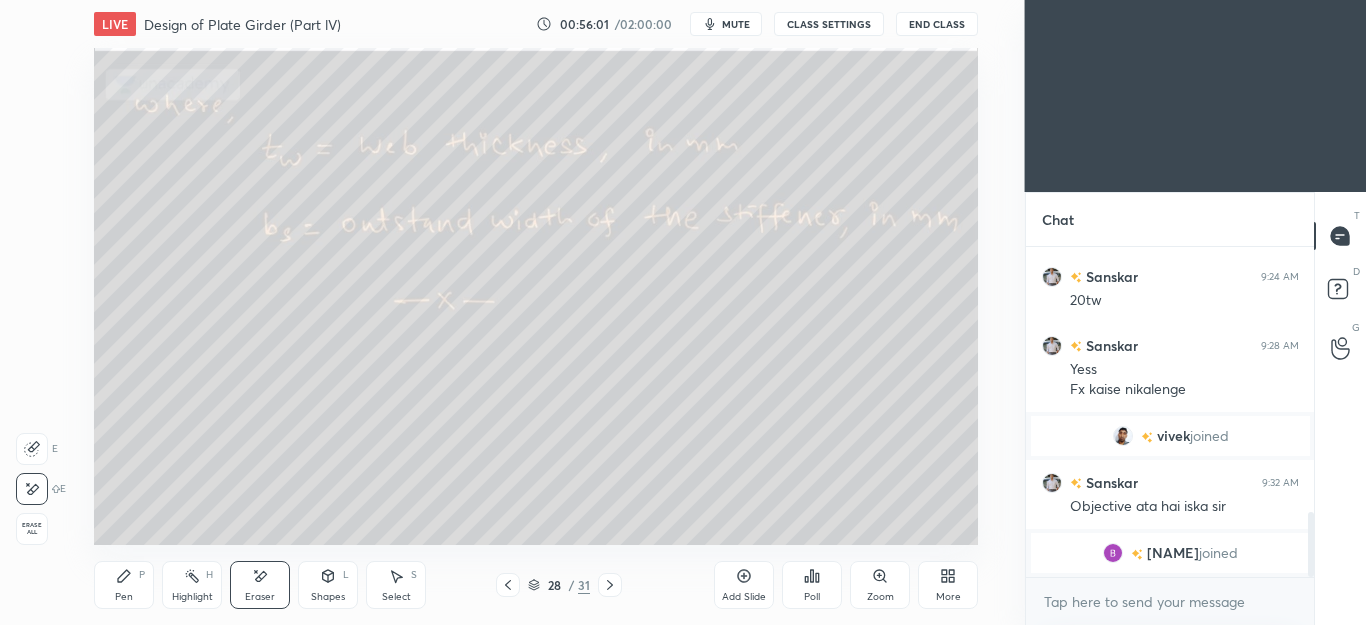click on "Pen P" at bounding box center (124, 585) 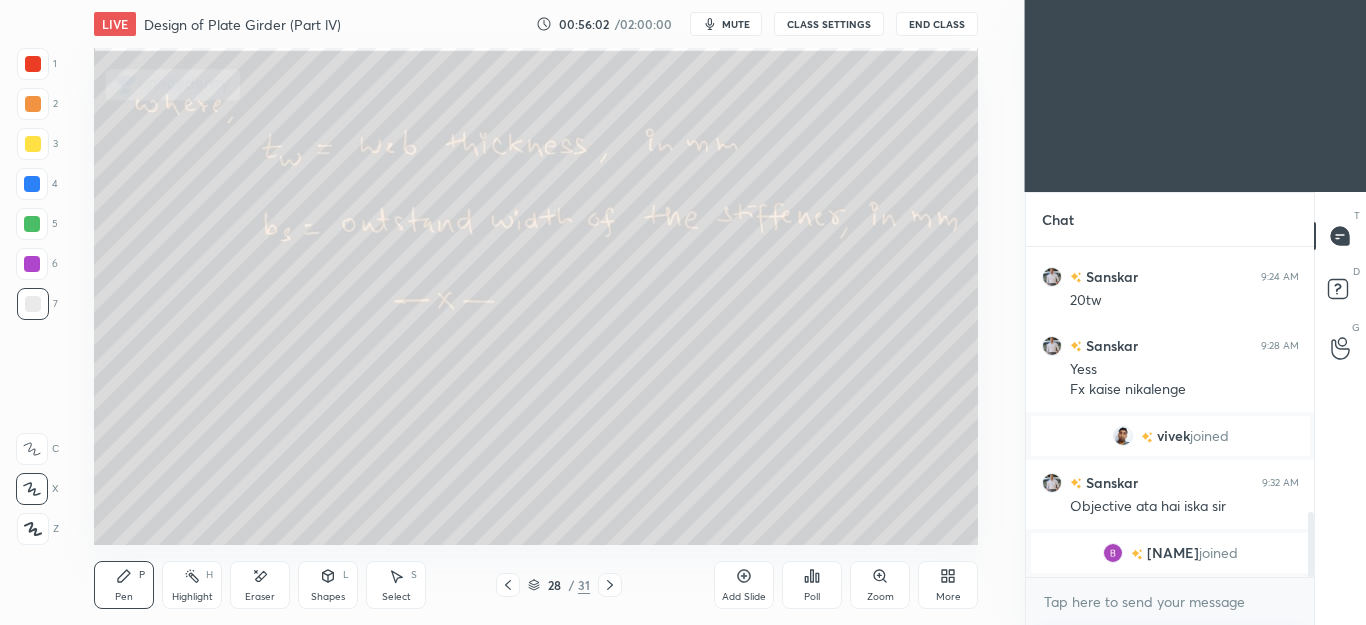 click 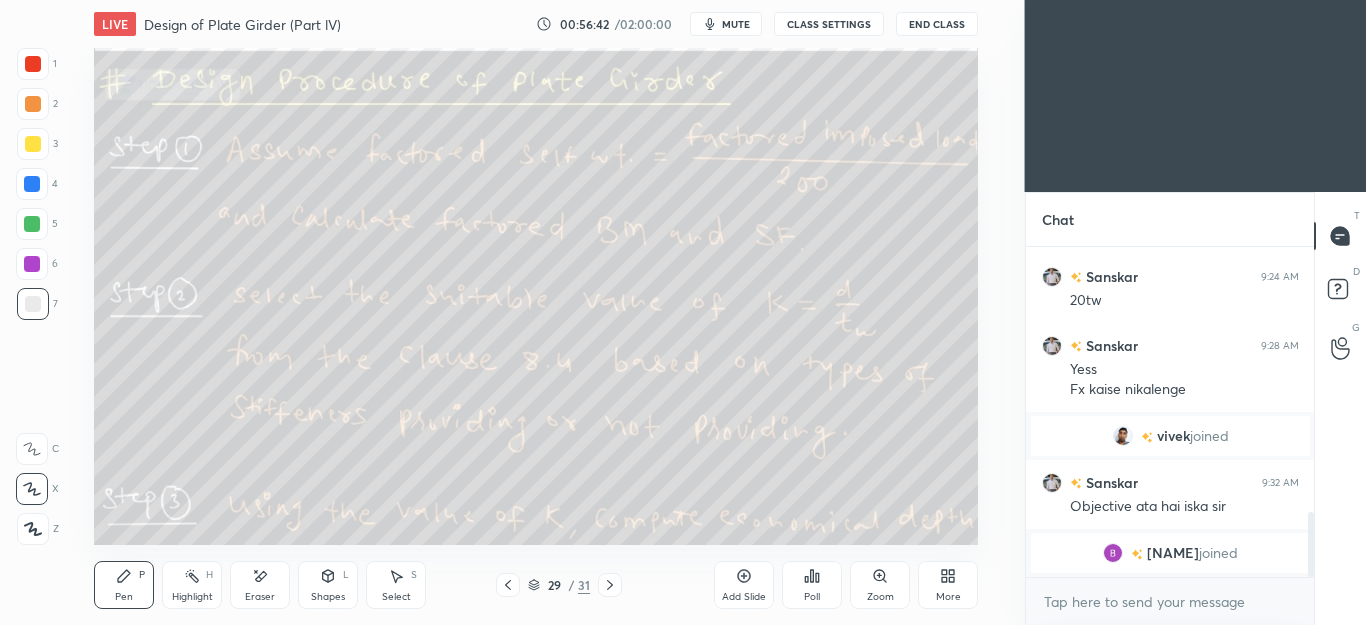 click at bounding box center [33, 144] 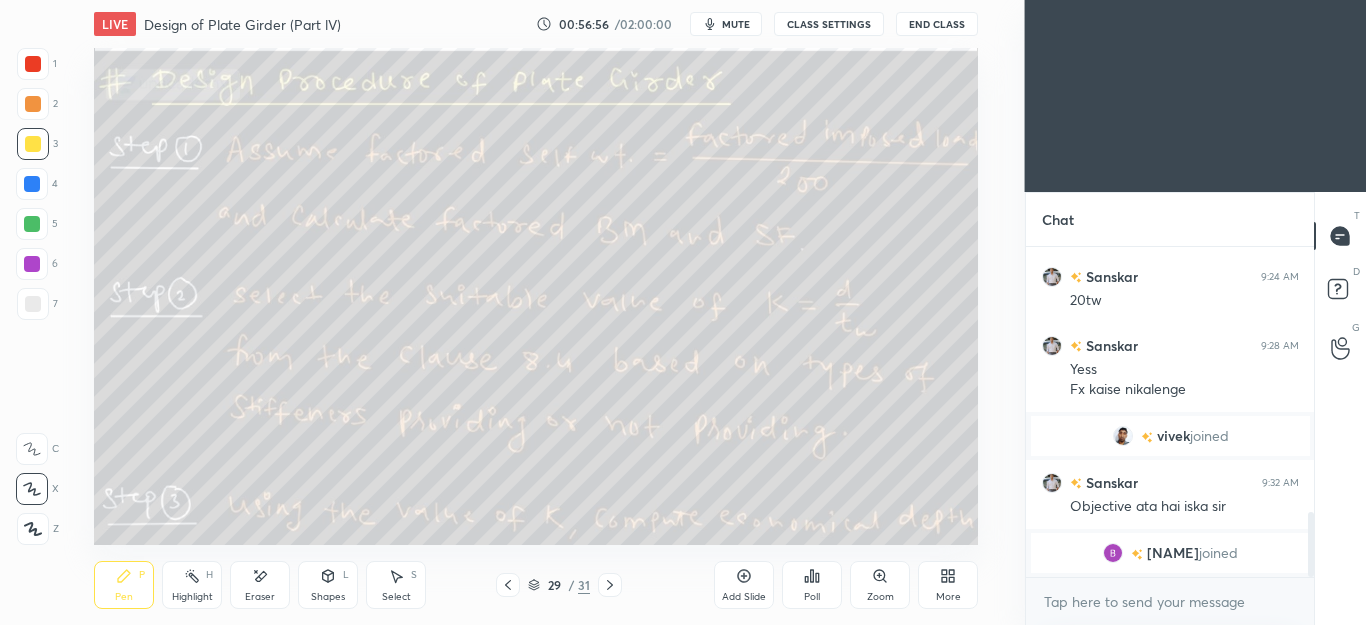 click at bounding box center (33, 304) 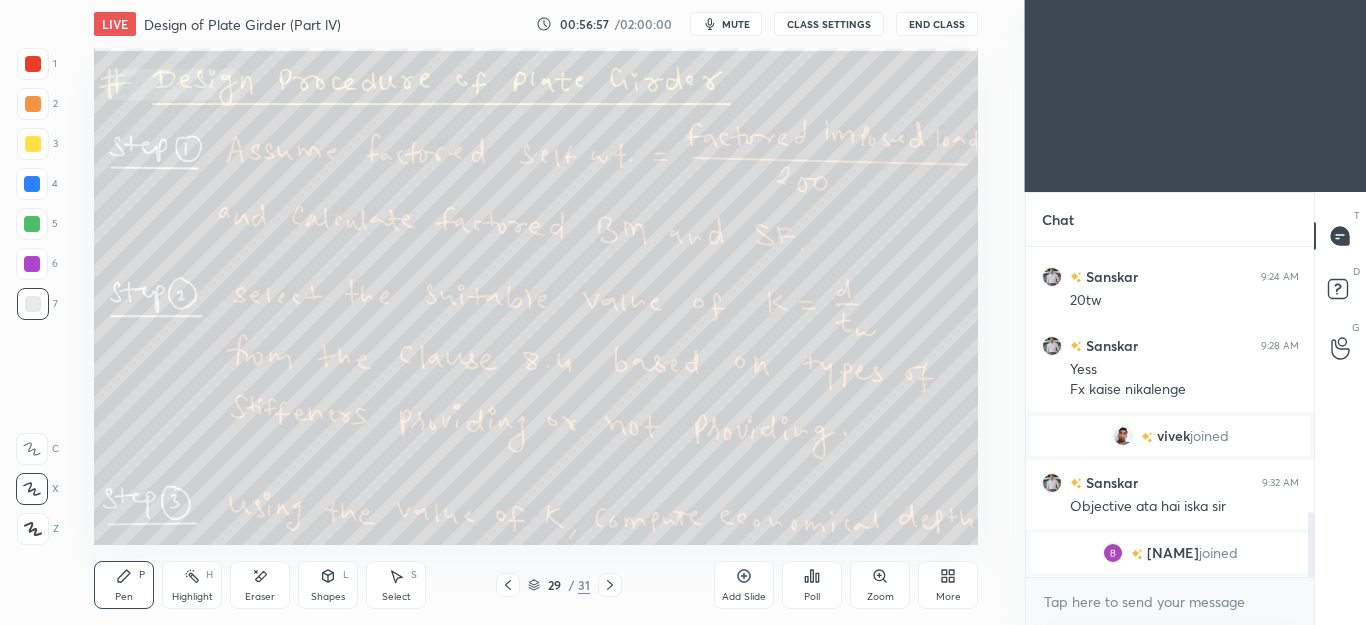 click at bounding box center [33, 144] 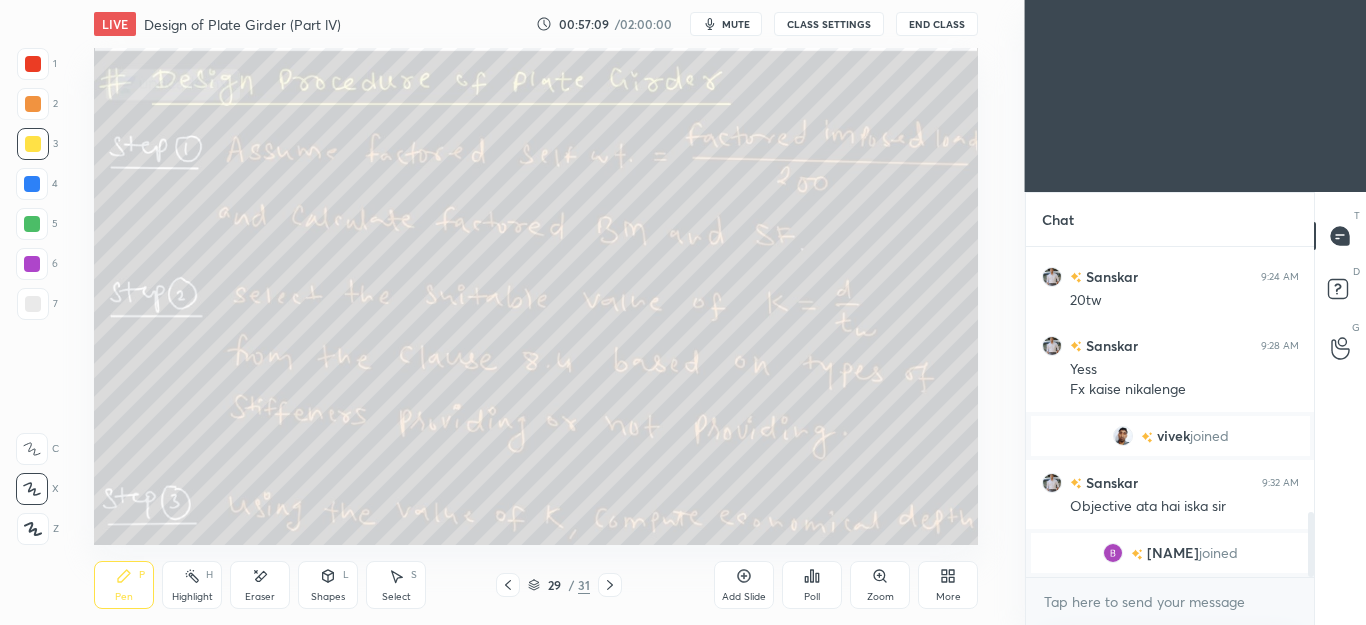 click 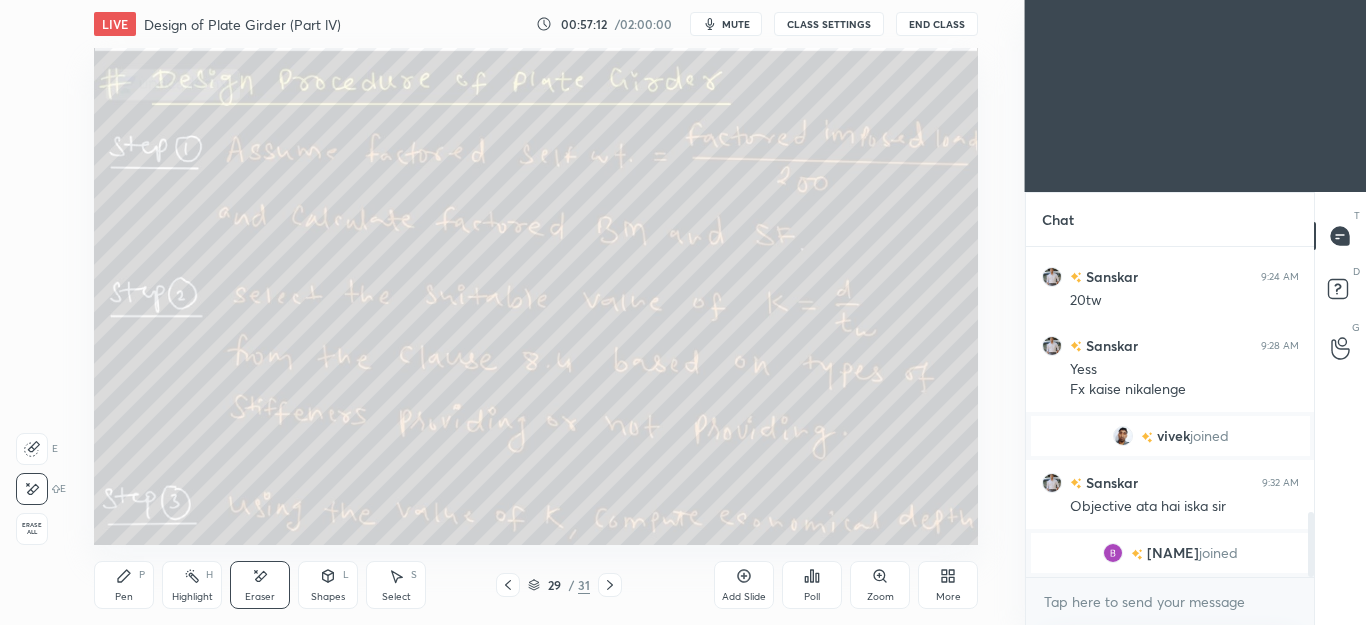 click on "Pen P" at bounding box center [124, 585] 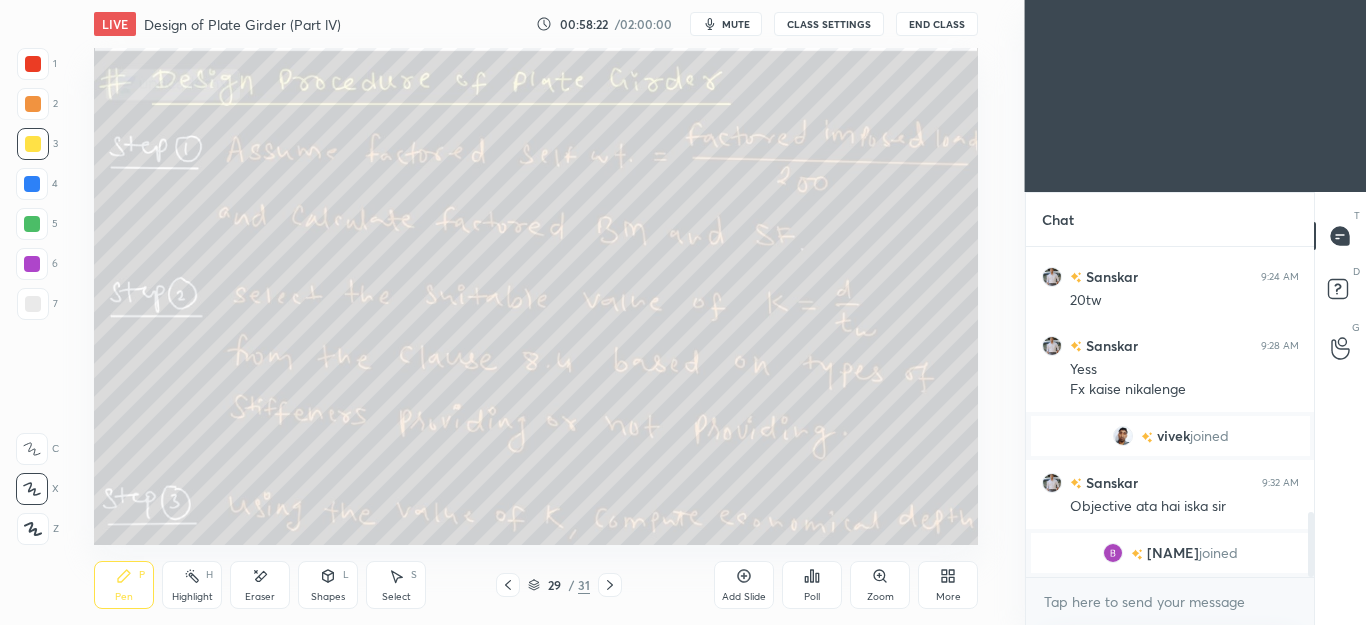 click on "Eraser" at bounding box center [260, 597] 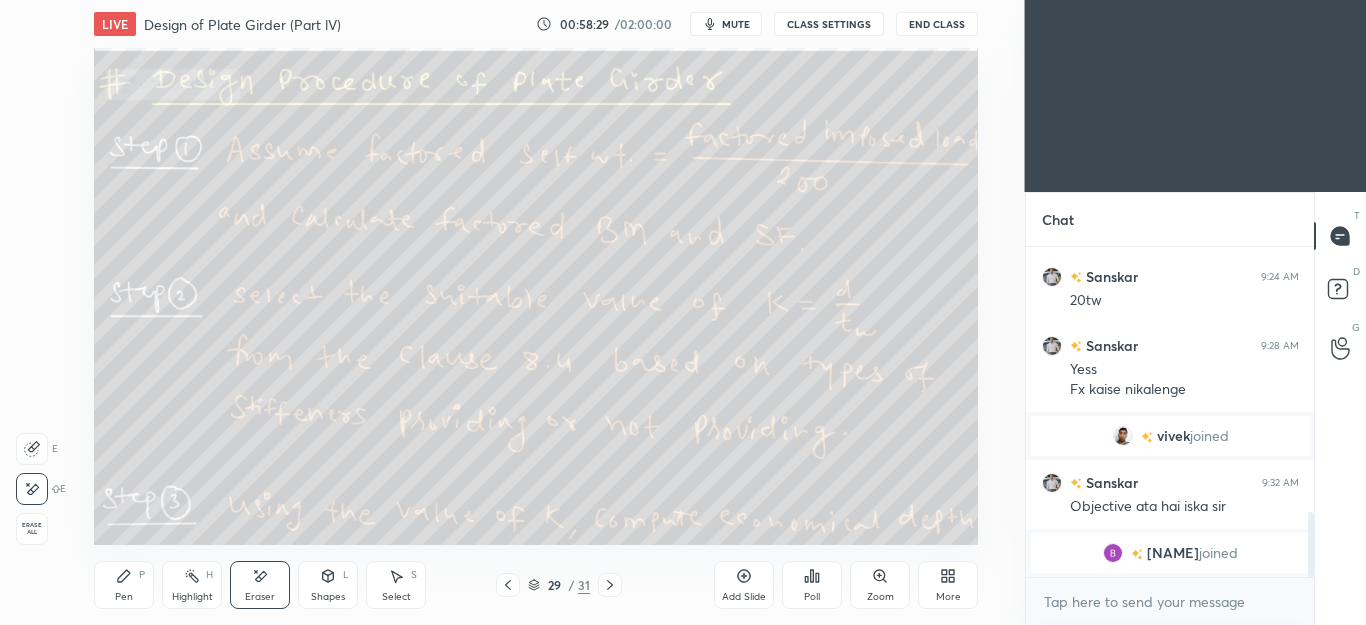 click on "Pen P" at bounding box center (124, 585) 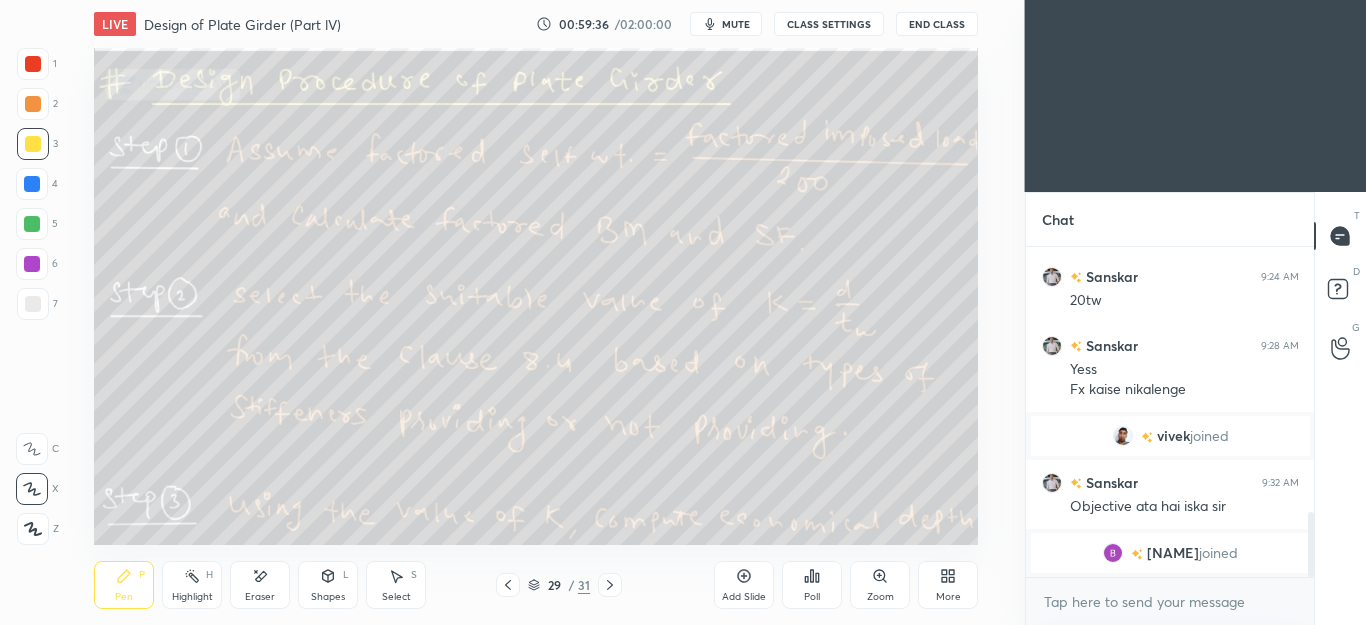 click on "Eraser" at bounding box center [260, 585] 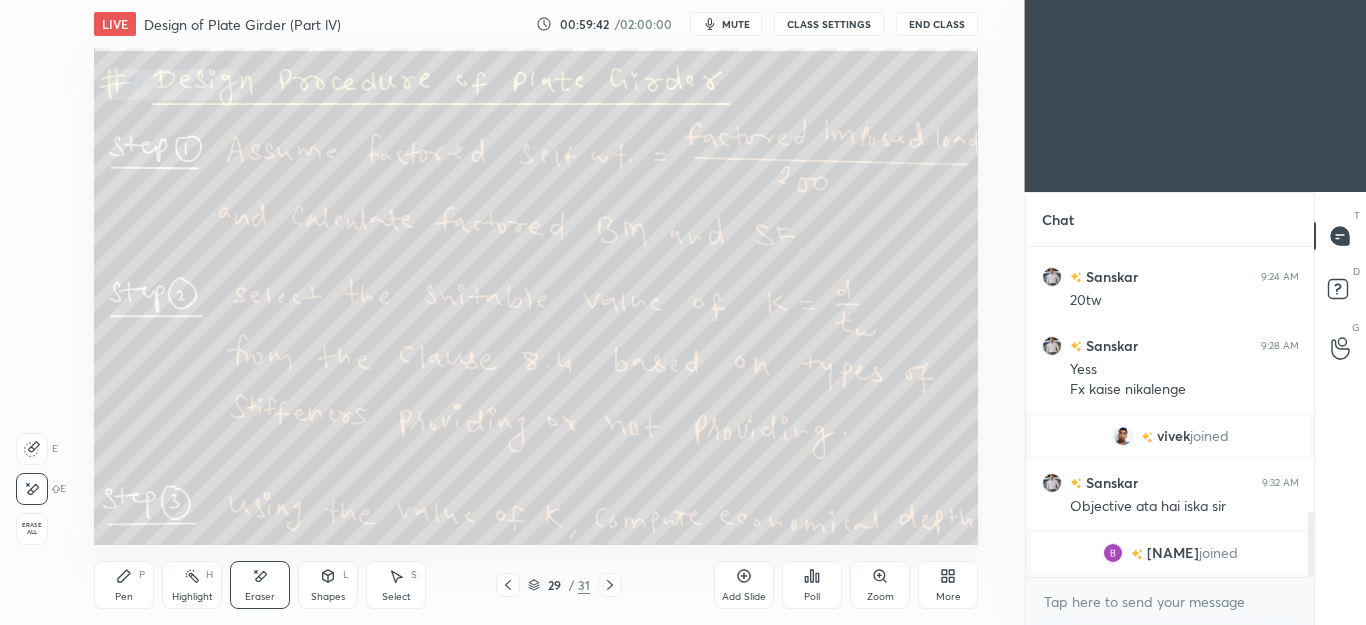 click on "Pen P" at bounding box center (124, 585) 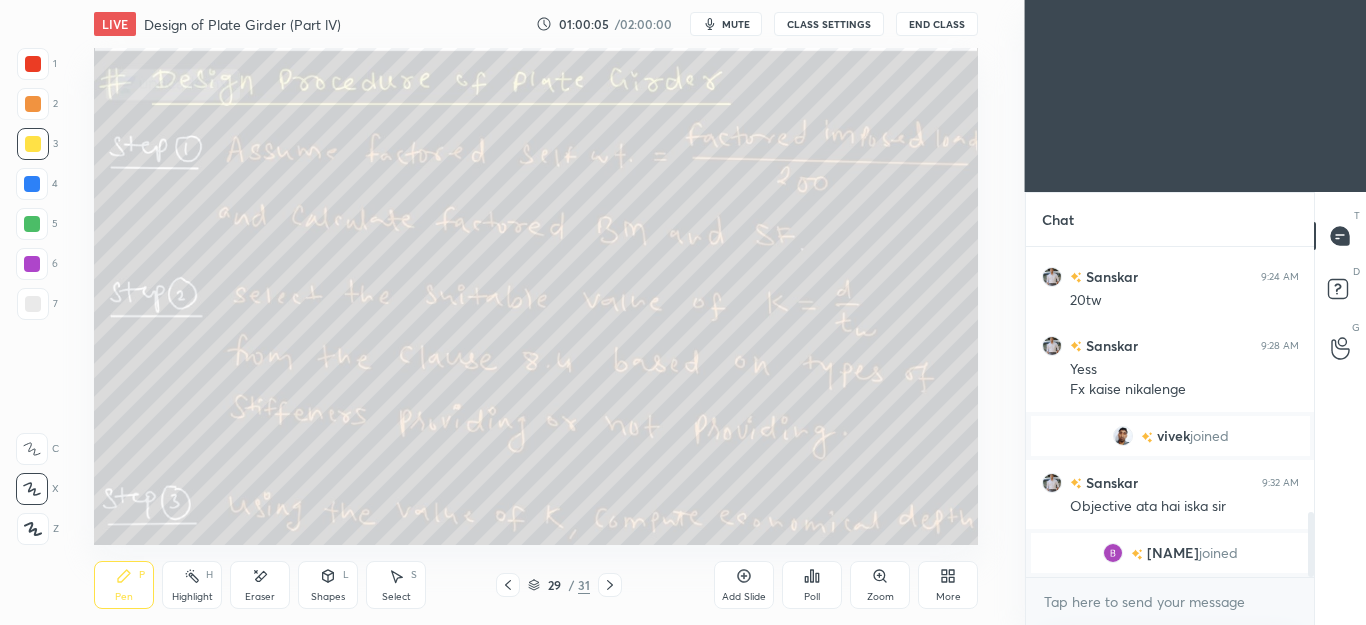 click on "Eraser" at bounding box center (260, 585) 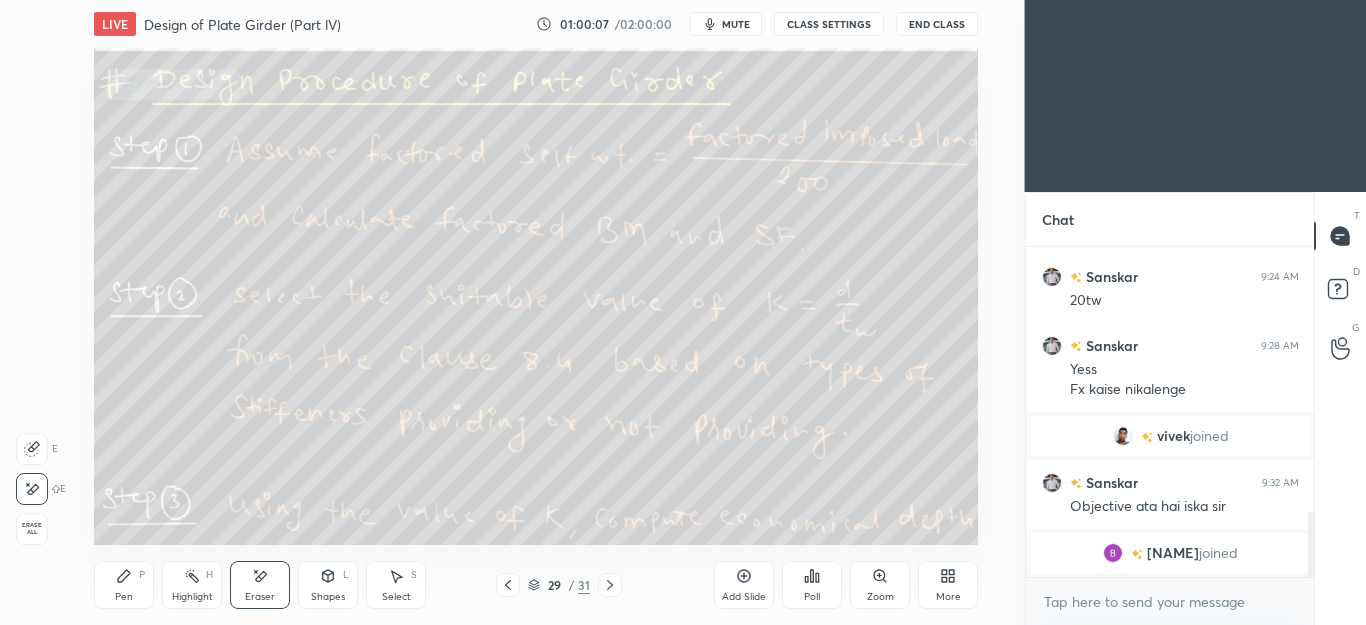 click on "Pen P" at bounding box center (124, 585) 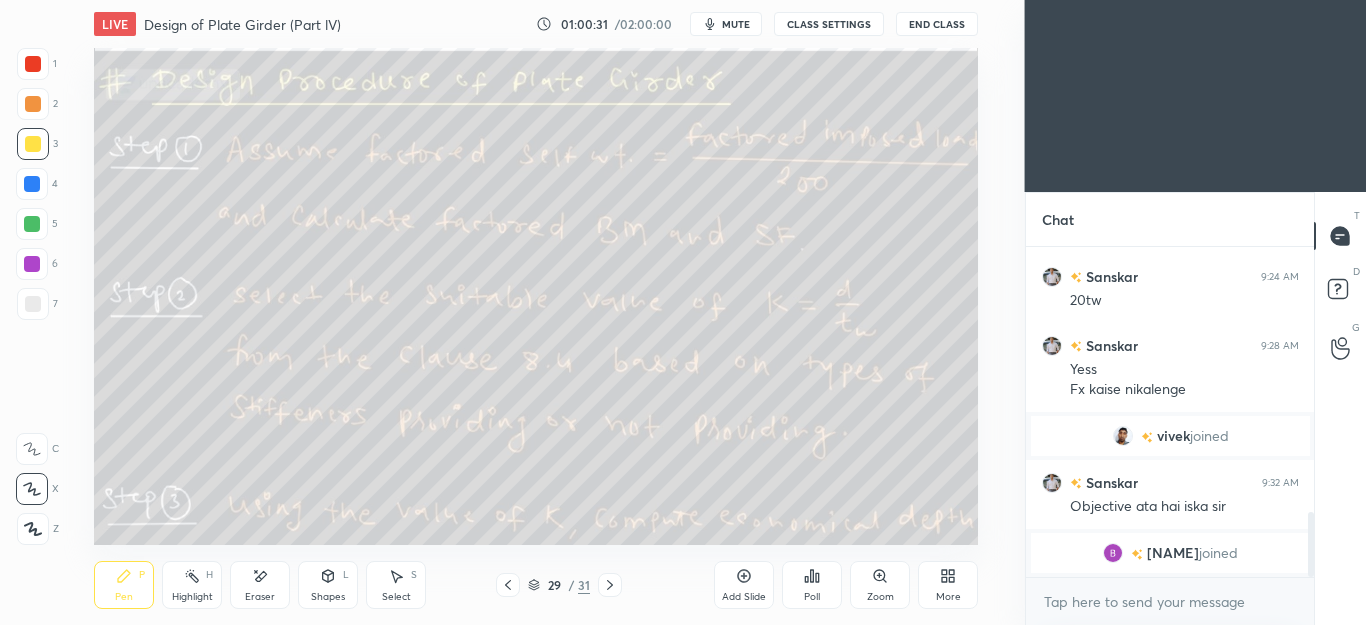 click on "Eraser" at bounding box center (260, 585) 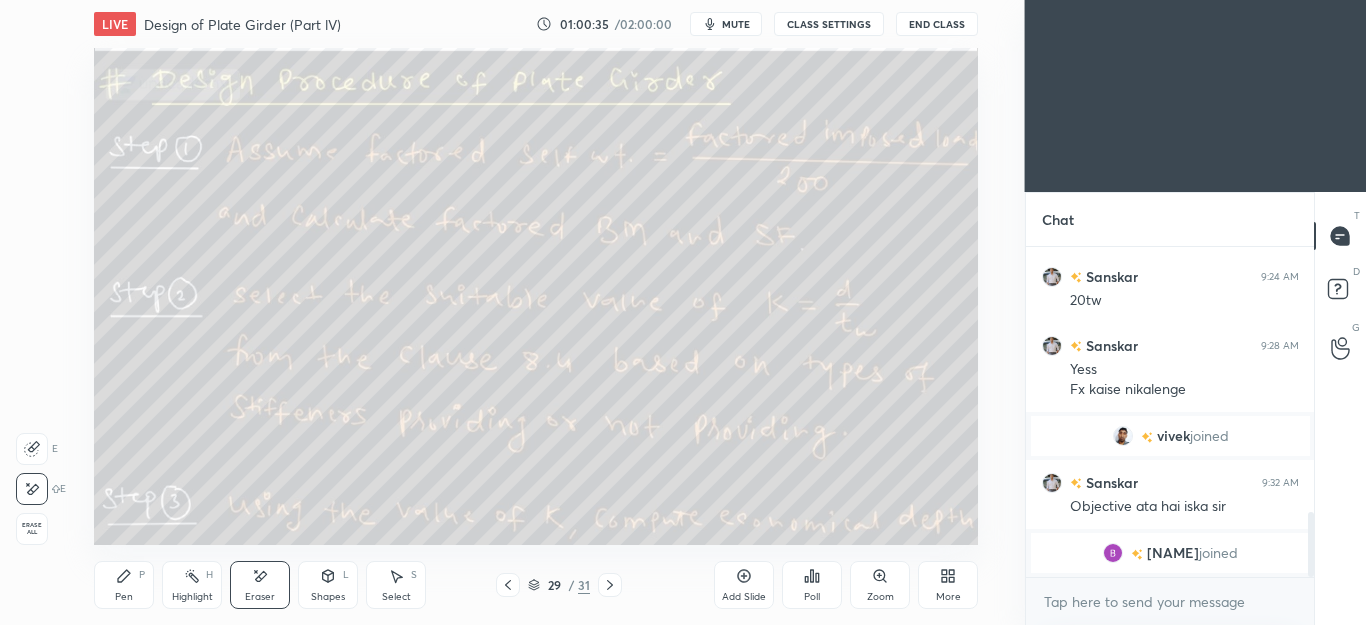 click on "Pen" at bounding box center (124, 597) 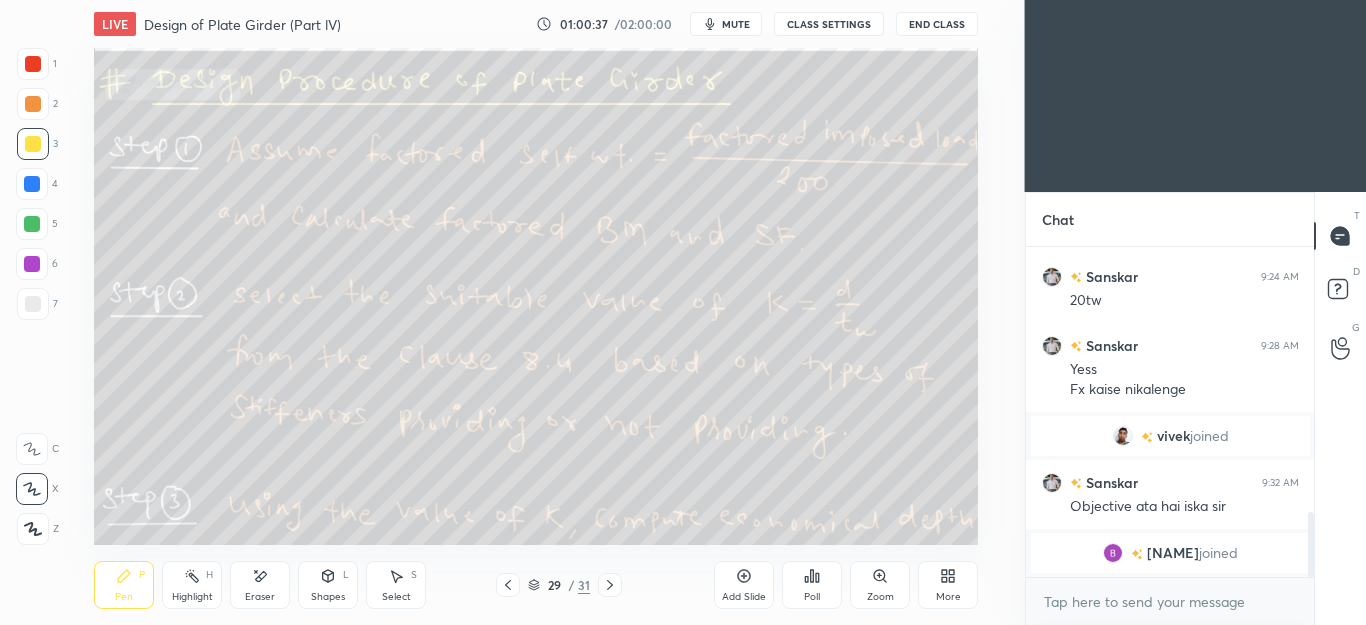click 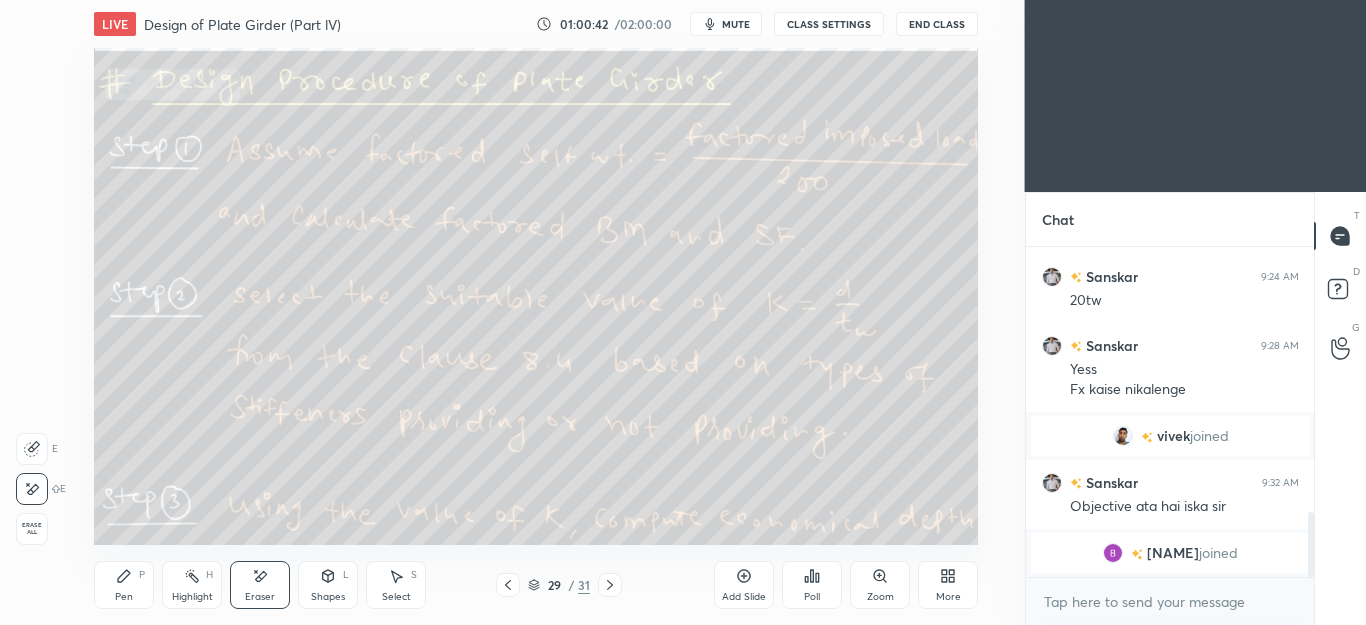 click on "Pen P" at bounding box center (124, 585) 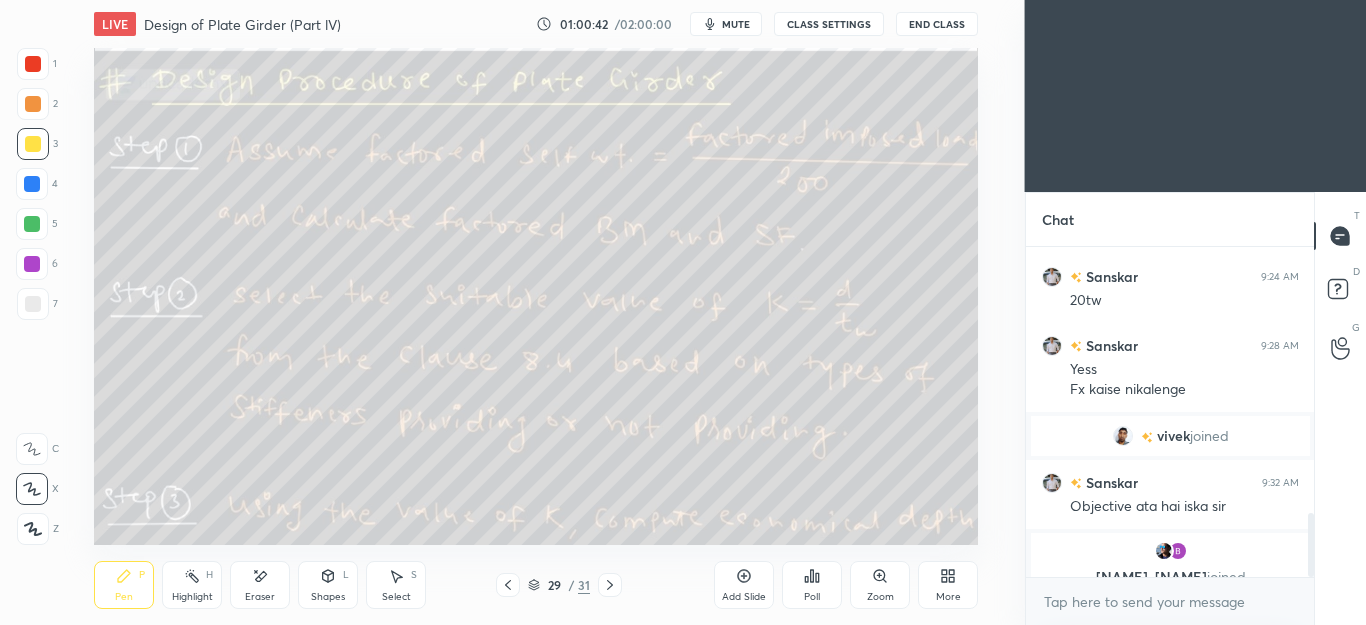 scroll, scrollTop: 1361, scrollLeft: 0, axis: vertical 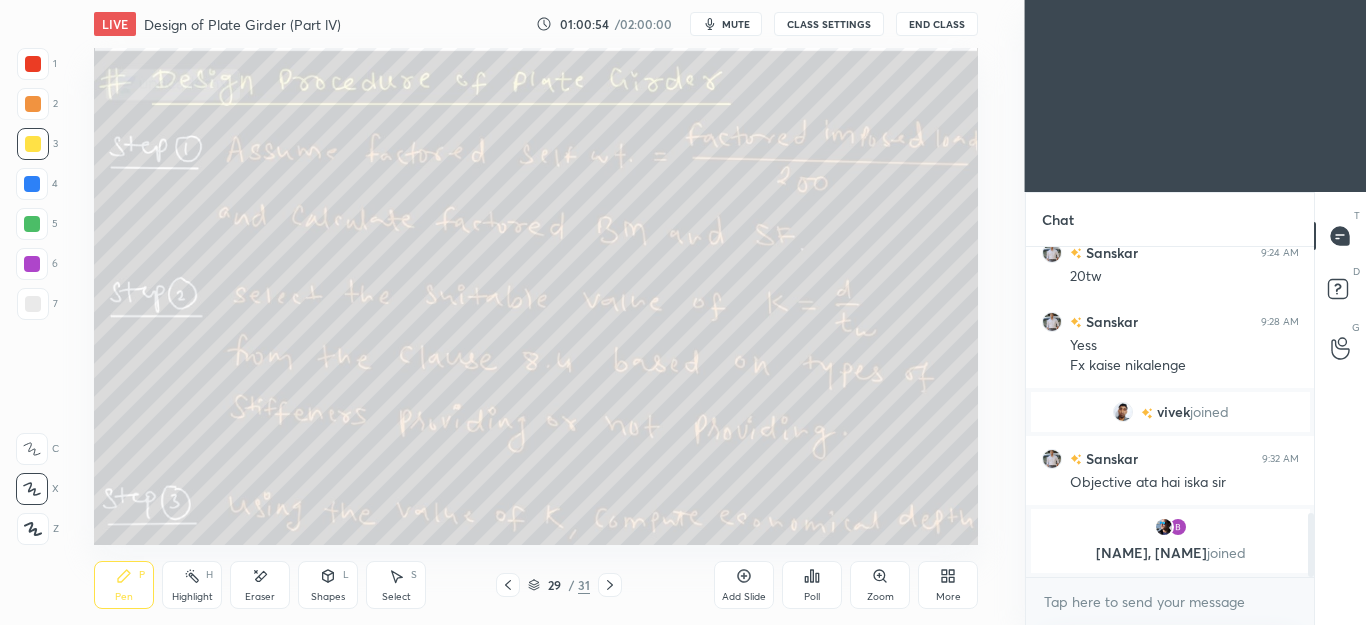 click 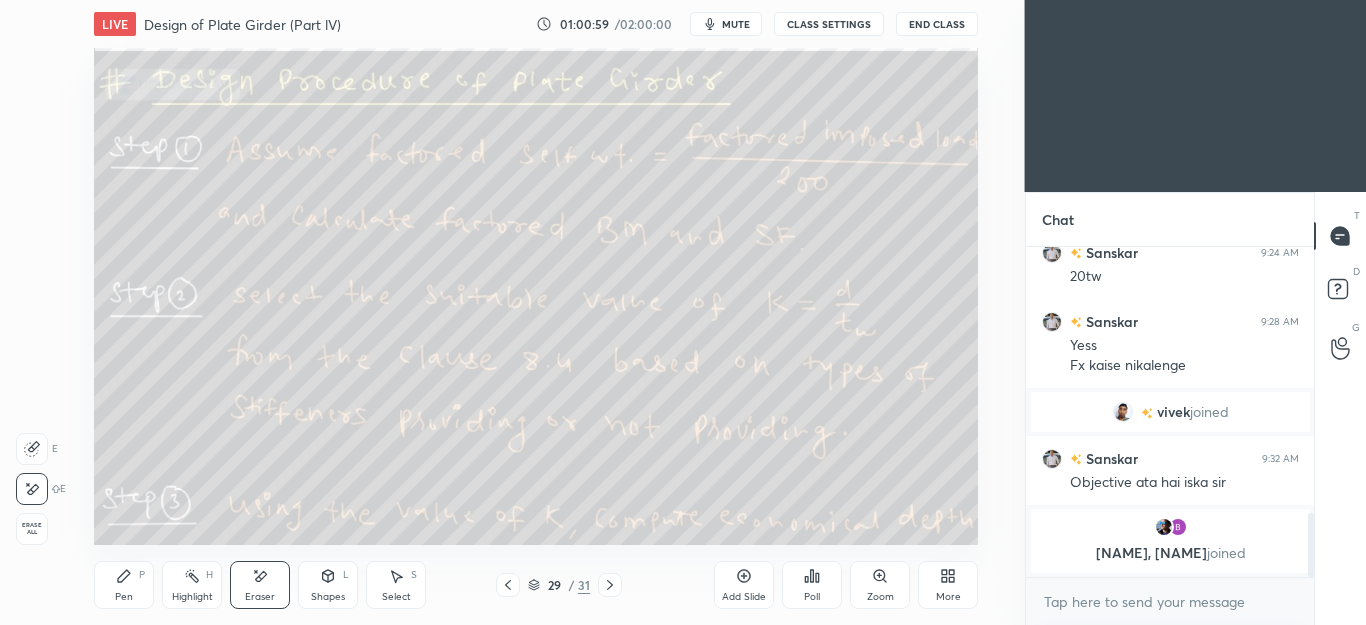 click on "Pen P" at bounding box center (124, 585) 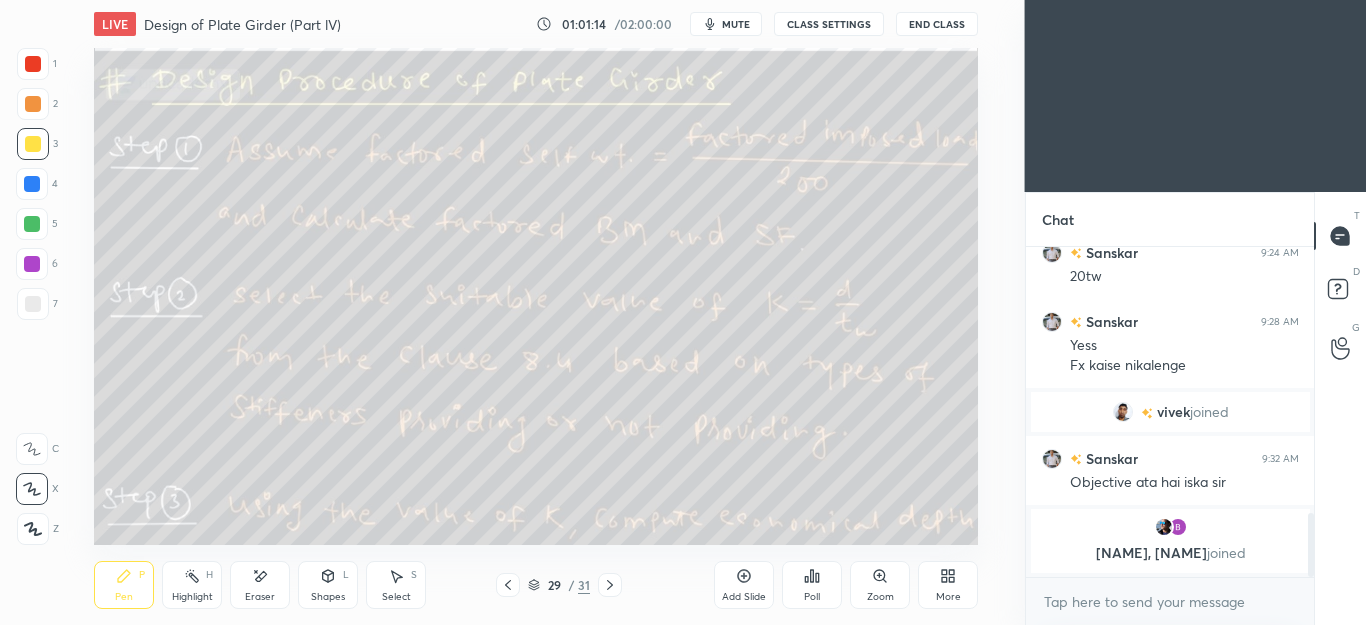 click on "Eraser" at bounding box center (260, 597) 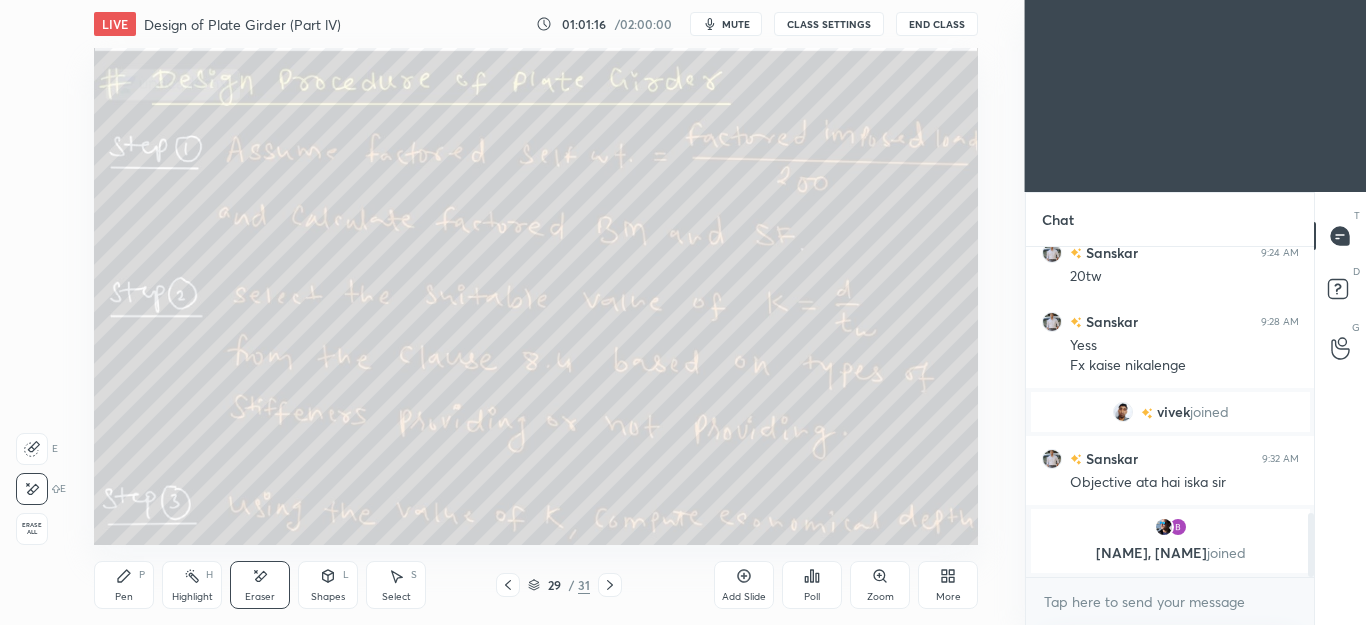 click on "Pen P" at bounding box center [124, 585] 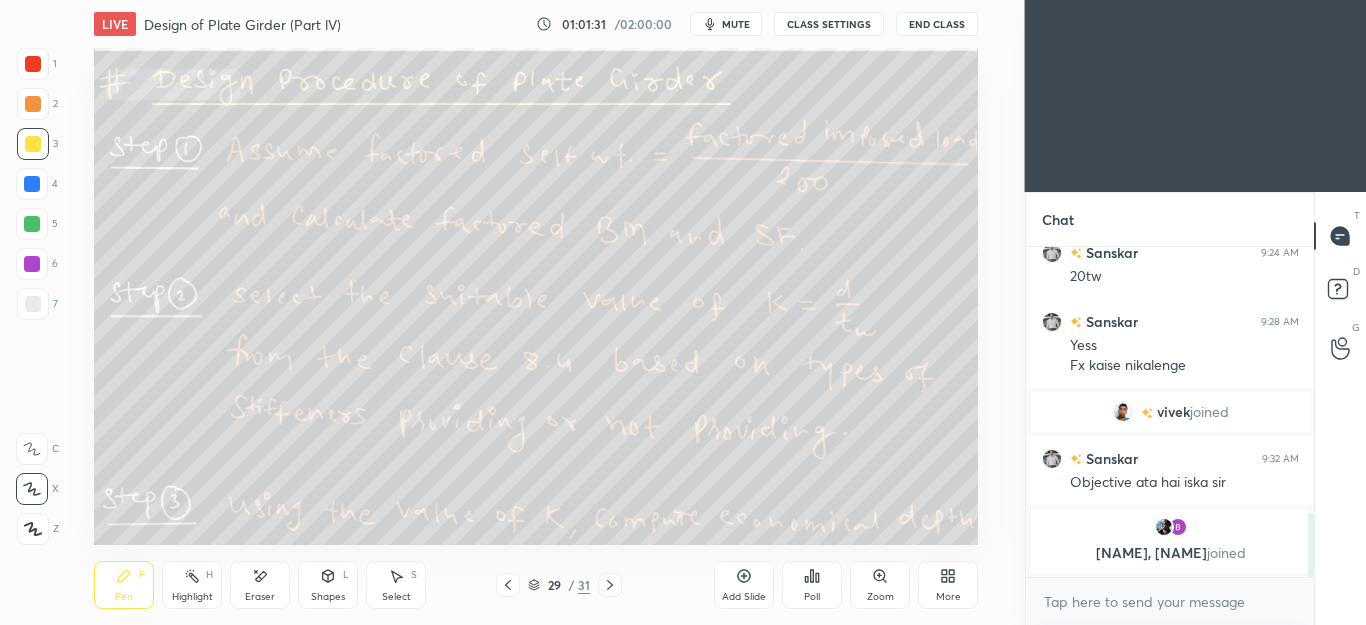 click 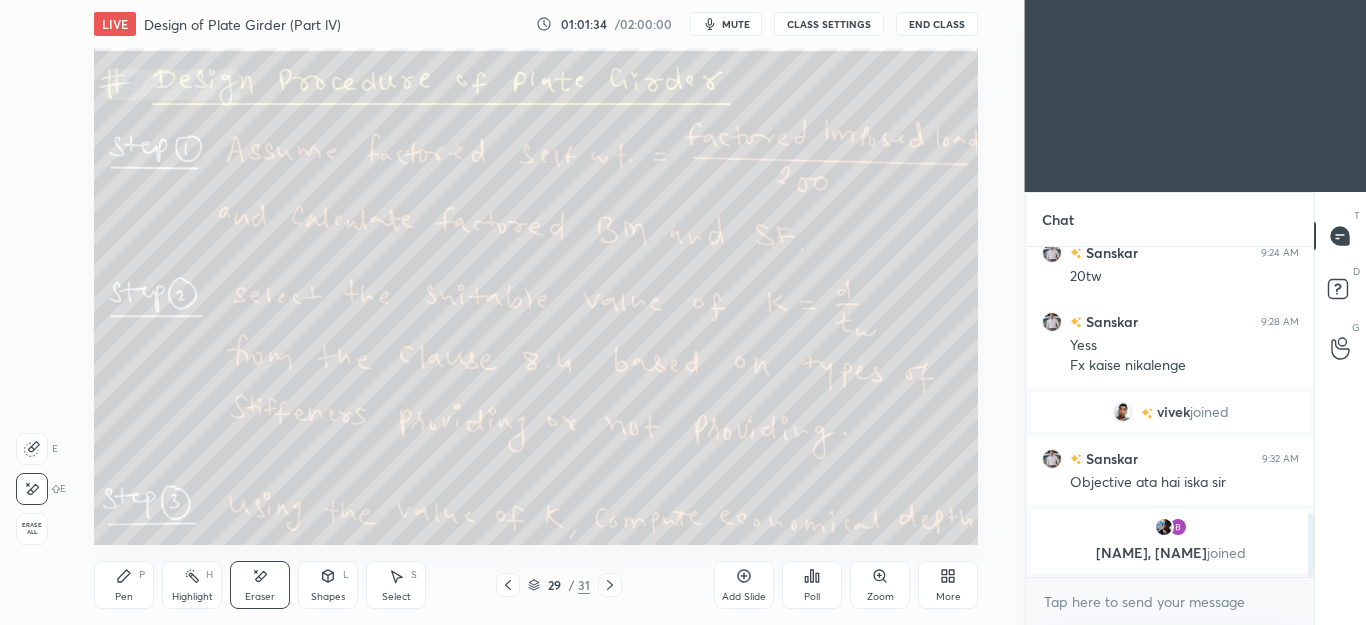 click on "Pen P" at bounding box center (124, 585) 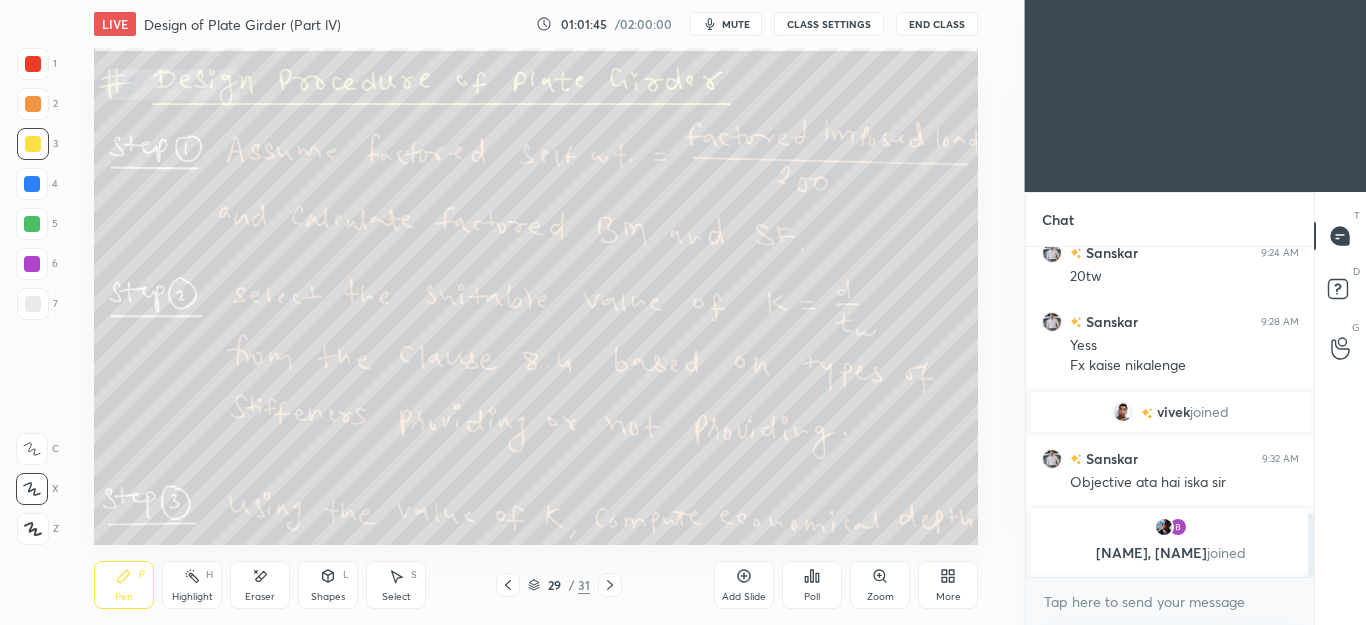 click 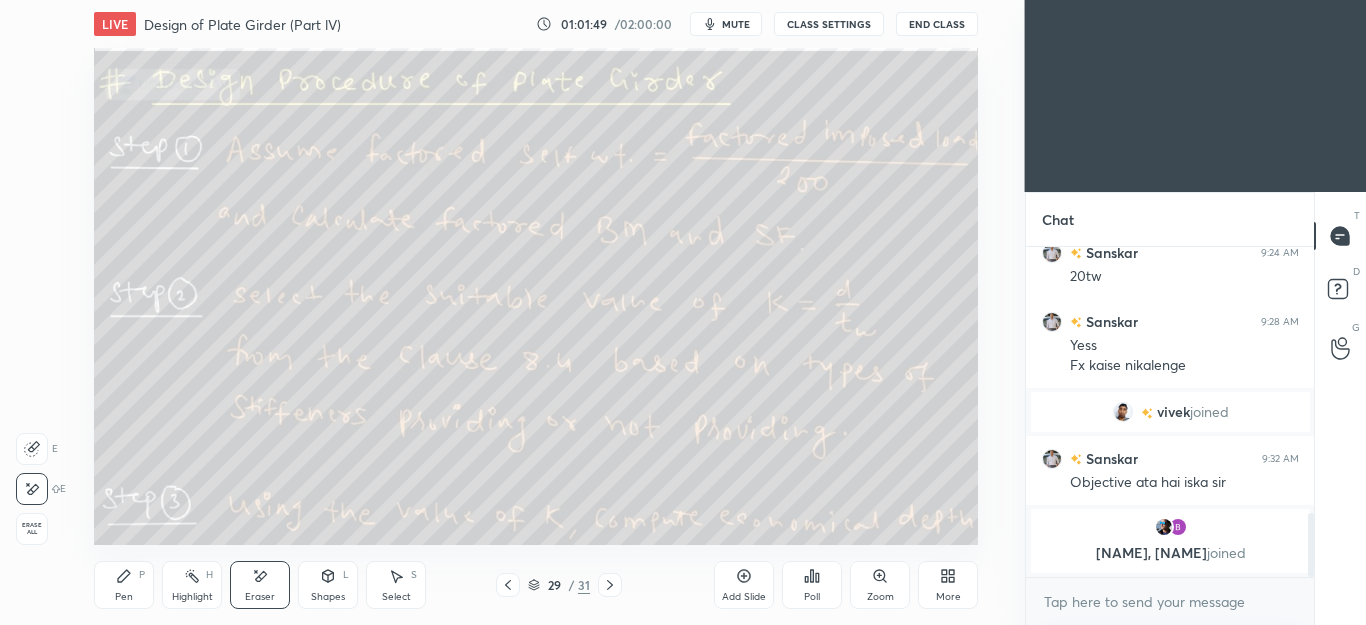click on "Pen" at bounding box center (124, 597) 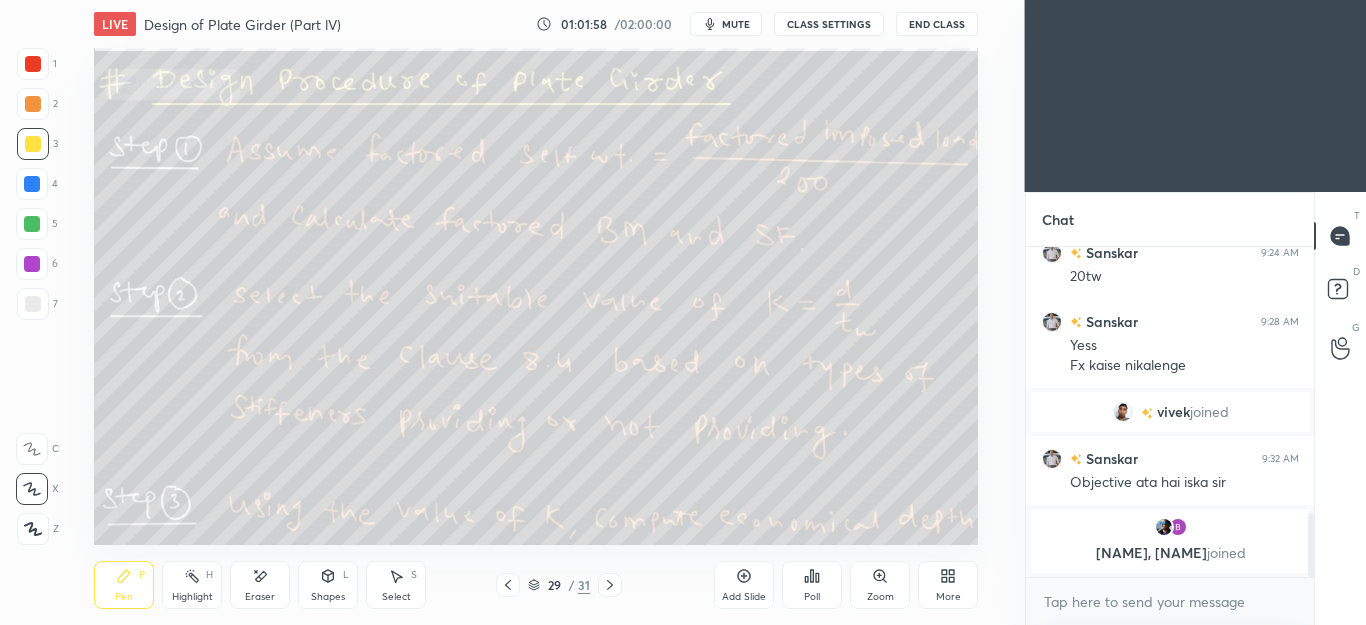 click on "Eraser" at bounding box center (260, 585) 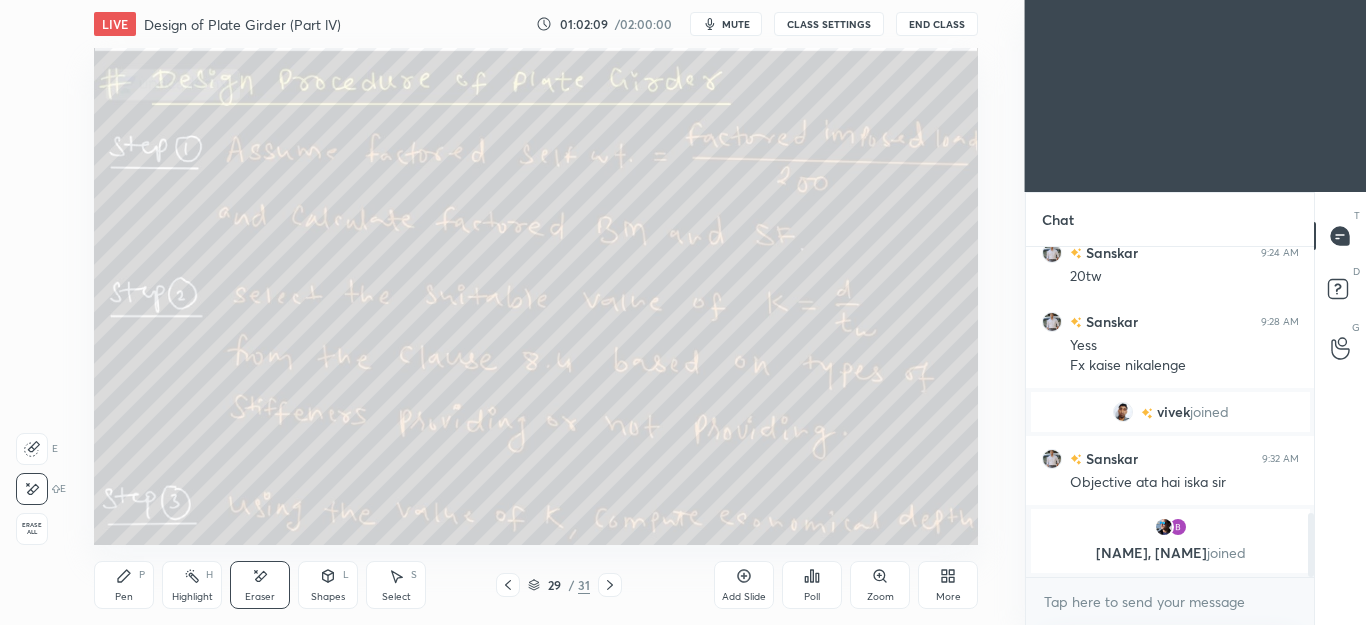 click 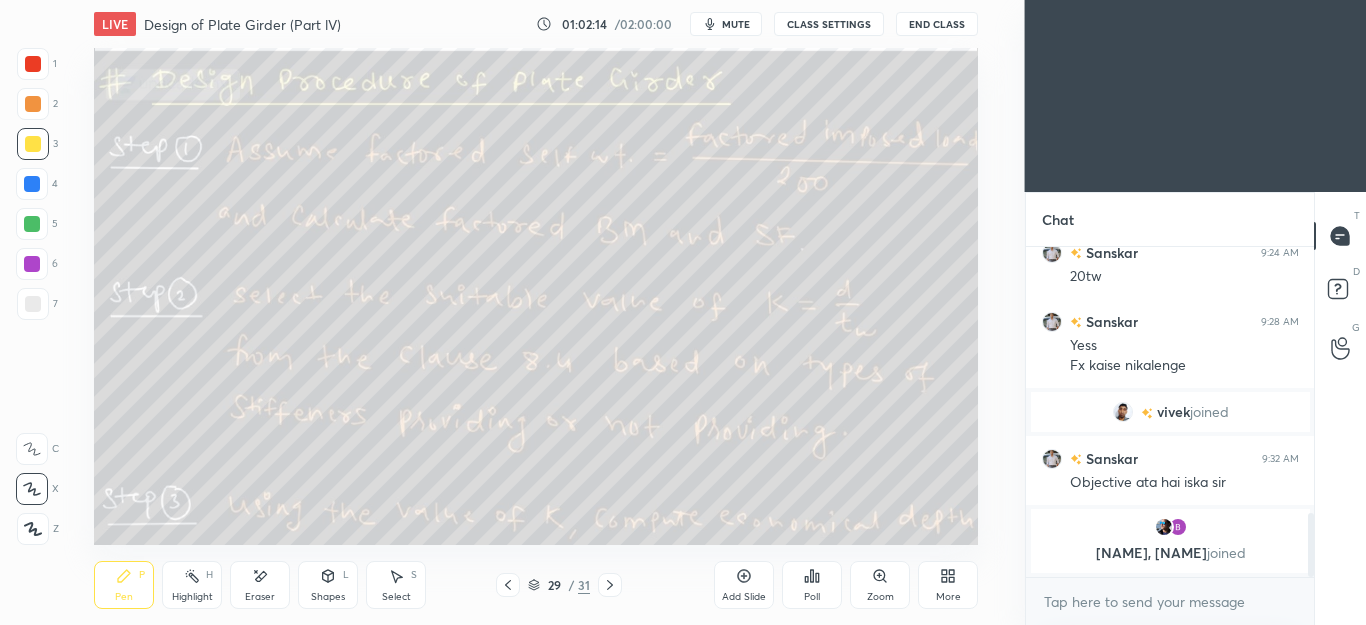 click on "Eraser" at bounding box center (260, 597) 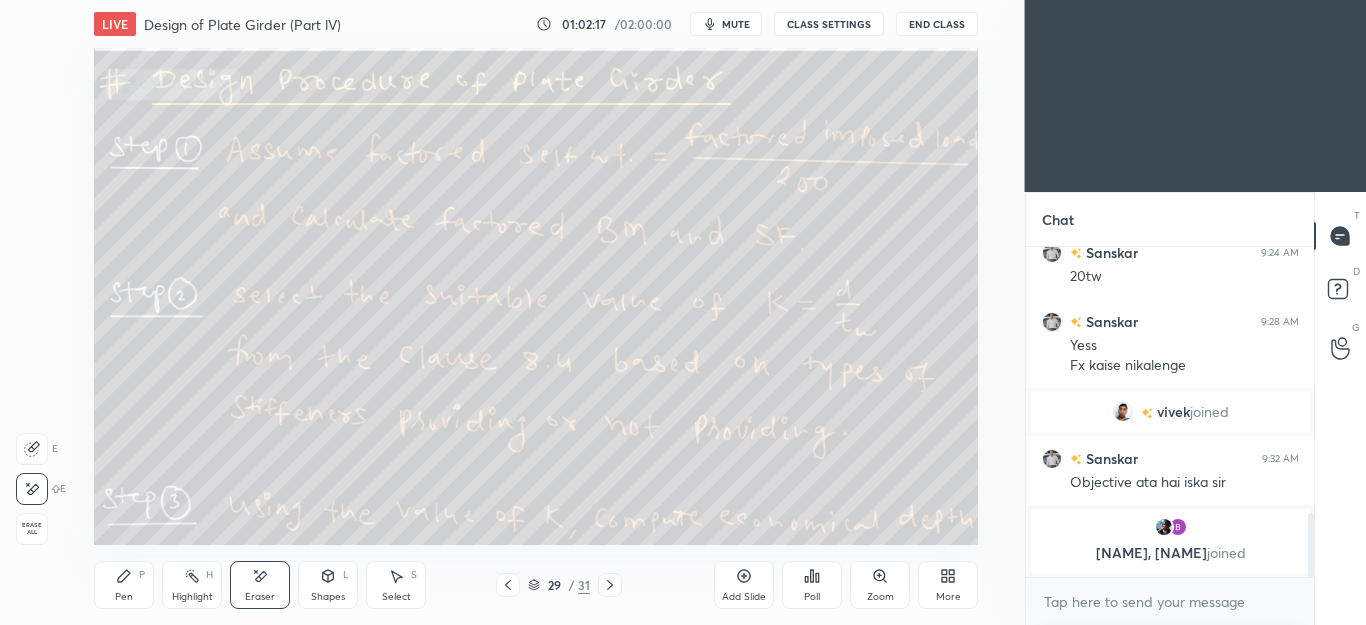 click on "Pen" at bounding box center [124, 597] 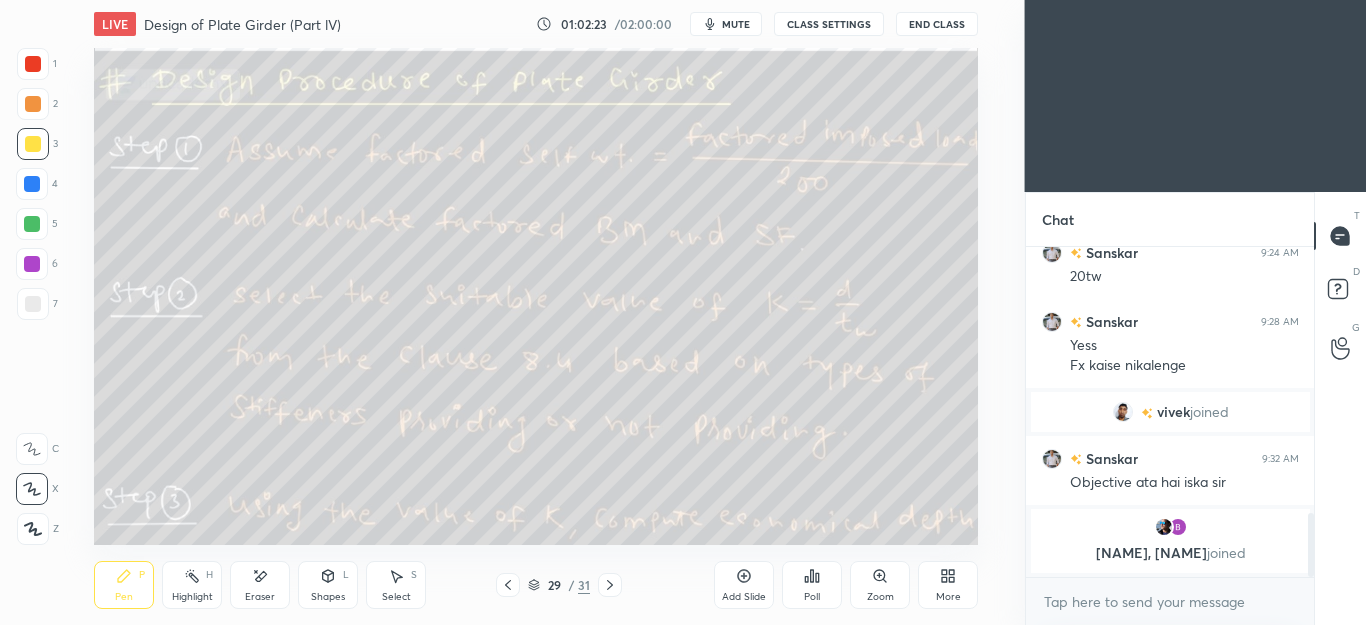 click on "Eraser" at bounding box center [260, 585] 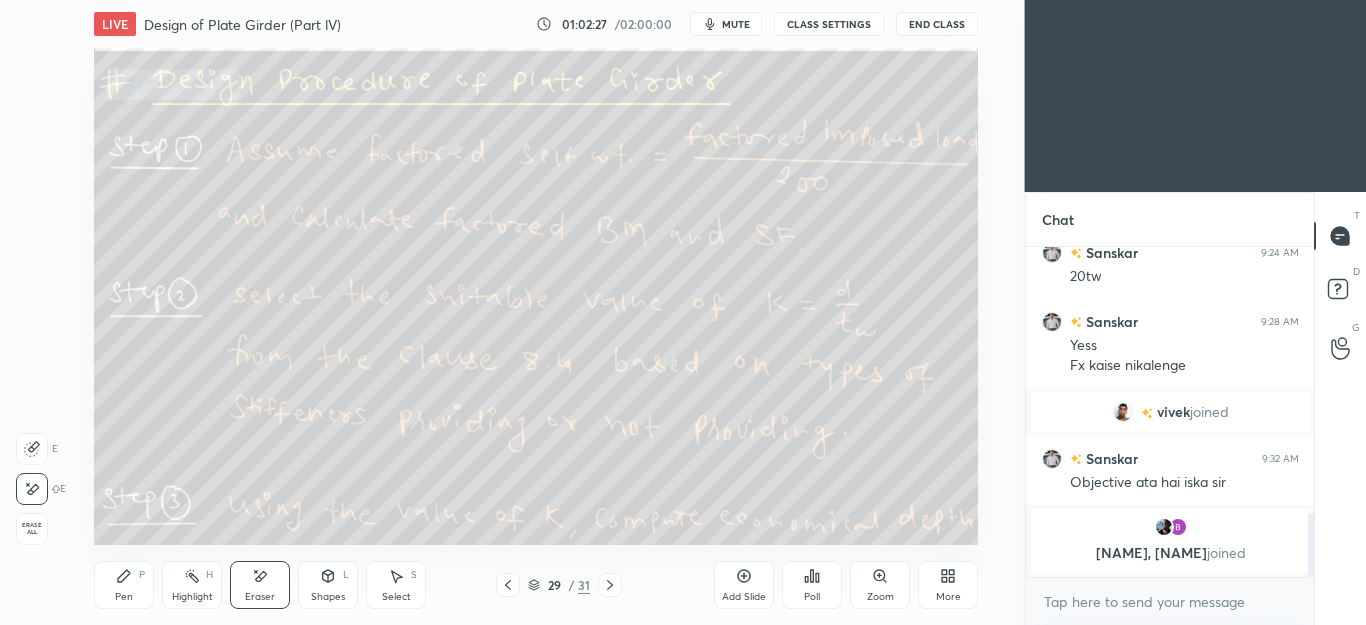 click on "P" at bounding box center (142, 575) 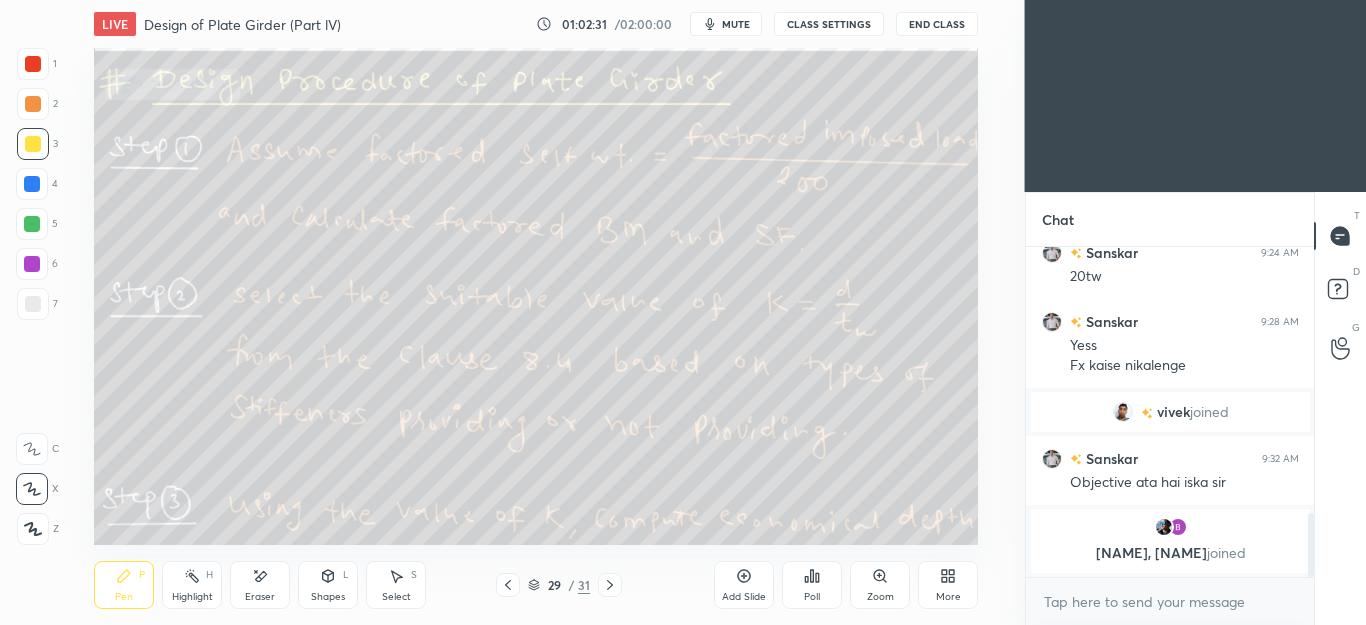 click 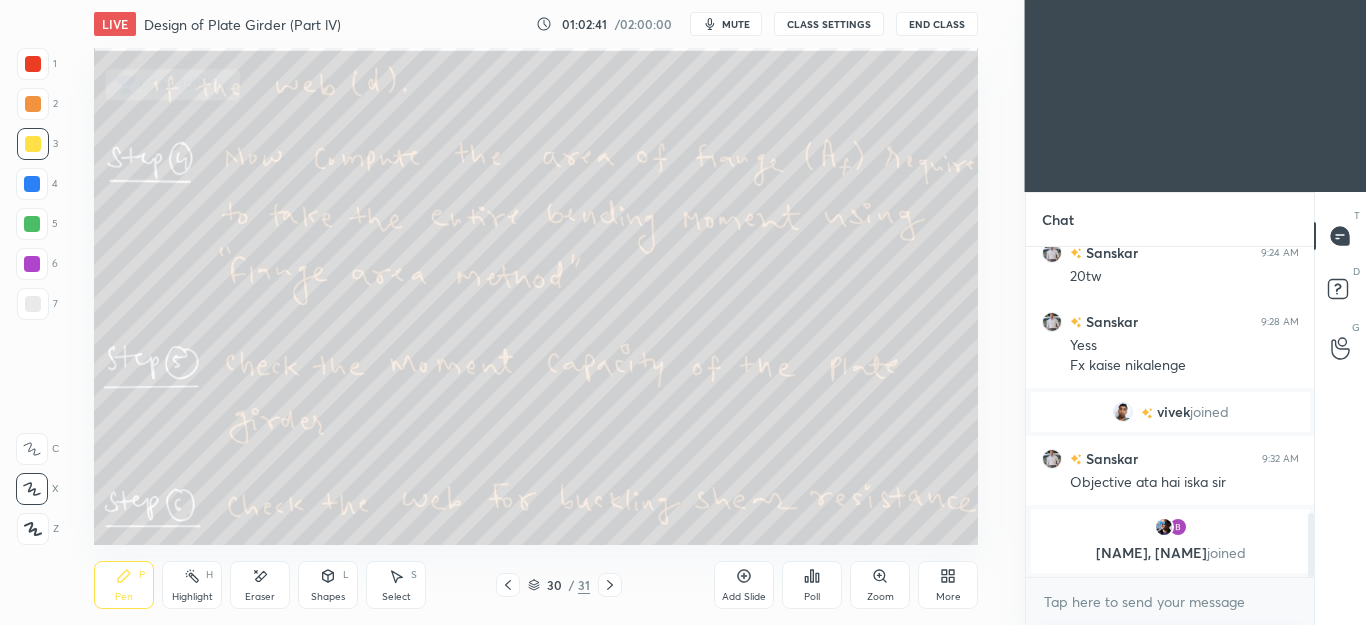 click 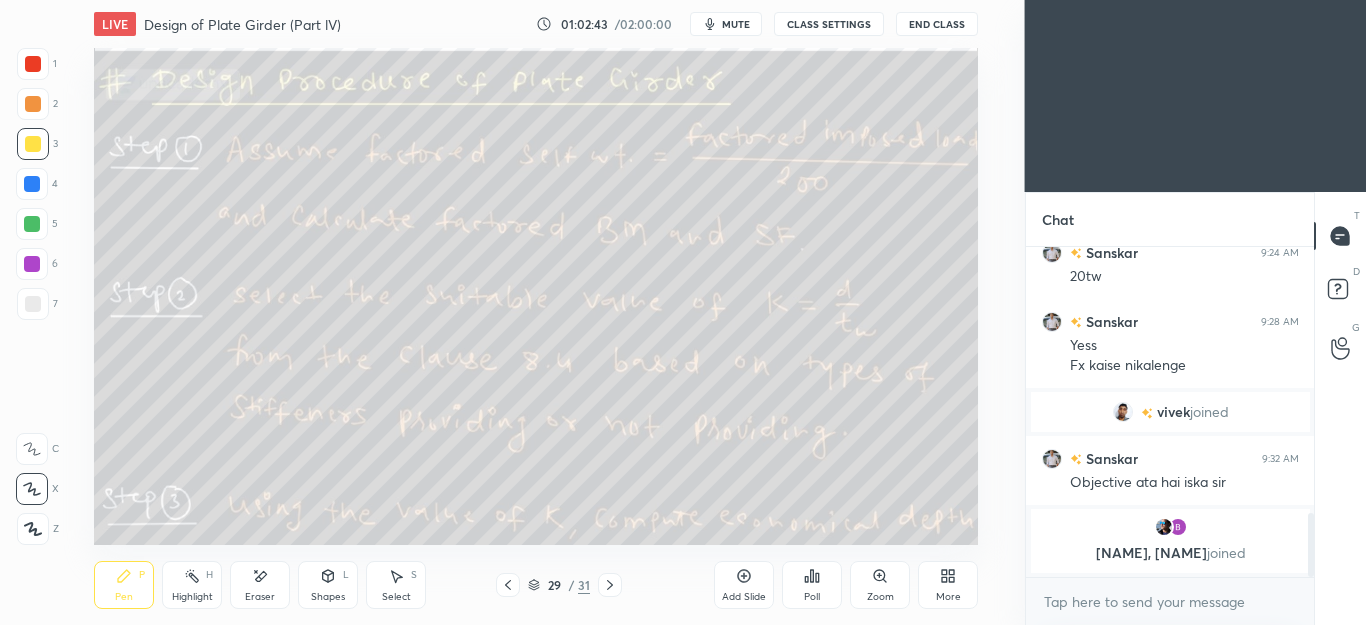 click 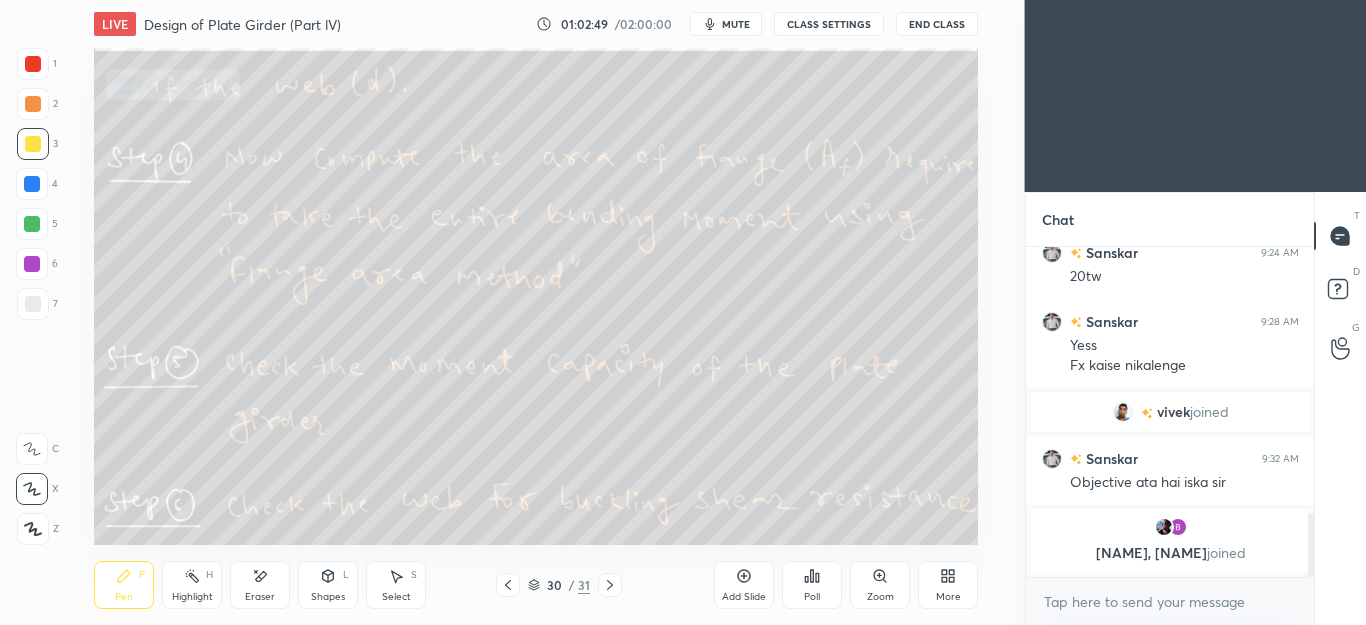 click 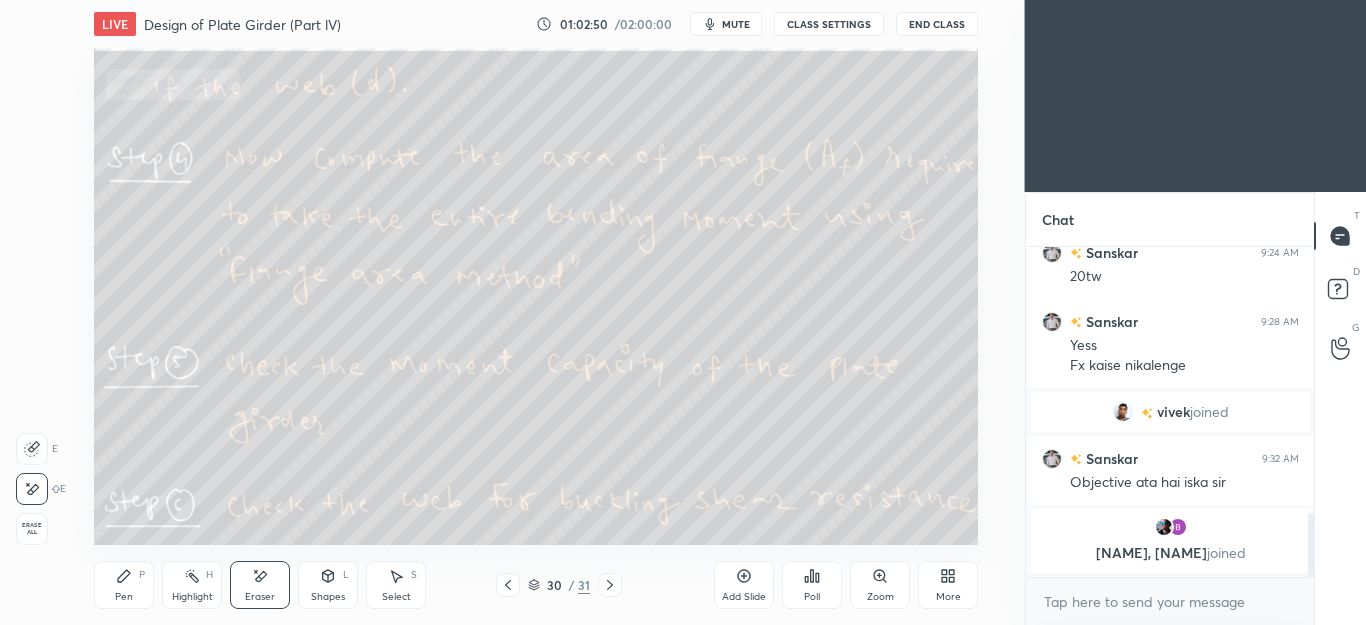 click on "P" at bounding box center (142, 575) 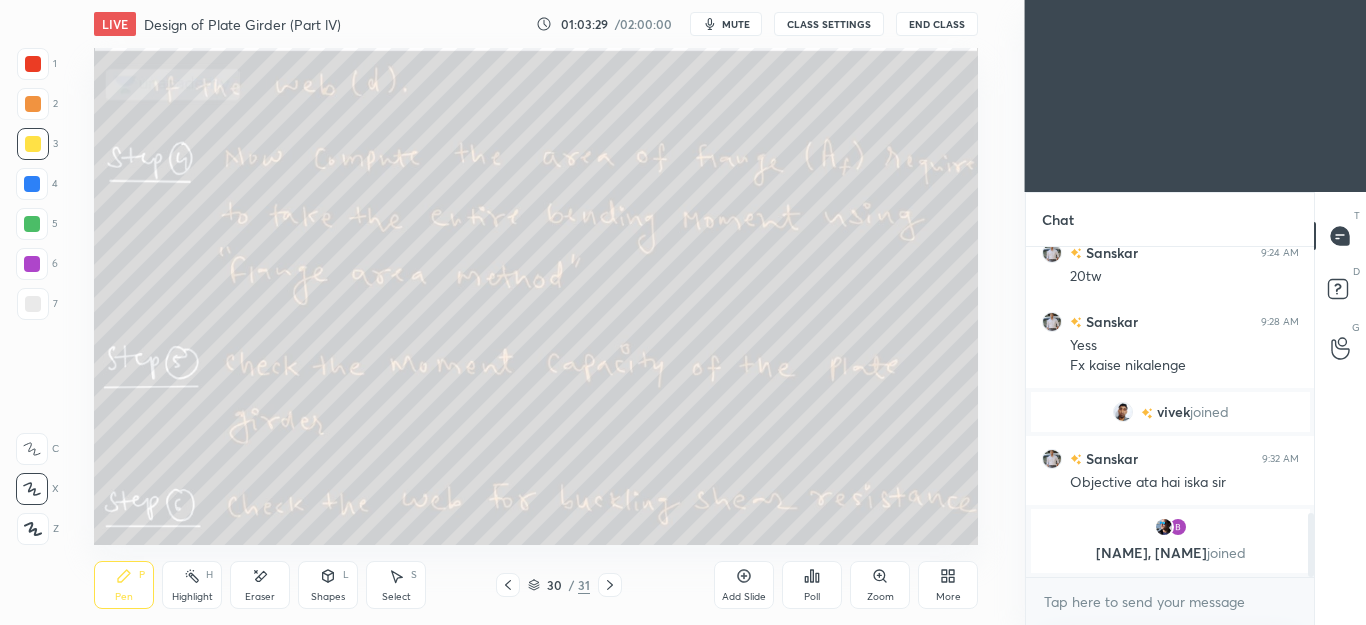 click on "Eraser" at bounding box center [260, 585] 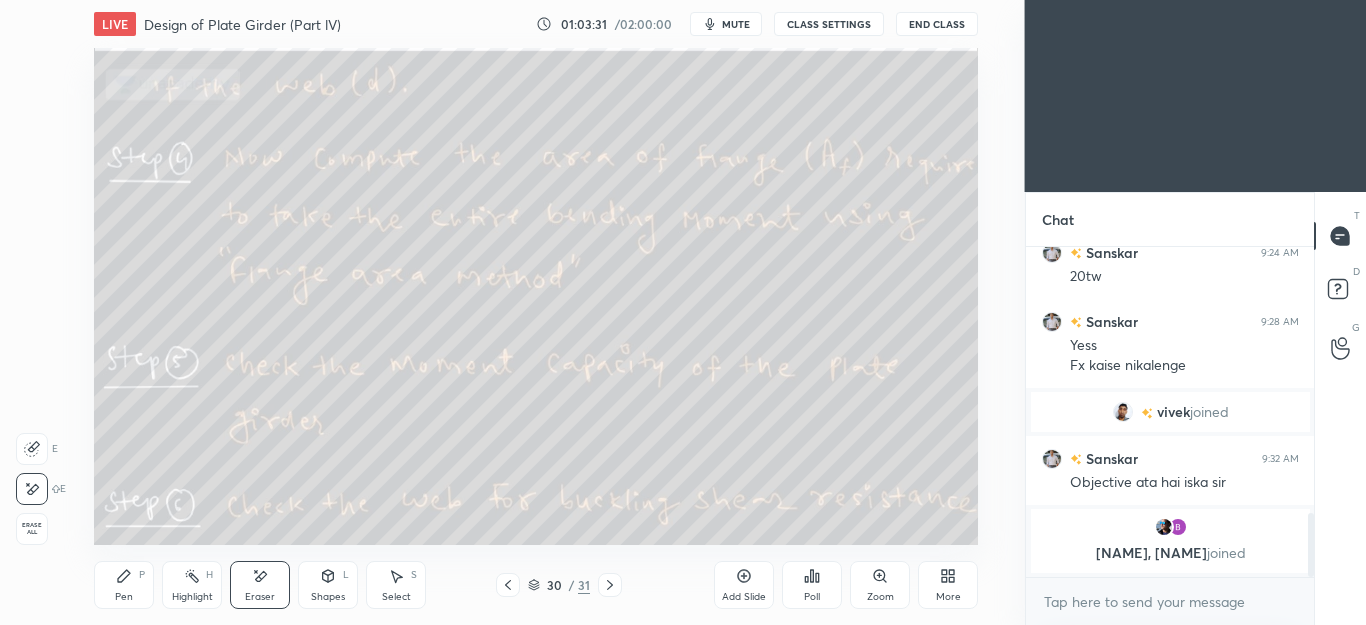 click on "Pen P" at bounding box center (124, 585) 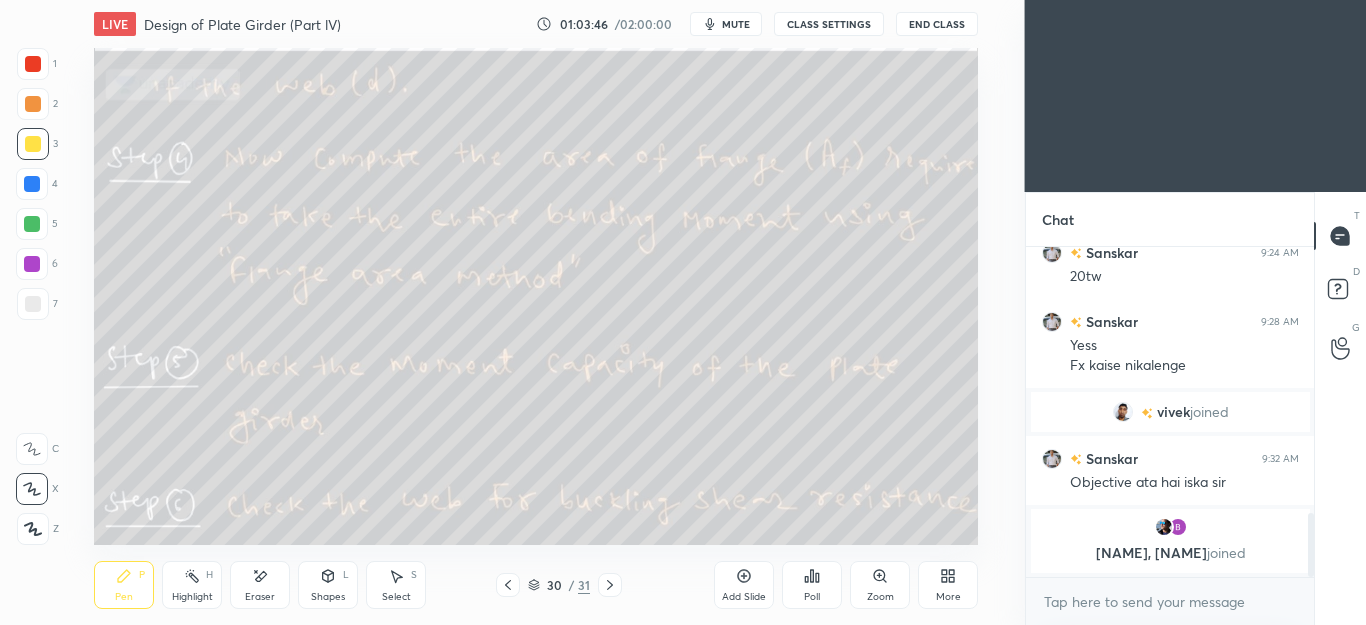 click on "Eraser" at bounding box center [260, 585] 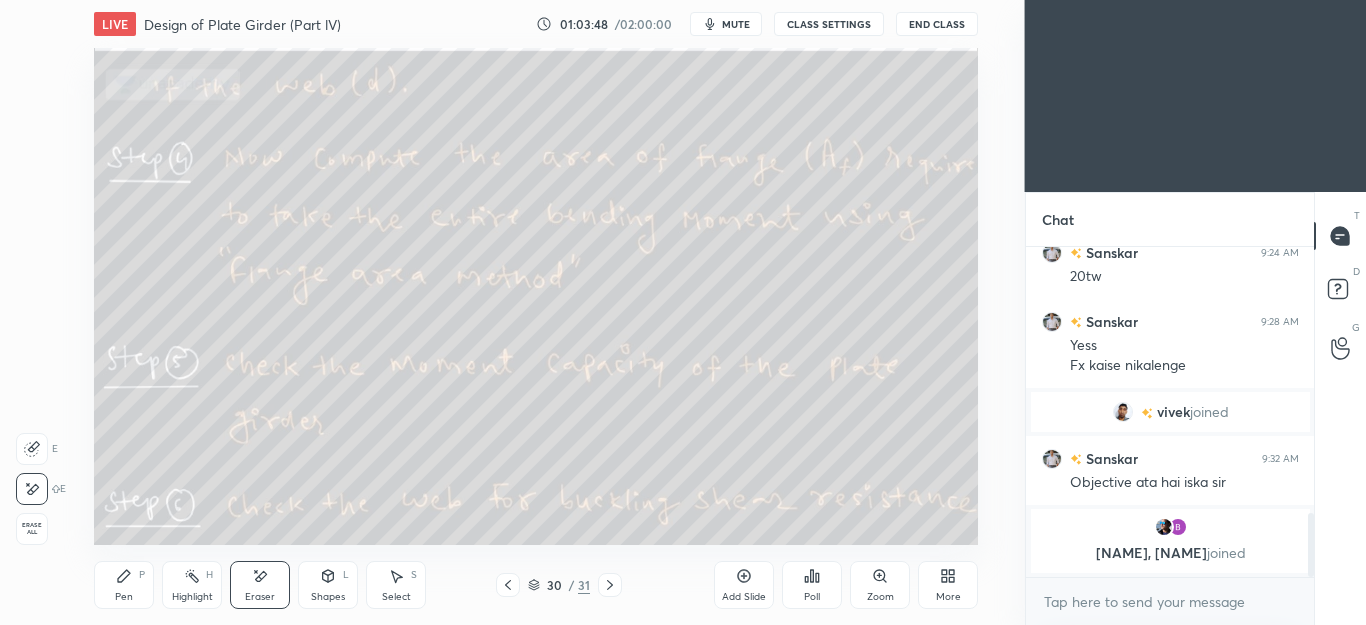 click on "Pen P" at bounding box center (124, 585) 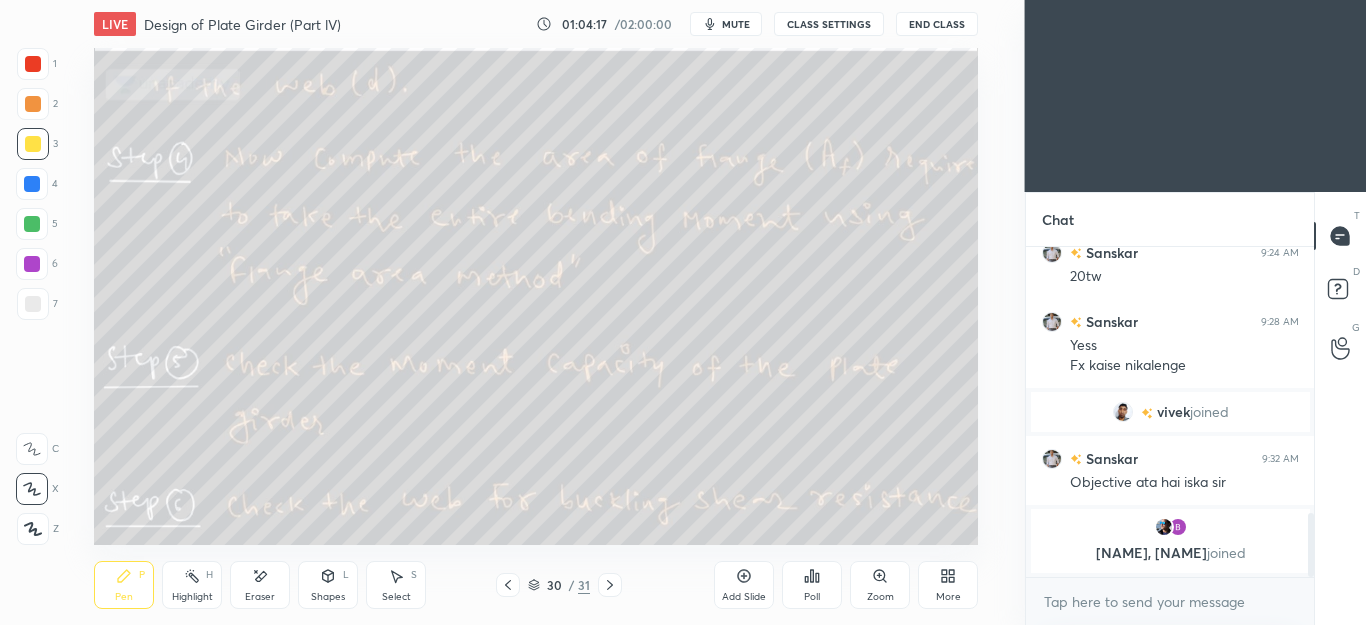 click 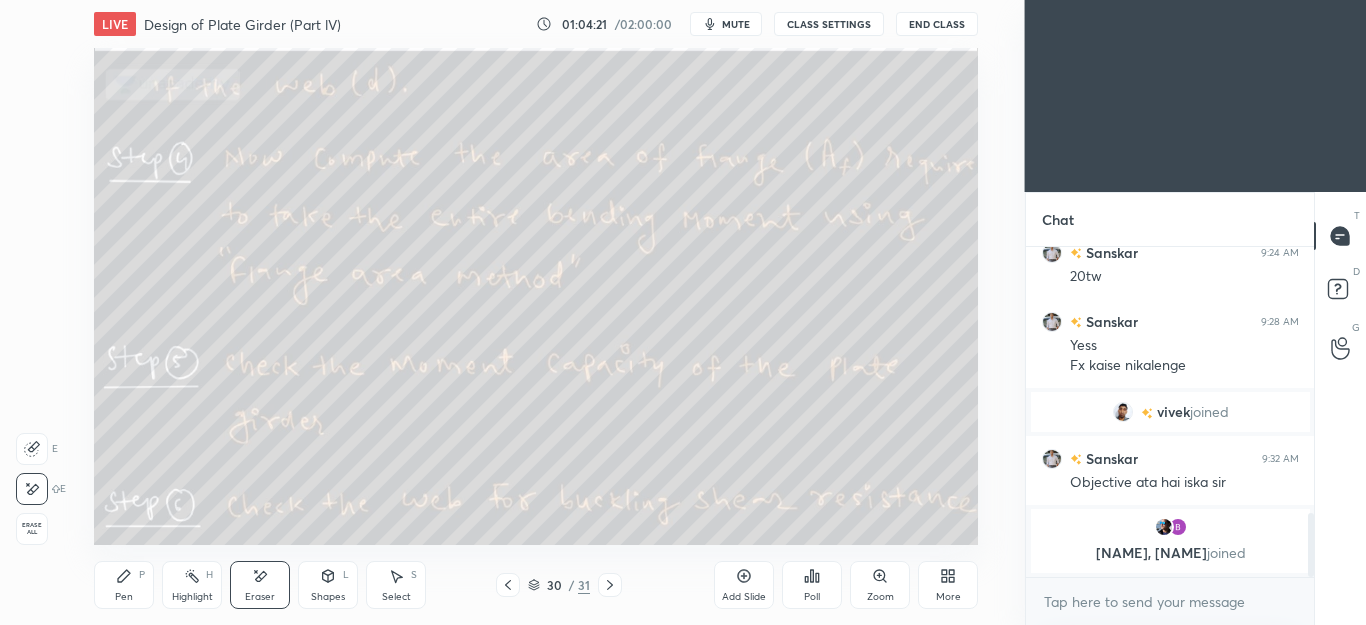 click on "Pen P" at bounding box center (124, 585) 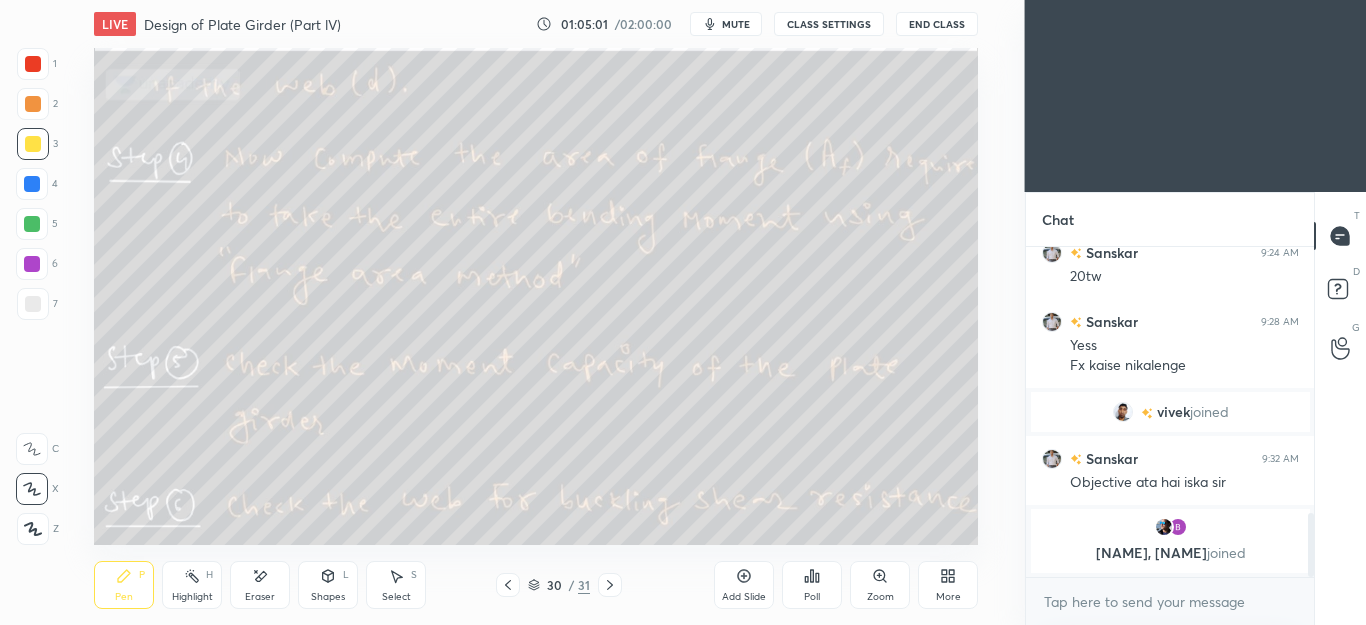 click on "Eraser" at bounding box center [260, 585] 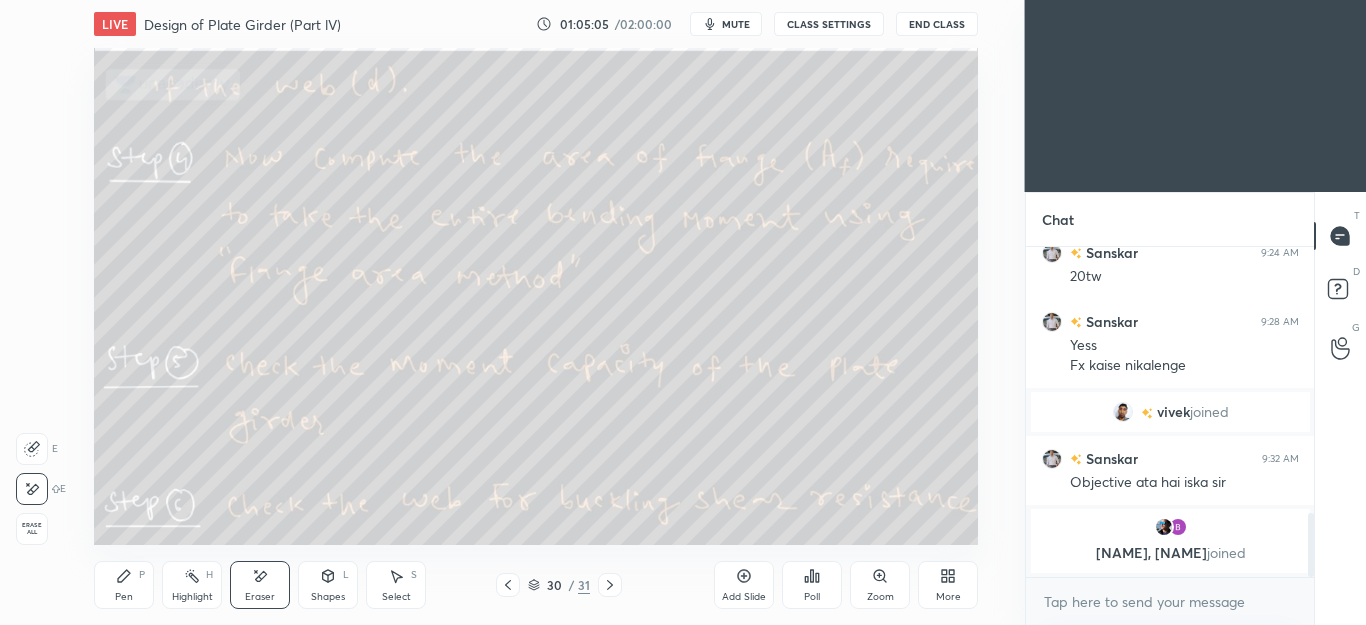 click on "Pen P" at bounding box center [124, 585] 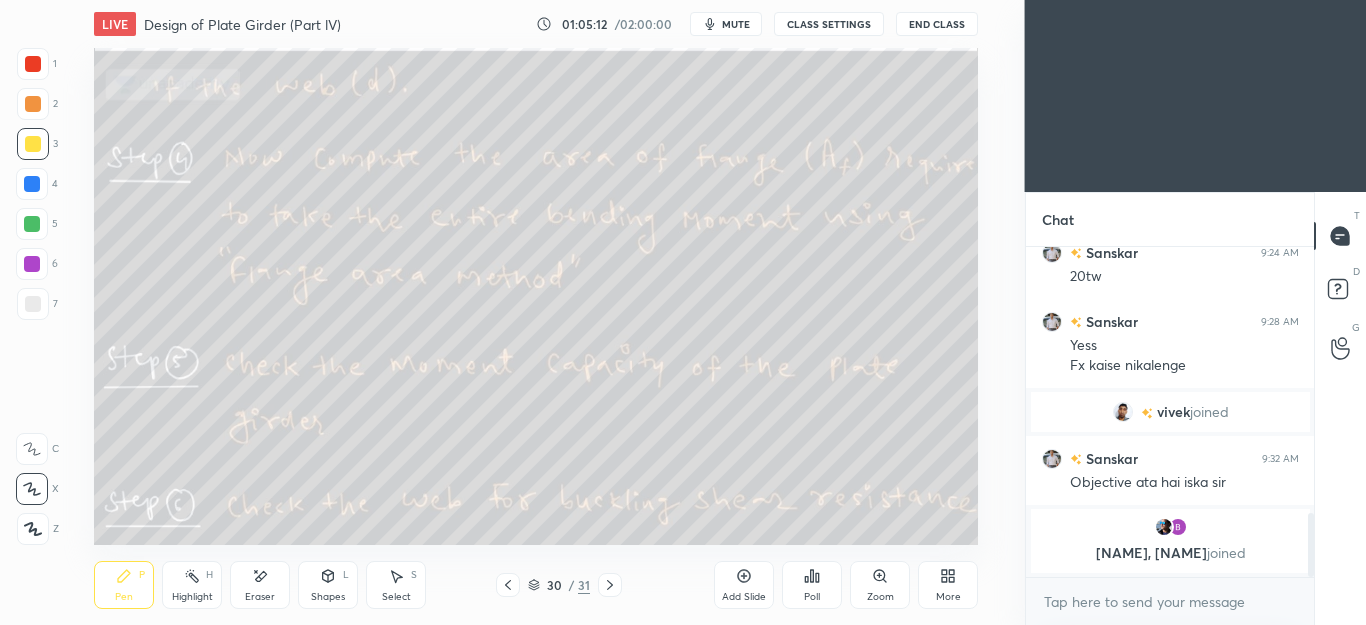 click on "Eraser" at bounding box center (260, 585) 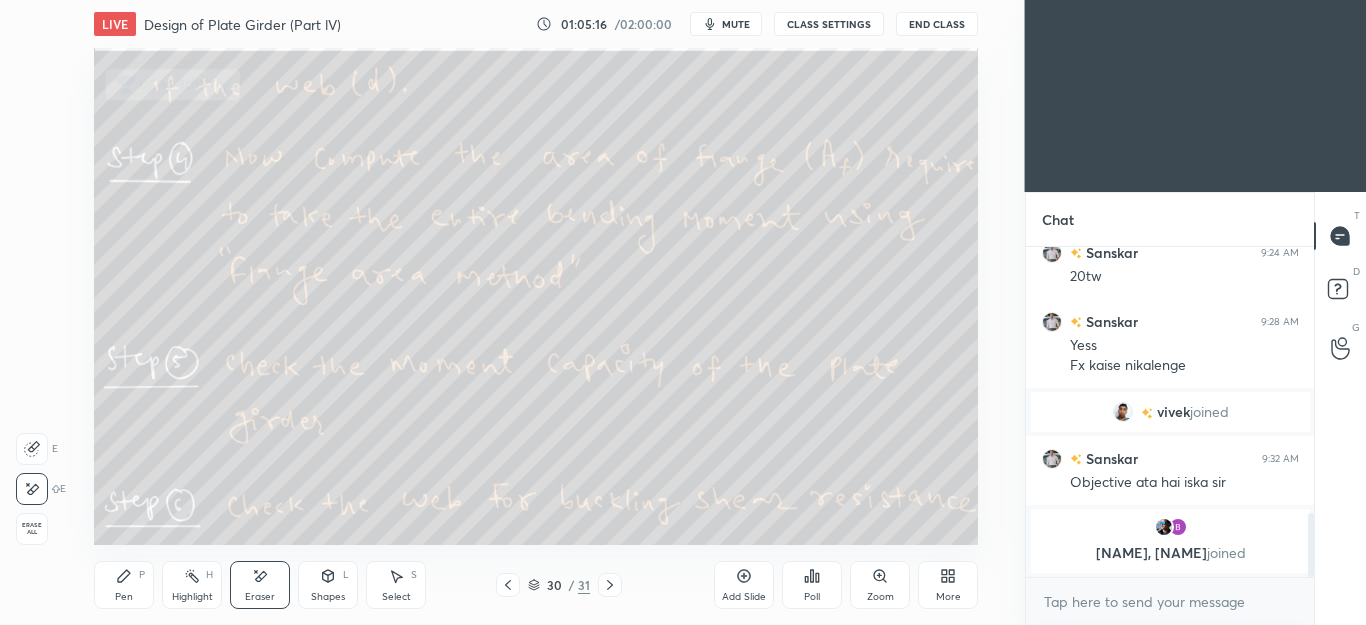 click on "Pen P" at bounding box center [124, 585] 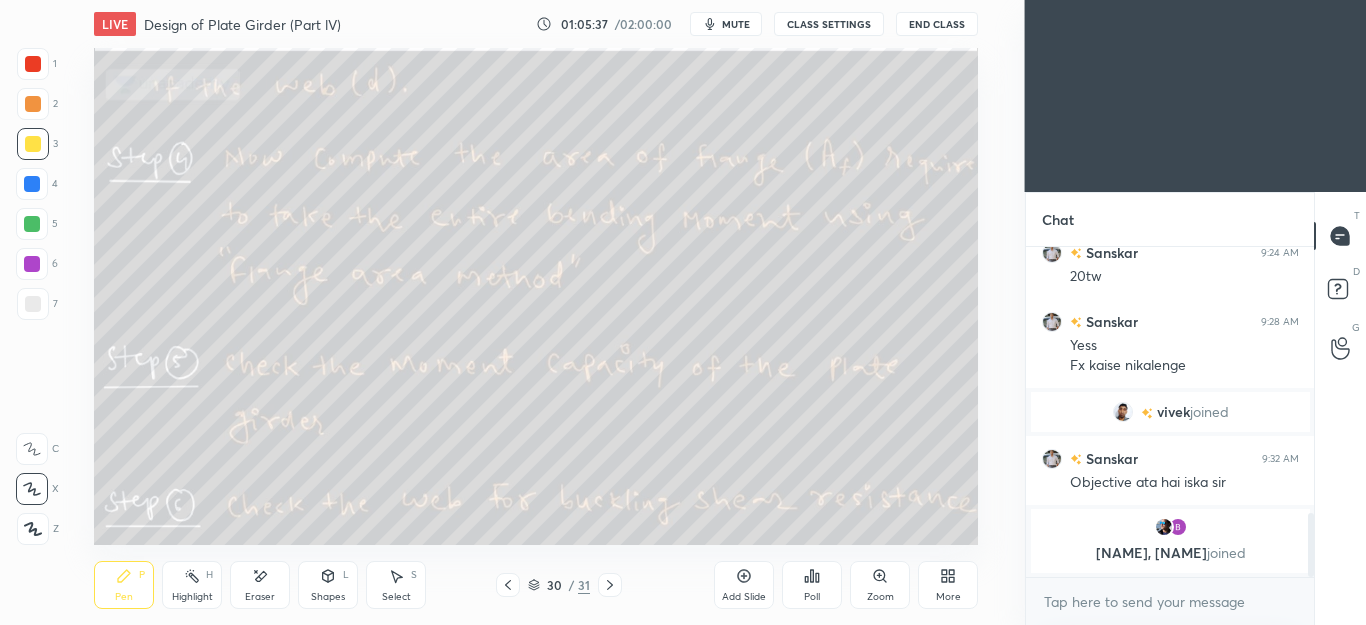 click 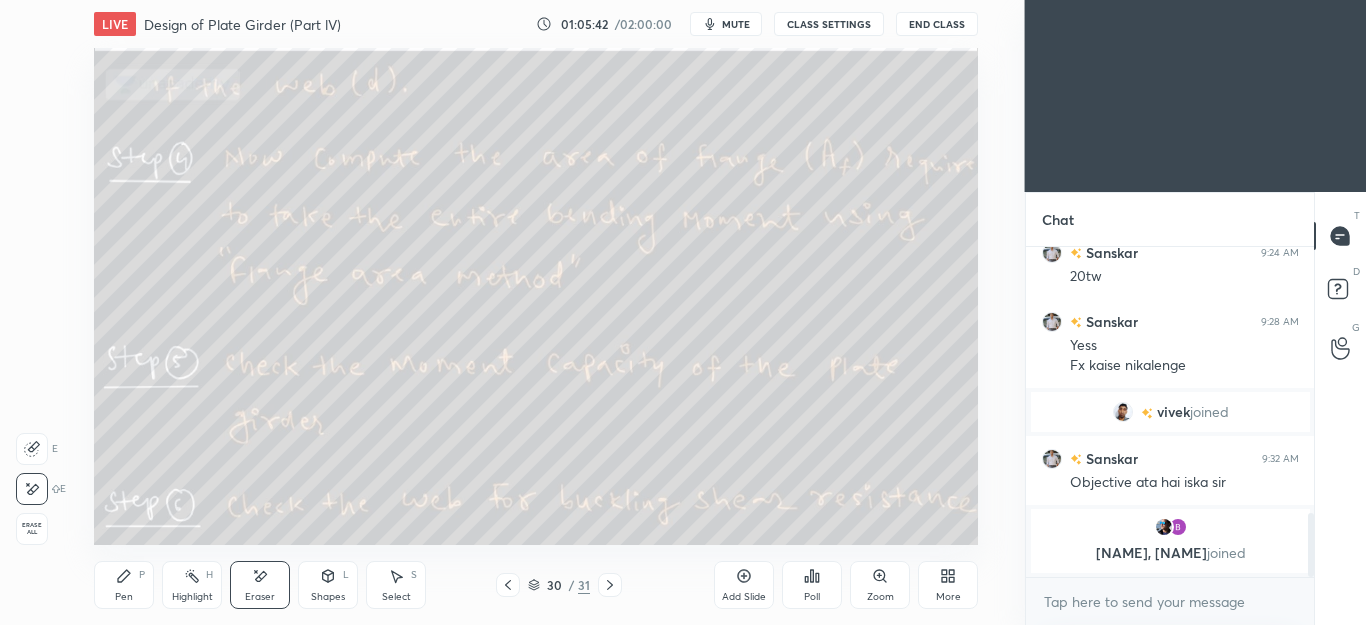 click on "P" at bounding box center (142, 575) 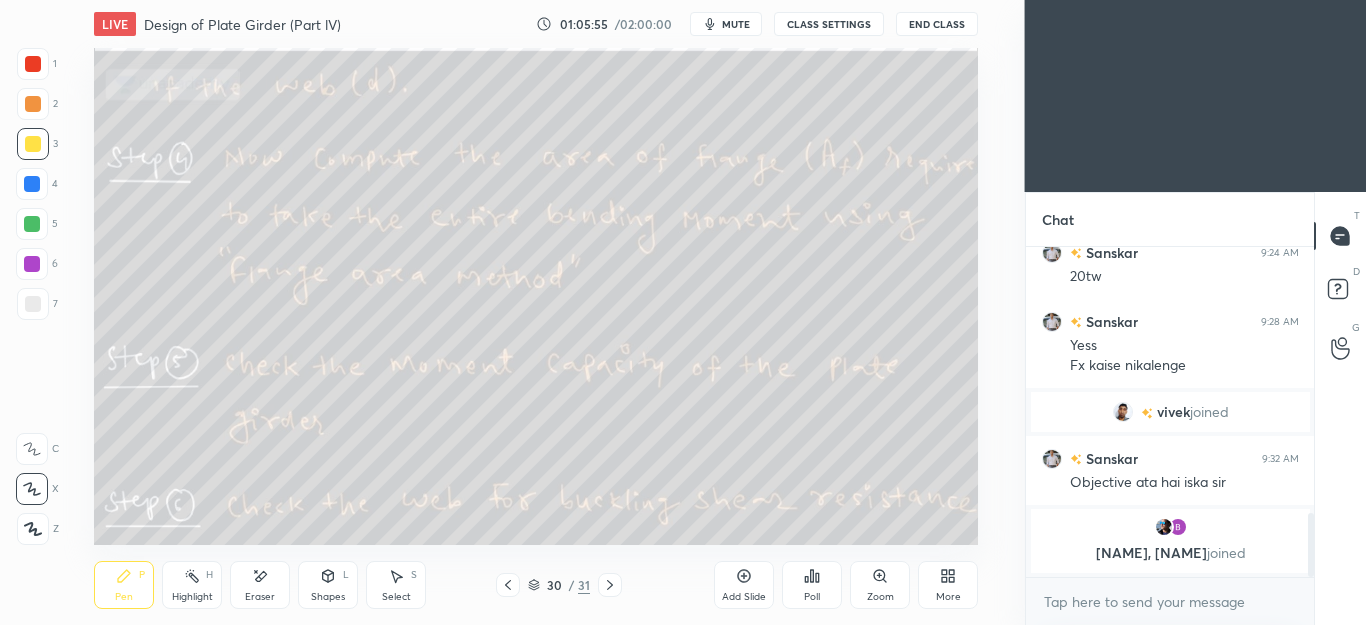 click on "Eraser" at bounding box center [260, 597] 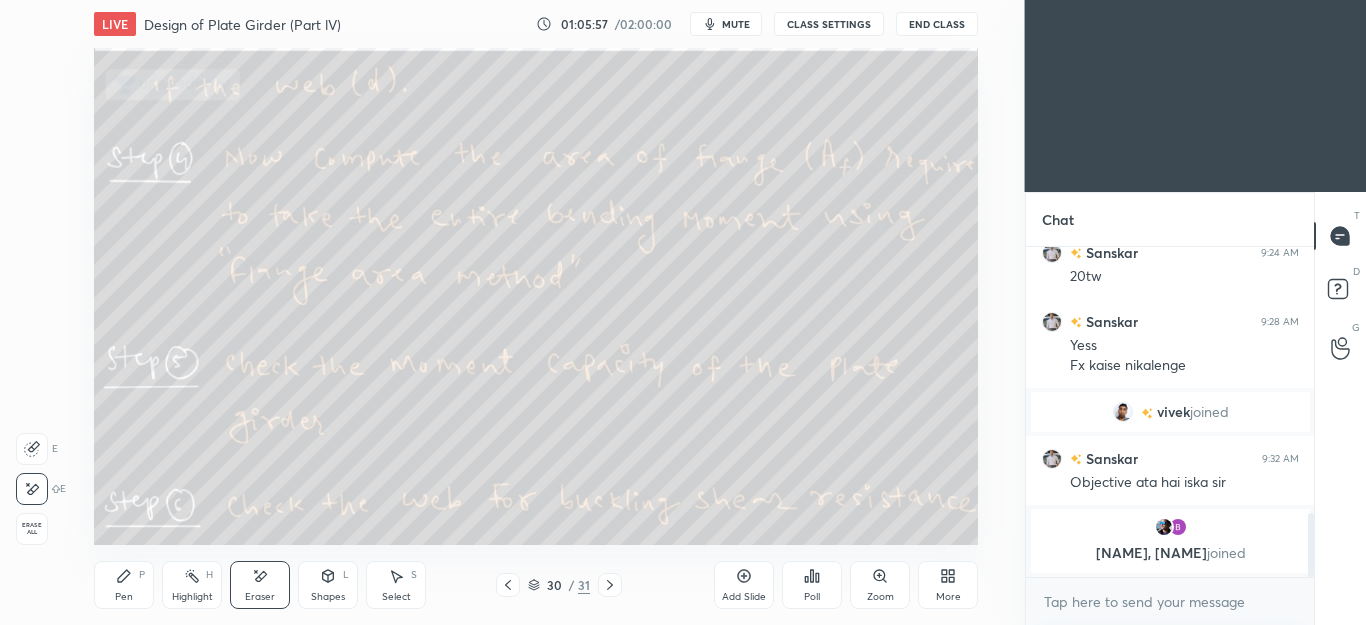 click on "Pen P" at bounding box center [124, 585] 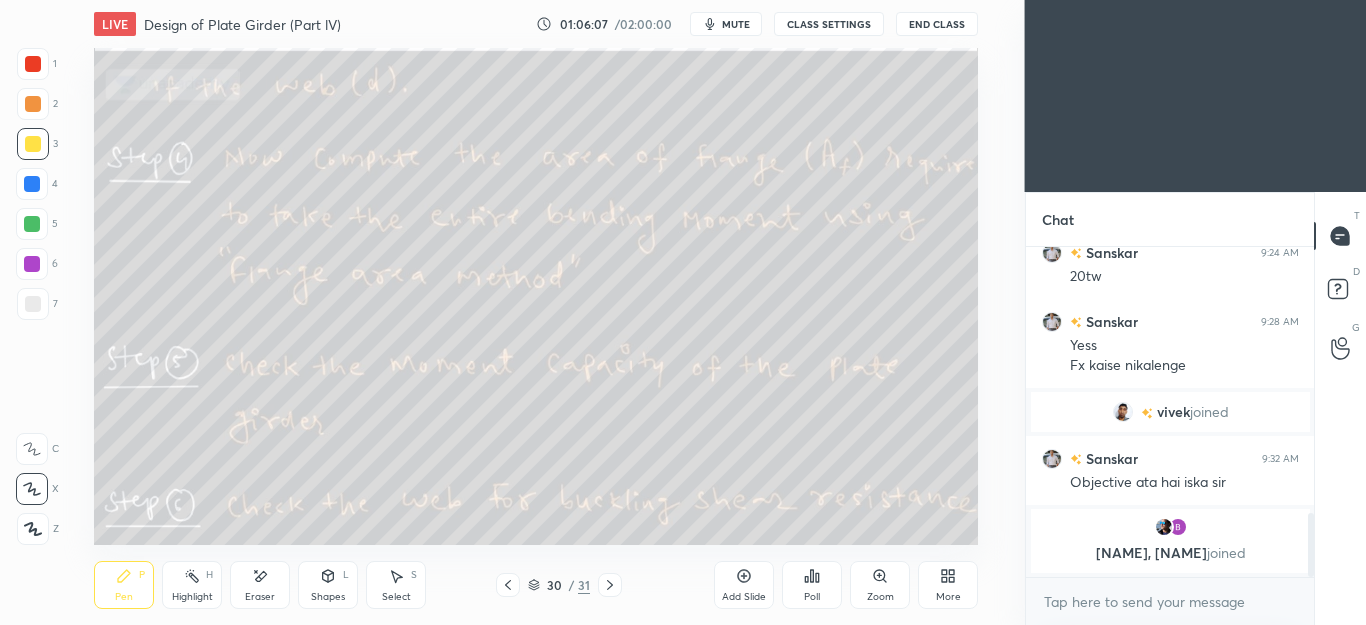 click on "Eraser" at bounding box center [260, 597] 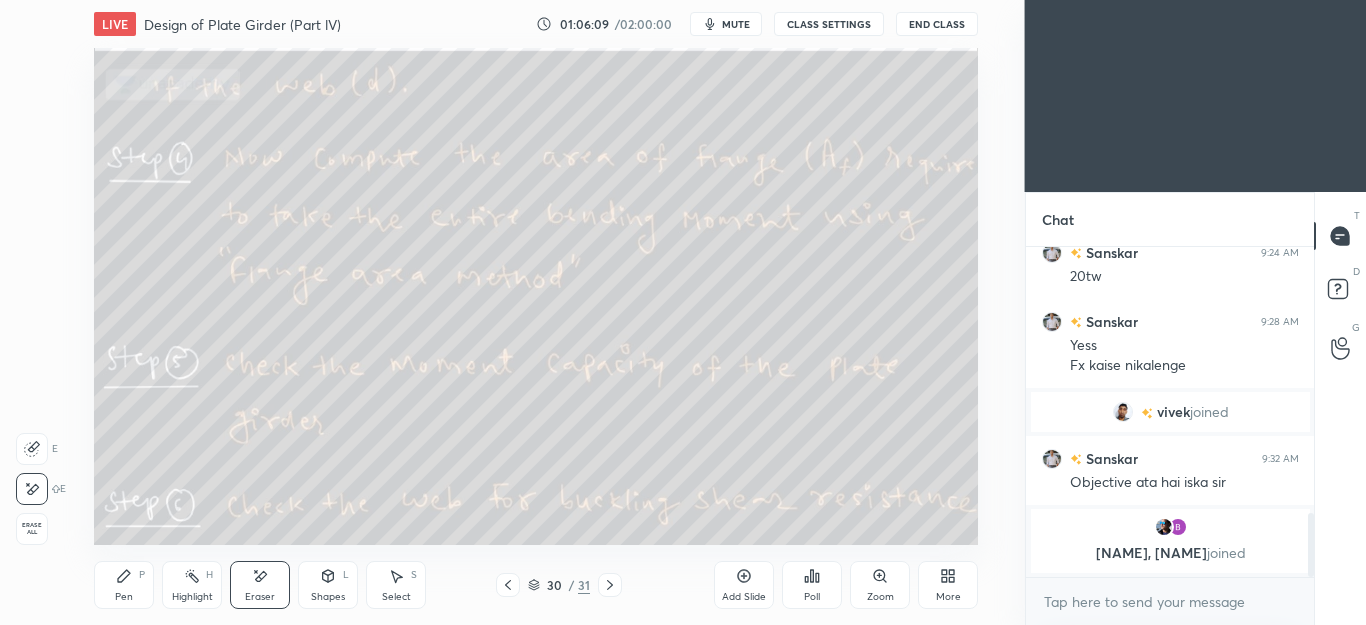 click on "Pen P" at bounding box center [124, 585] 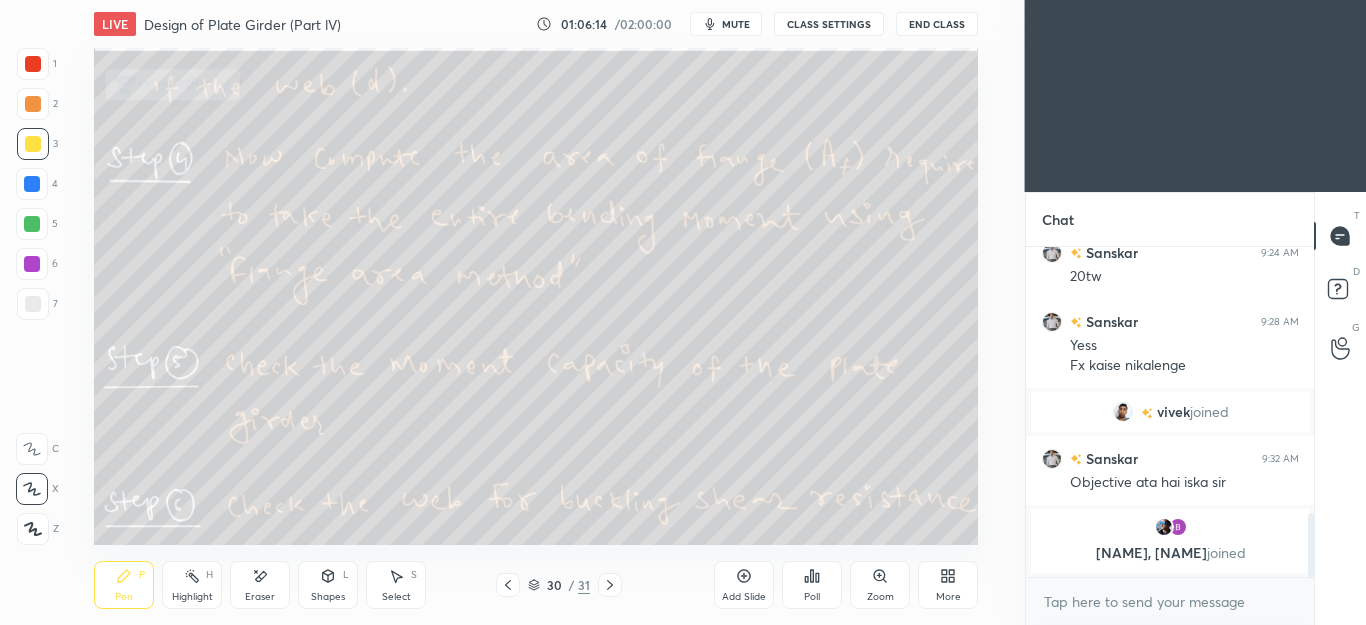 click 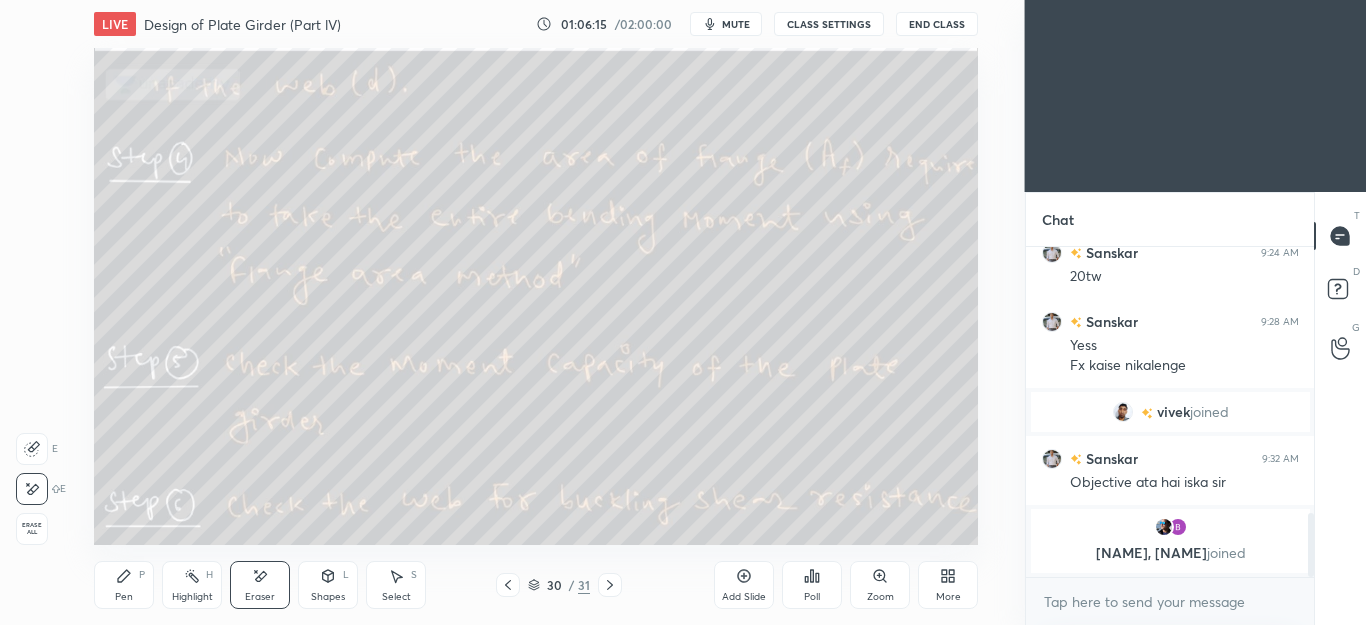 click on "Pen P" at bounding box center [124, 585] 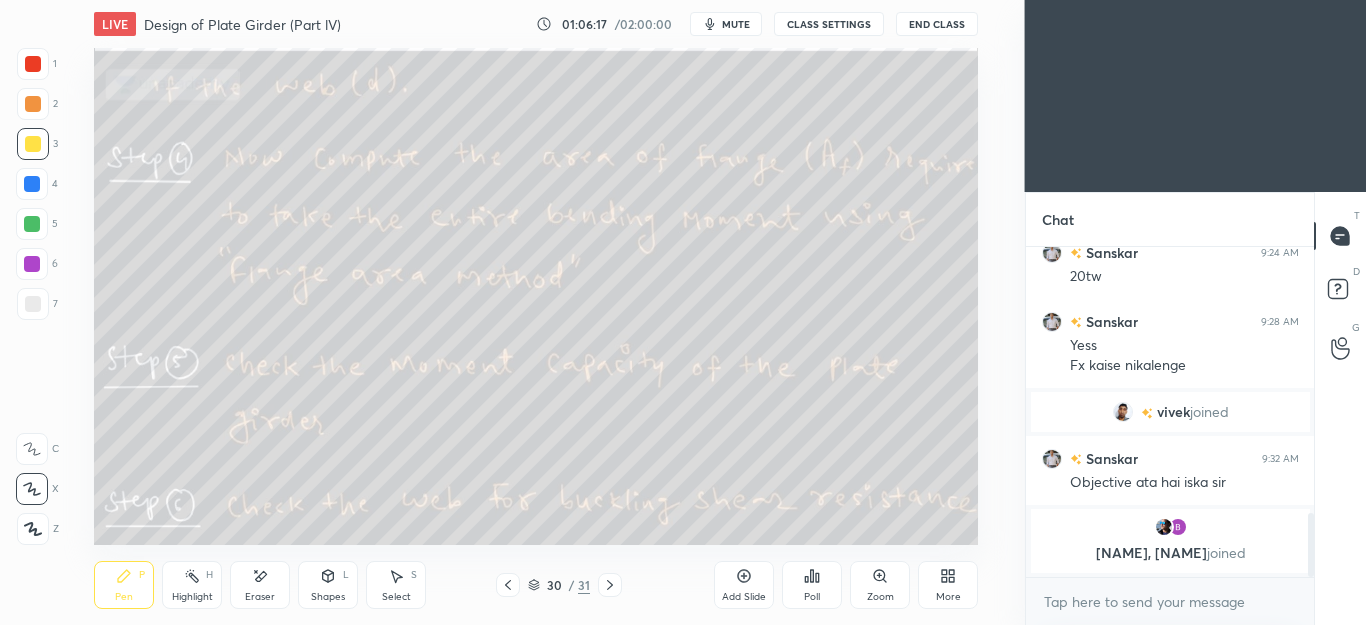 click on "Eraser" at bounding box center (260, 585) 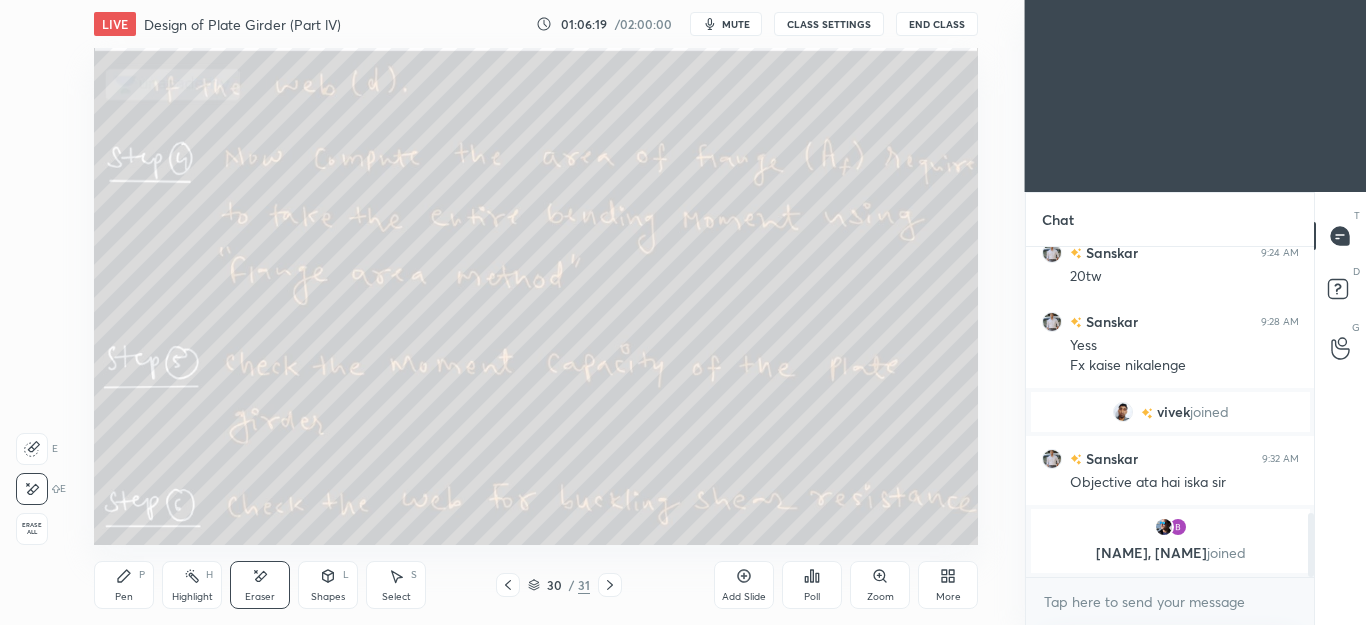 click on "Pen P" at bounding box center [124, 585] 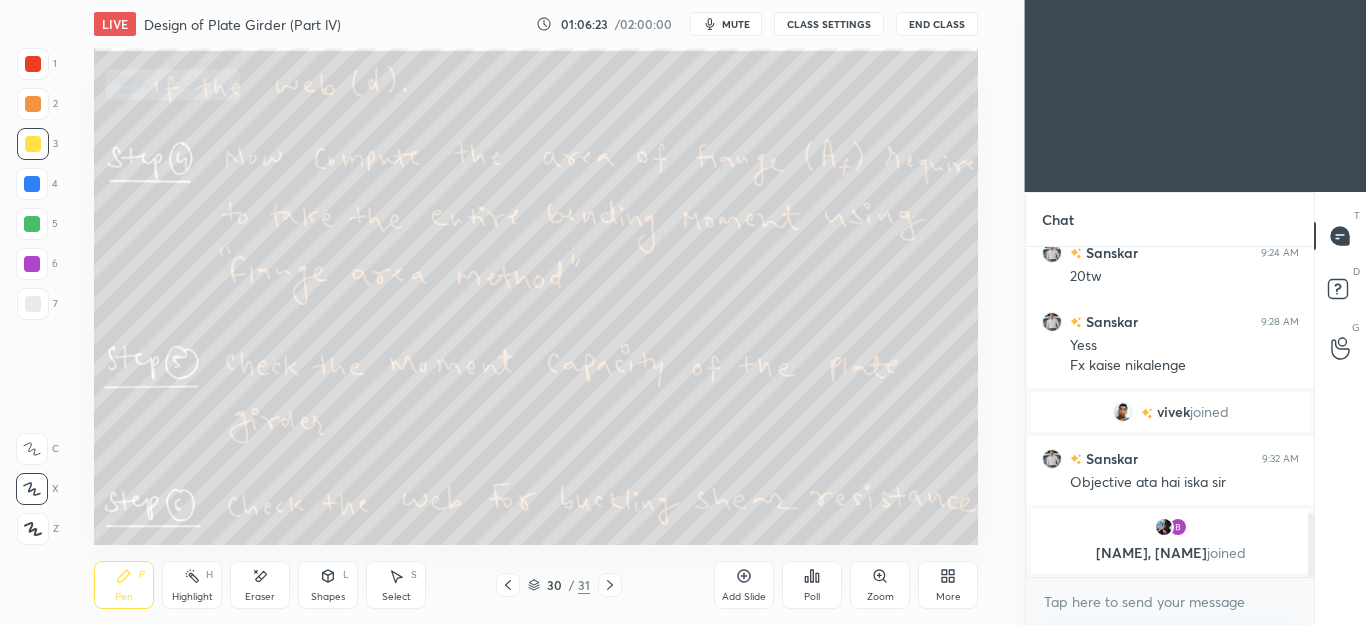 click on "Eraser" at bounding box center [260, 585] 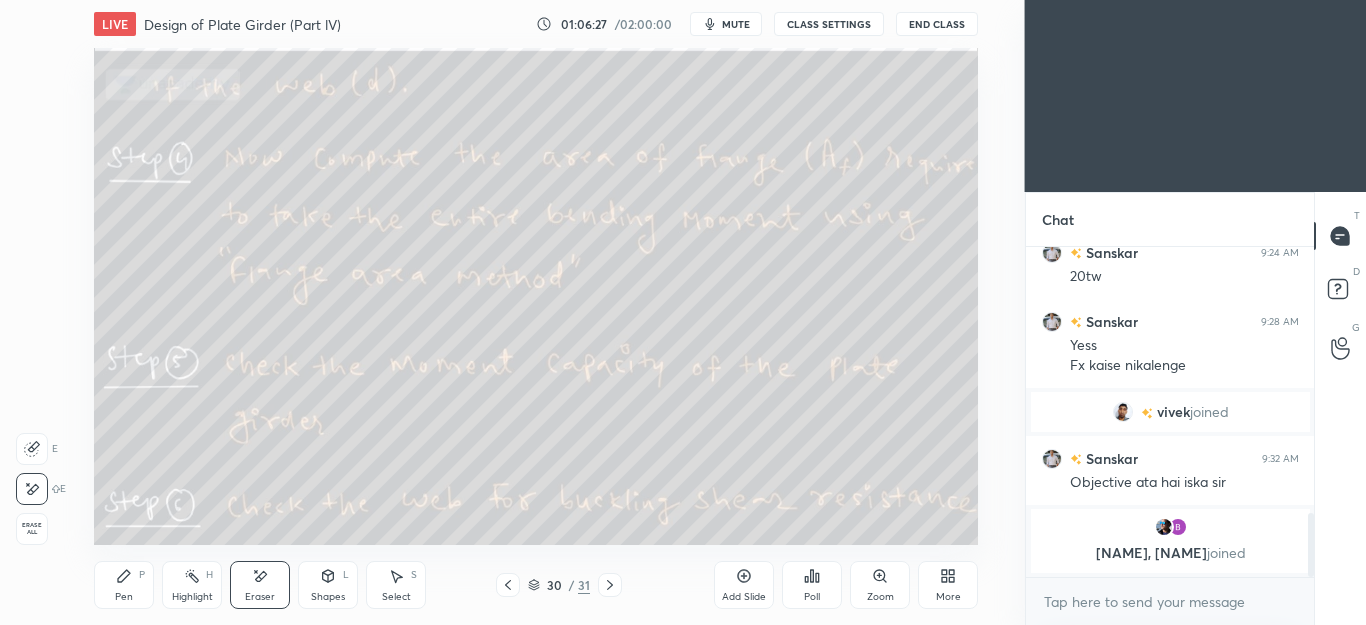click 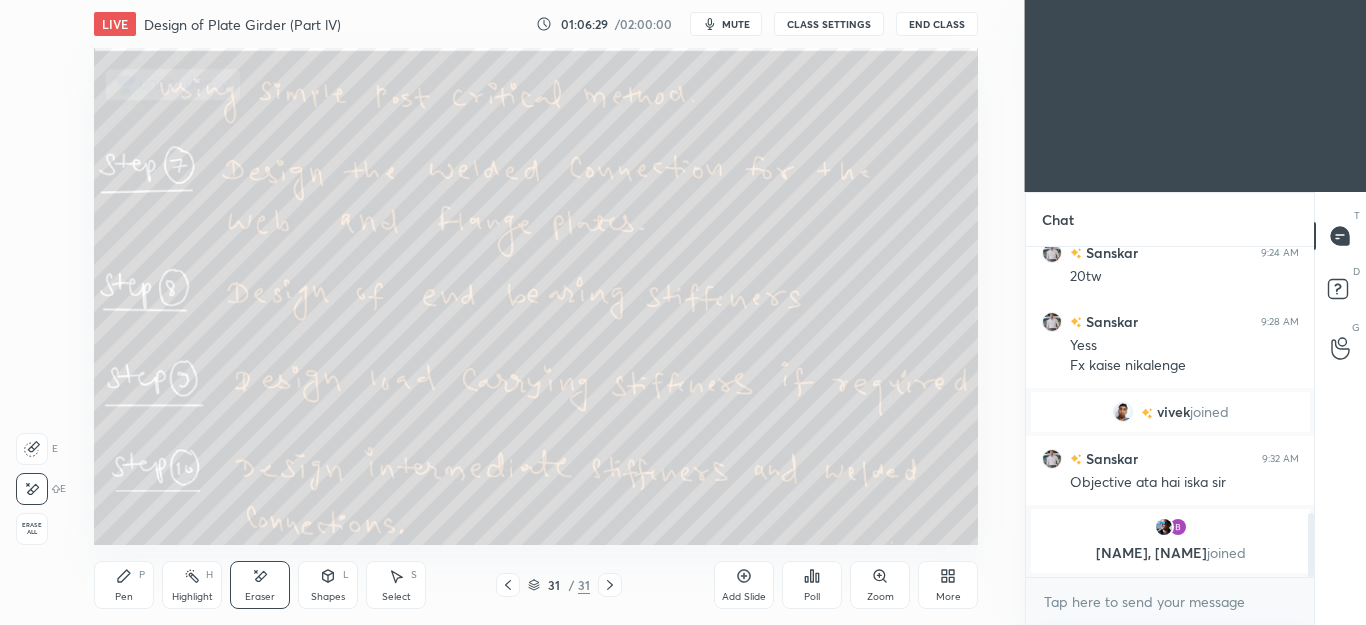 click on "Pen P" at bounding box center [124, 585] 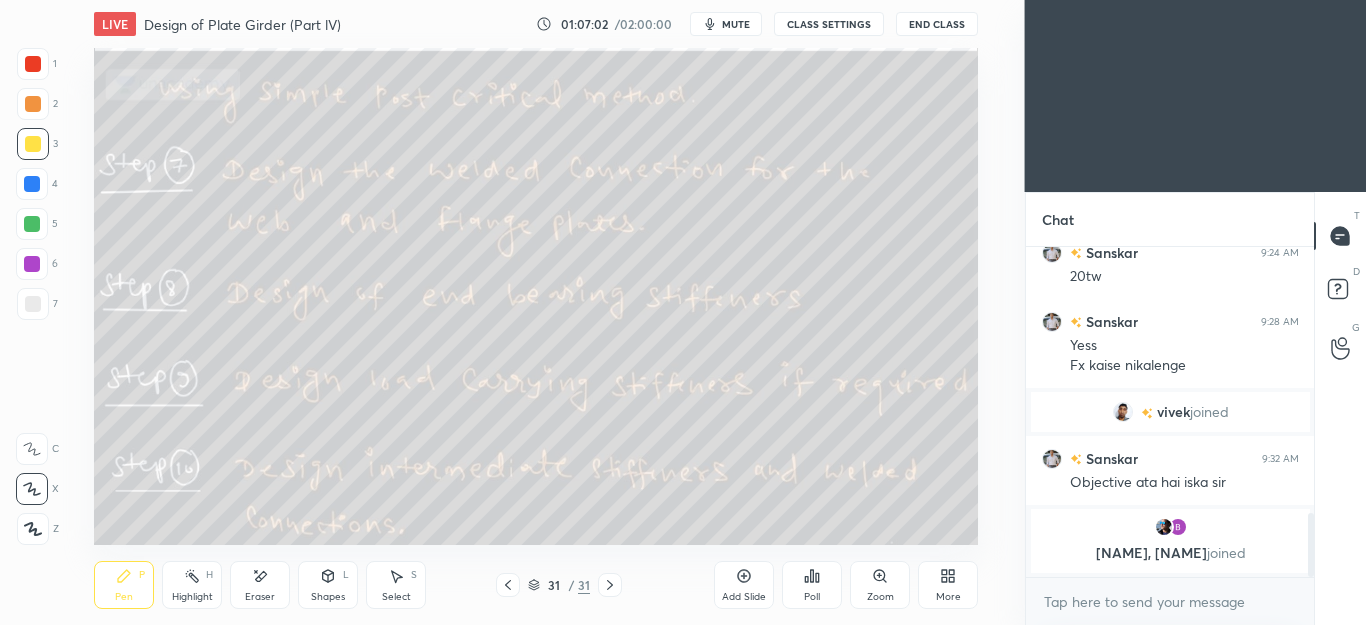 click on "Eraser" at bounding box center [260, 585] 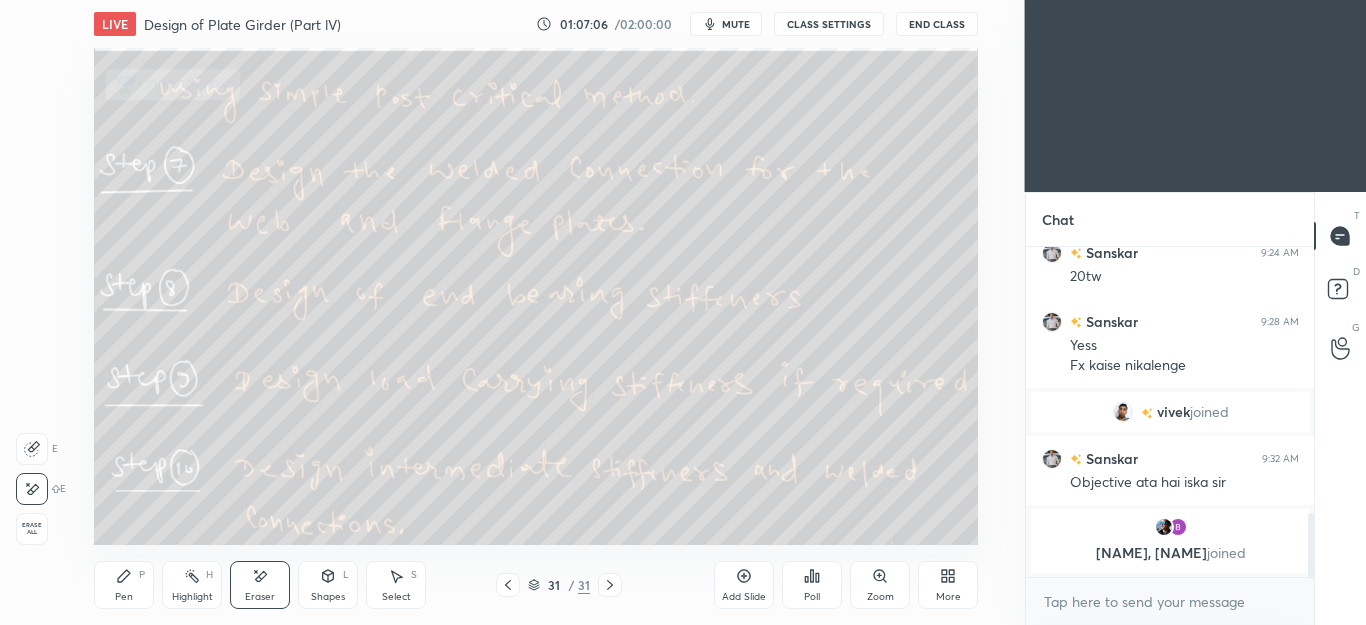 click on "Pen P" at bounding box center (124, 585) 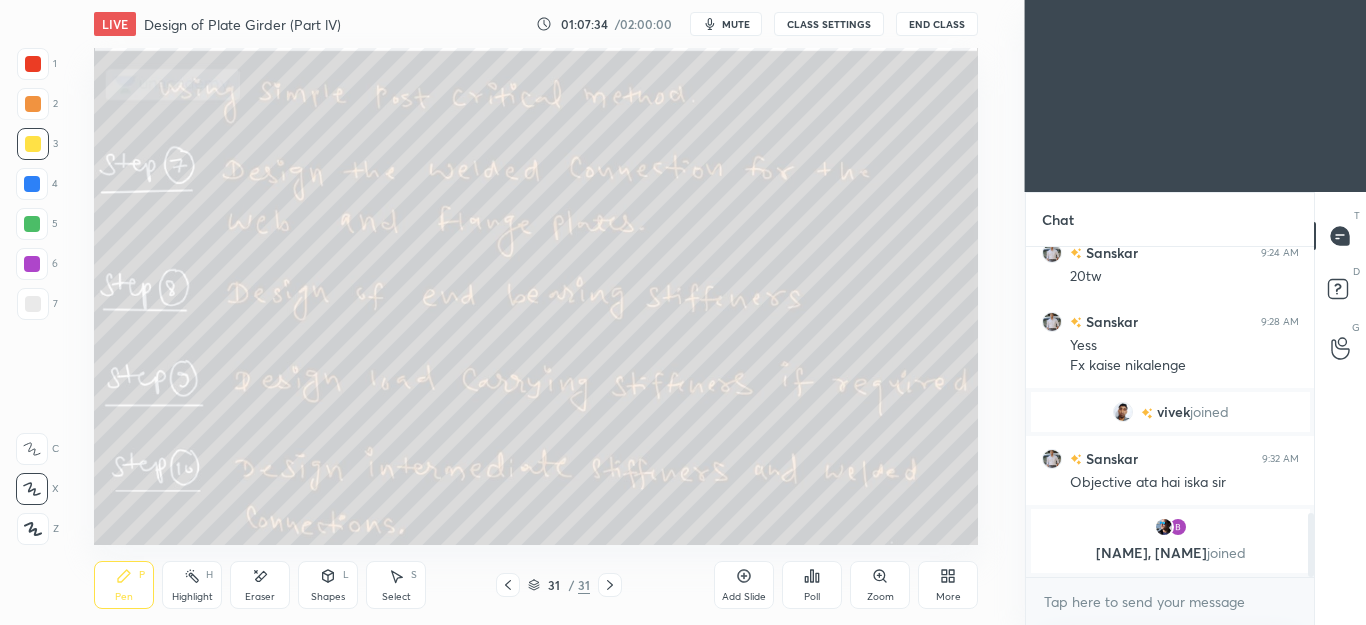click 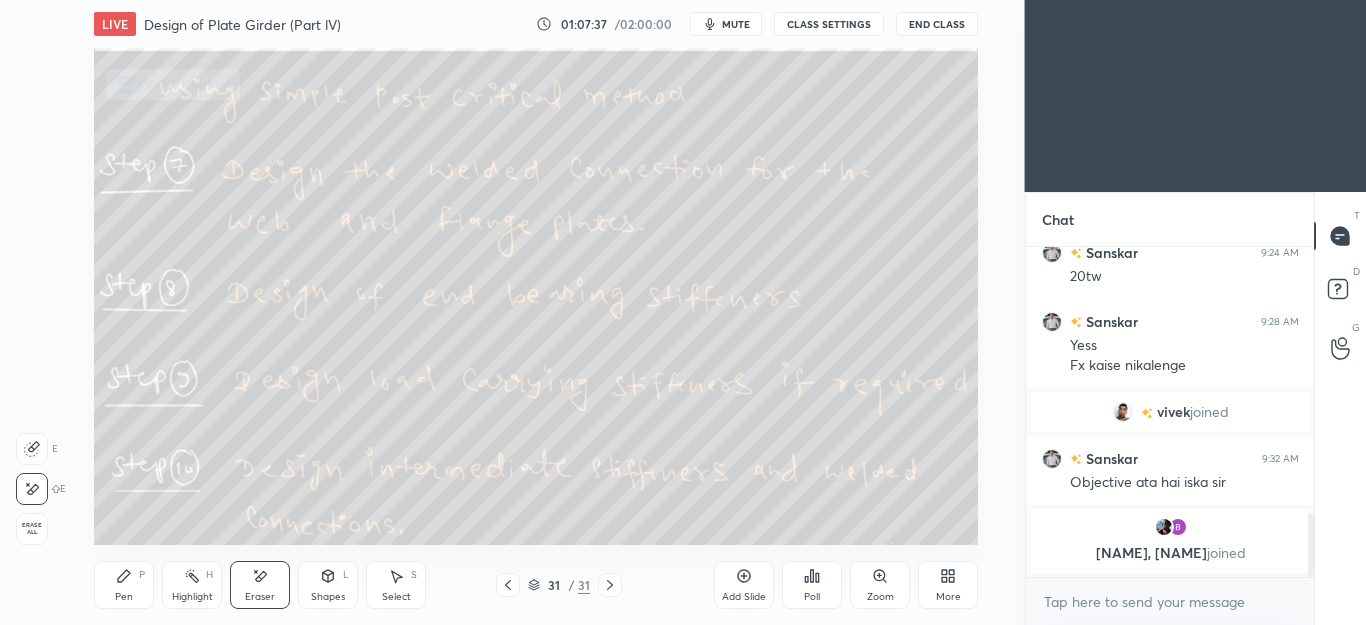 click 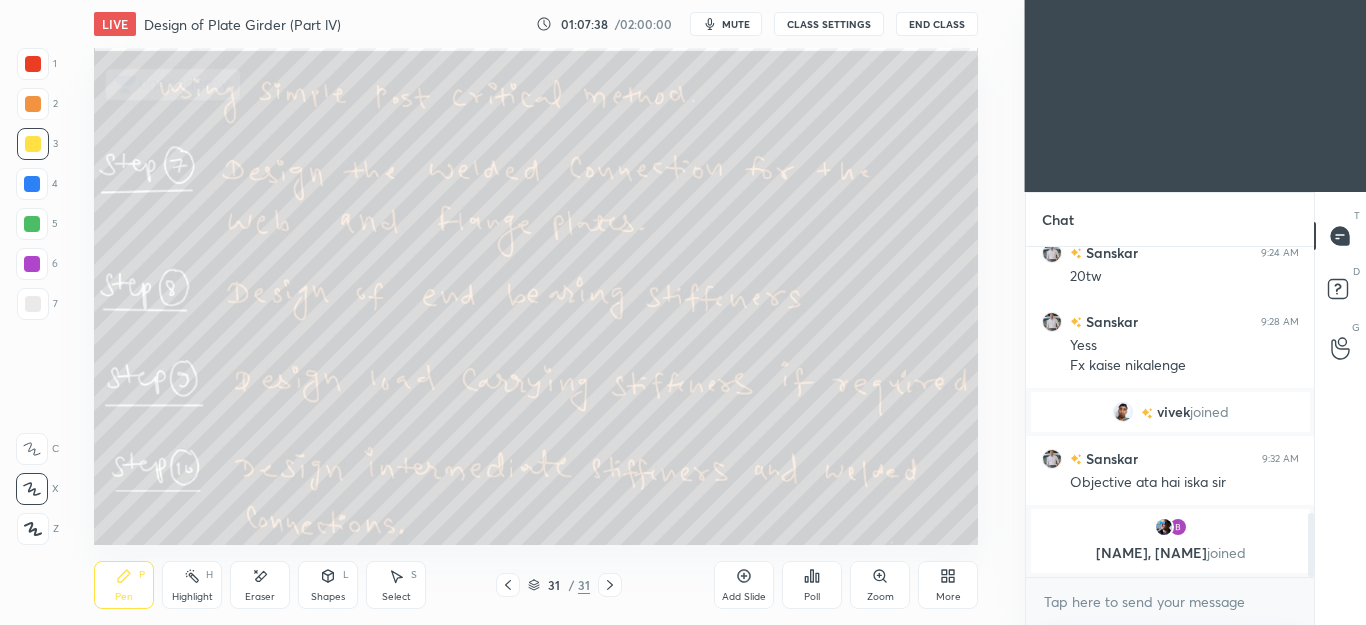 click 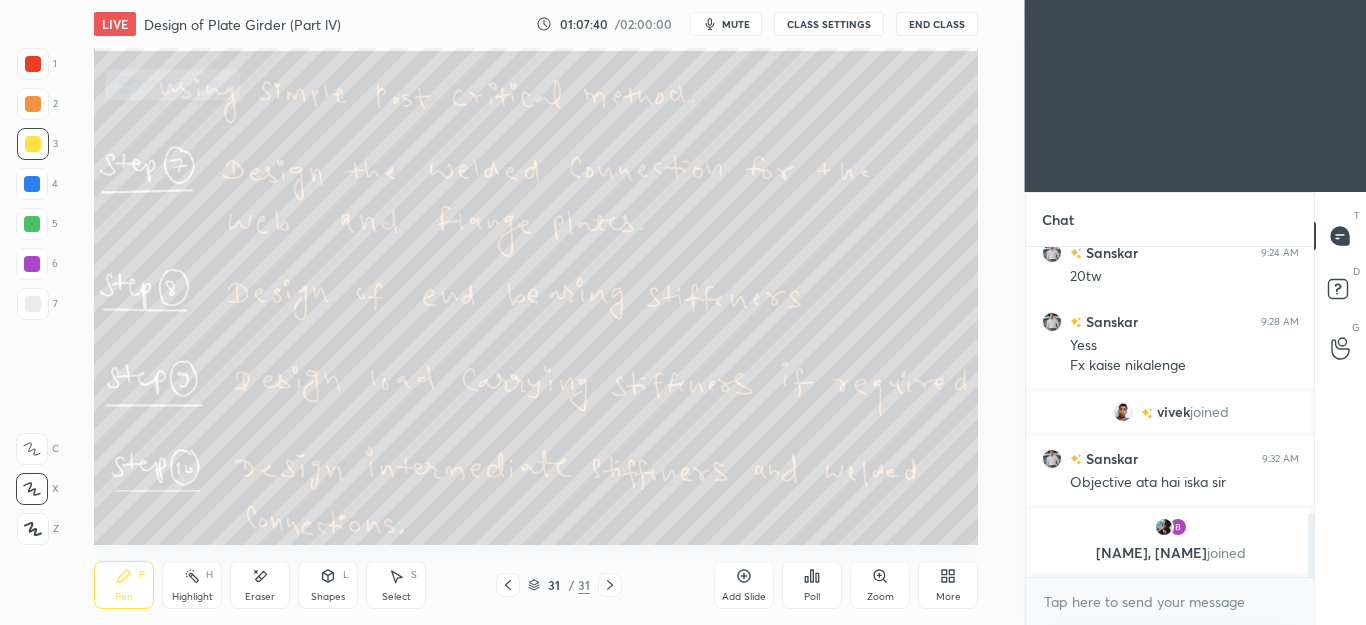 click on "Pen P" at bounding box center (124, 585) 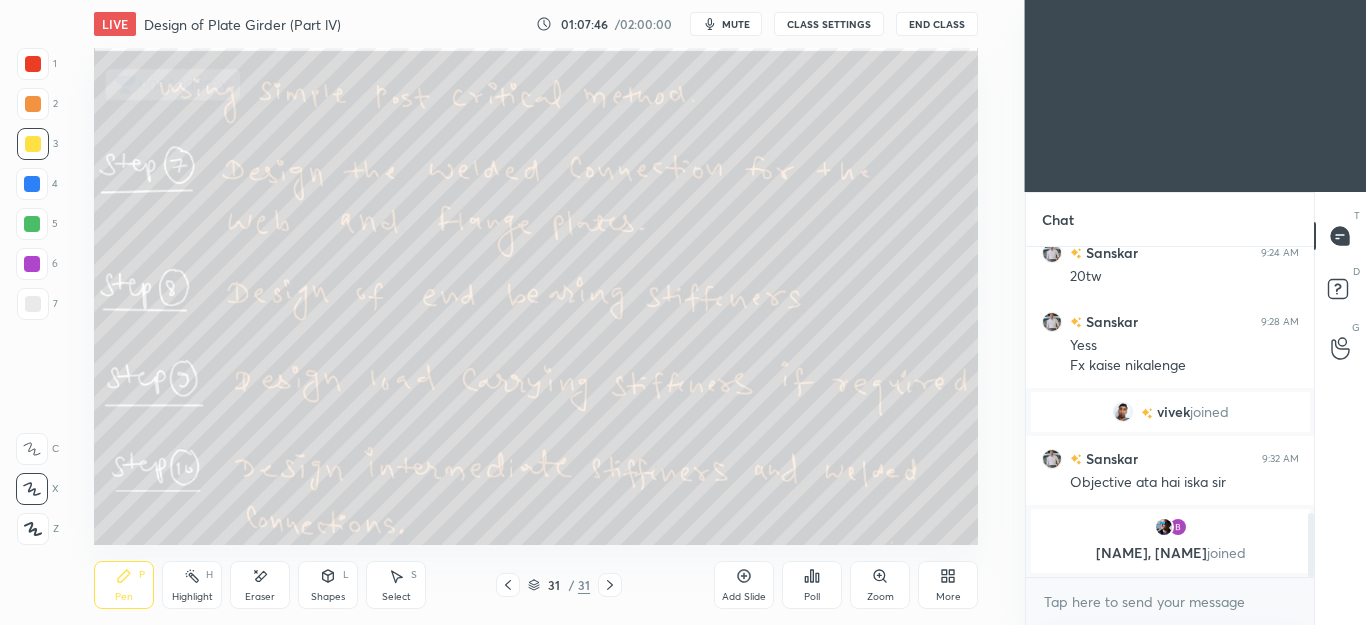 click 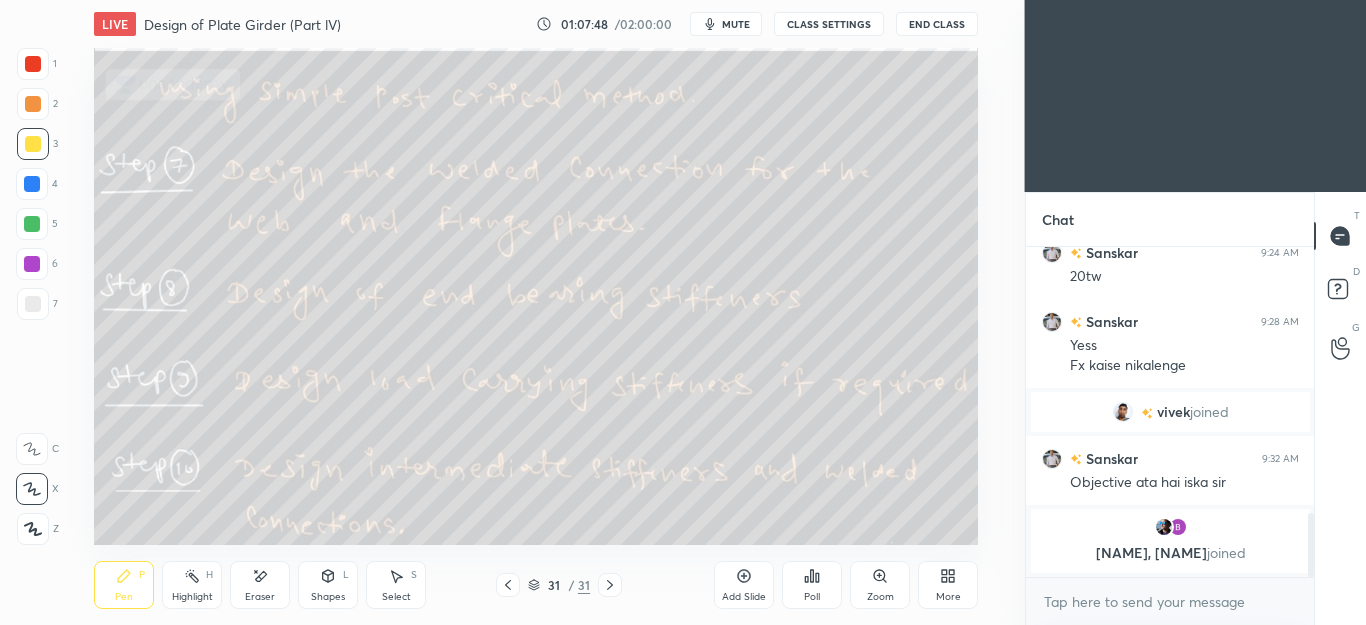 click 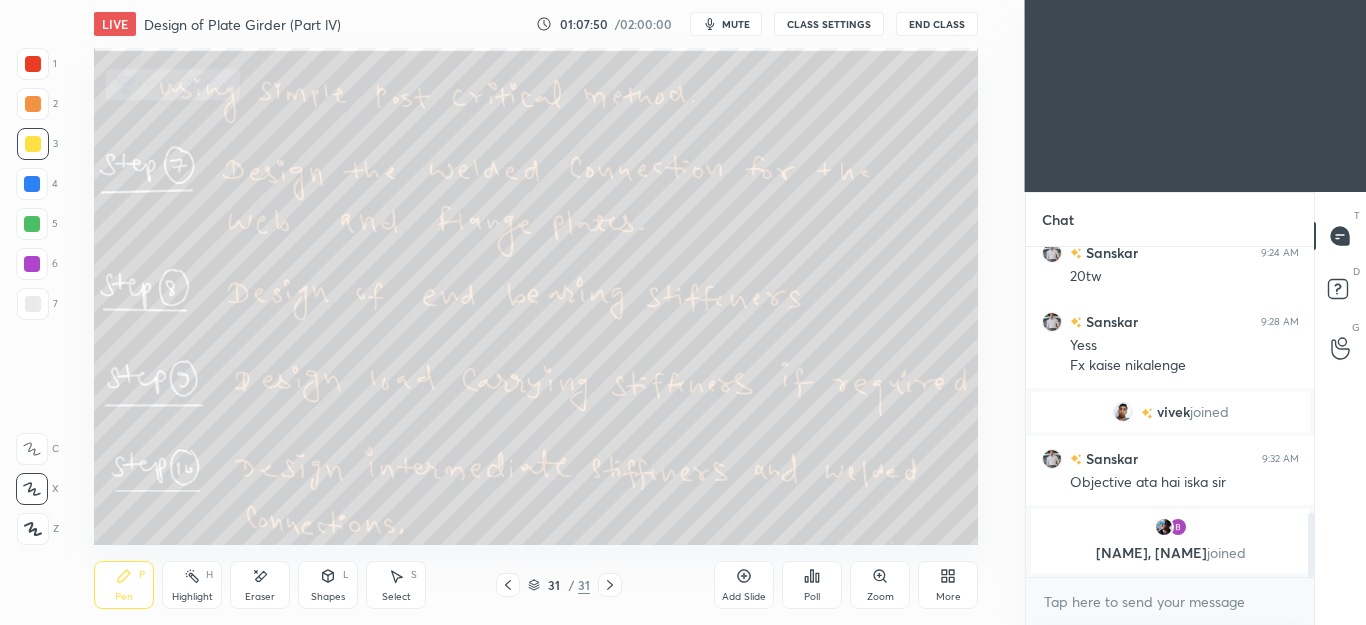click 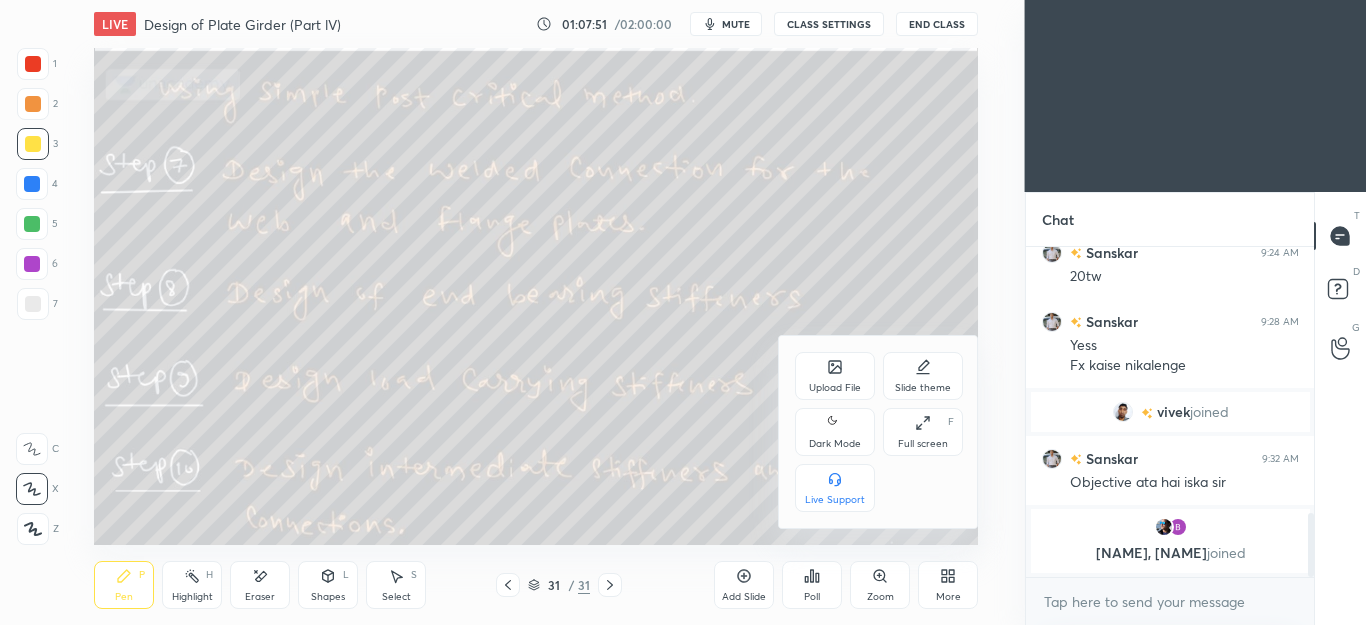 click on "Upload File" at bounding box center (835, 376) 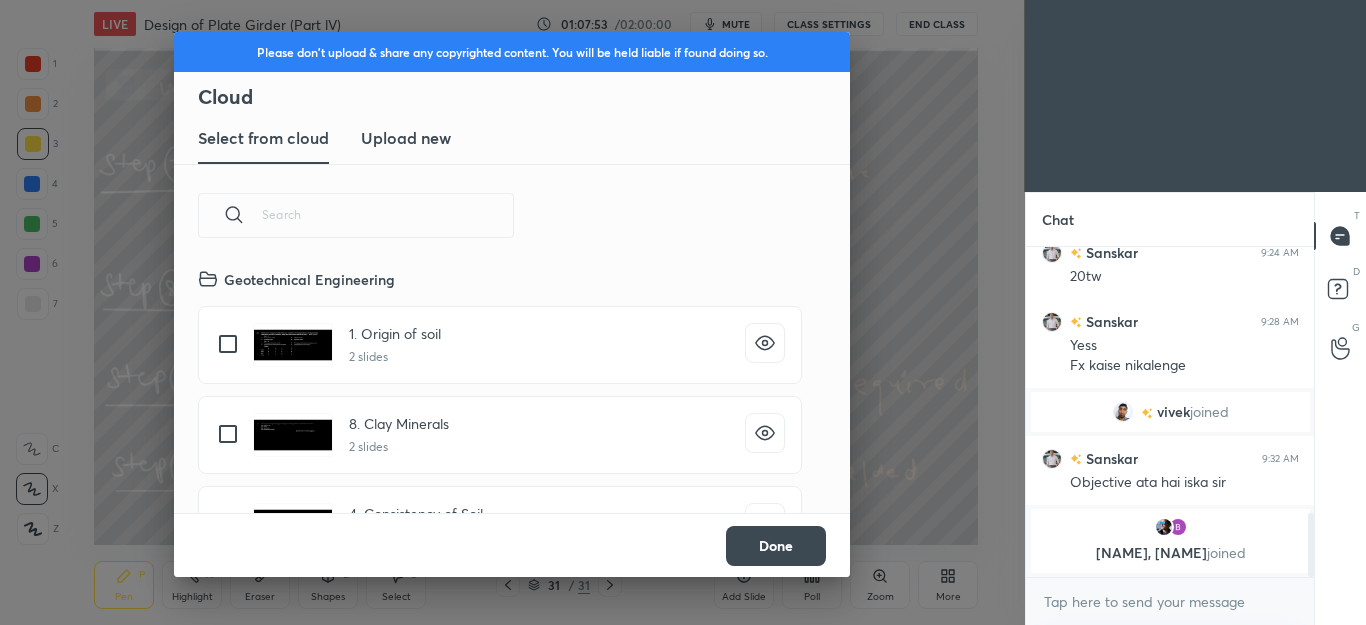 click on "Upload new" at bounding box center (406, 138) 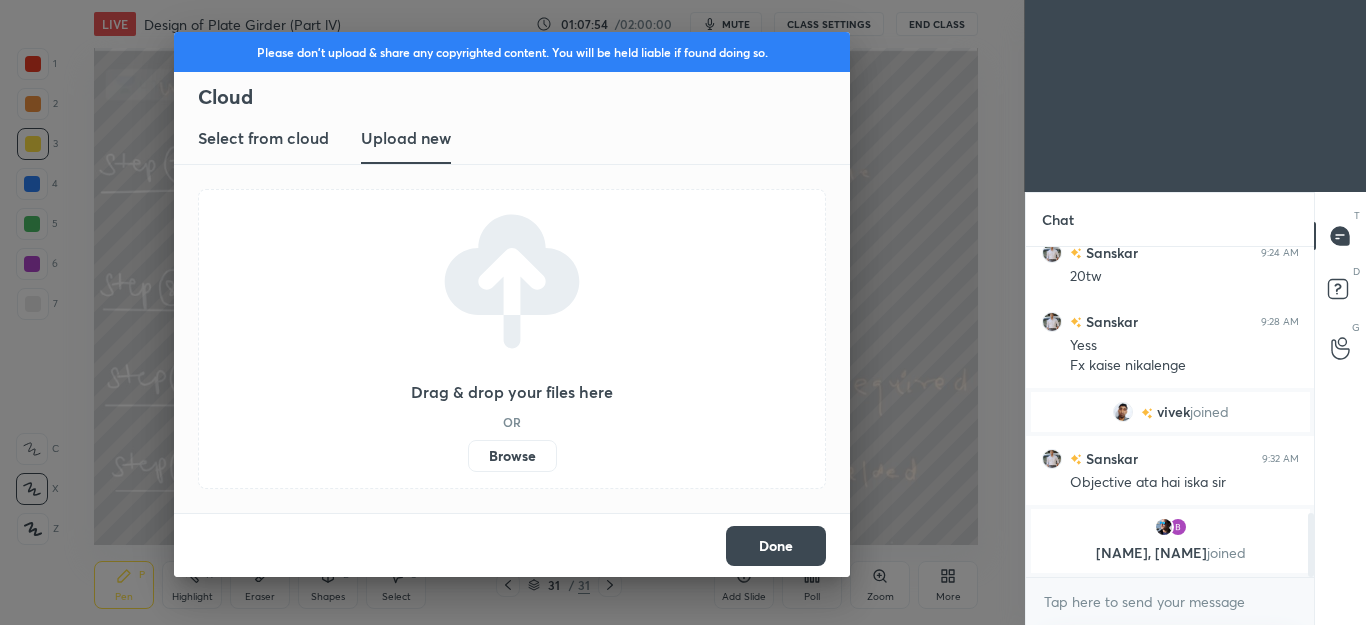 click on "Browse" at bounding box center [512, 456] 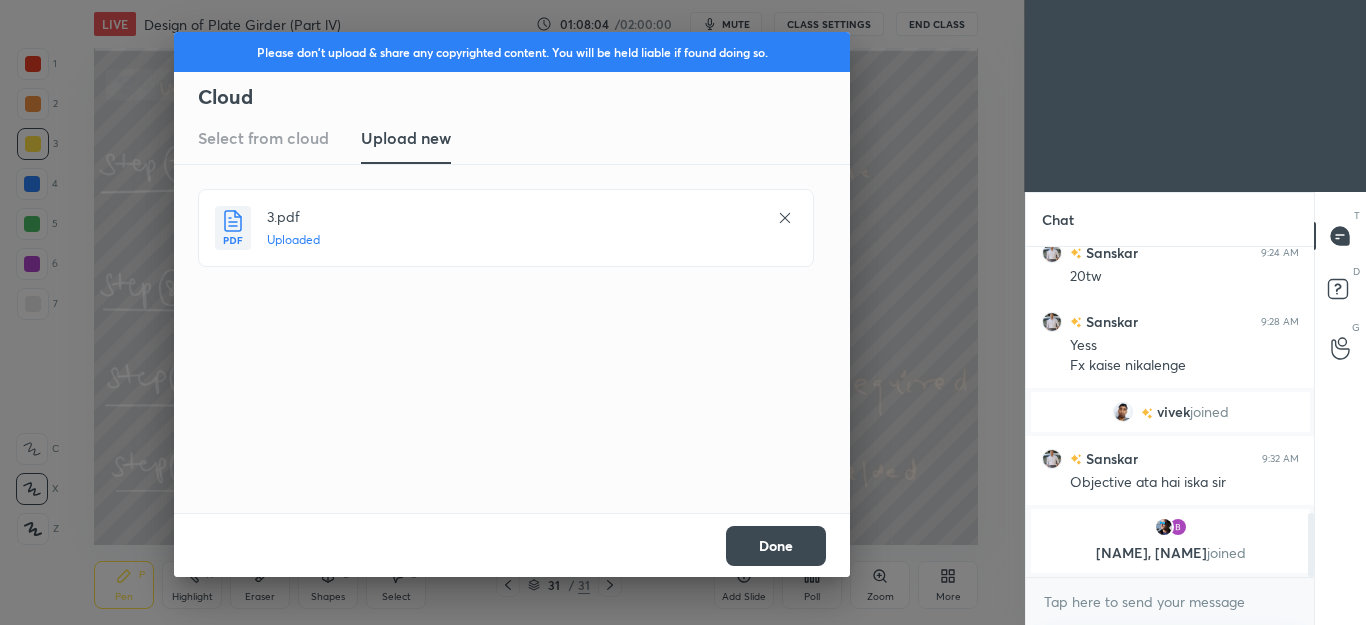 click on "Done" at bounding box center [776, 546] 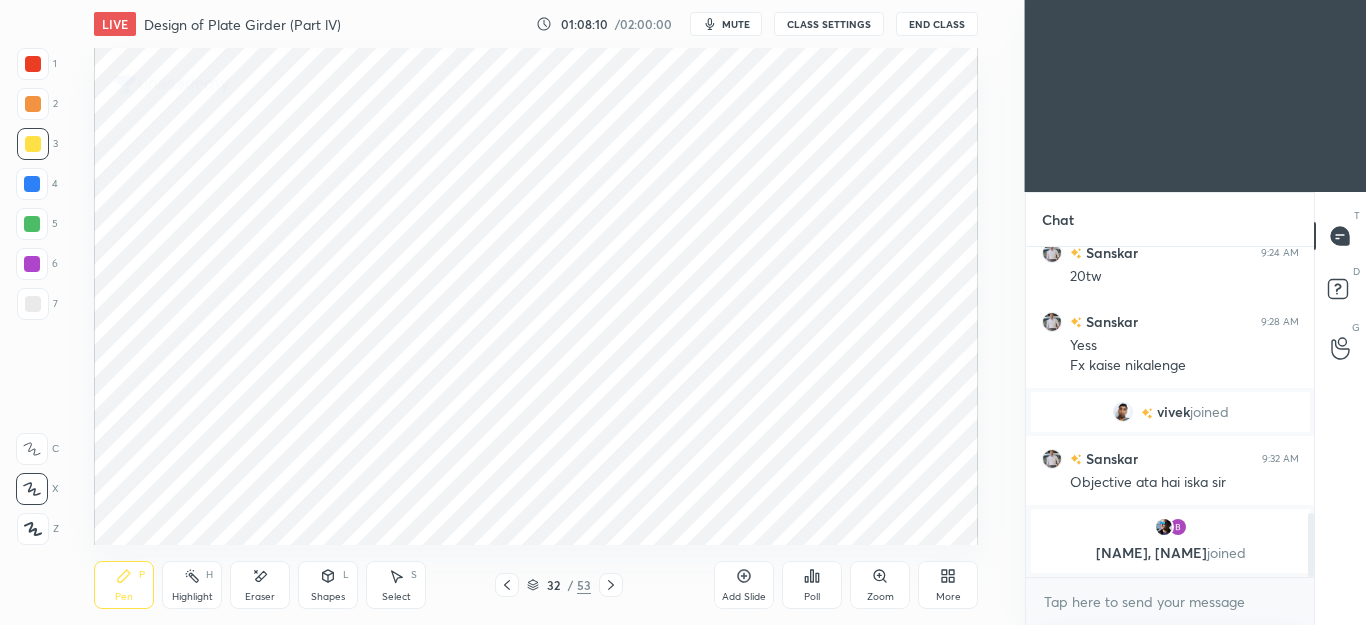 click 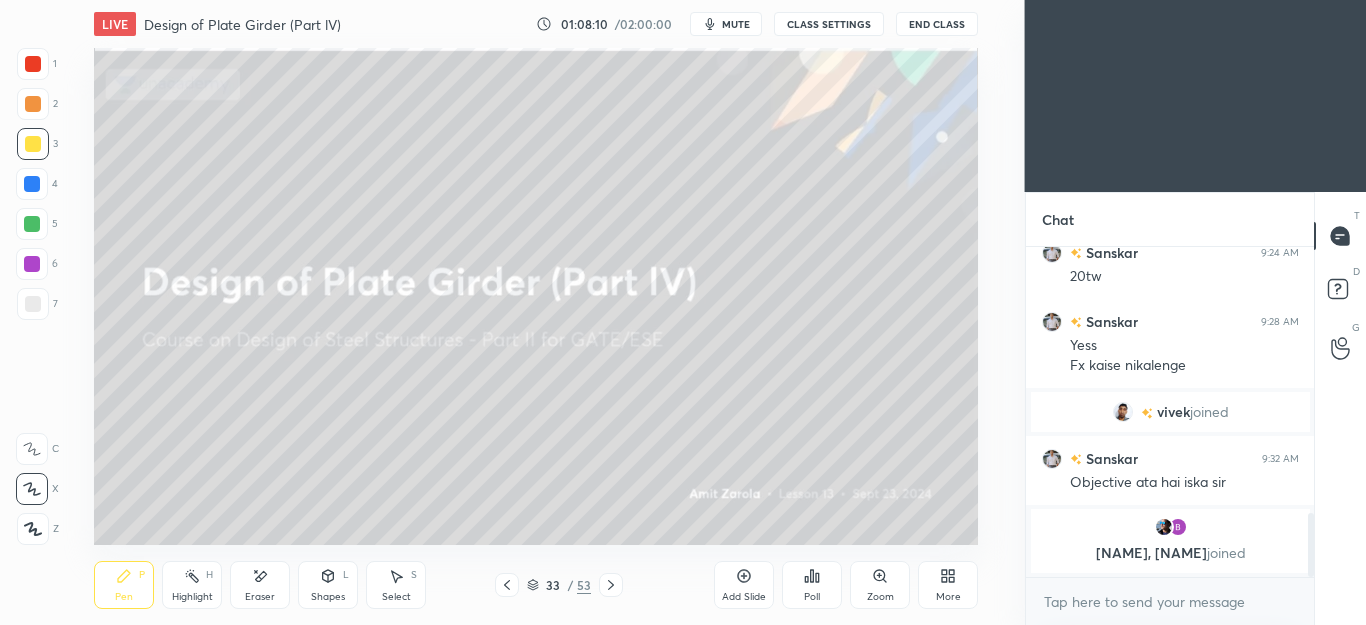 click 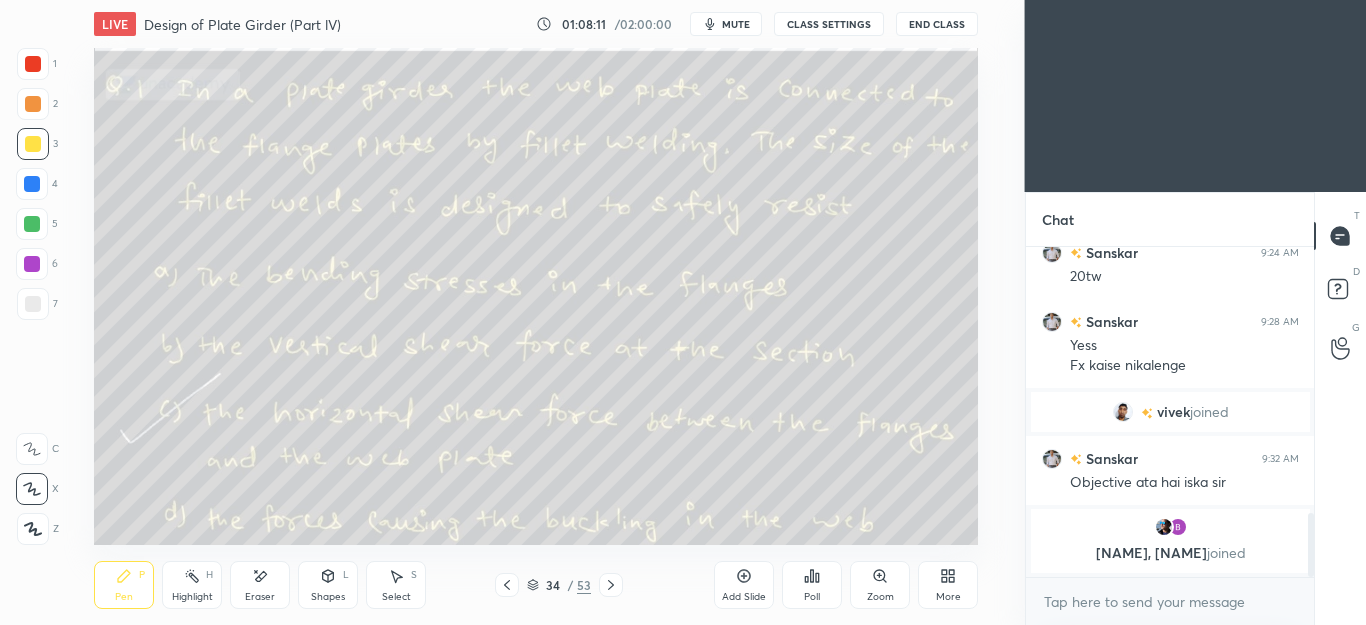 click 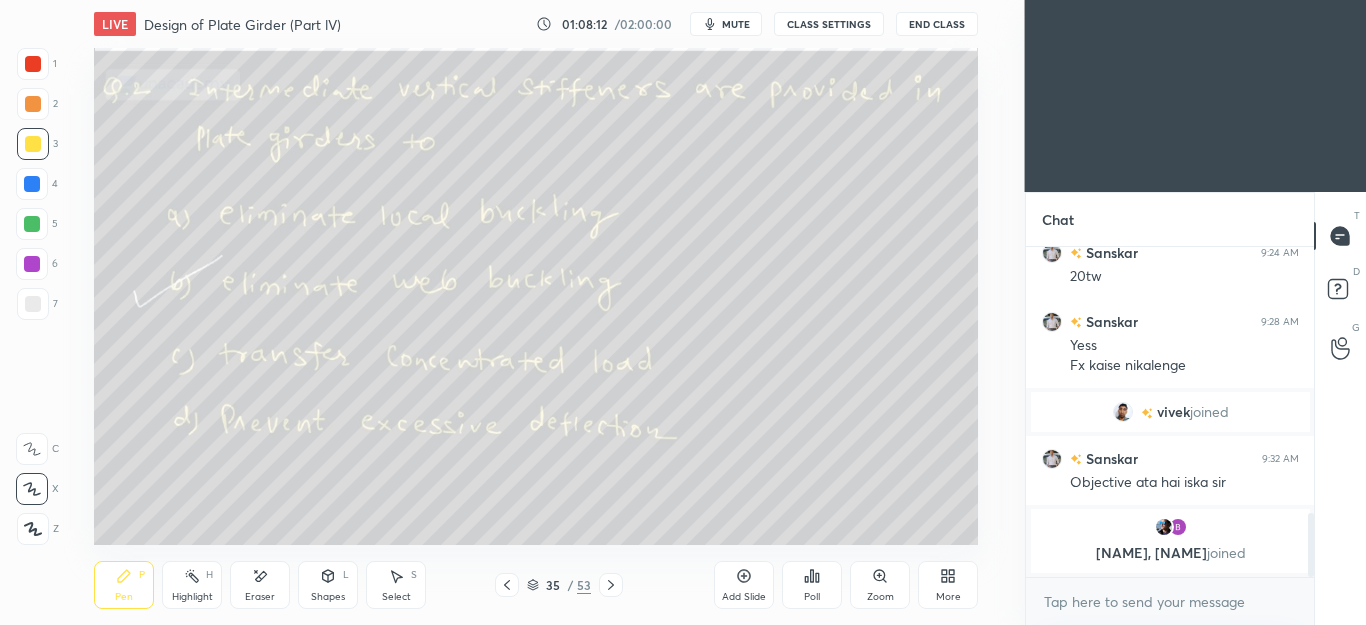click 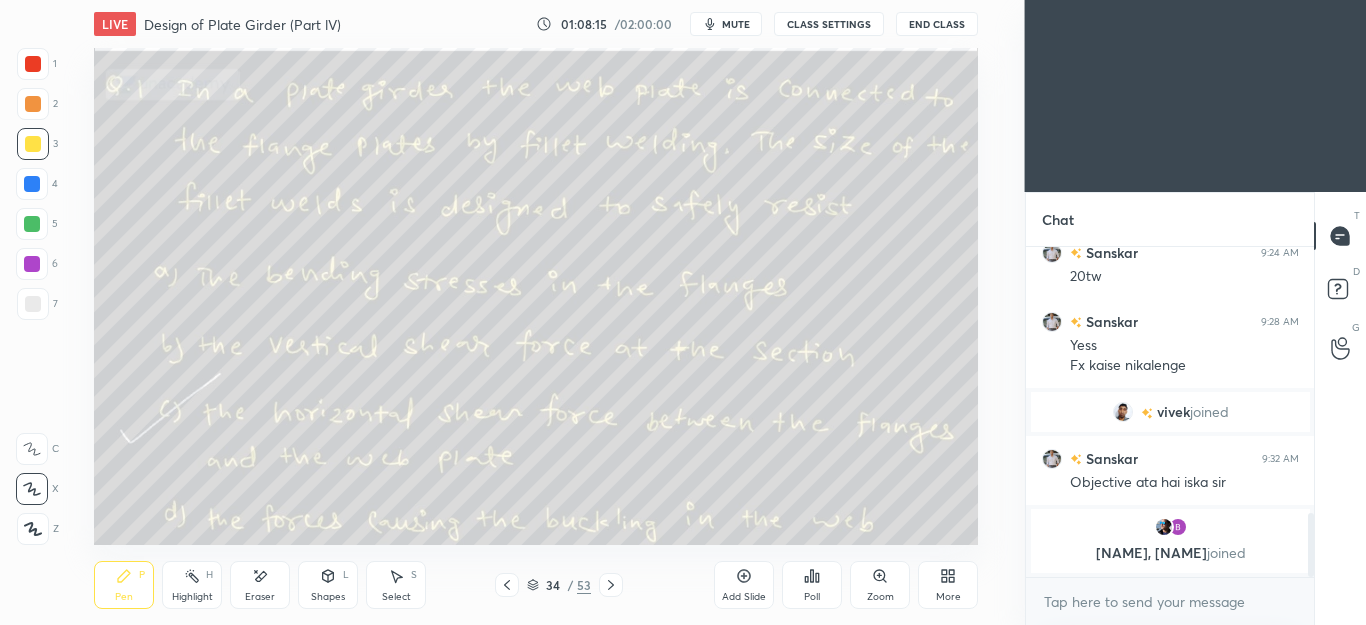 click 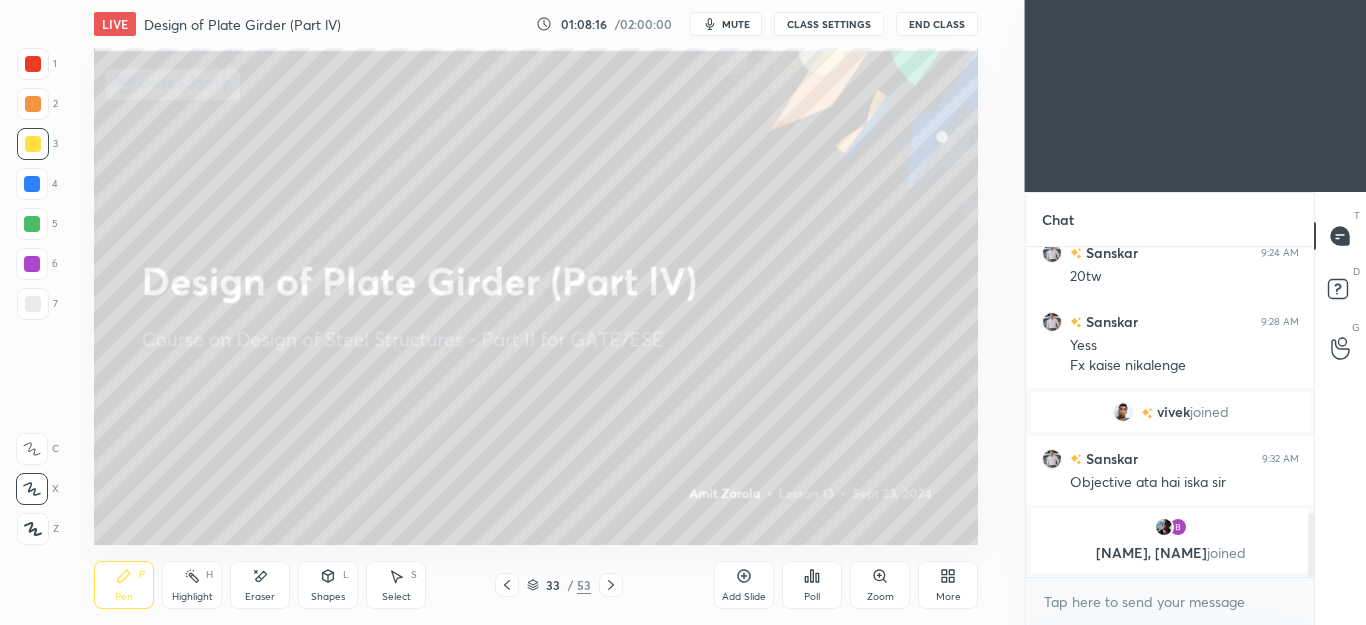 click at bounding box center [507, 585] 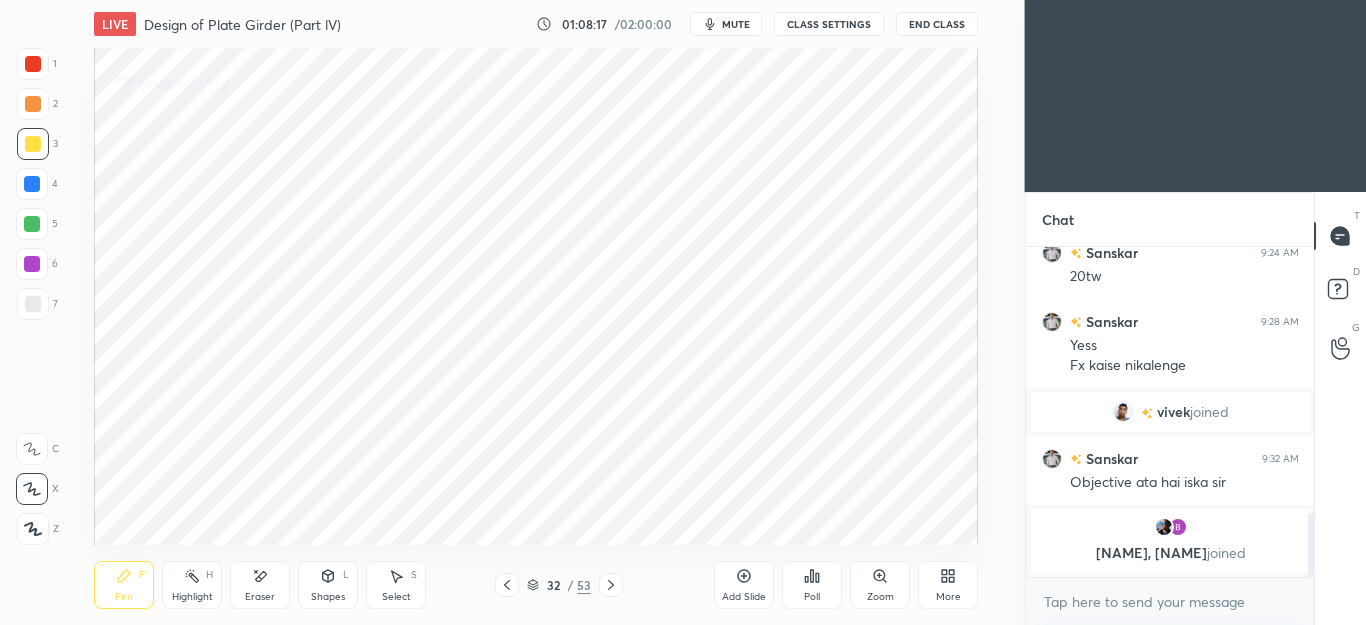 click 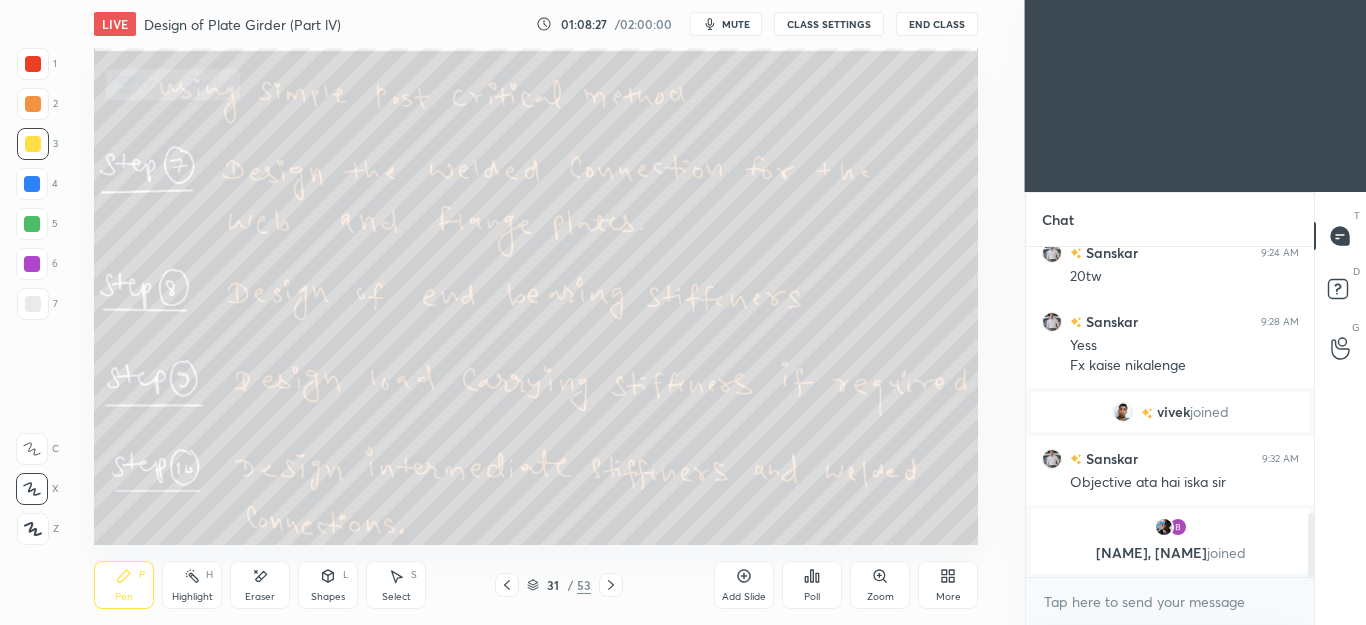 click at bounding box center (33, 144) 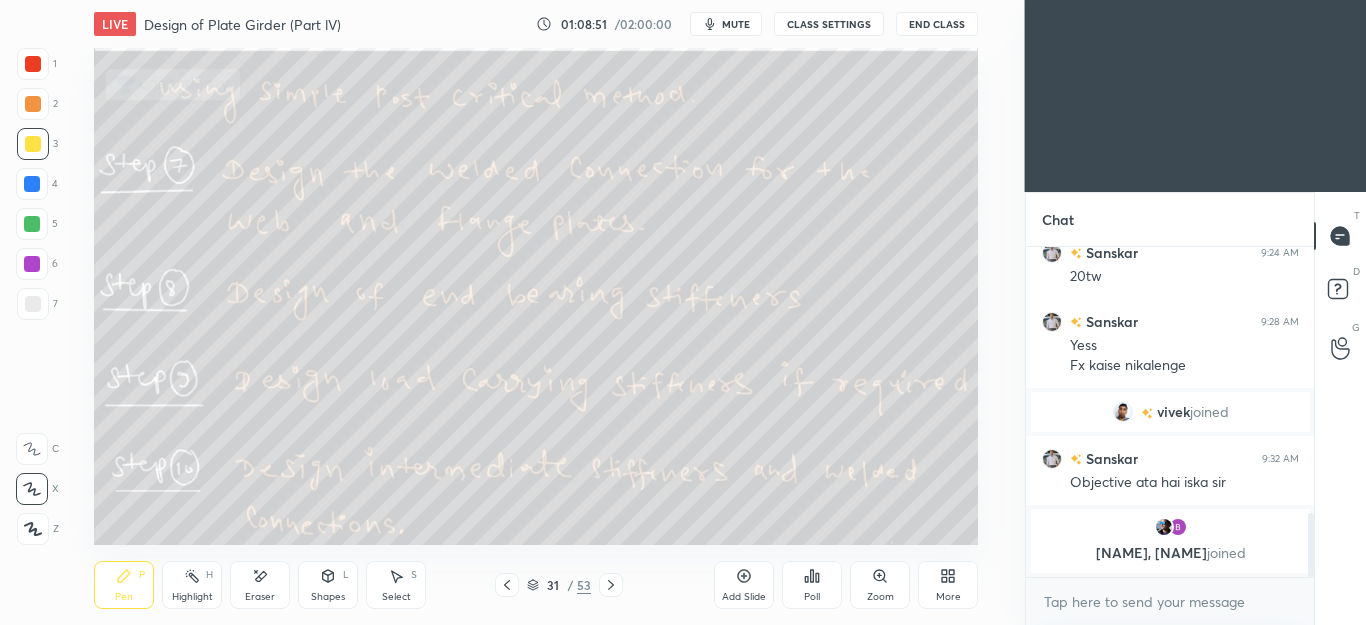 click 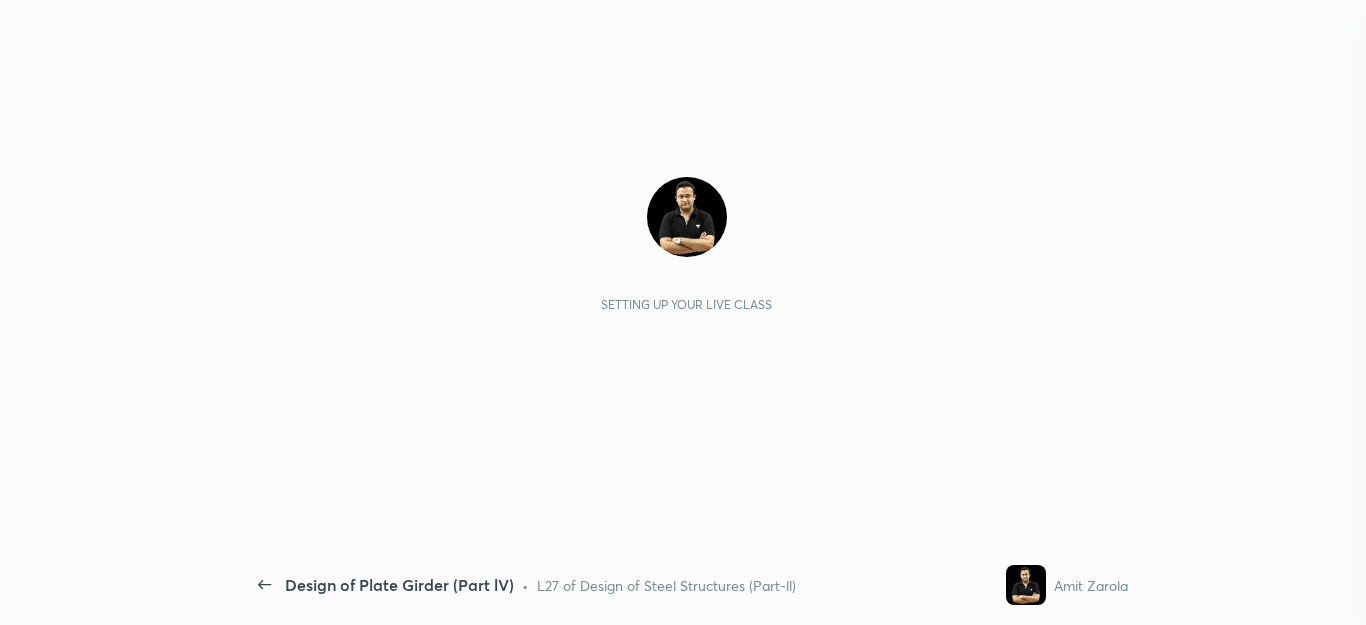 scroll, scrollTop: 0, scrollLeft: 0, axis: both 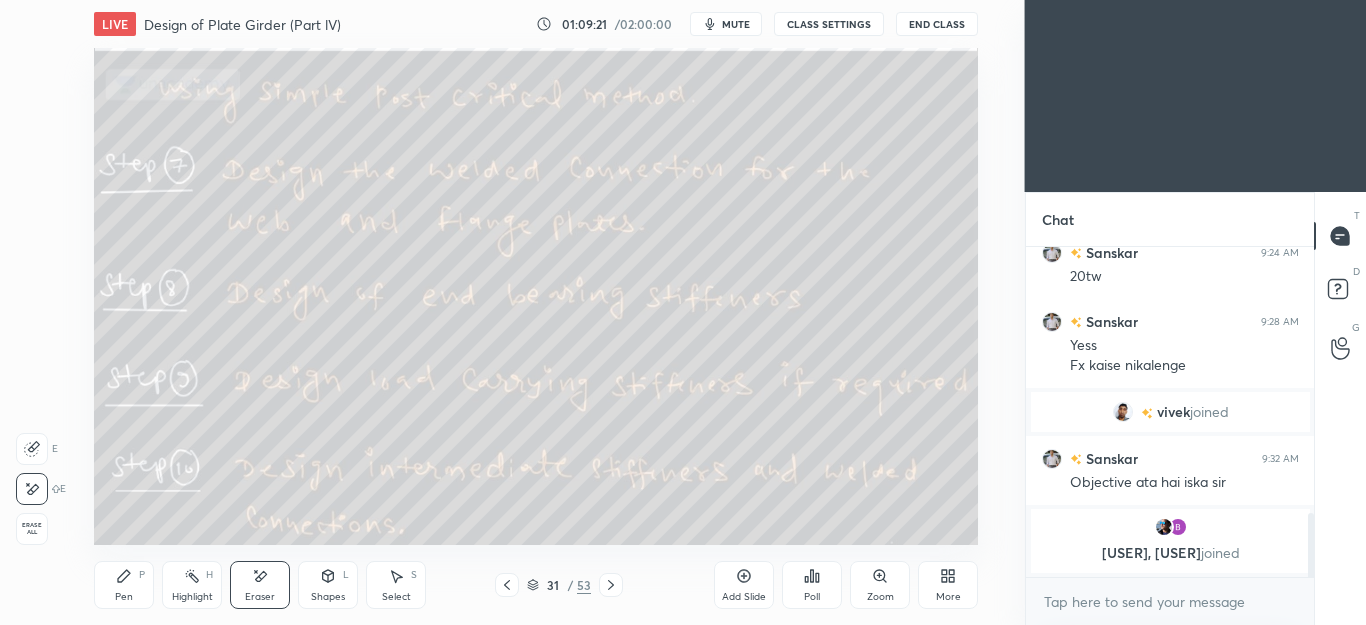 click 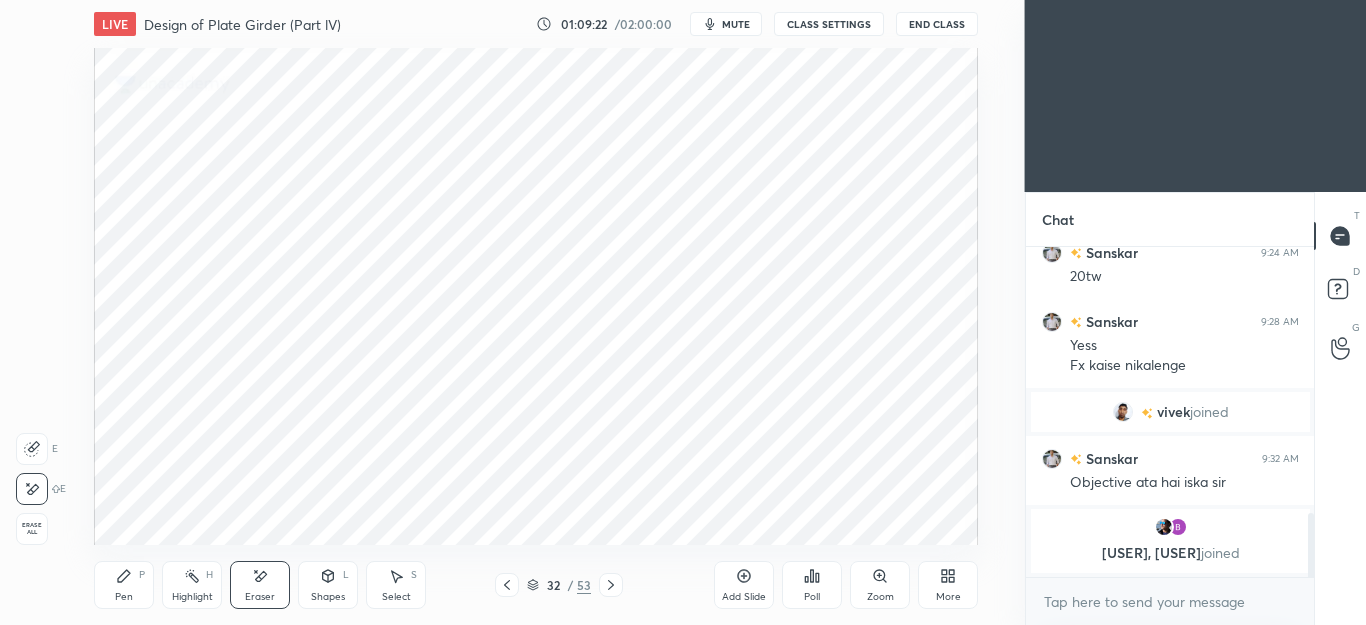 click 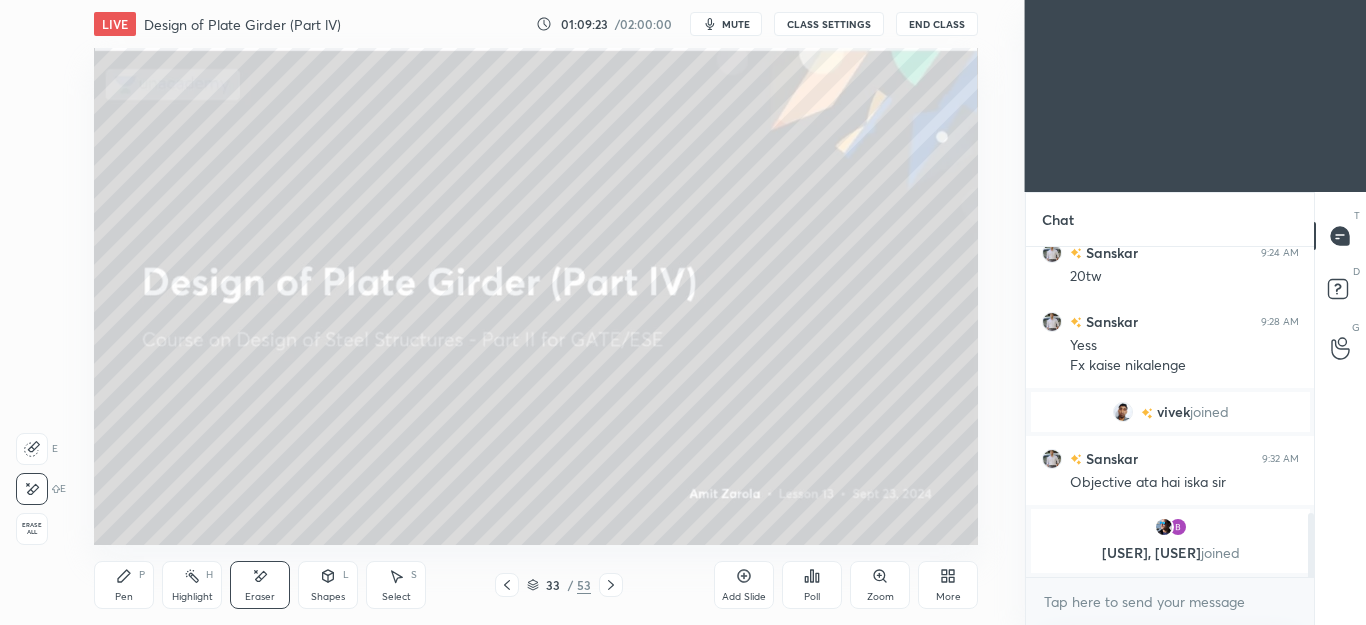 click 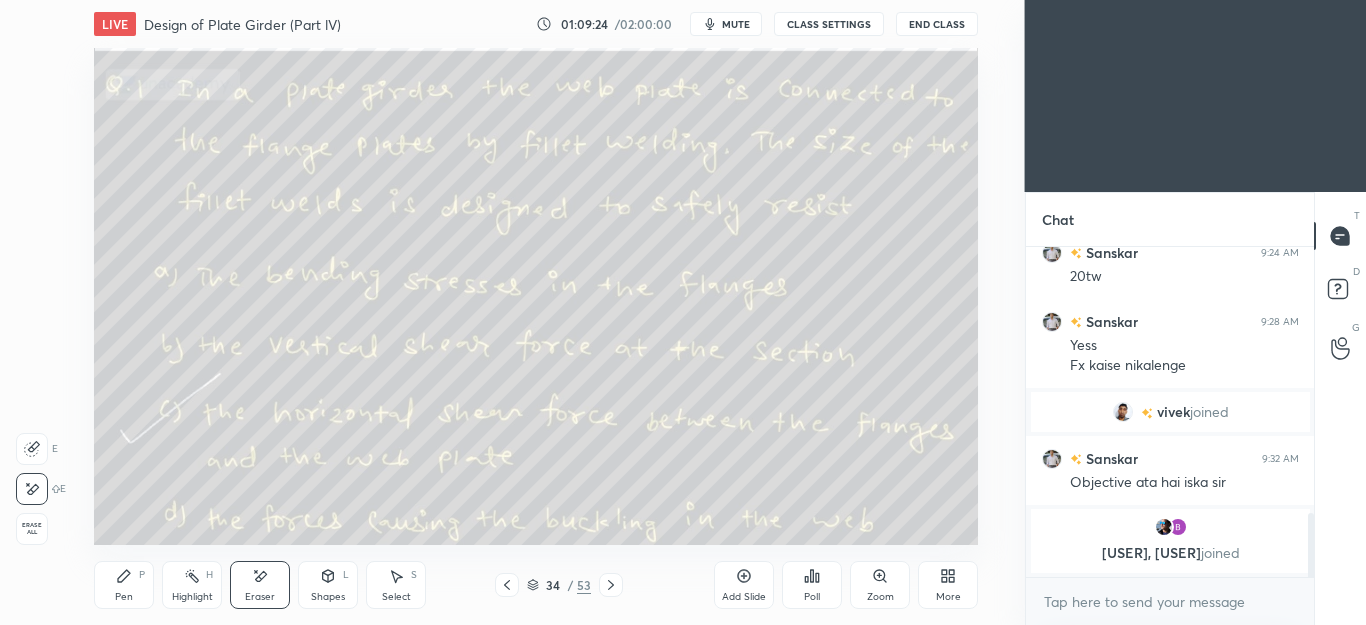 click 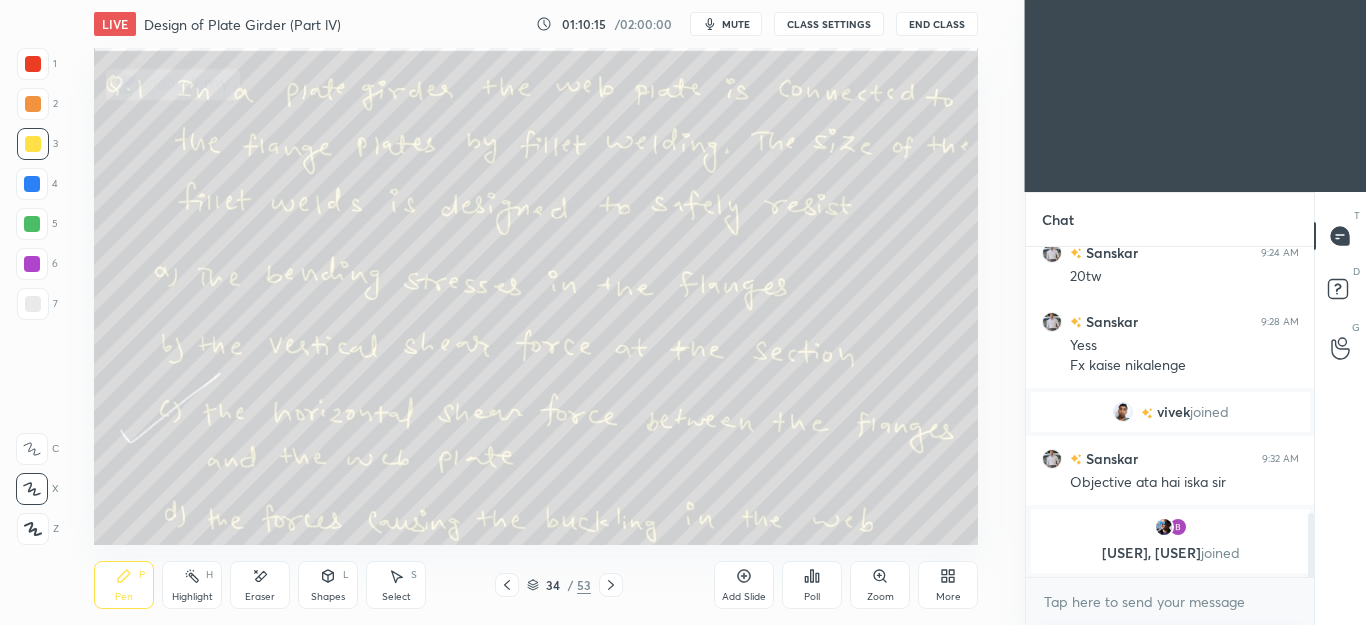 click at bounding box center [33, 304] 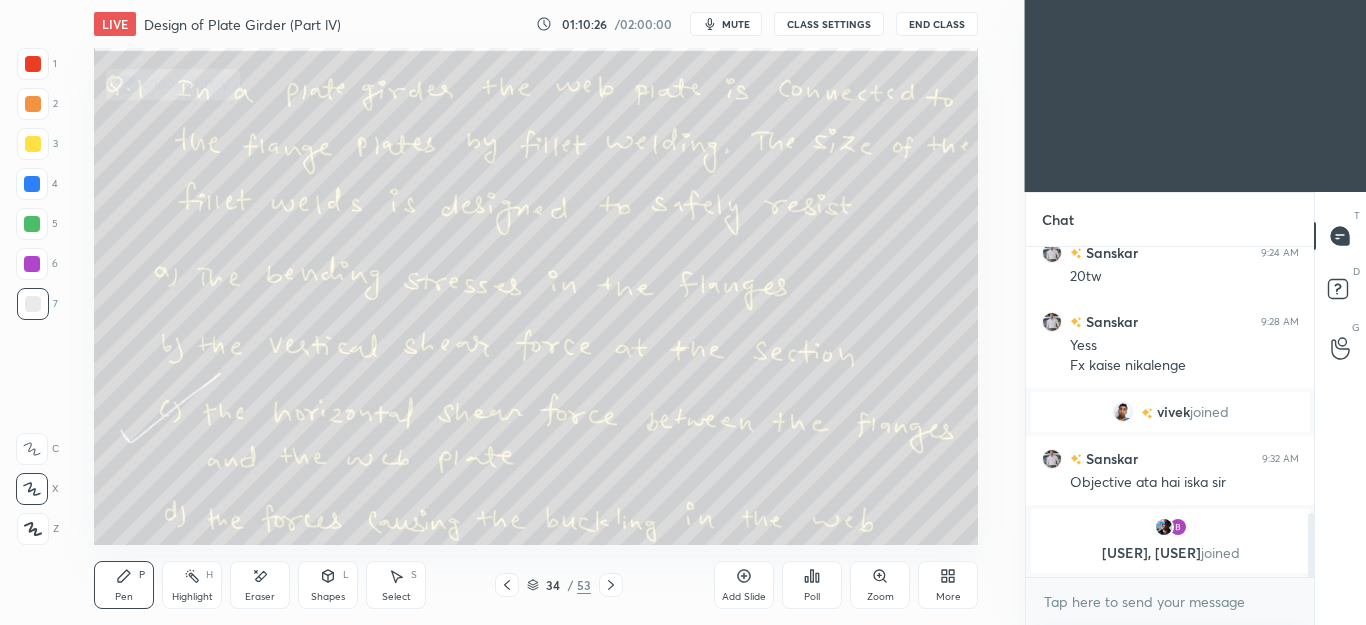 click at bounding box center (32, 224) 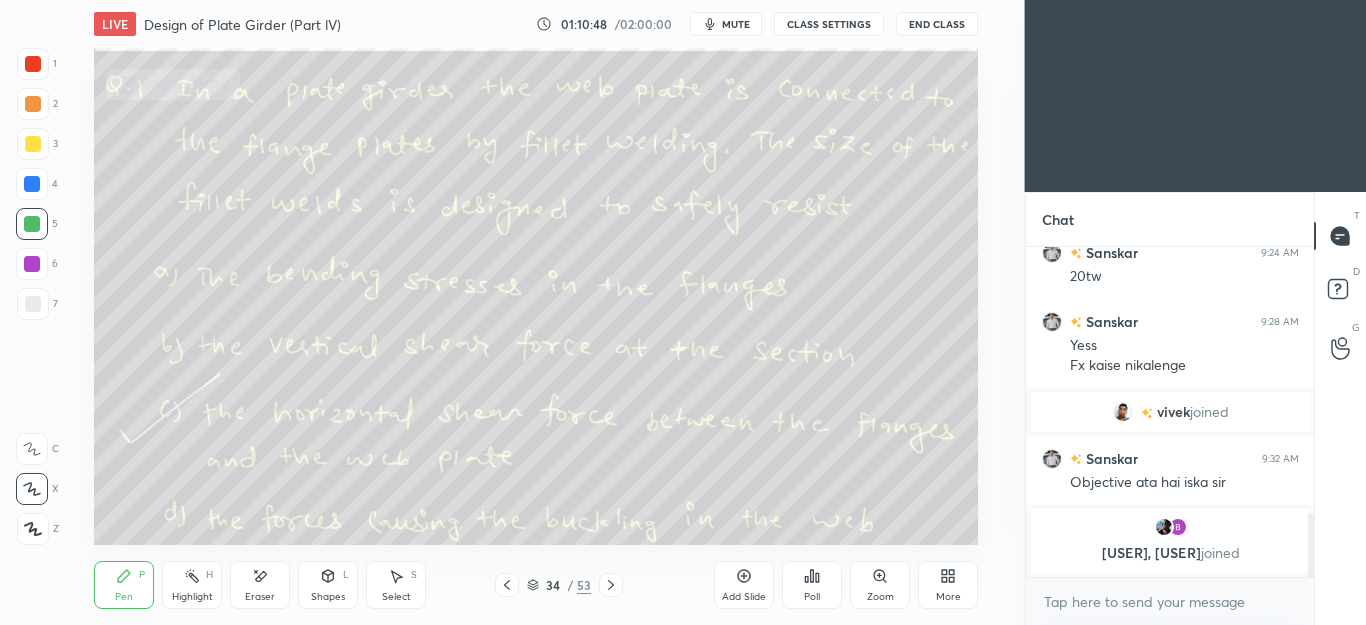 click on "Eraser" at bounding box center [260, 597] 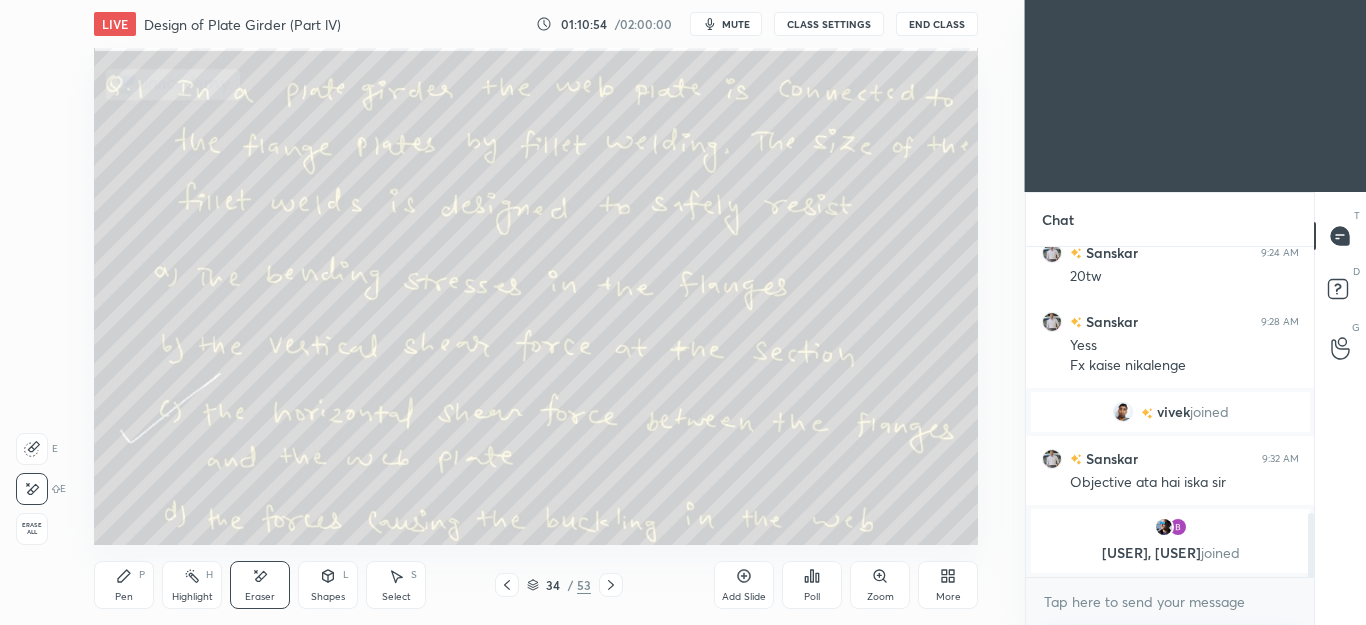 click on "Pen P" at bounding box center [124, 585] 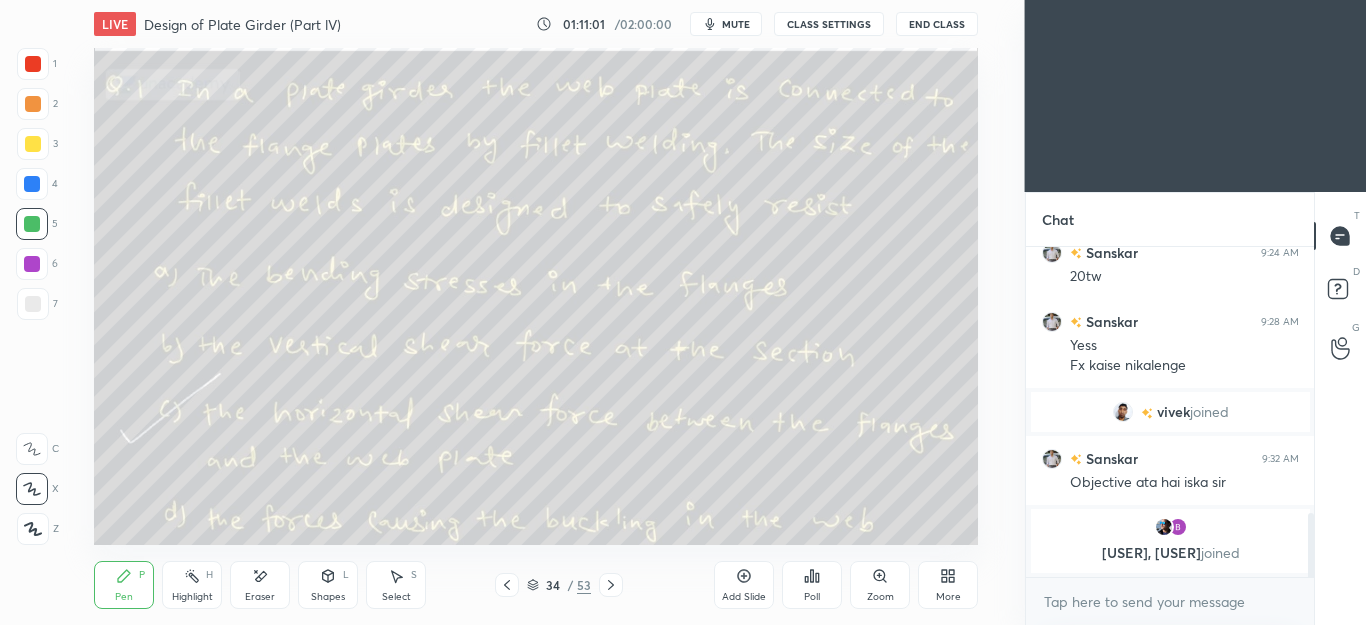 click on "Eraser" at bounding box center (260, 585) 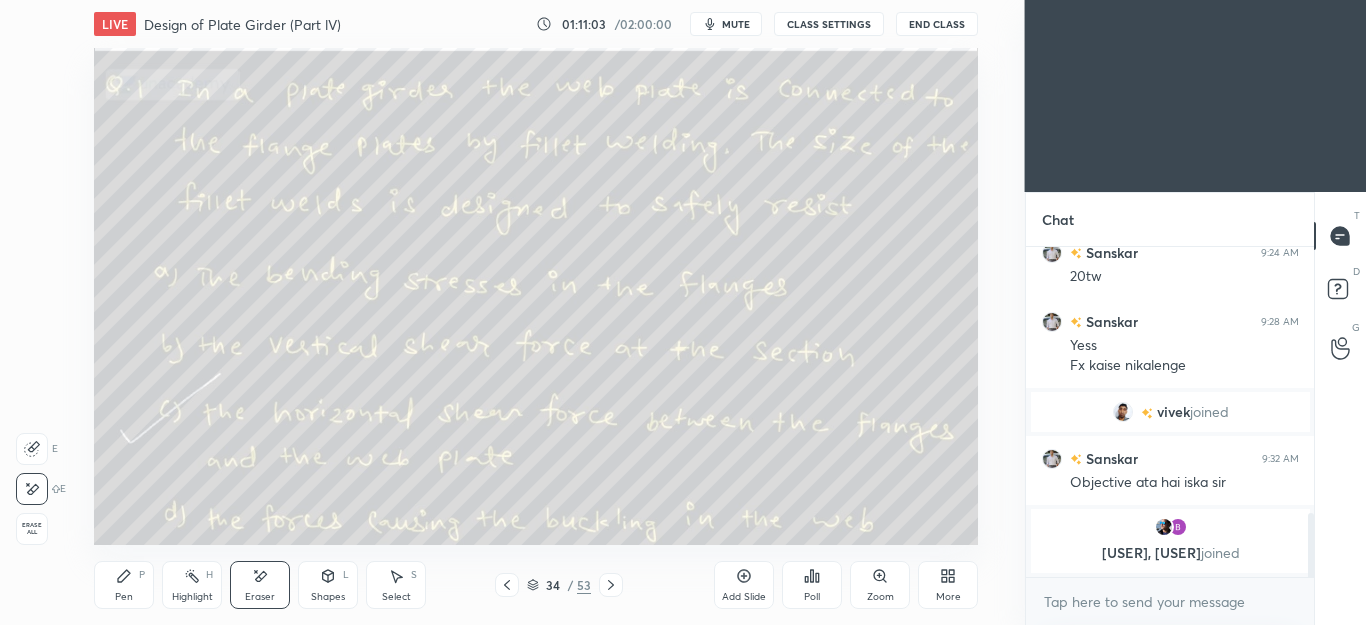 click 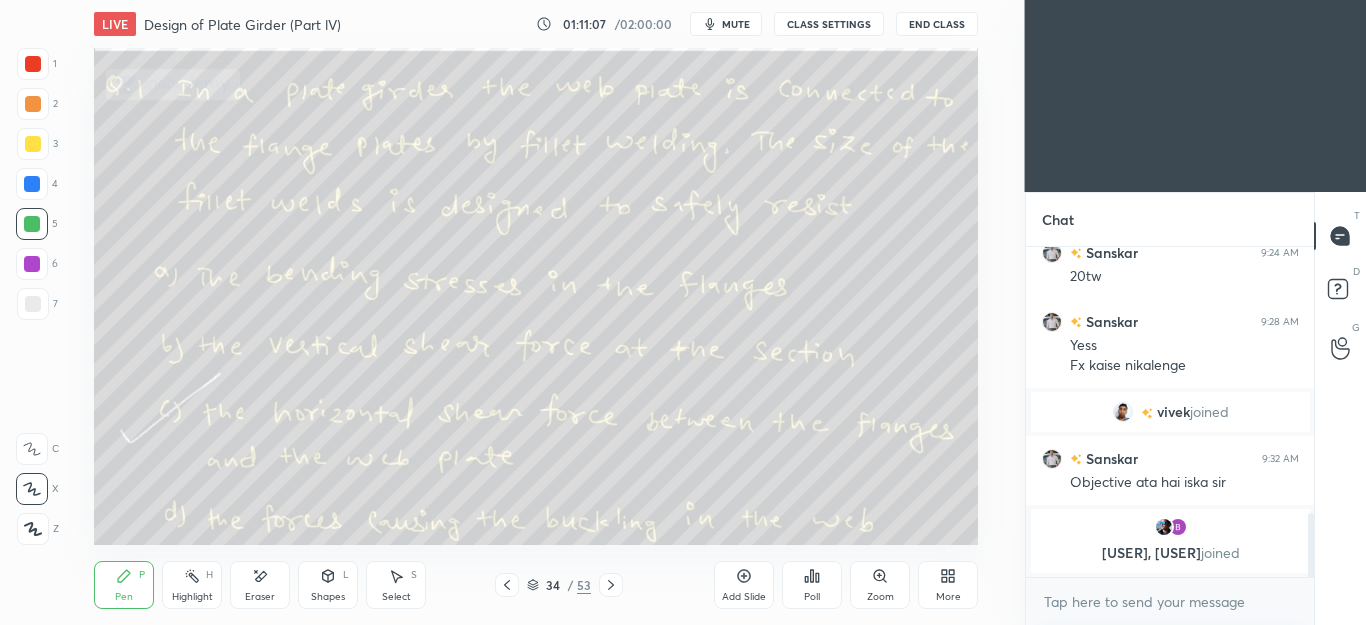 click 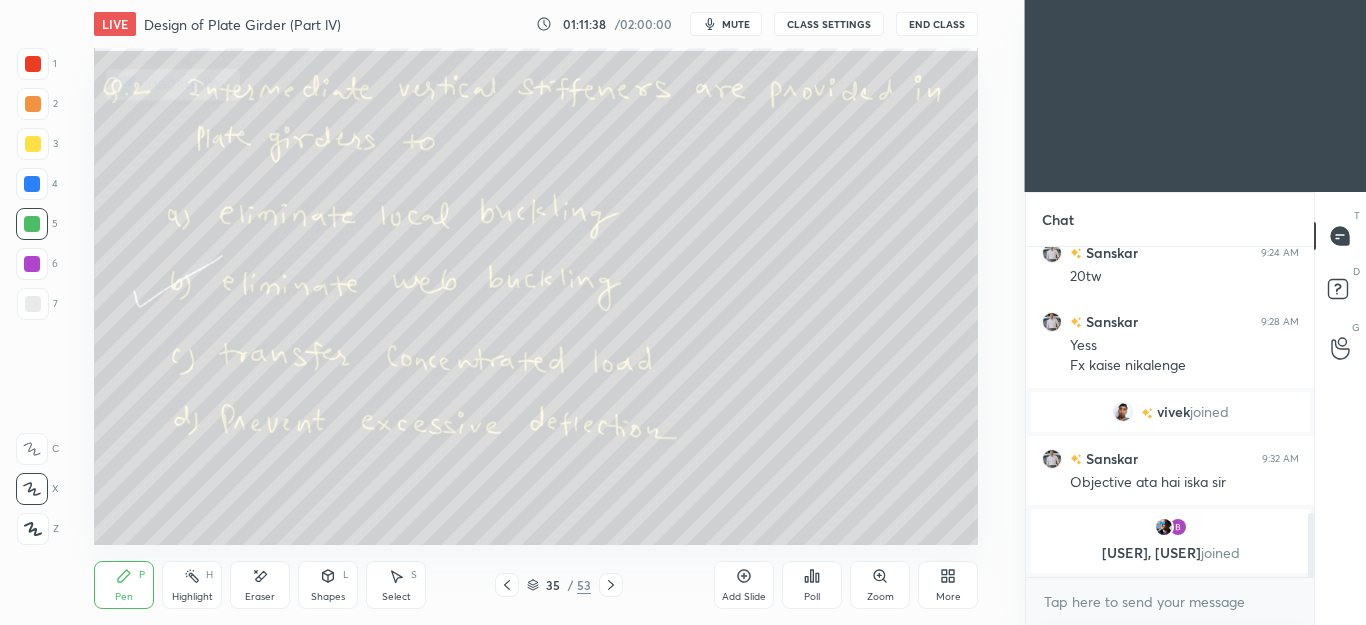 click 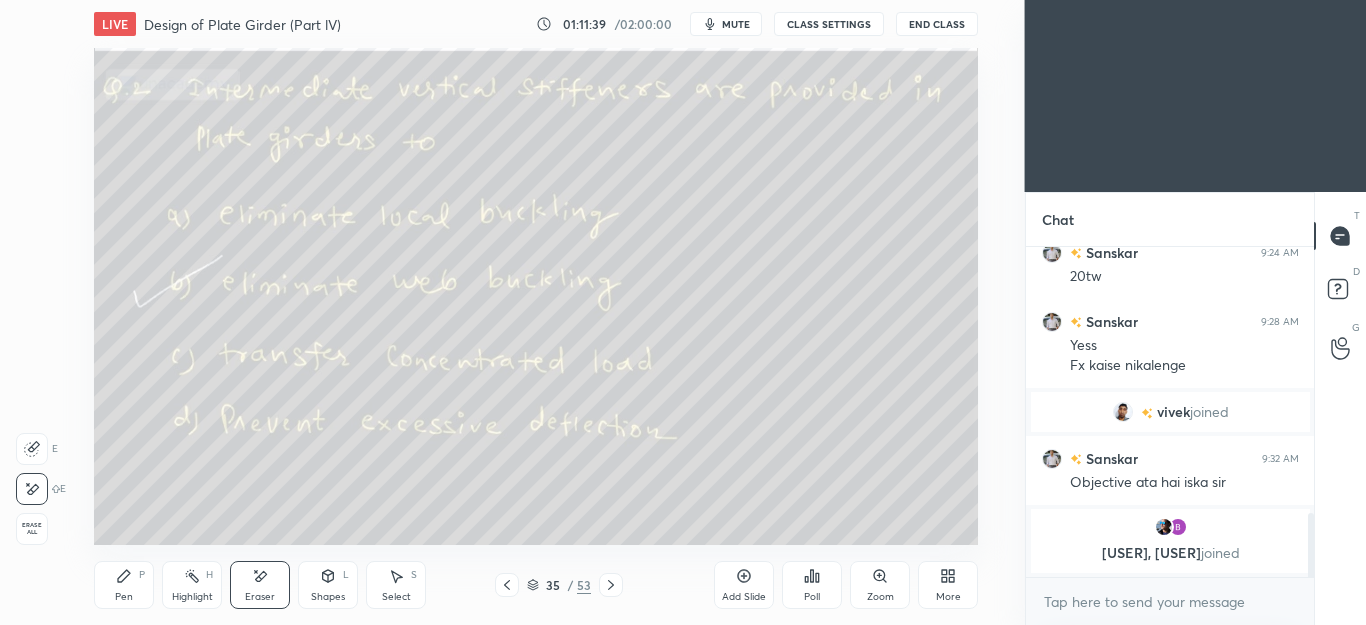 click 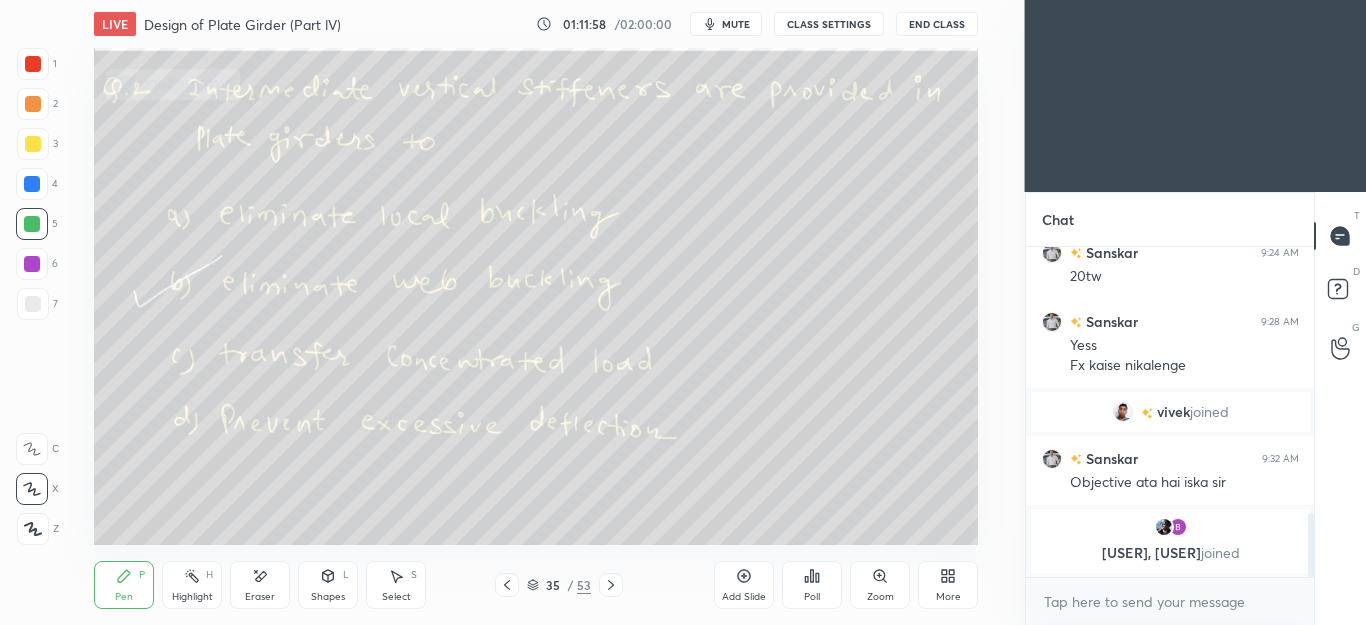 click 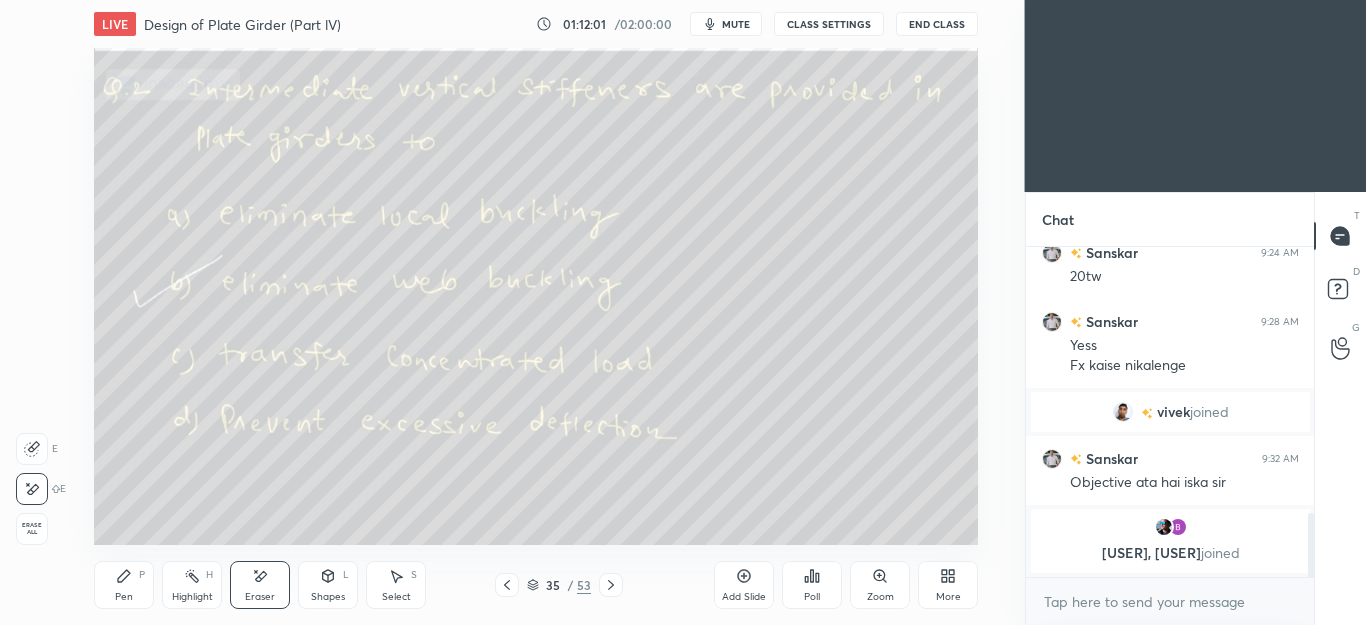 click on "Pen" at bounding box center [124, 597] 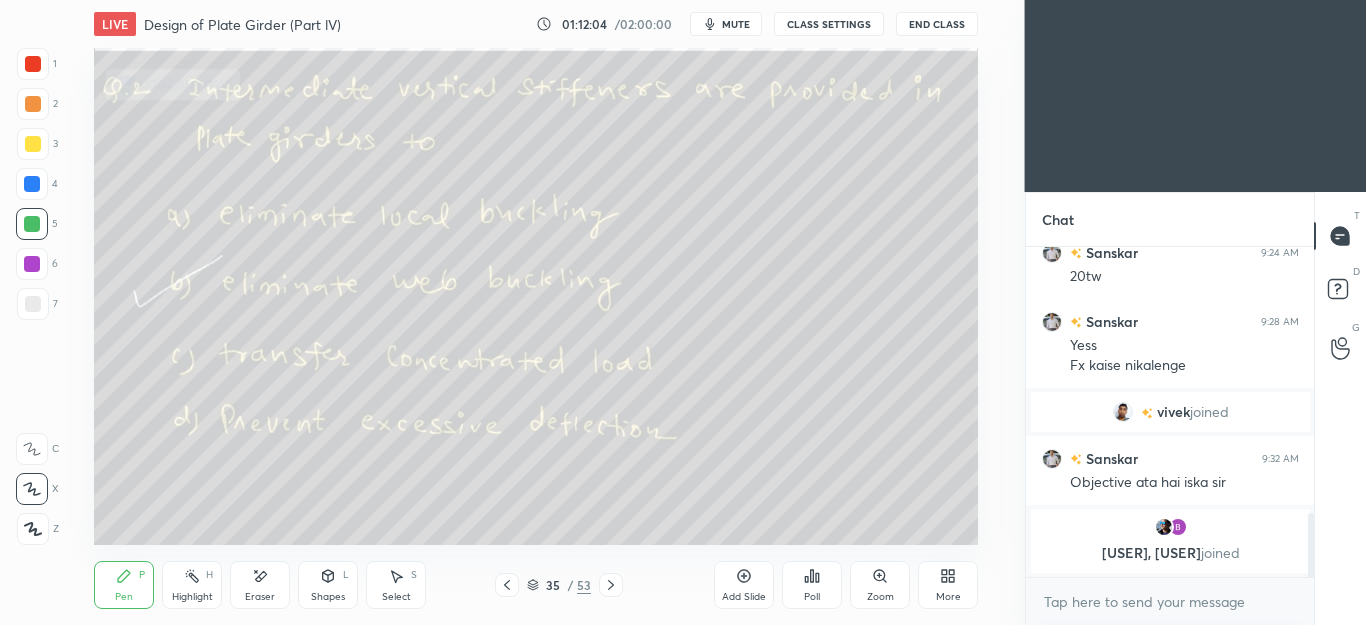 click 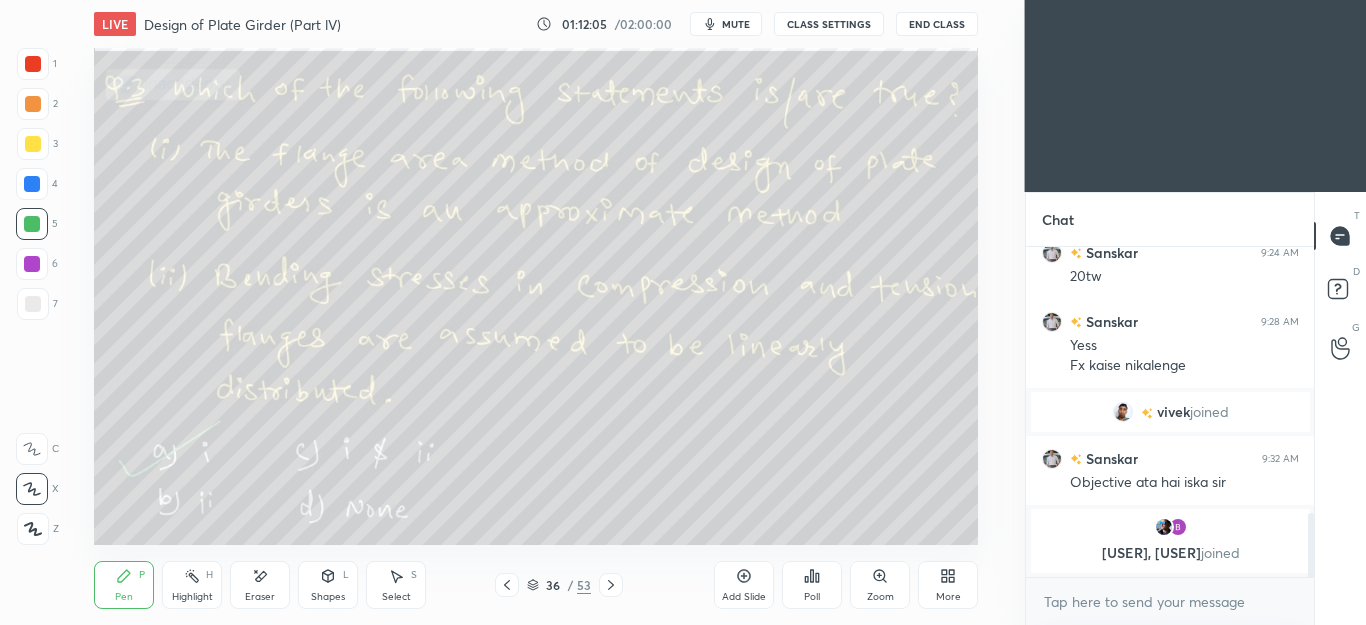 click 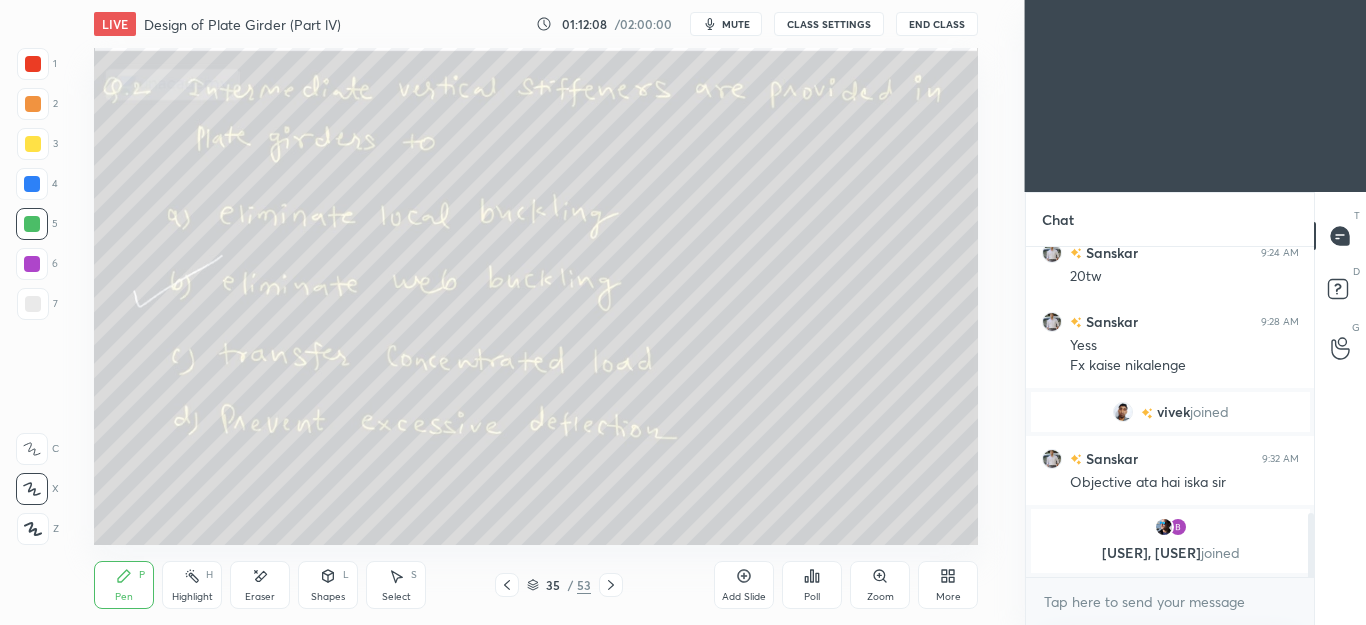 click 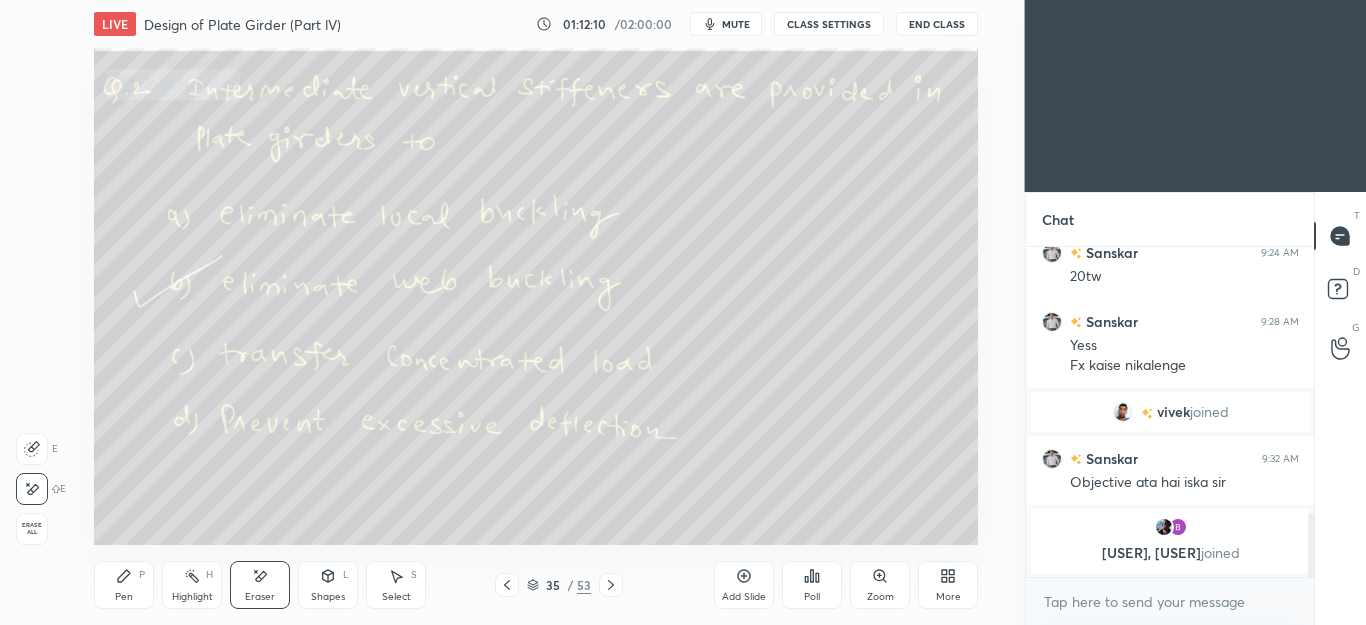 click 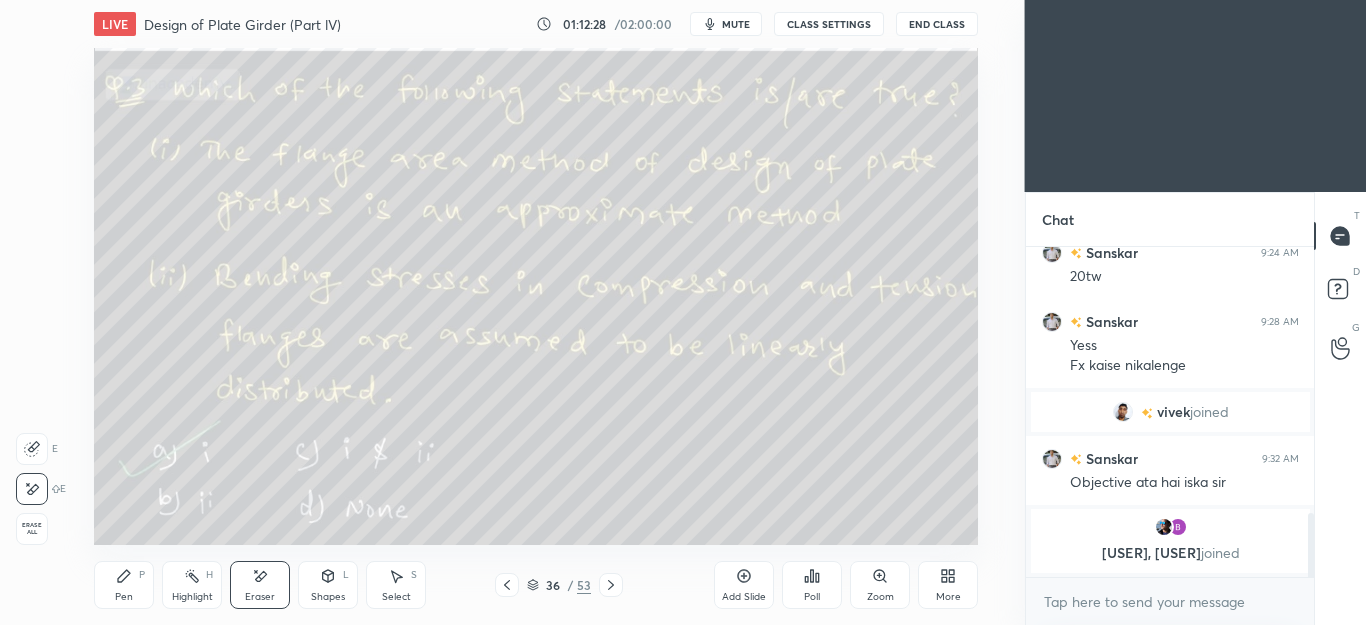 click on "Pen P" at bounding box center (124, 585) 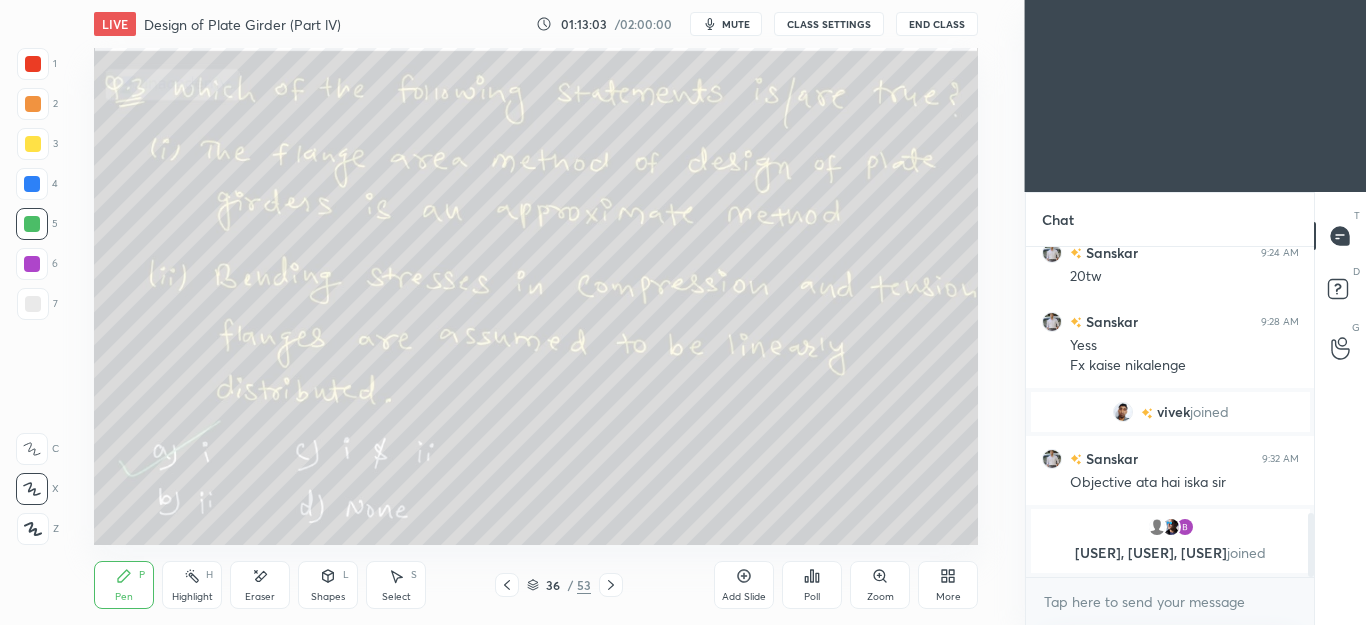 click at bounding box center [32, 184] 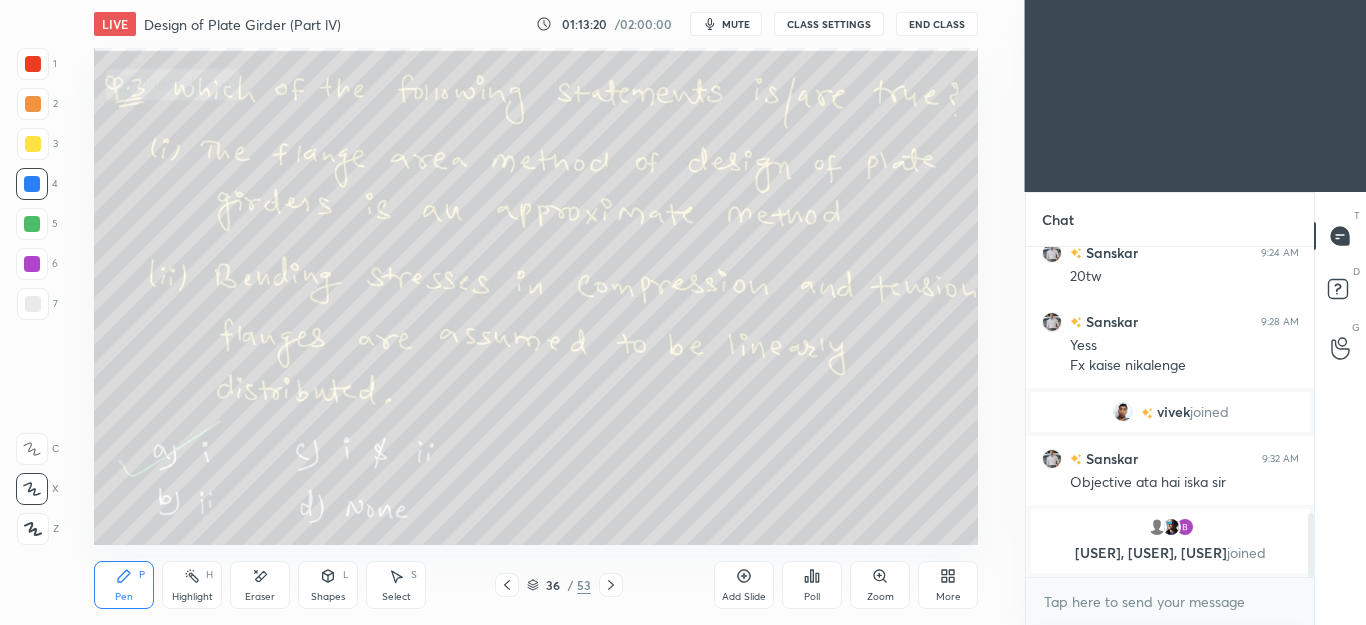 click 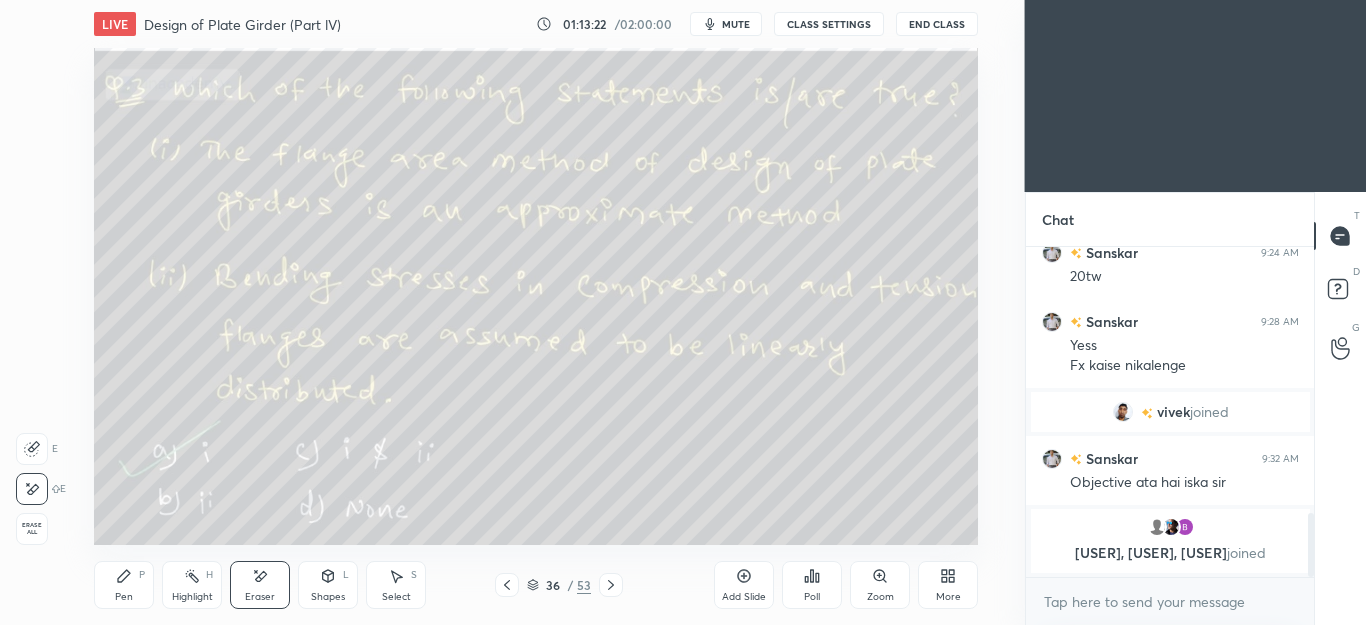 click on "Pen" at bounding box center [124, 597] 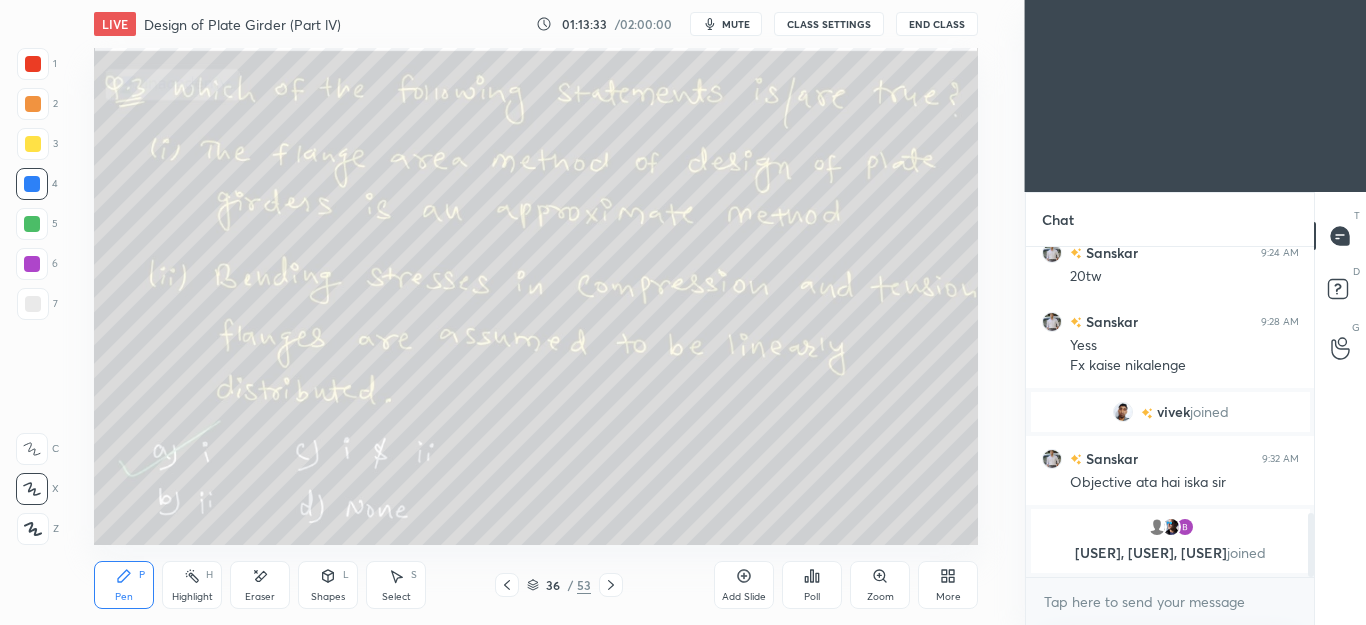 click at bounding box center (33, 144) 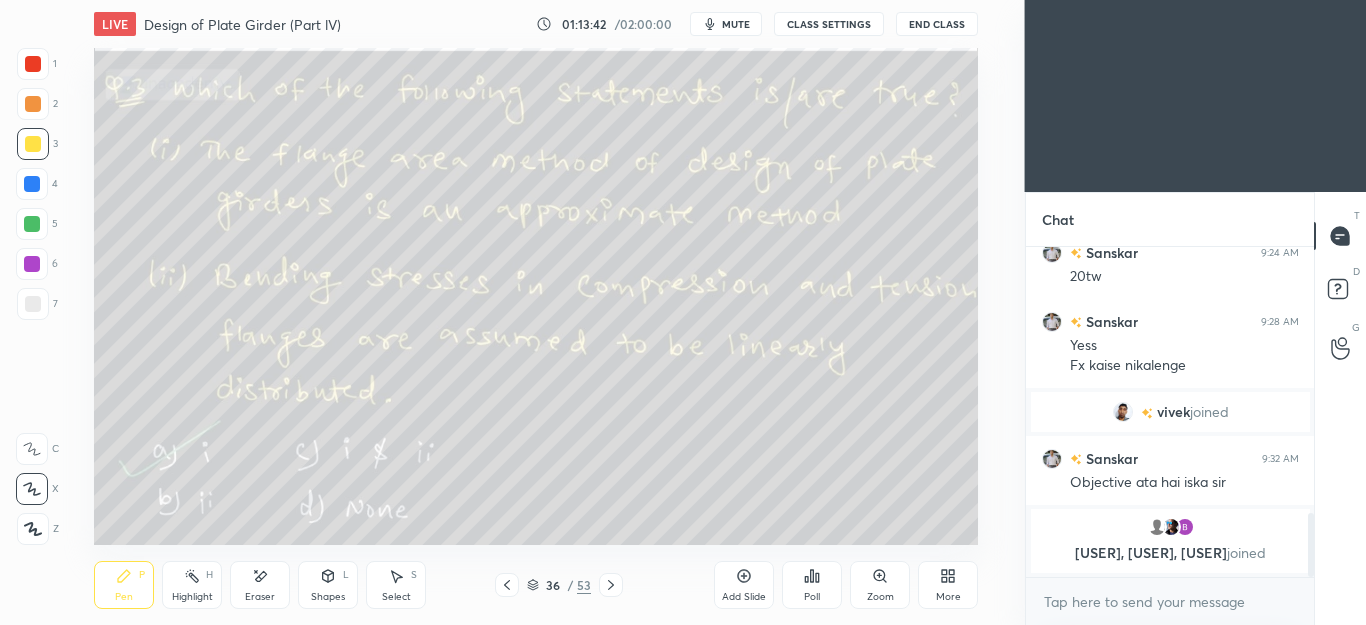 click on "Eraser" at bounding box center [260, 597] 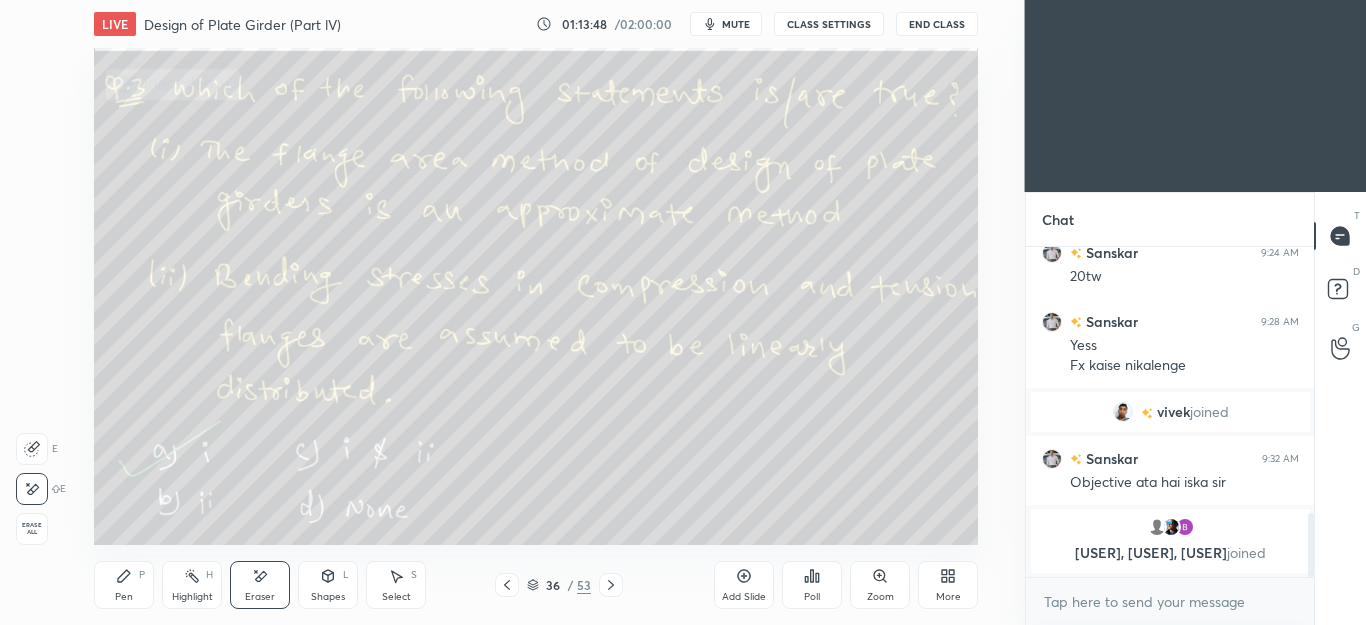 click on "Pen" at bounding box center (124, 597) 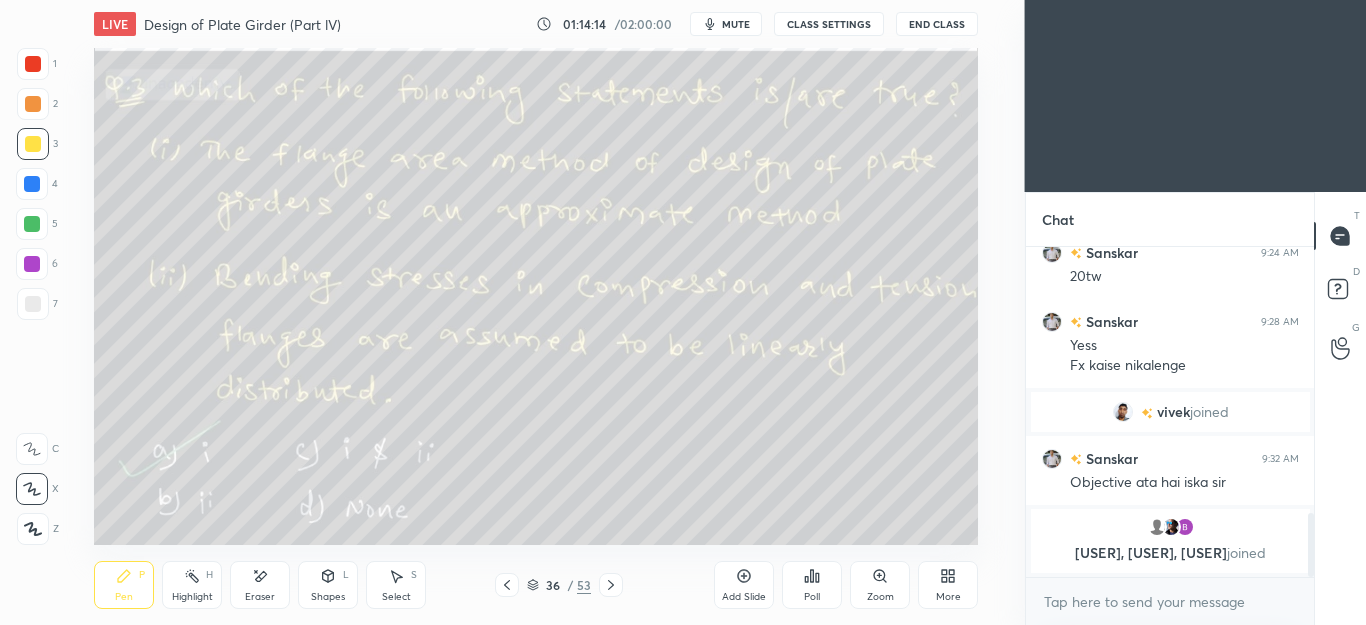 click on "Eraser" at bounding box center (260, 585) 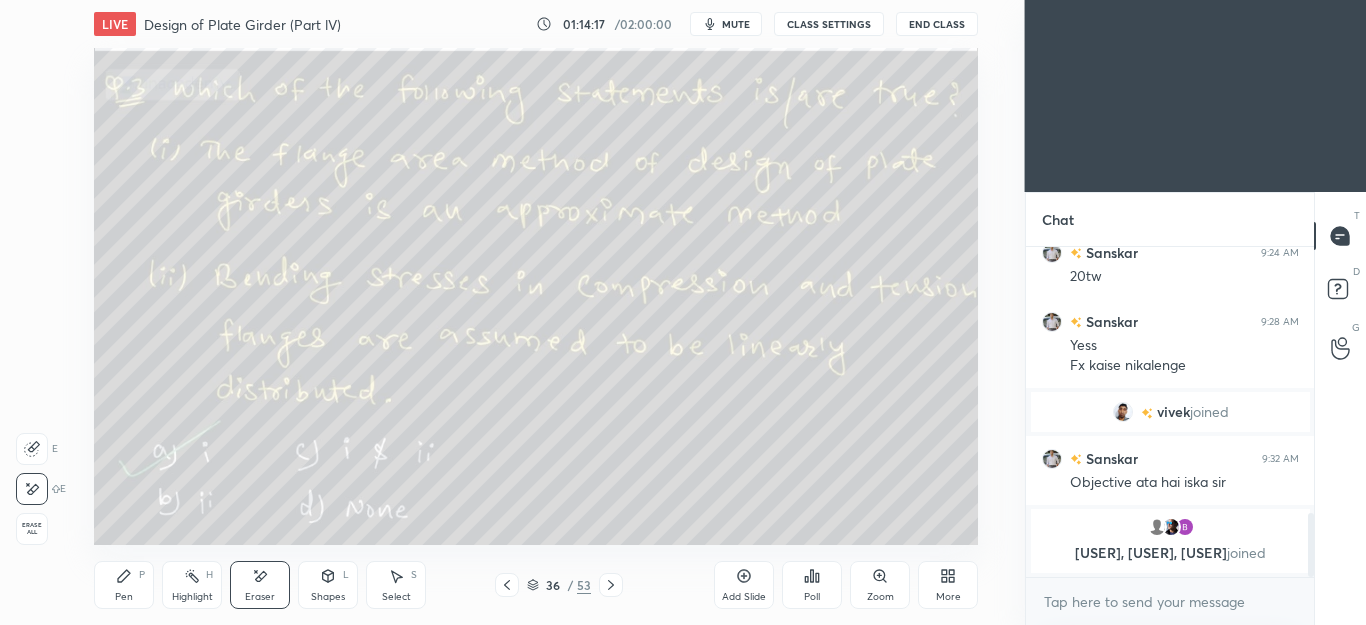click on "Pen P" at bounding box center [124, 585] 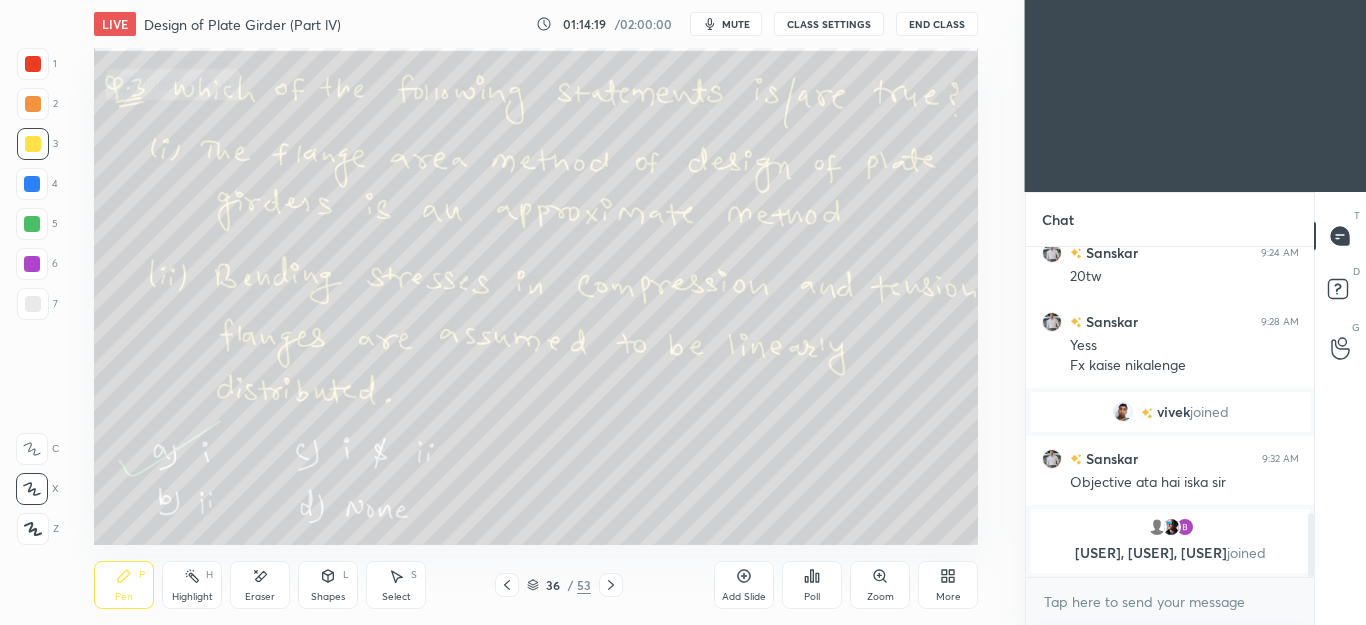 click on "Eraser" at bounding box center (260, 585) 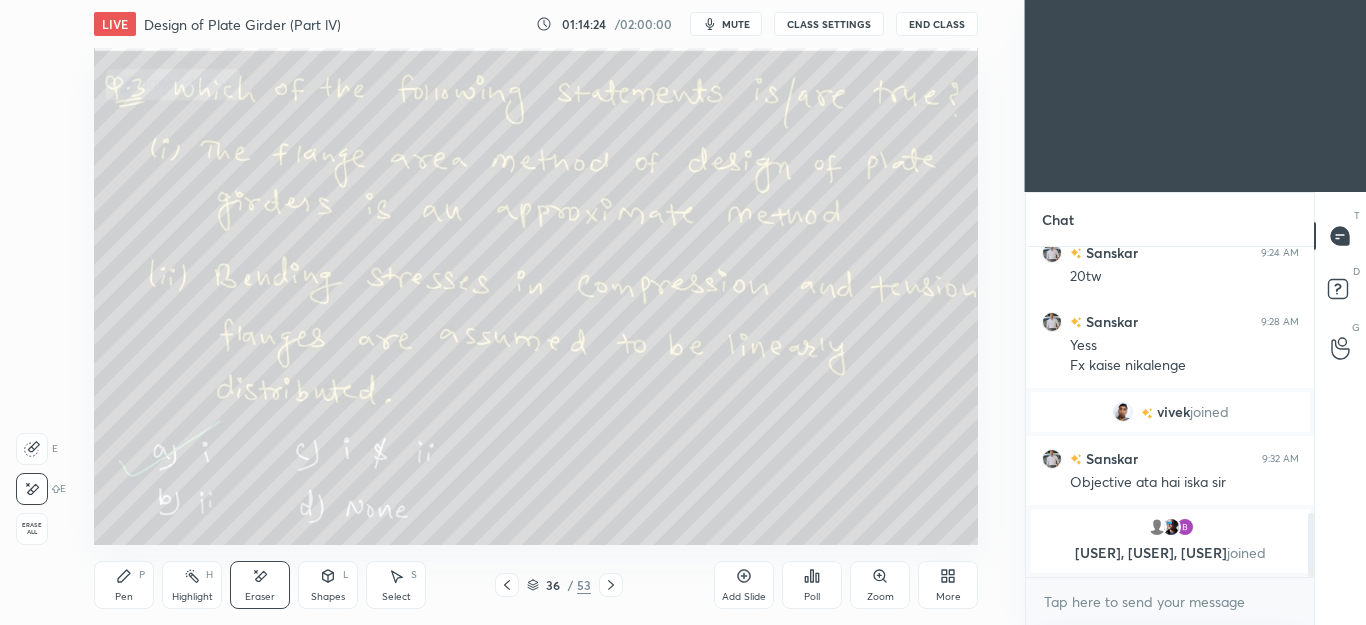 click on "Pen P" at bounding box center [124, 585] 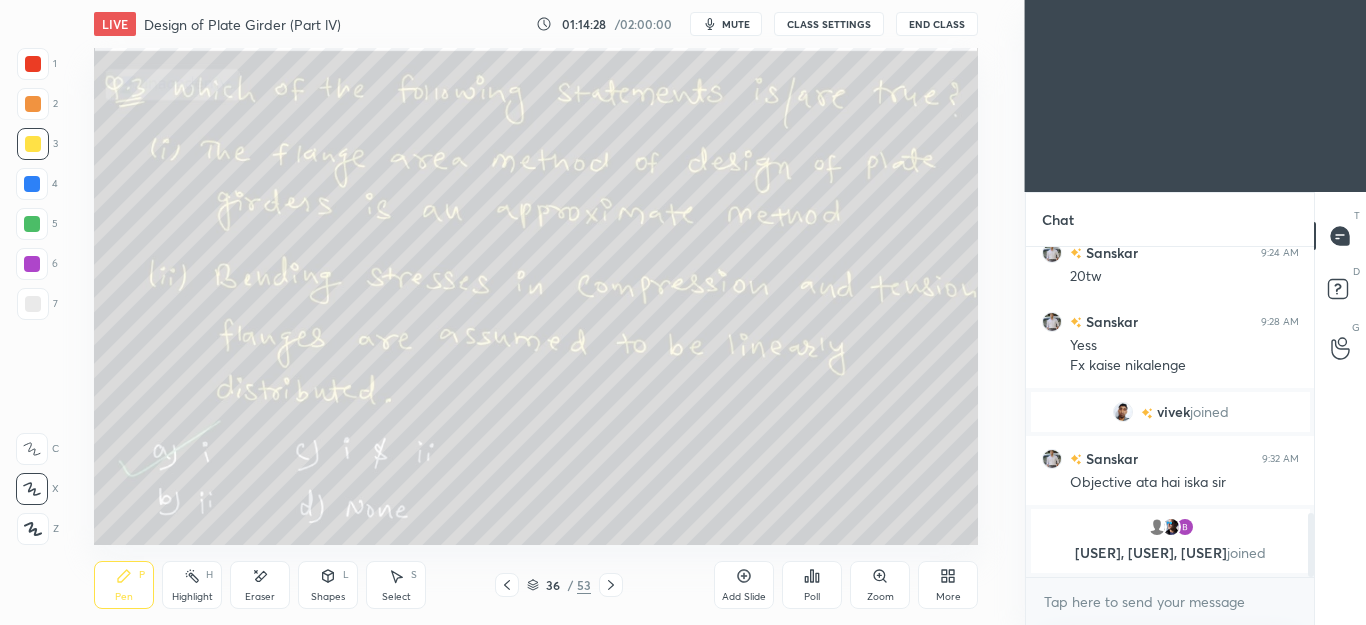 click at bounding box center (33, 304) 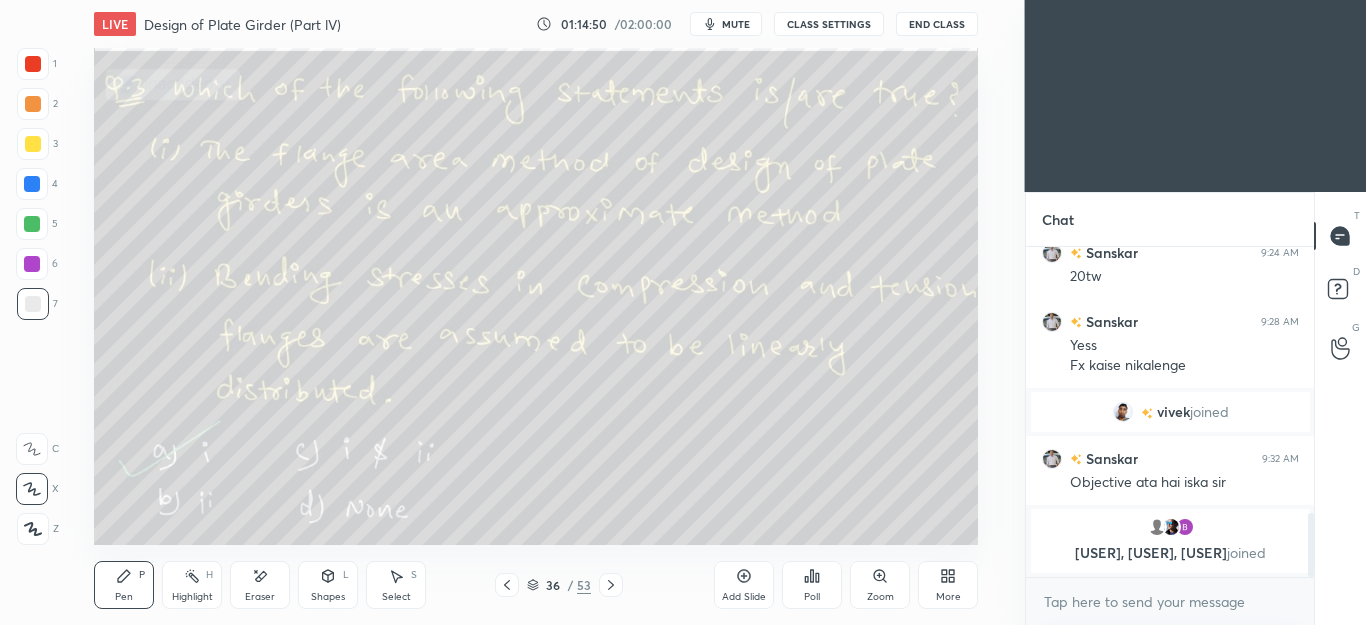 click on "Select" at bounding box center [396, 597] 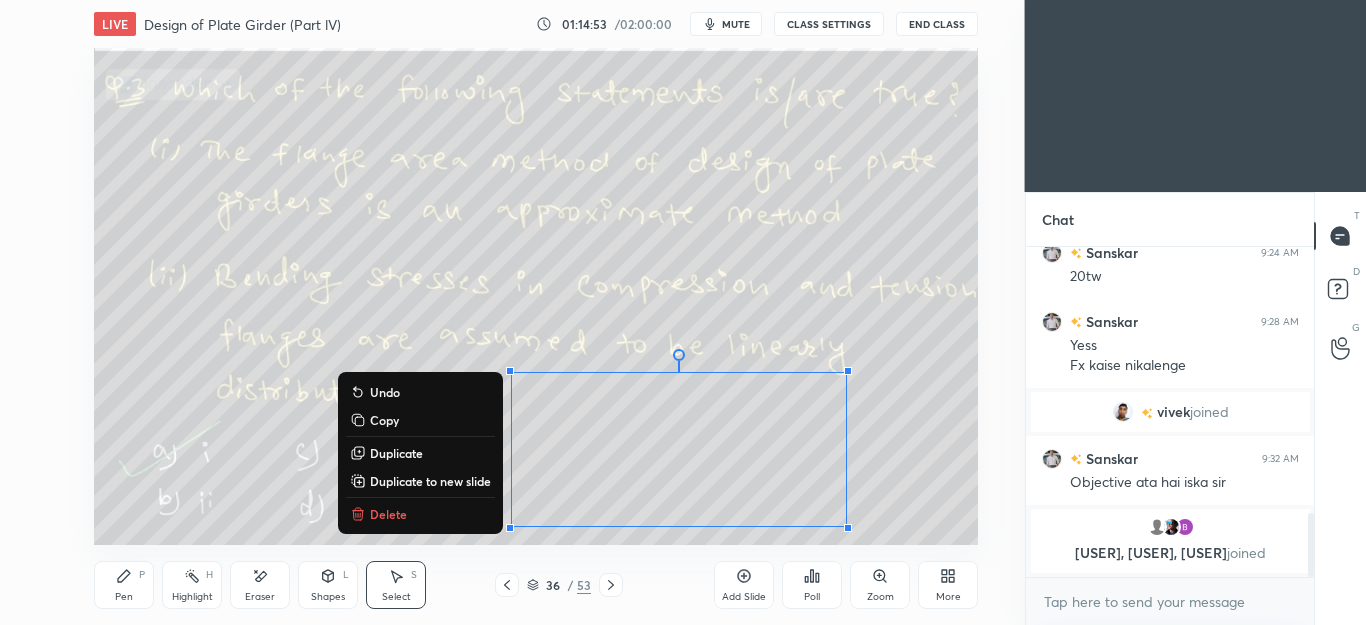 click on "Delete" at bounding box center (388, 514) 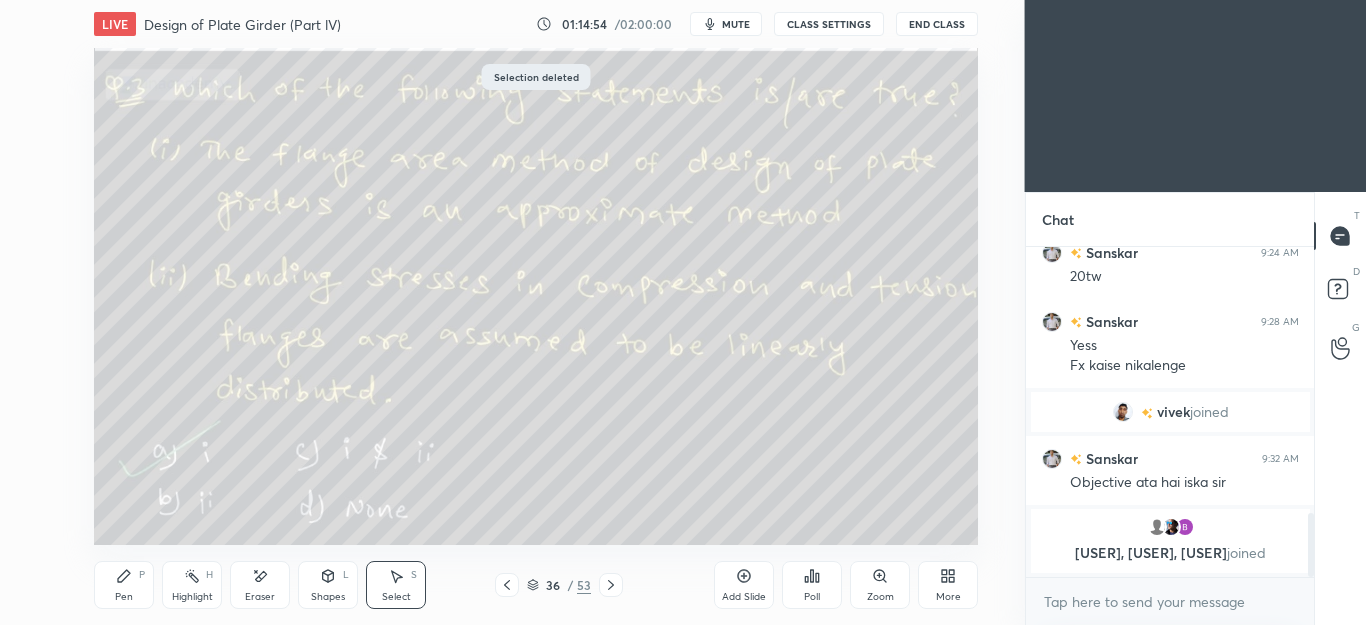 click on "Pen" at bounding box center (124, 597) 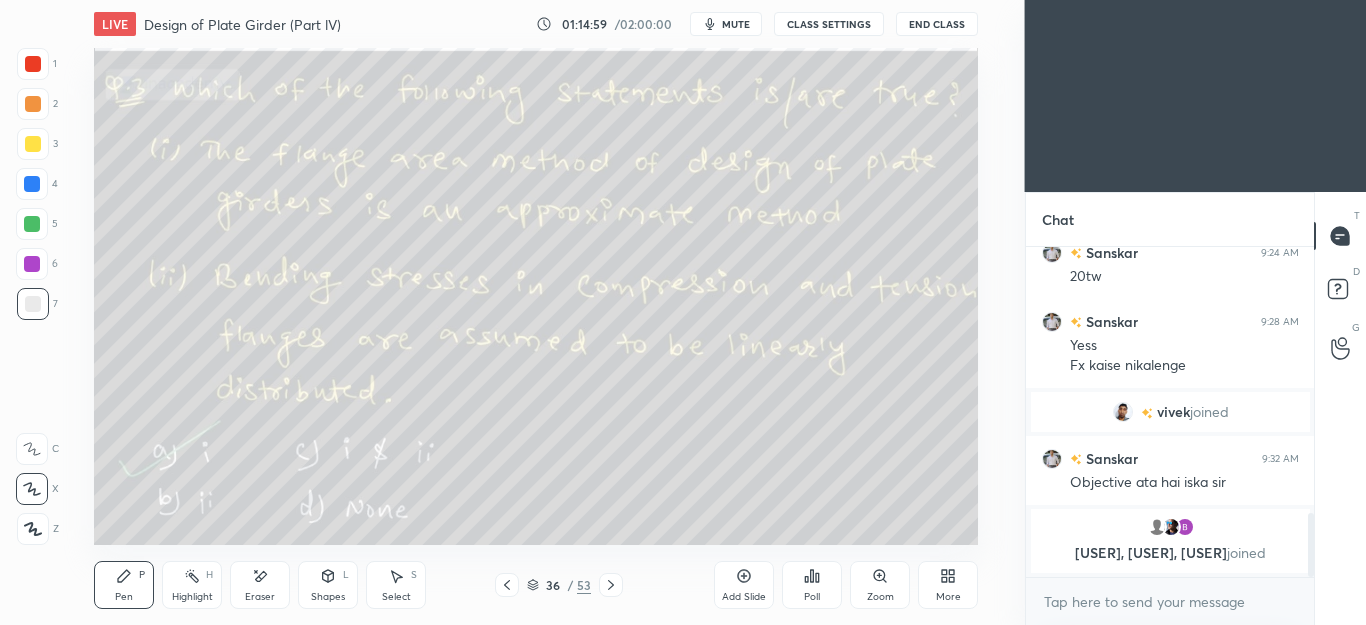 click on "Eraser" at bounding box center (260, 585) 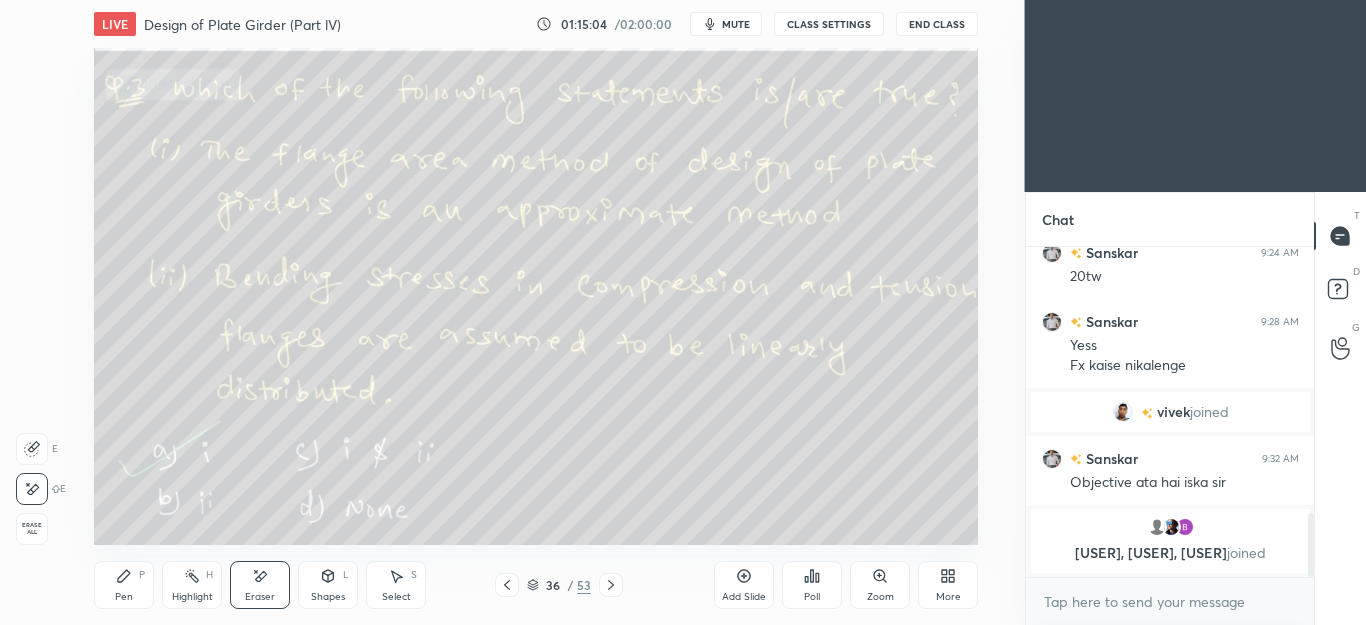 click on "Pen P" at bounding box center [124, 585] 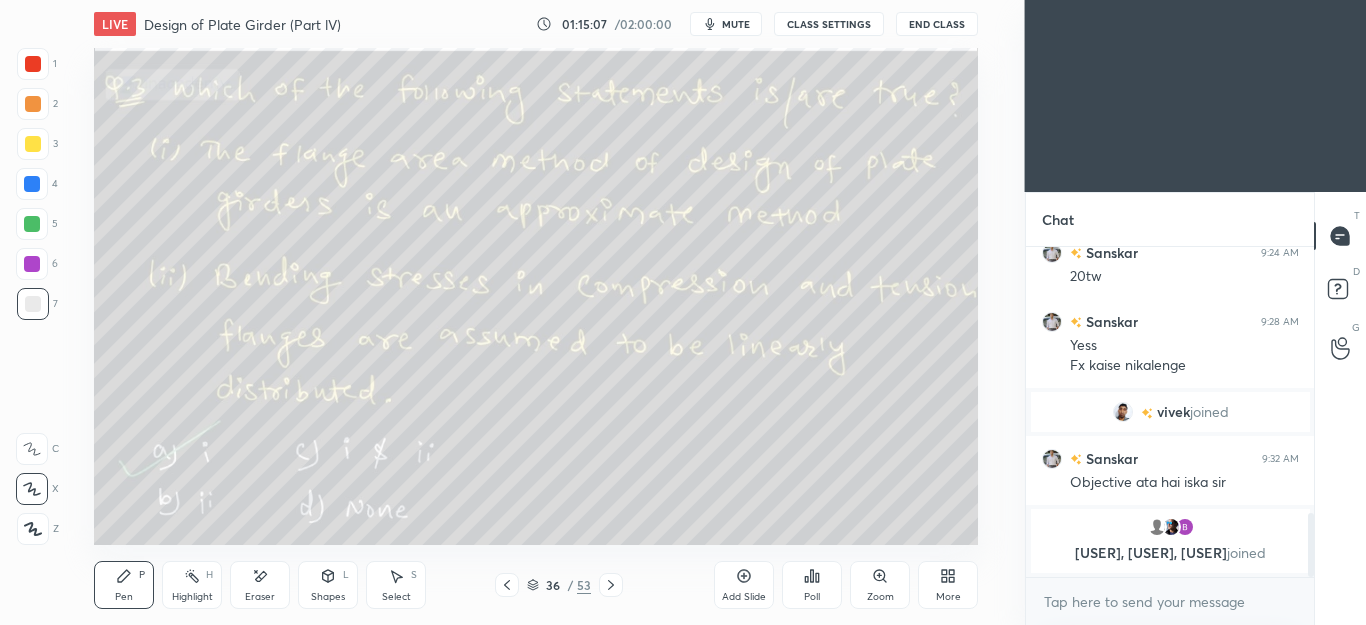 click at bounding box center (611, 585) 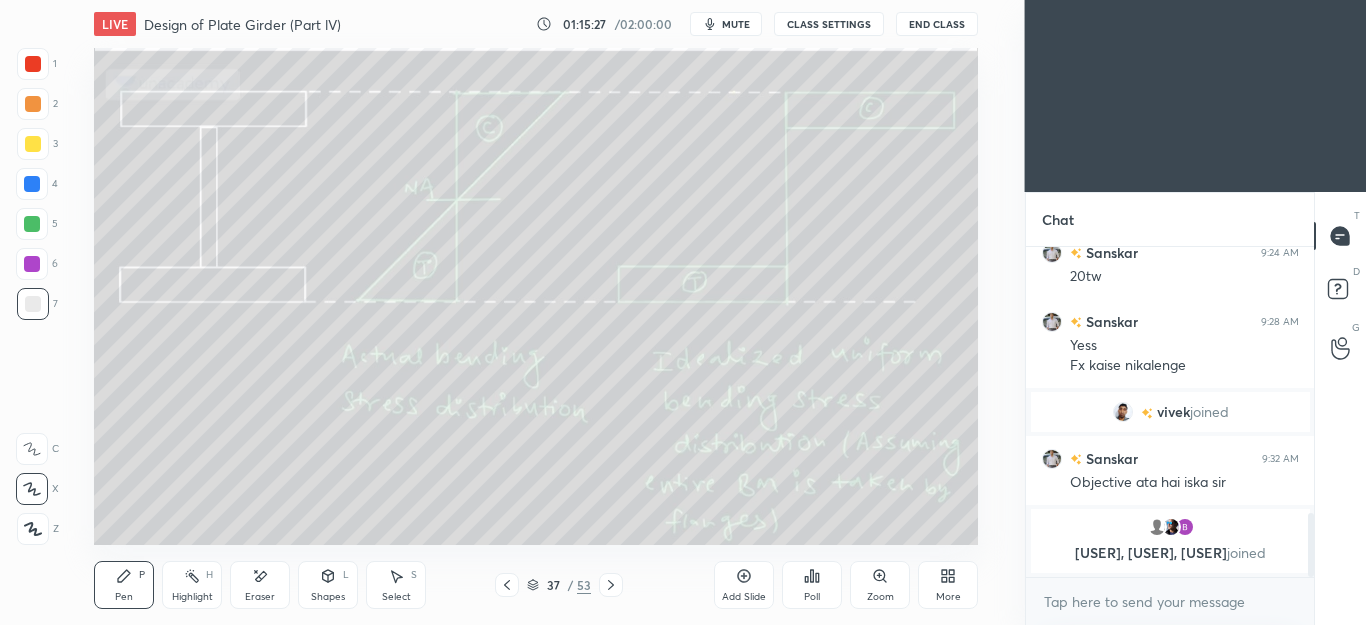 click 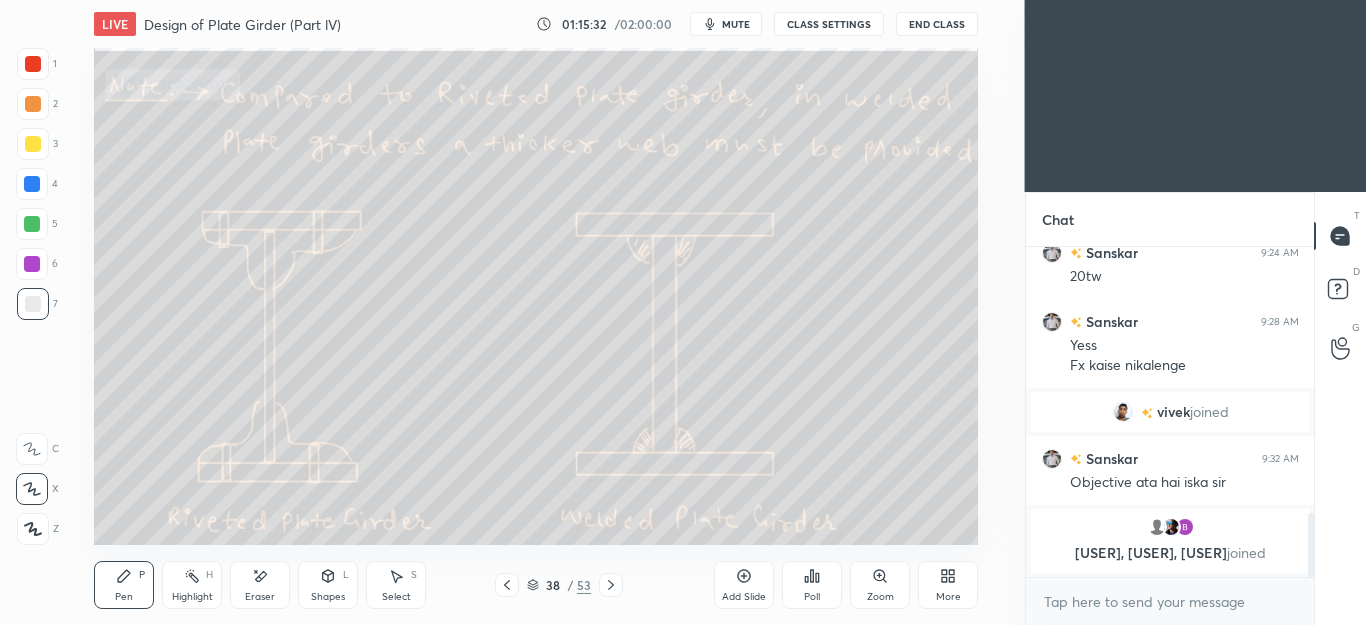 click at bounding box center (33, 144) 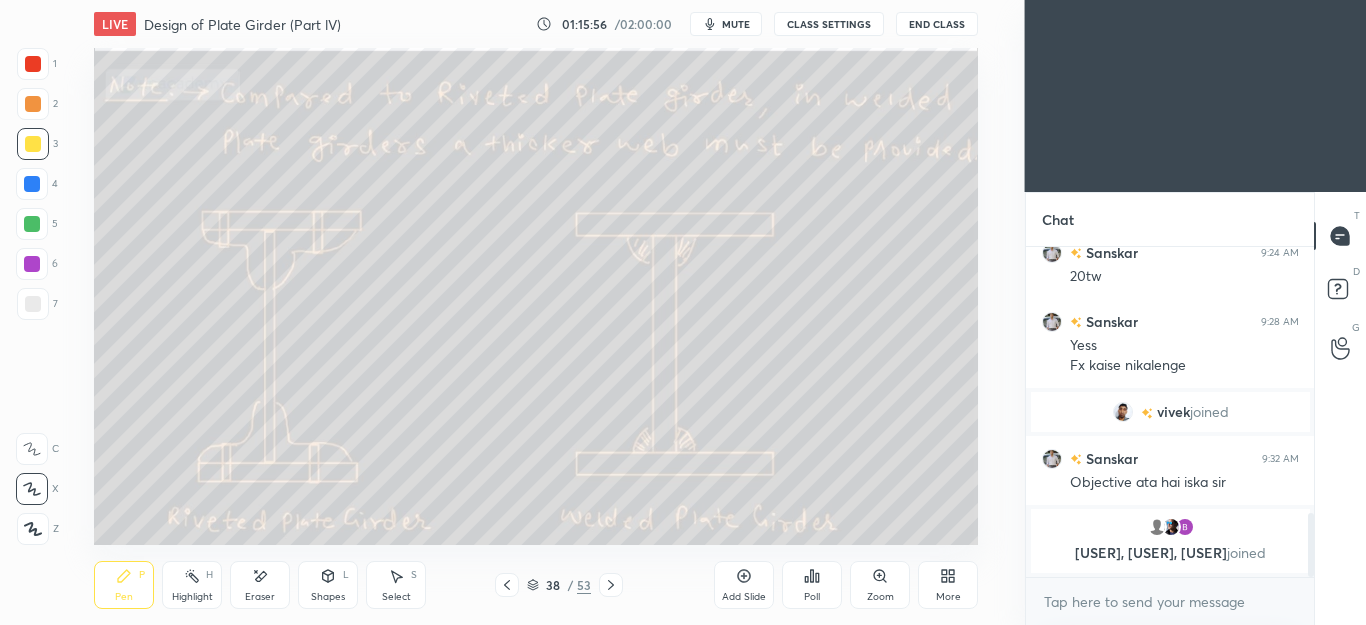 click on "Select S" at bounding box center (396, 585) 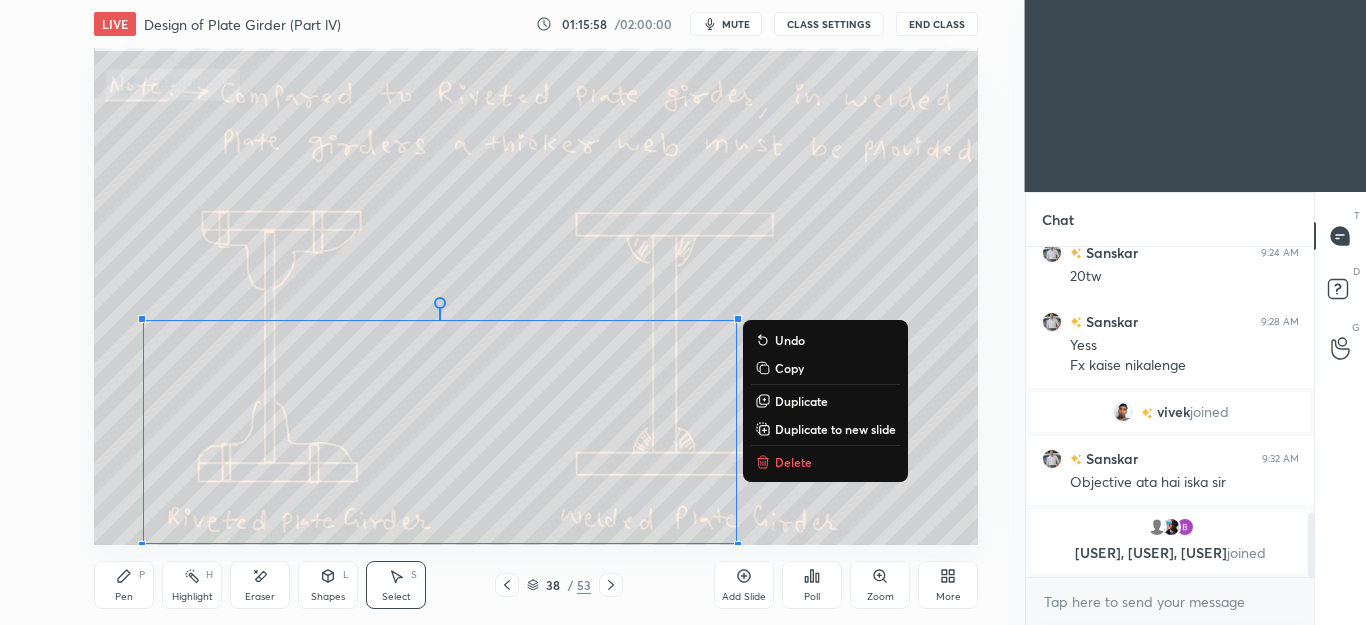 click on "Delete" at bounding box center [793, 462] 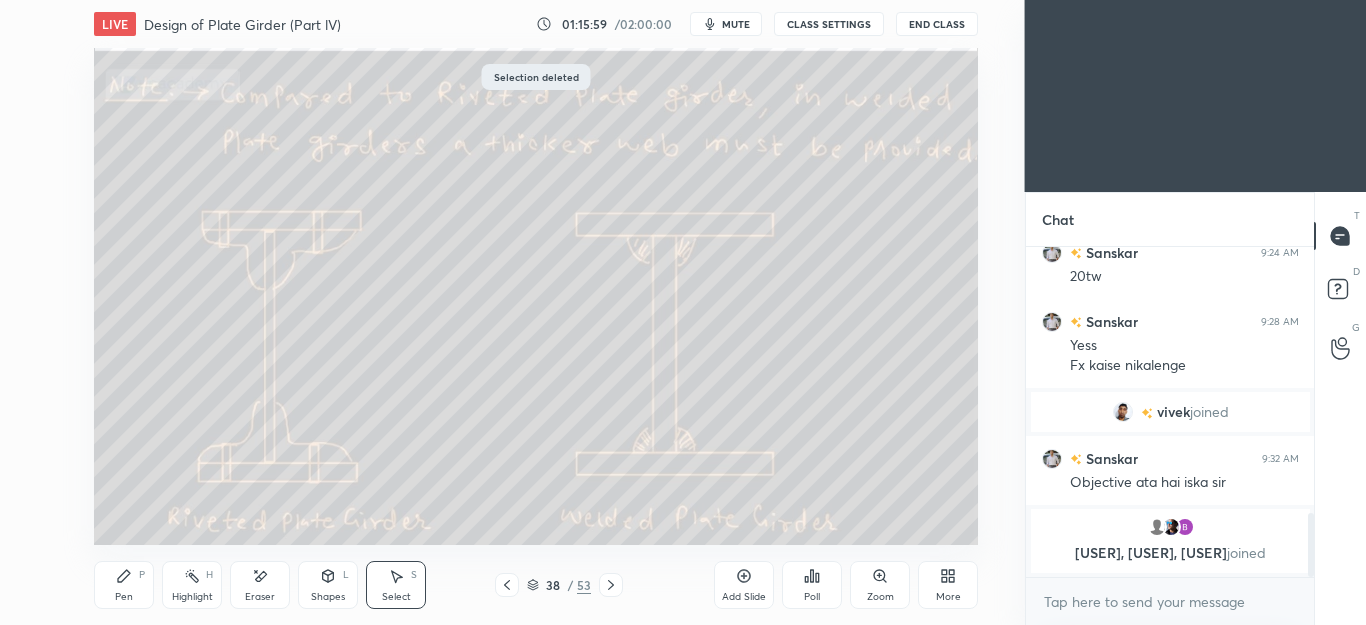 click on "Pen P" at bounding box center [124, 585] 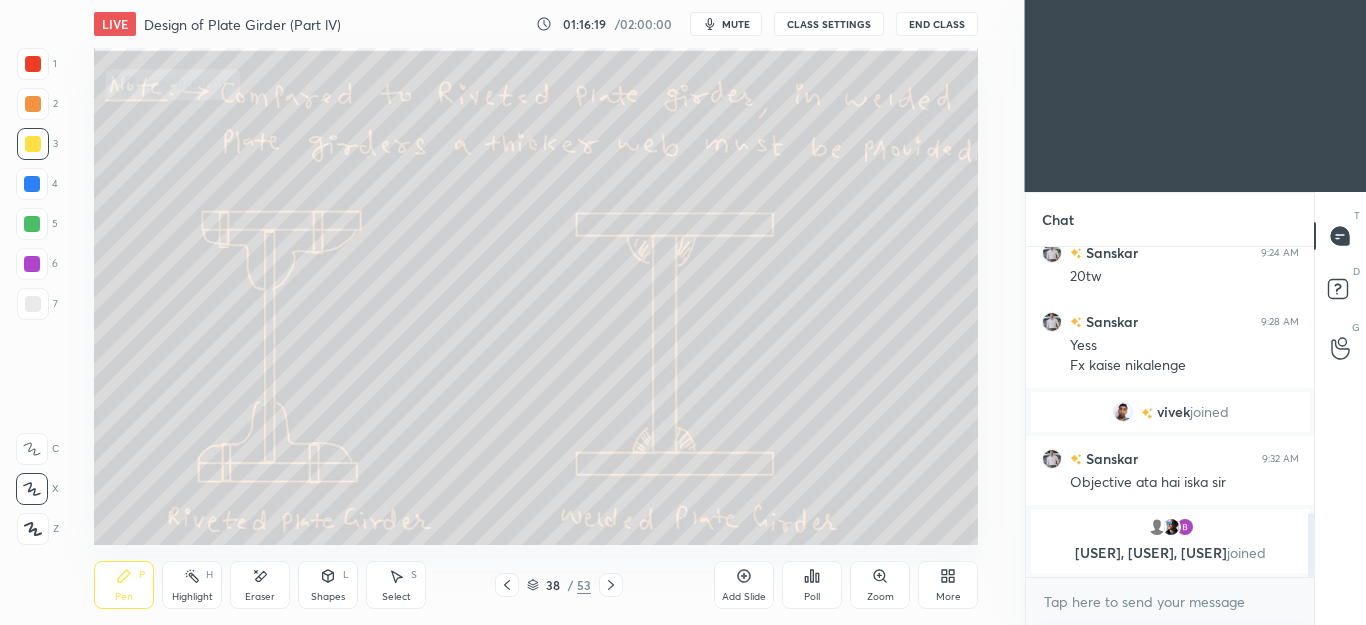 click 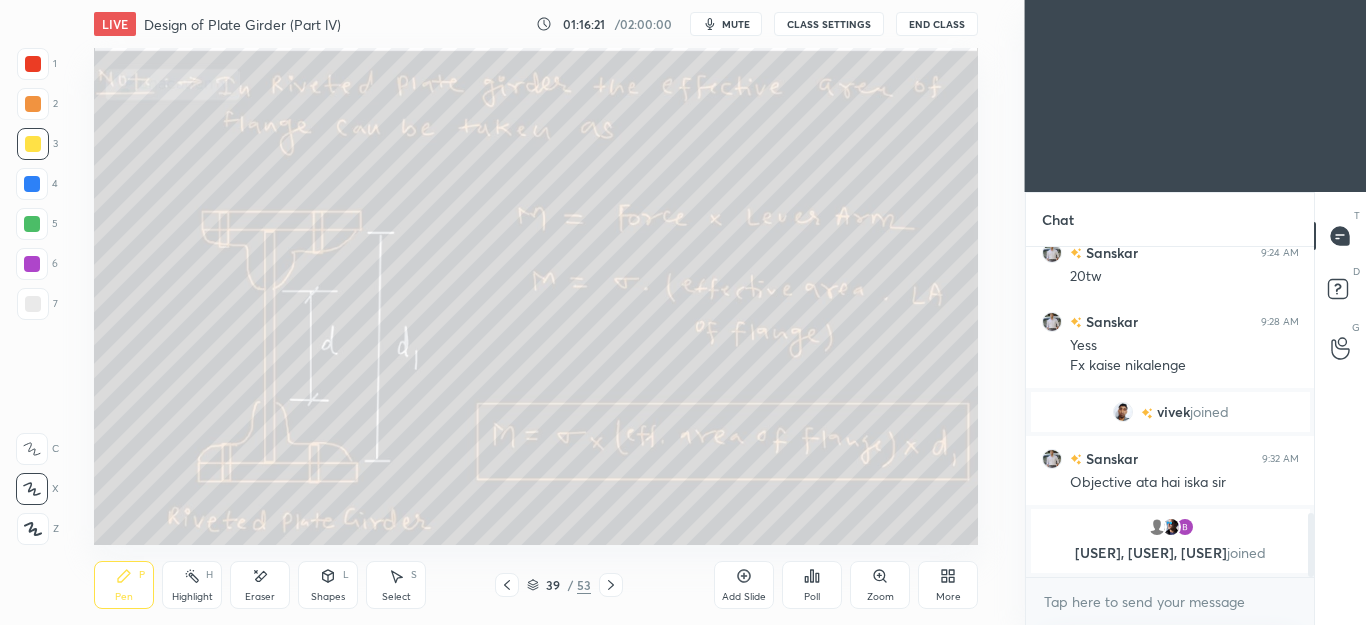 click 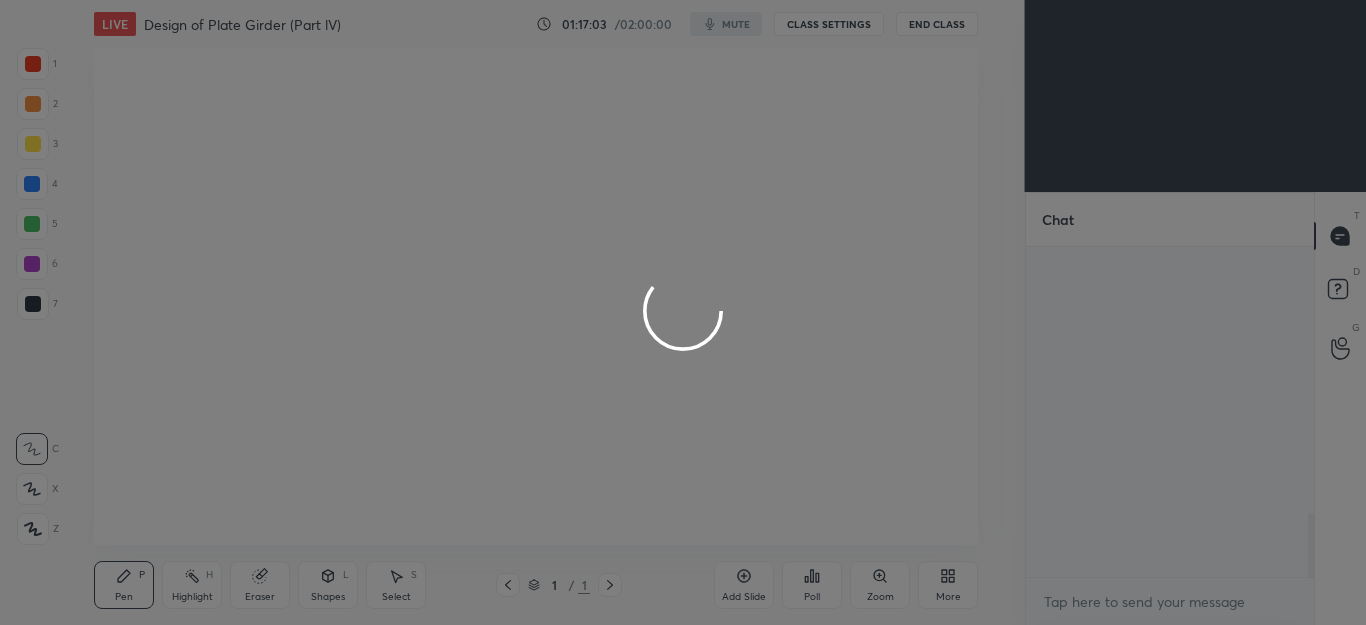 scroll, scrollTop: 0, scrollLeft: 0, axis: both 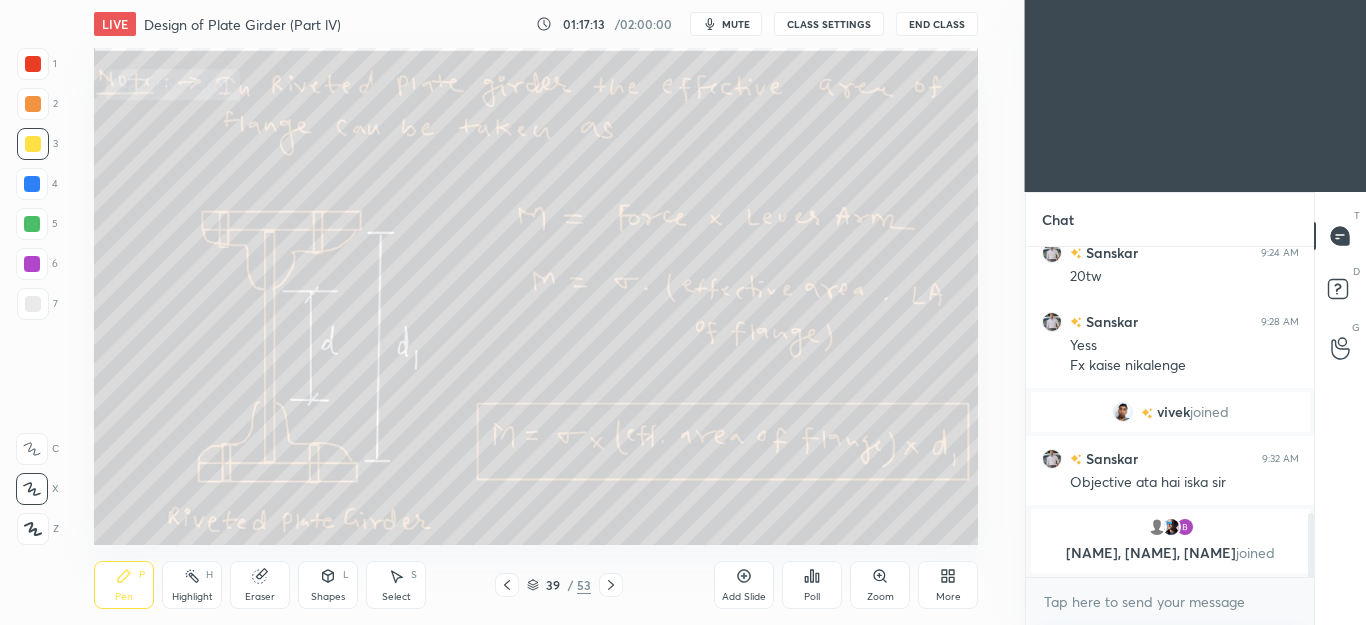 click on "Shapes L" at bounding box center (328, 585) 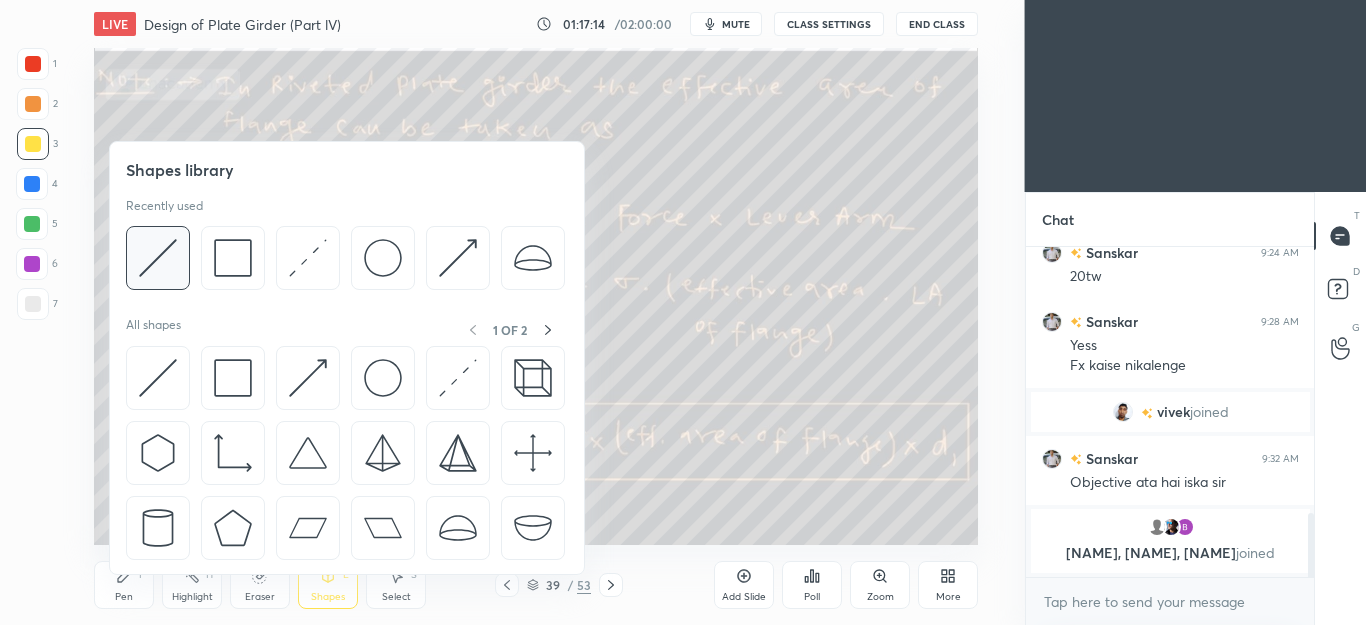 click at bounding box center [158, 258] 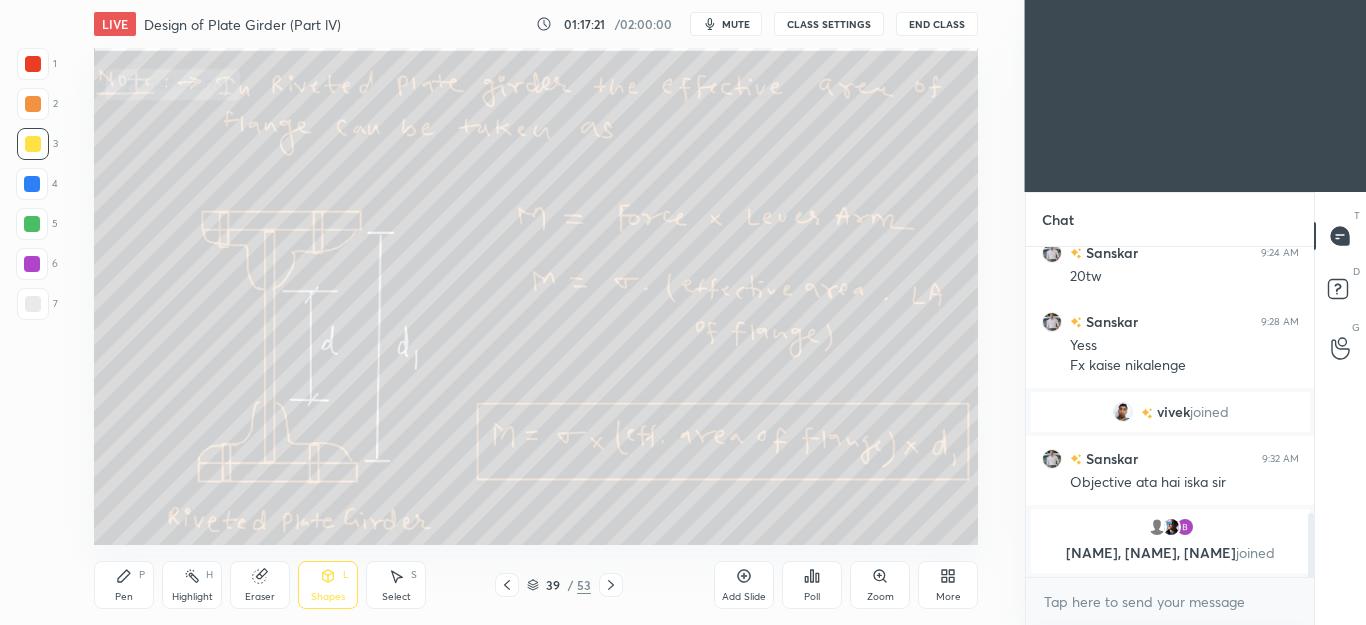click on "Pen P" at bounding box center [124, 585] 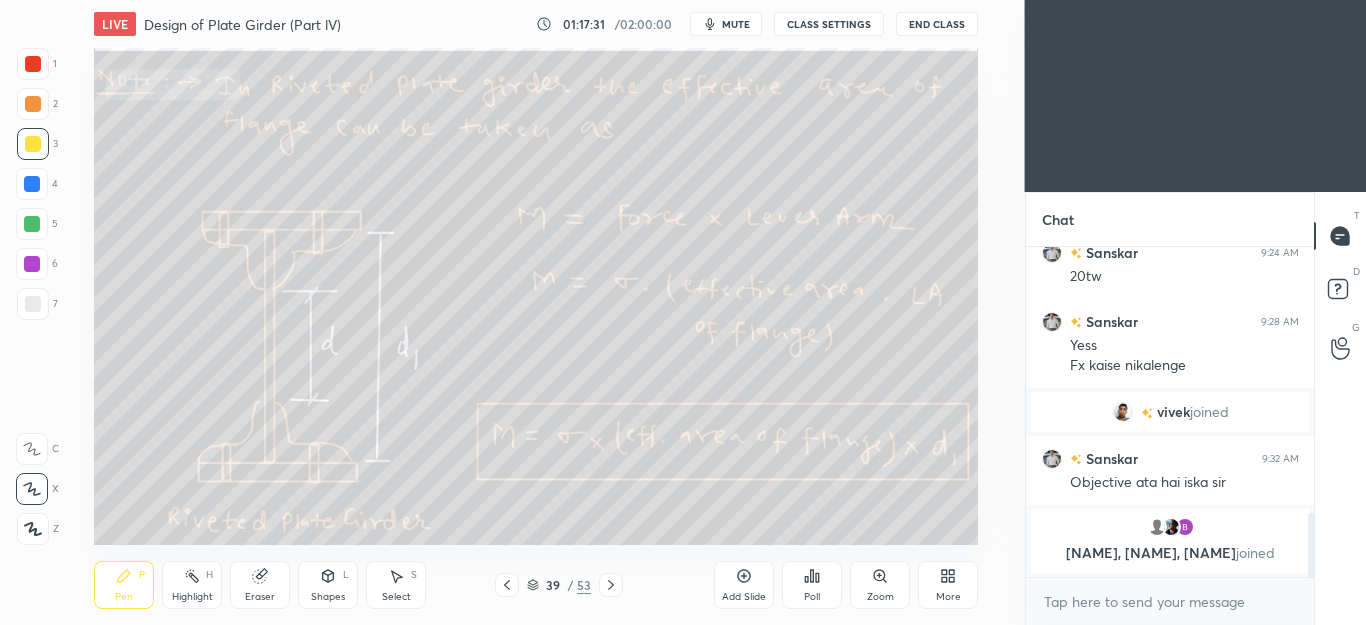 click on "Shapes L" at bounding box center (328, 585) 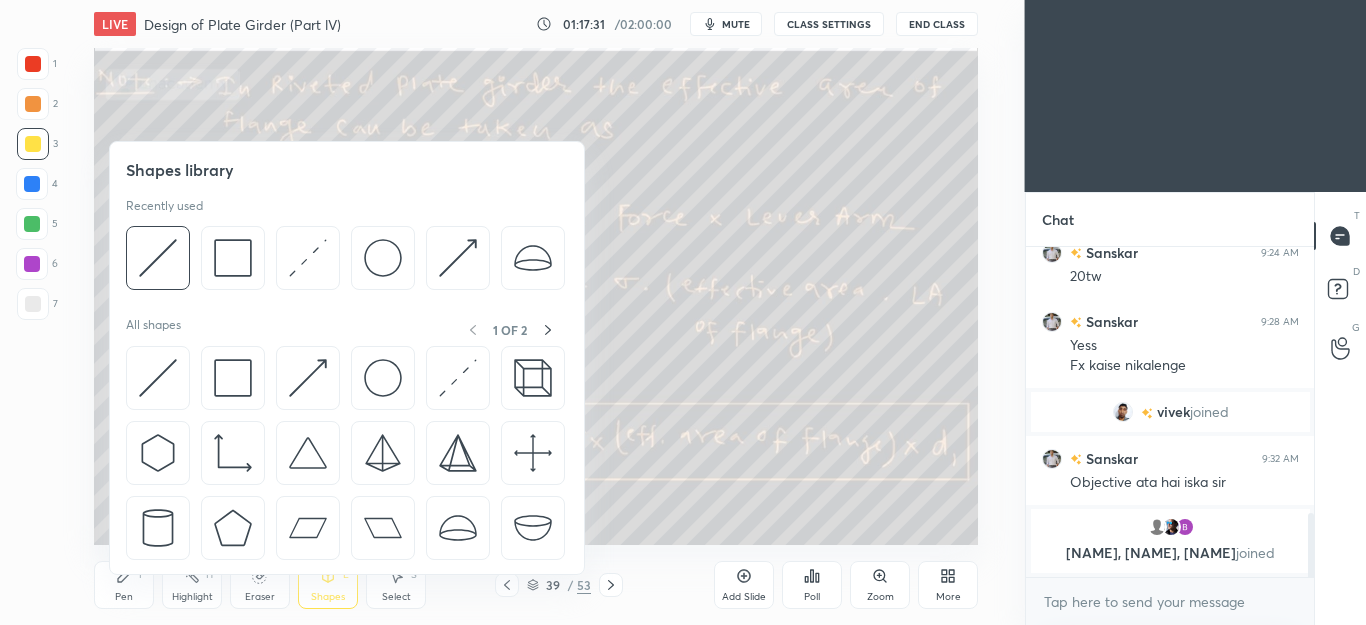 click on "Eraser" at bounding box center (260, 597) 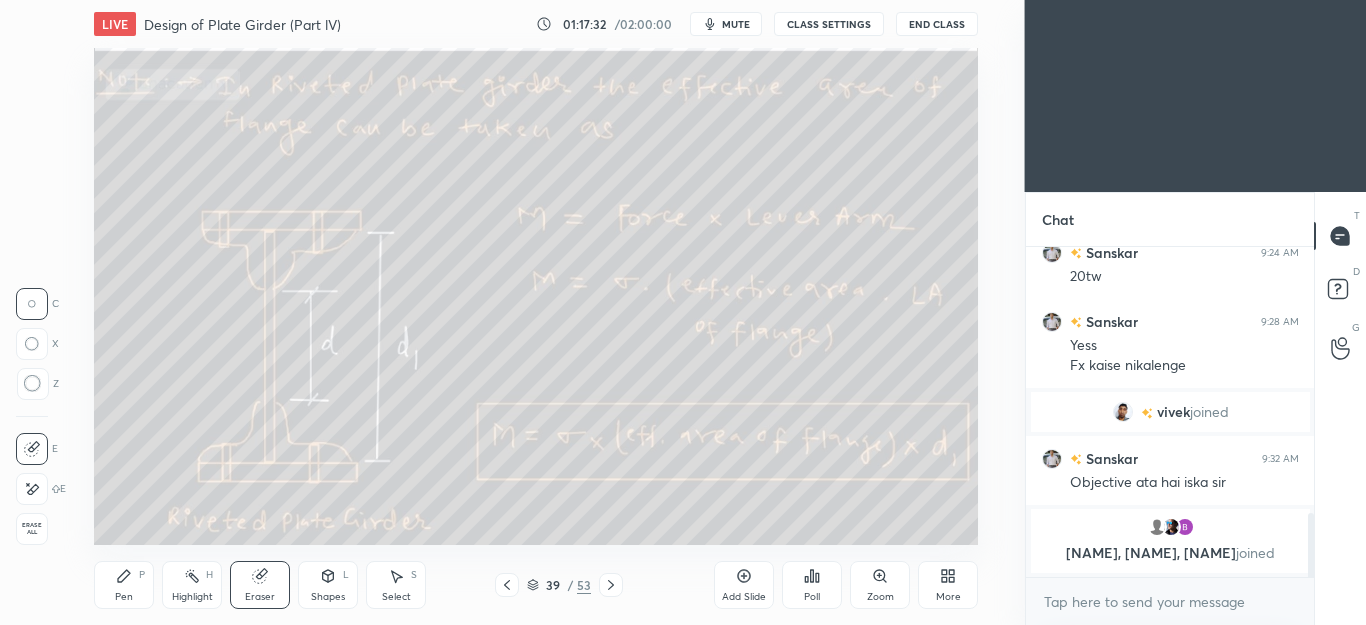 click 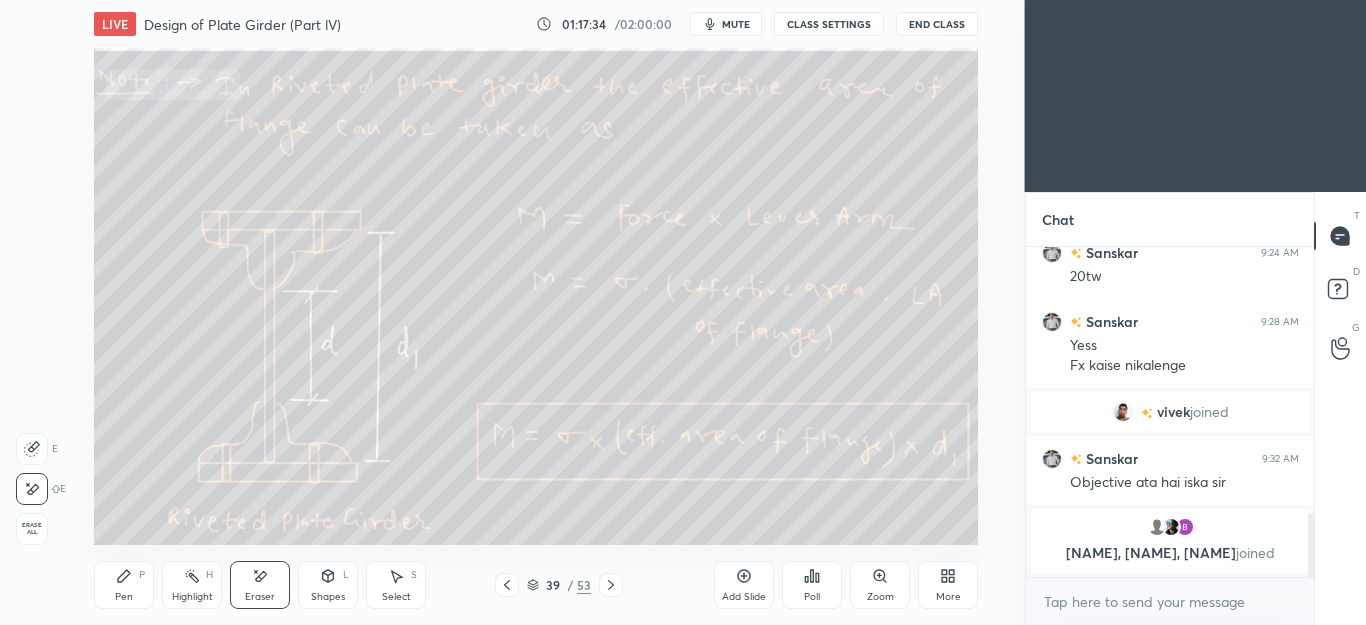 click on "Pen P" at bounding box center (124, 585) 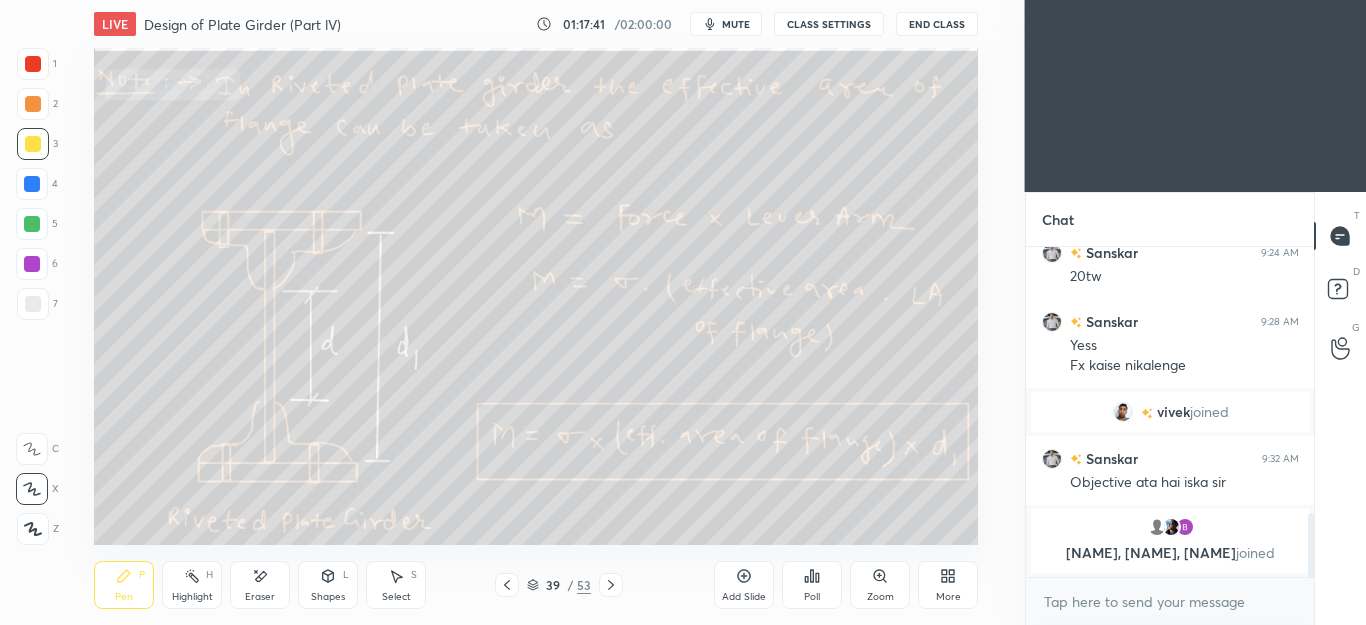click 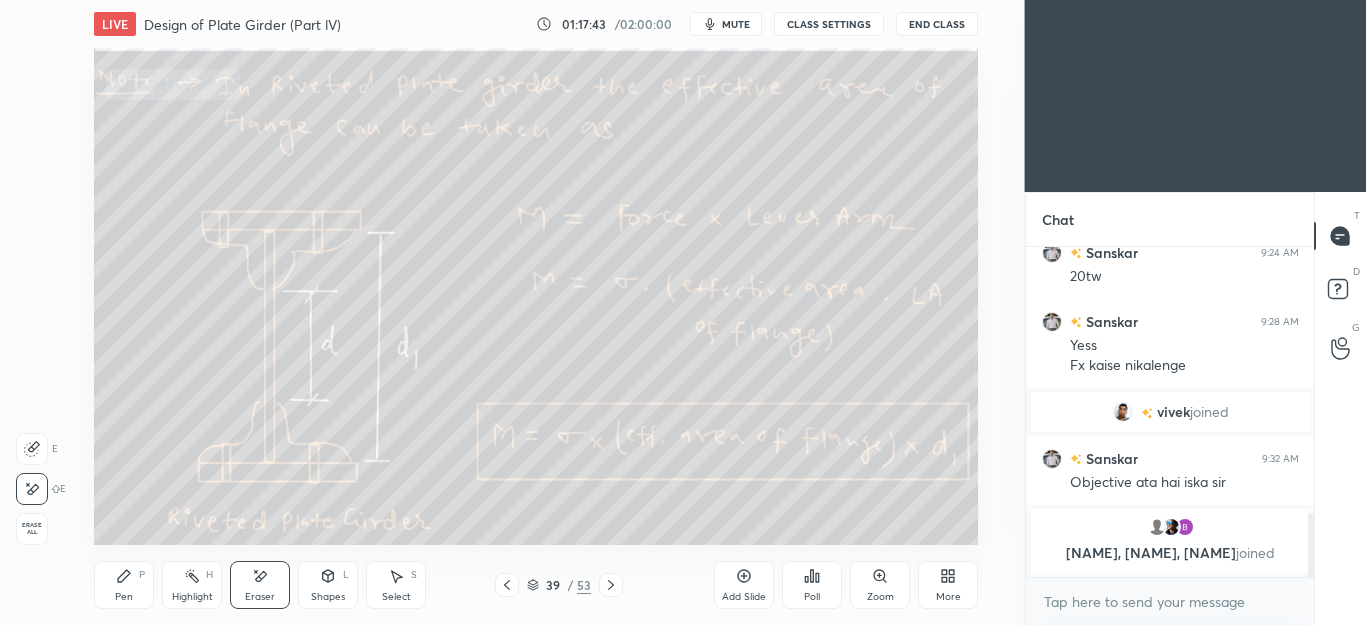 click on "Pen P" at bounding box center [124, 585] 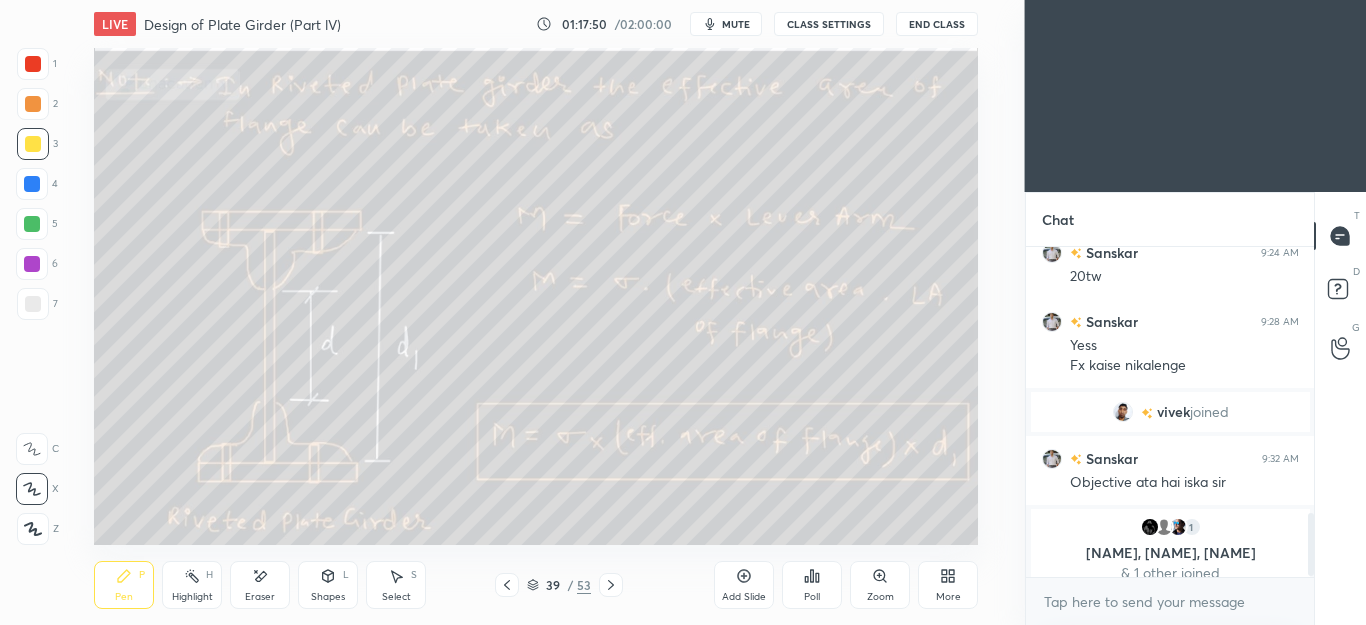 scroll, scrollTop: 1388, scrollLeft: 0, axis: vertical 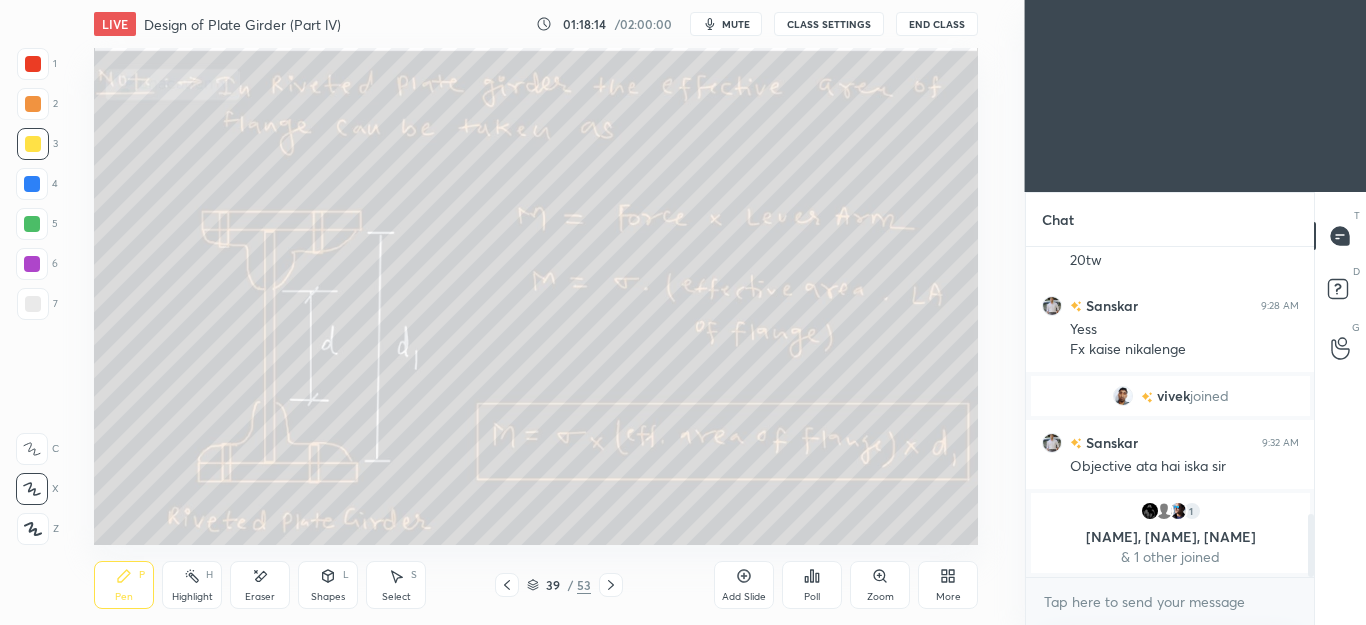click on "Eraser" at bounding box center [260, 585] 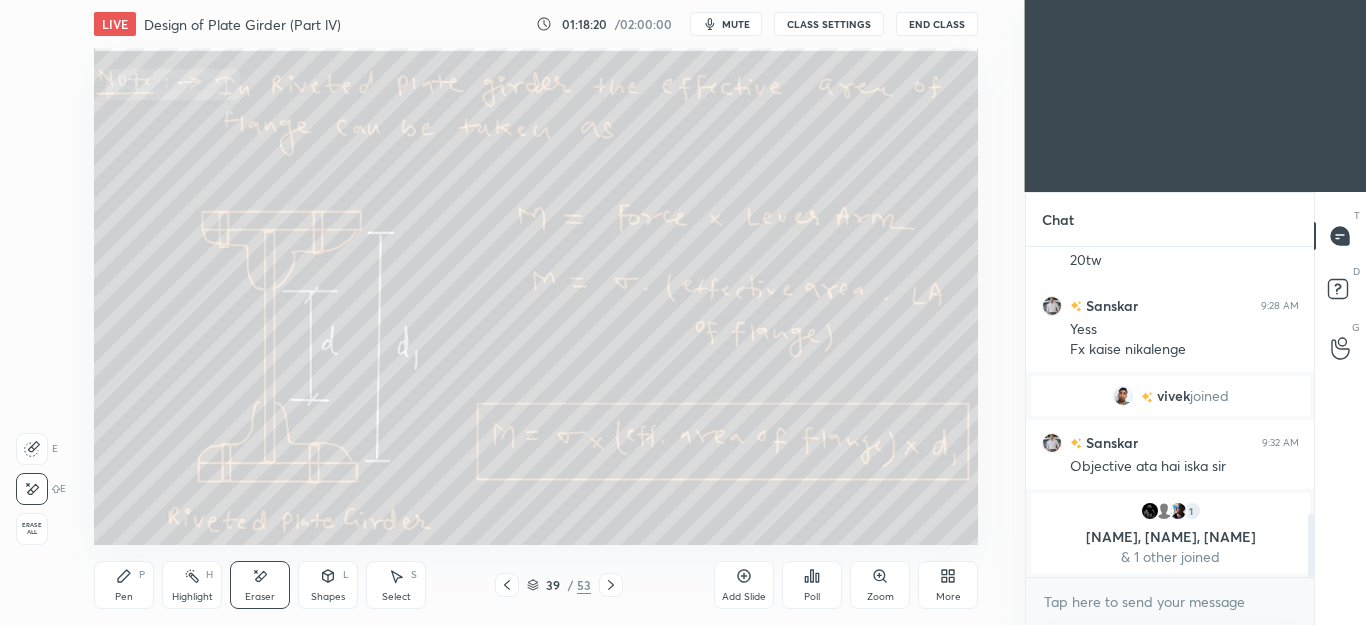 click 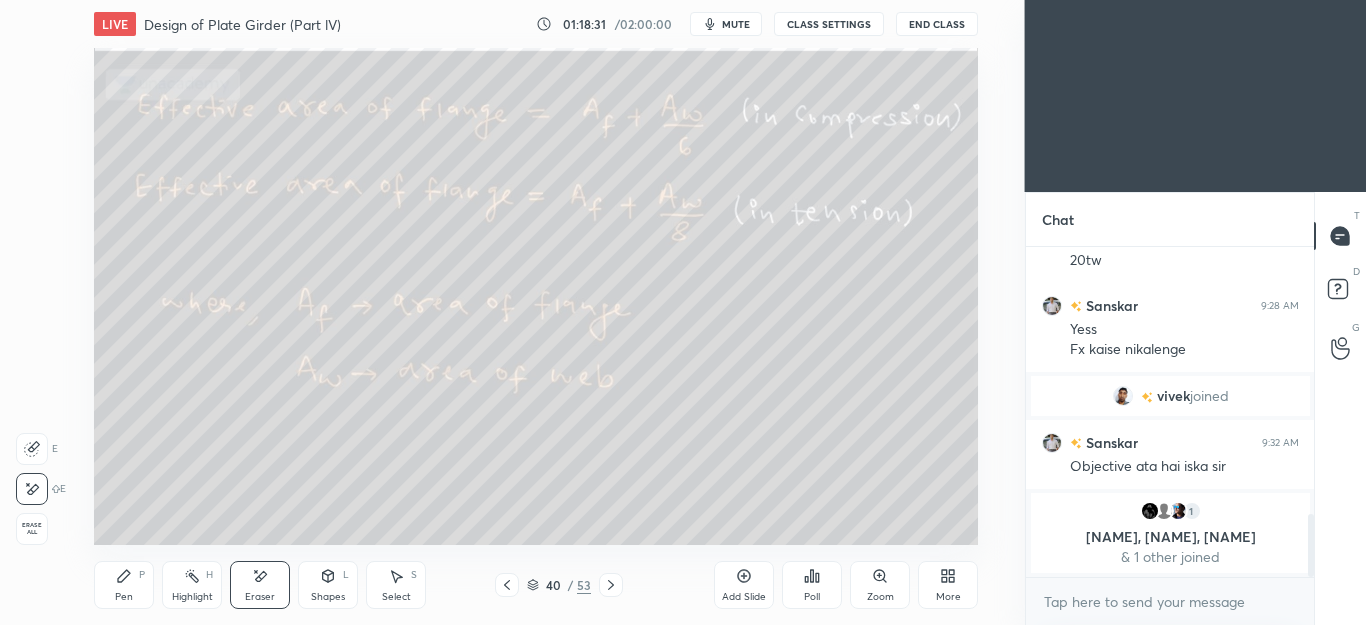 click 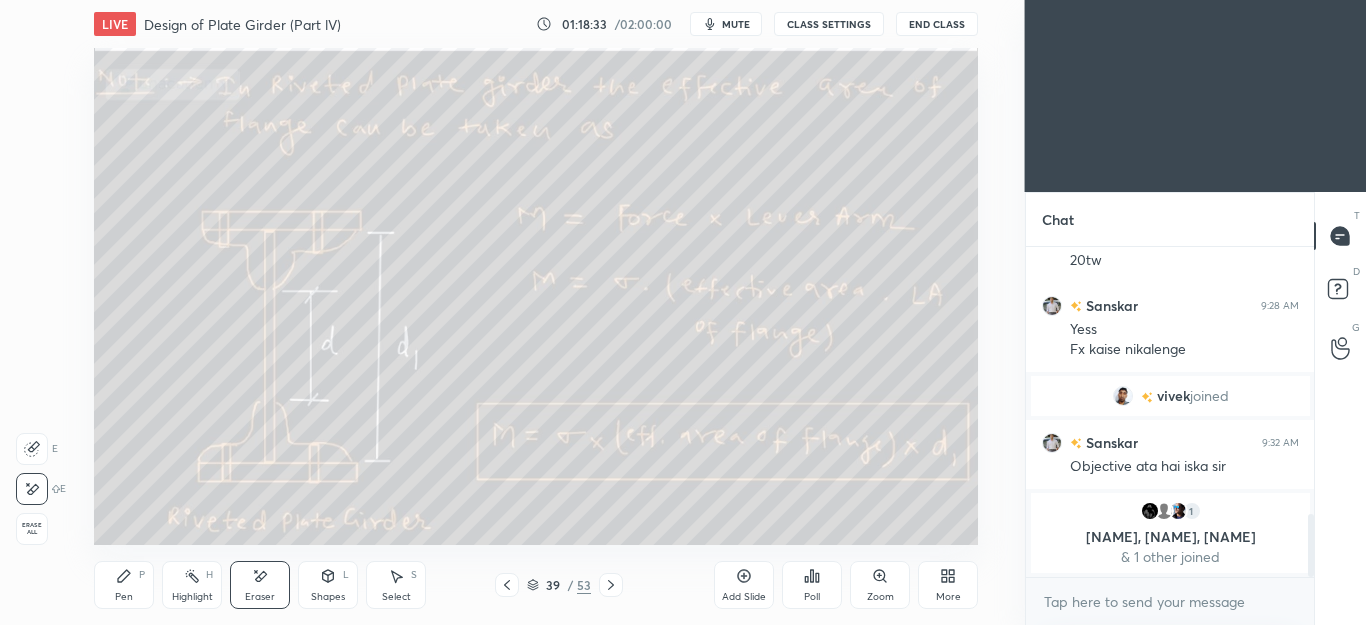 click on "Pen P" at bounding box center [124, 585] 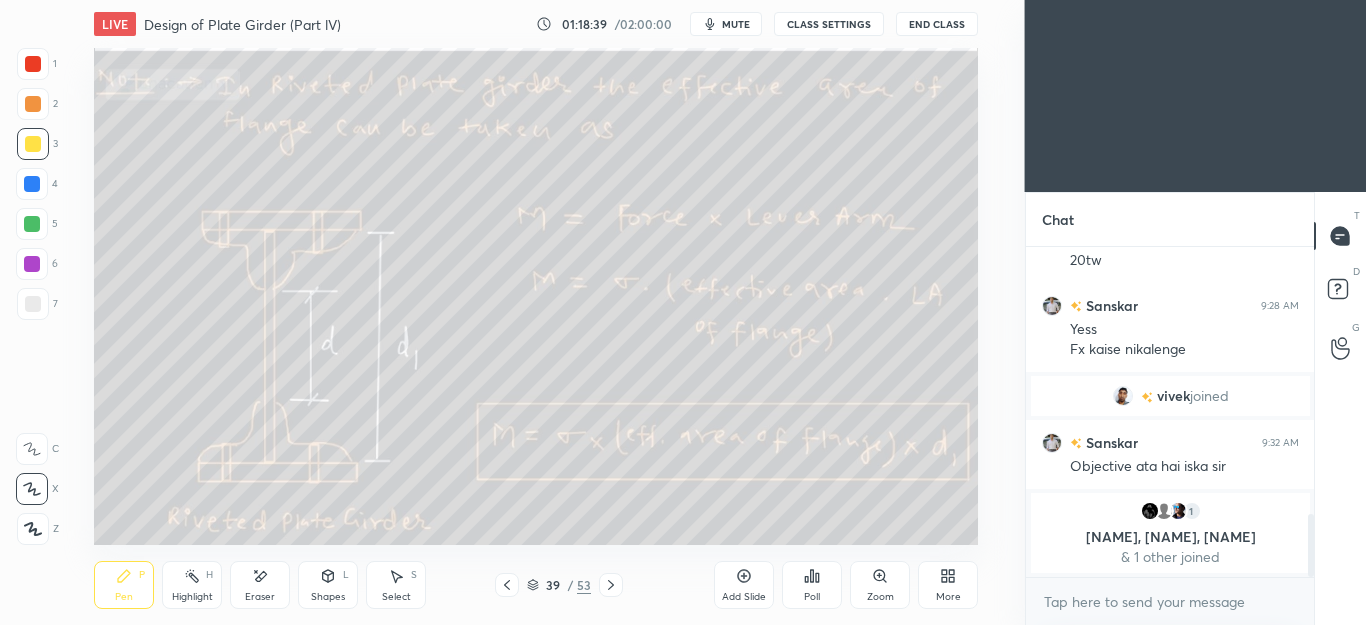 click 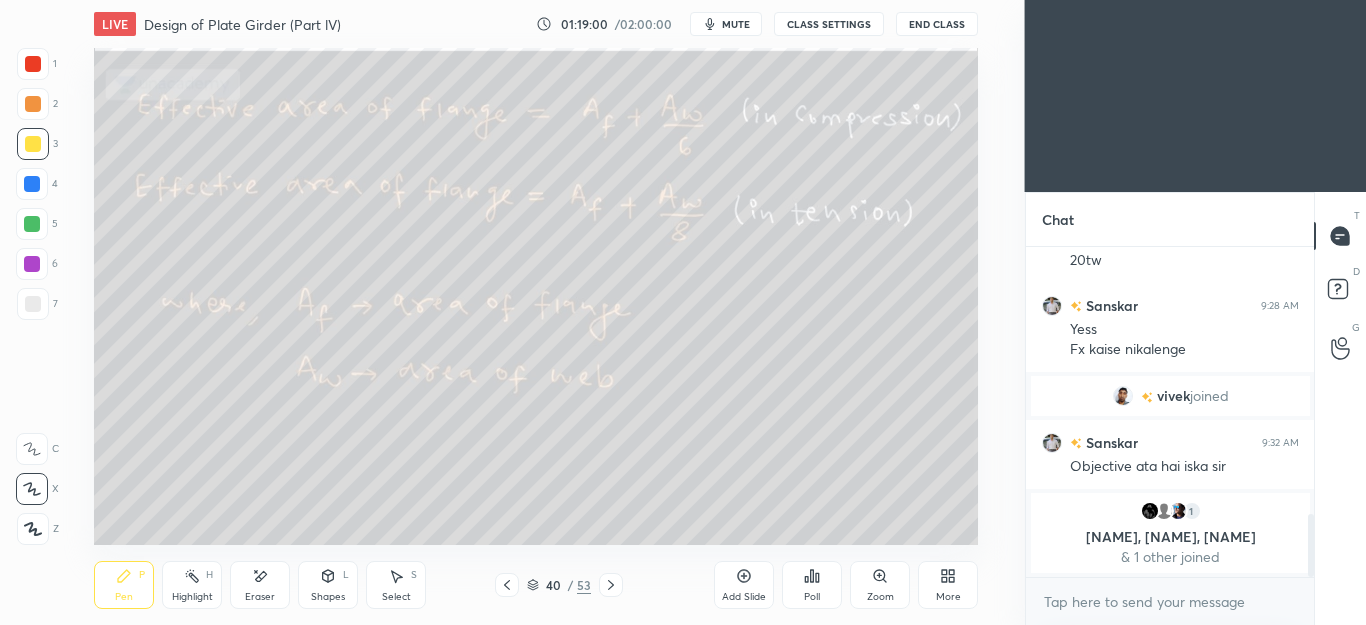 click at bounding box center [507, 585] 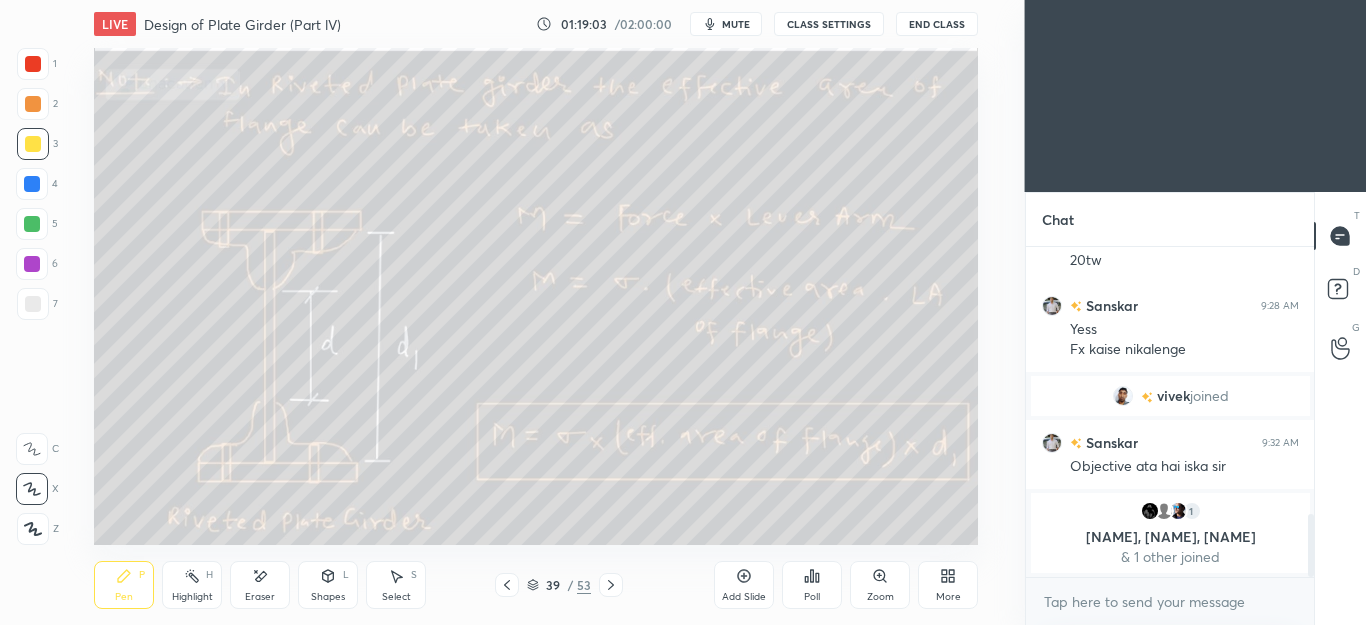 click 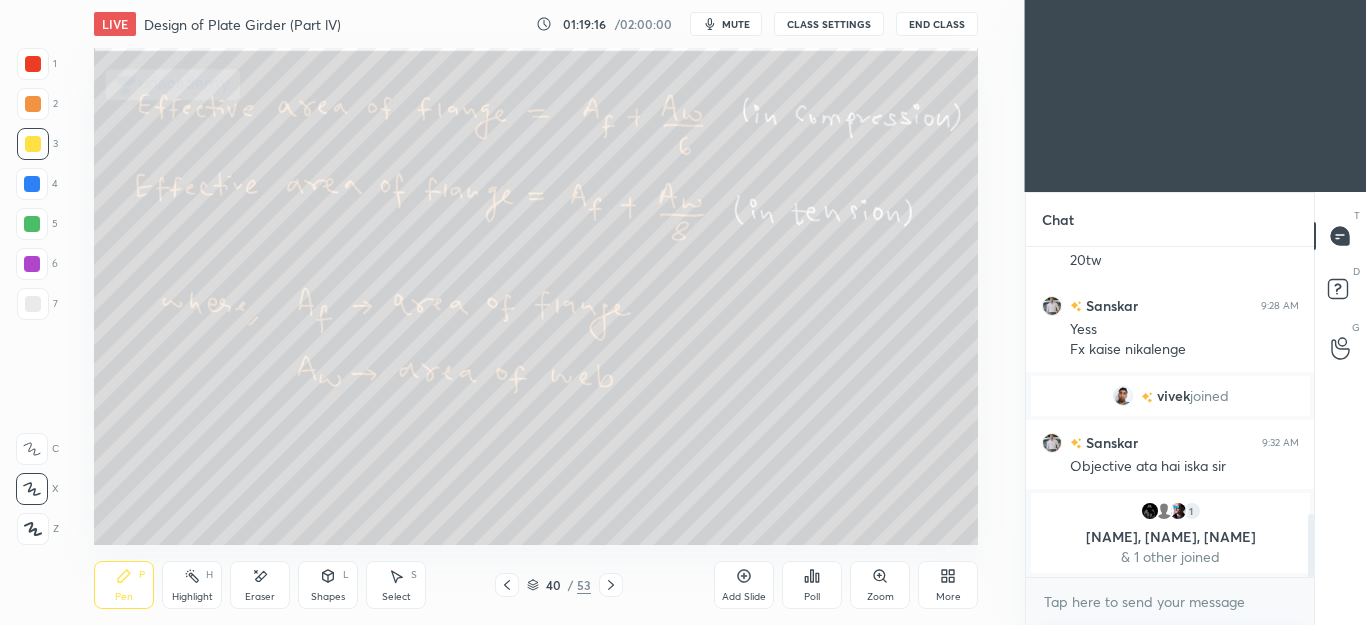 click 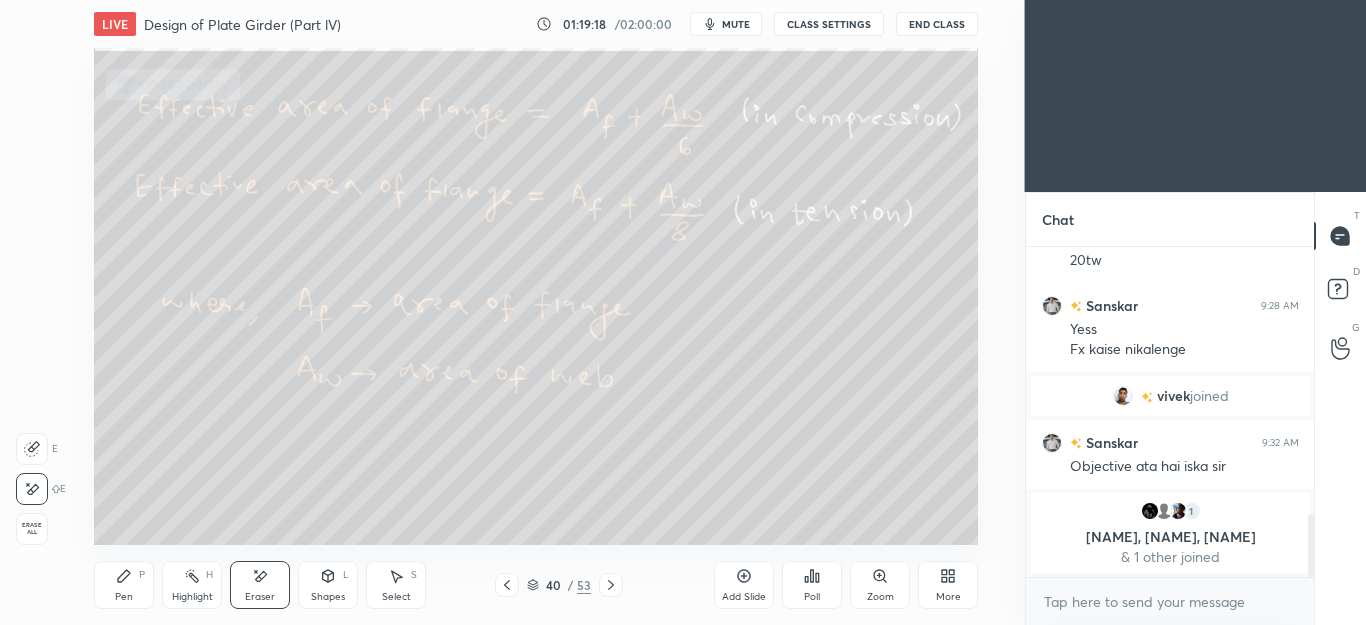 click on "Pen P" at bounding box center [124, 585] 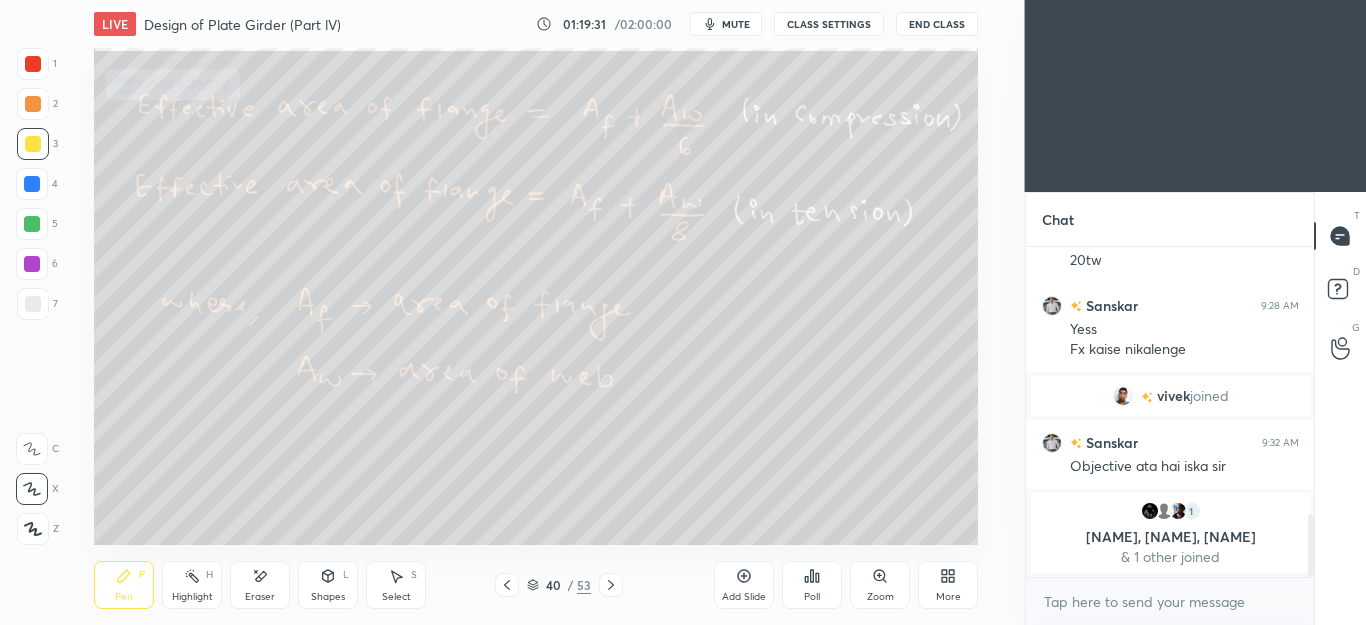 click 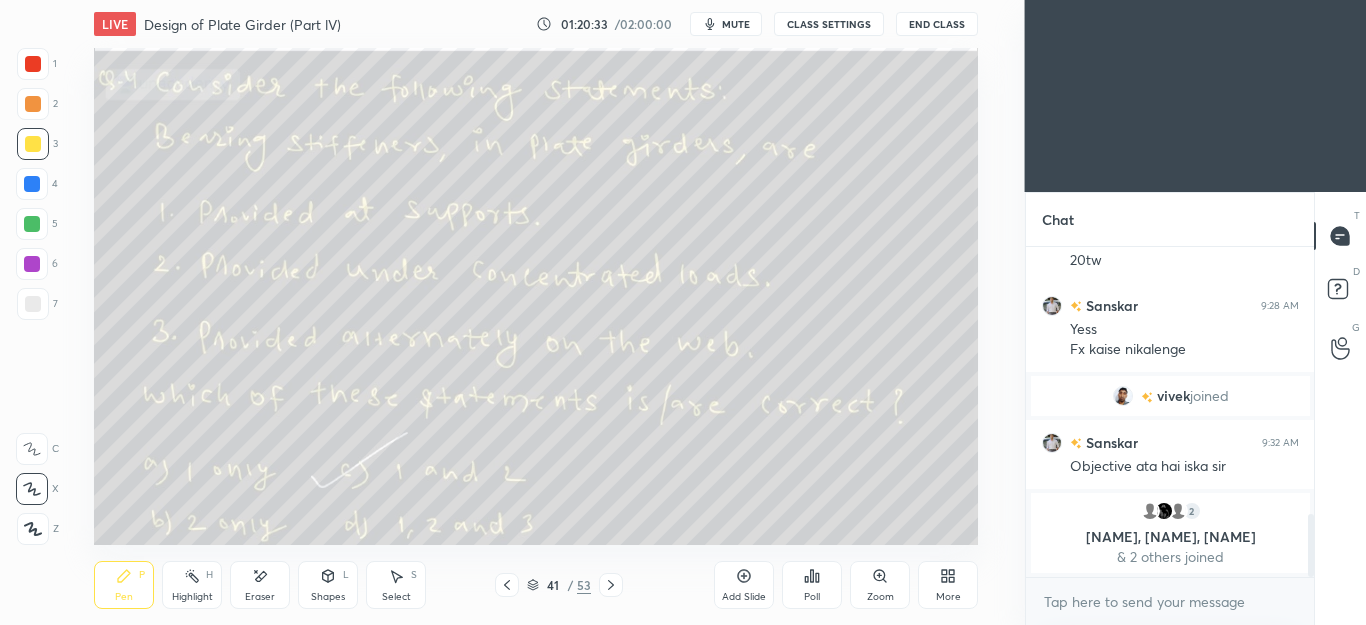 click at bounding box center [33, 304] 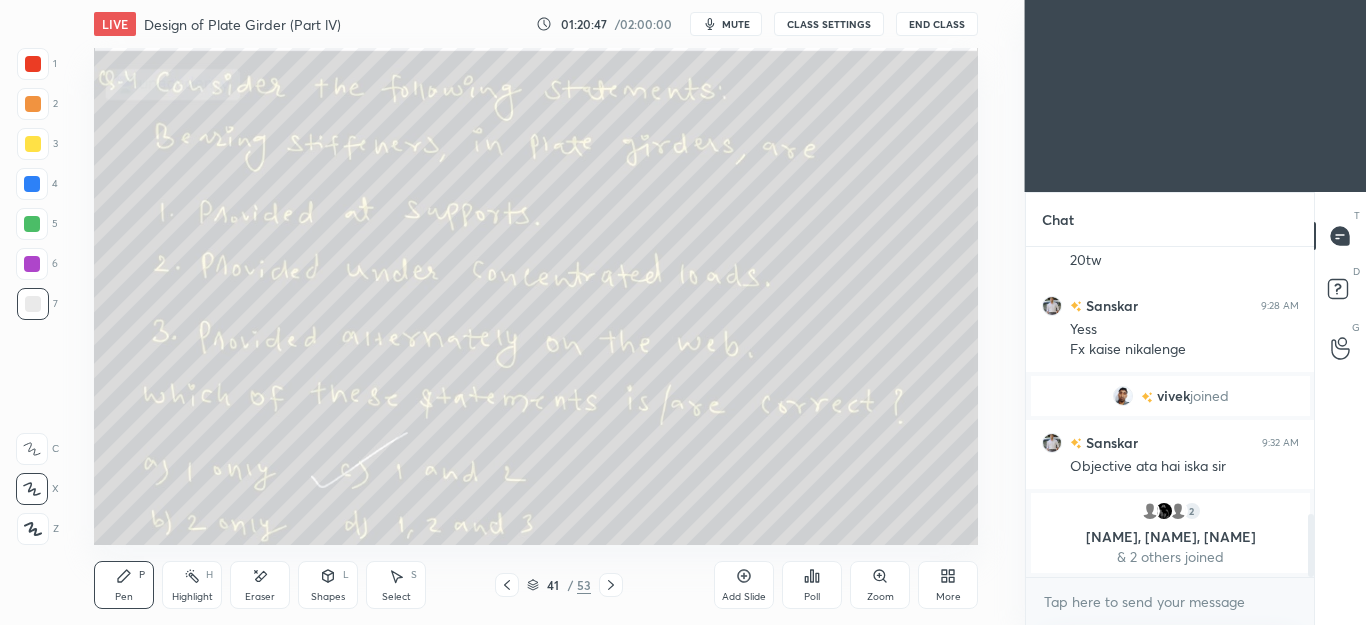 click 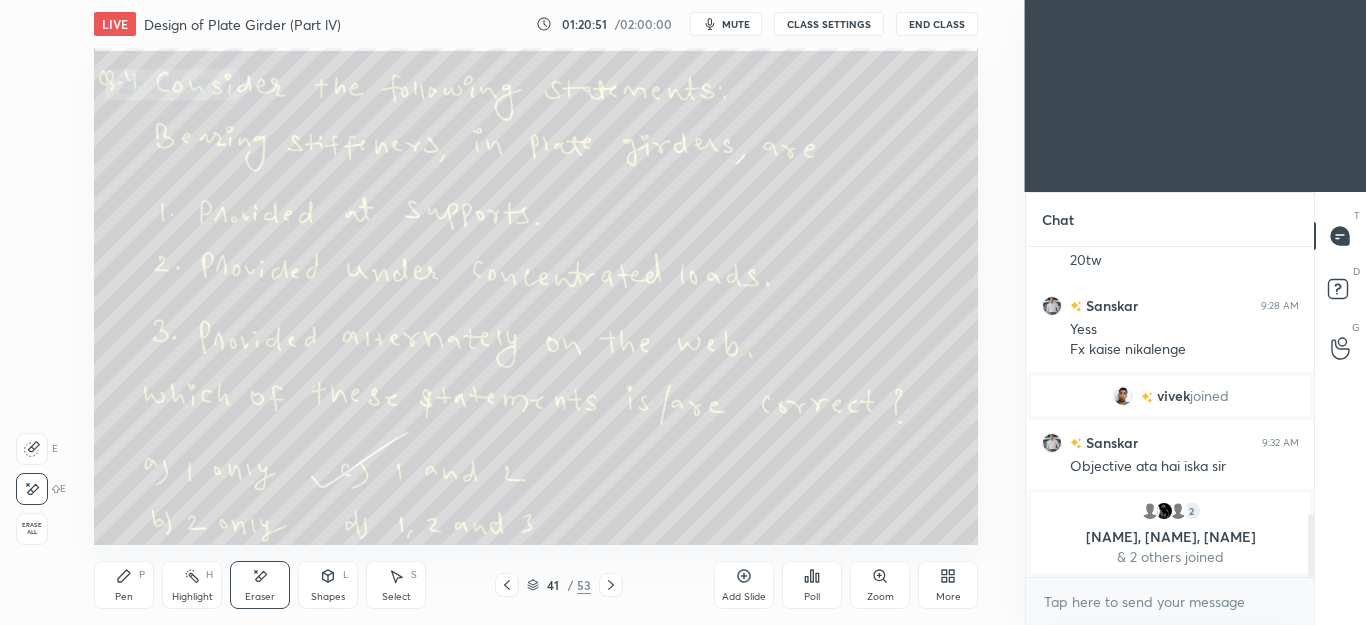 click 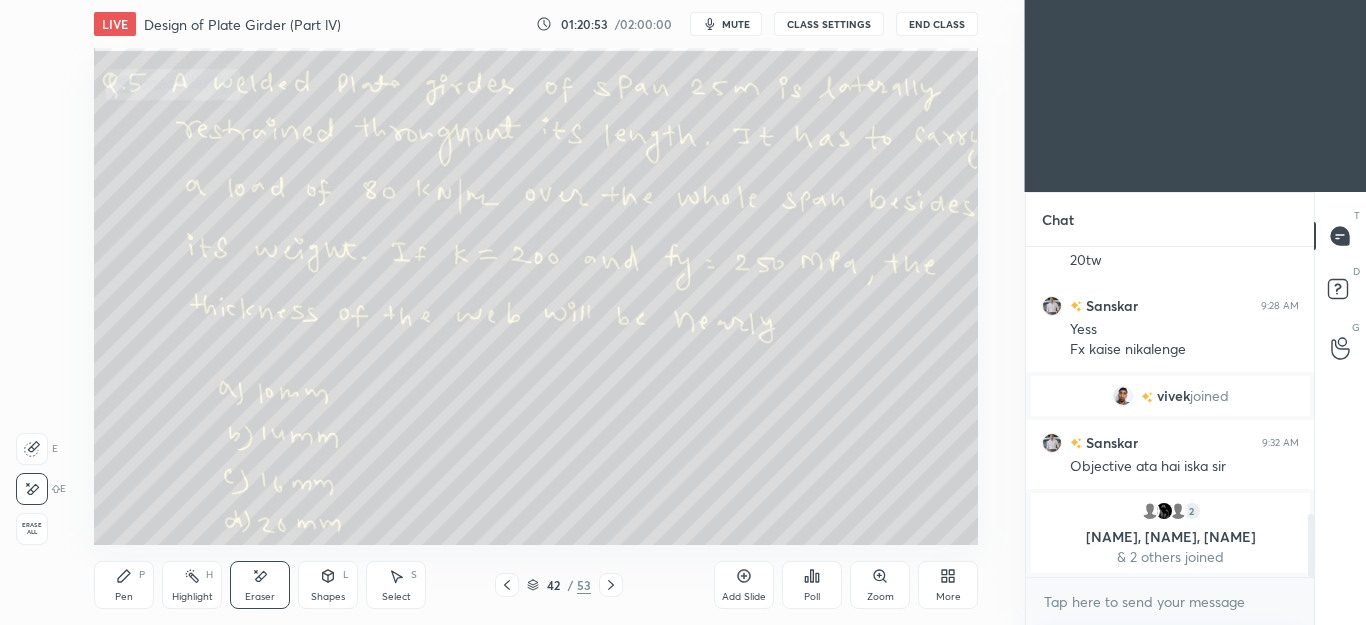 click on "Pen P" at bounding box center (124, 585) 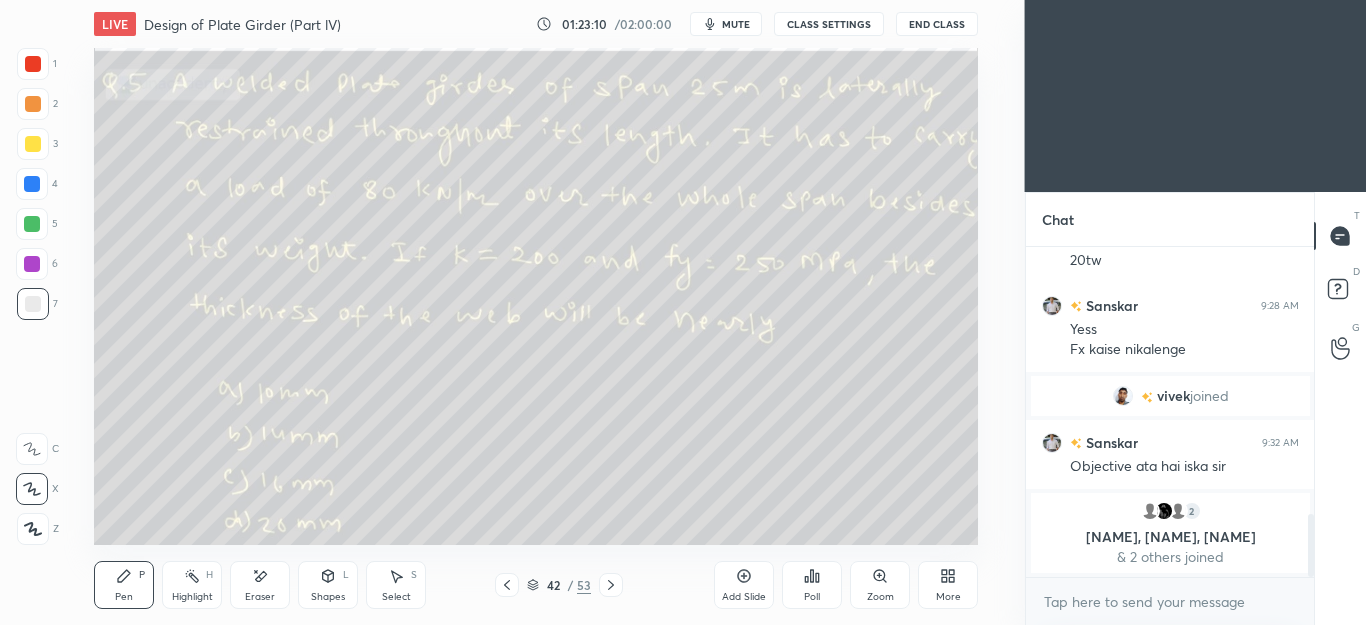 click at bounding box center [512, 312] 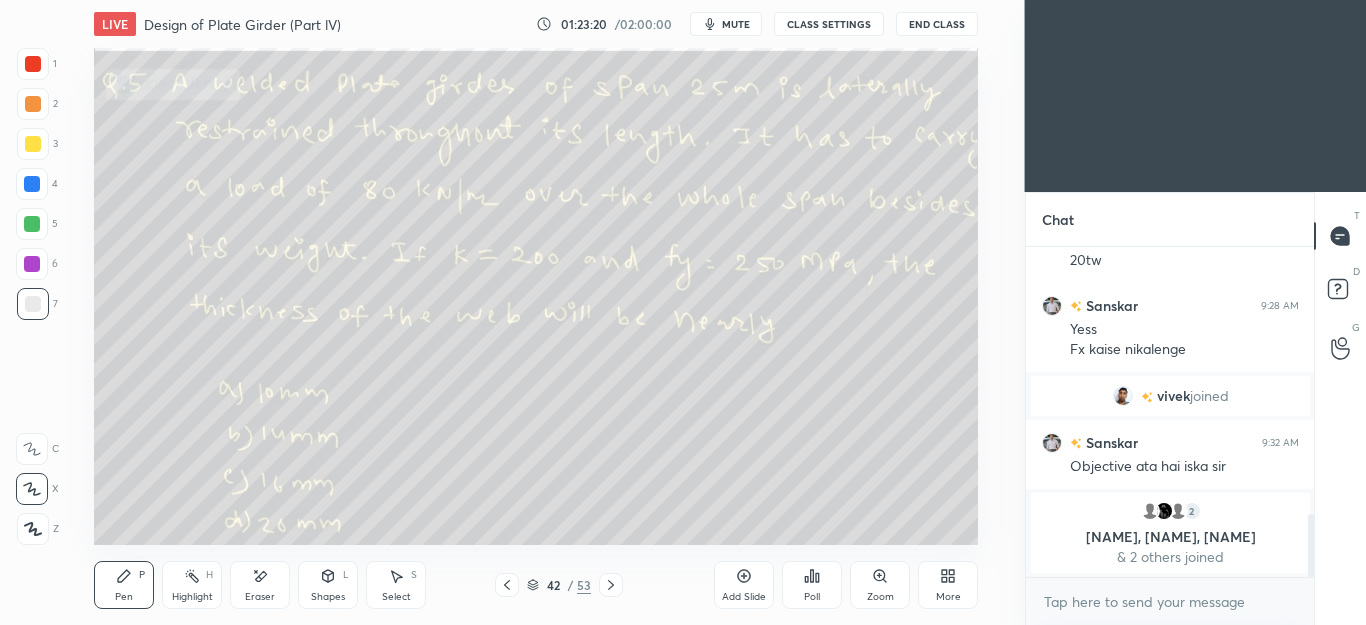 click at bounding box center (33, 144) 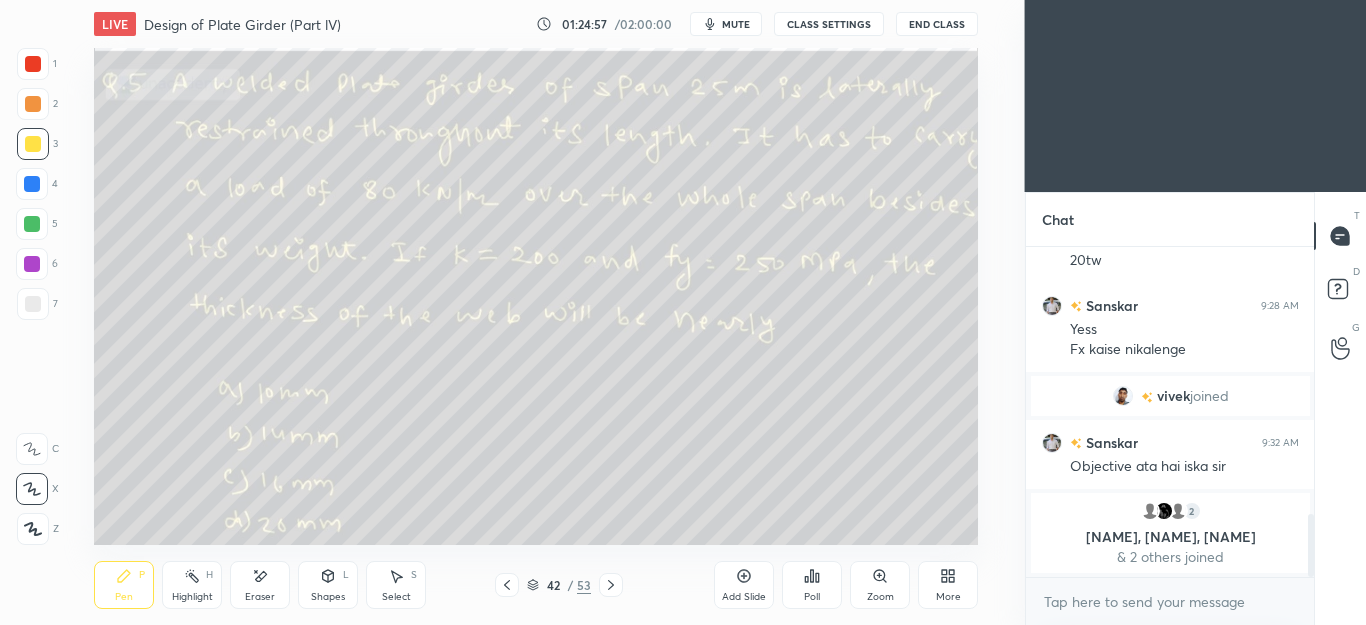 click at bounding box center [33, 304] 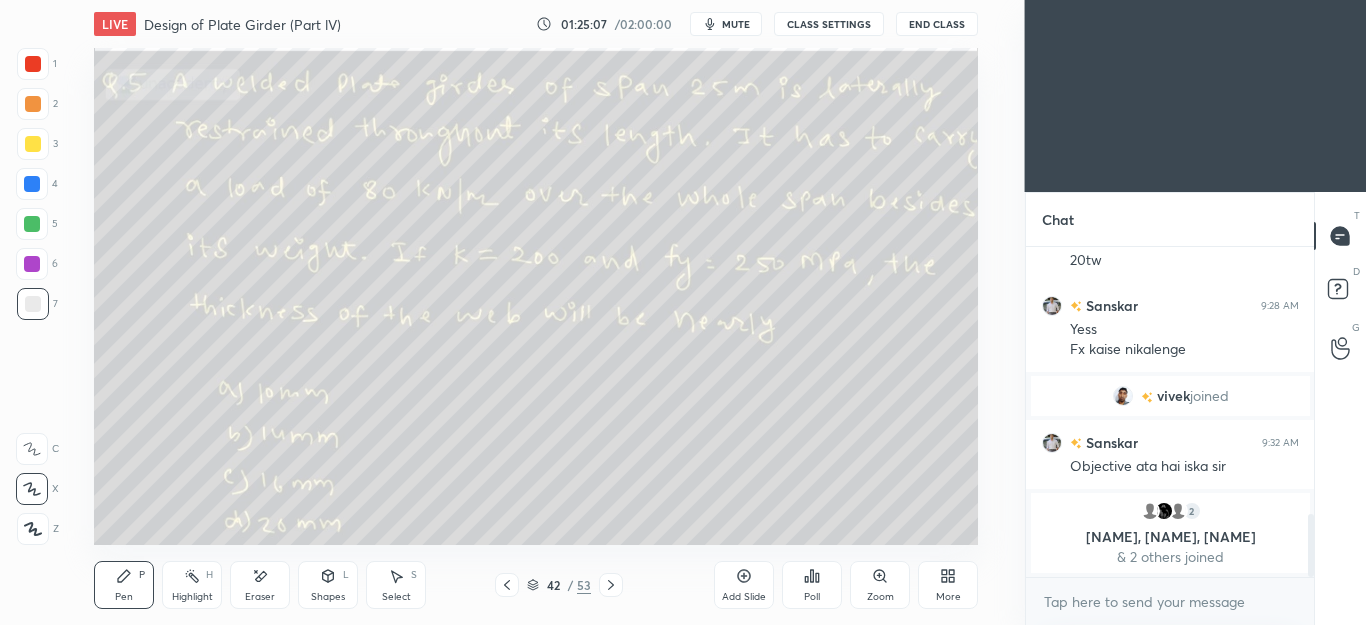 click on "Eraser" at bounding box center (260, 585) 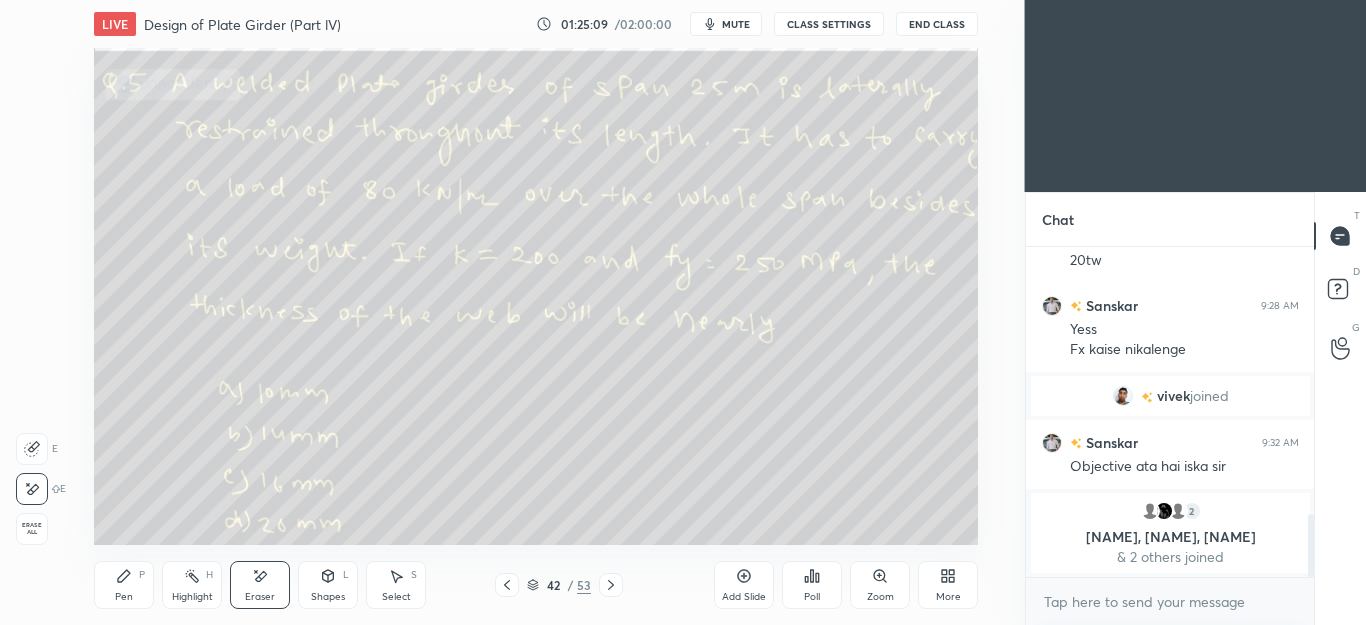 click on "Pen P" at bounding box center [124, 585] 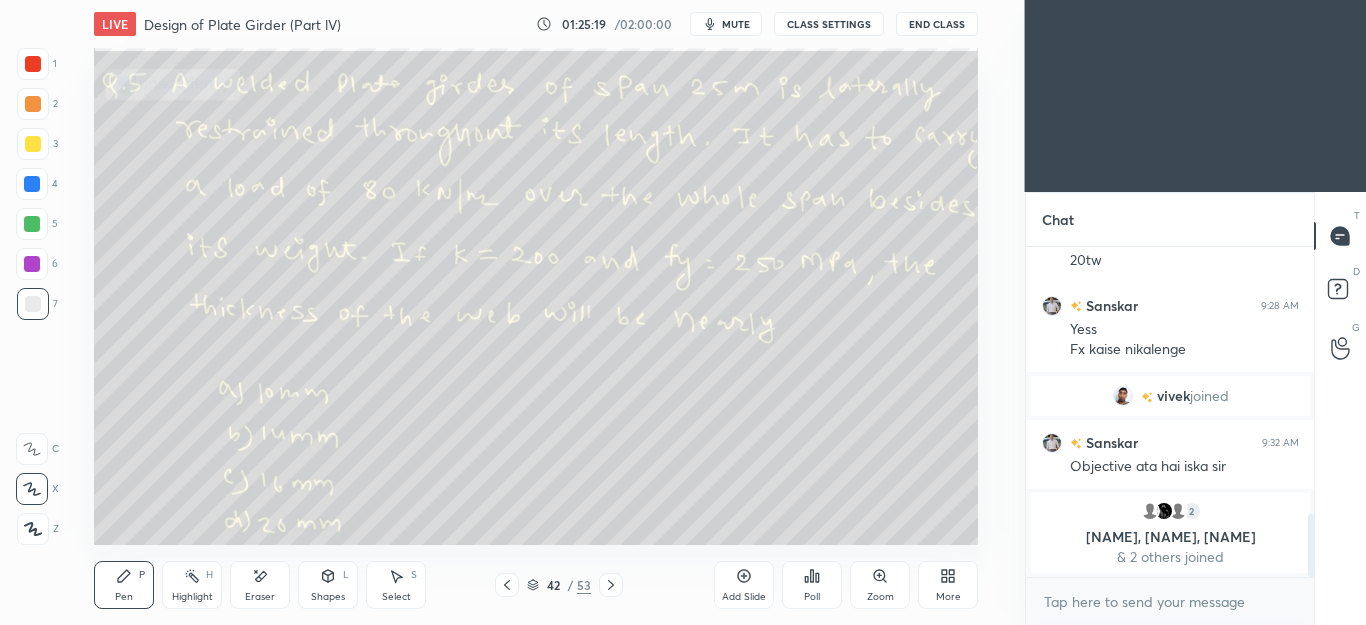 click 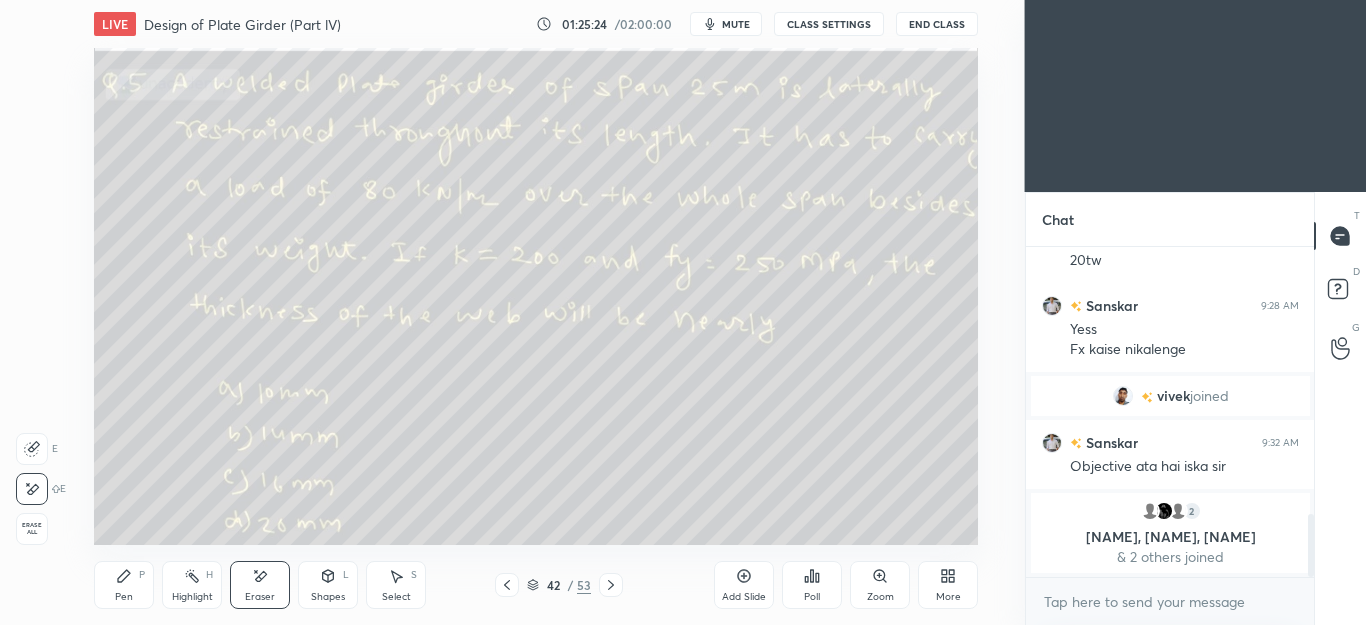 click on "Pen P" at bounding box center (124, 585) 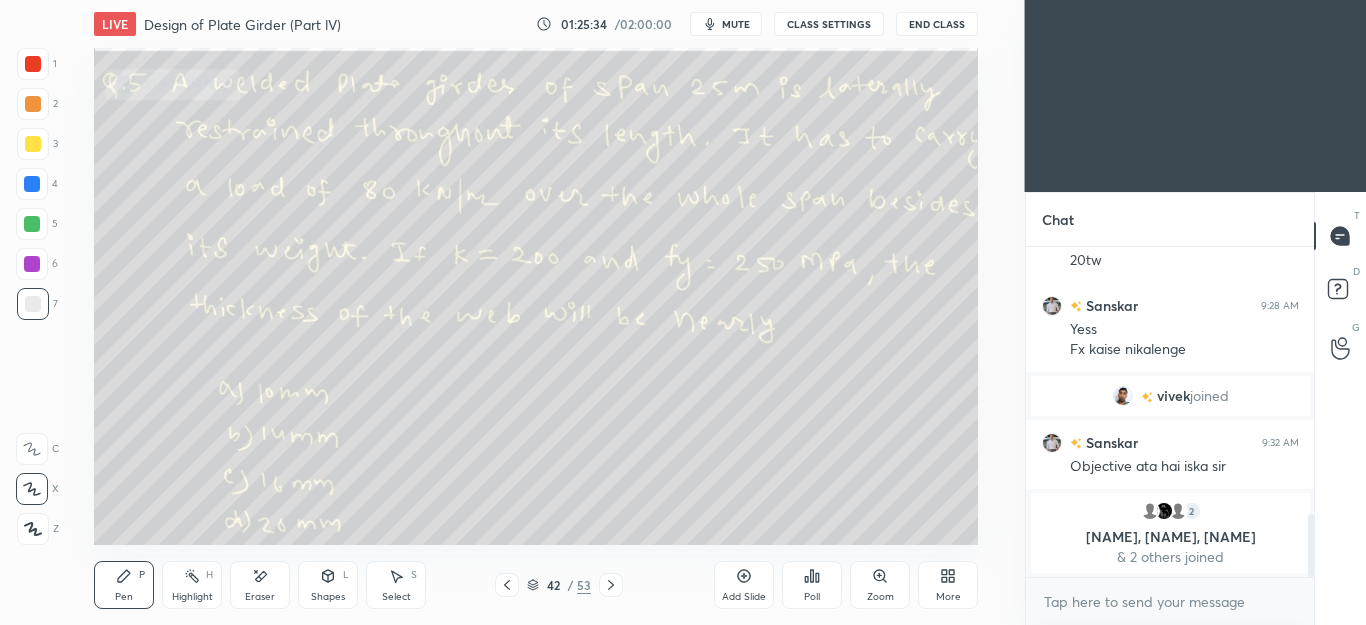 click on "Eraser" at bounding box center [260, 585] 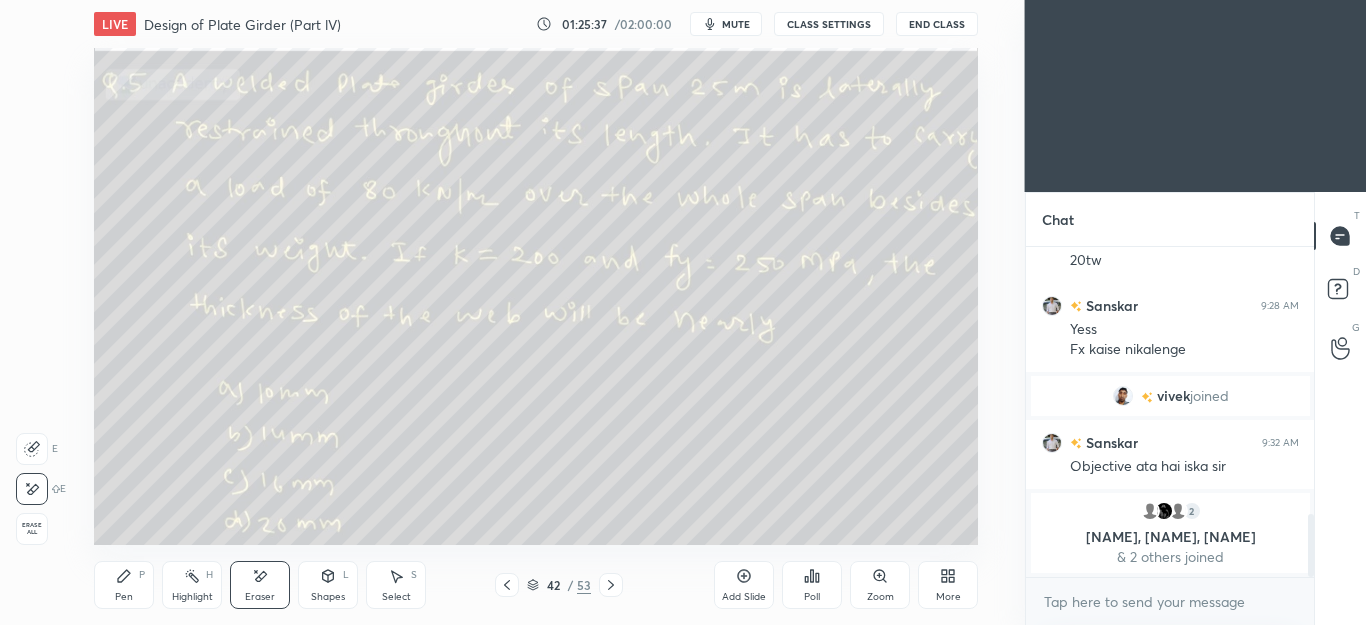 click on "Pen" at bounding box center (124, 597) 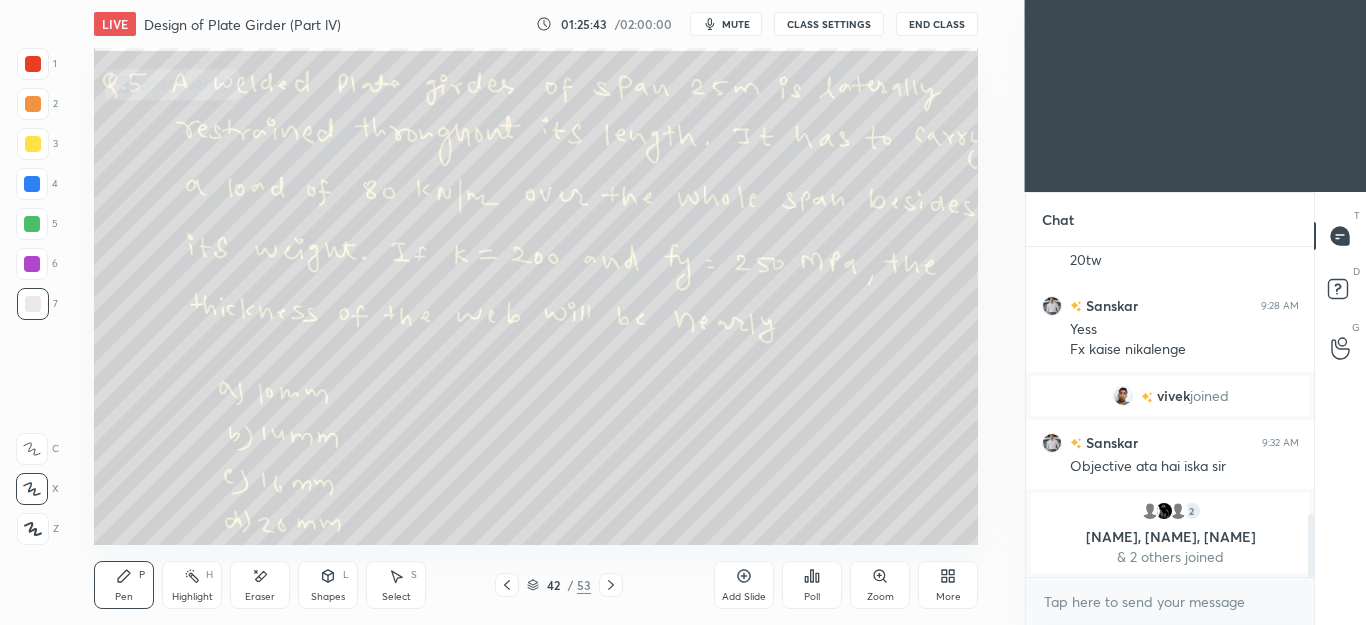 click 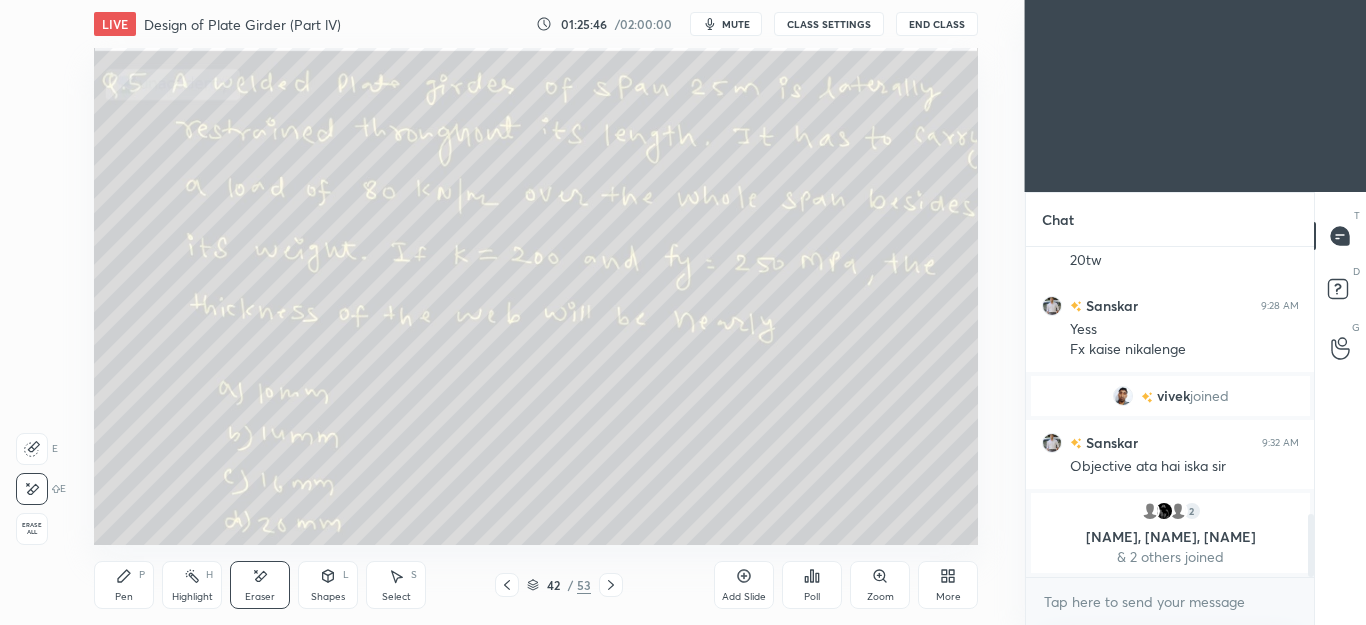 click on "Pen P" at bounding box center [124, 585] 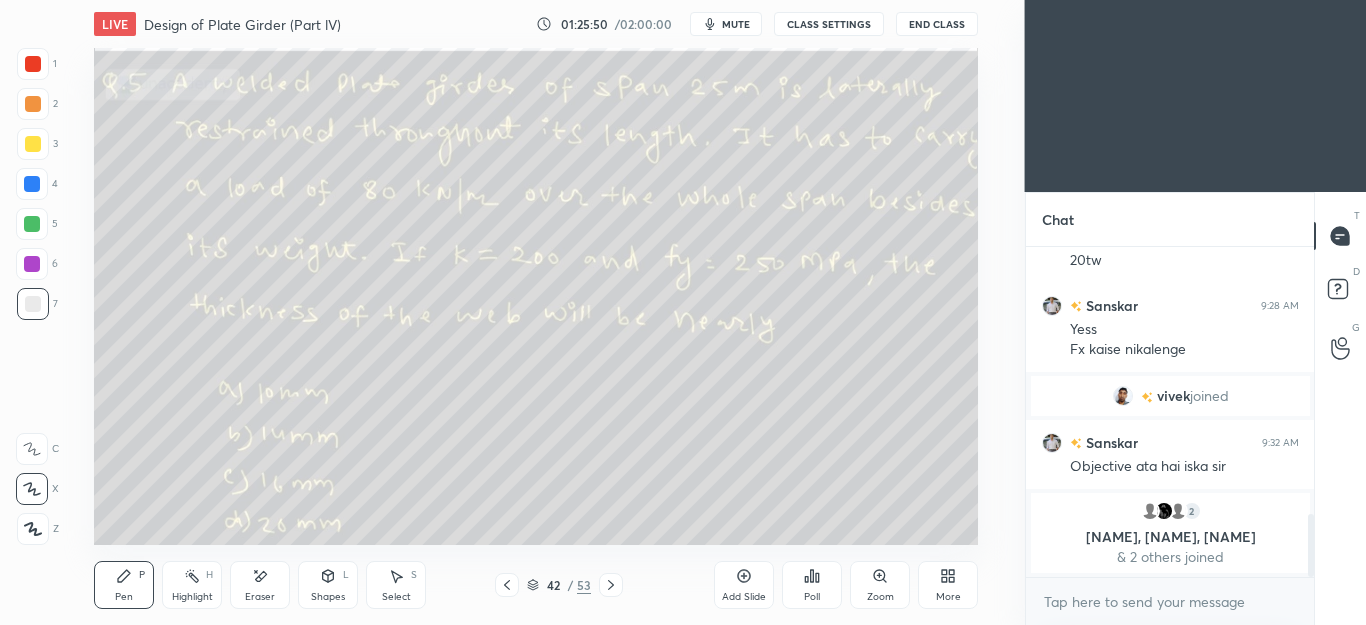 click 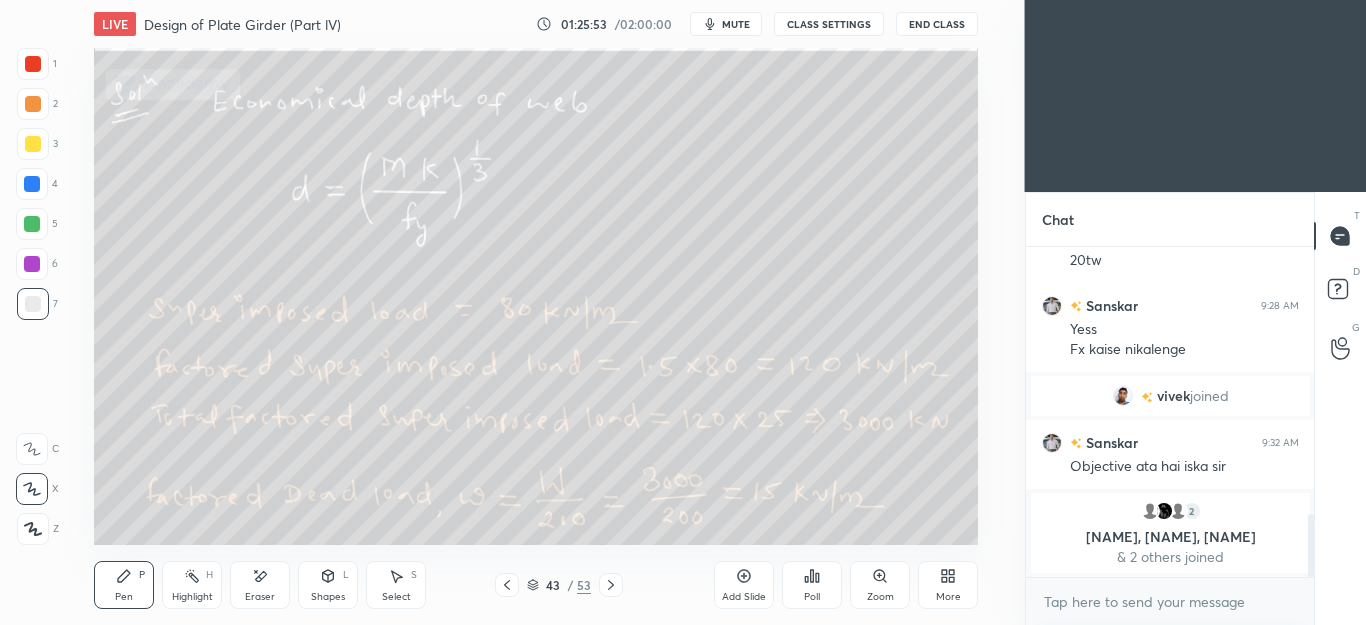 click at bounding box center (33, 144) 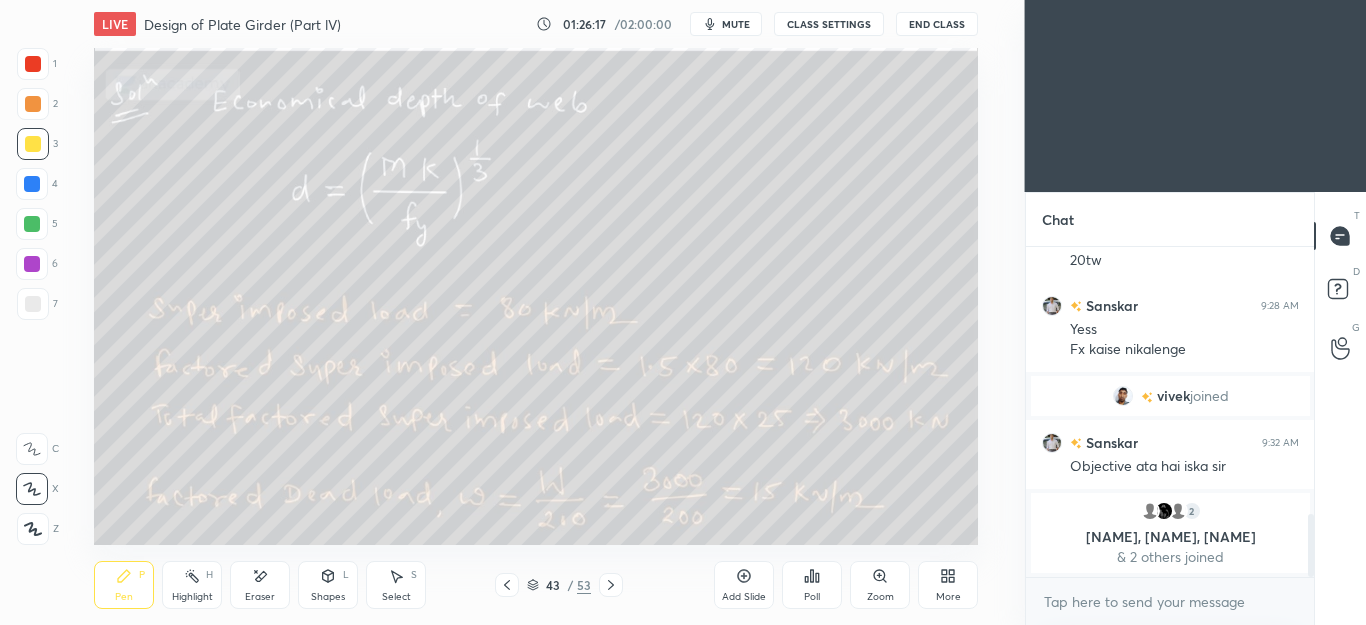 click on "Eraser" at bounding box center (260, 585) 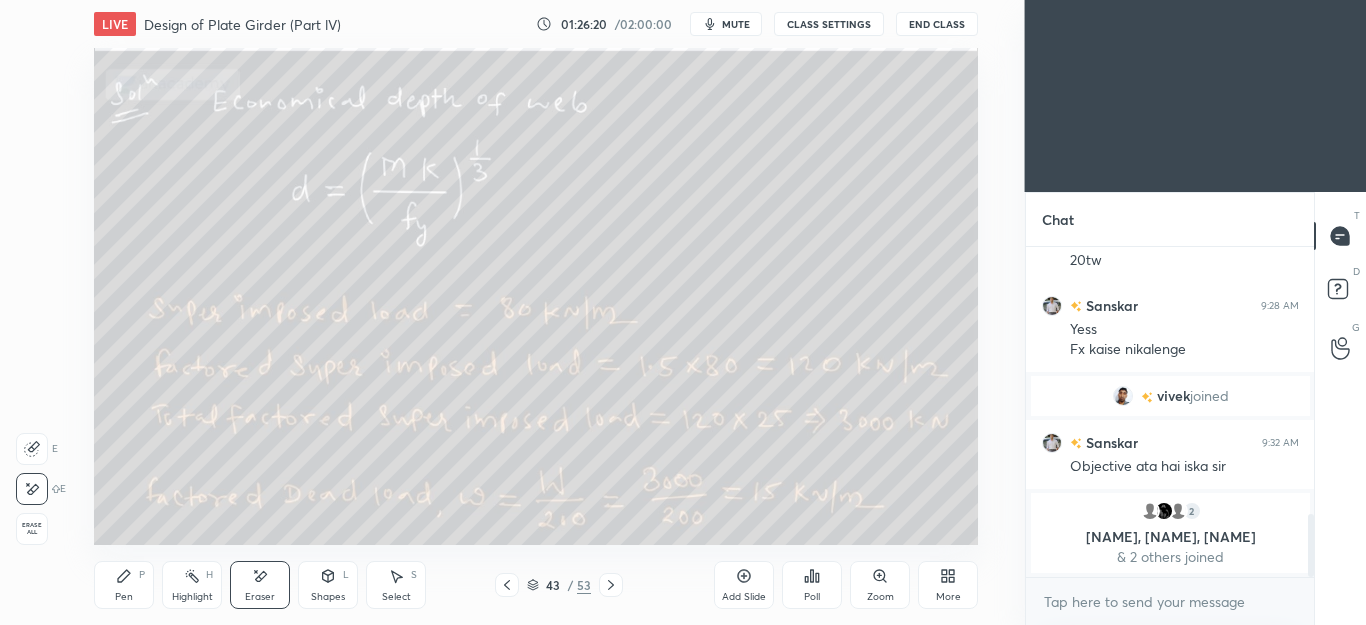 click on "Pen" at bounding box center [124, 597] 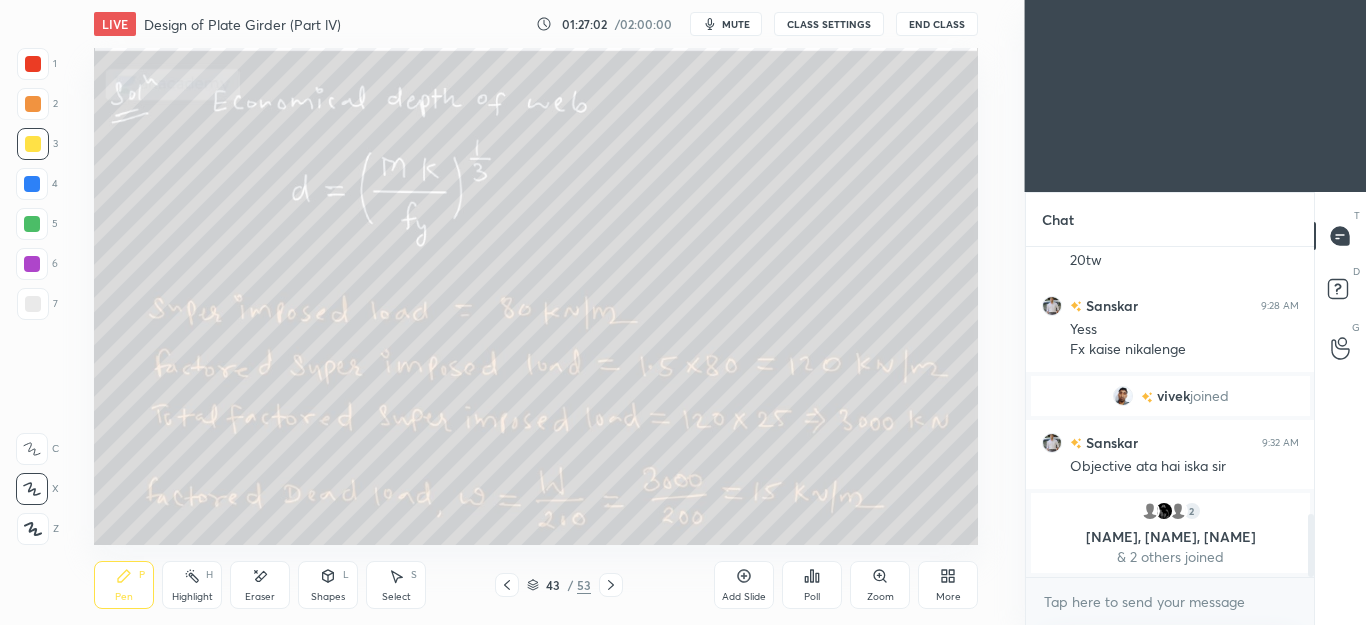 click on "Eraser" at bounding box center (260, 585) 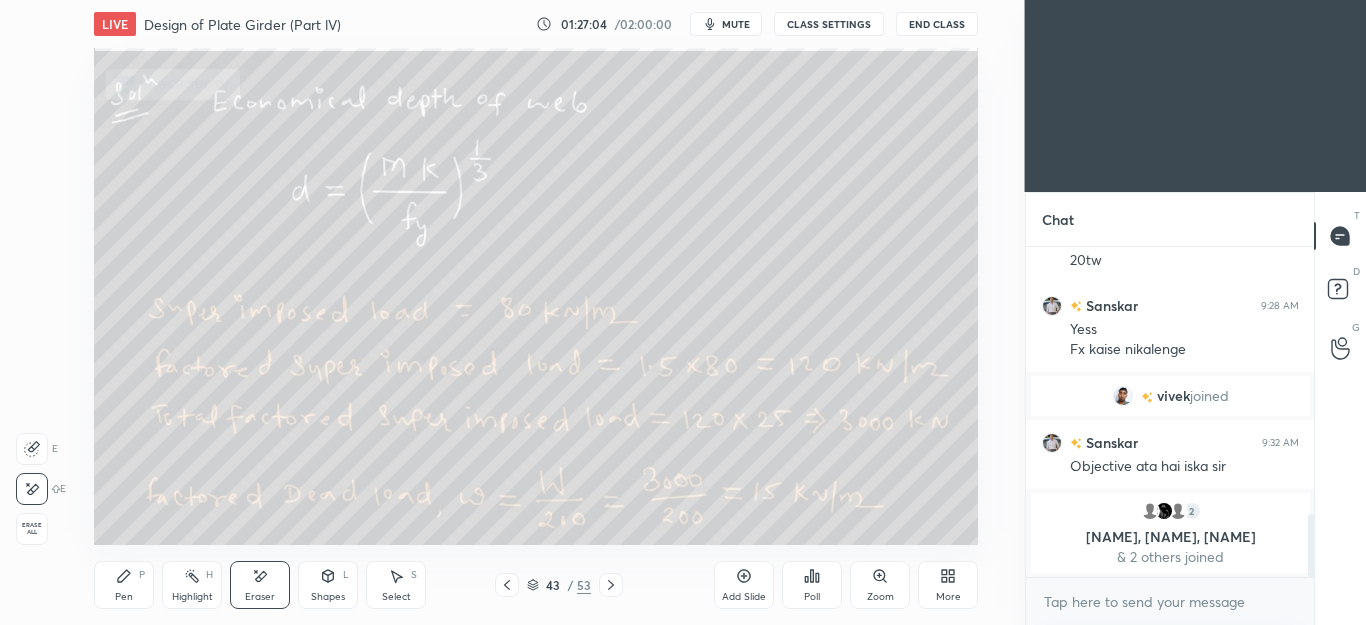 click on "Pen P" at bounding box center [124, 585] 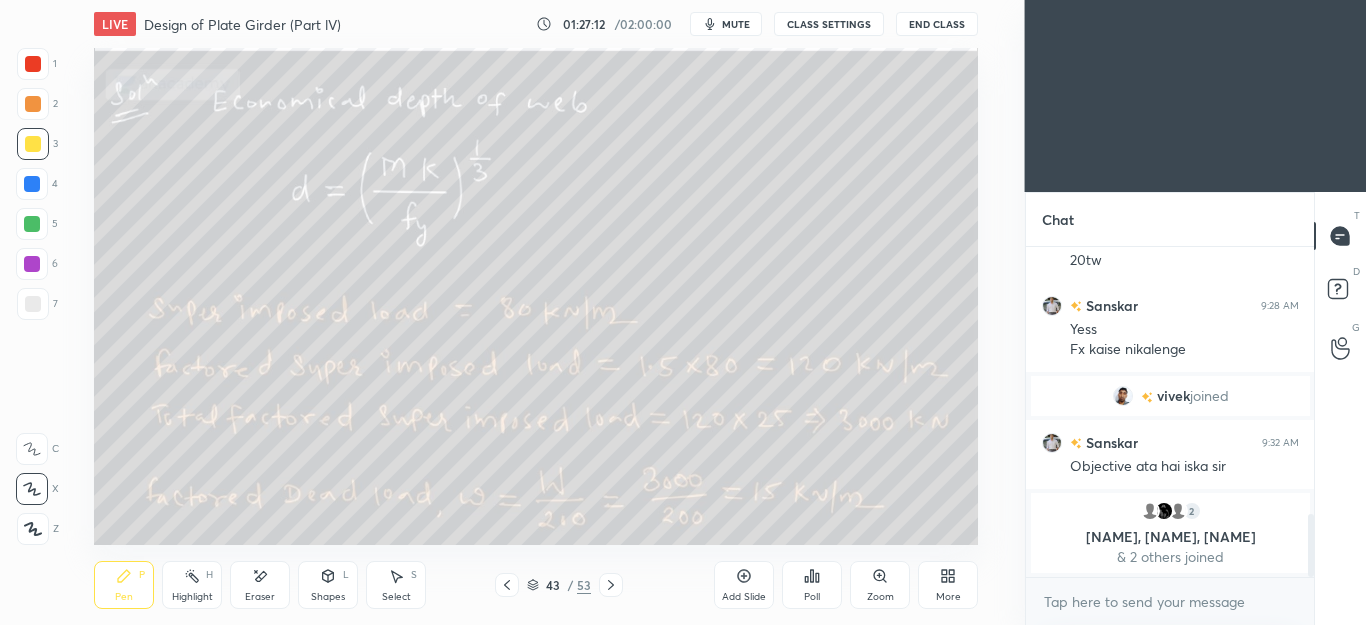 click on "Eraser" at bounding box center (260, 585) 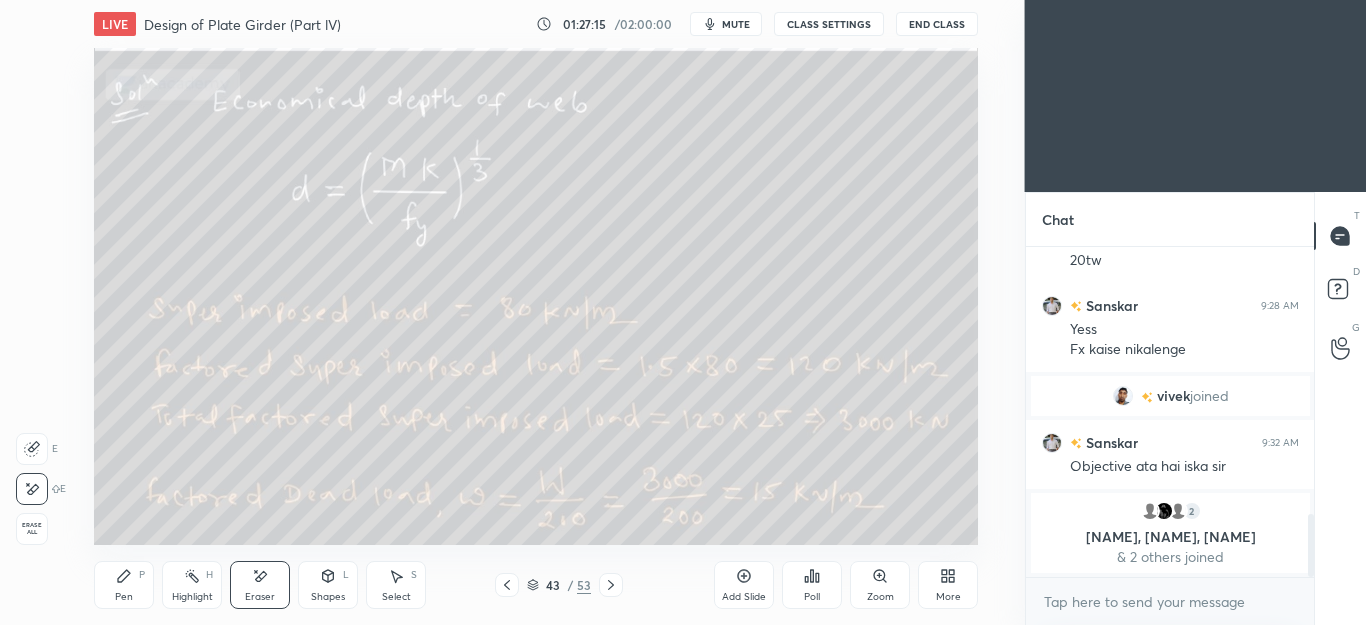 click on "Pen P" at bounding box center (124, 585) 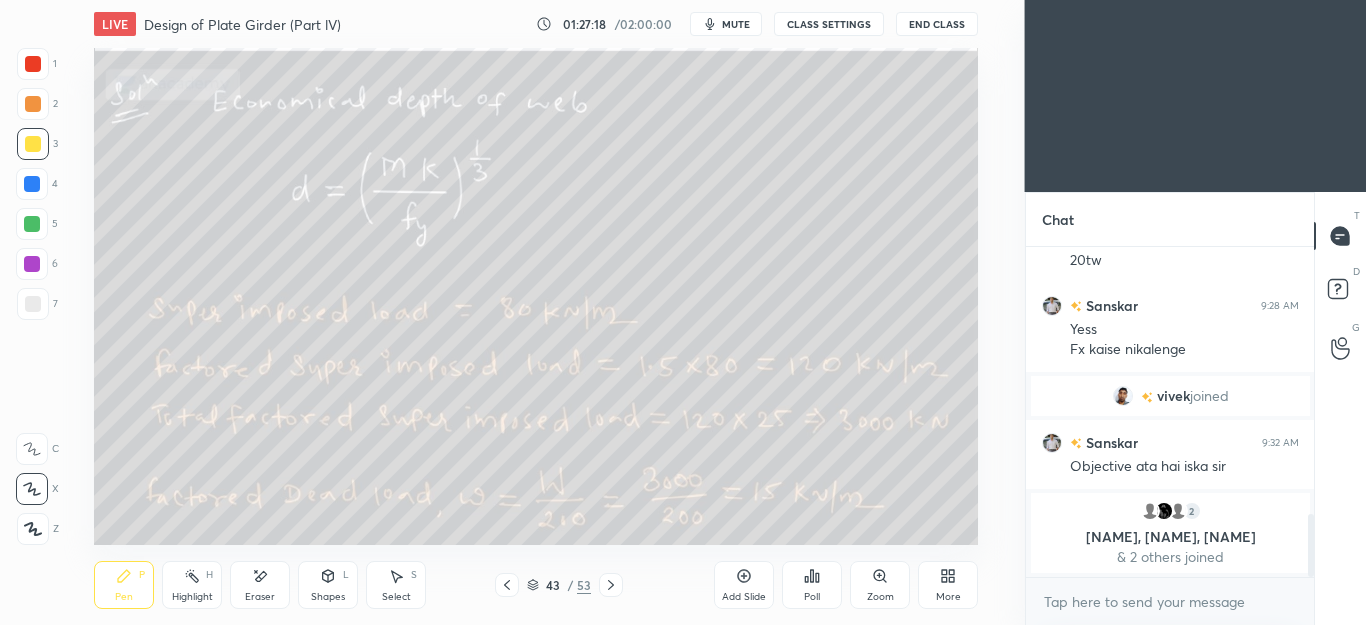 click on "Select" at bounding box center [396, 597] 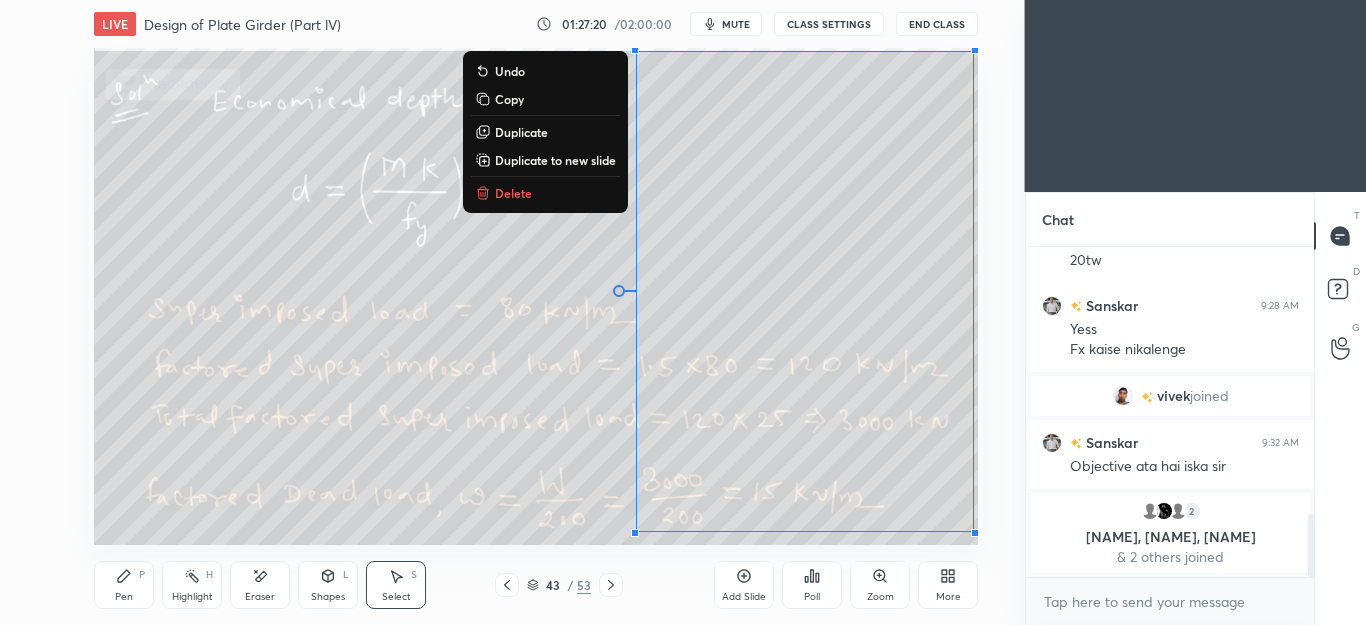 click on "Delete" at bounding box center (513, 193) 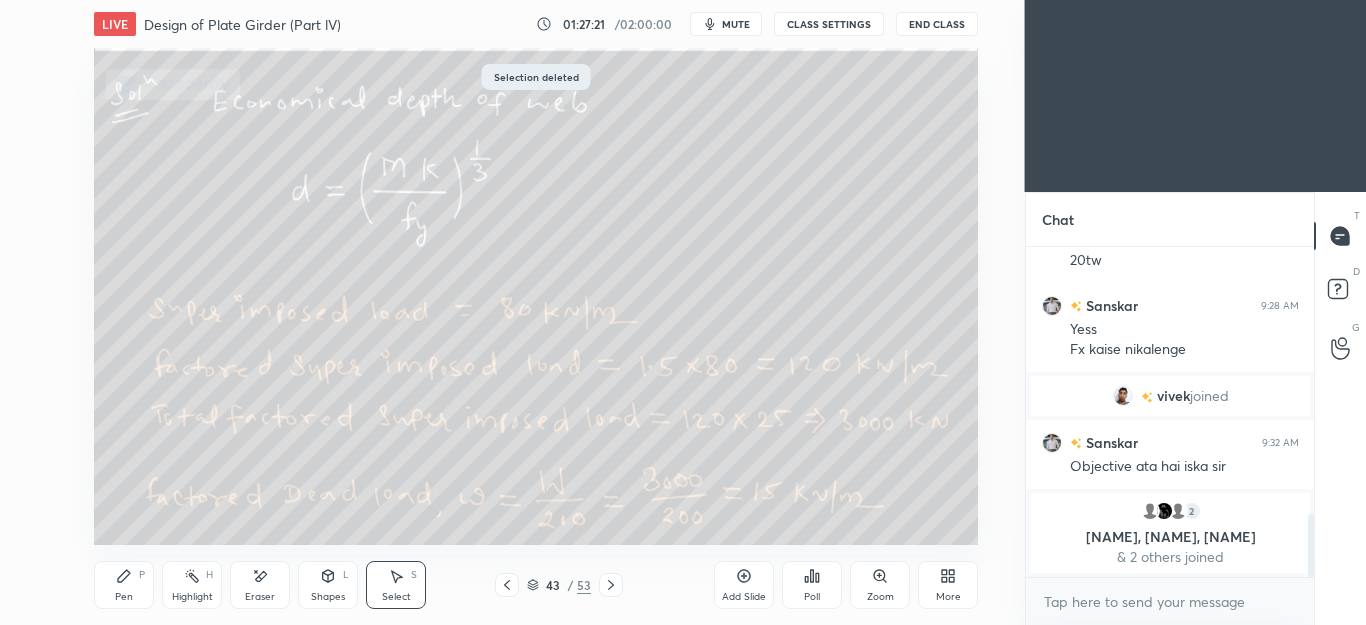 click on "Pen P" at bounding box center [124, 585] 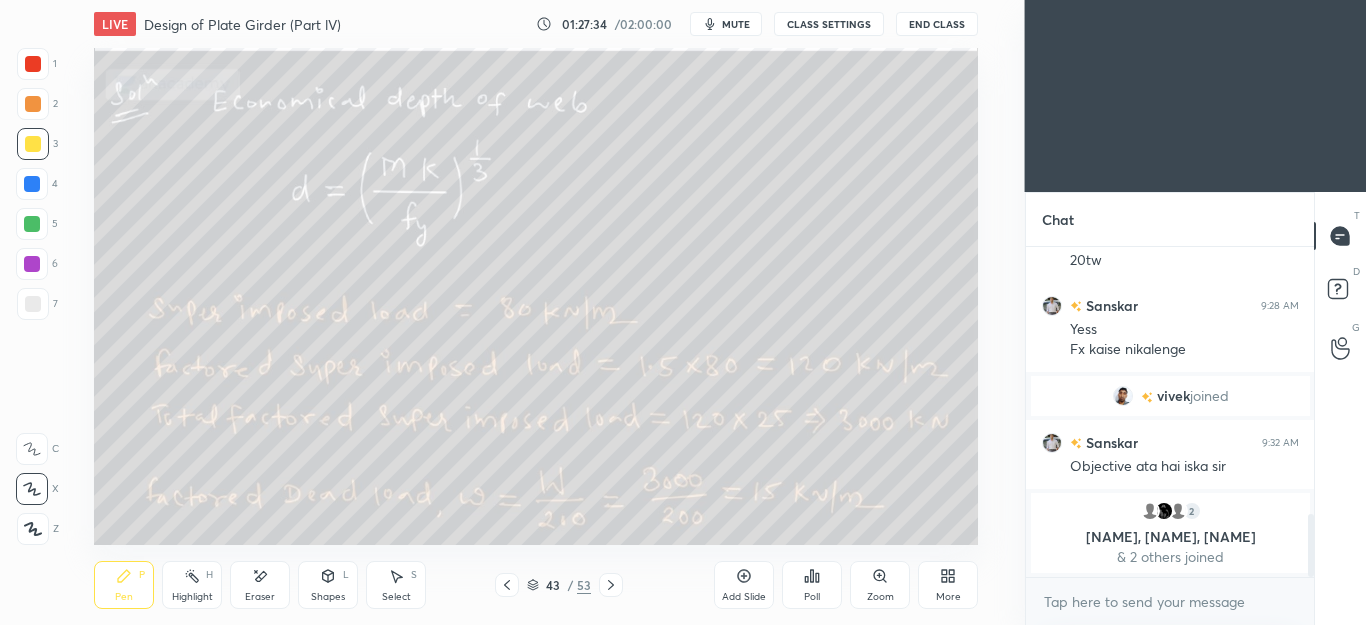 click 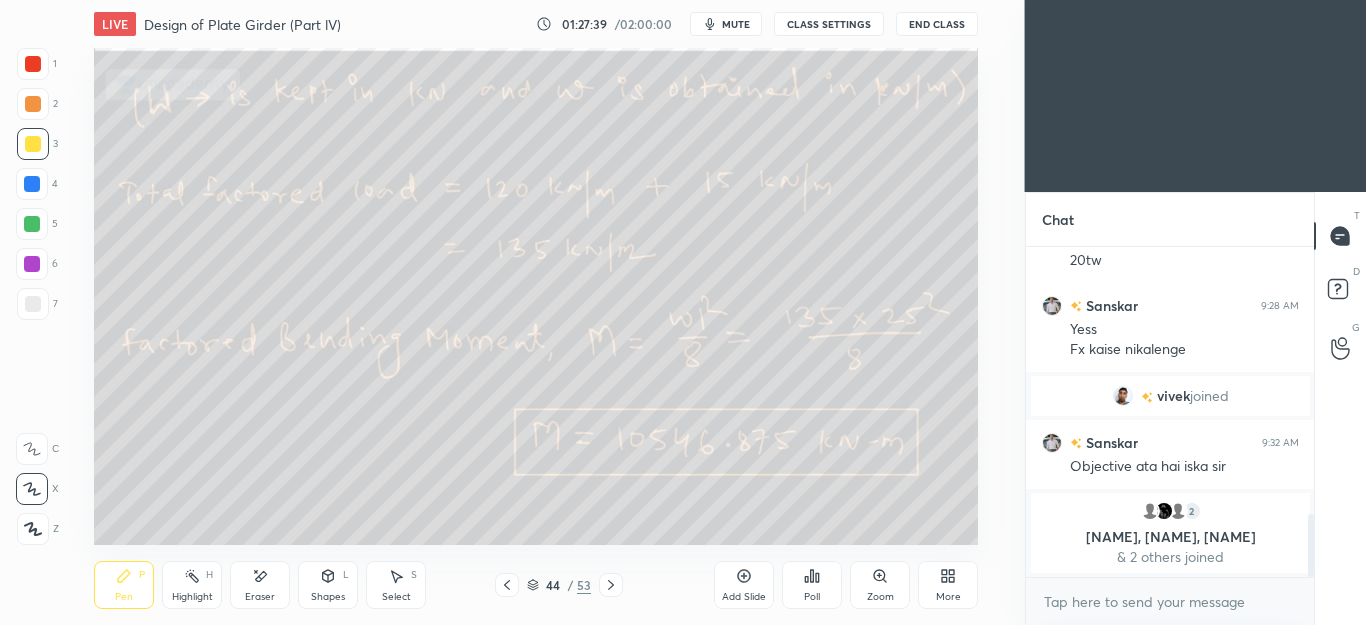 click 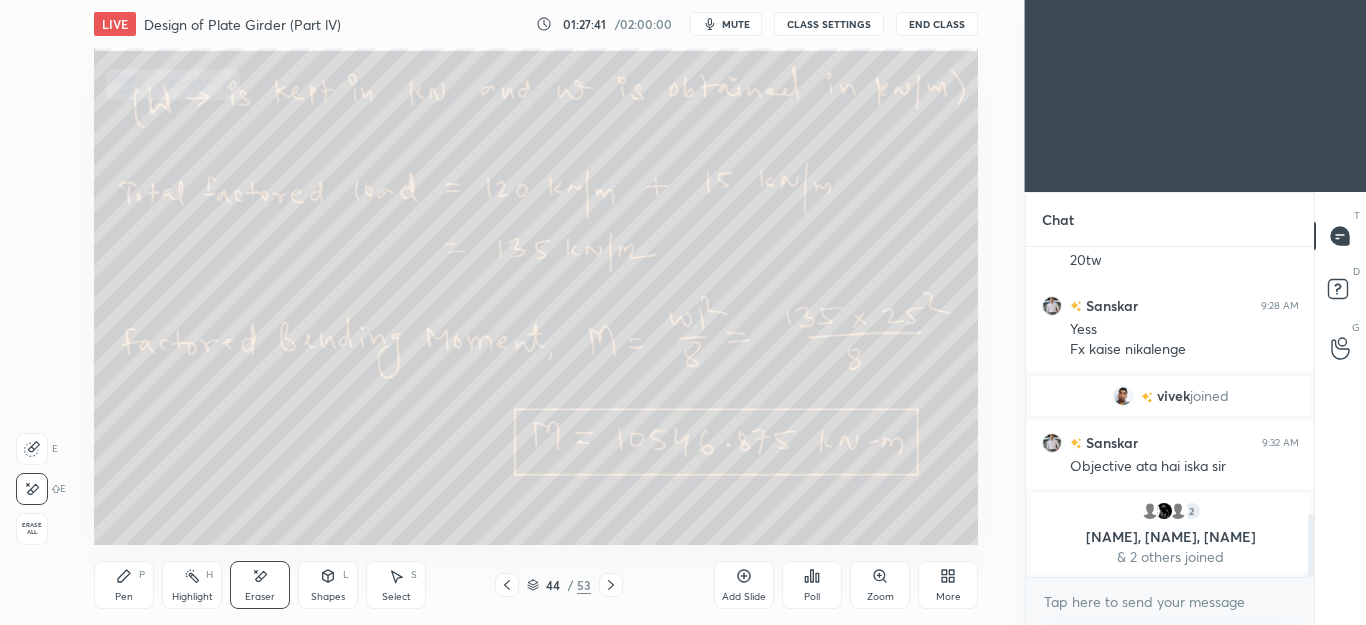 click on "Pen P" at bounding box center [124, 585] 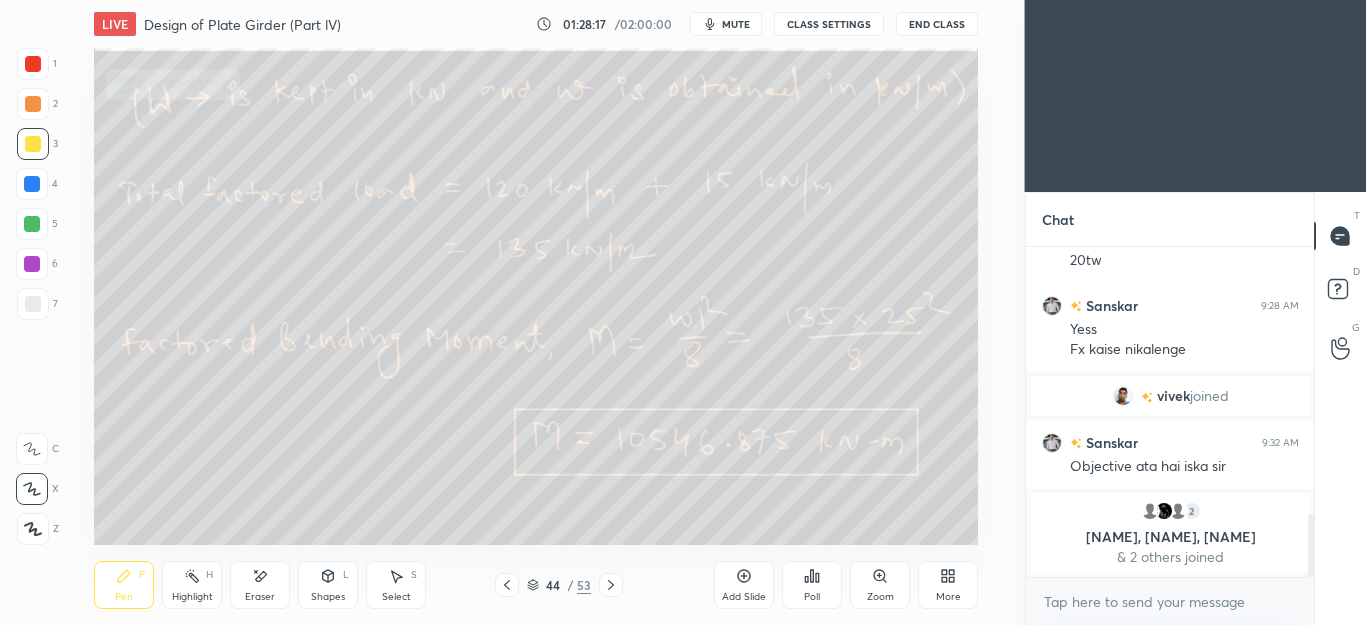 click 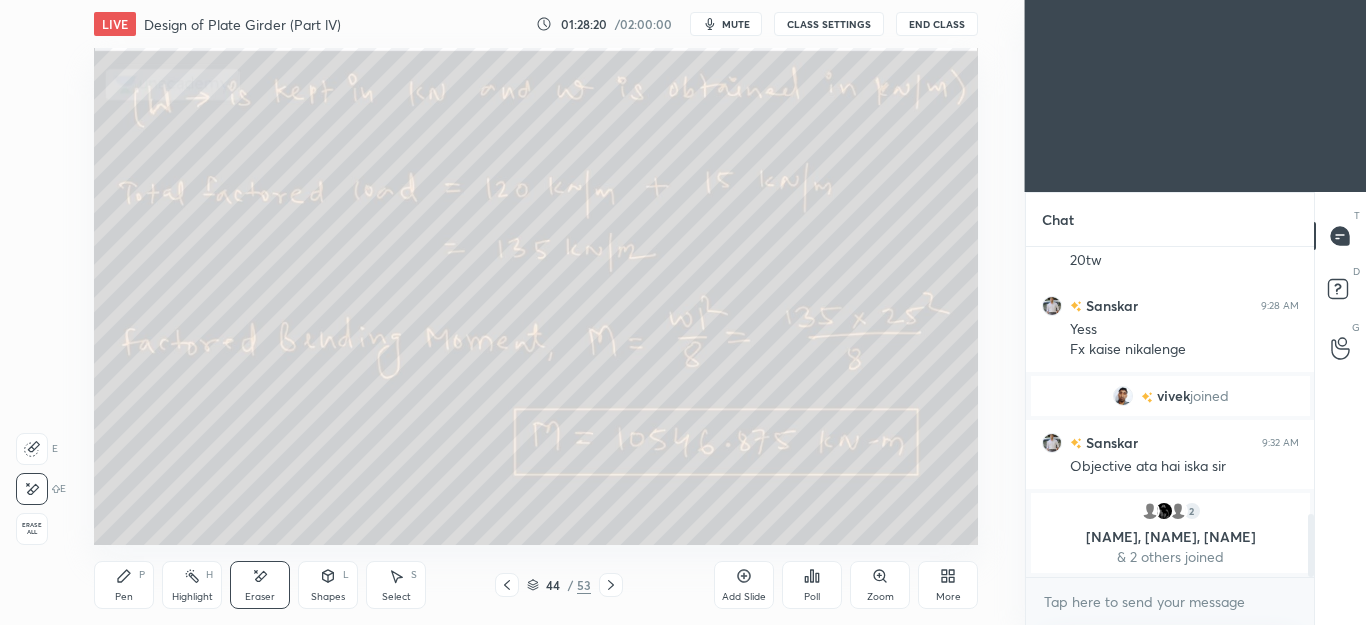 click 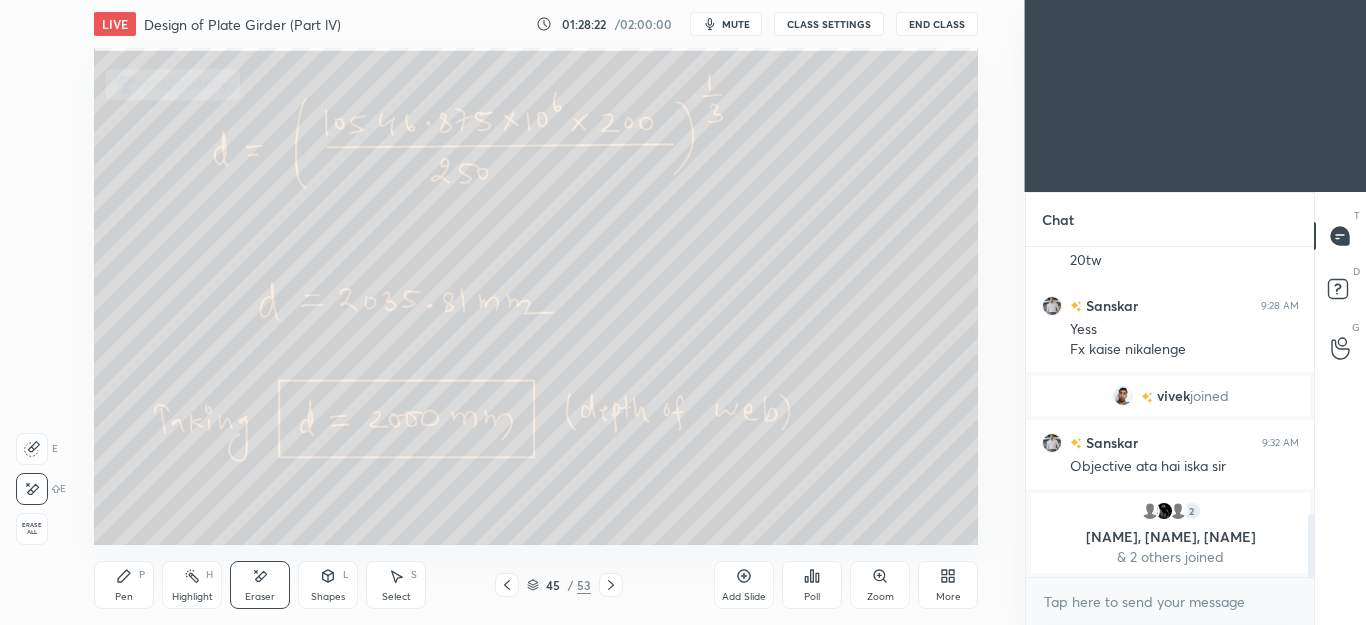 click on "Pen P" at bounding box center [124, 585] 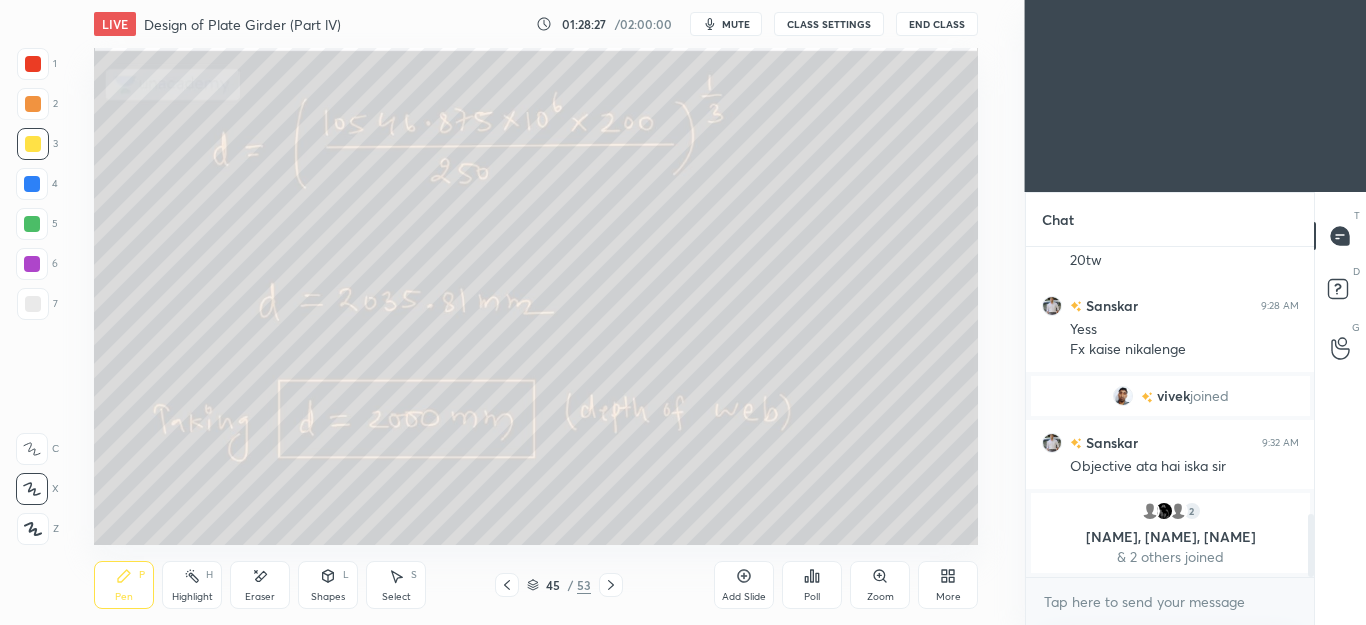 click 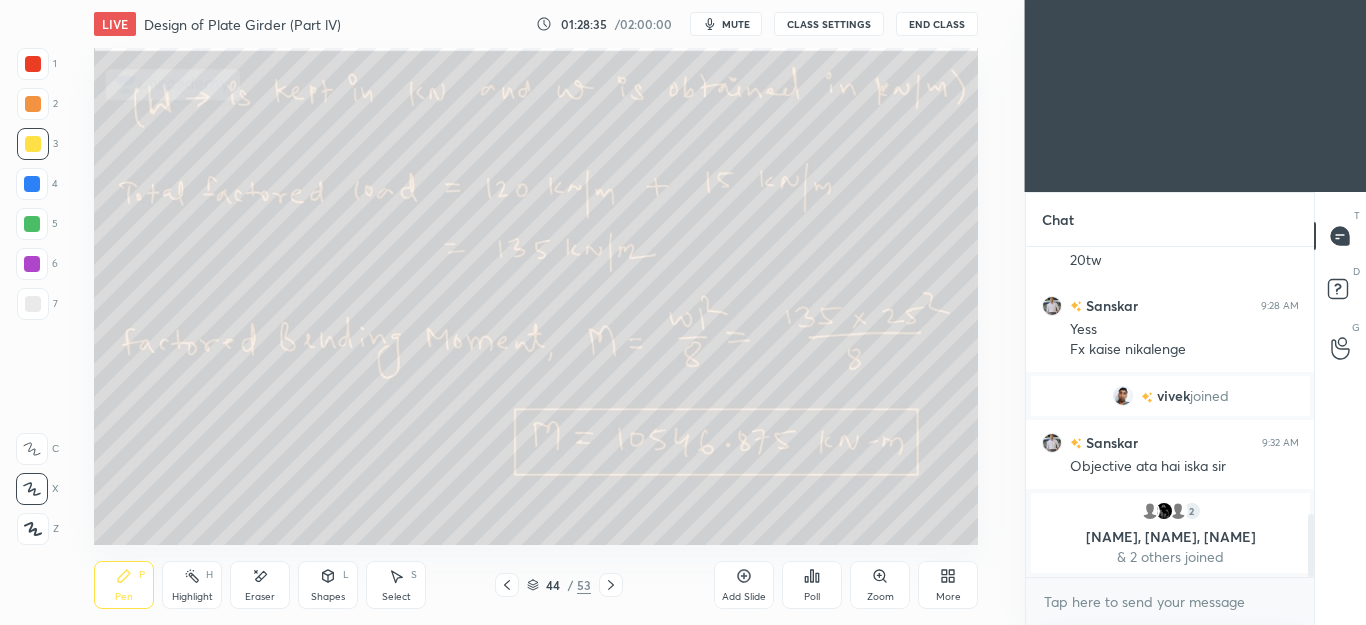 click 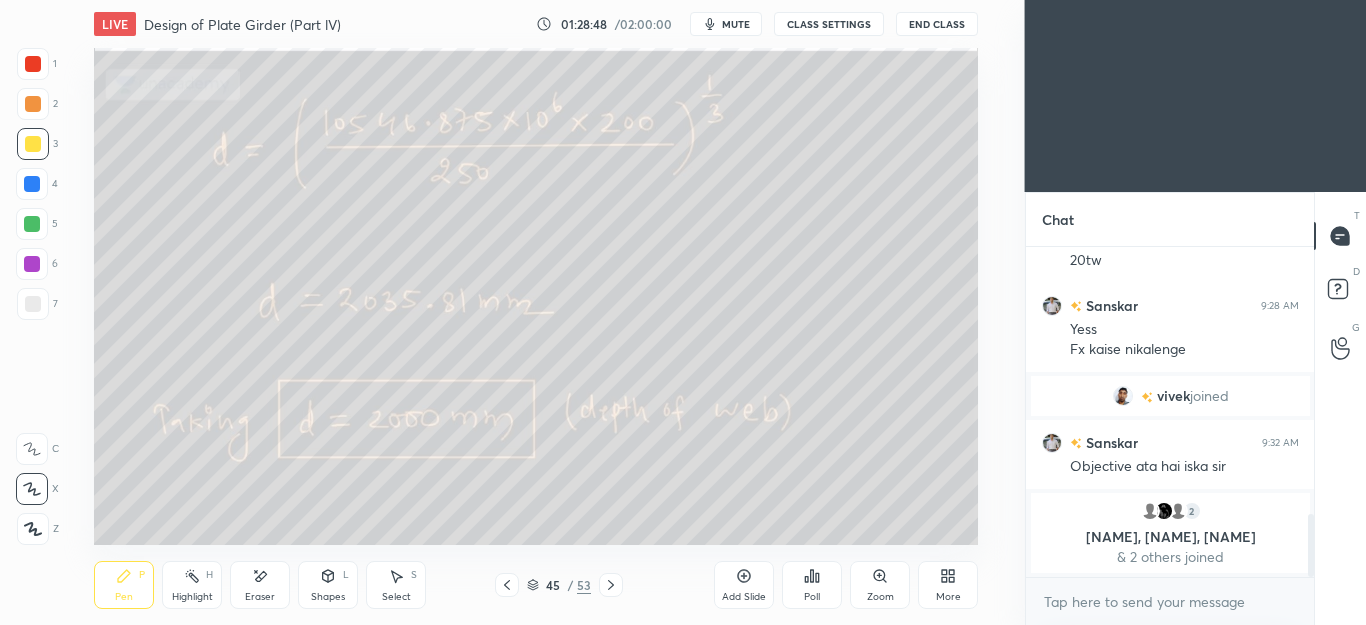 click on "Eraser" at bounding box center (260, 585) 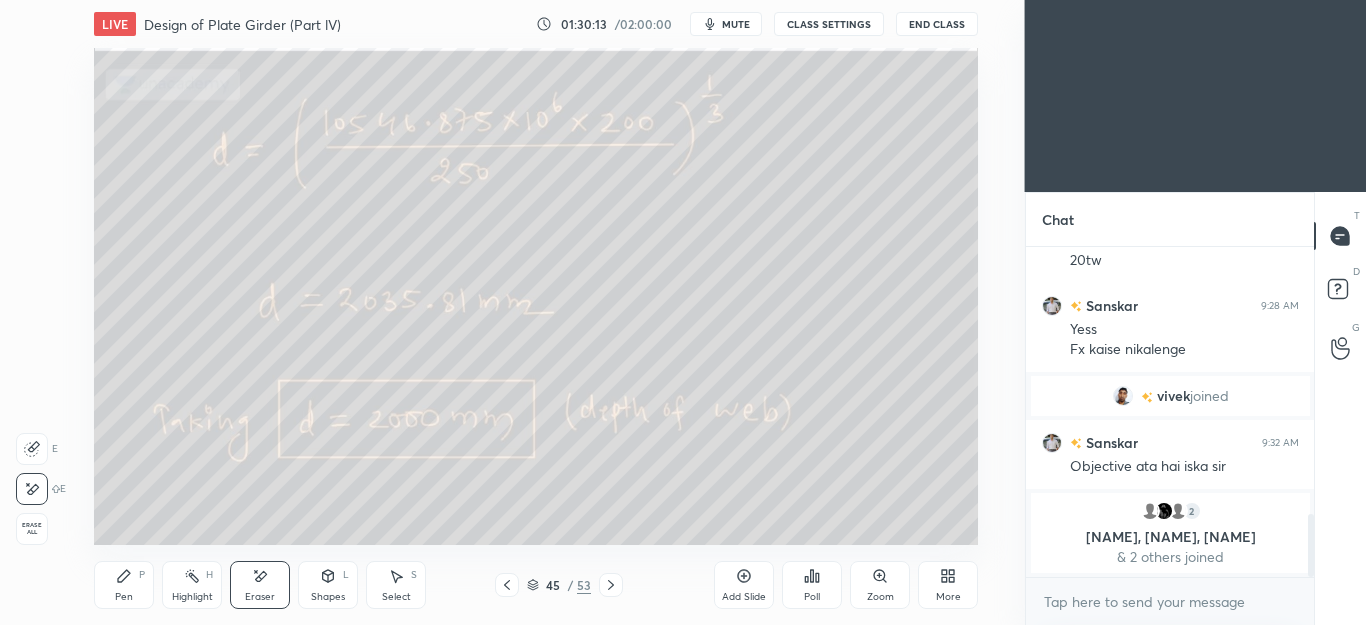 click on "Pen P" at bounding box center (124, 585) 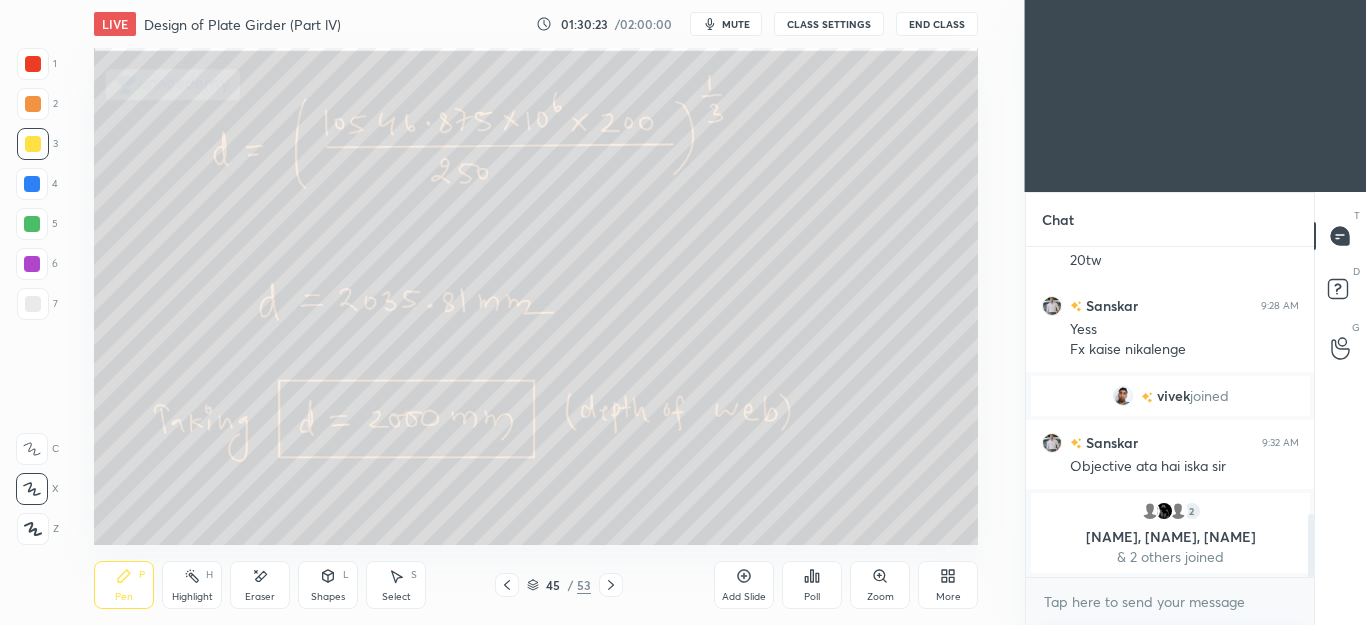 click on "Eraser" at bounding box center [260, 585] 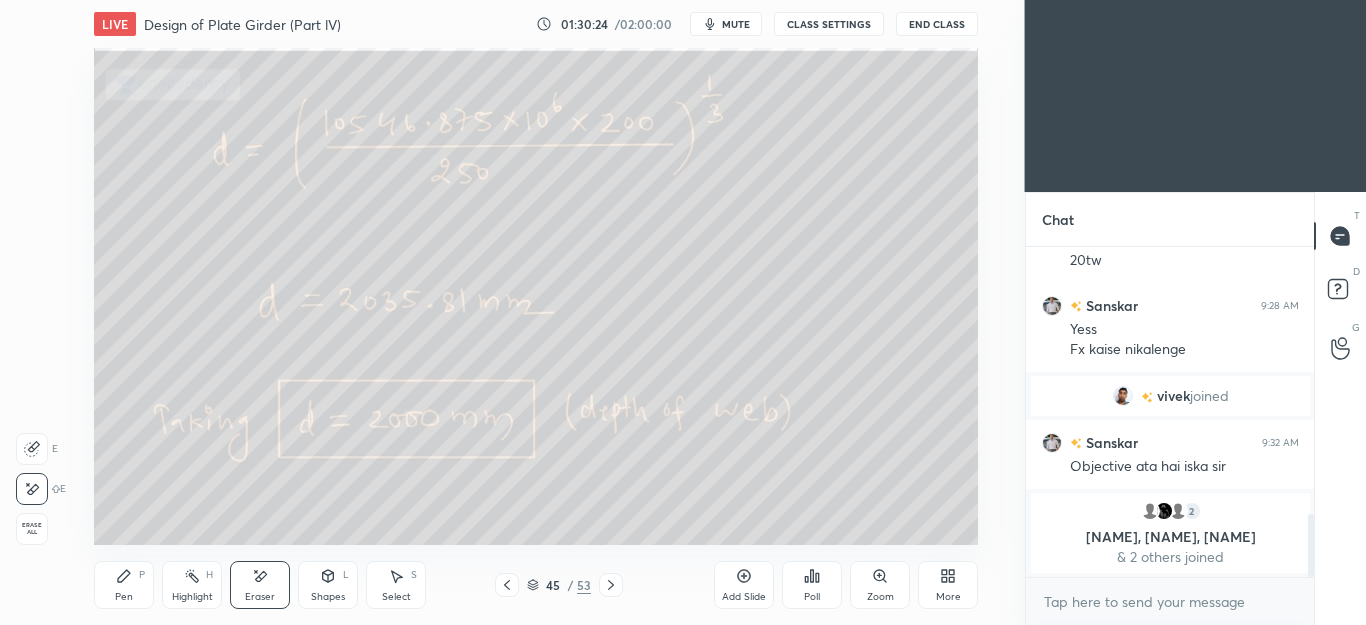 click 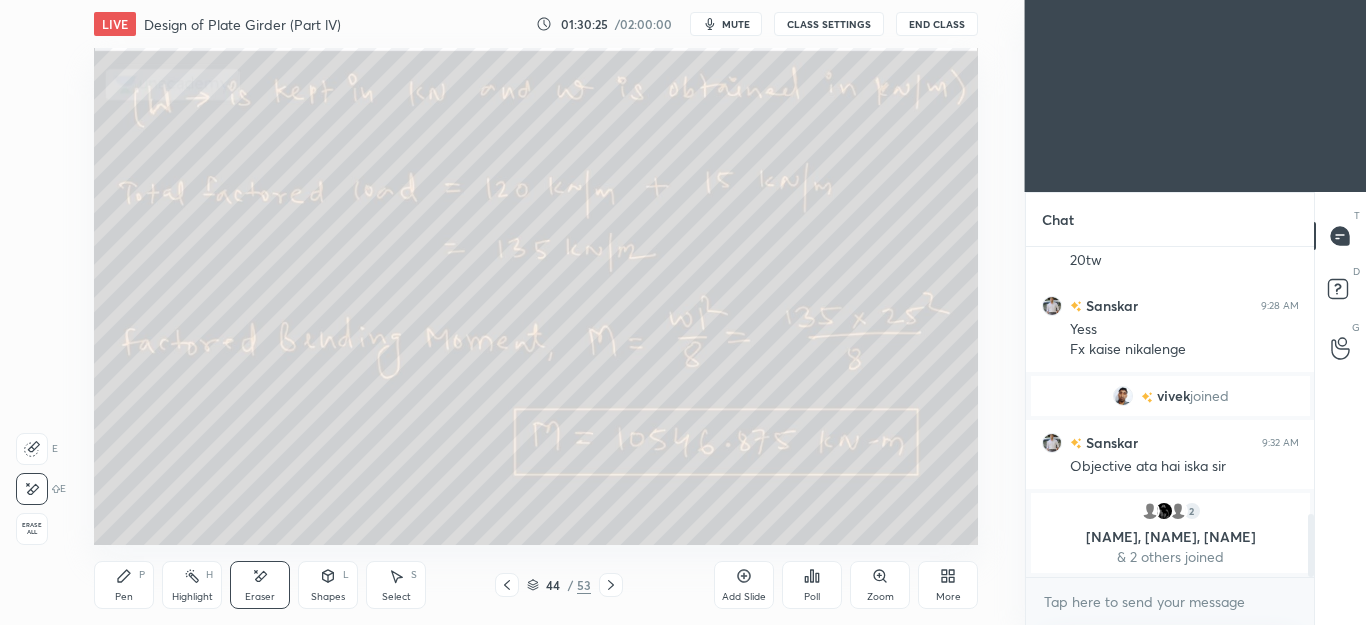 click at bounding box center (507, 585) 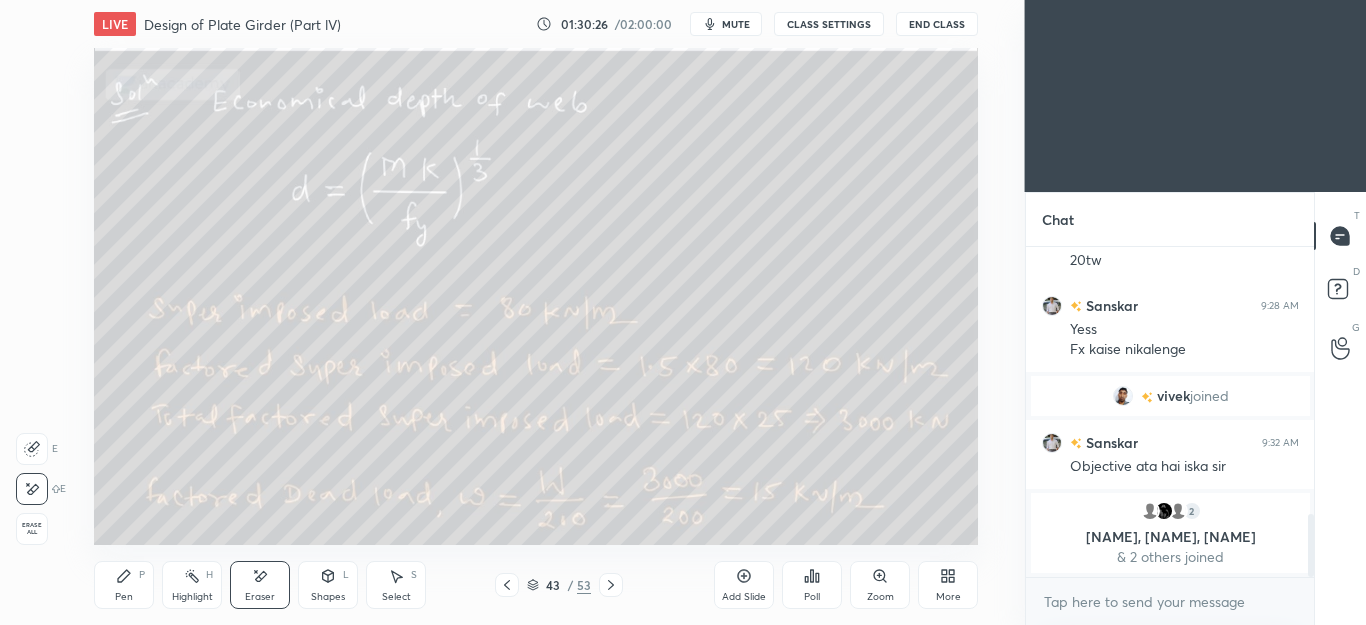 click 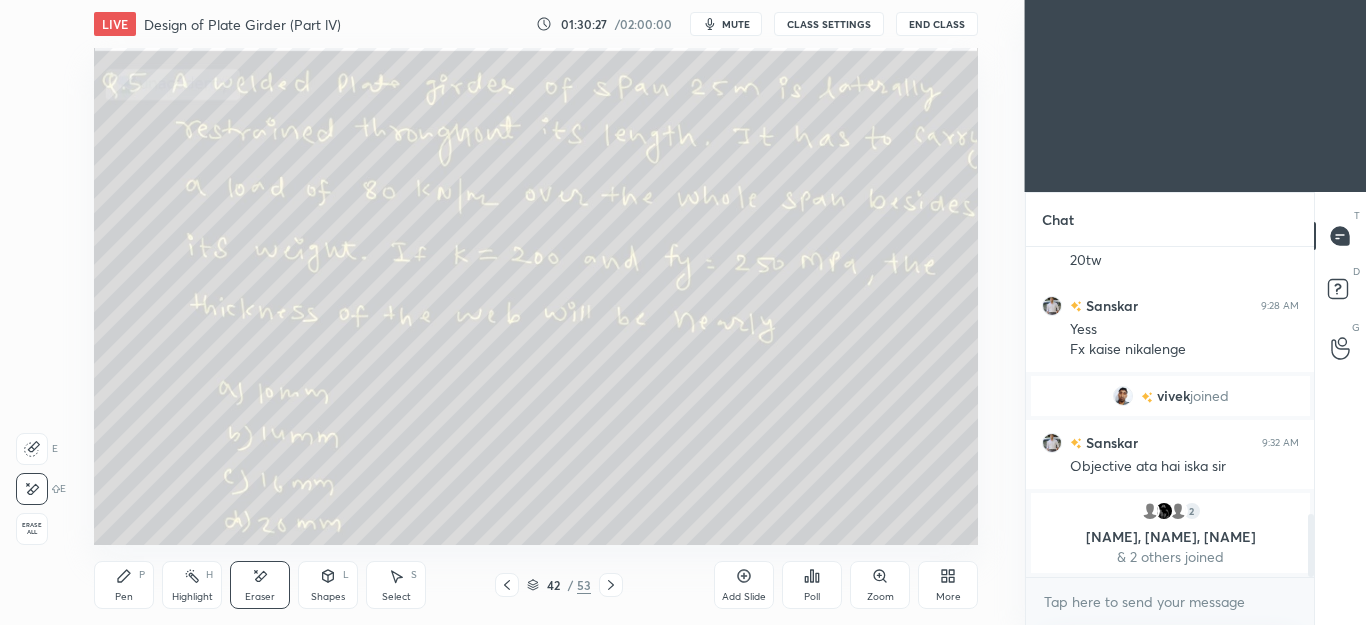click 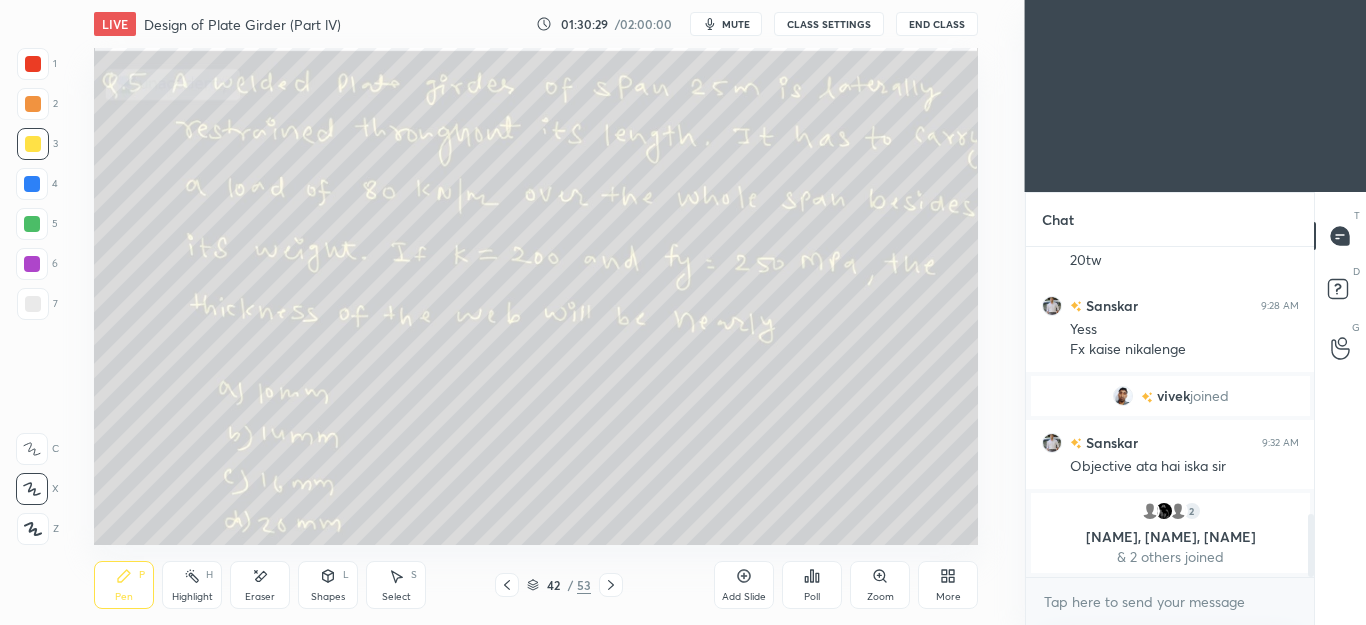 click 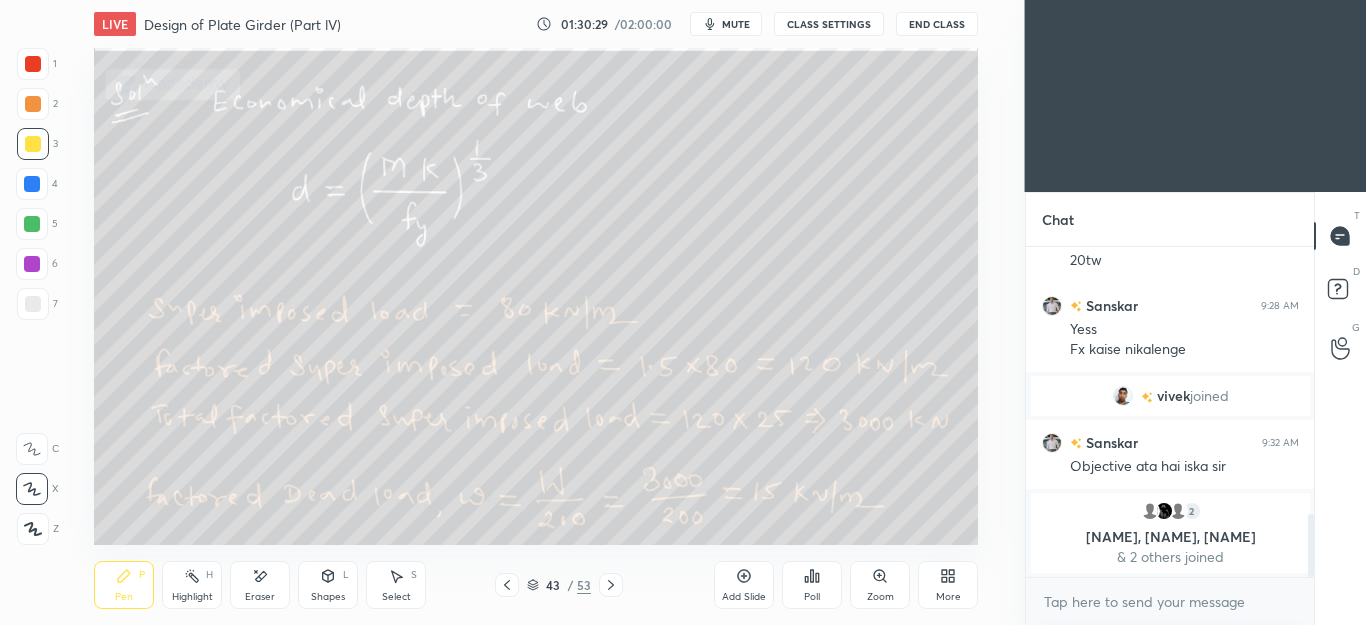 click 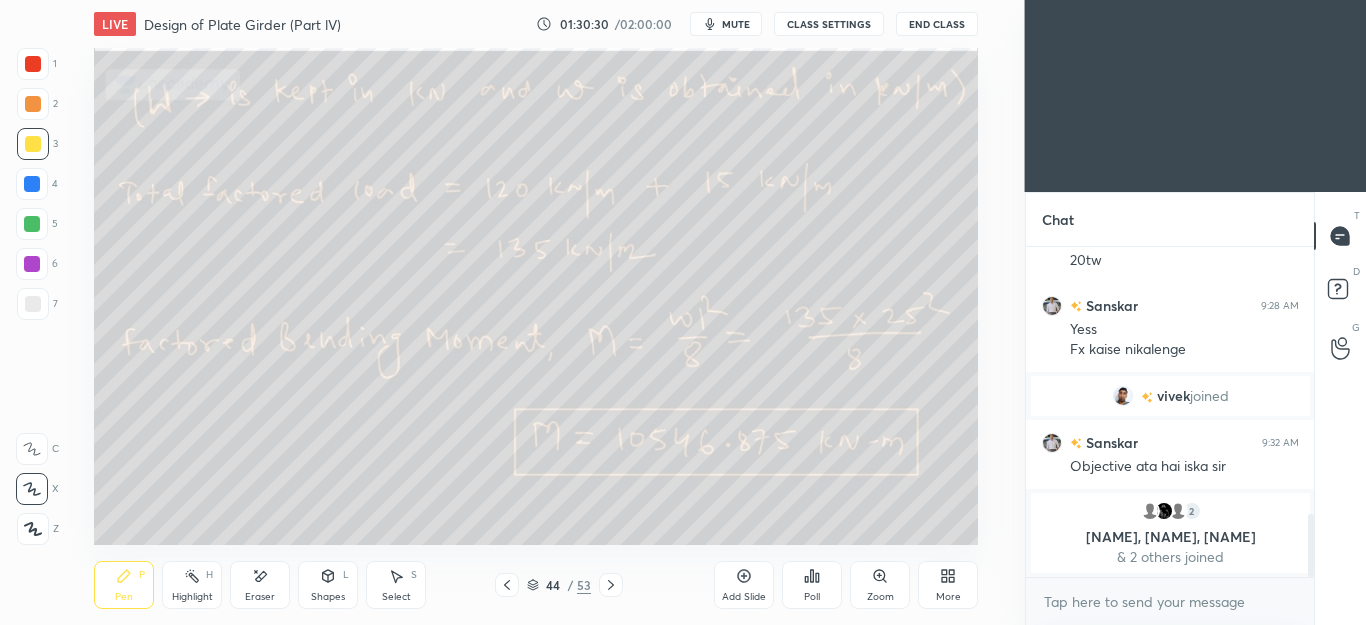 click 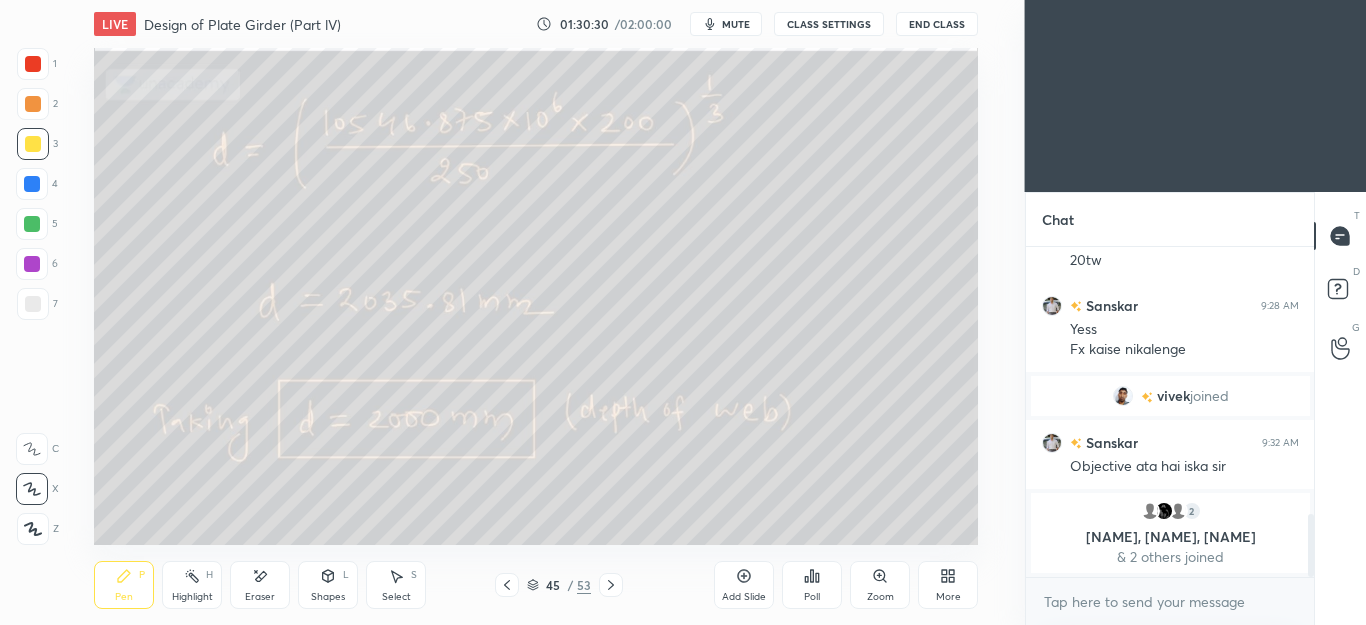 click 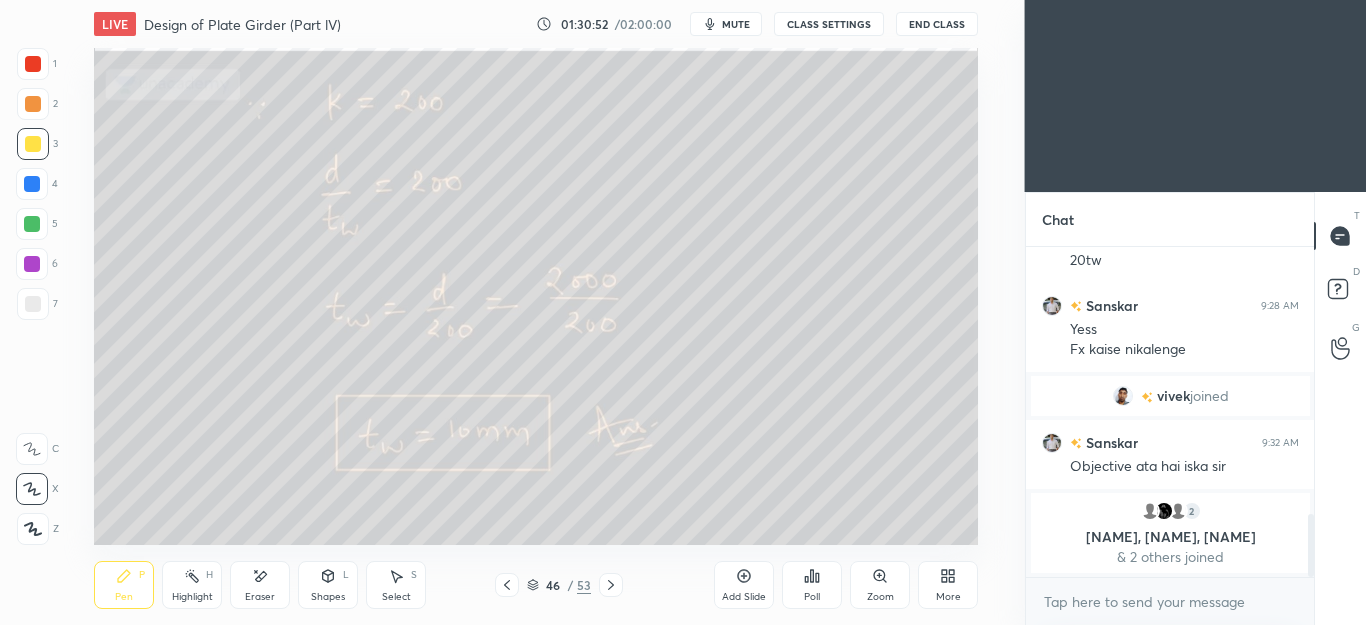 click 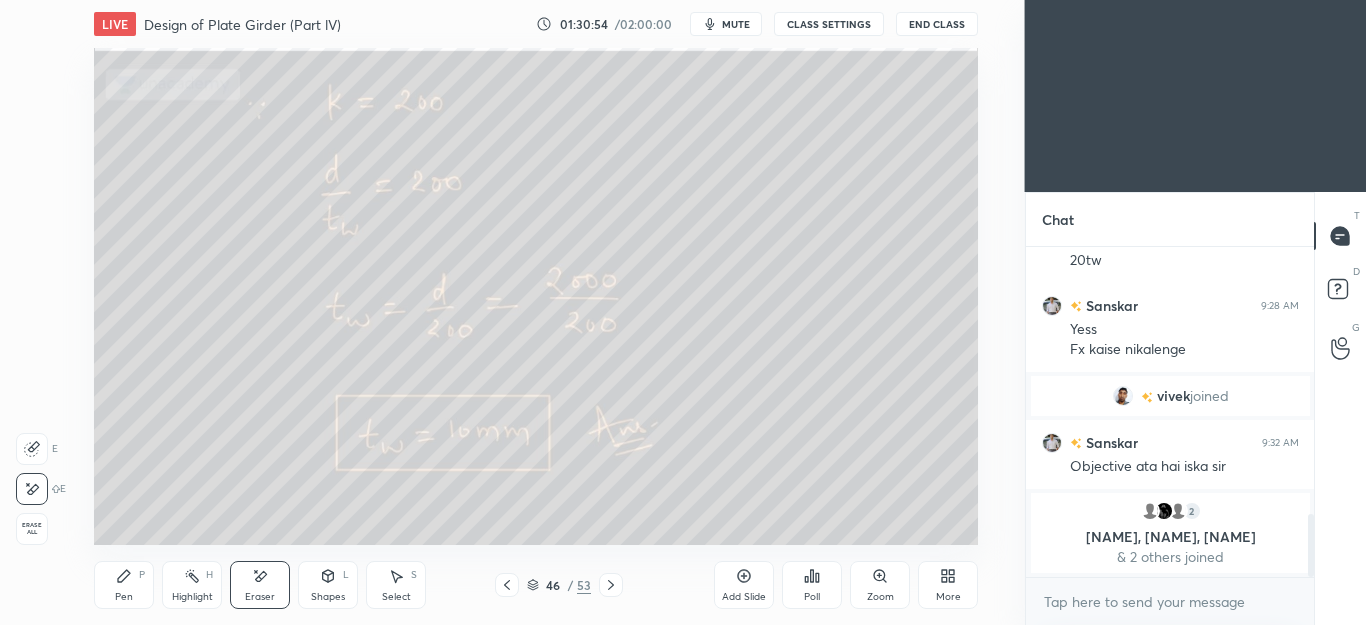click 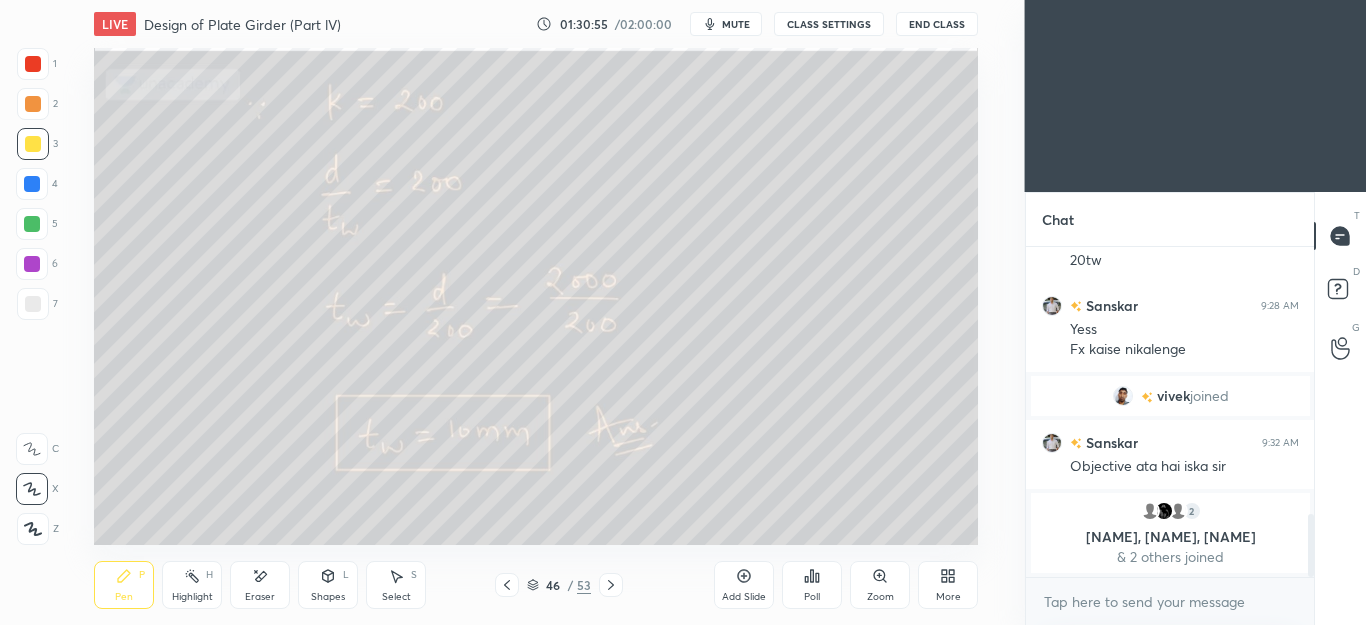 click 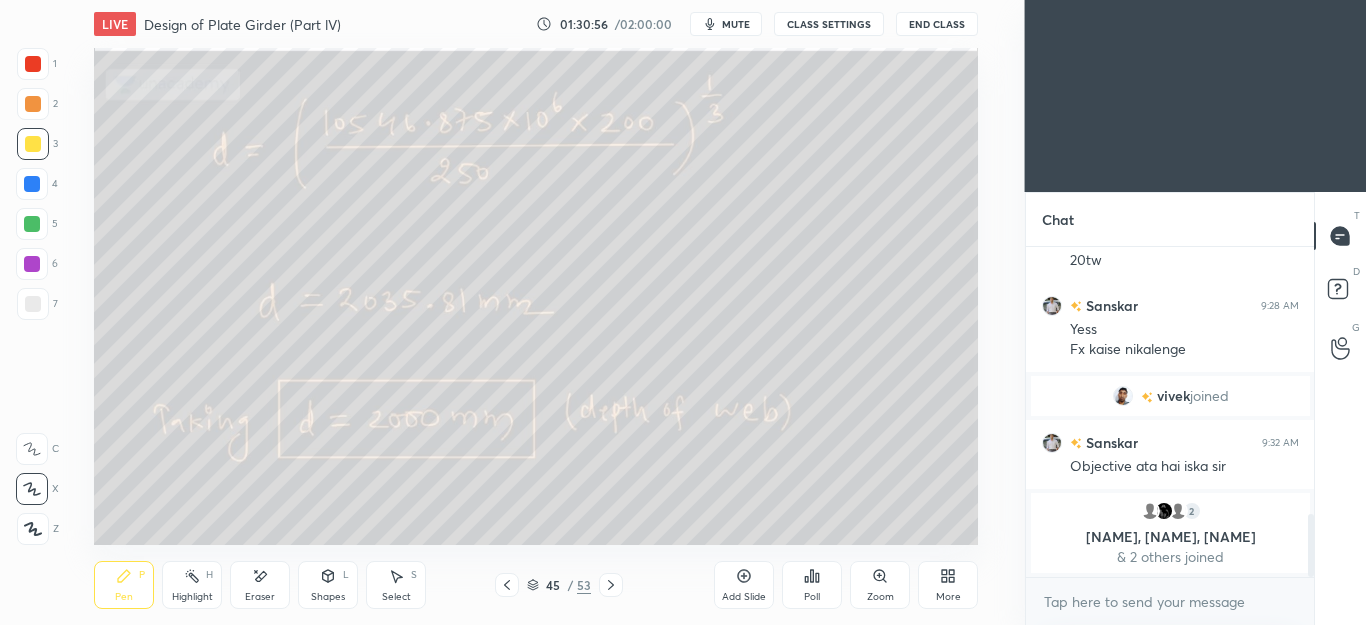 click at bounding box center (507, 585) 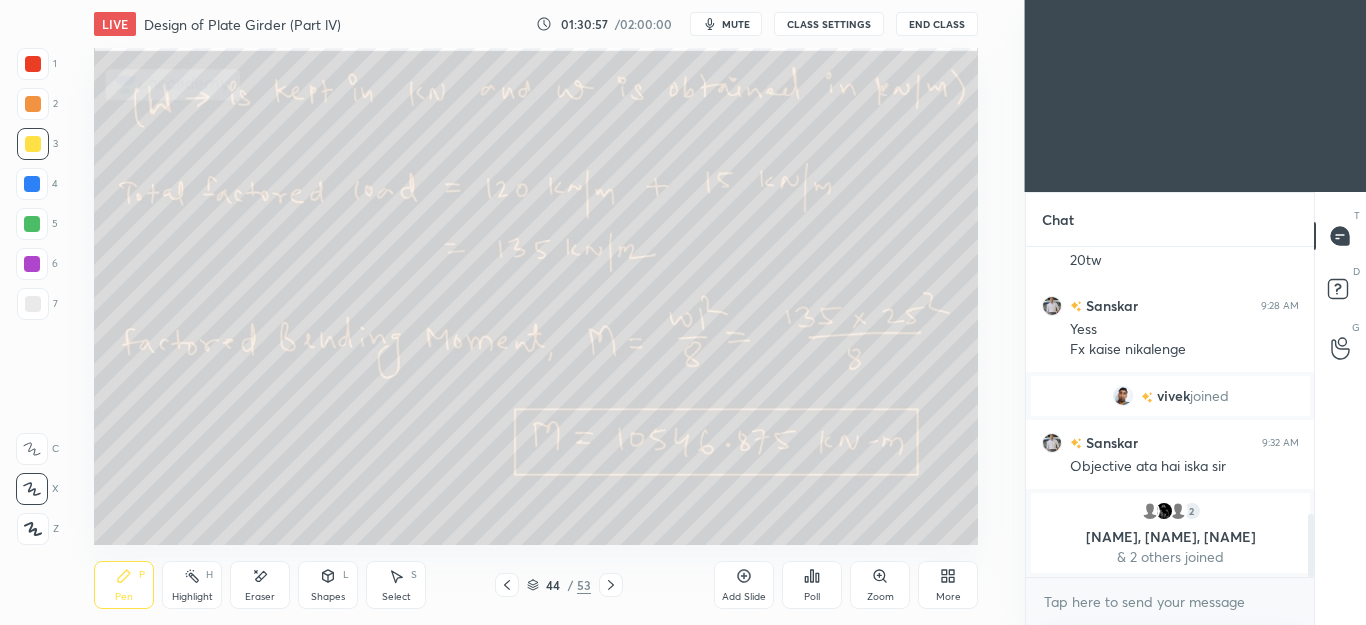 click at bounding box center (507, 585) 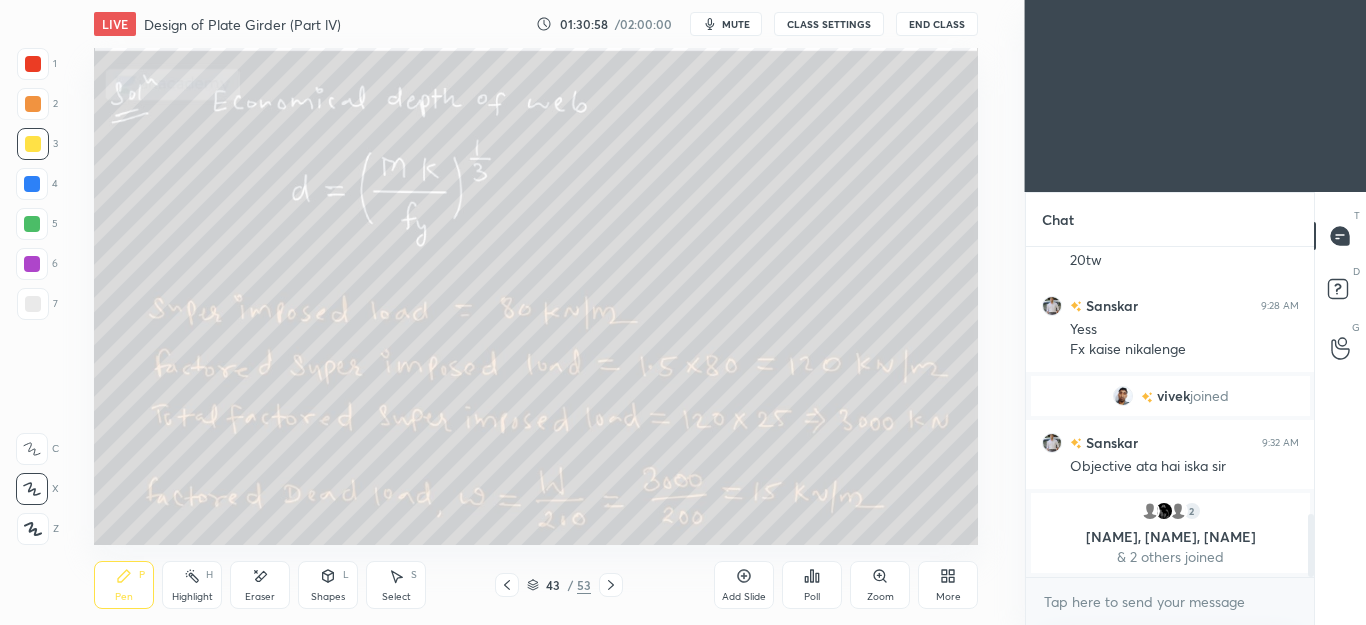 click 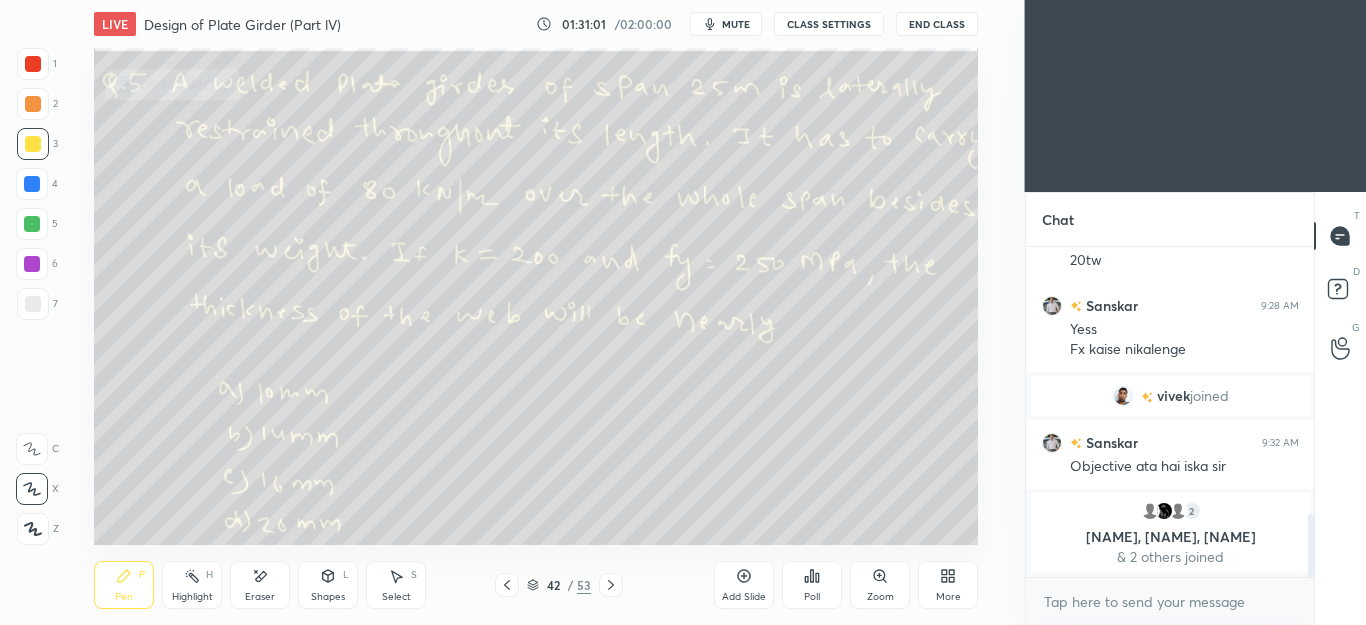 click 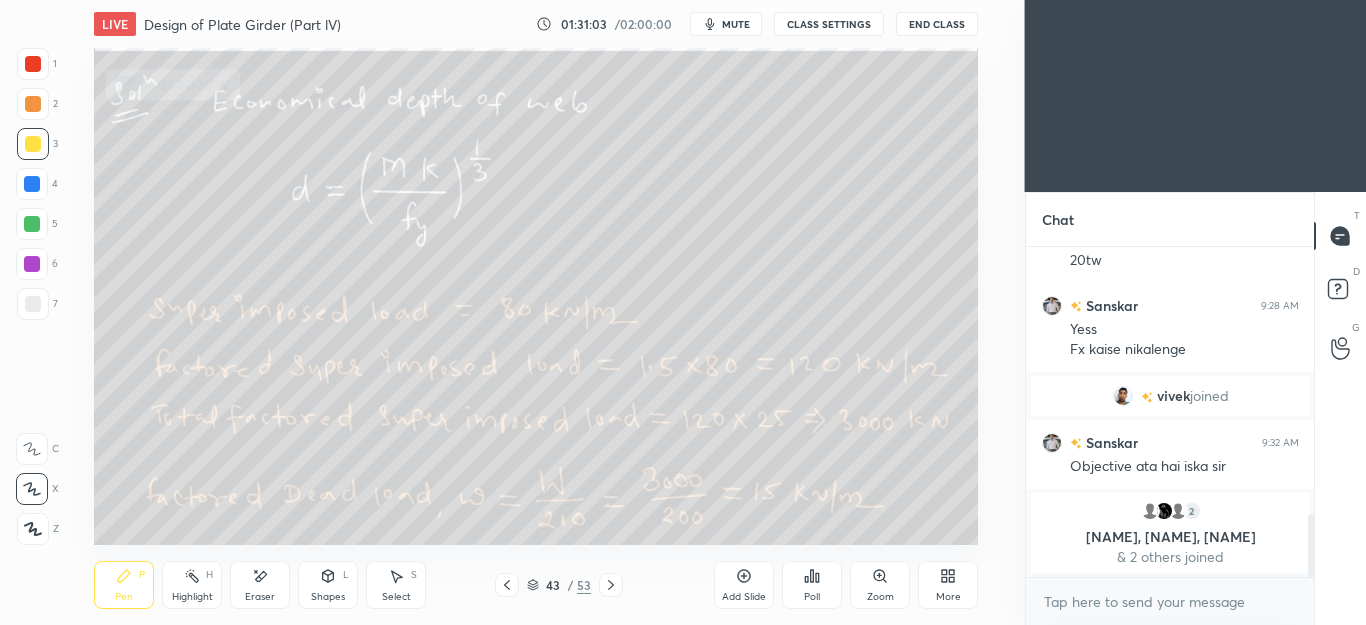 click 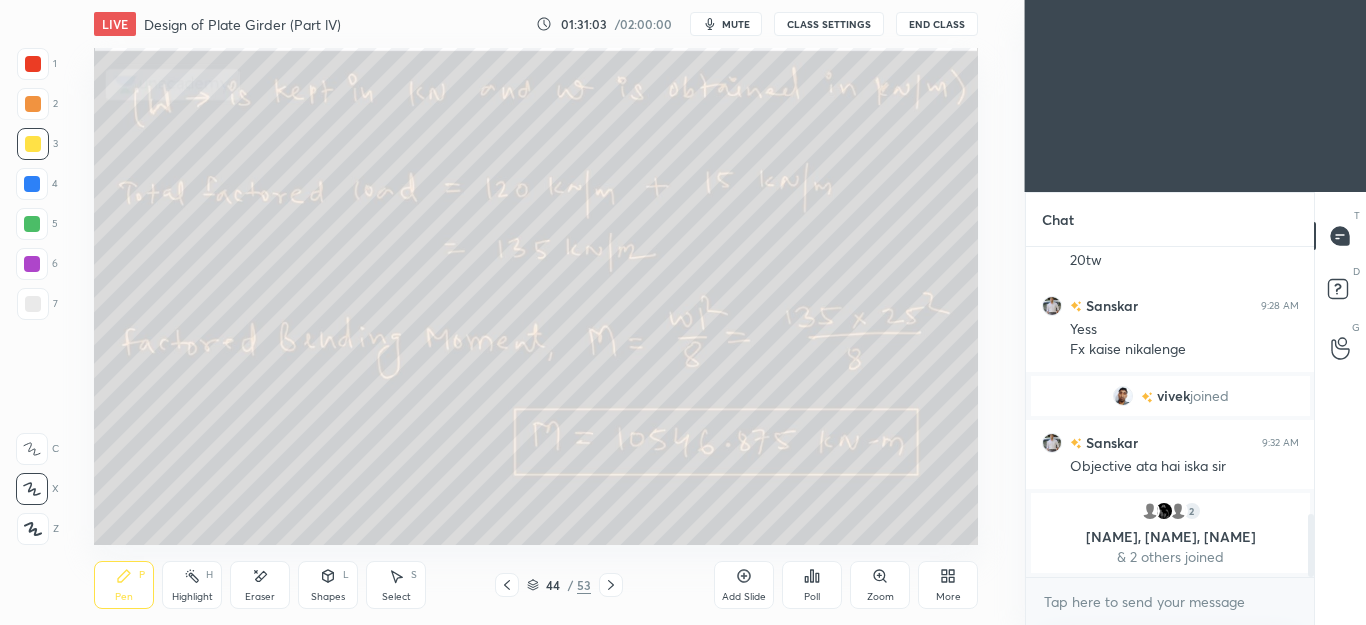 click 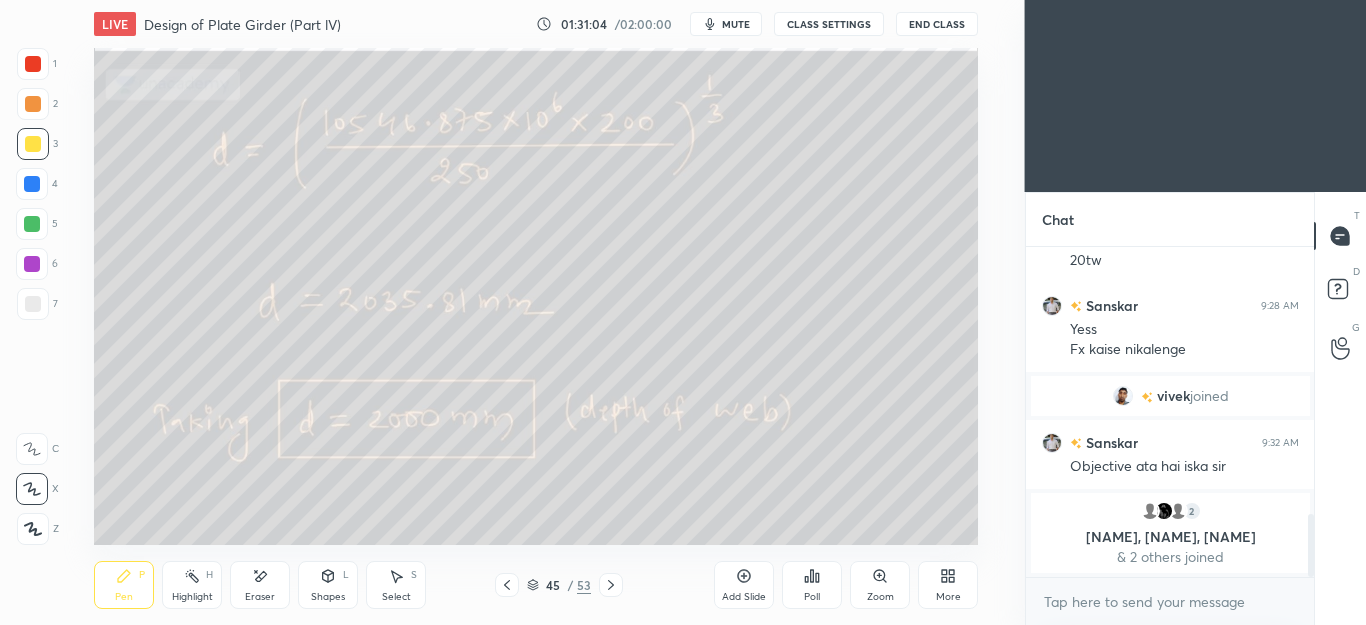 click 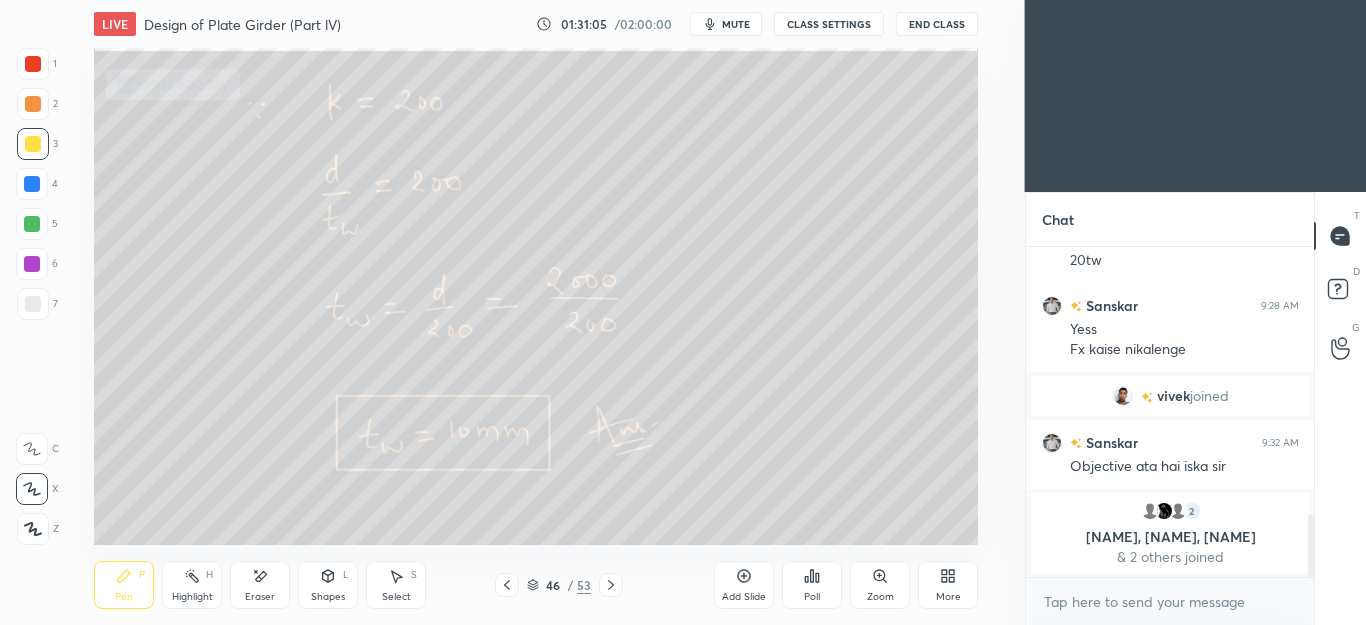 click 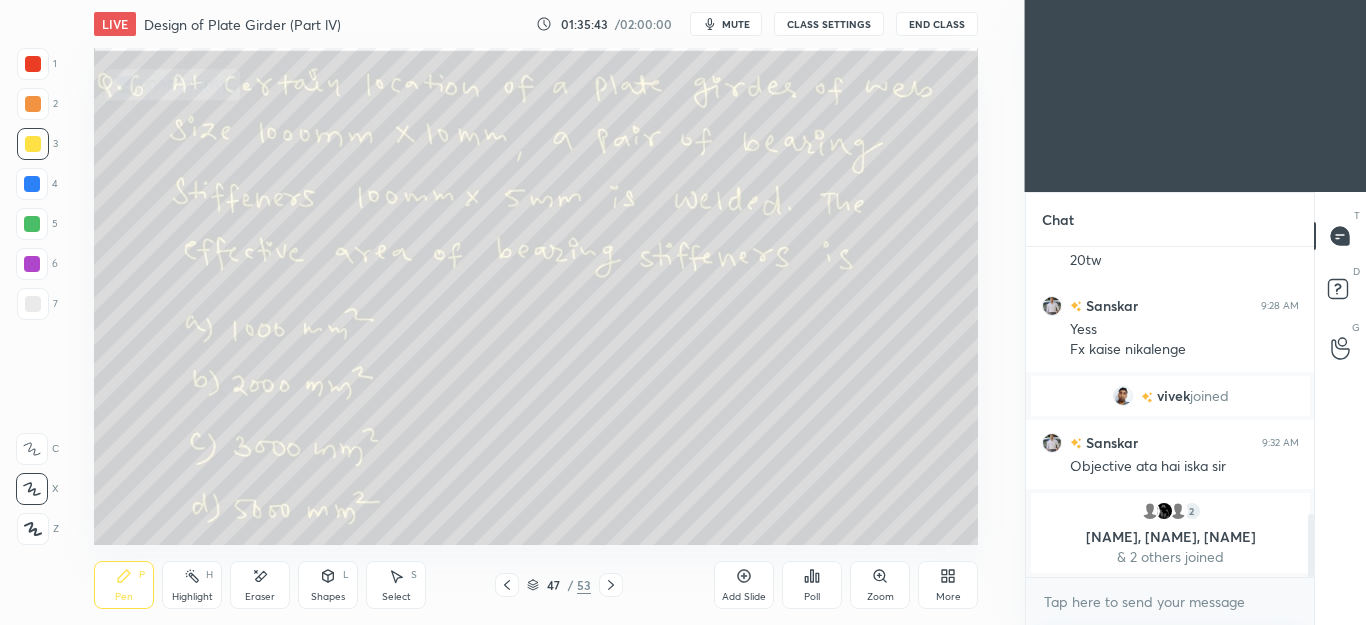 click at bounding box center (33, 304) 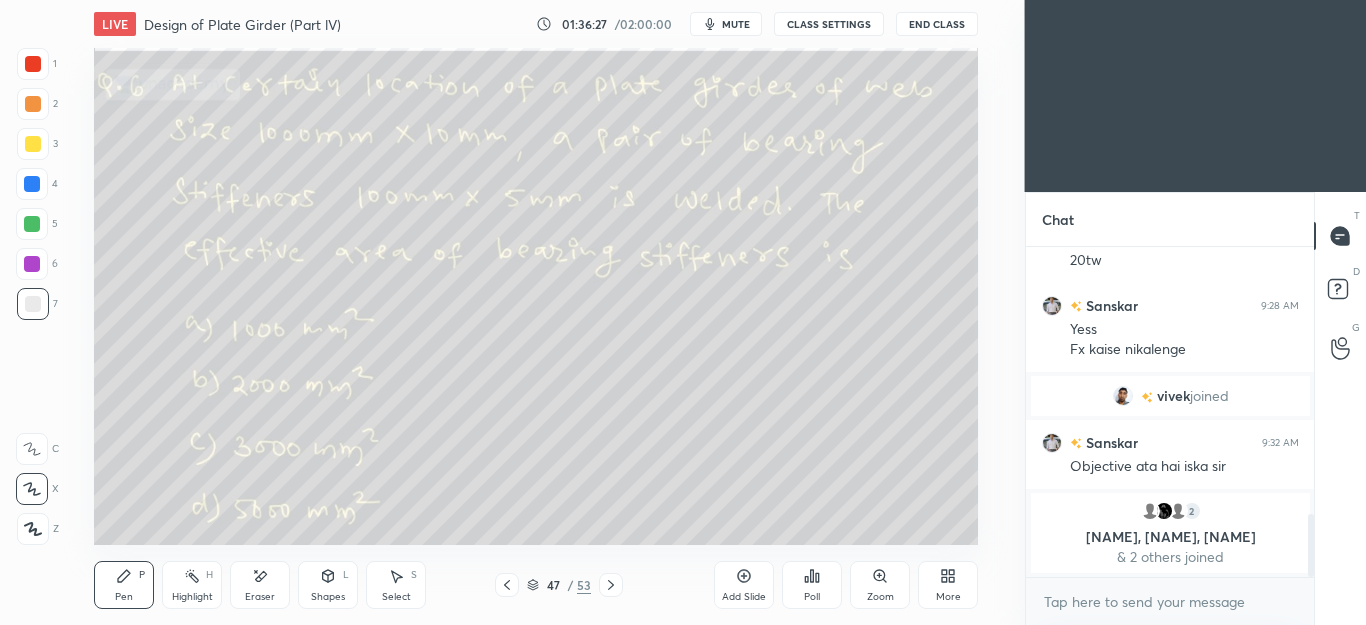 click at bounding box center [32, 224] 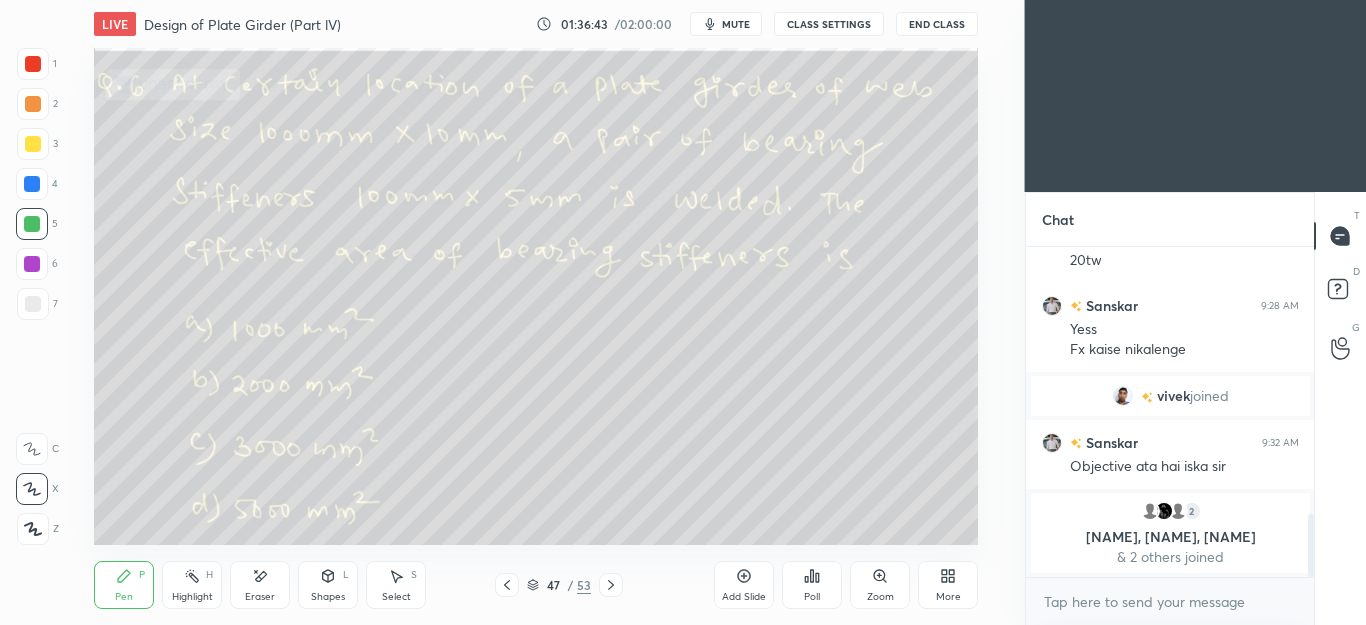click on "Select S" at bounding box center (396, 585) 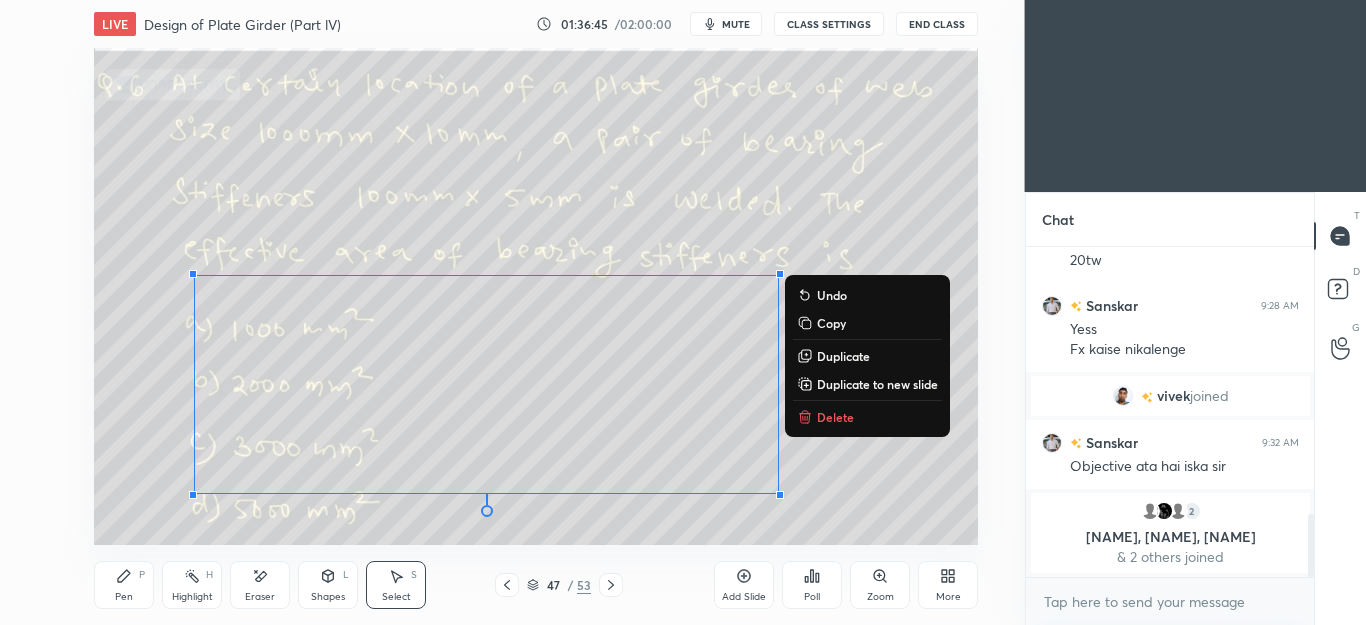 click on "Delete" at bounding box center [835, 417] 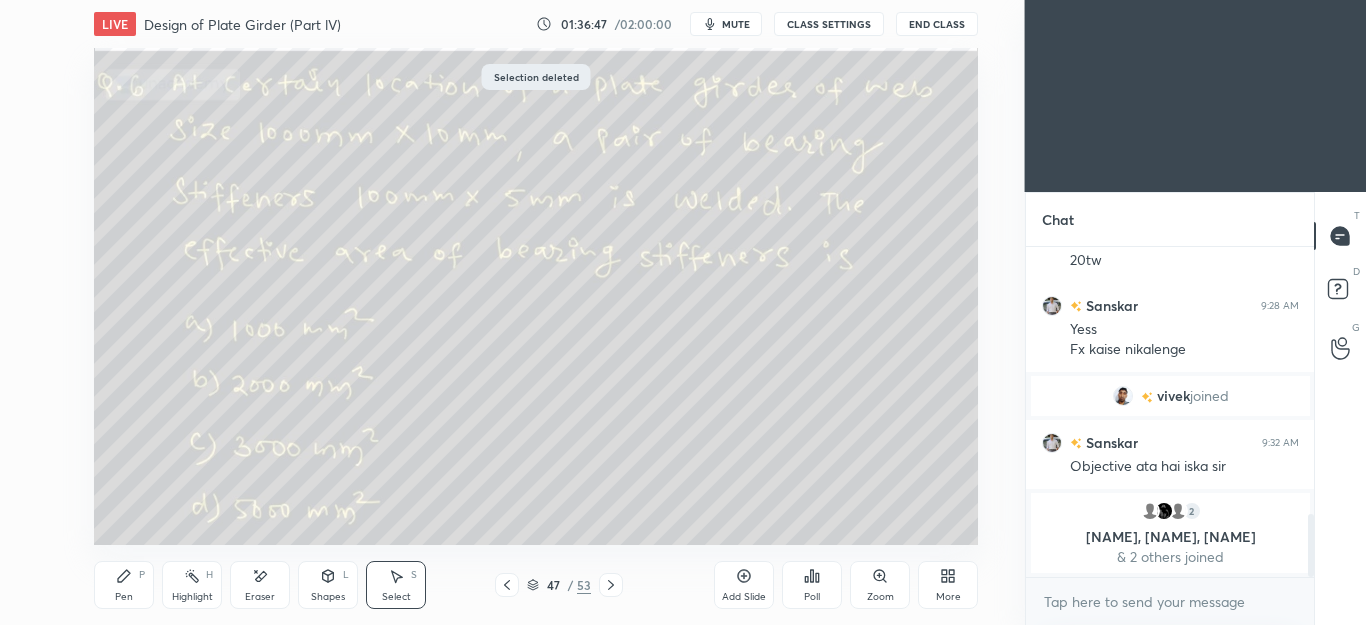 click on "Pen P" at bounding box center [124, 585] 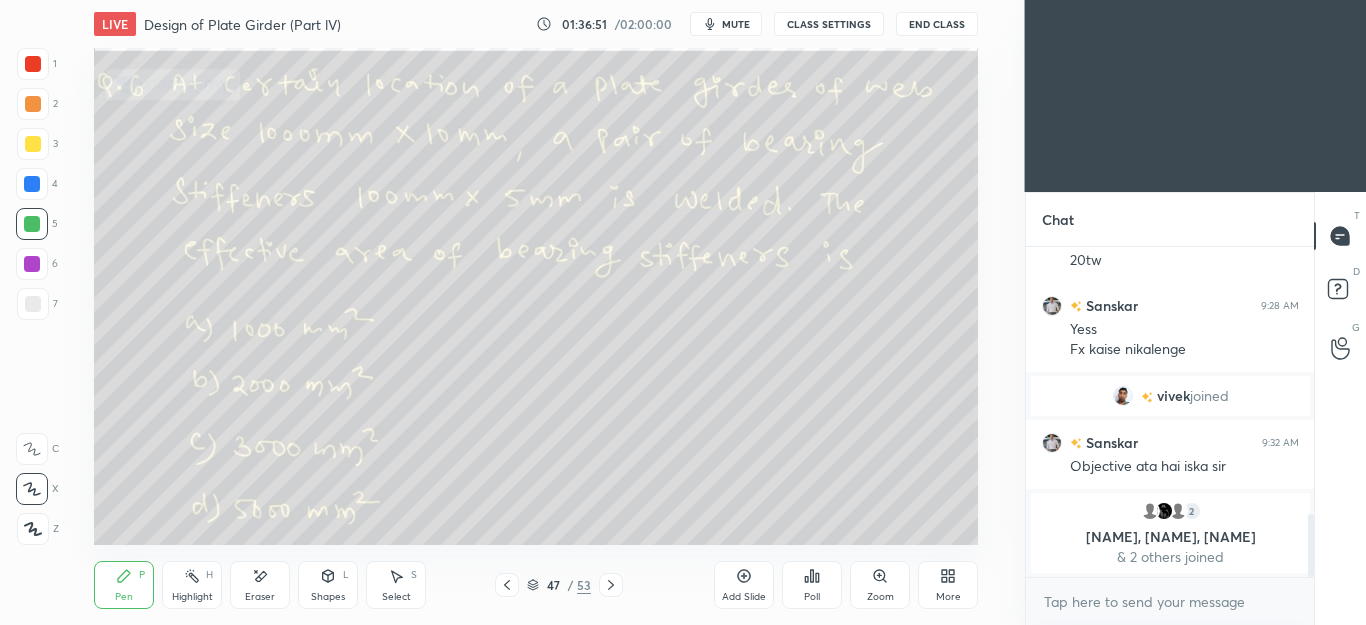 click 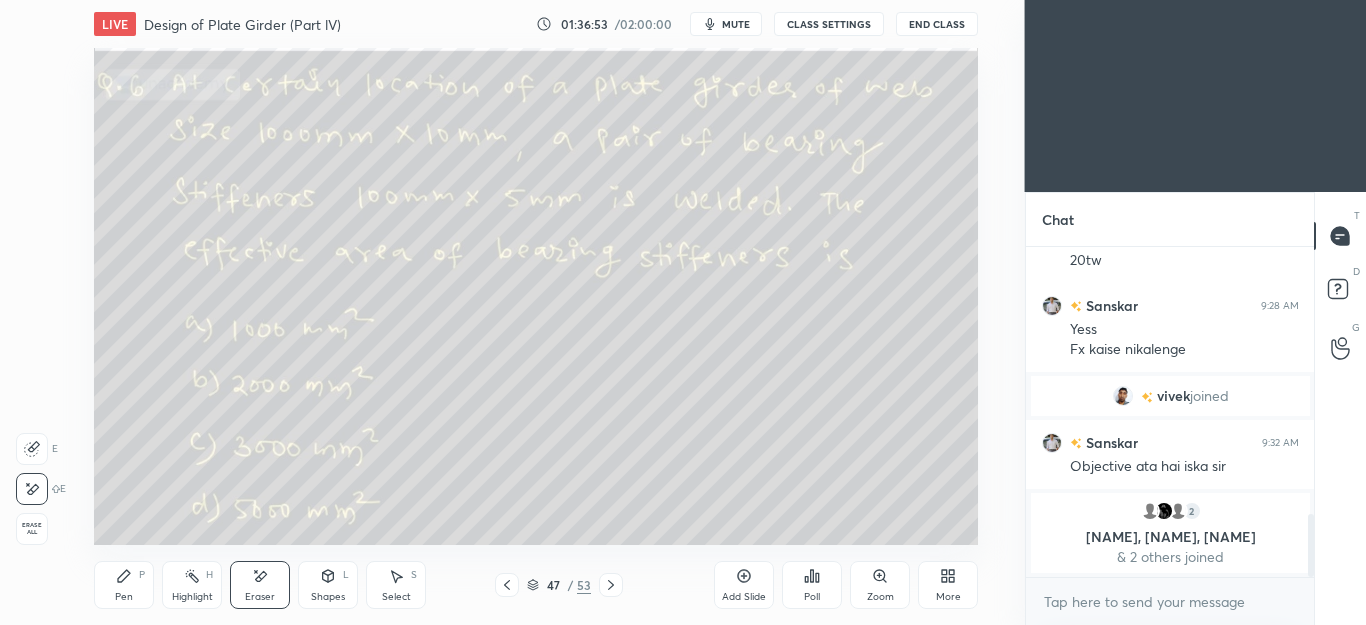 click 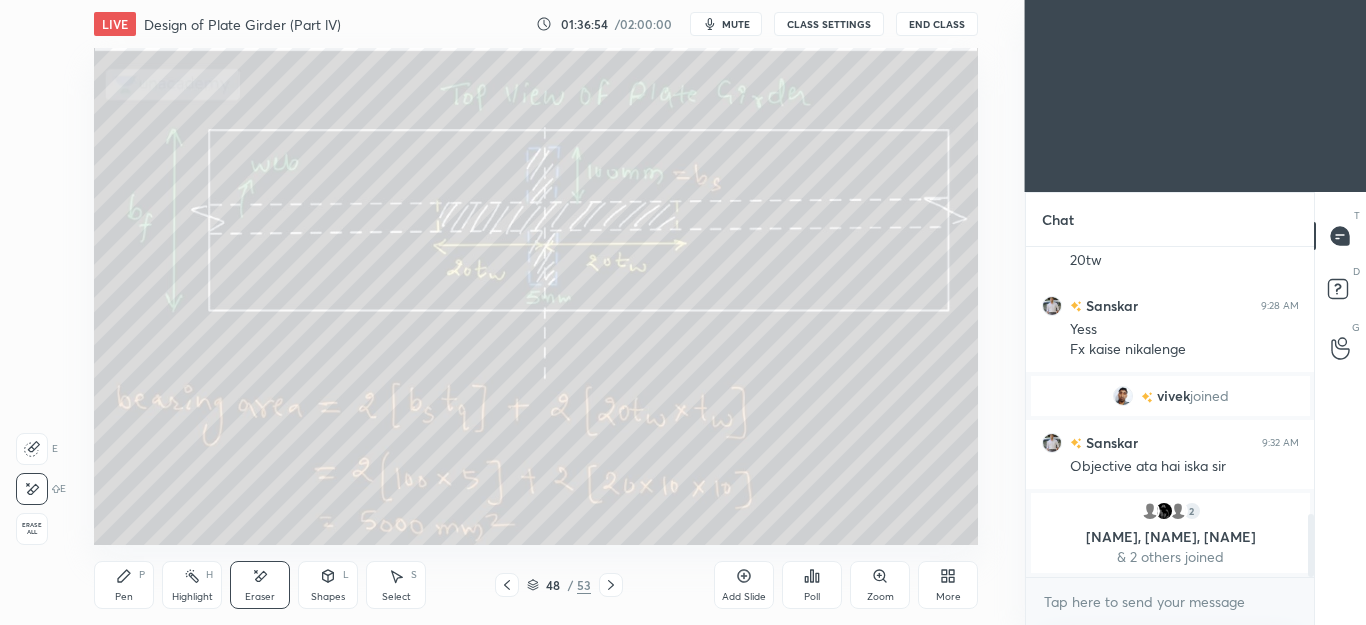 click on "Pen P" at bounding box center [124, 585] 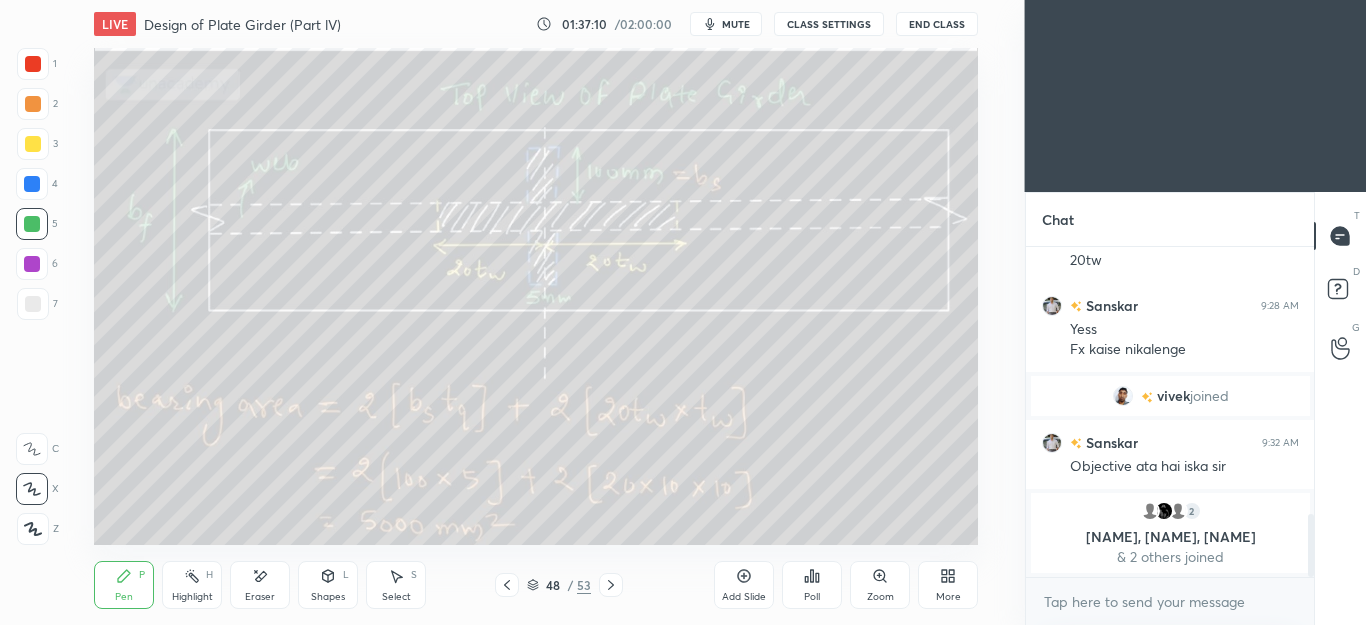 click at bounding box center [33, 144] 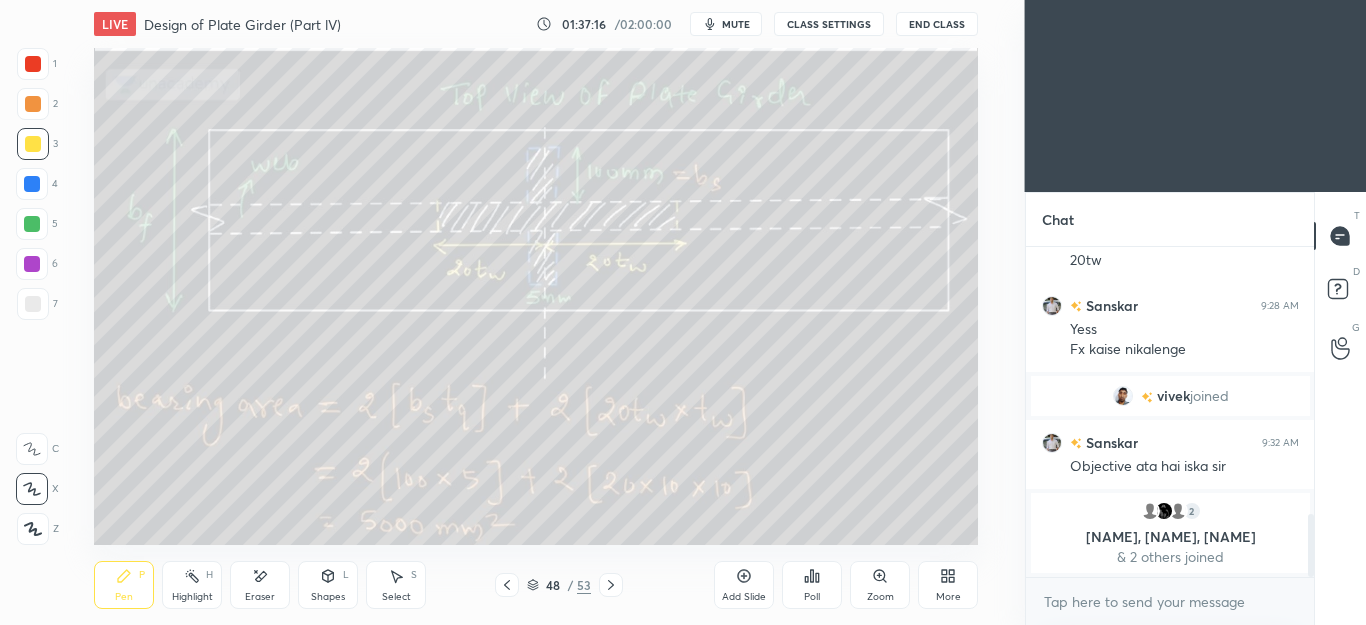 click 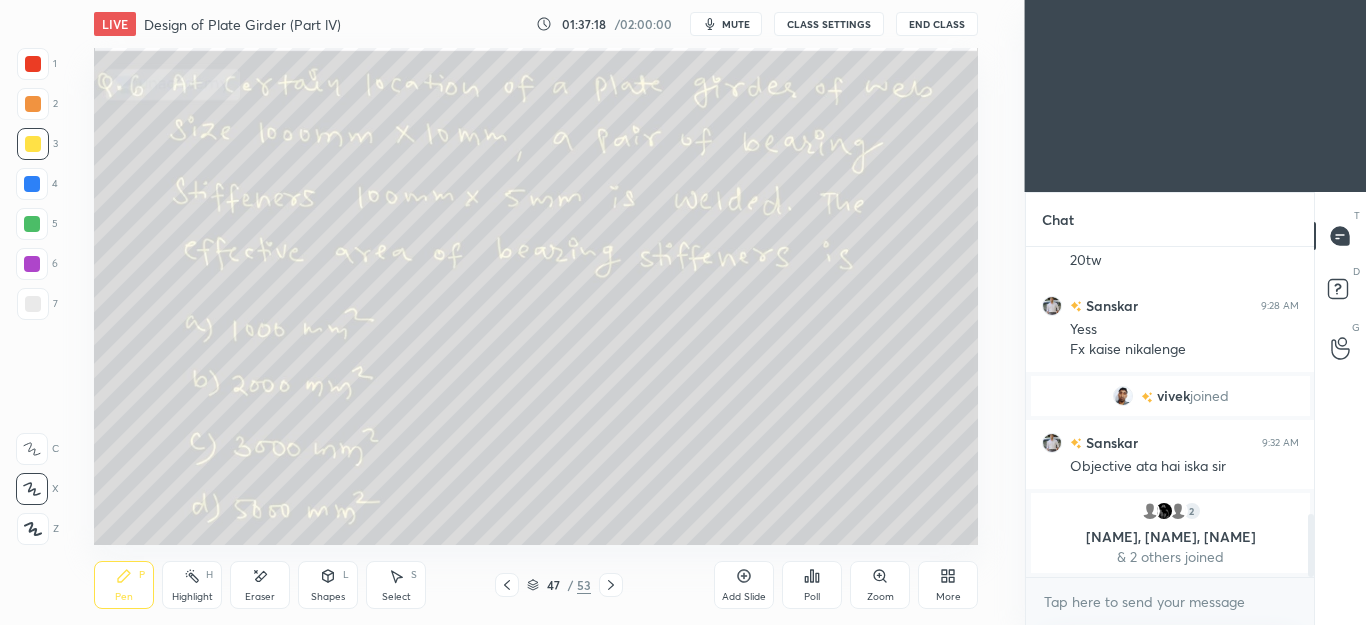 click 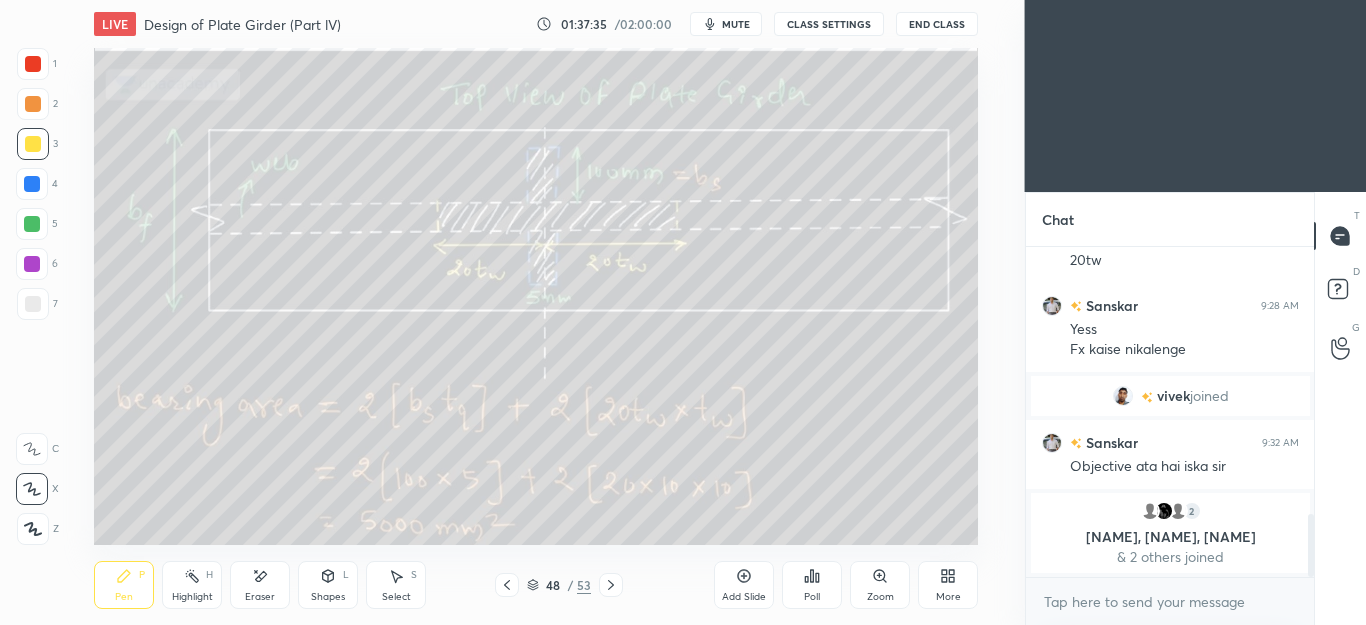 click on "Eraser" at bounding box center [260, 585] 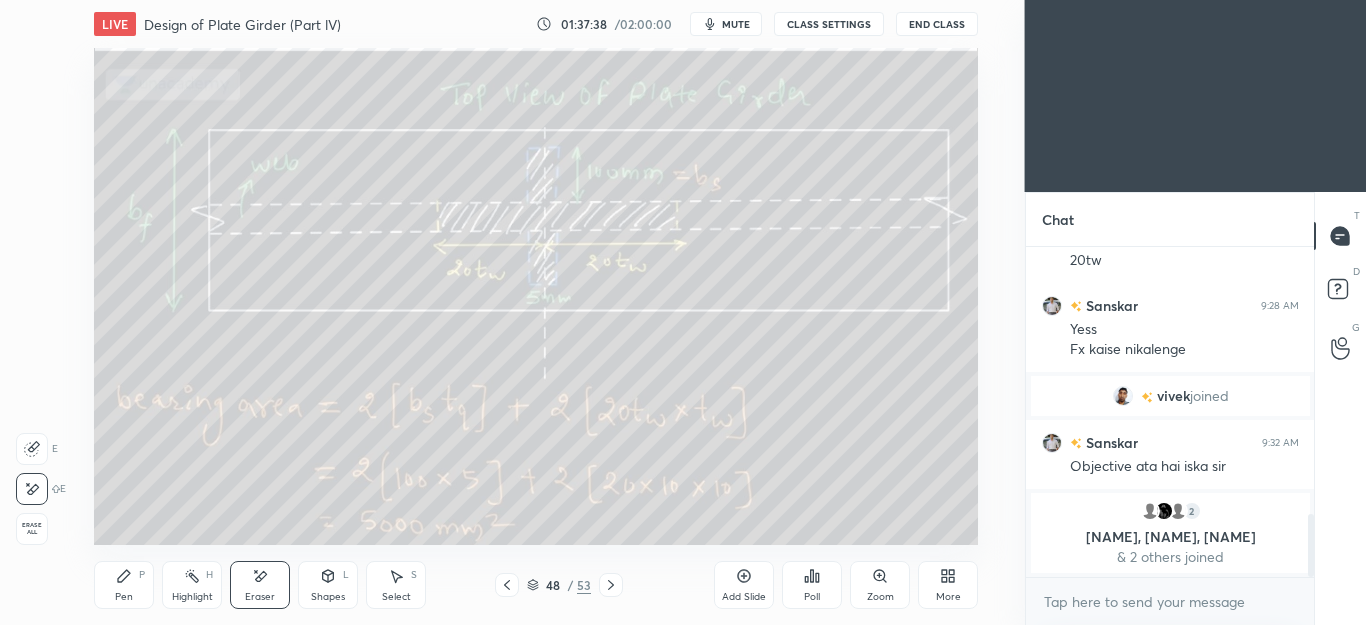 click on "Pen P" at bounding box center [124, 585] 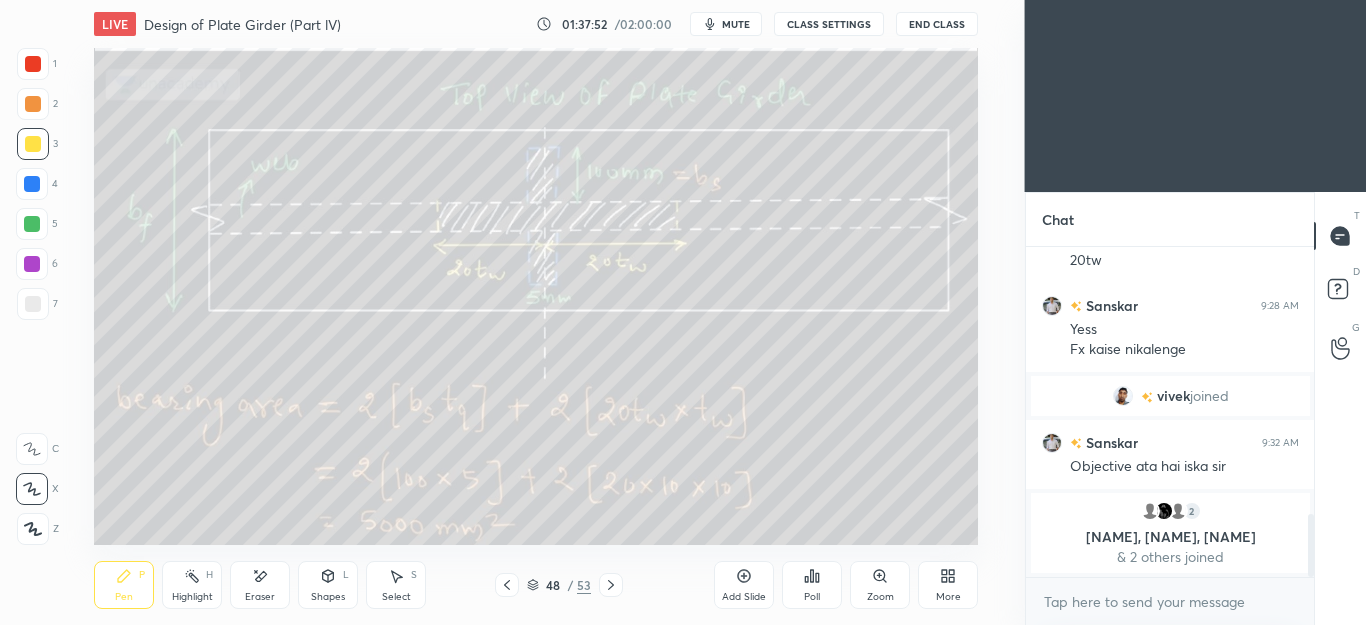 click 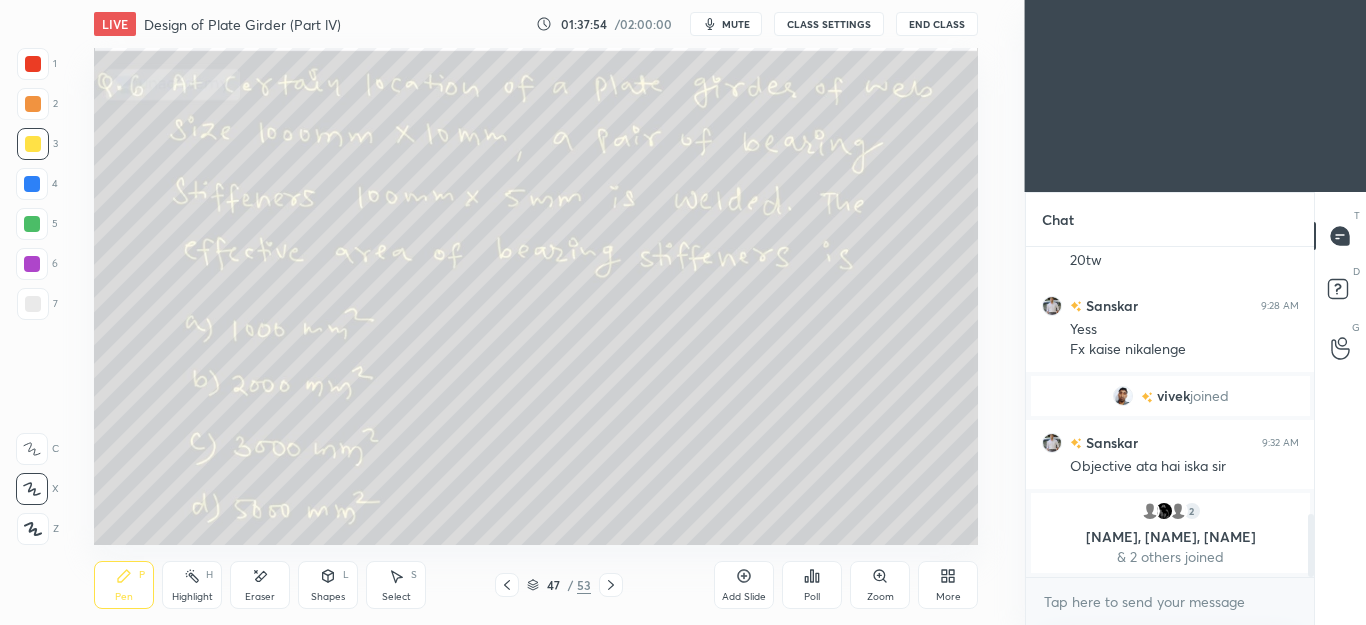 click on "Eraser" at bounding box center (260, 585) 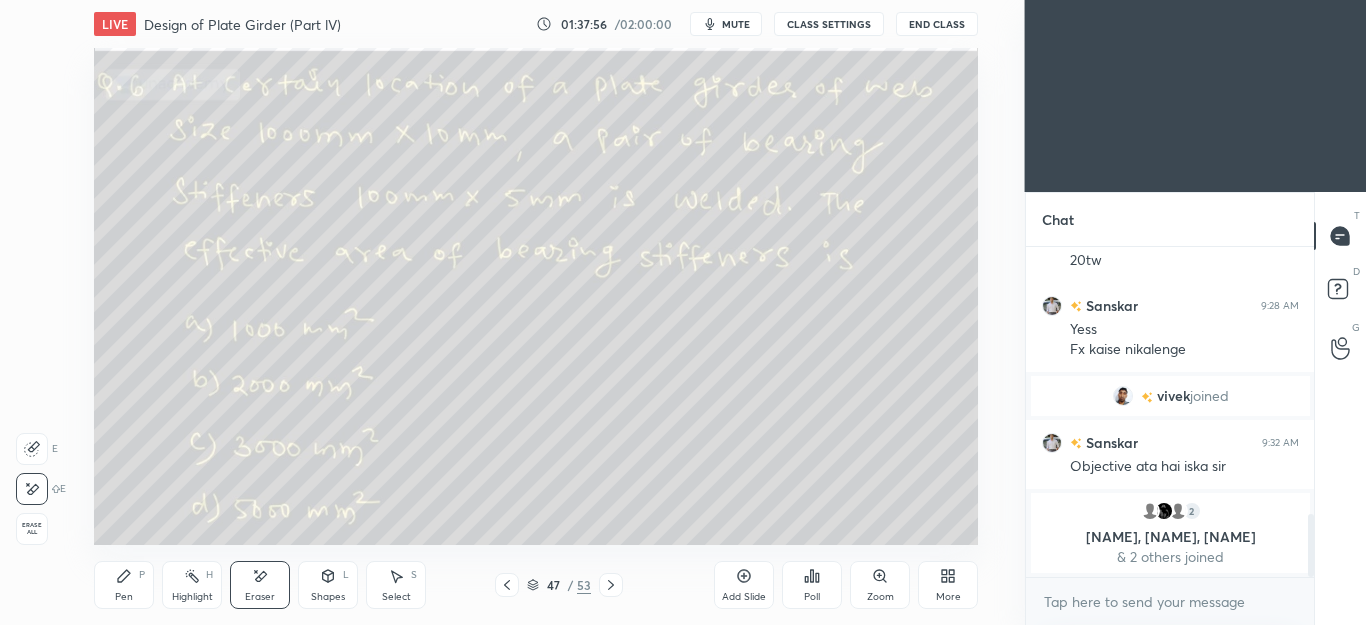 click 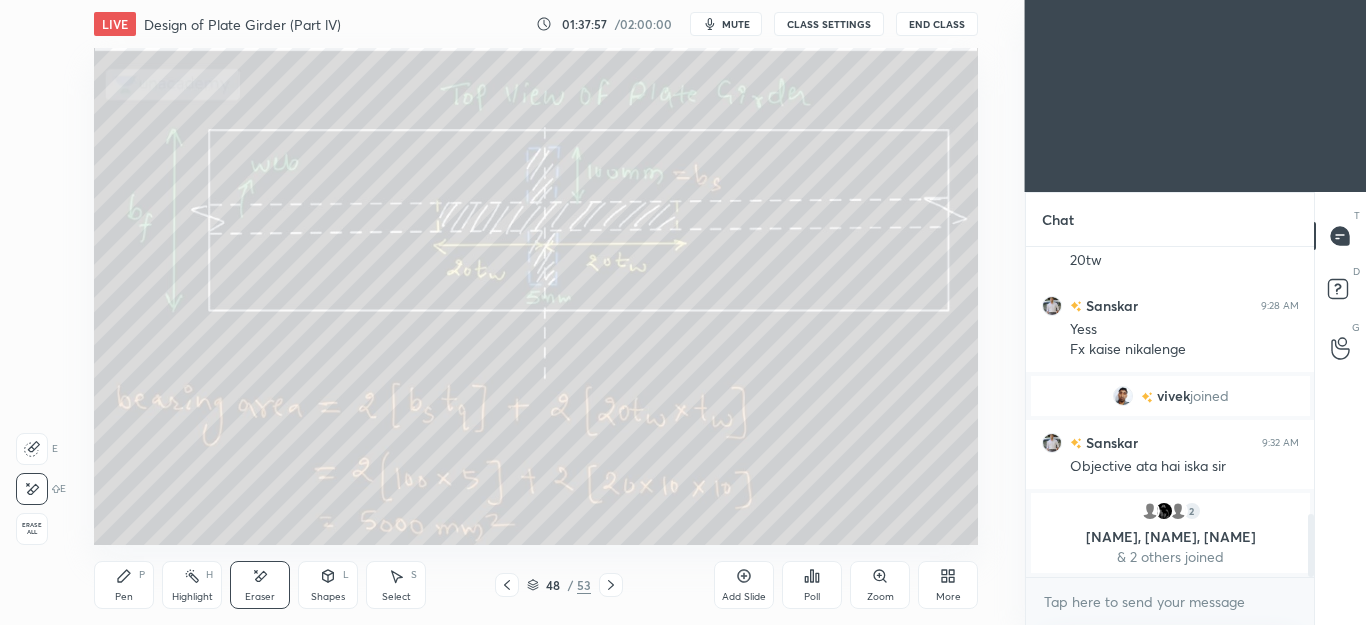 click on "Pen P" at bounding box center (124, 585) 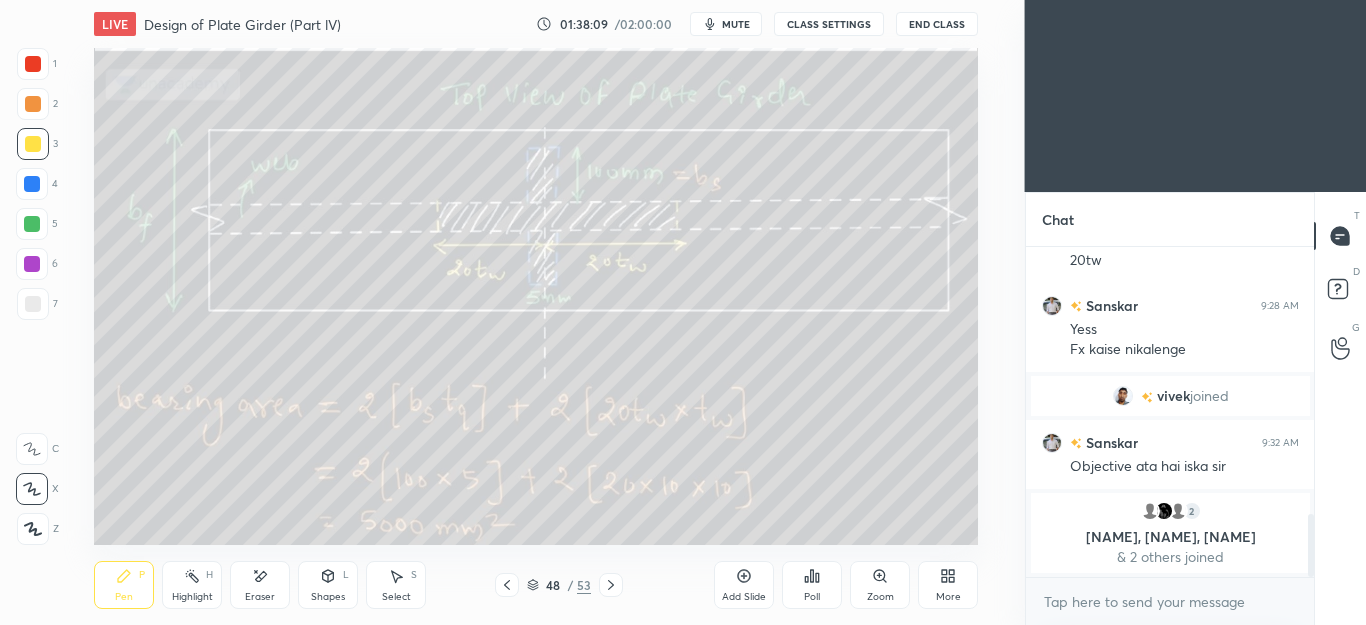 click on "Eraser" at bounding box center [260, 585] 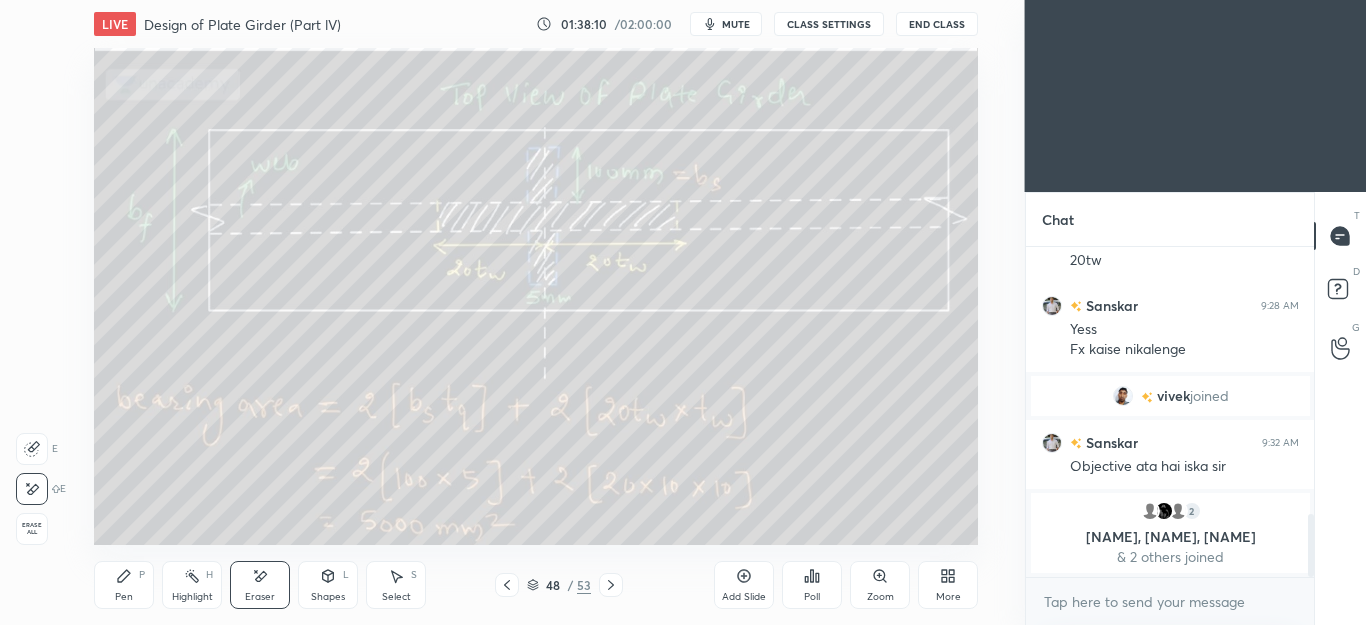 click on "Select S" at bounding box center [396, 585] 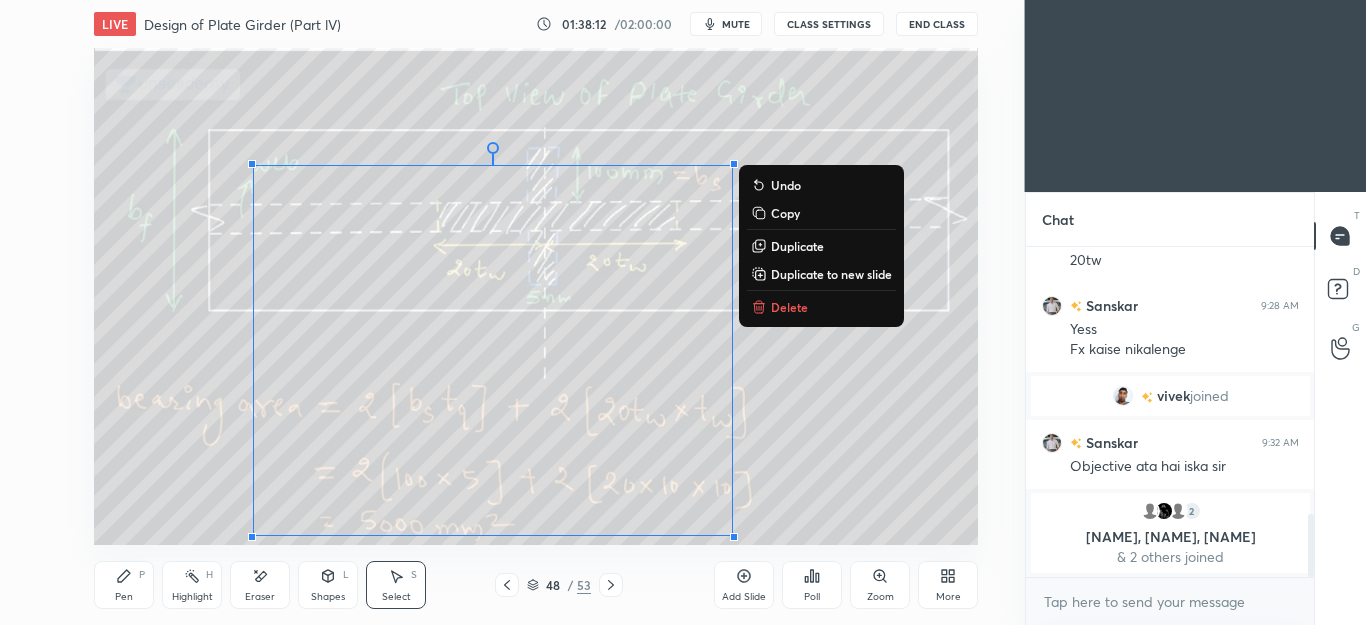 click on "Delete" at bounding box center (789, 307) 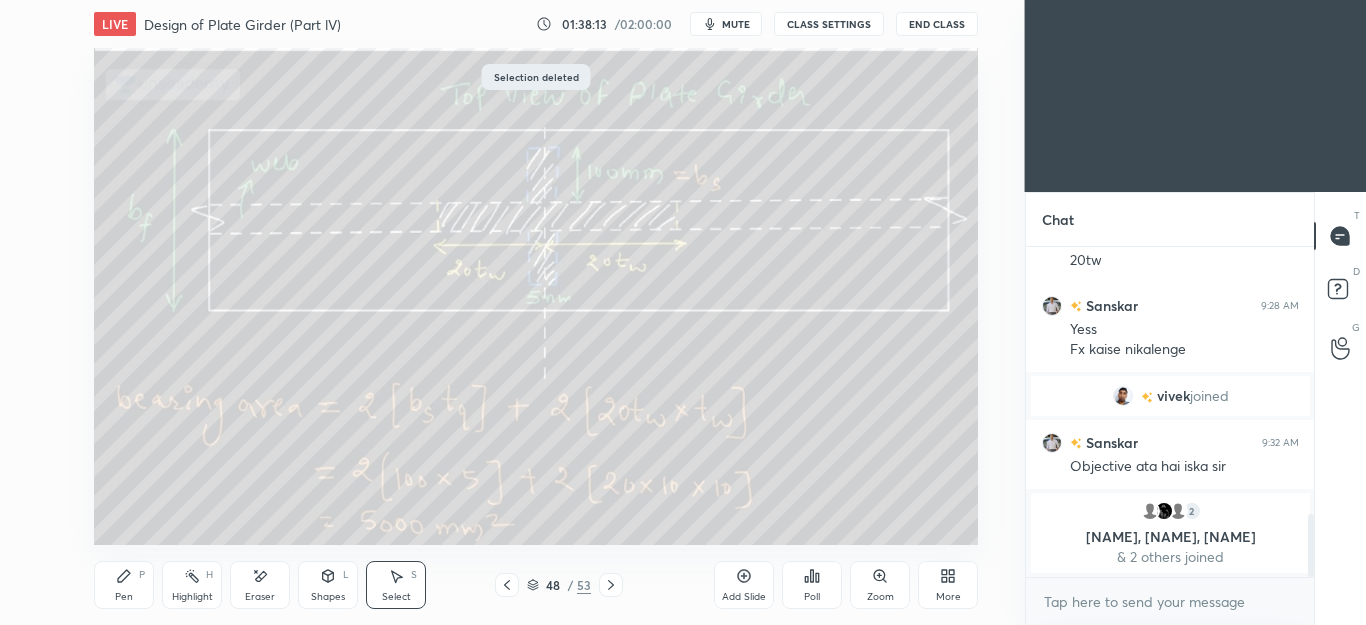 click on "Pen" at bounding box center (124, 597) 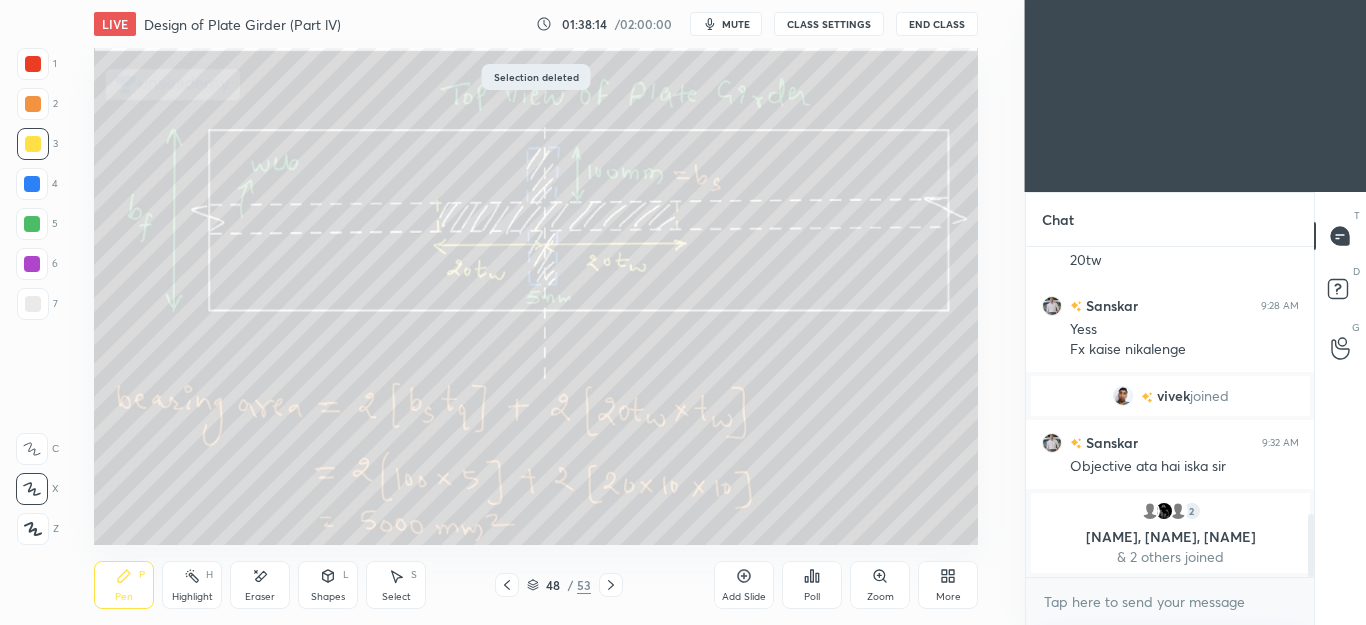 click 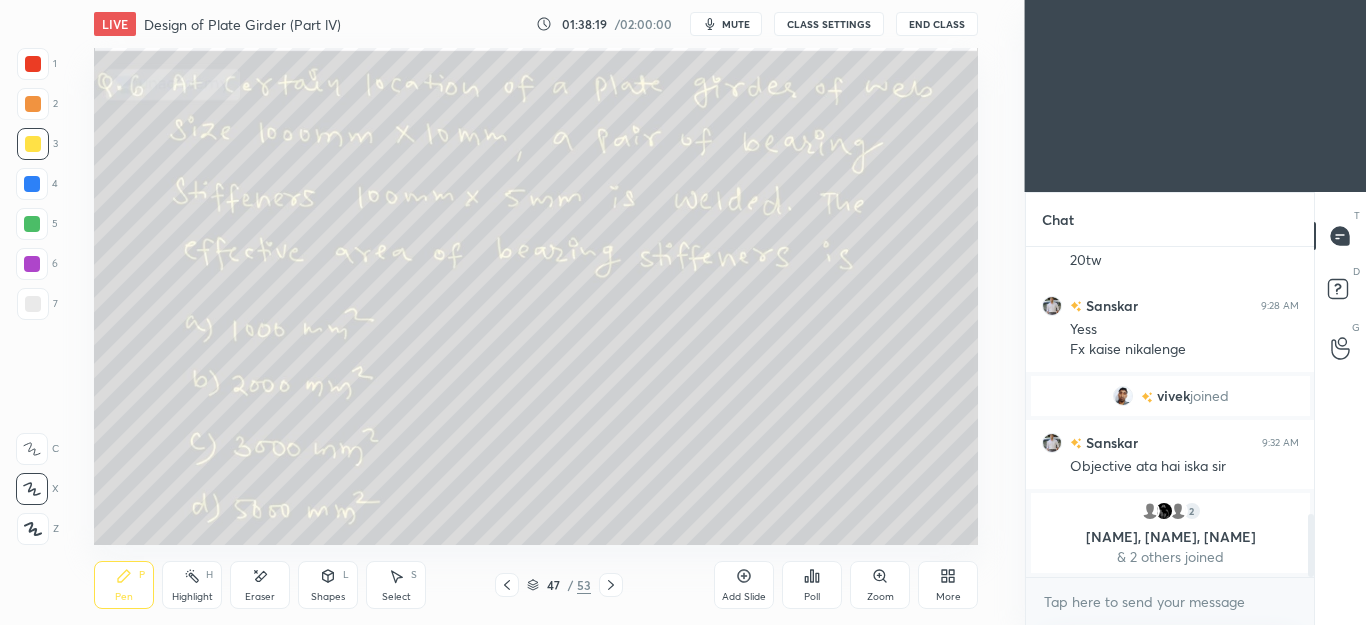 click on "Eraser" at bounding box center [260, 585] 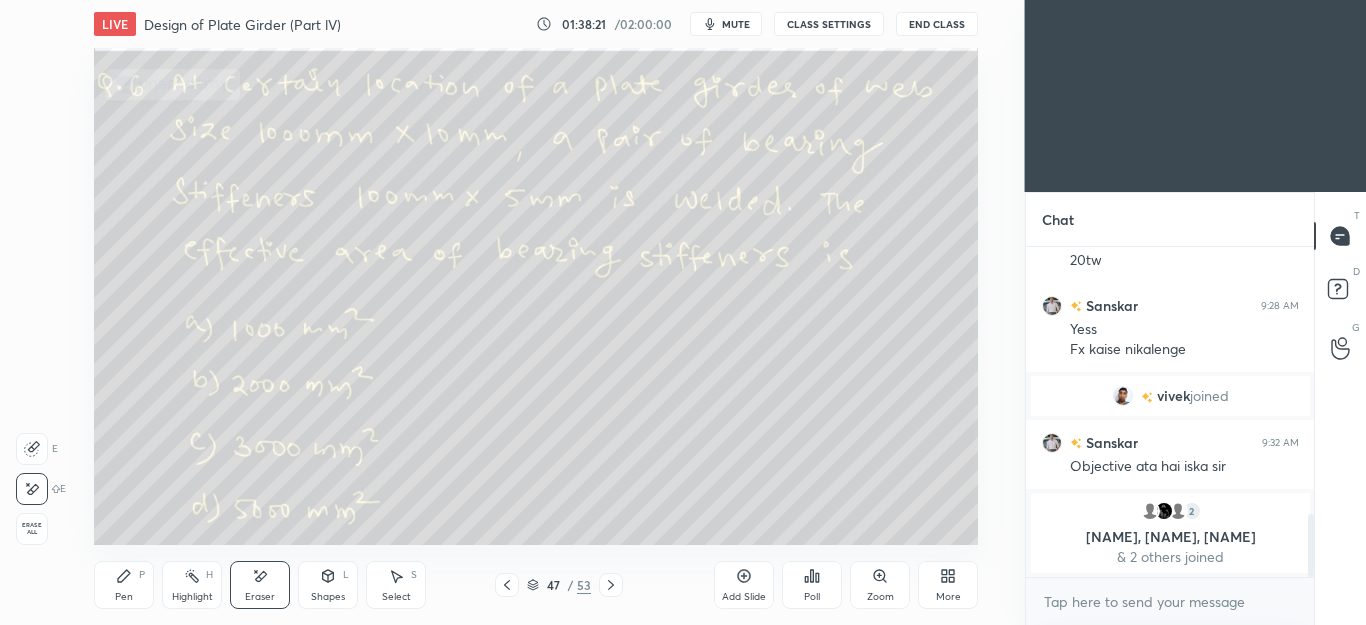click 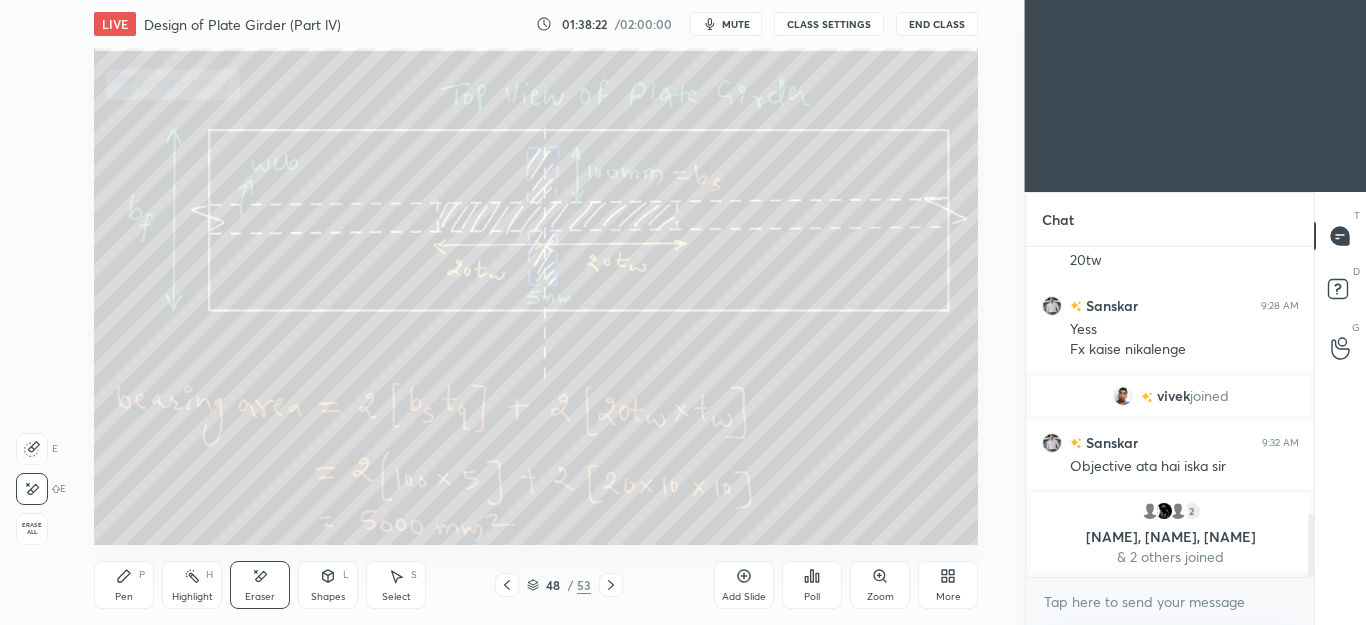 click on "Select S" at bounding box center [396, 585] 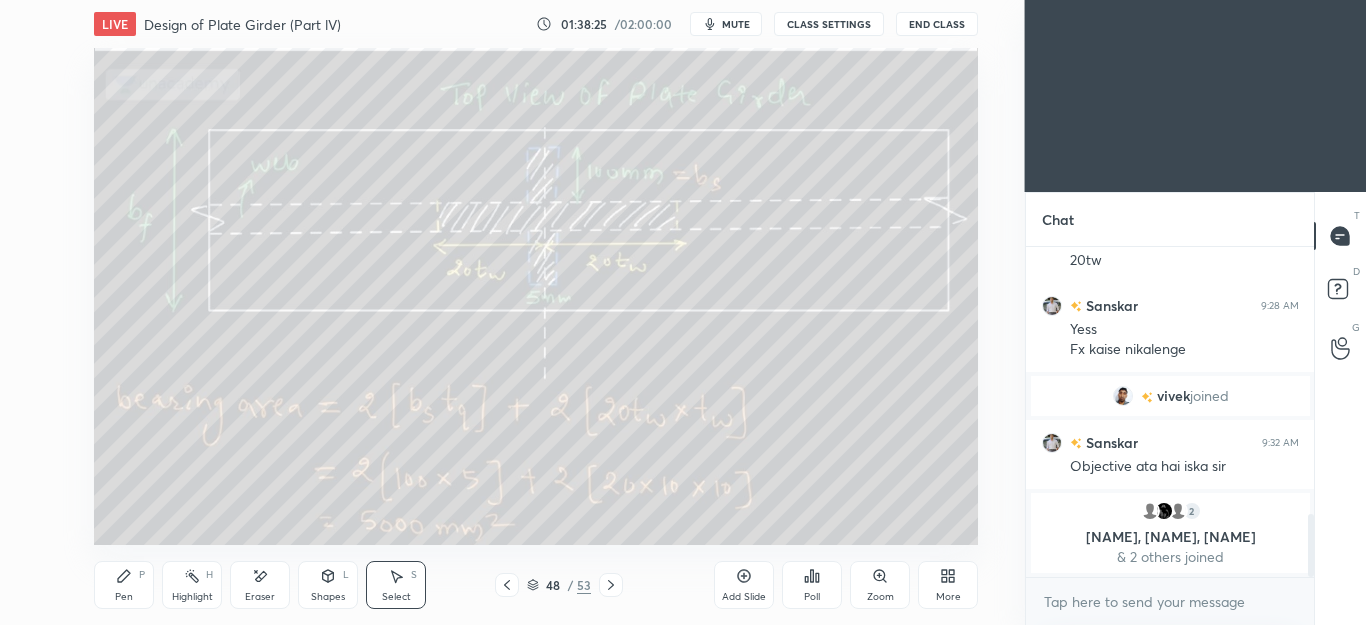 click on "Pen" at bounding box center (124, 597) 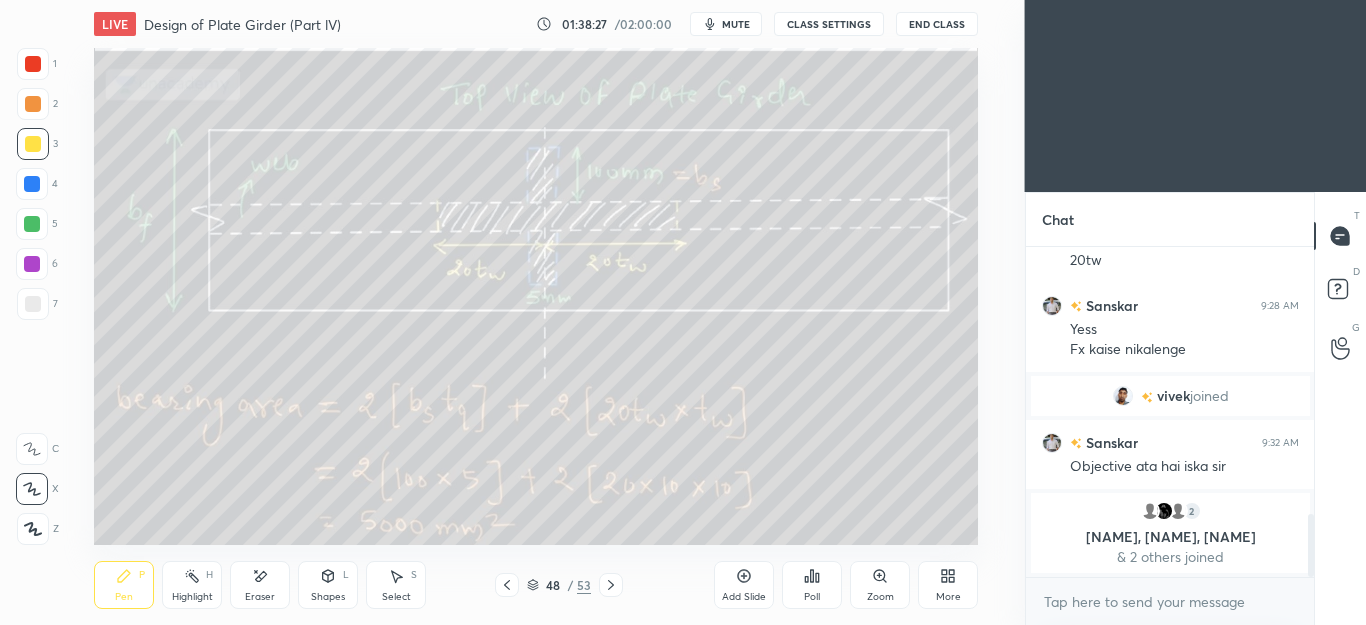 click at bounding box center [33, 104] 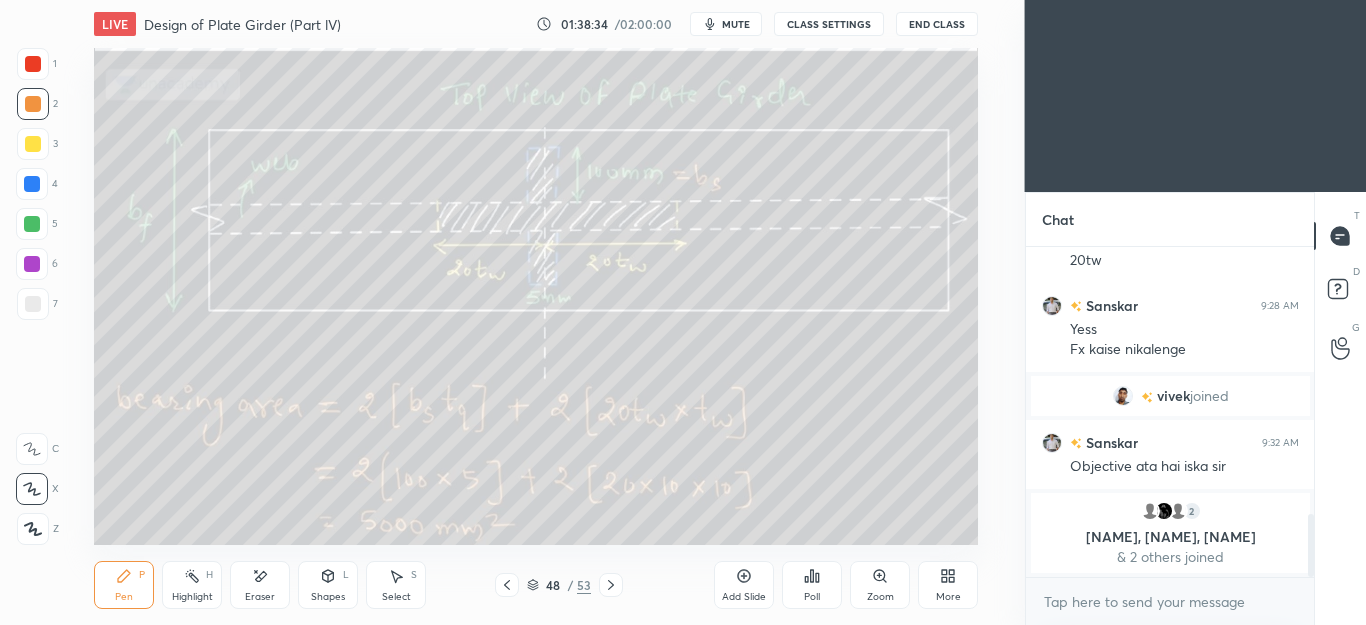 click on "Eraser" at bounding box center [260, 597] 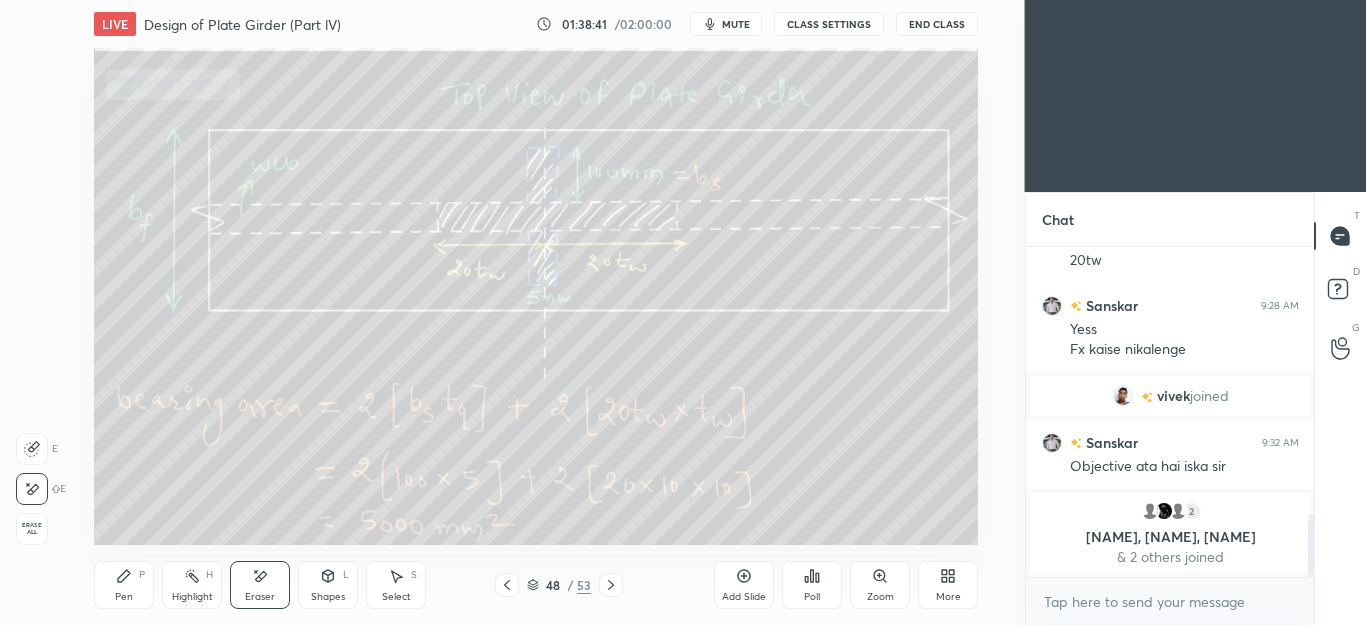 click 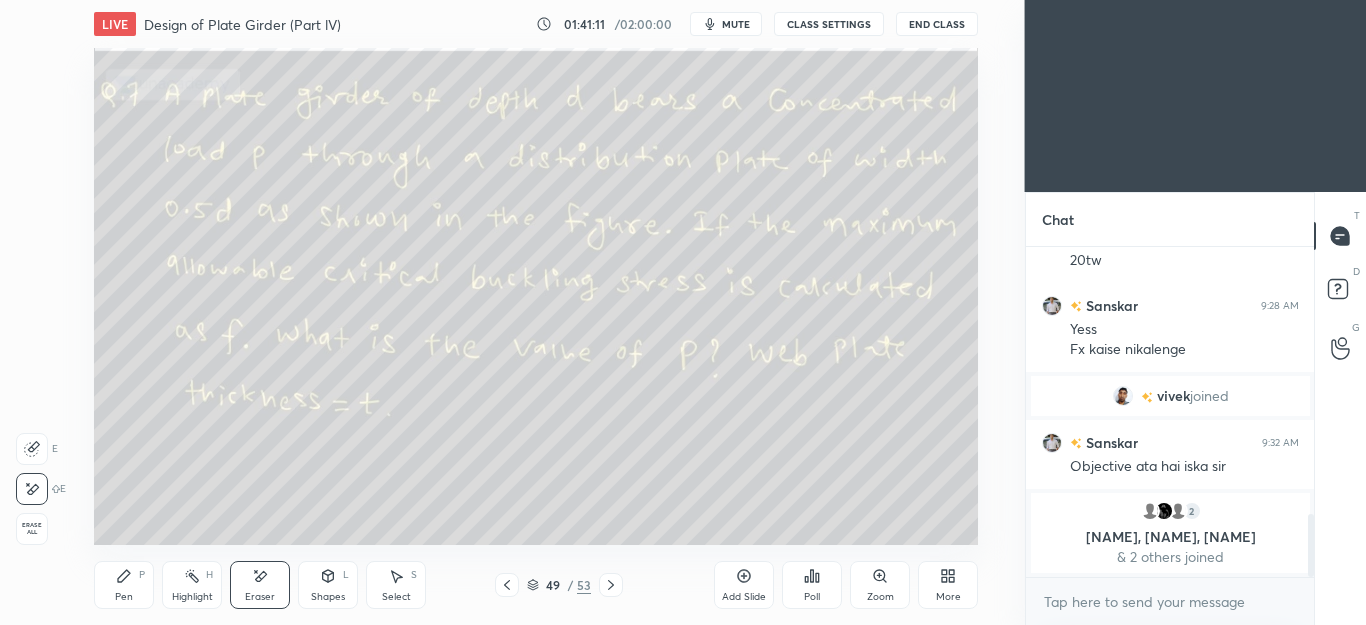 click 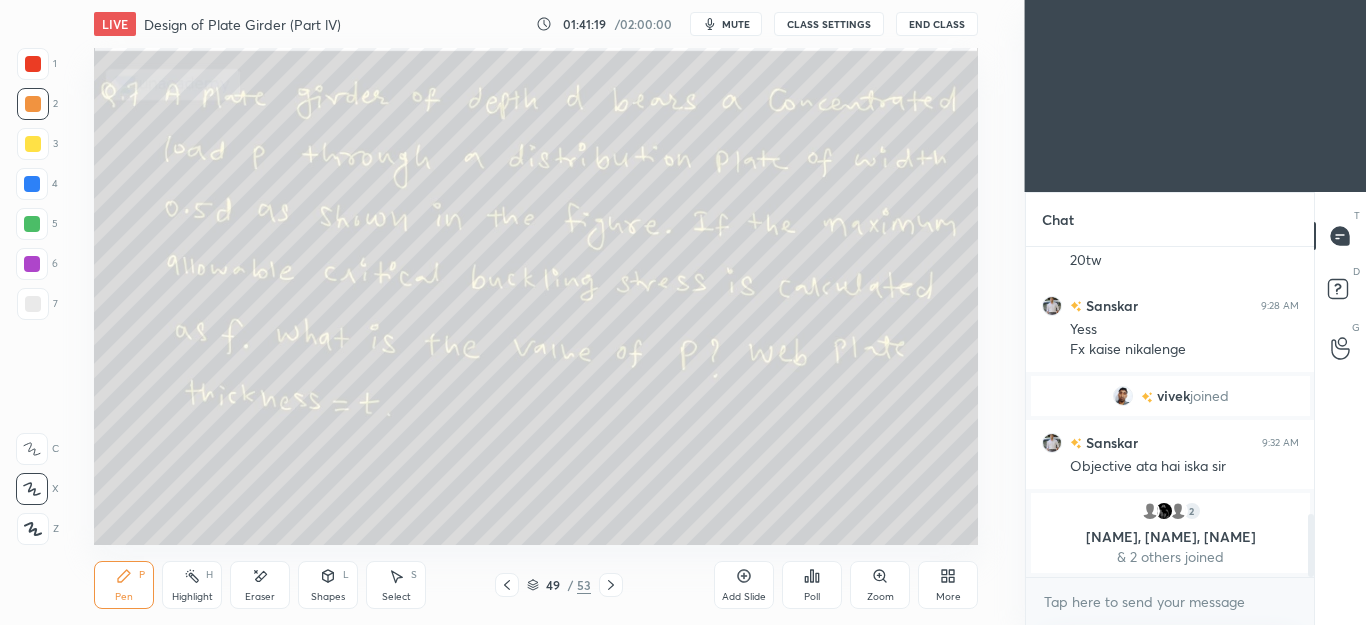 click on "Pen P" at bounding box center [124, 585] 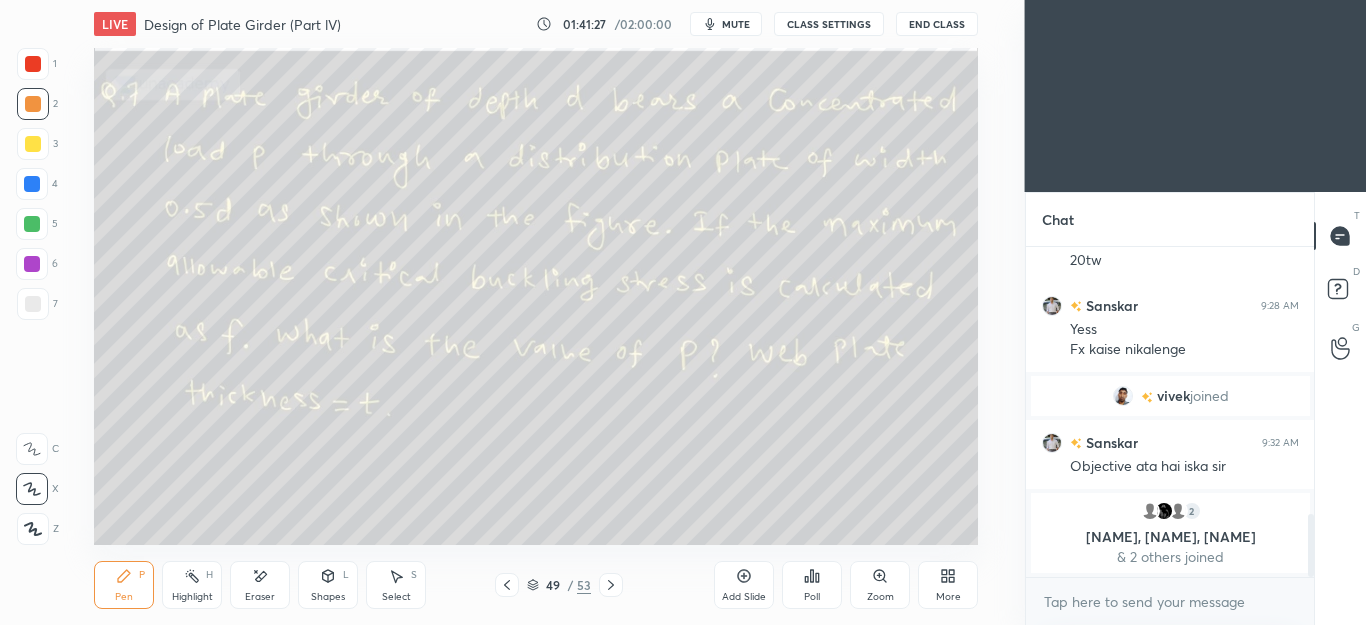 click on "Shapes L" at bounding box center (328, 585) 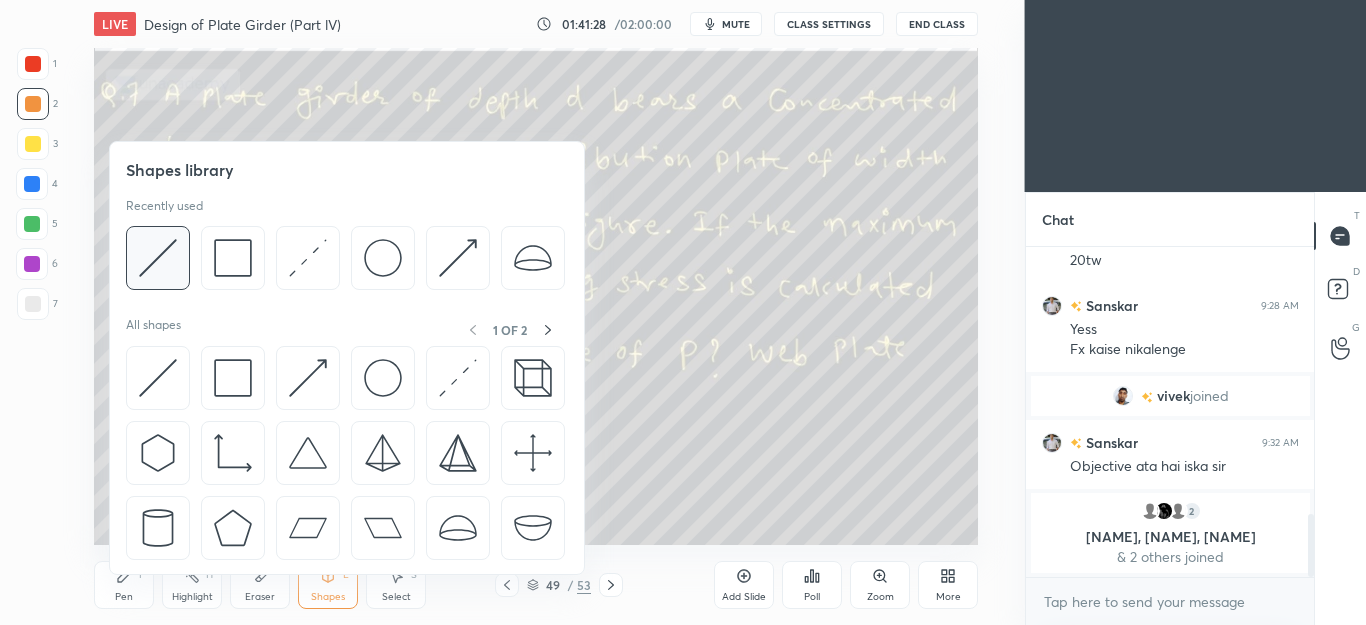 click at bounding box center (158, 258) 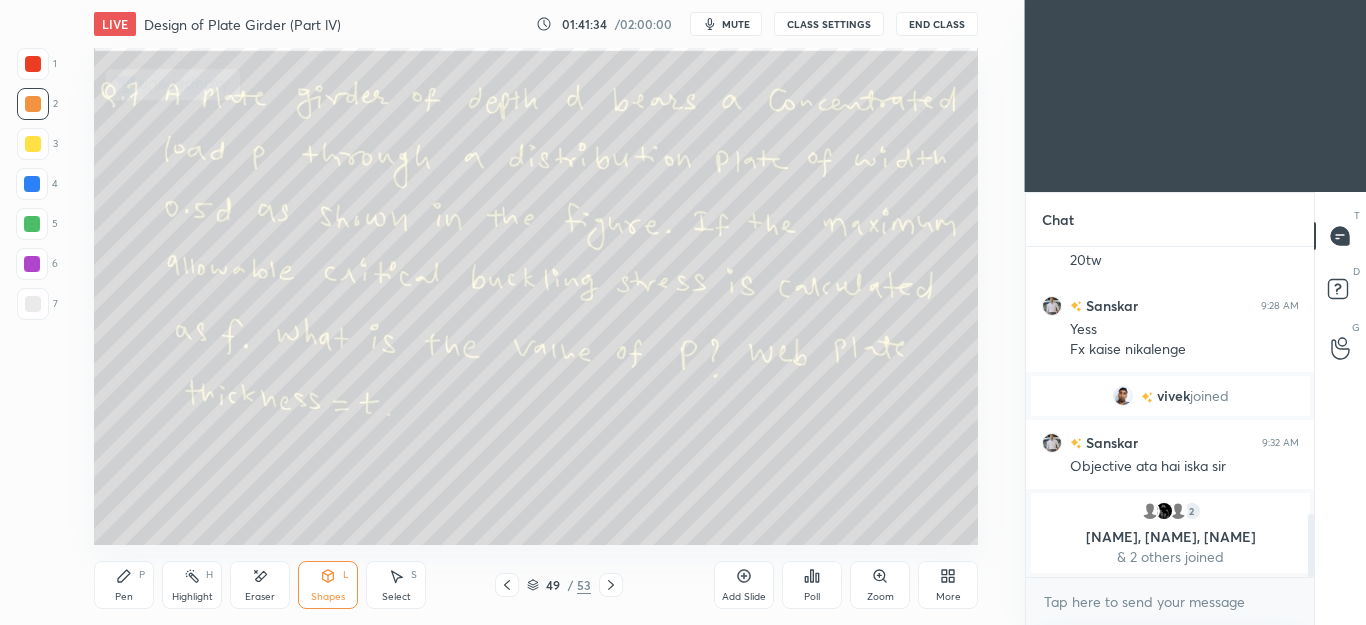 click on "Pen" at bounding box center [124, 597] 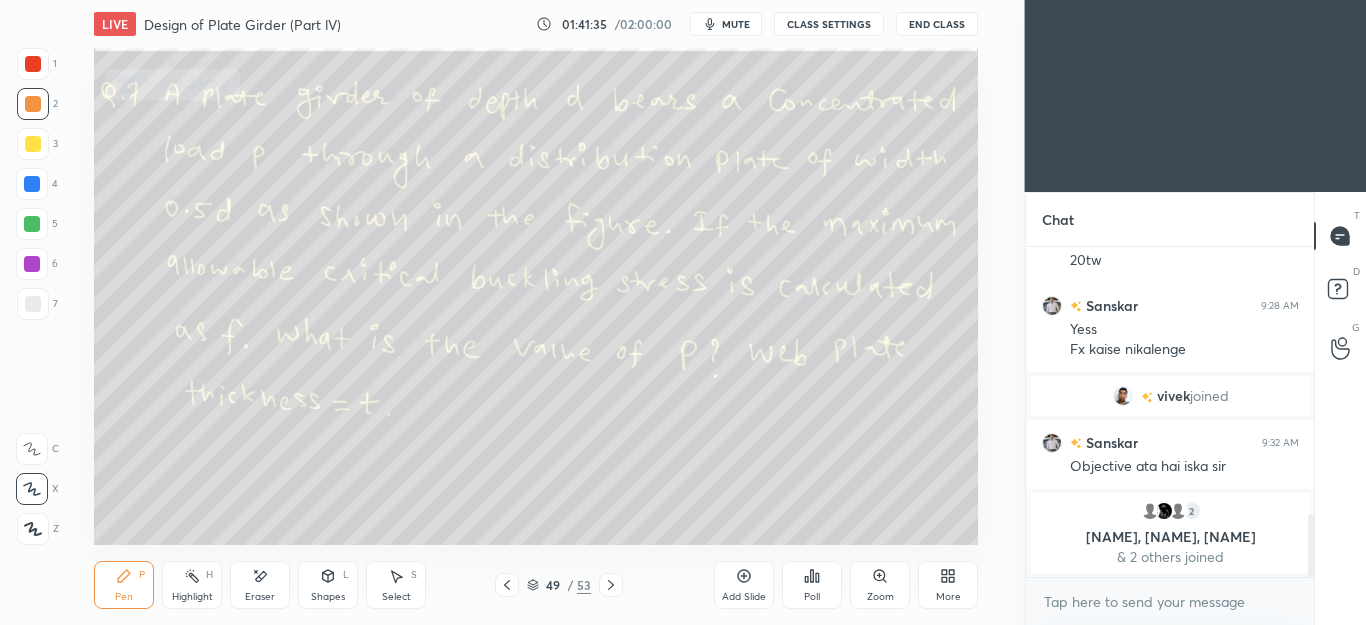 click at bounding box center [33, 304] 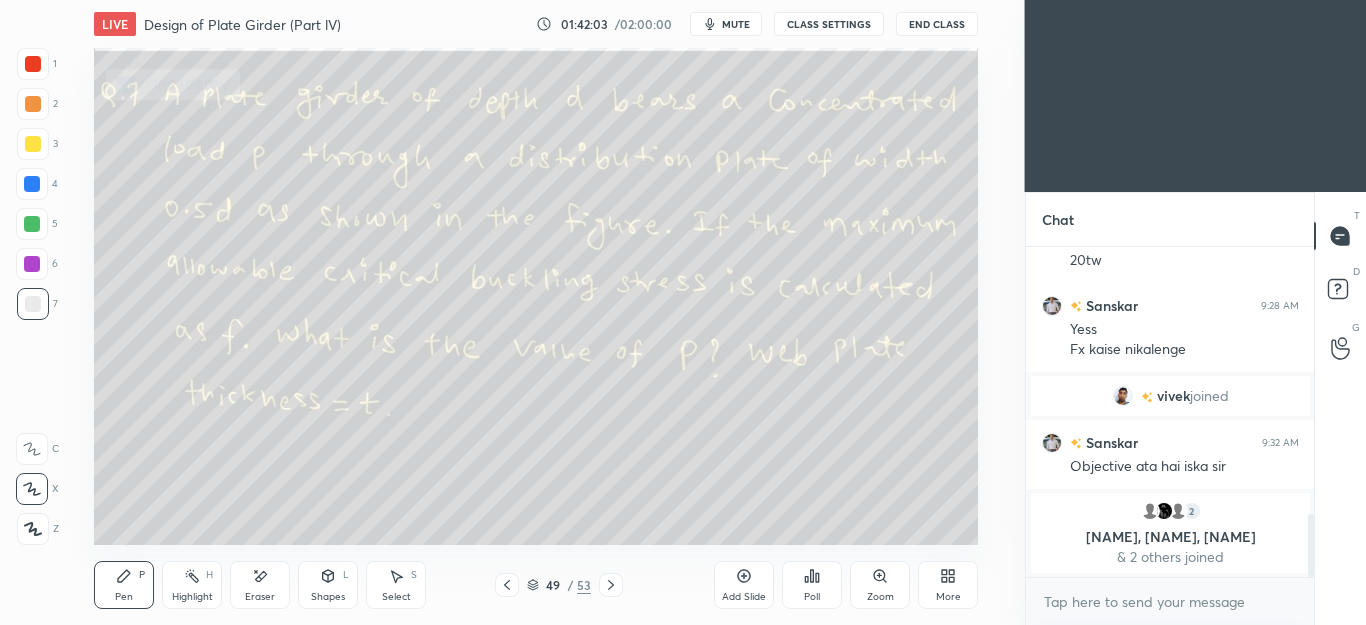 click on "Eraser" at bounding box center [260, 585] 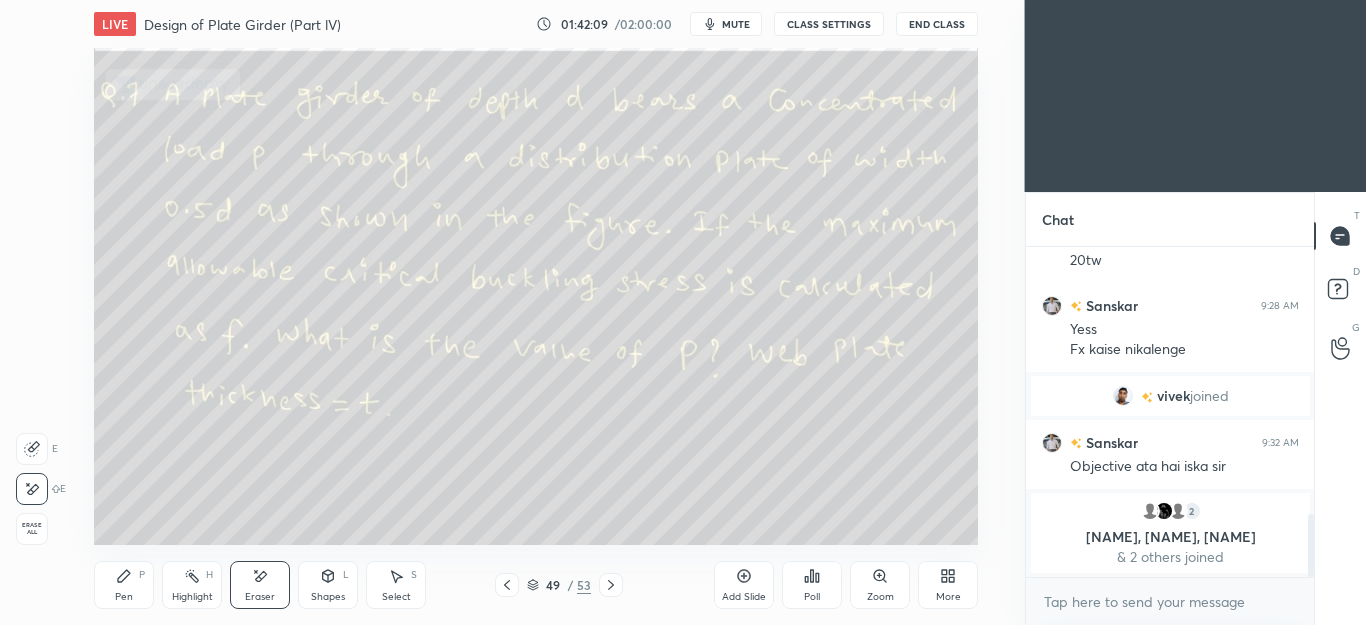 click on "Select S" at bounding box center (396, 585) 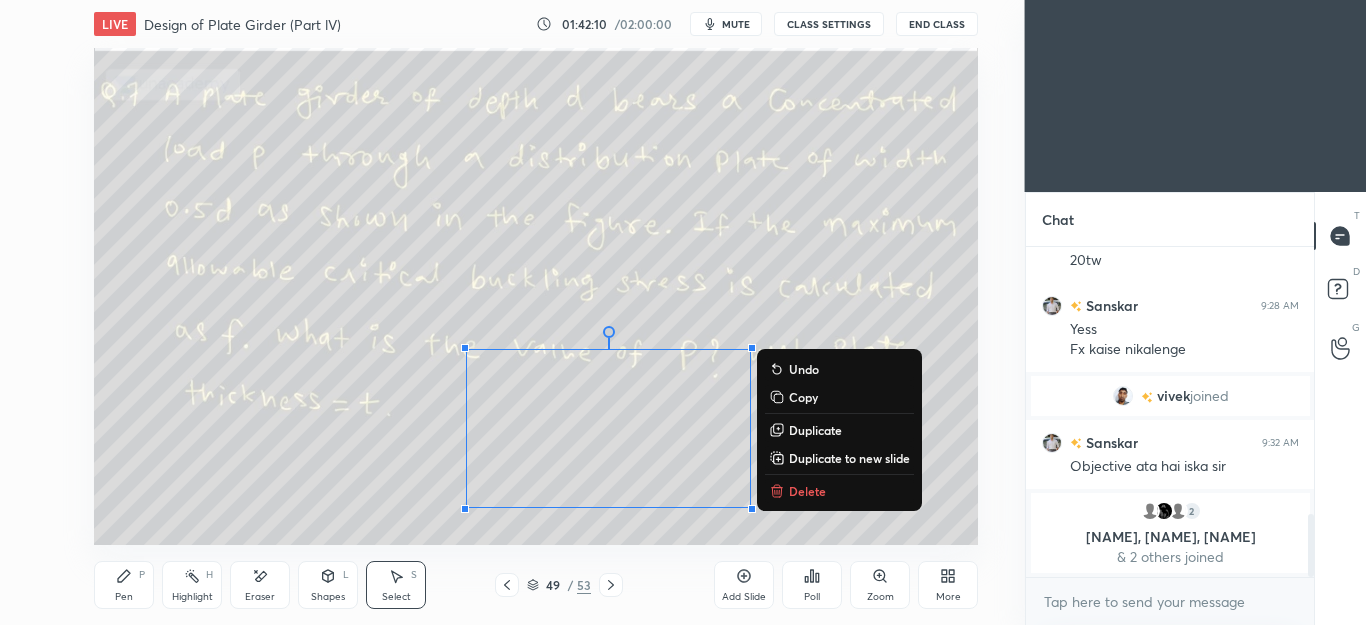 click 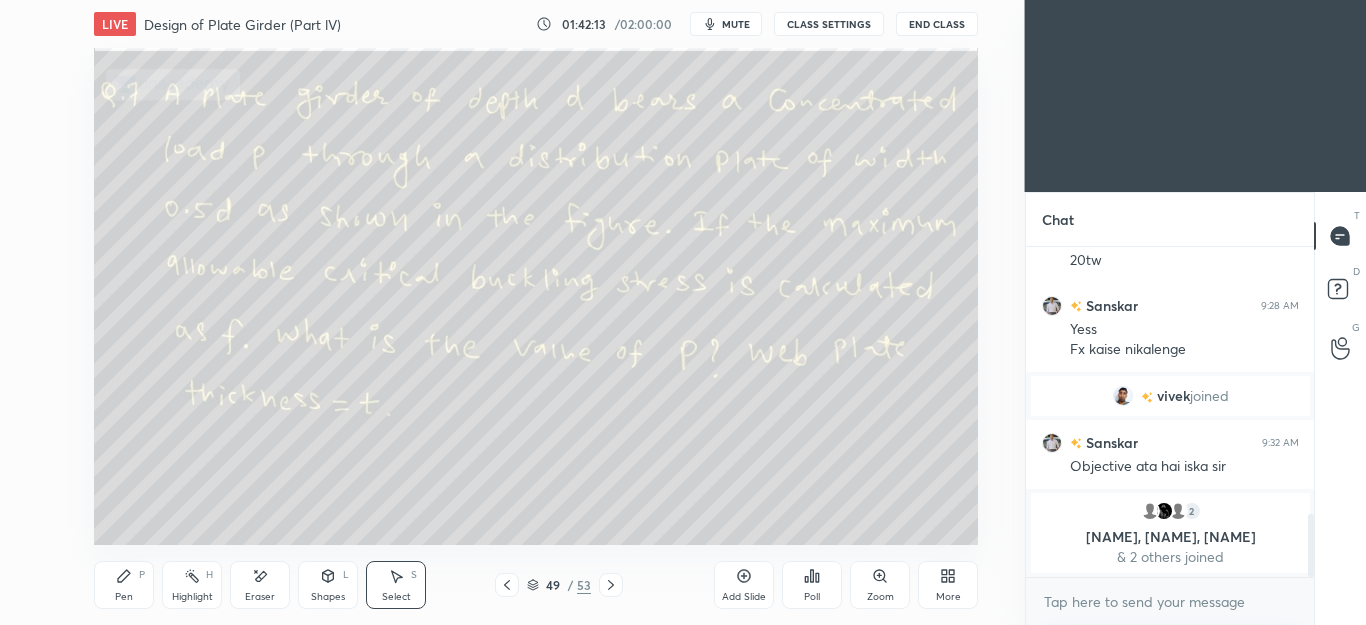 click on "Pen" at bounding box center (124, 597) 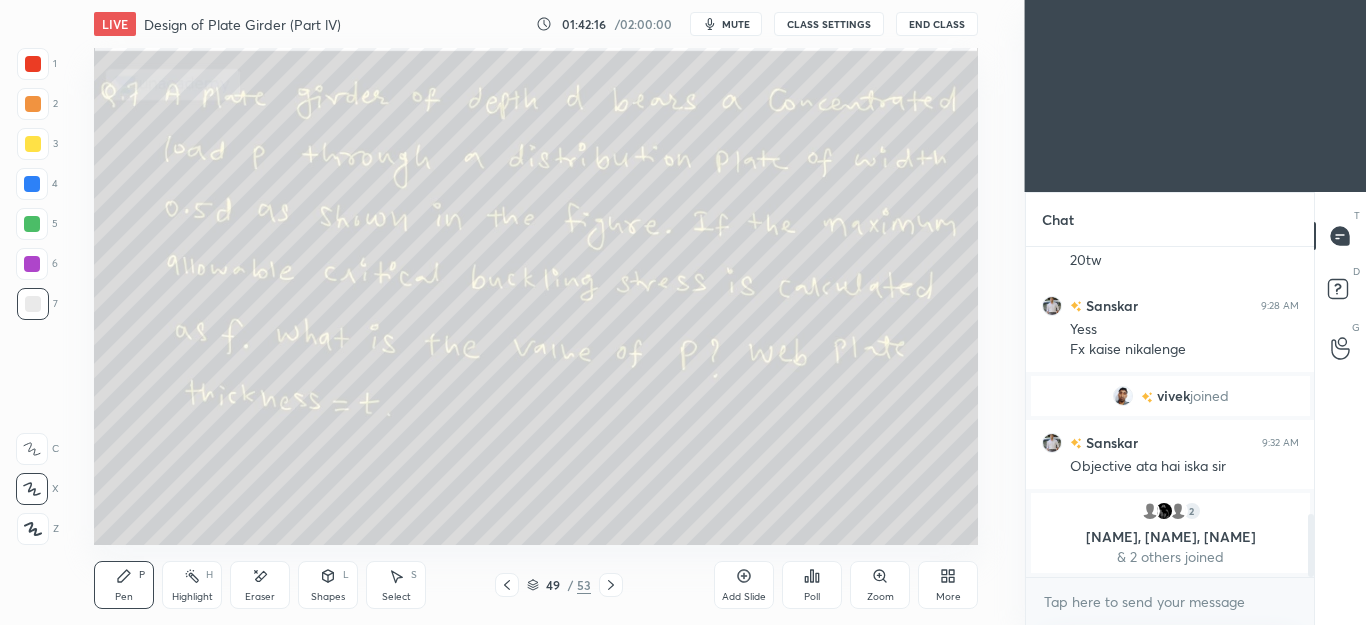 click on "Shapes L" at bounding box center [328, 585] 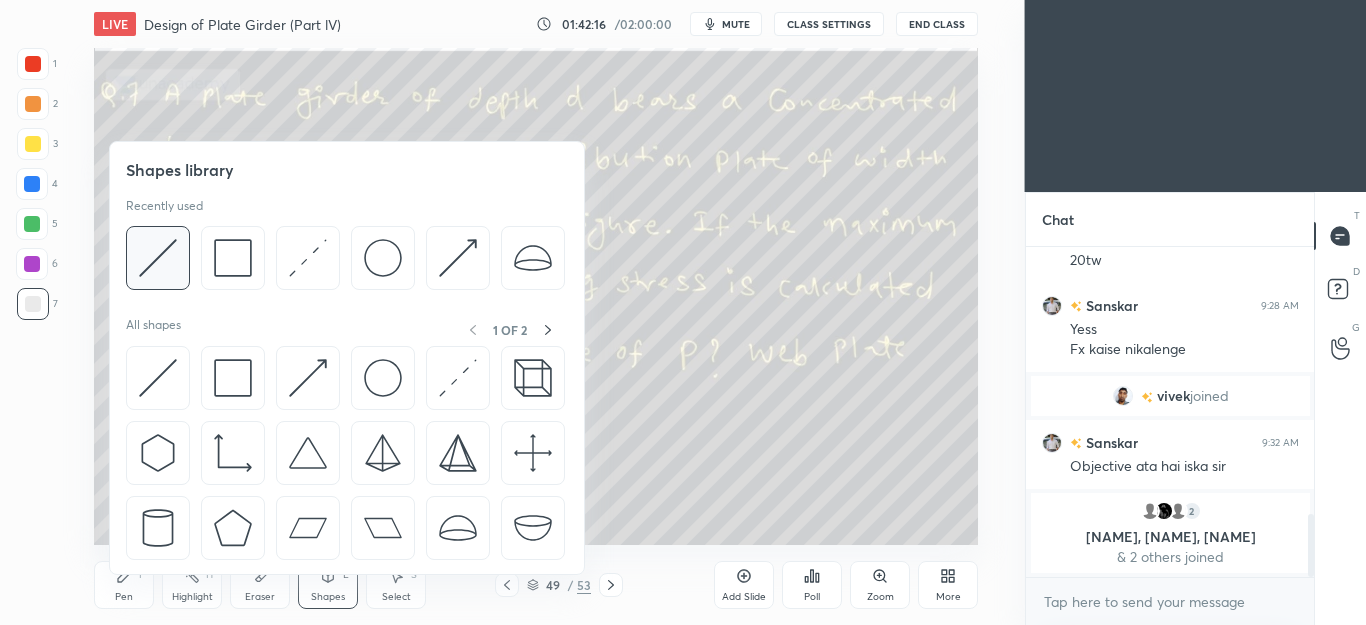 click at bounding box center [158, 258] 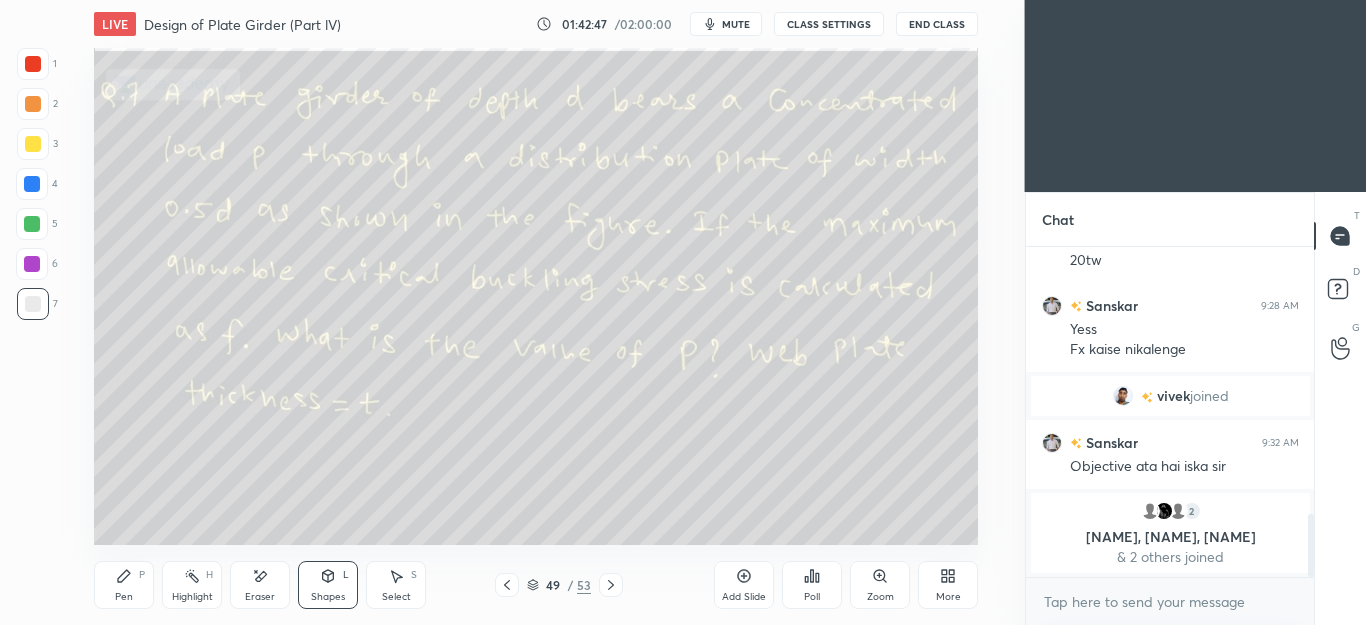 click 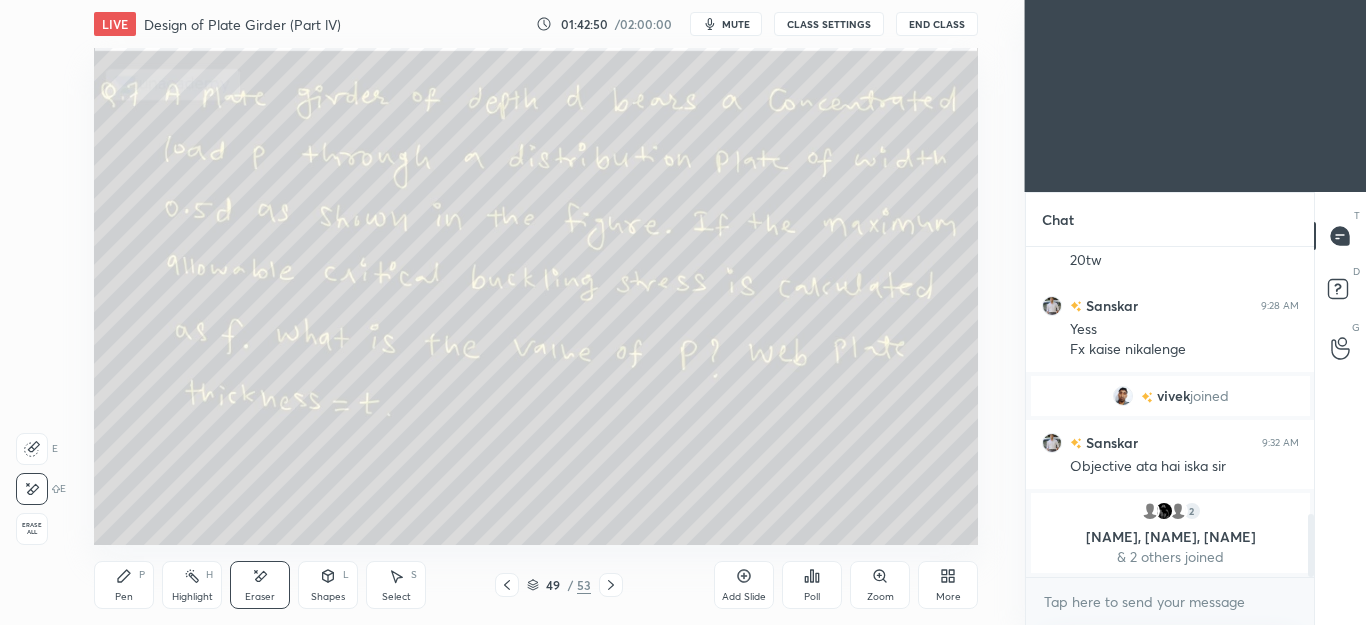 click at bounding box center [611, 585] 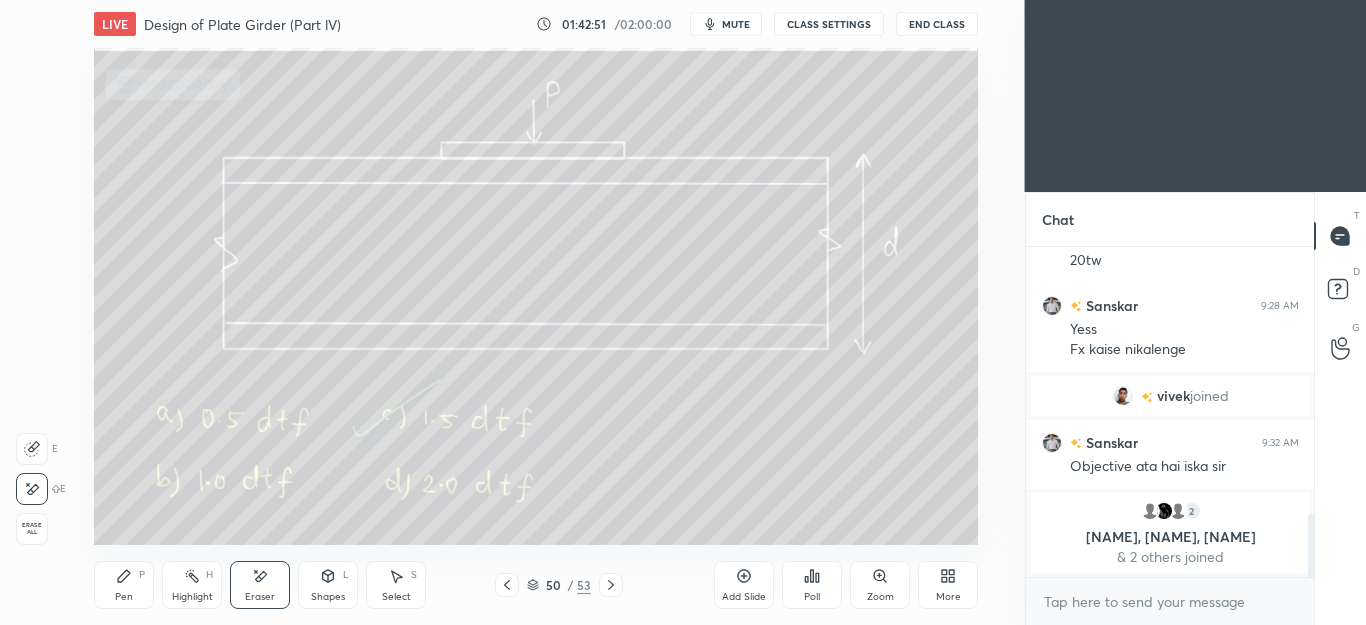 click on "Pen P" at bounding box center (124, 585) 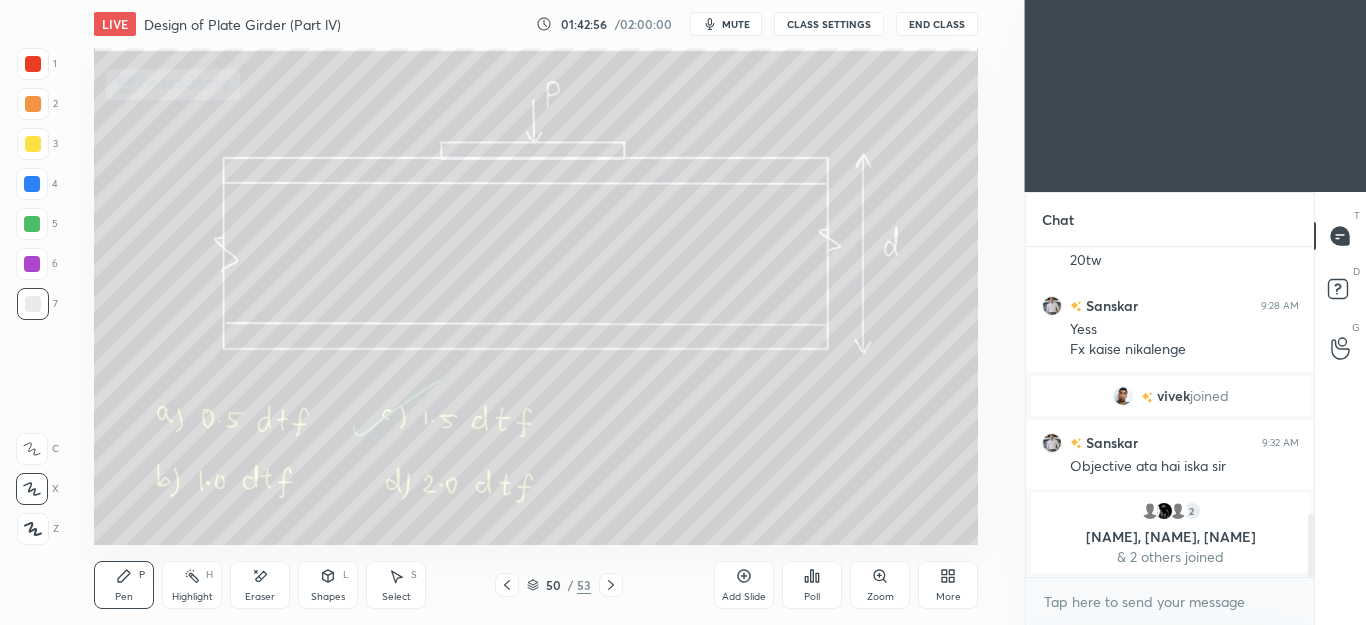 click on "P" at bounding box center (142, 575) 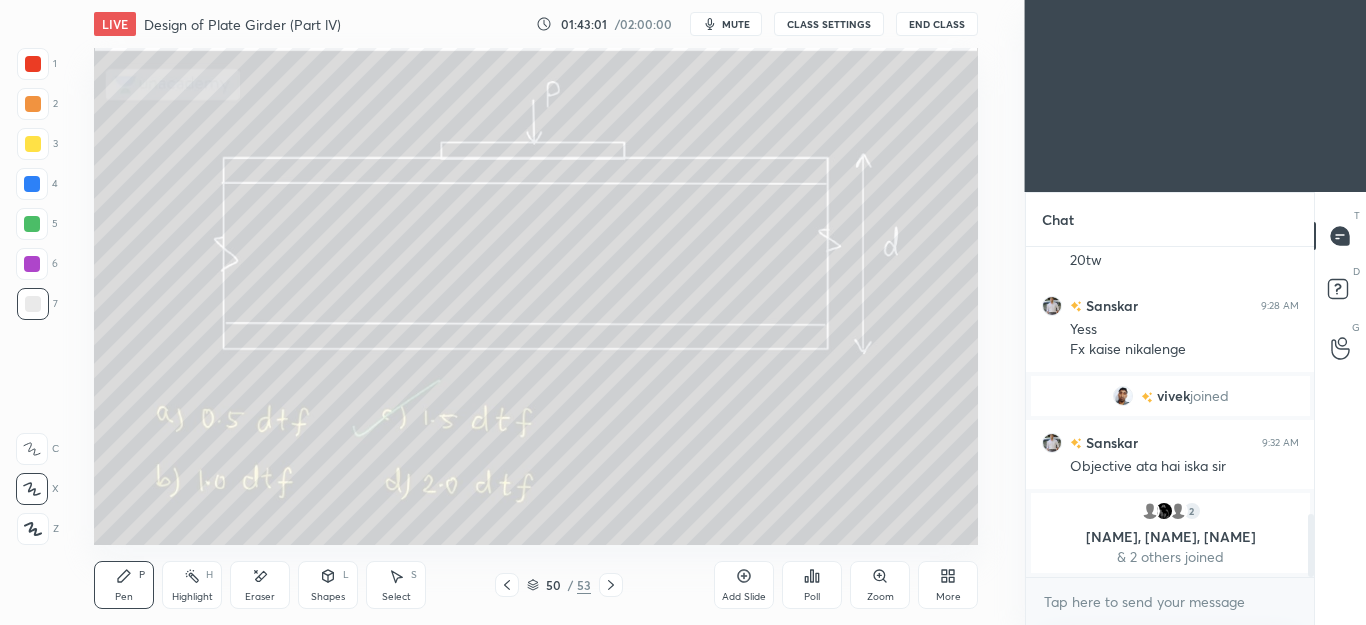 click 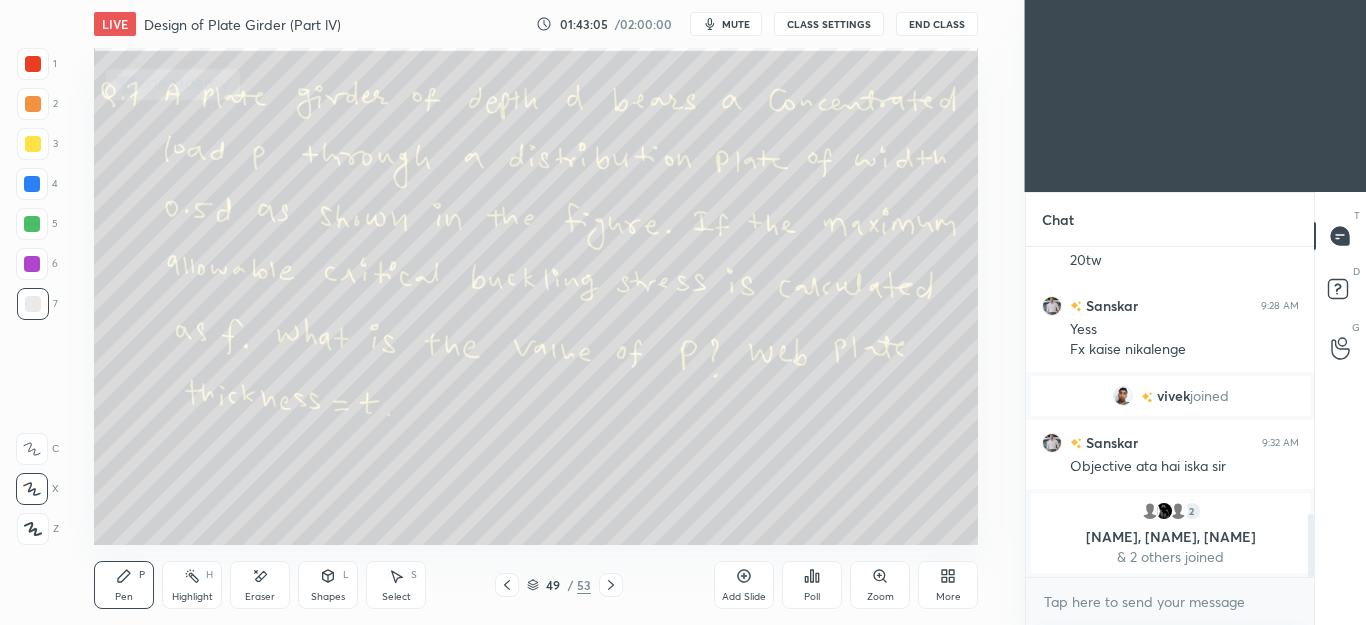 click 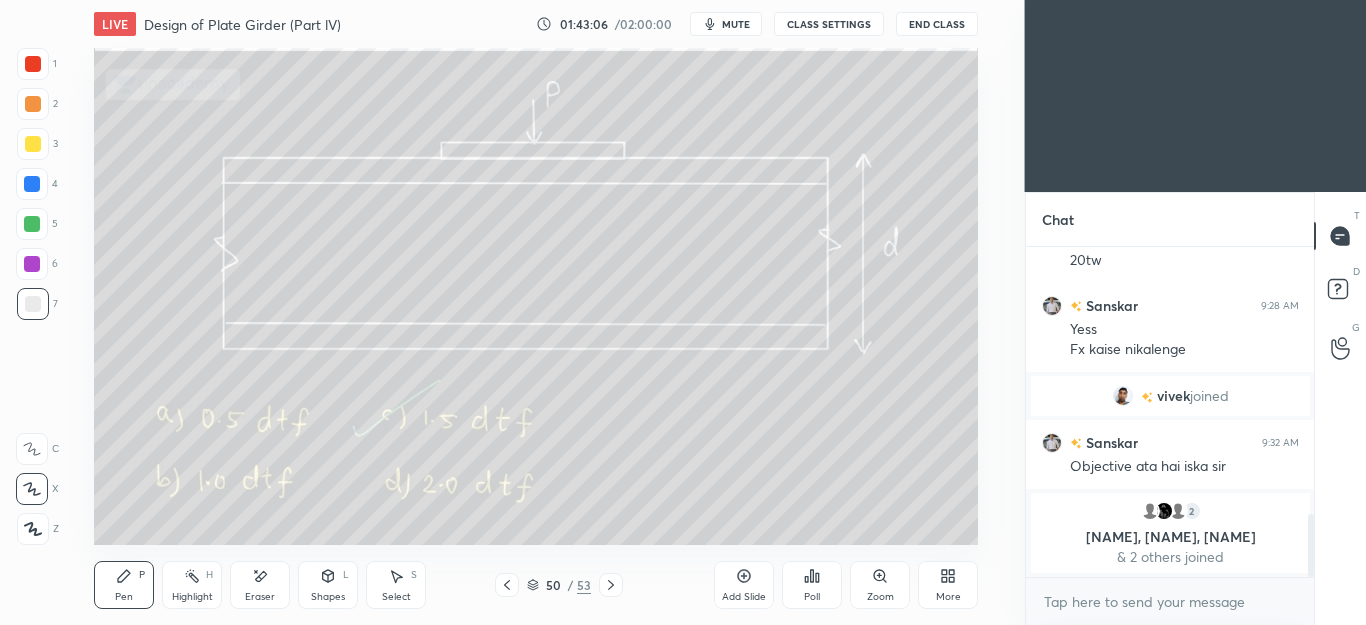 click on "Eraser" at bounding box center (260, 597) 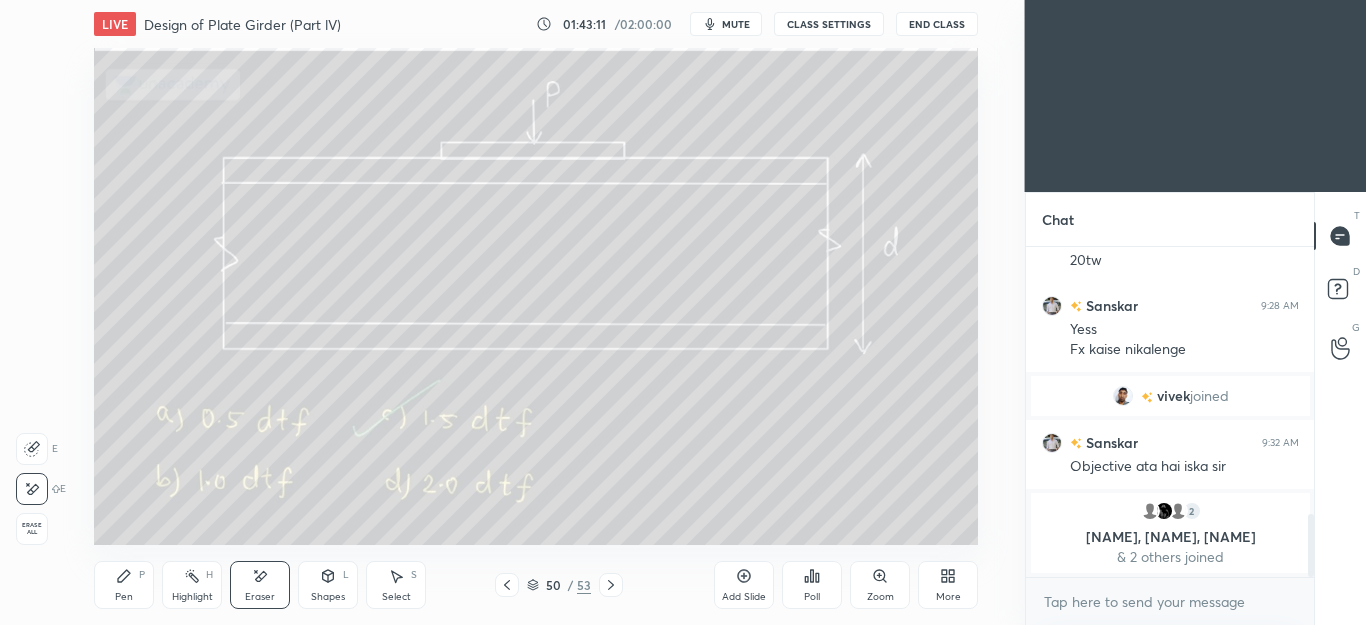 click on "Shapes L" at bounding box center (328, 585) 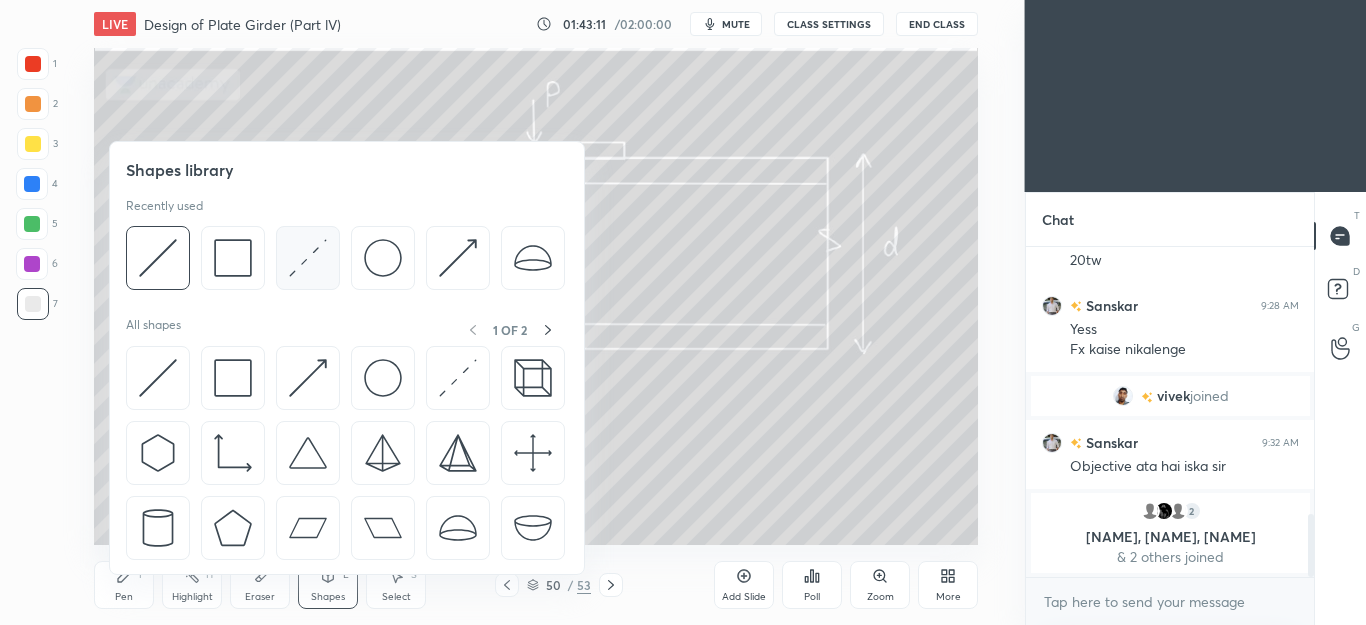 click at bounding box center [308, 258] 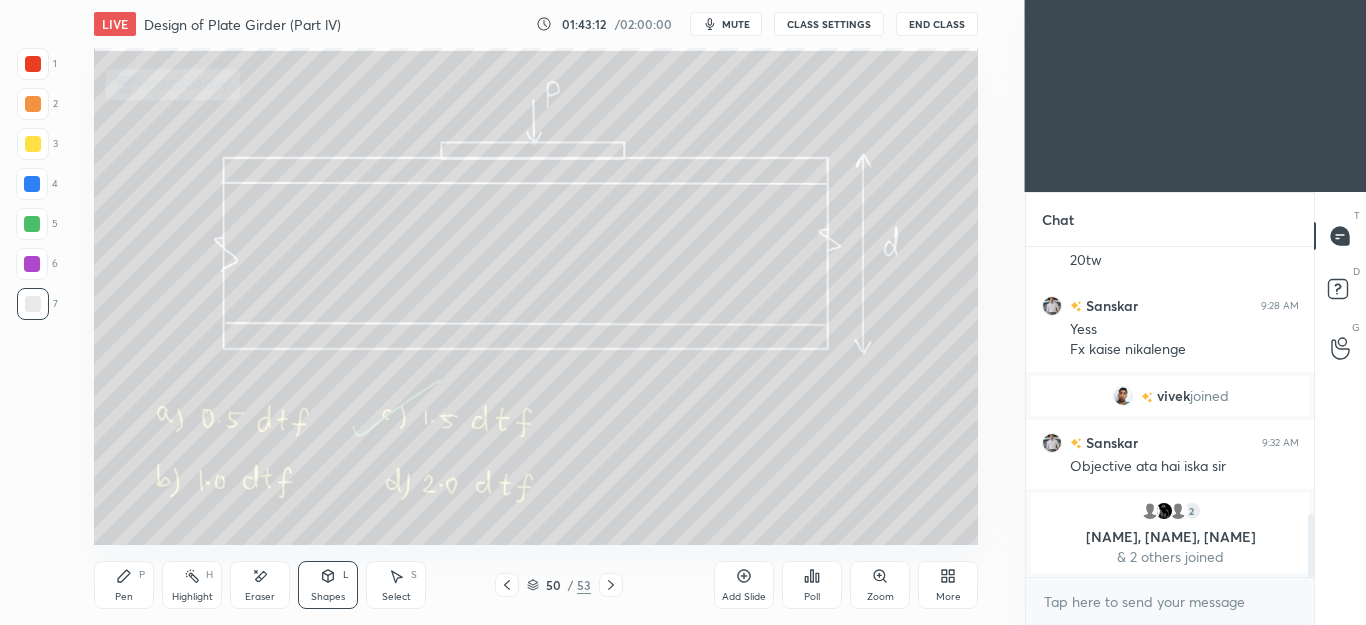 click at bounding box center (33, 104) 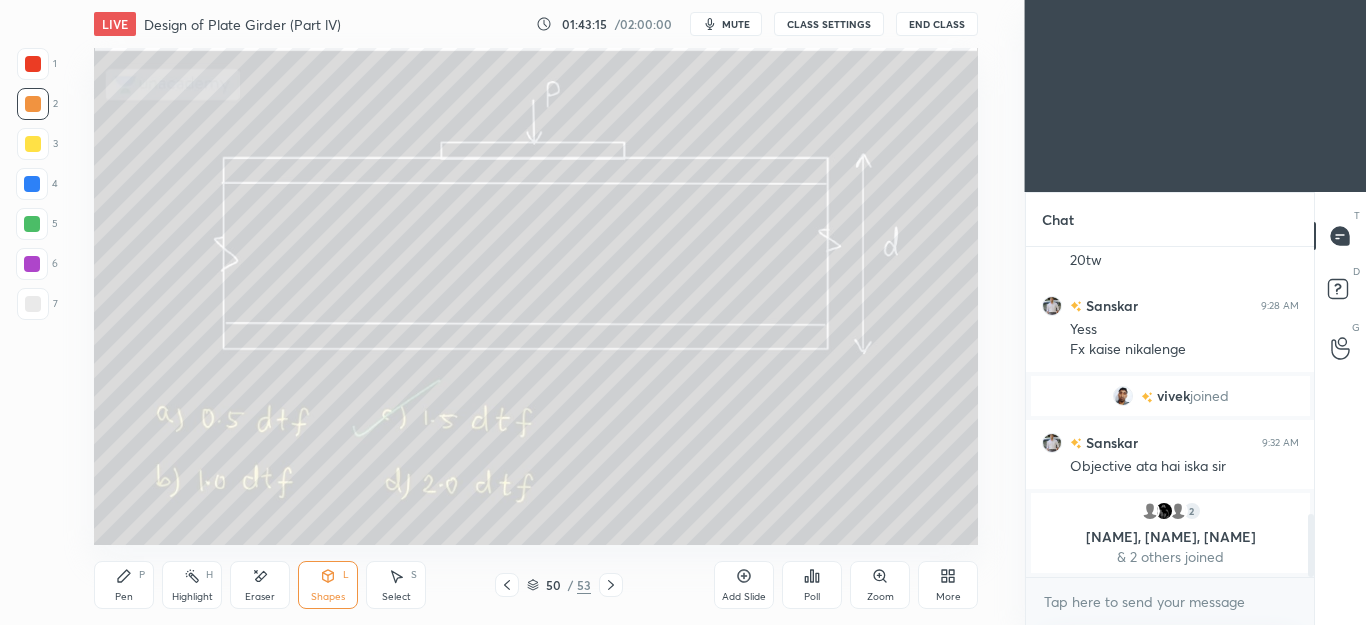 click on "Shapes" at bounding box center (328, 597) 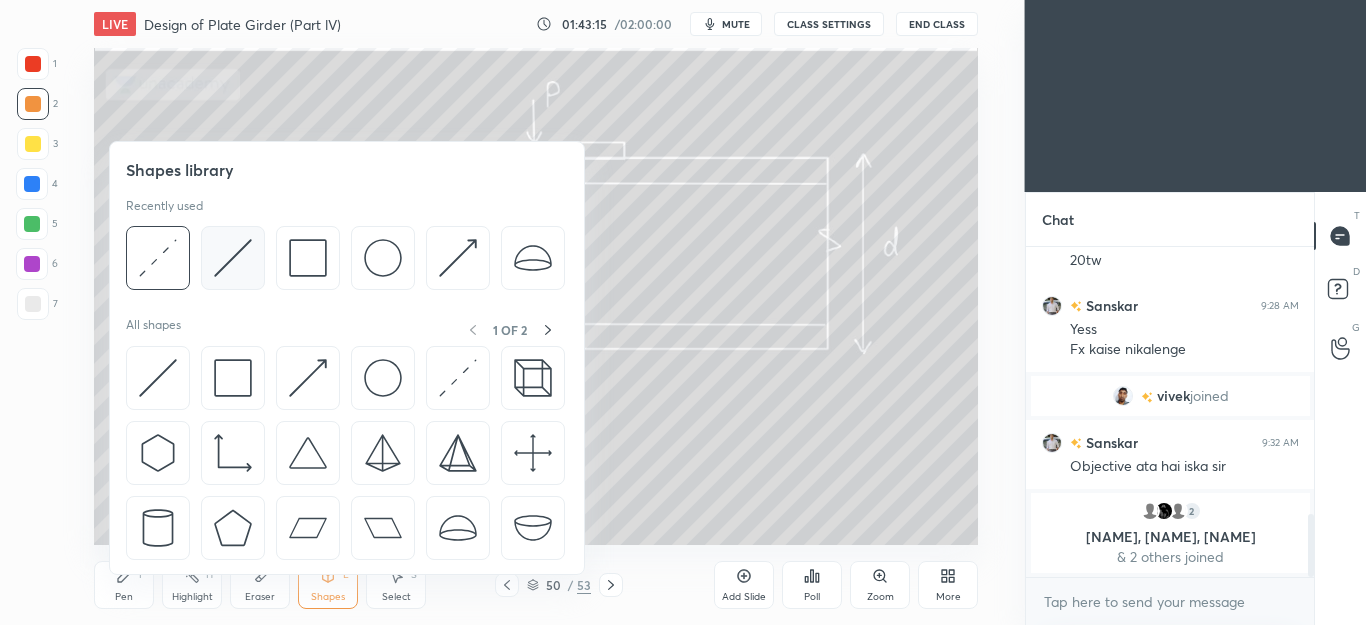 click at bounding box center (233, 258) 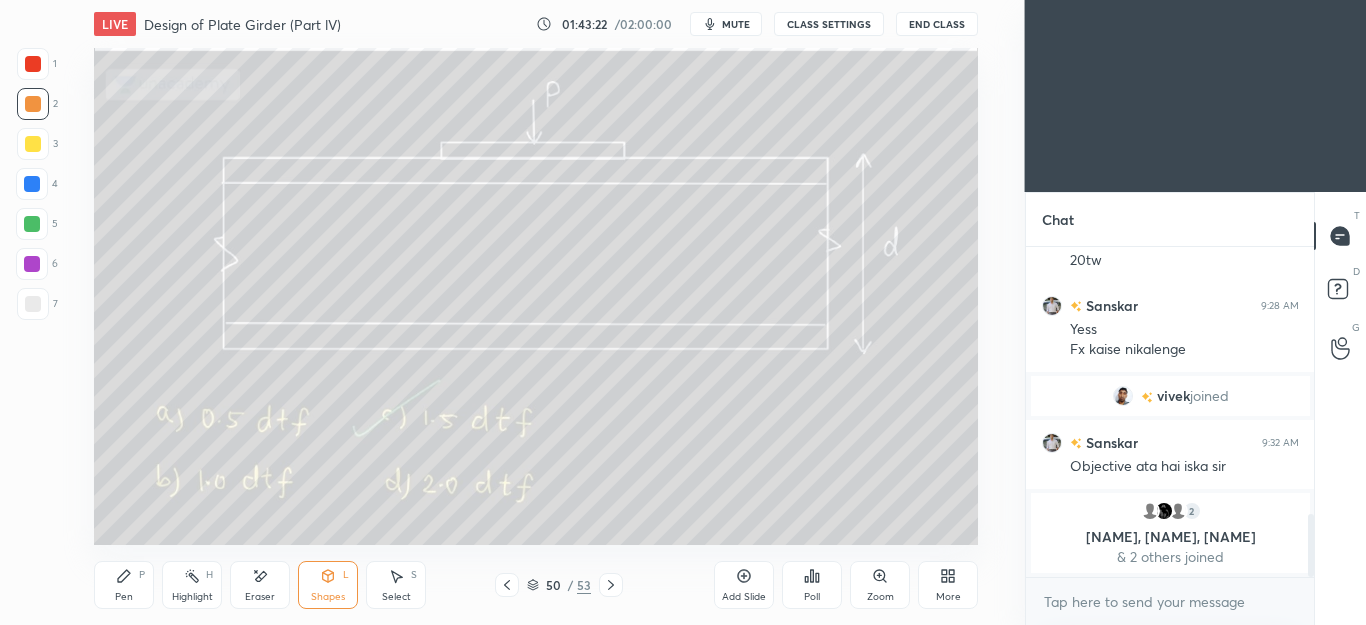 click on "Shapes L" at bounding box center [328, 585] 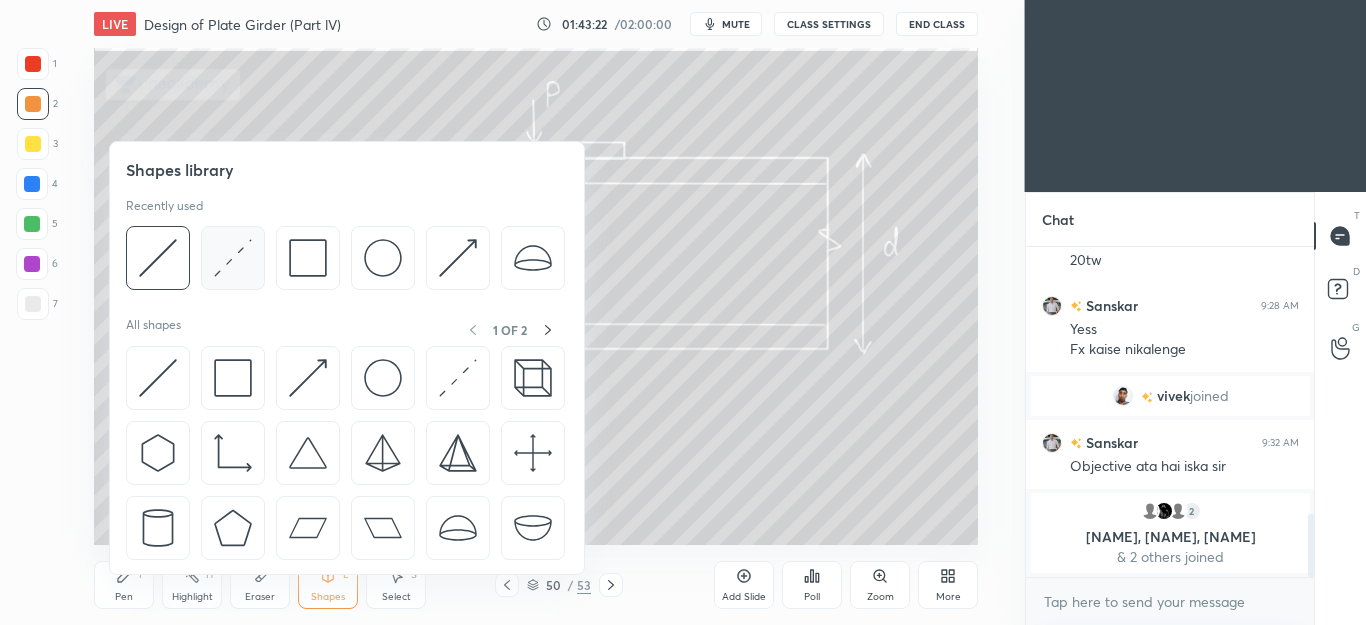 click at bounding box center (233, 258) 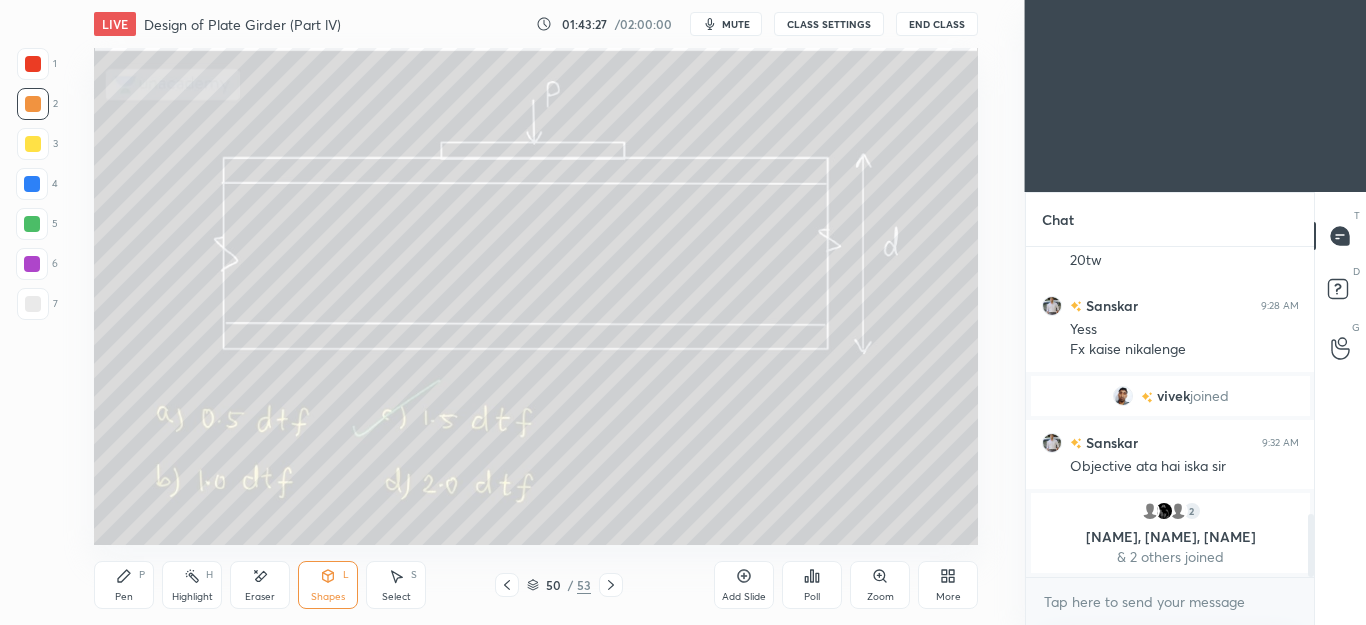 click on "Pen P" at bounding box center [124, 585] 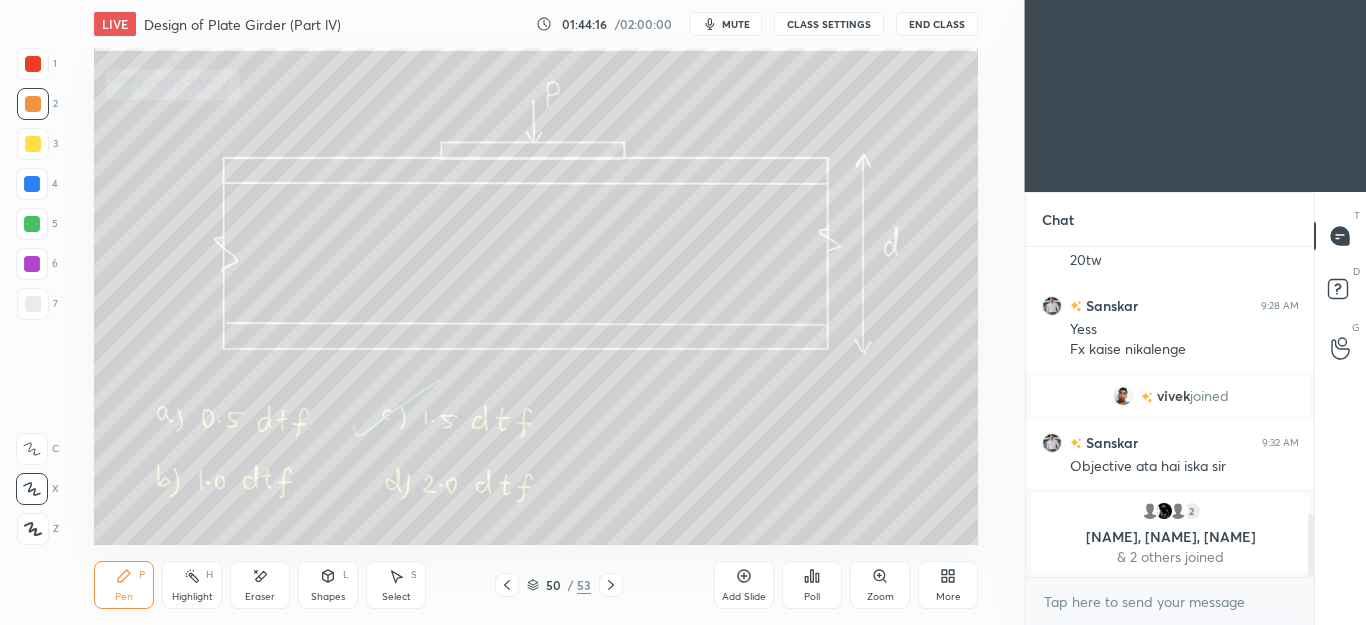 click on "Select" at bounding box center (396, 597) 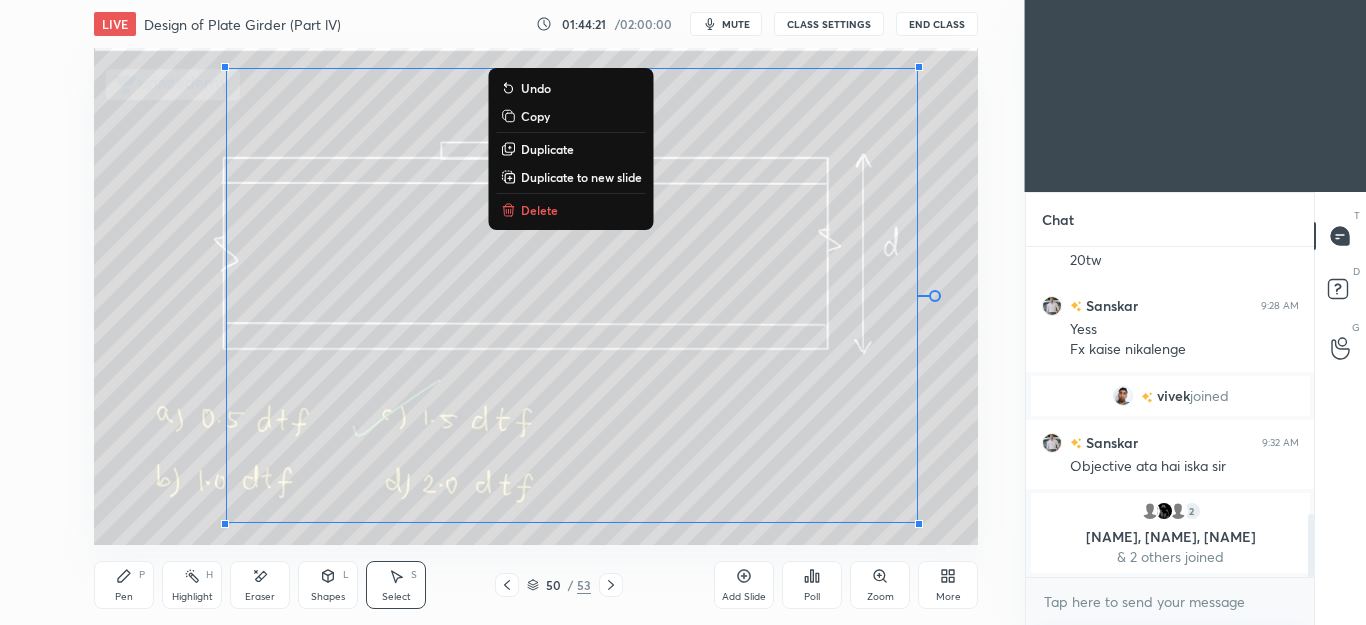 click on "Delete" at bounding box center (539, 210) 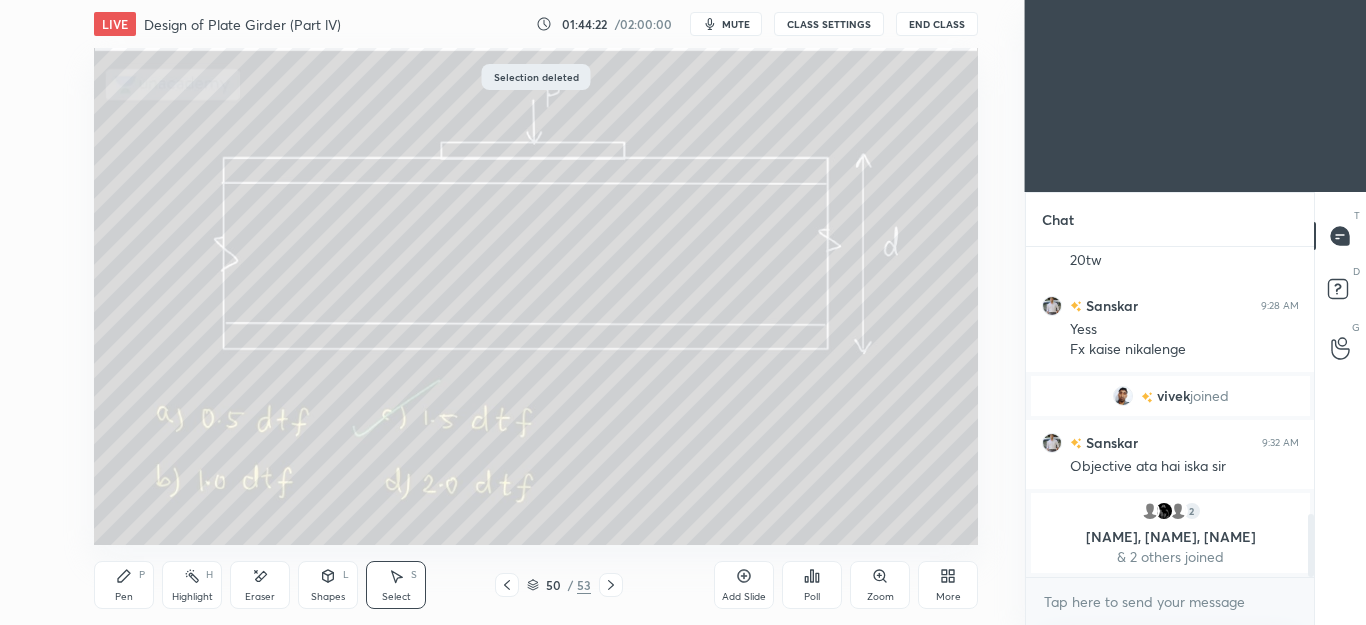 click on "Pen P" at bounding box center [124, 585] 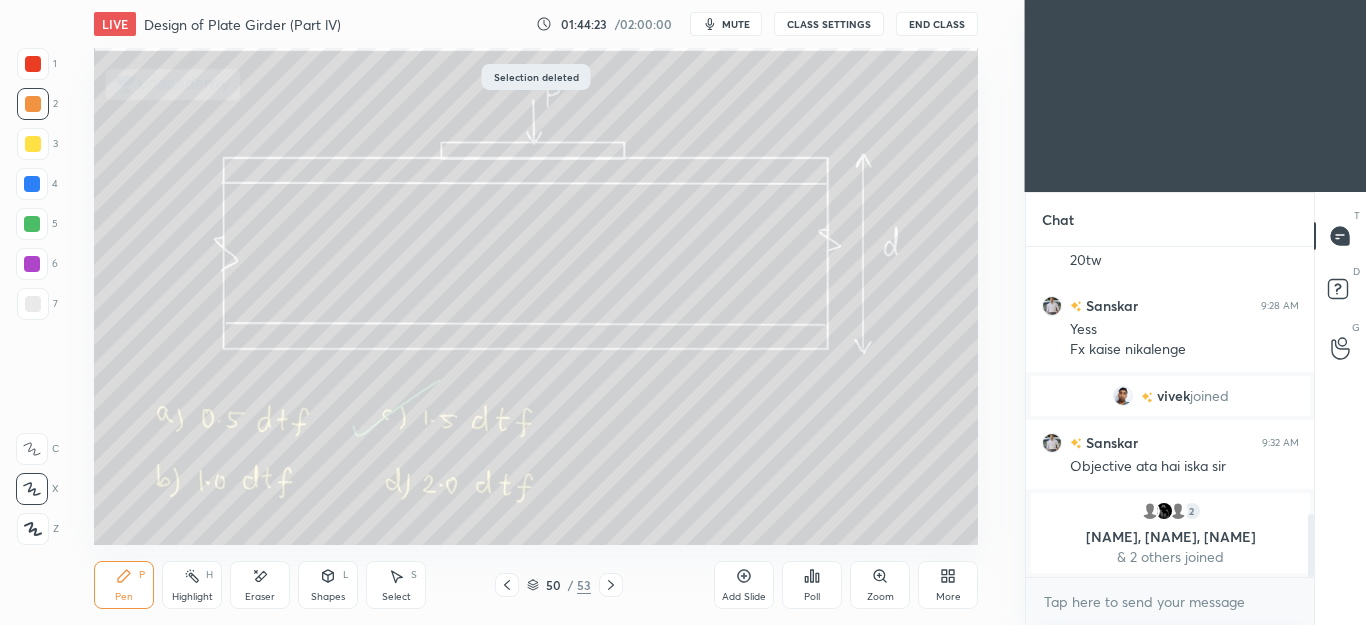 click 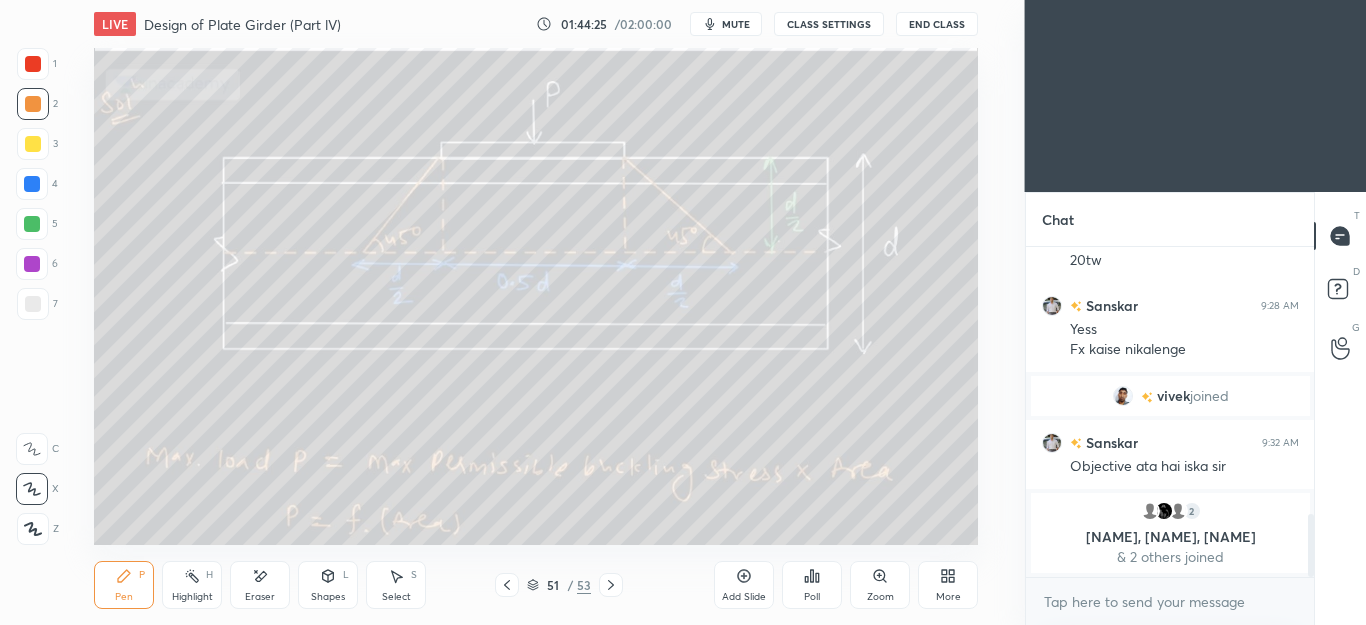 click on "Pen" at bounding box center (124, 597) 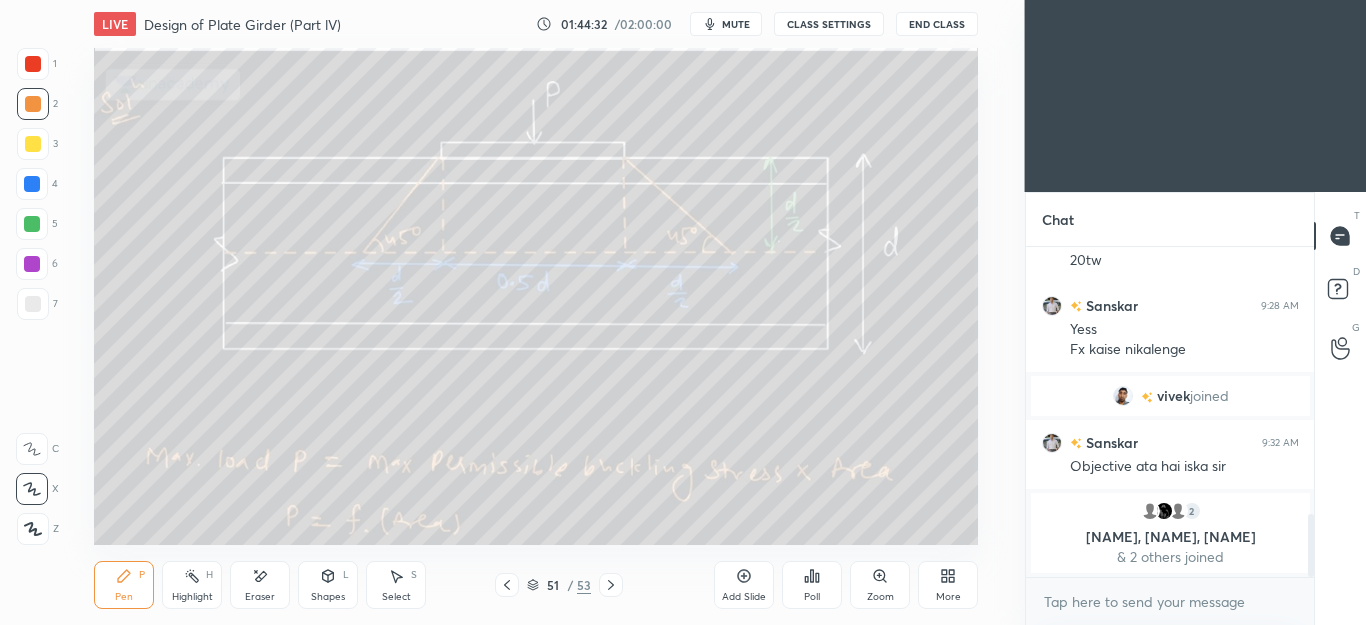 click on "Eraser" at bounding box center (260, 585) 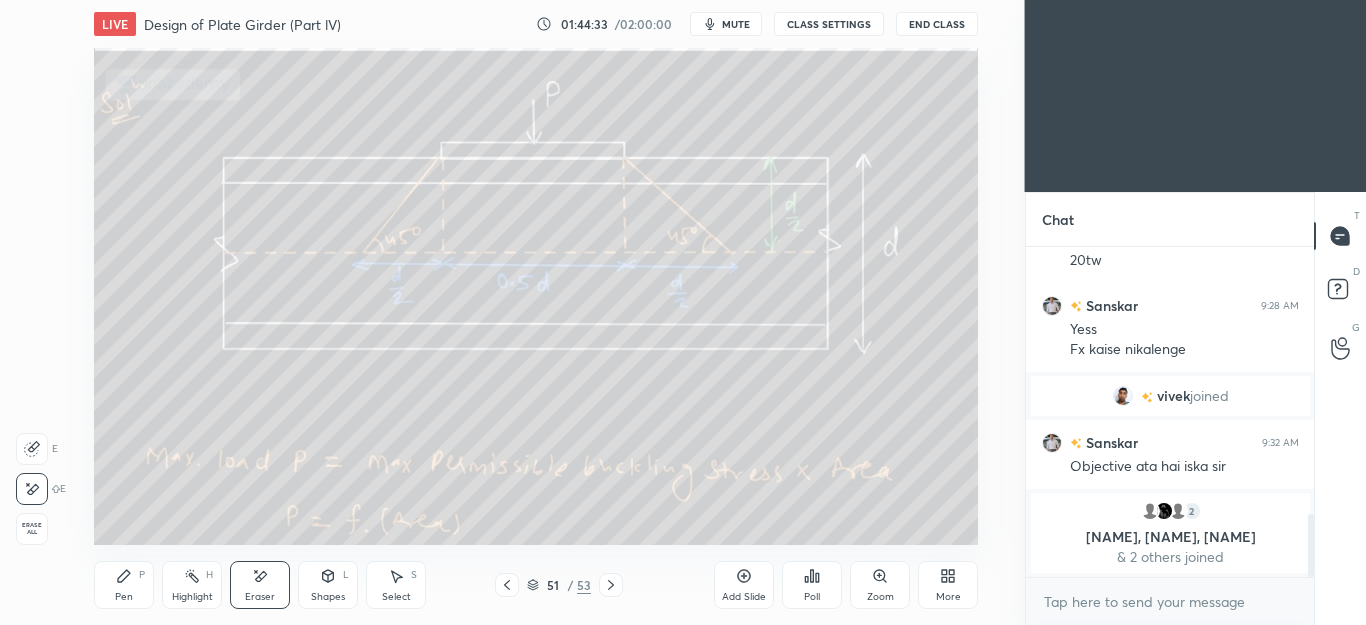 click 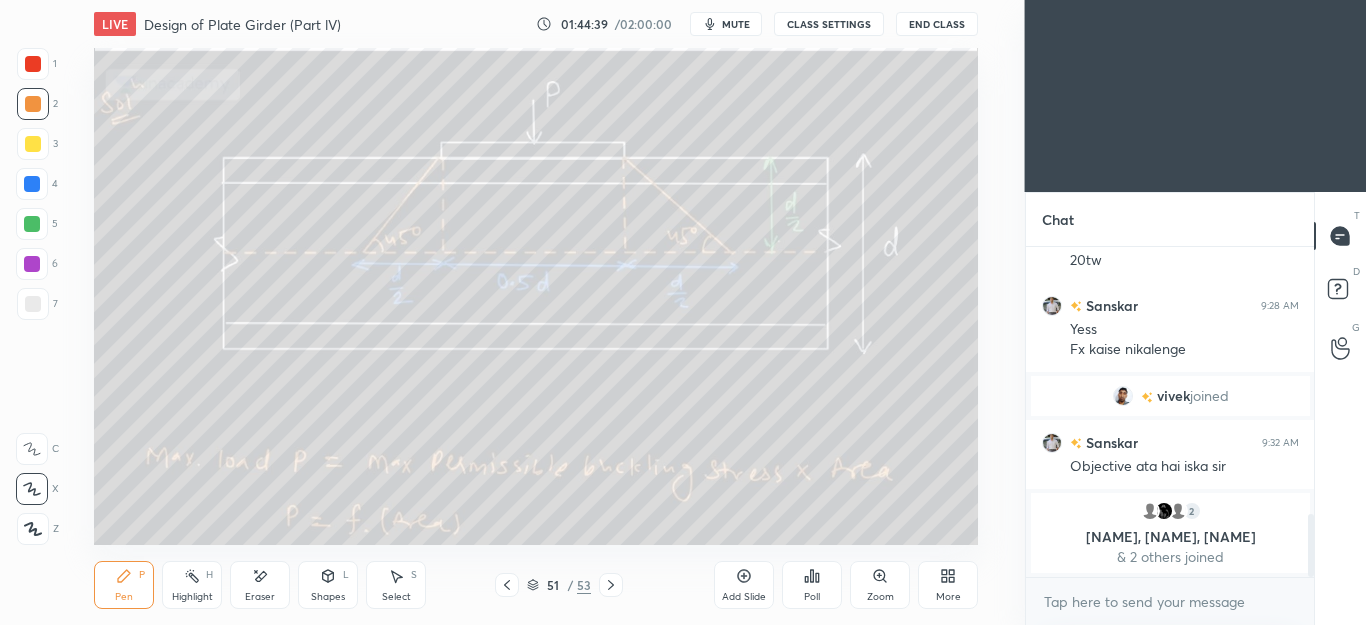 click on "Eraser" at bounding box center (260, 585) 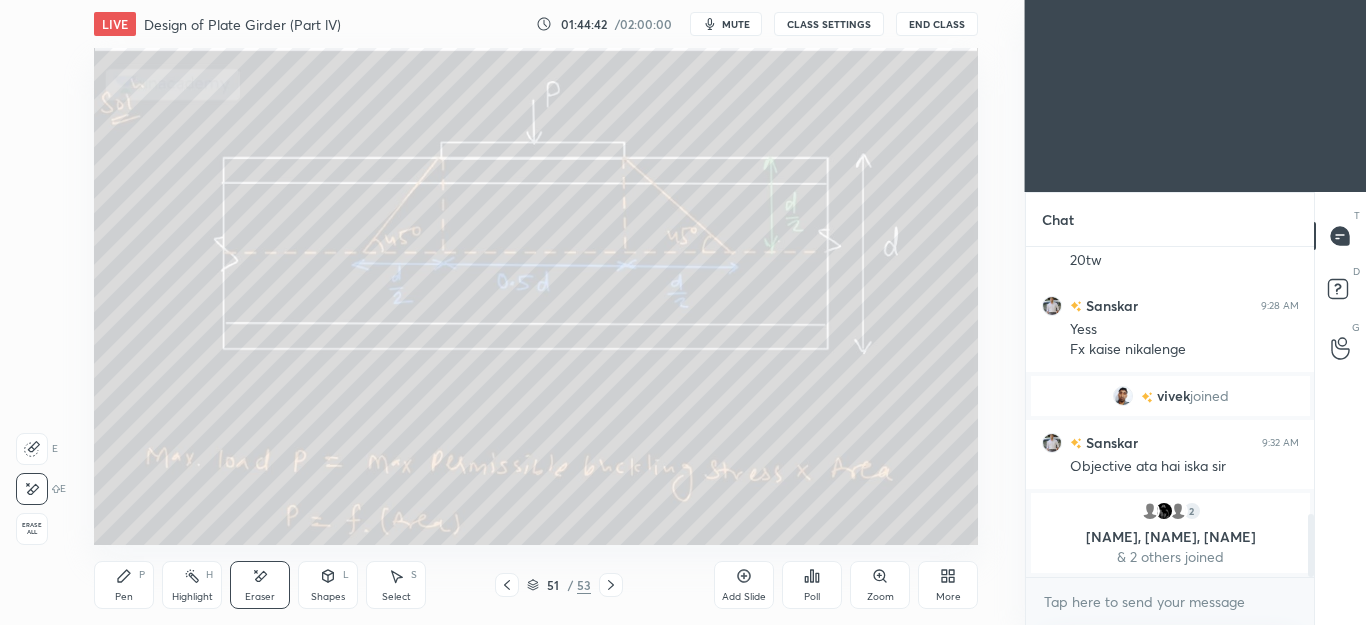 click 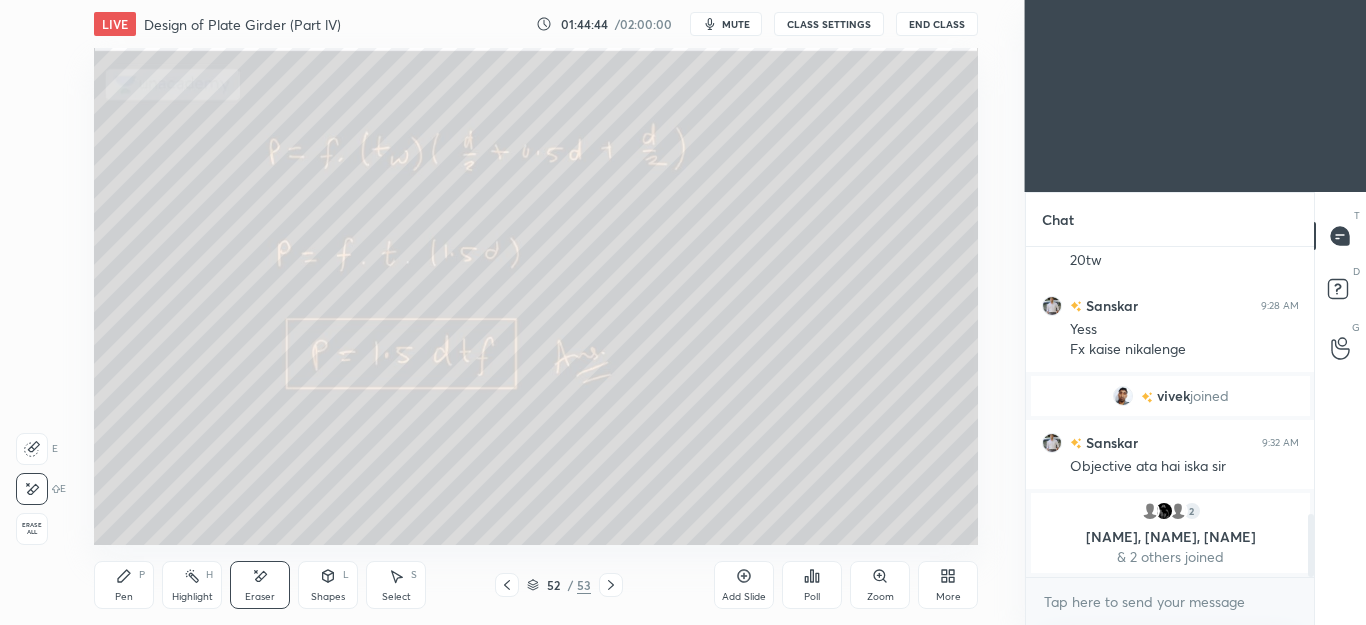 click on "Pen P" at bounding box center [124, 585] 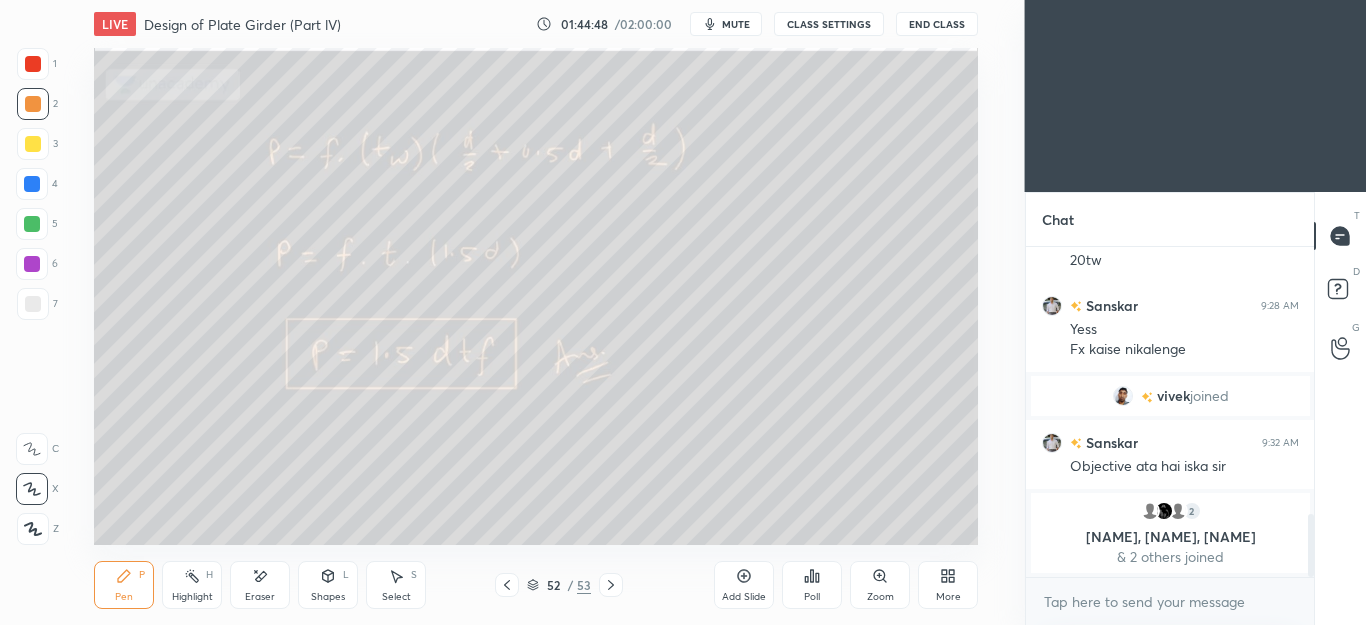 click 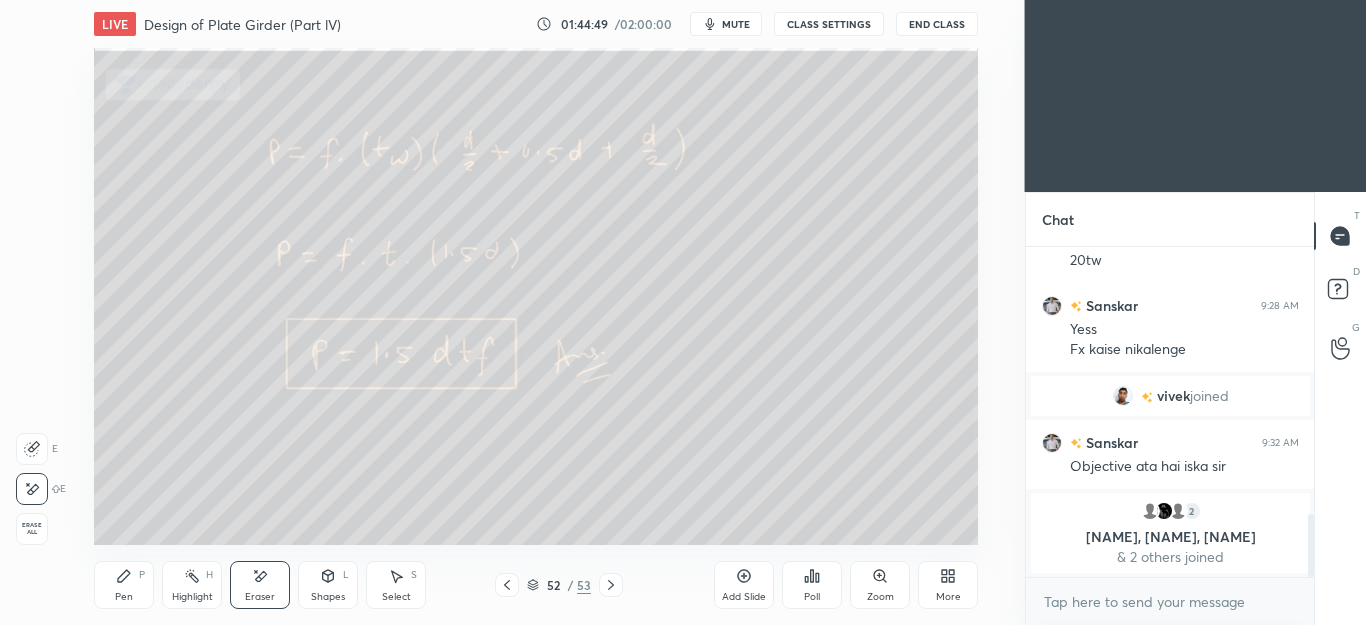 click on "Pen P" at bounding box center [124, 585] 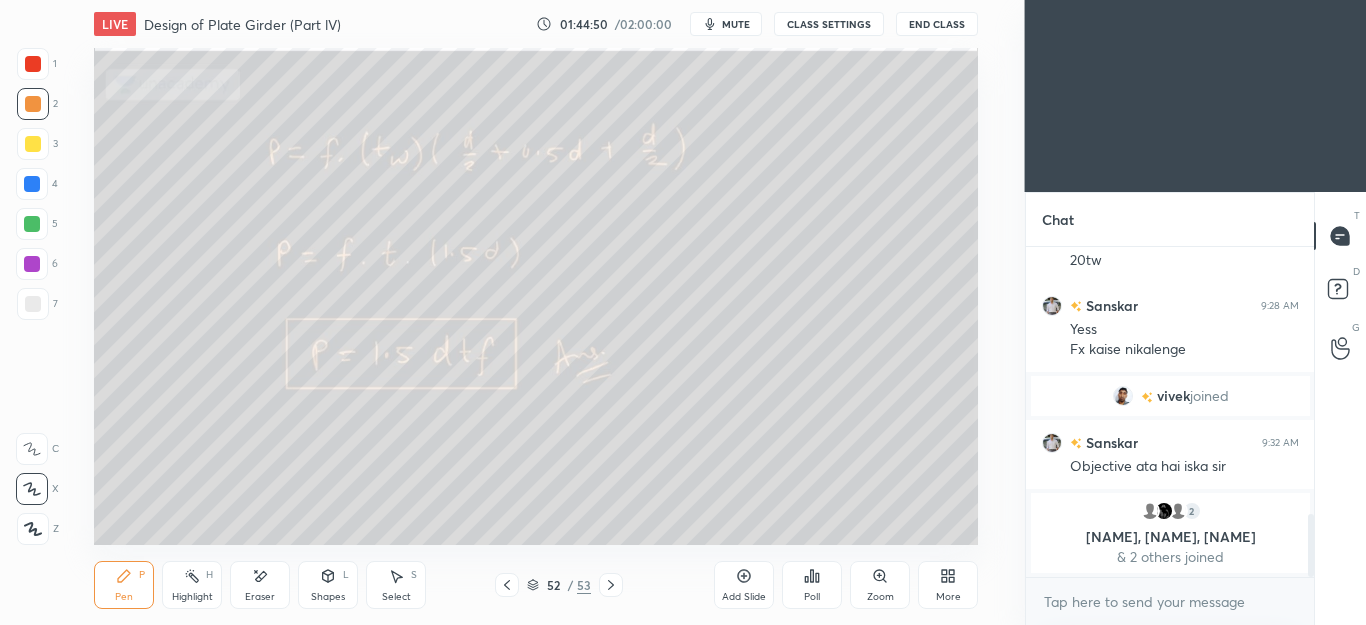click 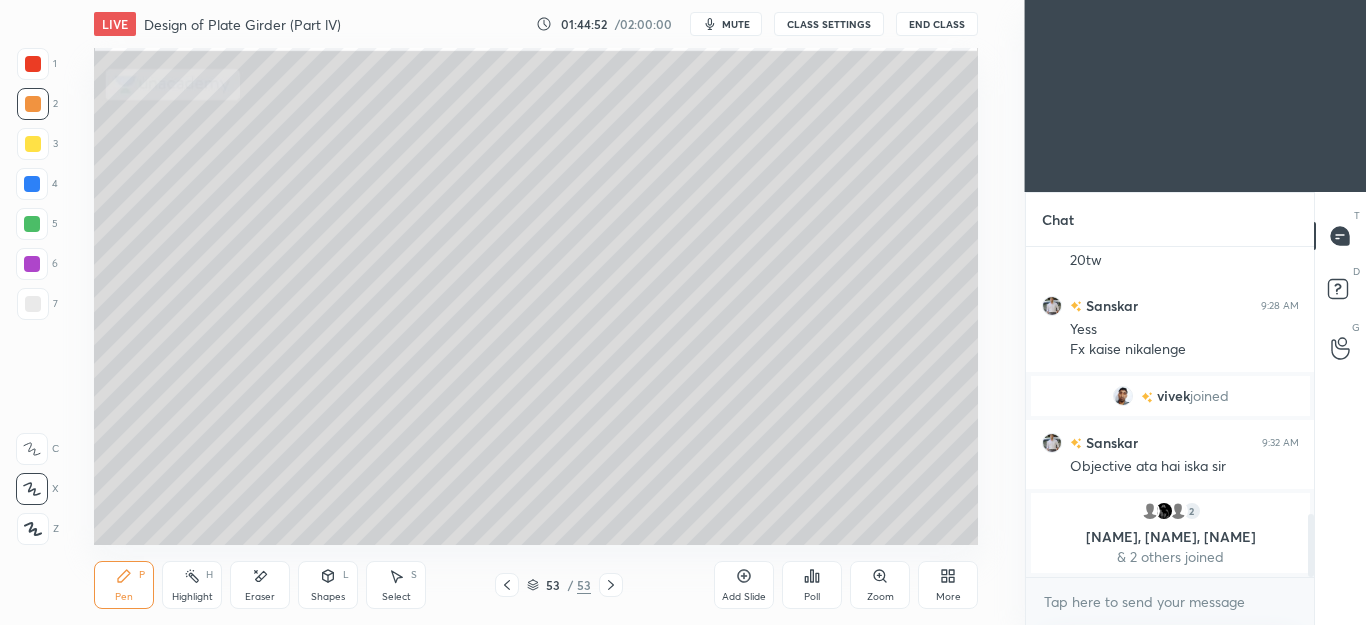 click 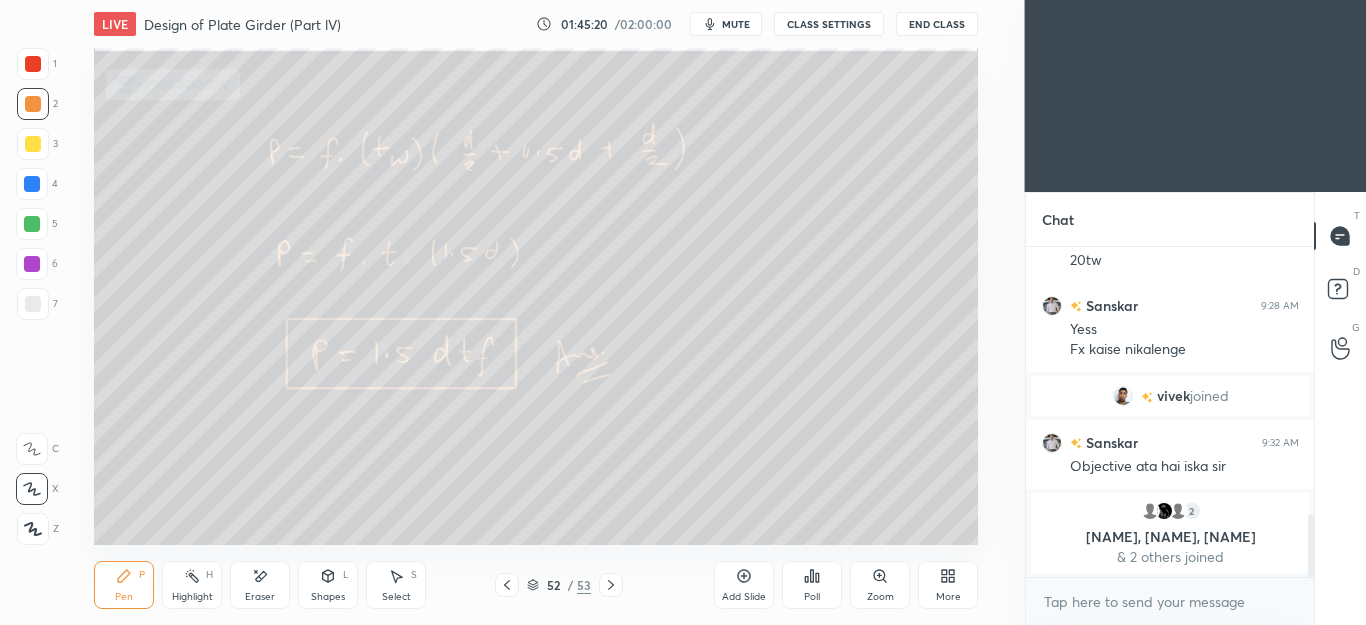 click 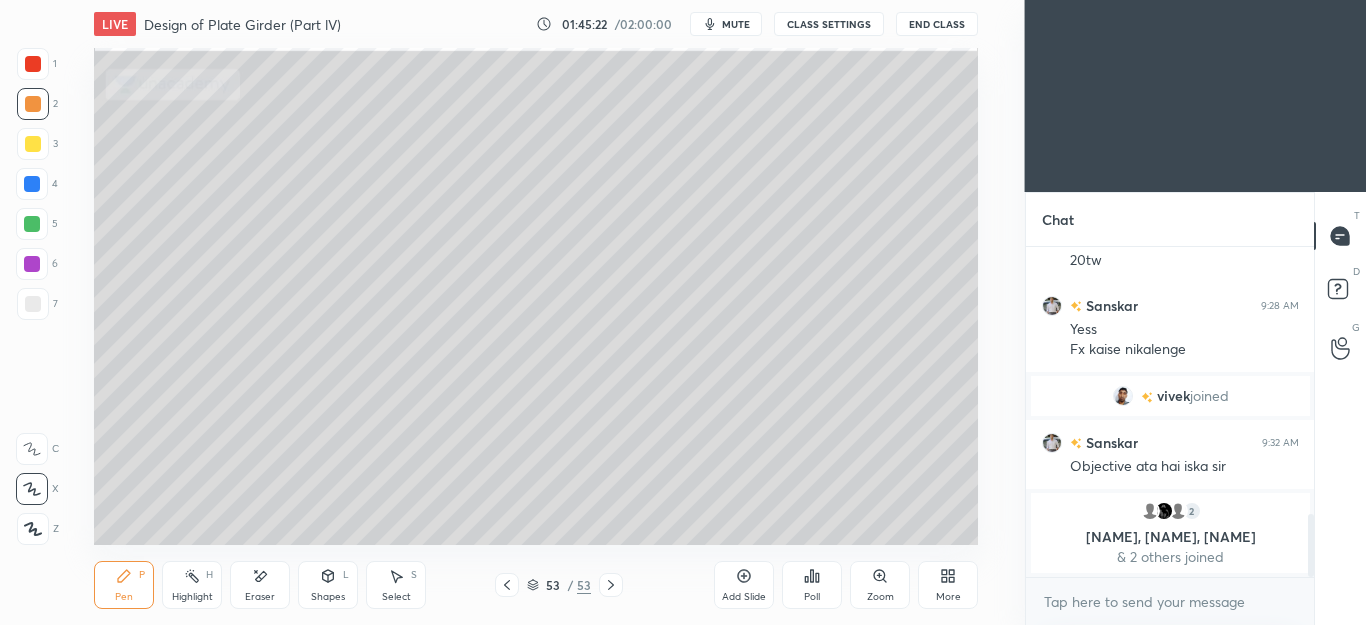 click 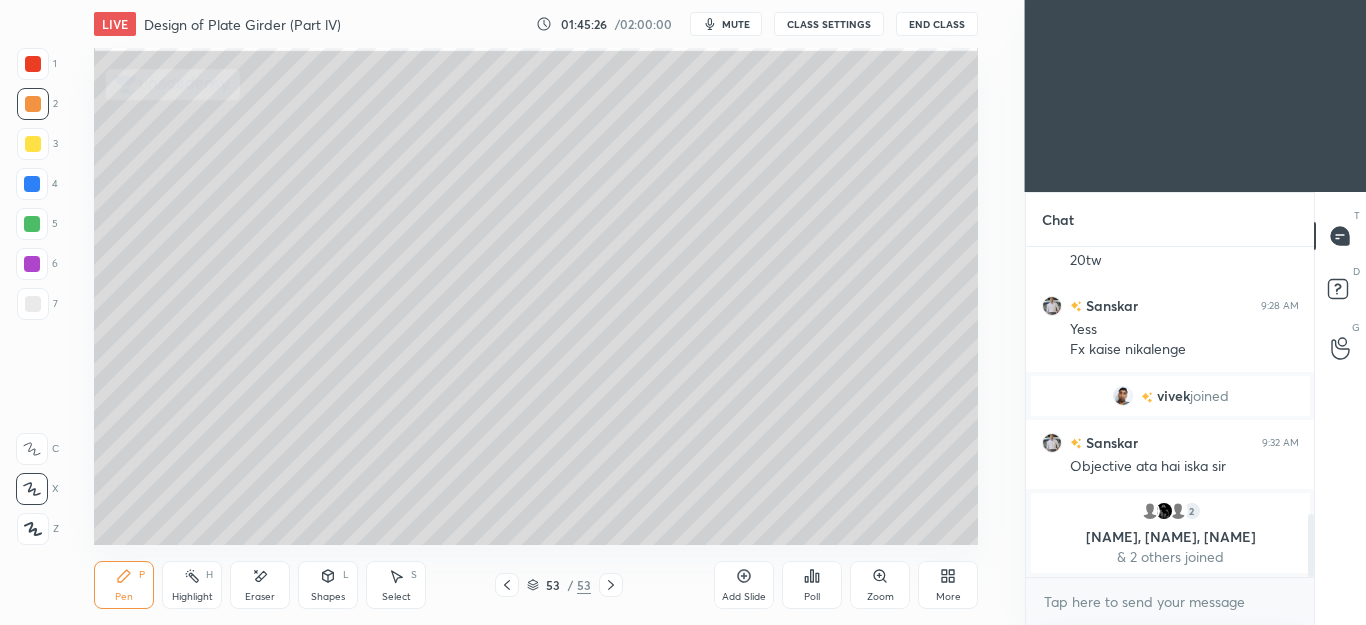 click on "More" at bounding box center [948, 585] 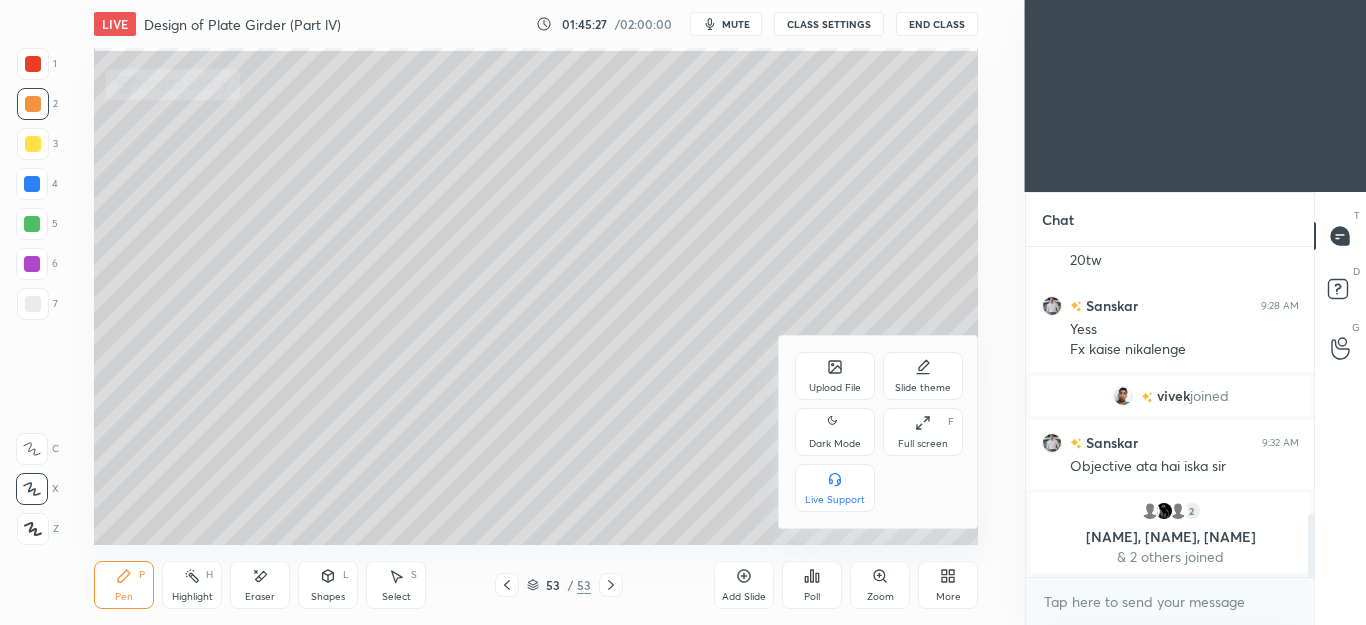 click on "Upload File" at bounding box center [835, 376] 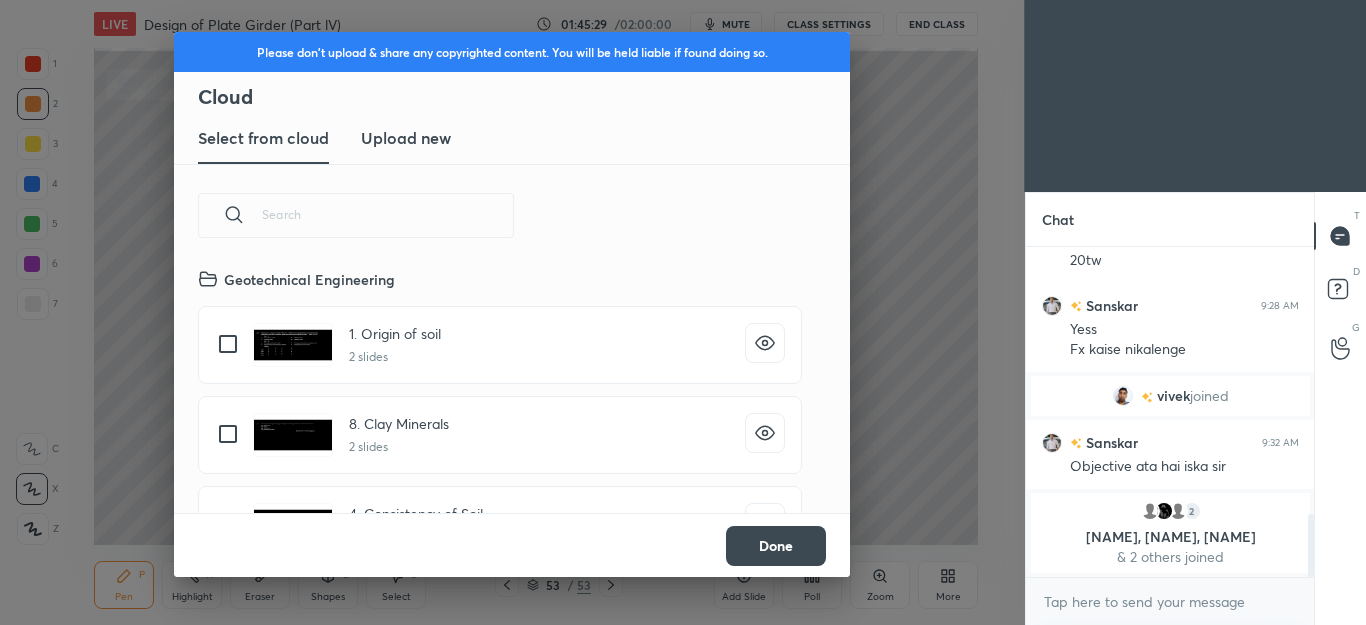 click on "Upload new" at bounding box center [406, 138] 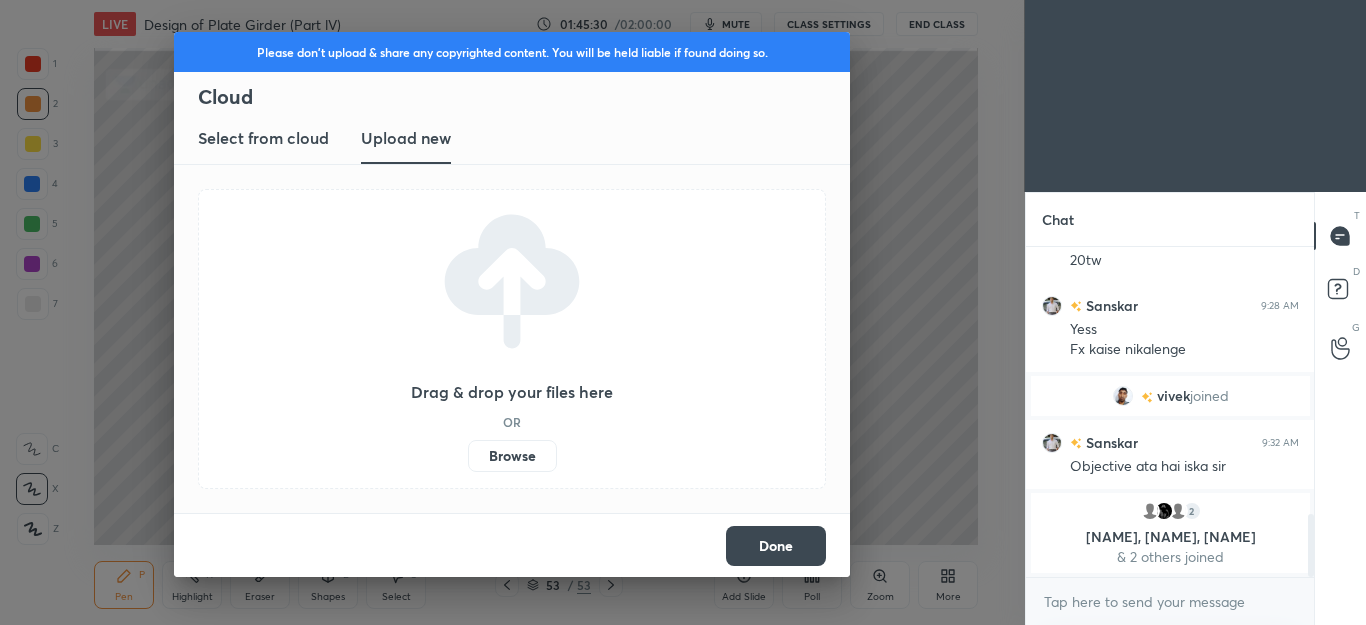 click on "Browse" at bounding box center [512, 456] 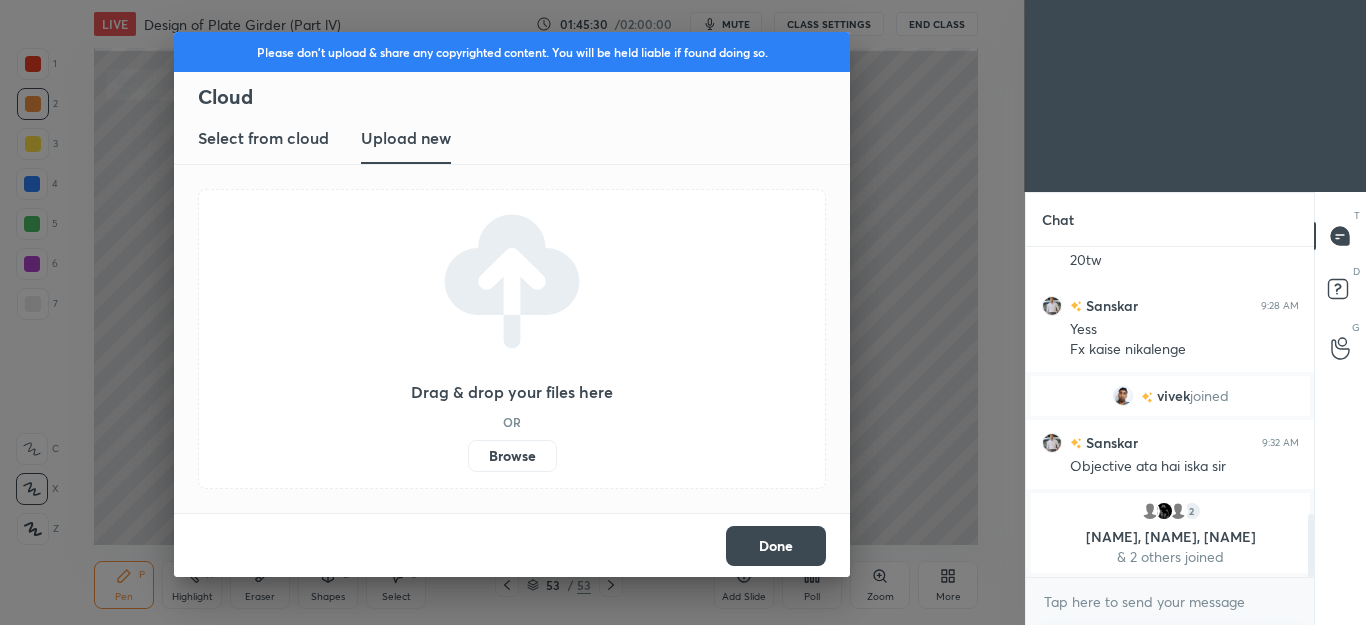 click on "Browse" at bounding box center (468, 456) 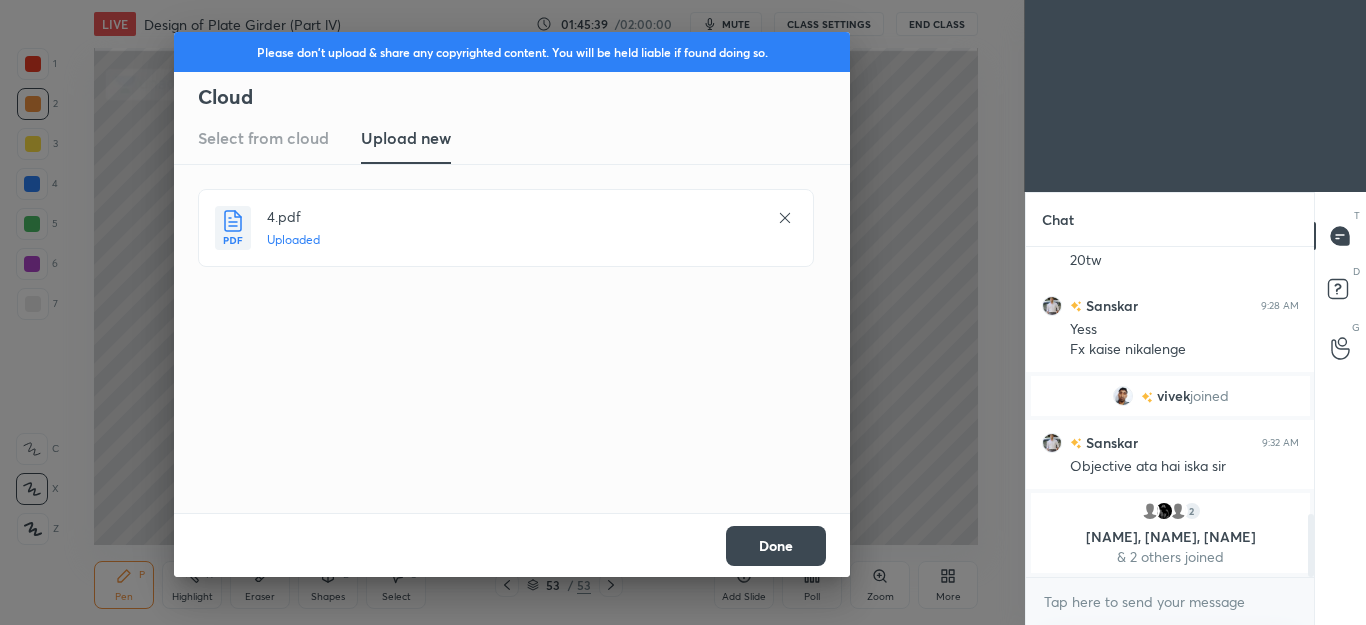 click on "Done" at bounding box center (776, 546) 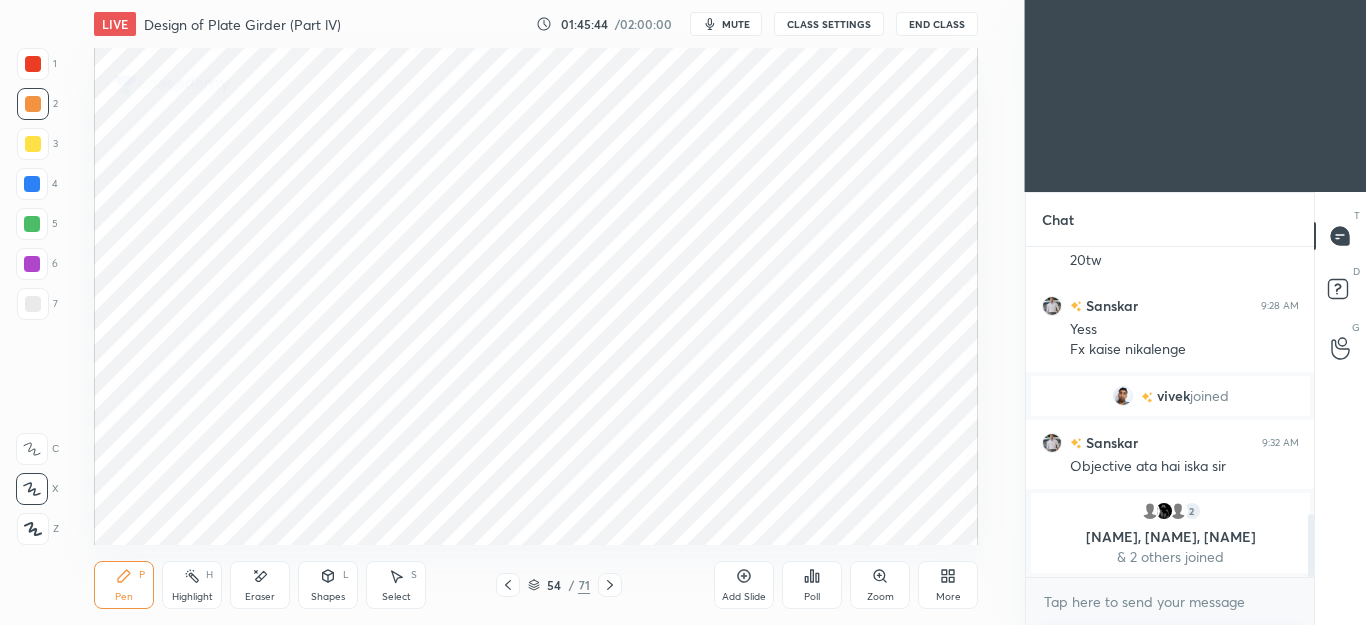 click at bounding box center [508, 585] 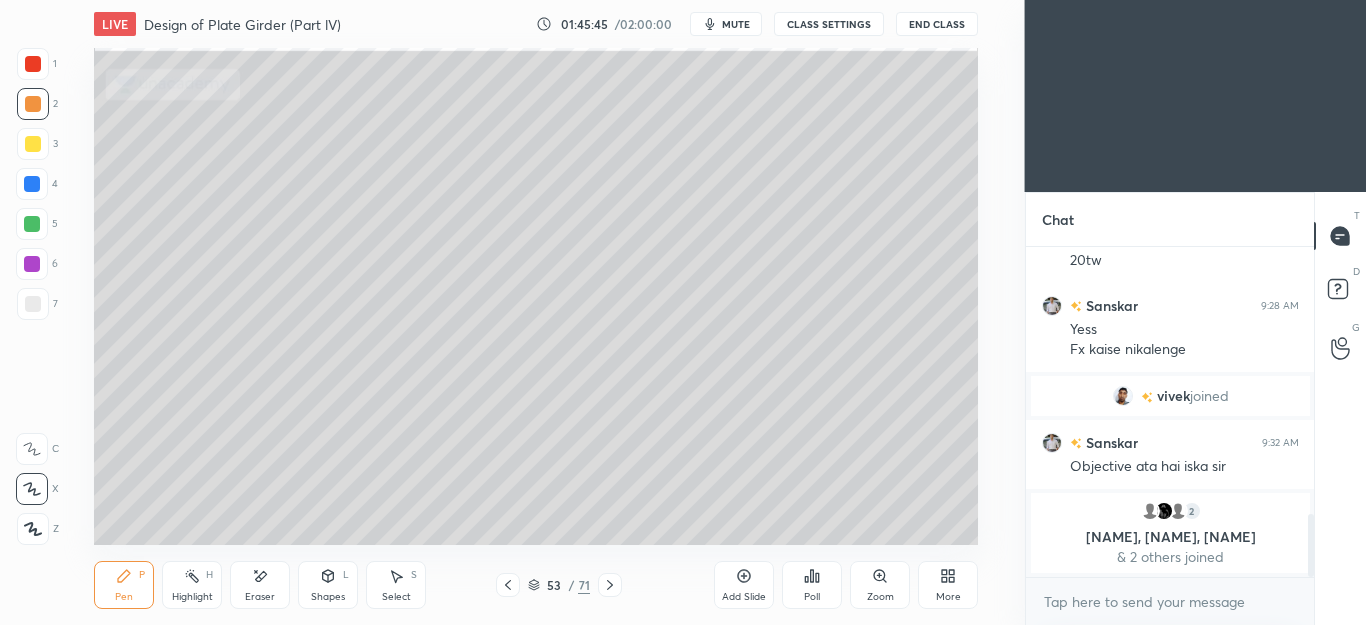 click at bounding box center [610, 585] 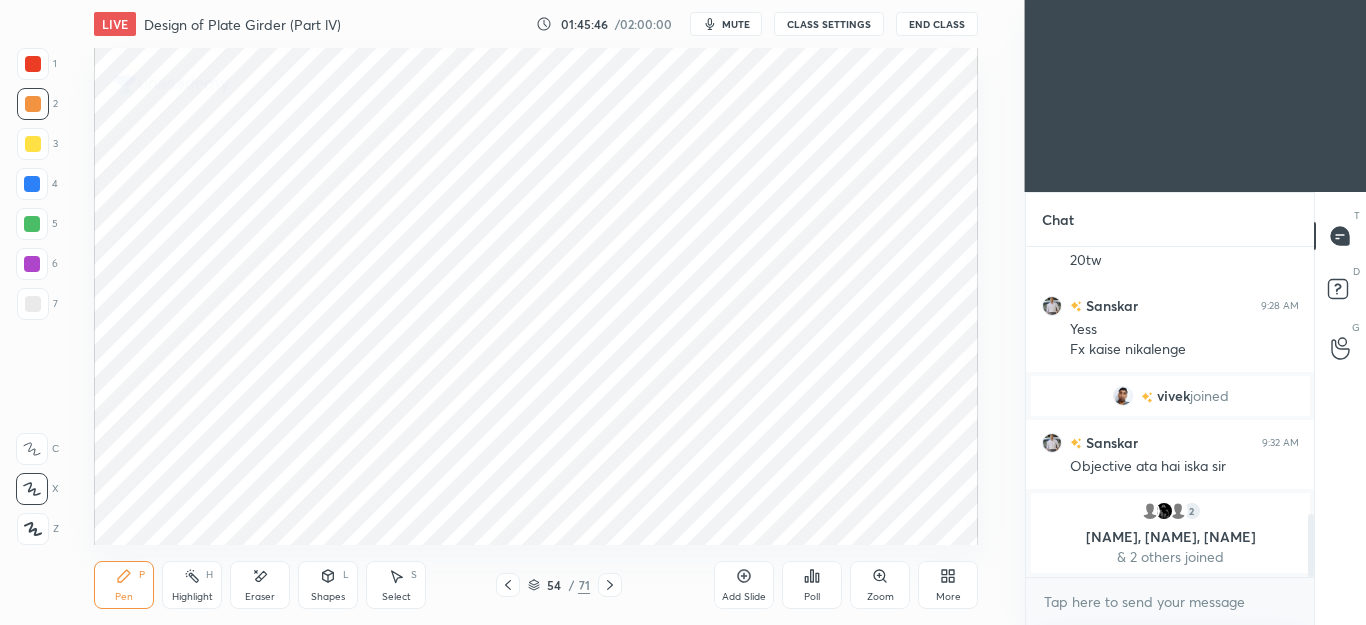 click 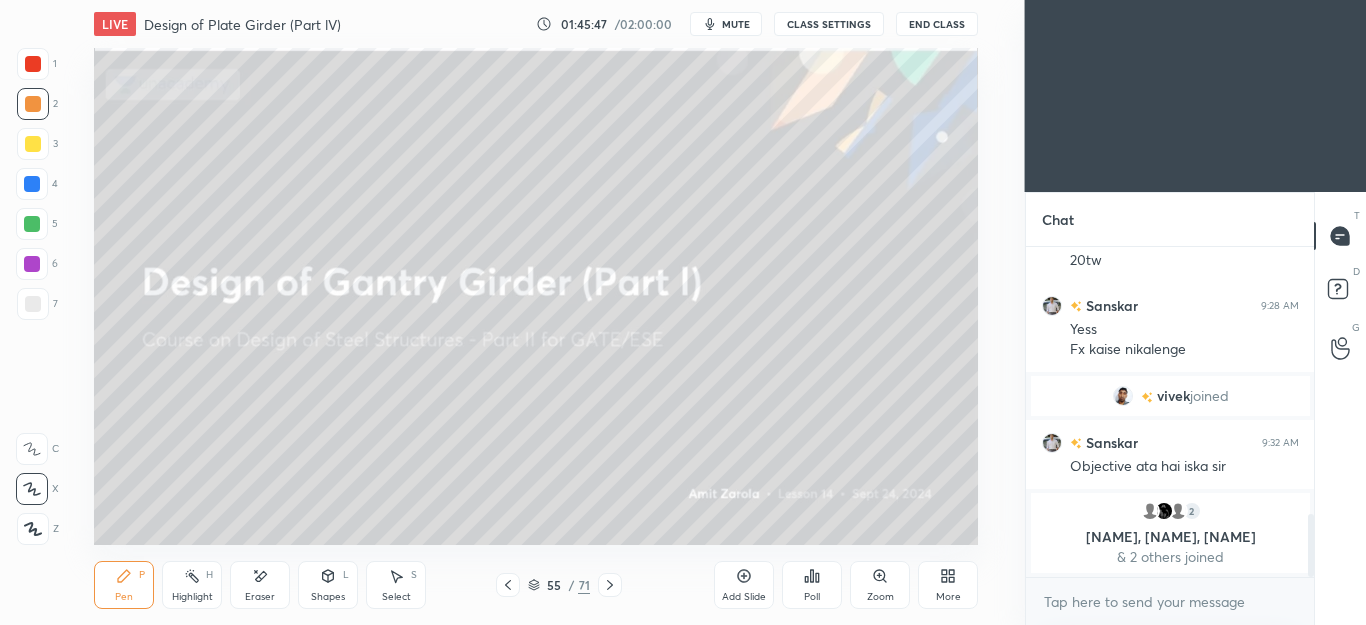 click at bounding box center [610, 585] 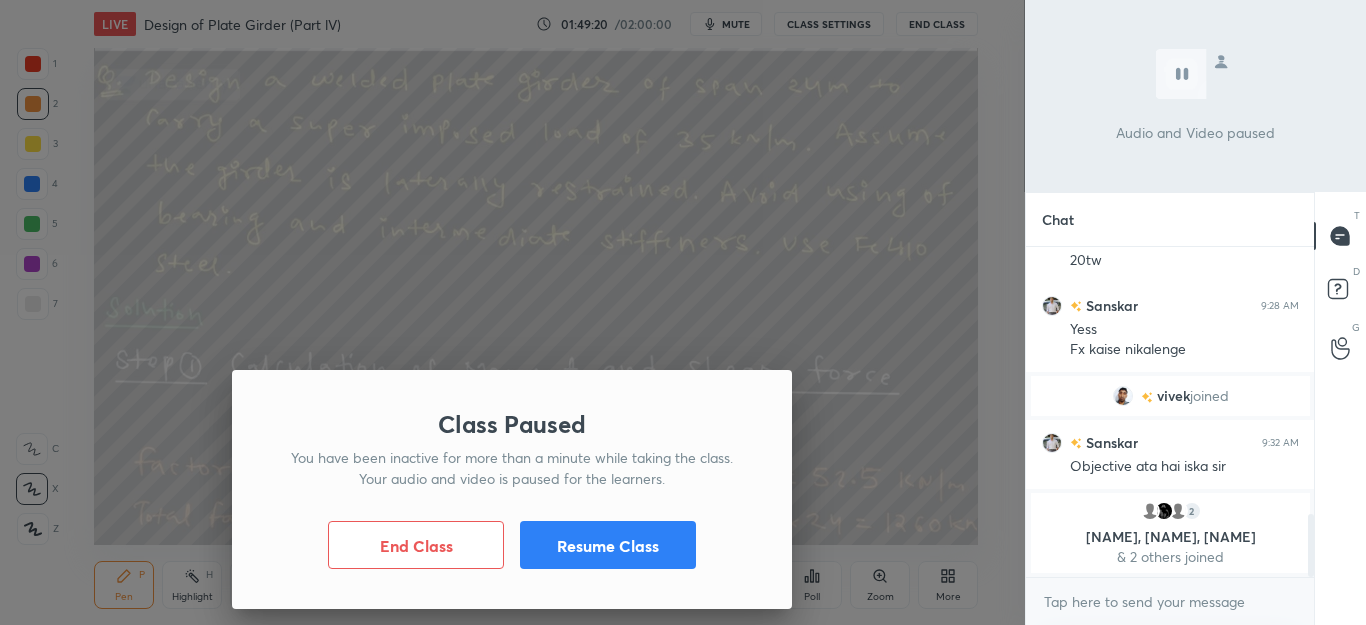 click on "Resume Class" at bounding box center (608, 545) 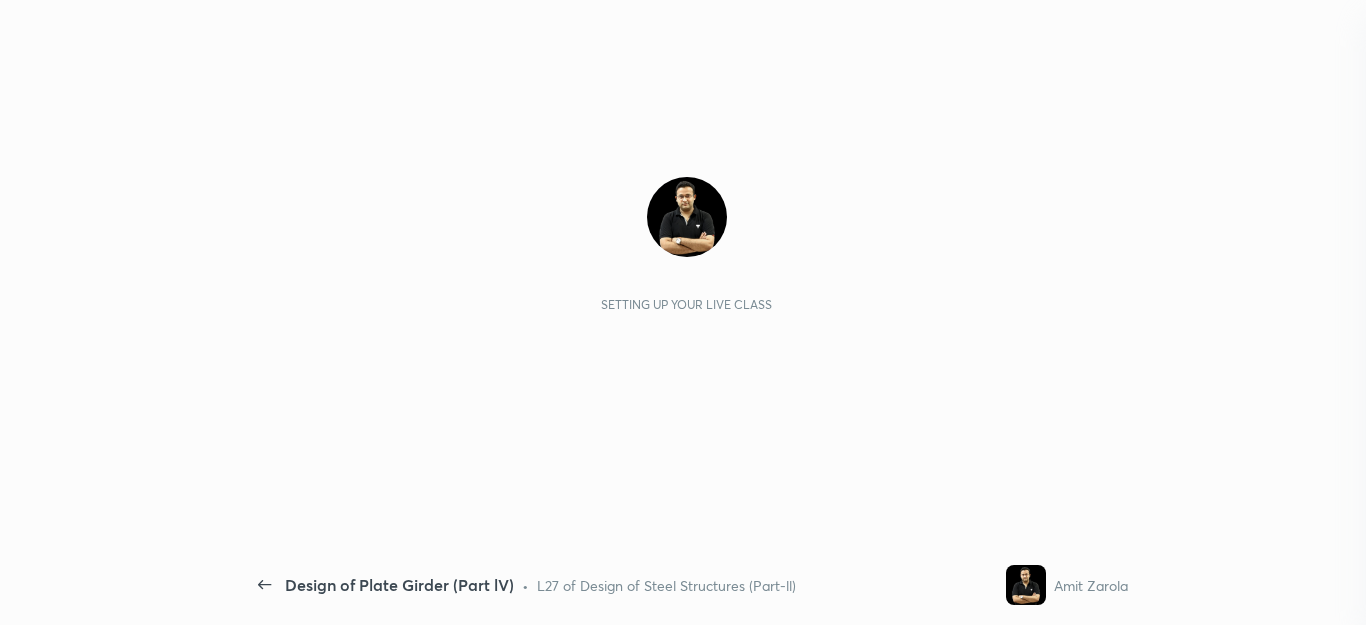 scroll, scrollTop: 0, scrollLeft: 0, axis: both 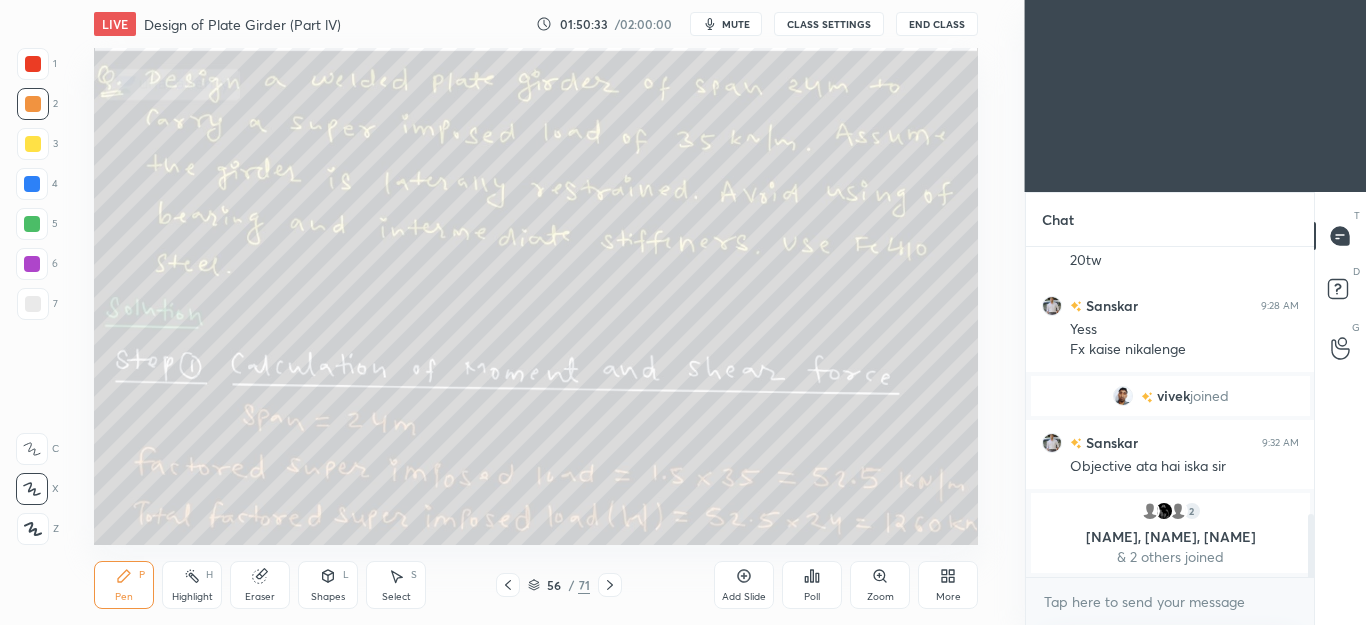 click 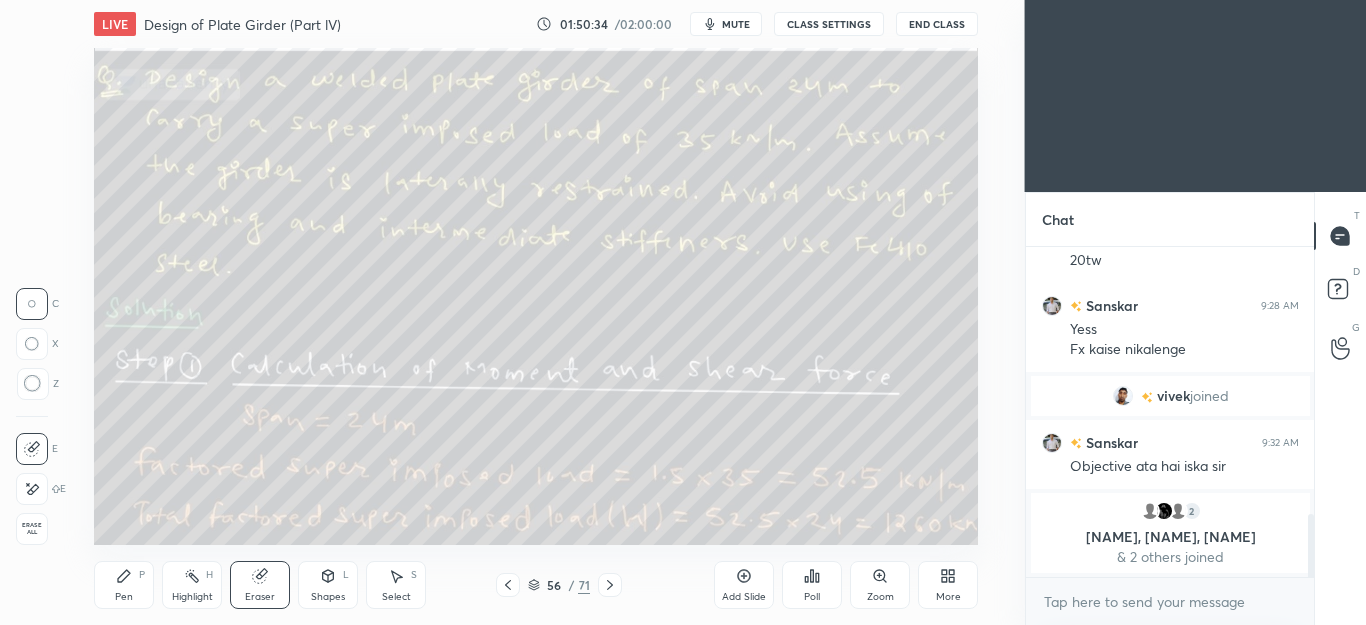 click at bounding box center (32, 489) 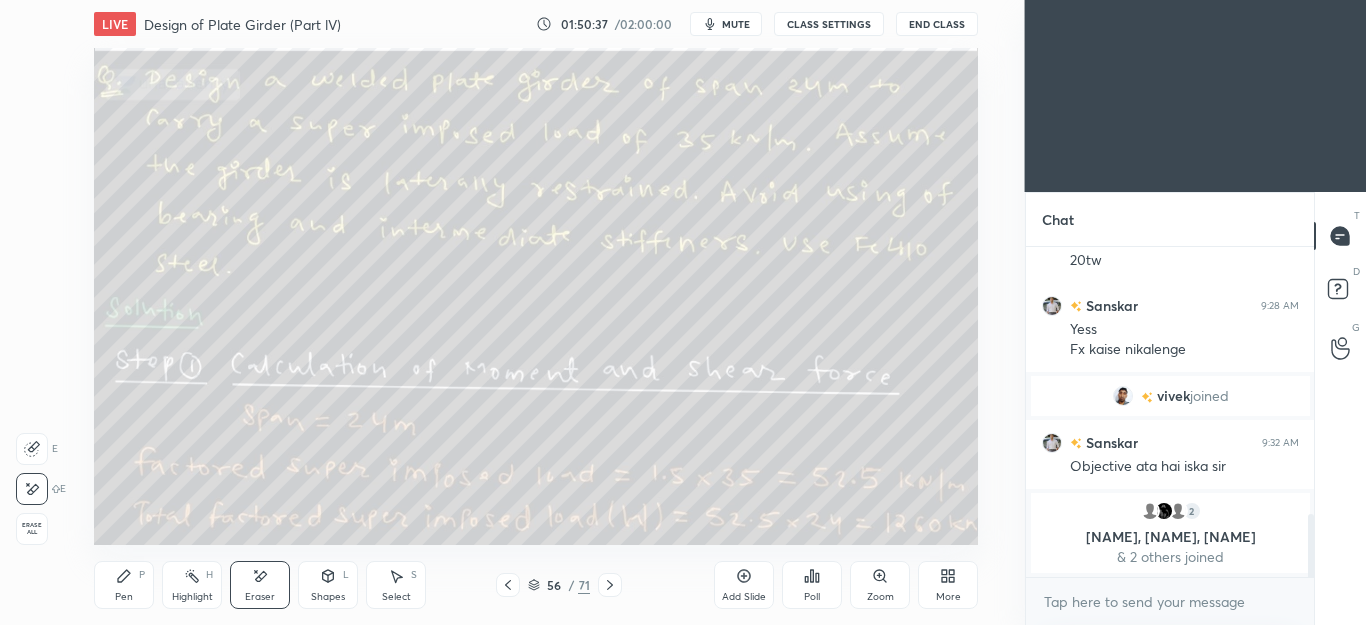click on "Pen" at bounding box center (124, 597) 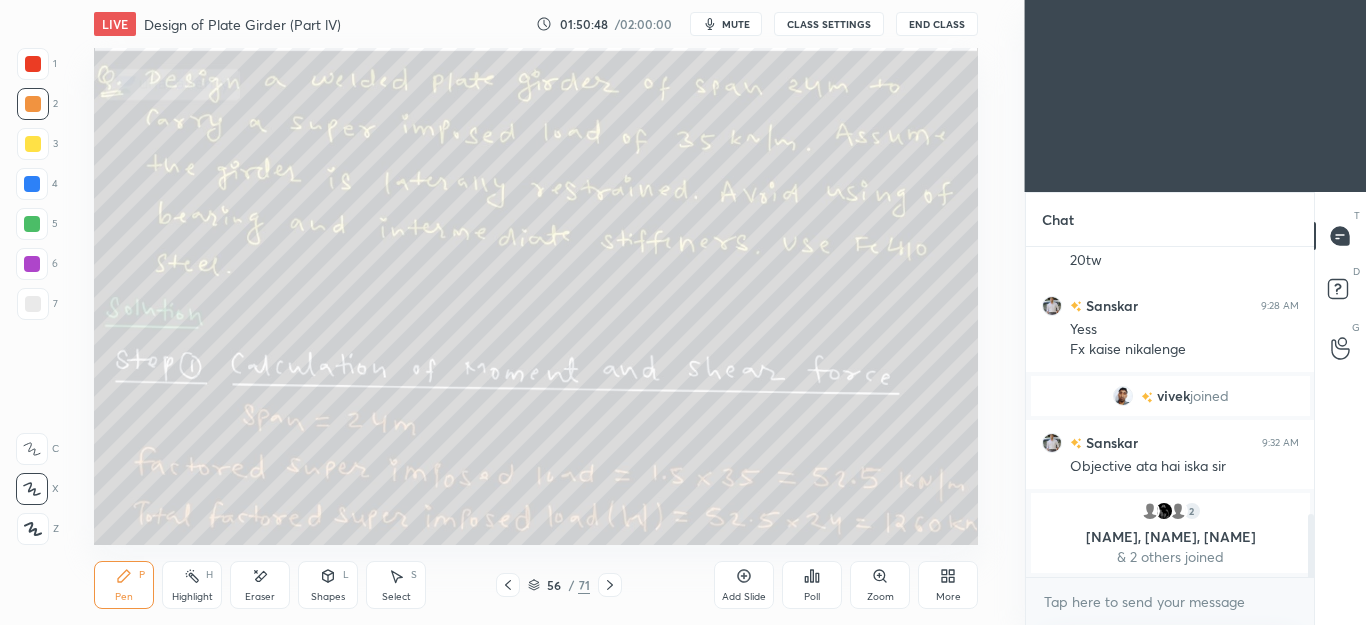 click 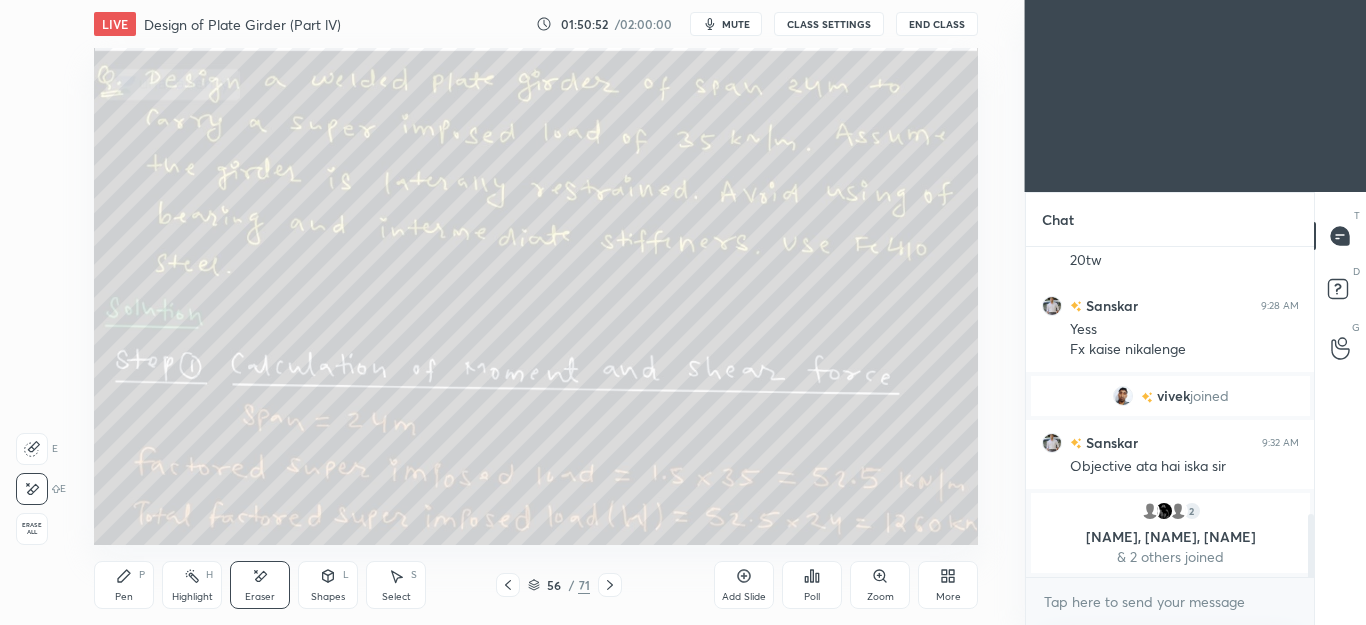 click 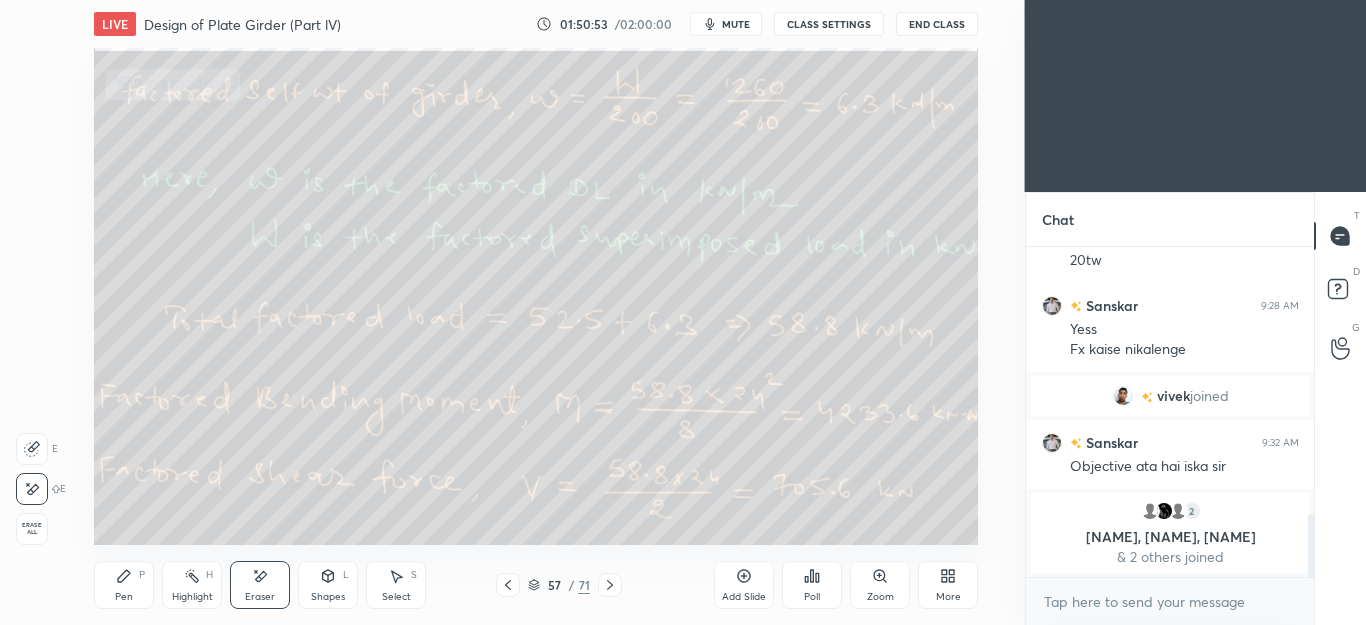 click on "Pen P" at bounding box center [124, 585] 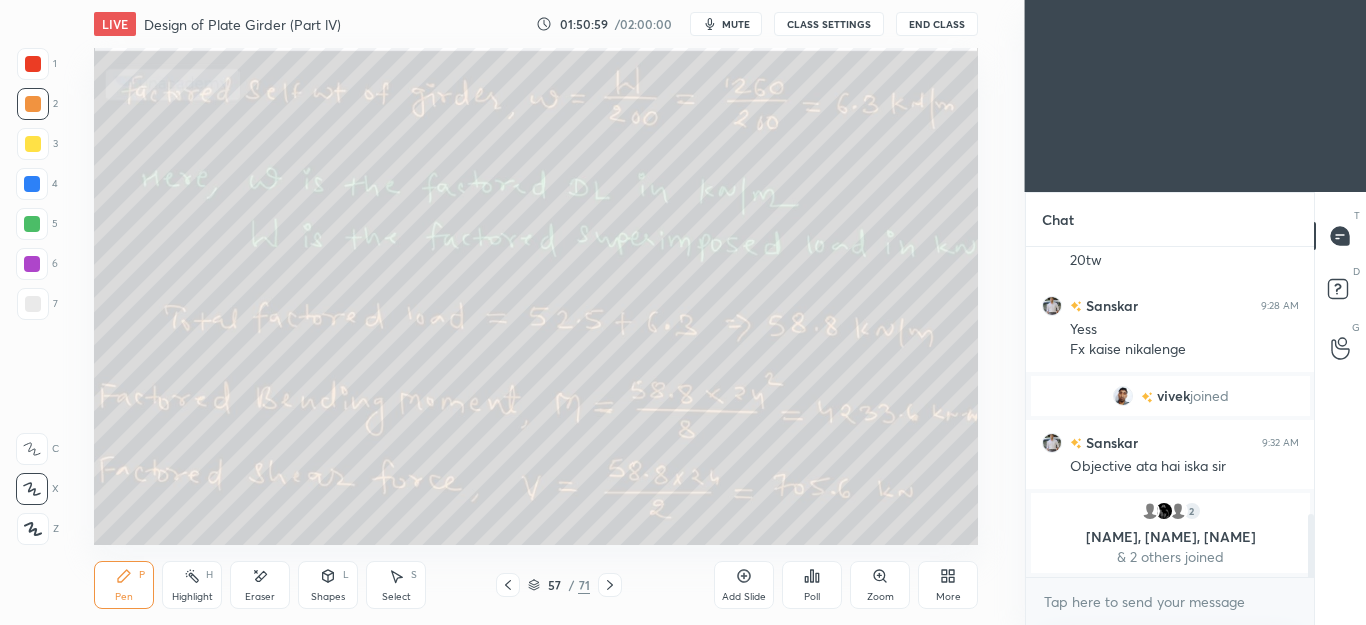 click 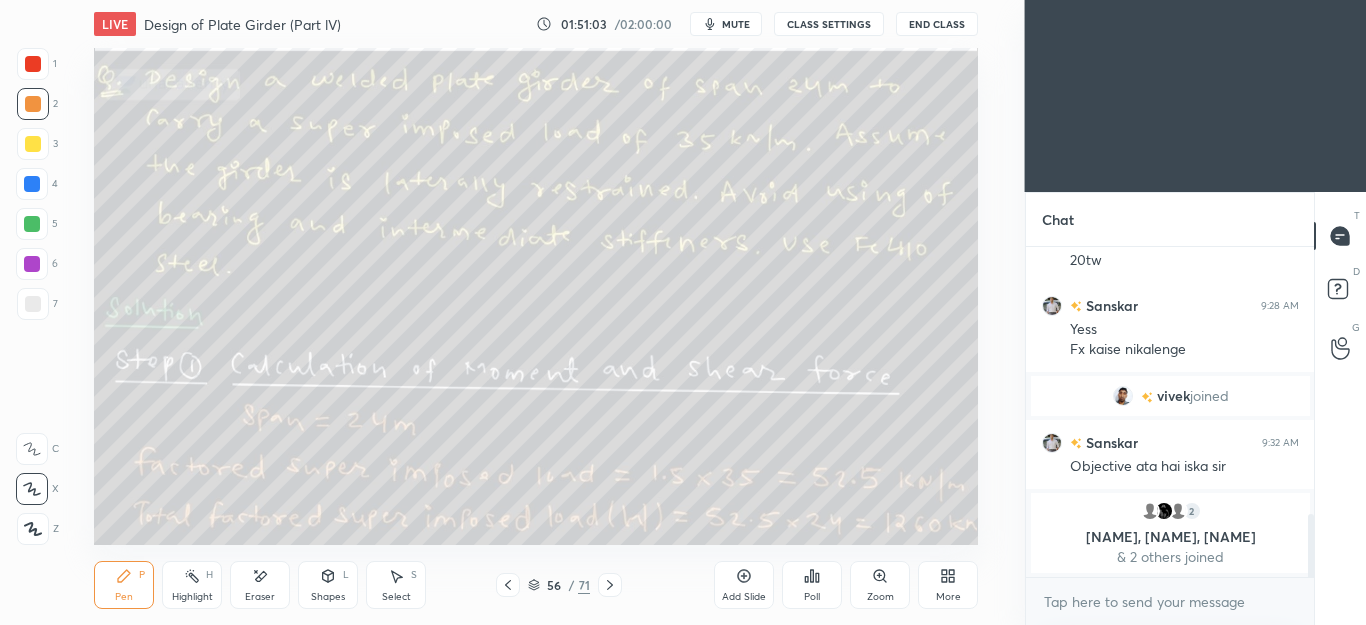 click 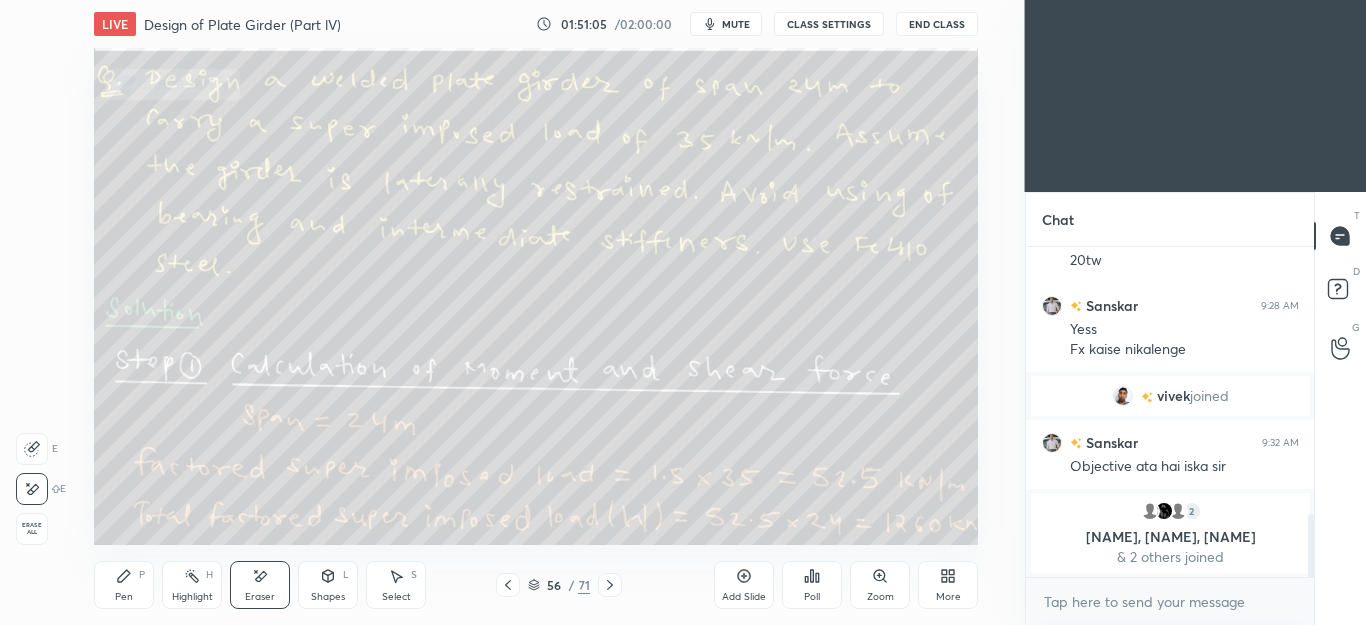 click 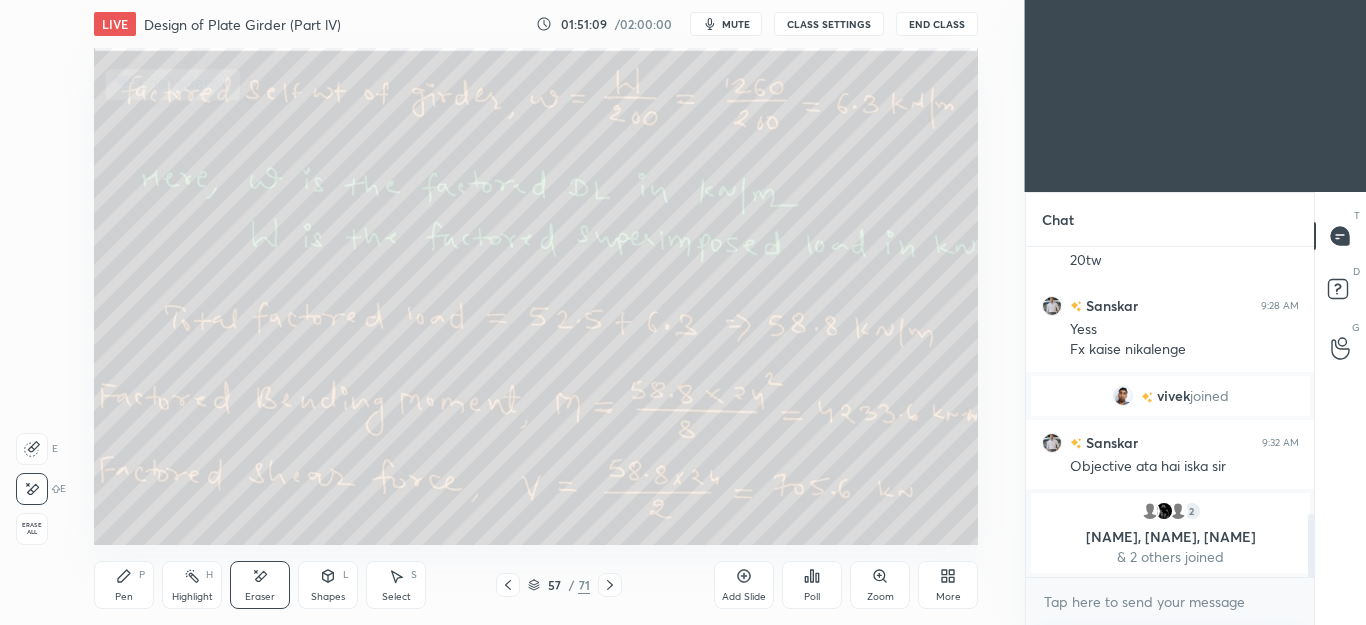 click on "Pen" at bounding box center (124, 597) 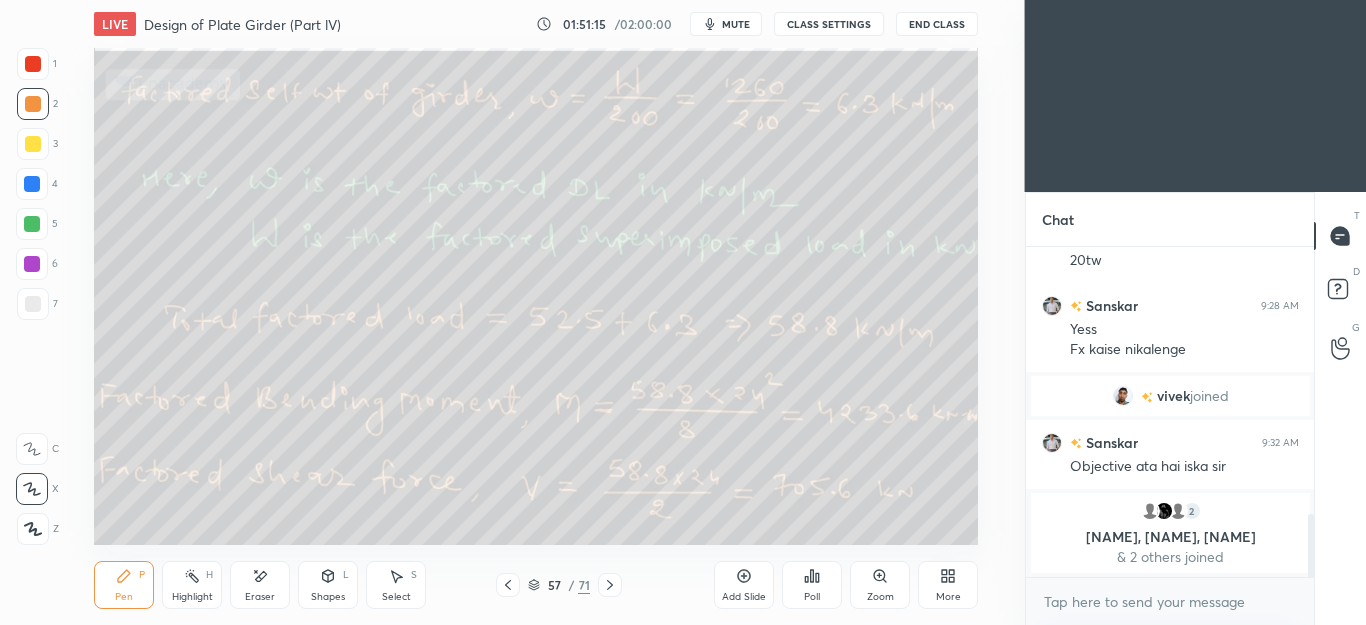 click on "Eraser" at bounding box center [260, 597] 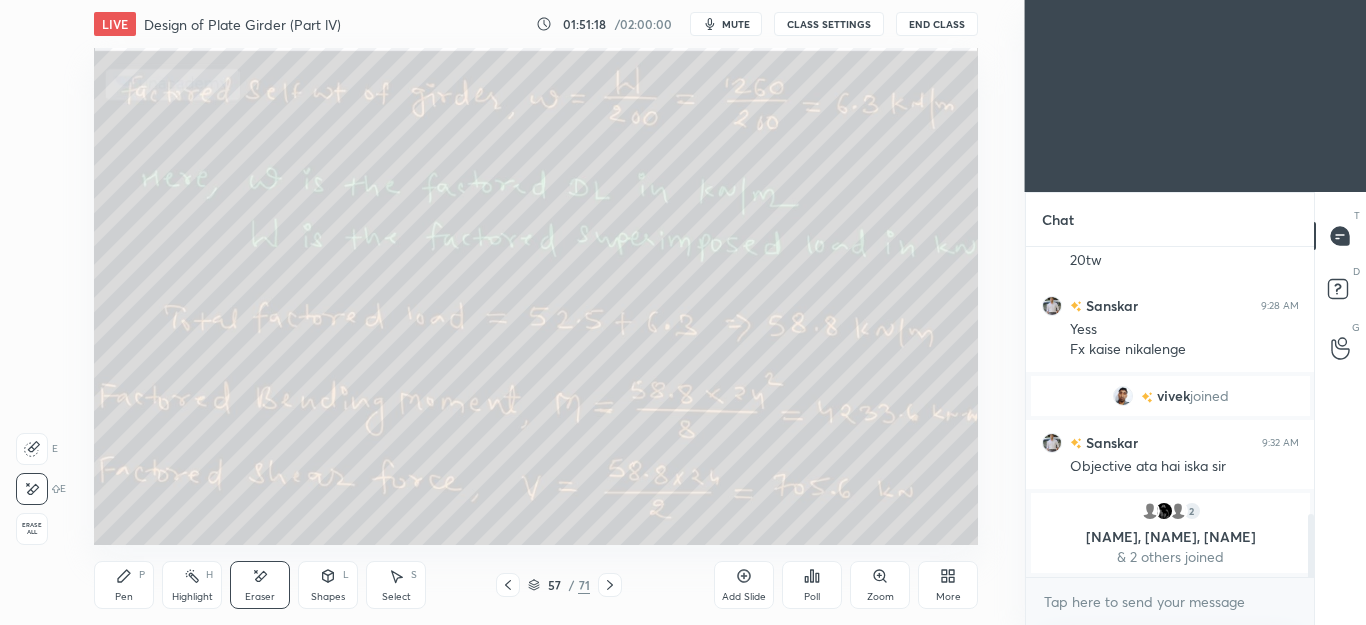 click on "Pen P" at bounding box center [124, 585] 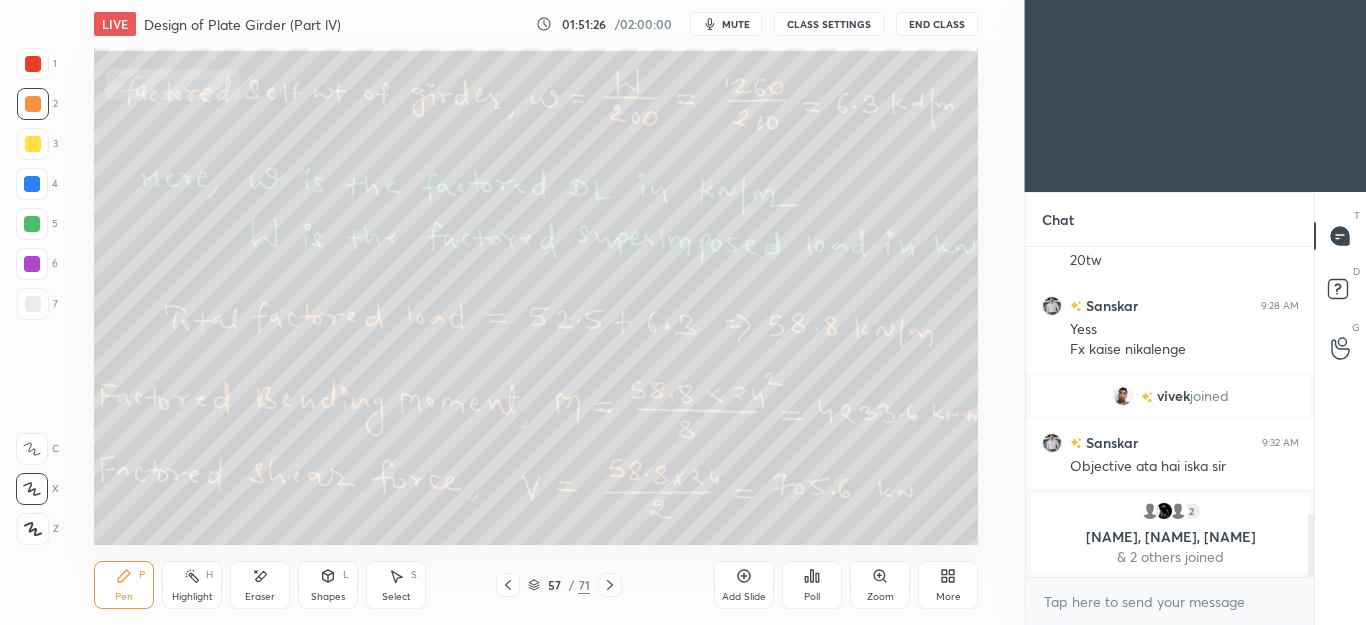 click 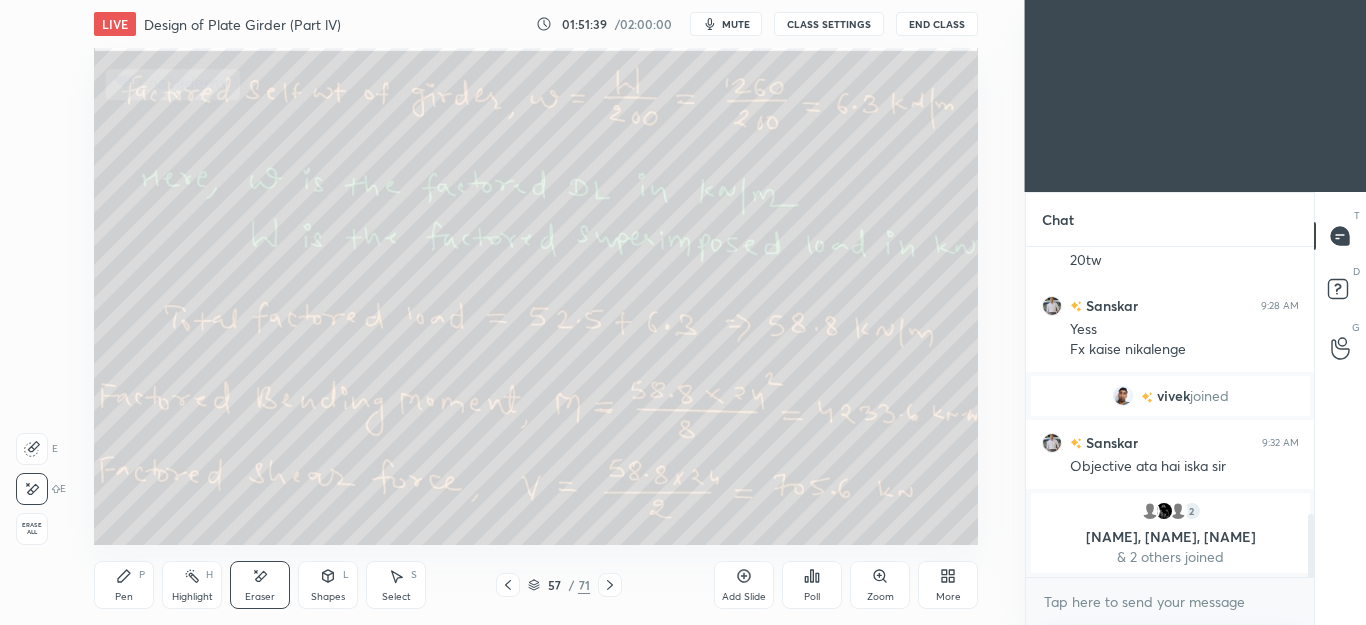 click on "Pen P" at bounding box center [124, 585] 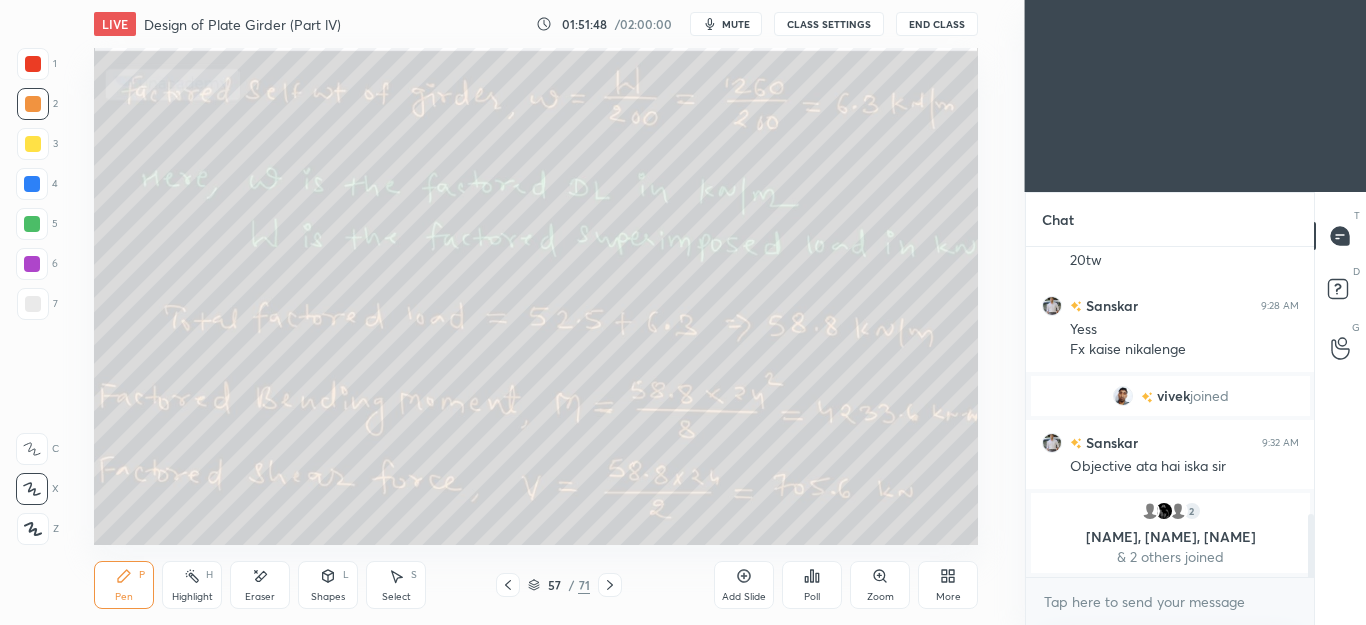 click 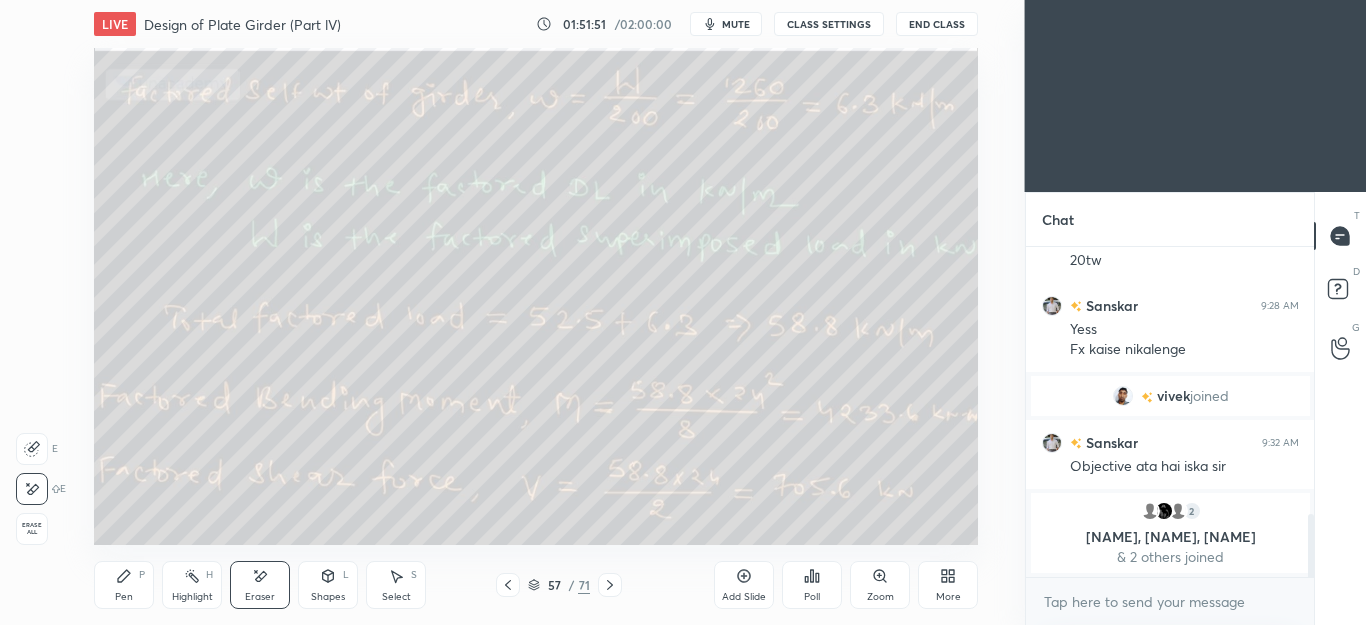 click 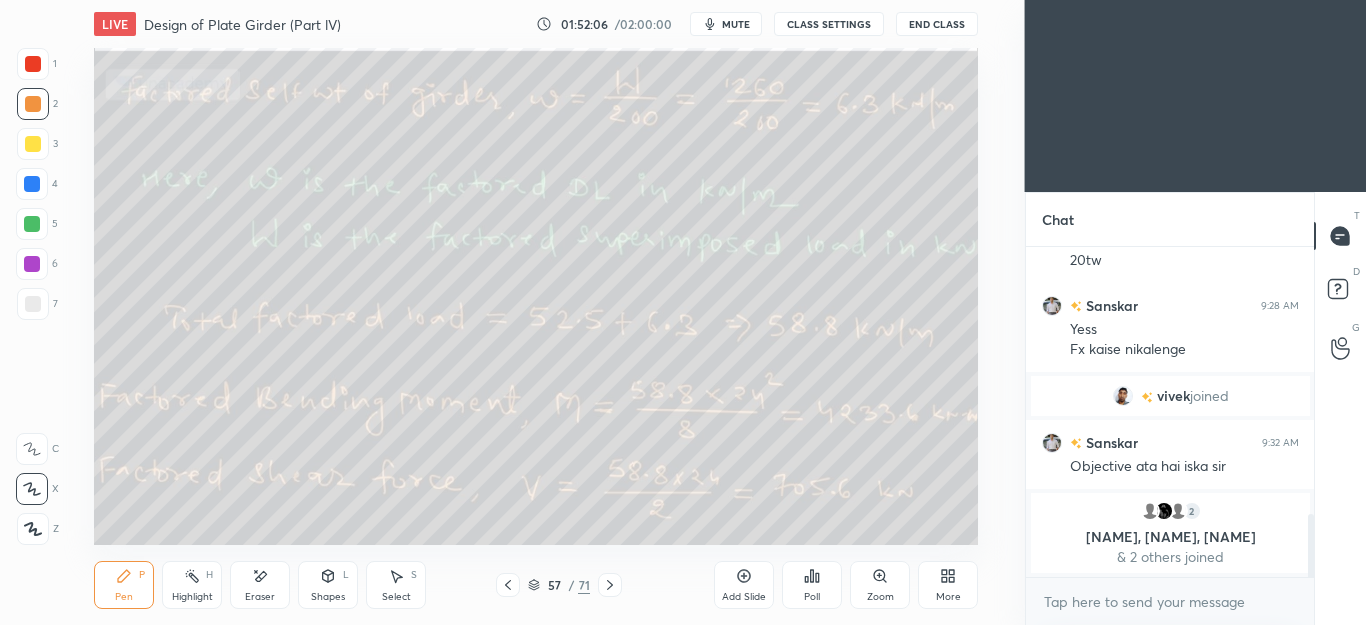 click 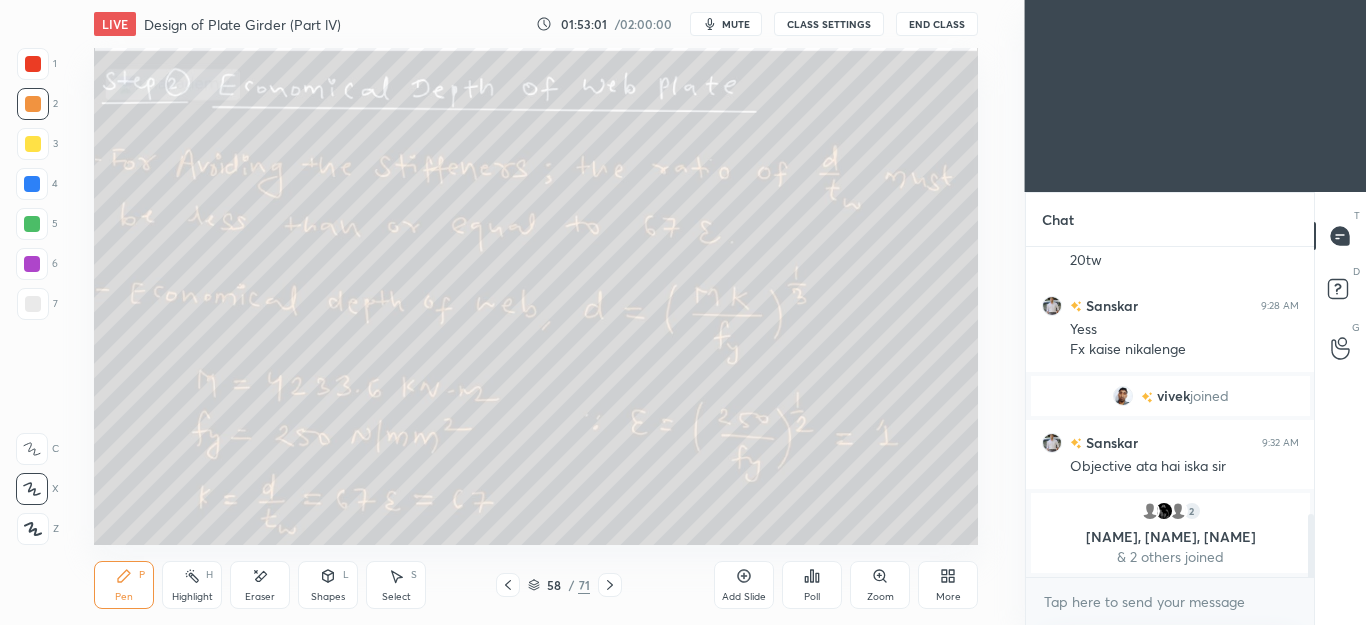 click 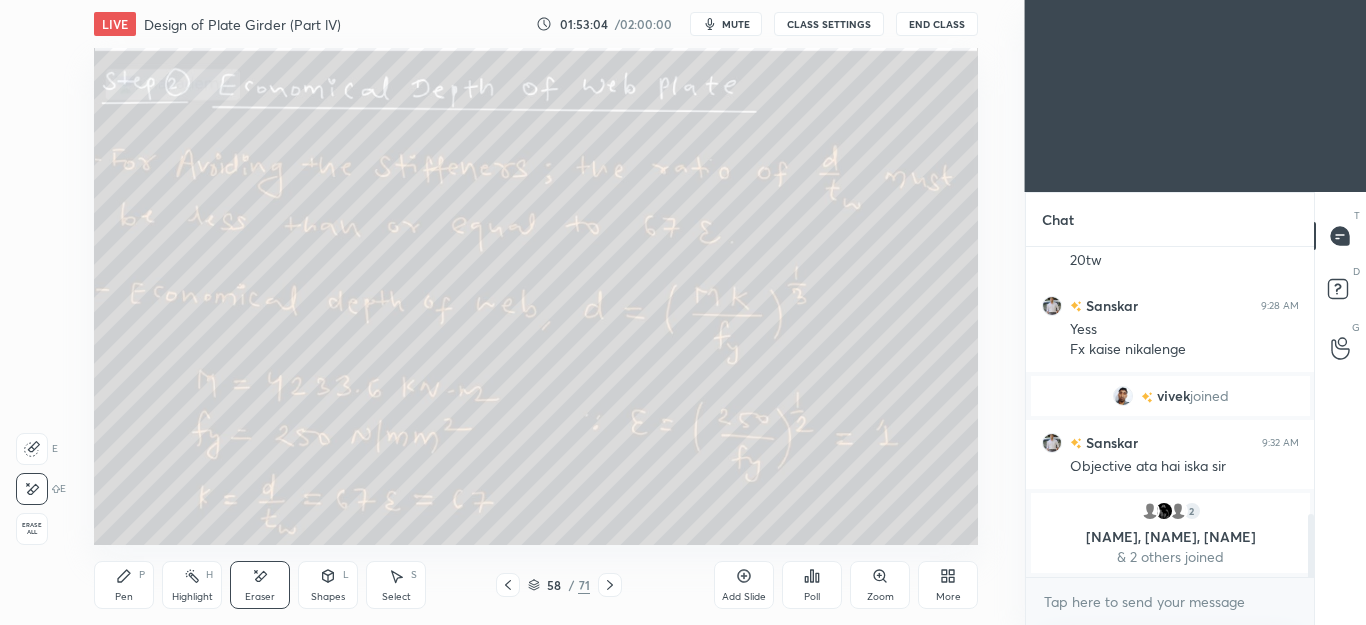 click 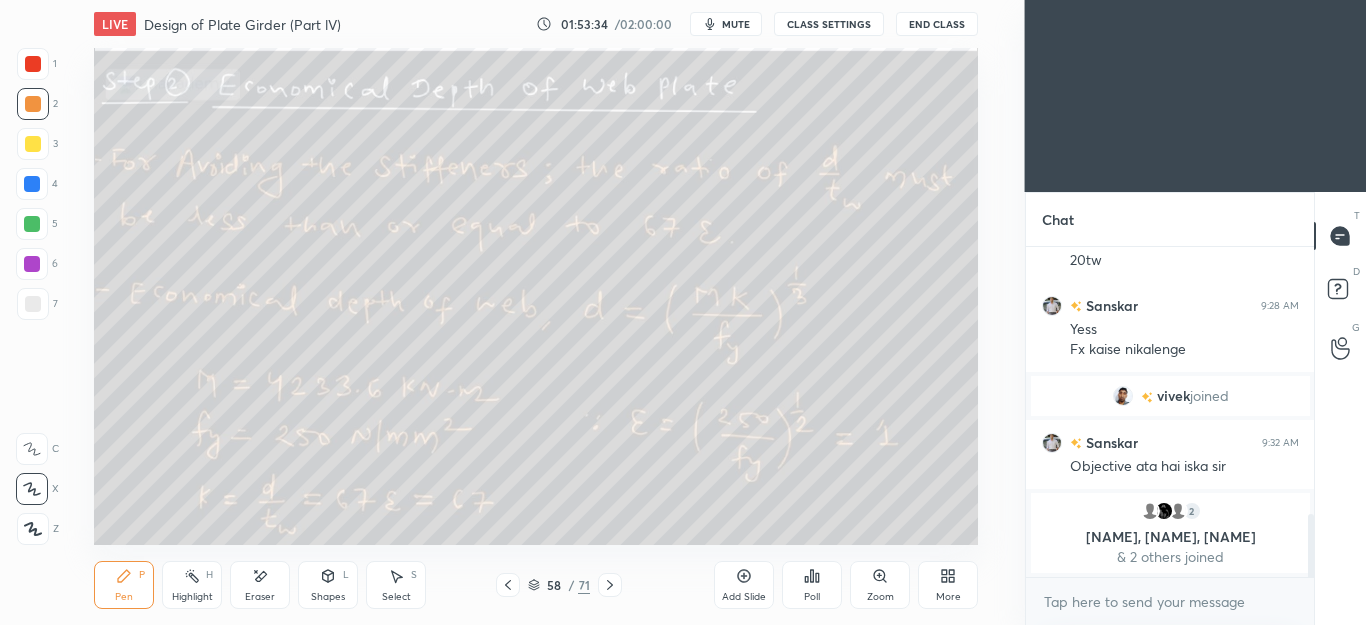 click 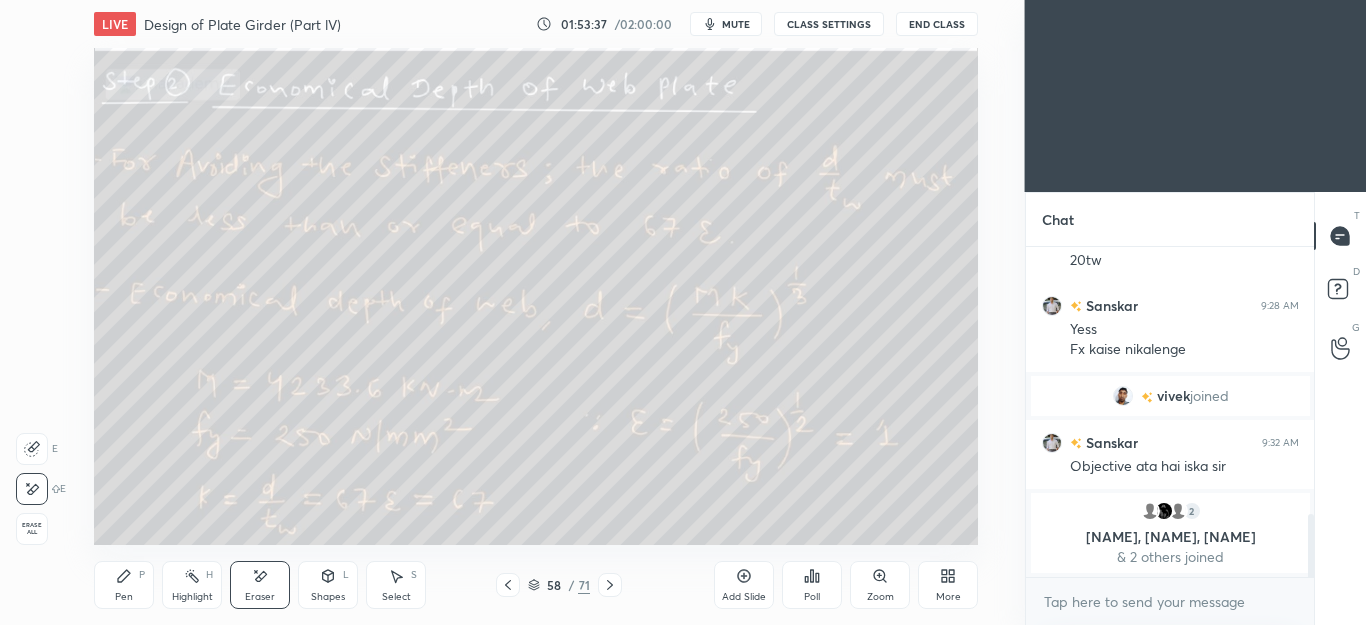 click 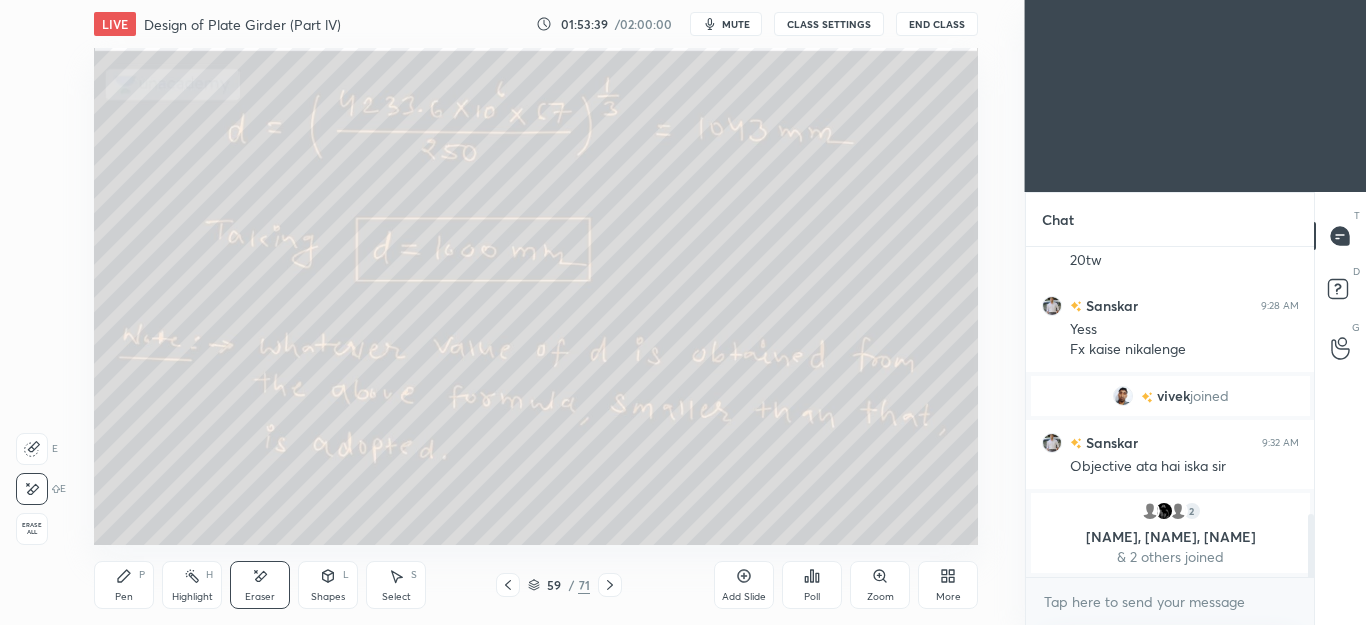 click on "Pen" at bounding box center [124, 597] 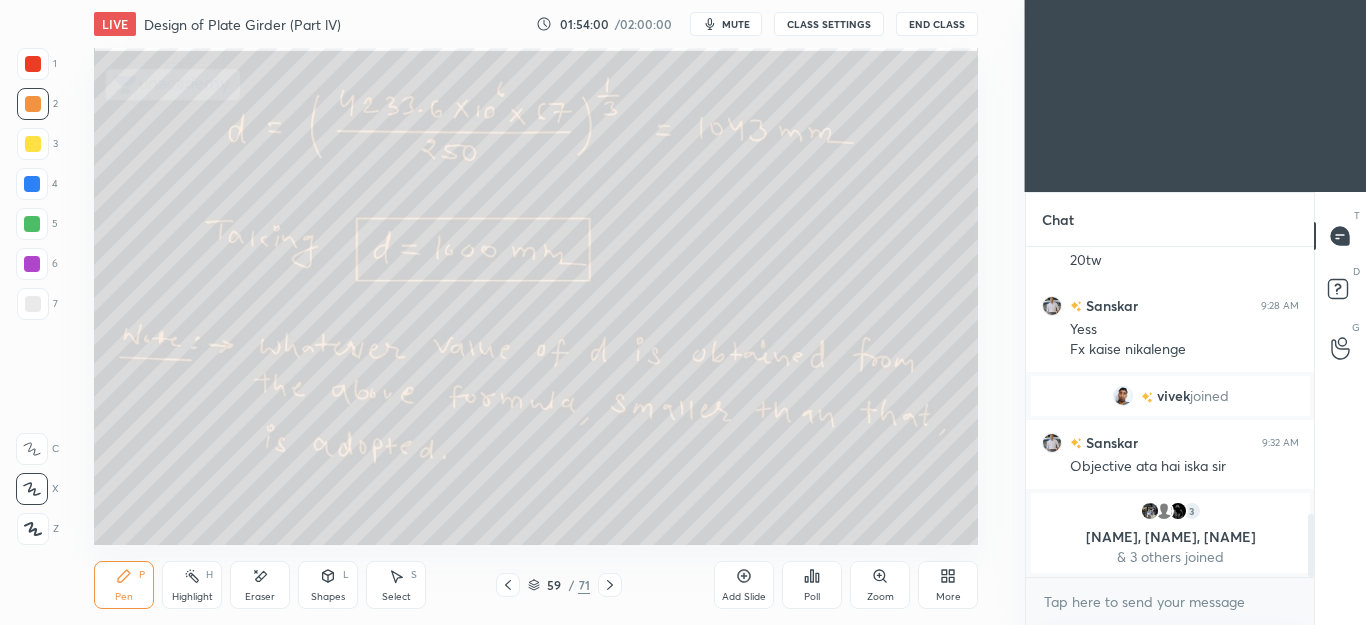 click on "Eraser" at bounding box center (260, 597) 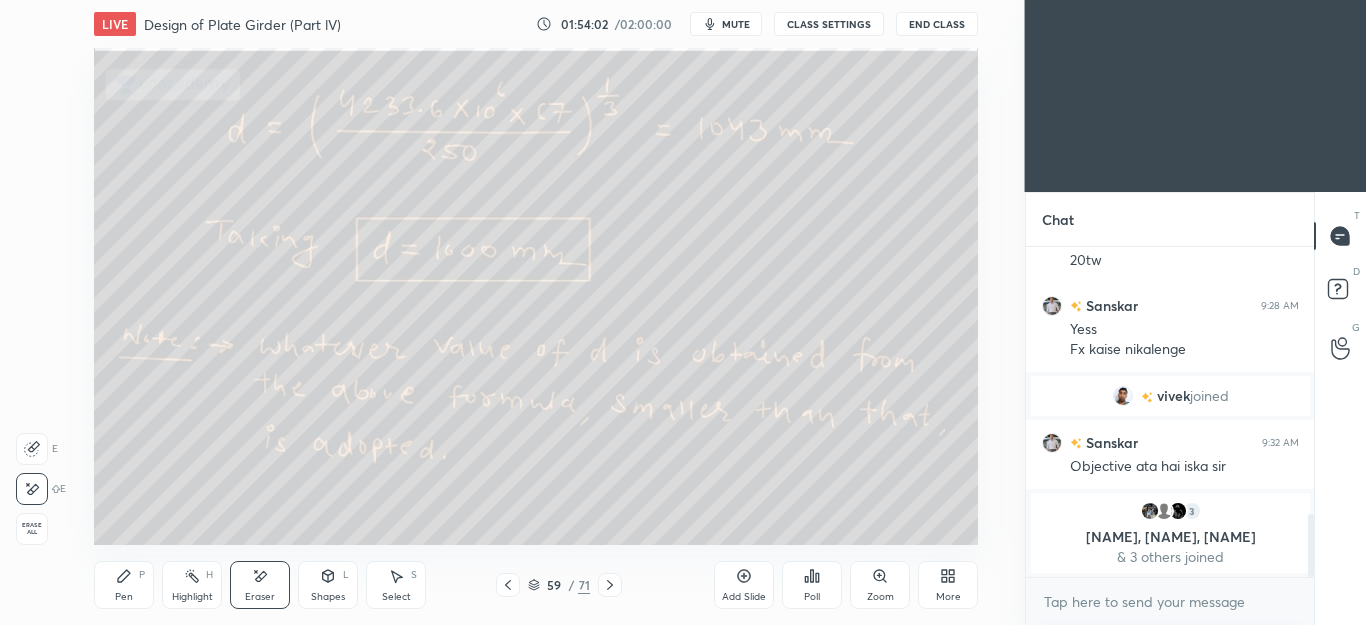 click 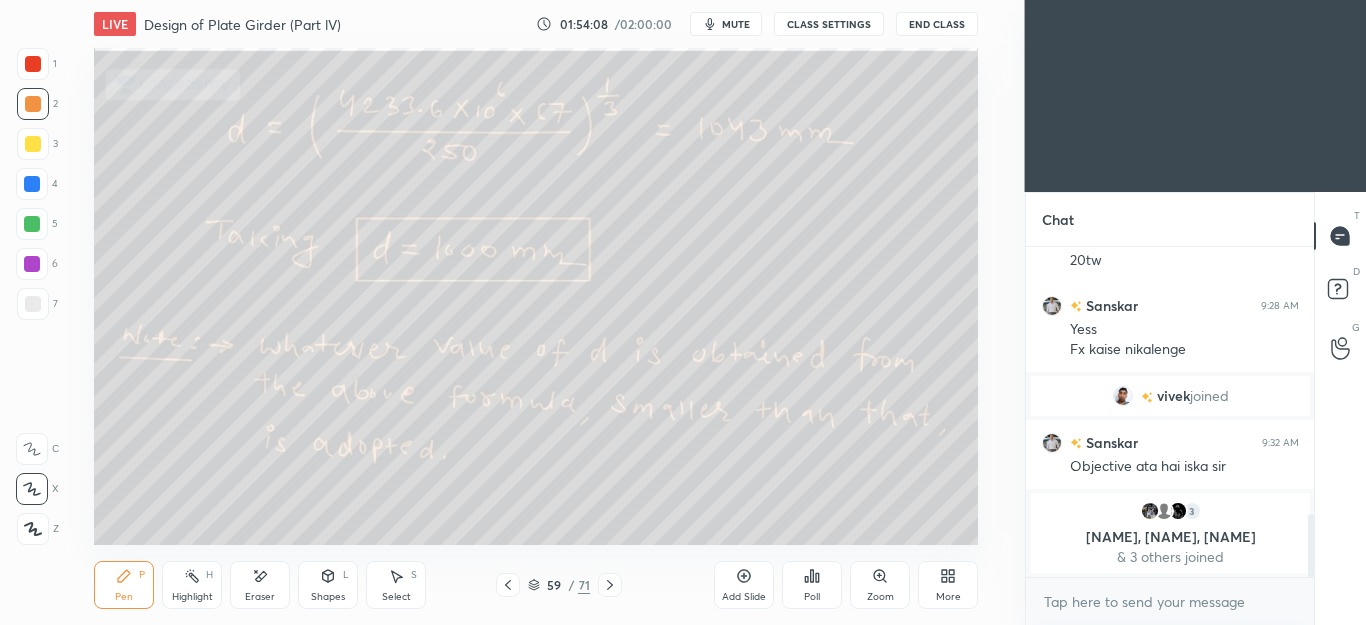 click on "Select S" at bounding box center (396, 585) 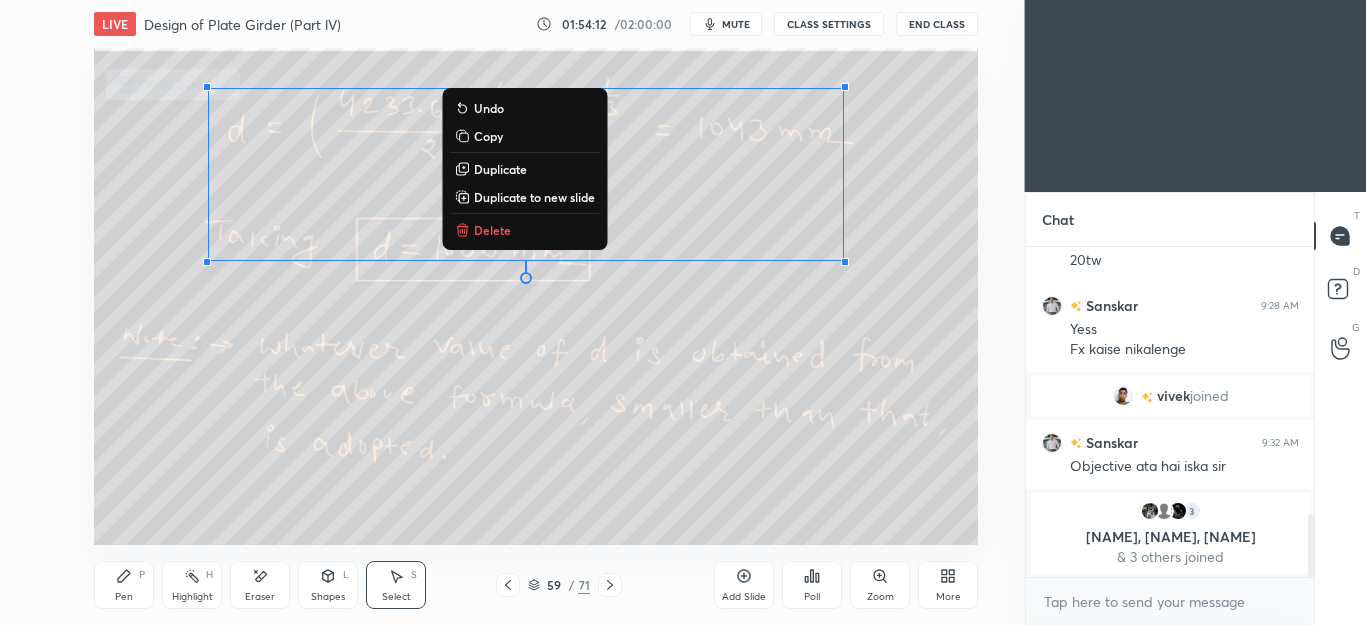 click on "Delete" at bounding box center [492, 230] 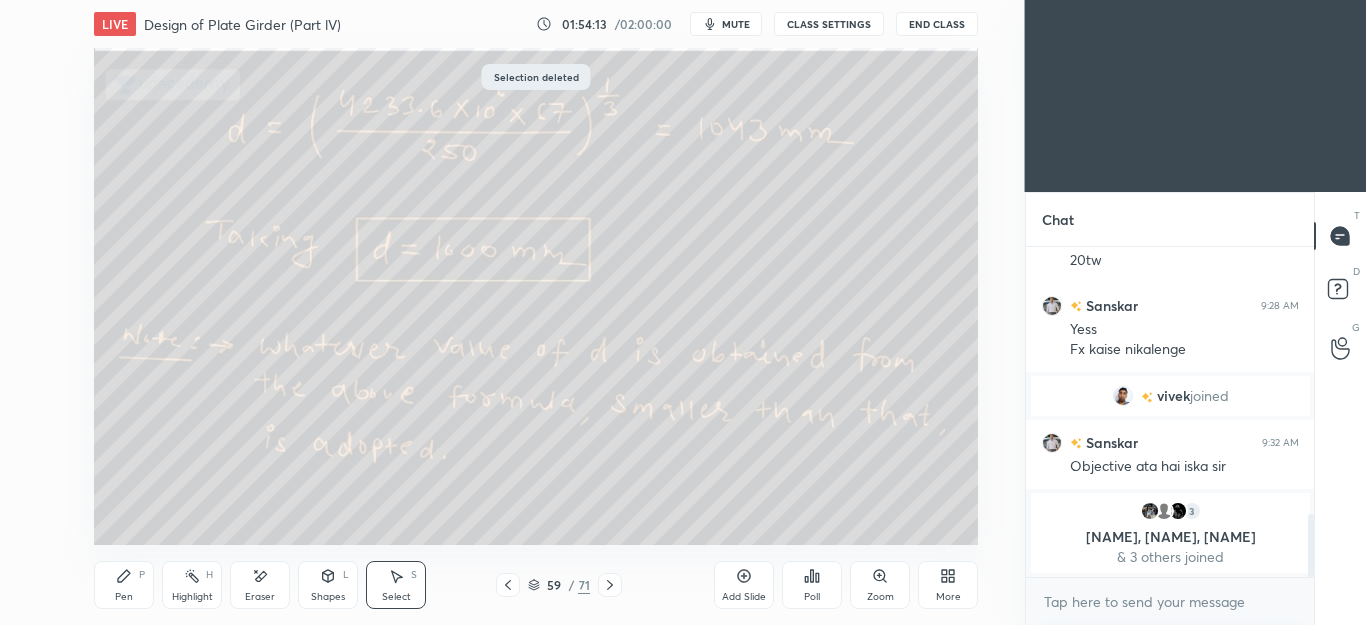 click 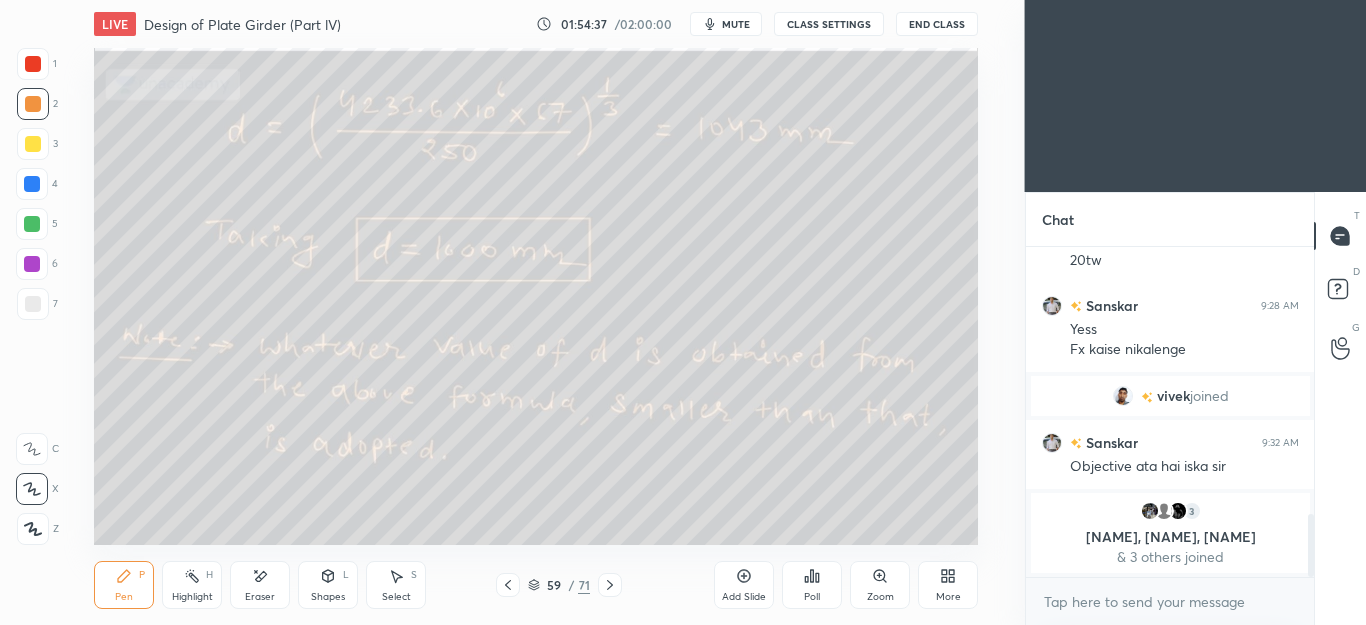 click 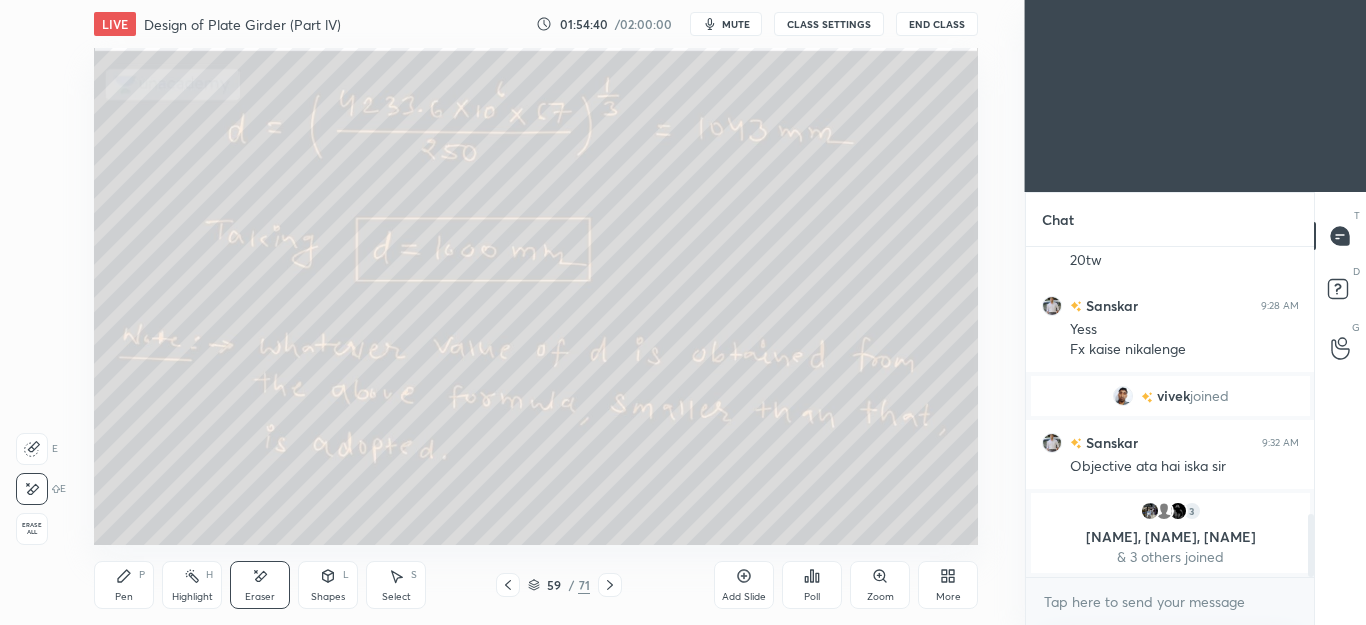 click on "Pen P" at bounding box center [124, 585] 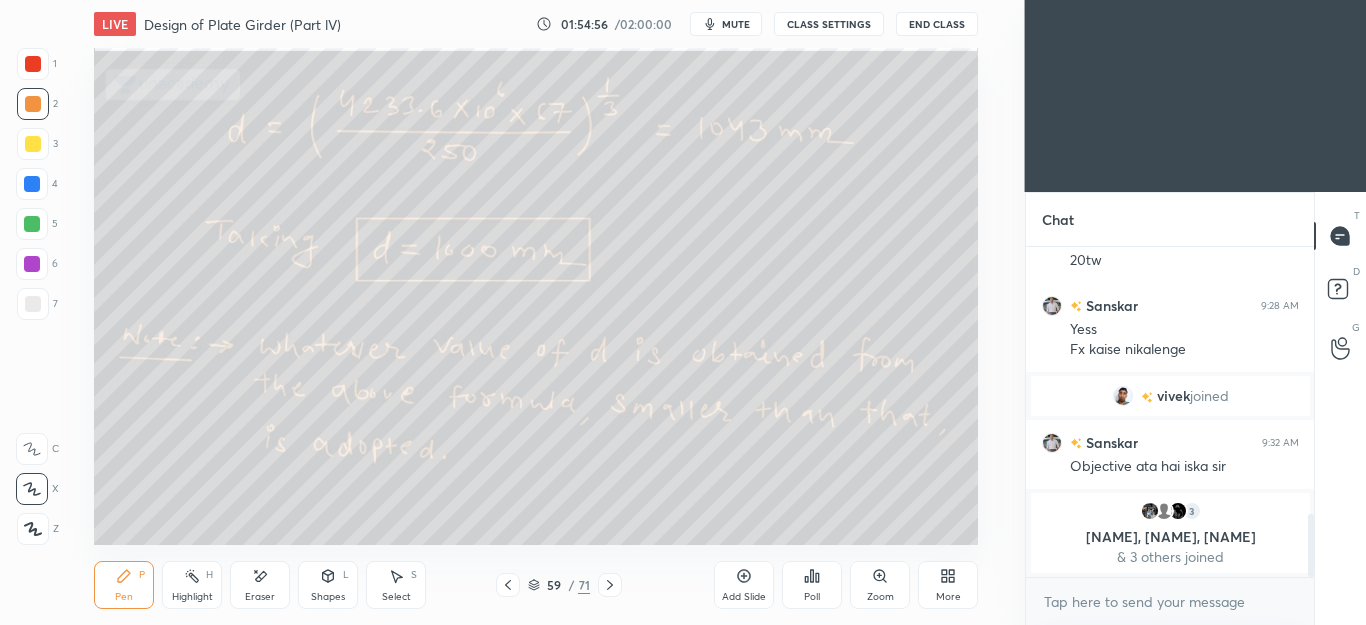 click at bounding box center [32, 224] 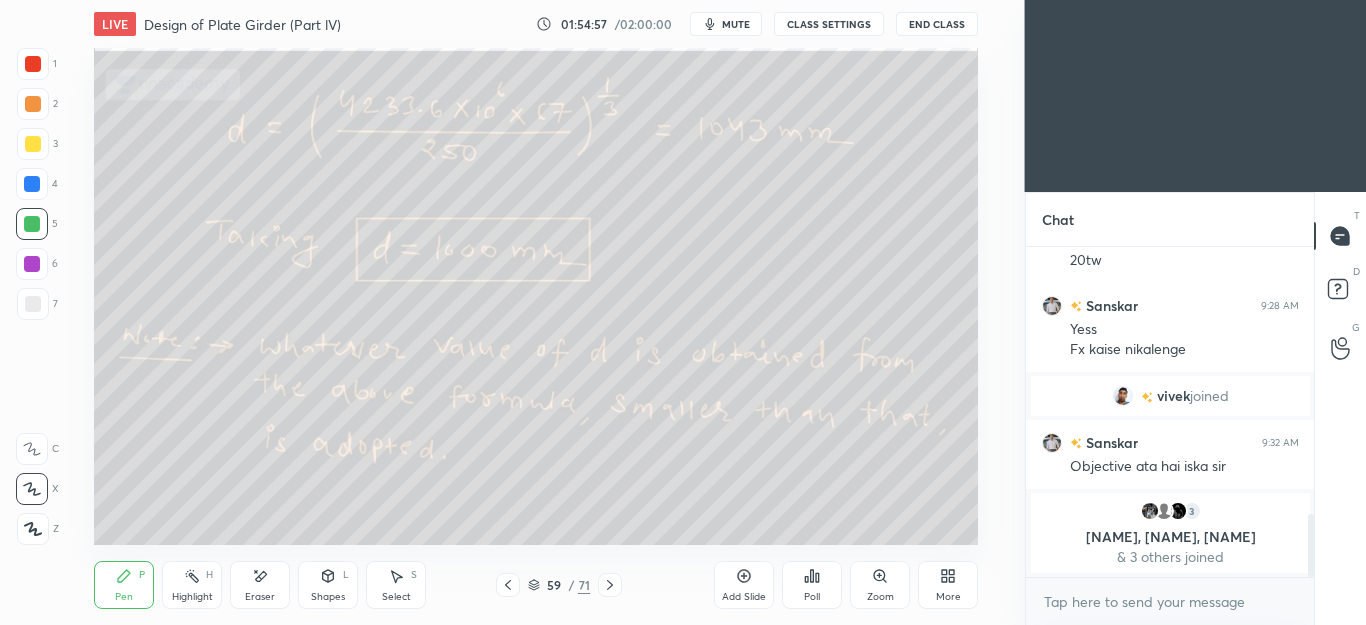 click on "Shapes L" at bounding box center (328, 585) 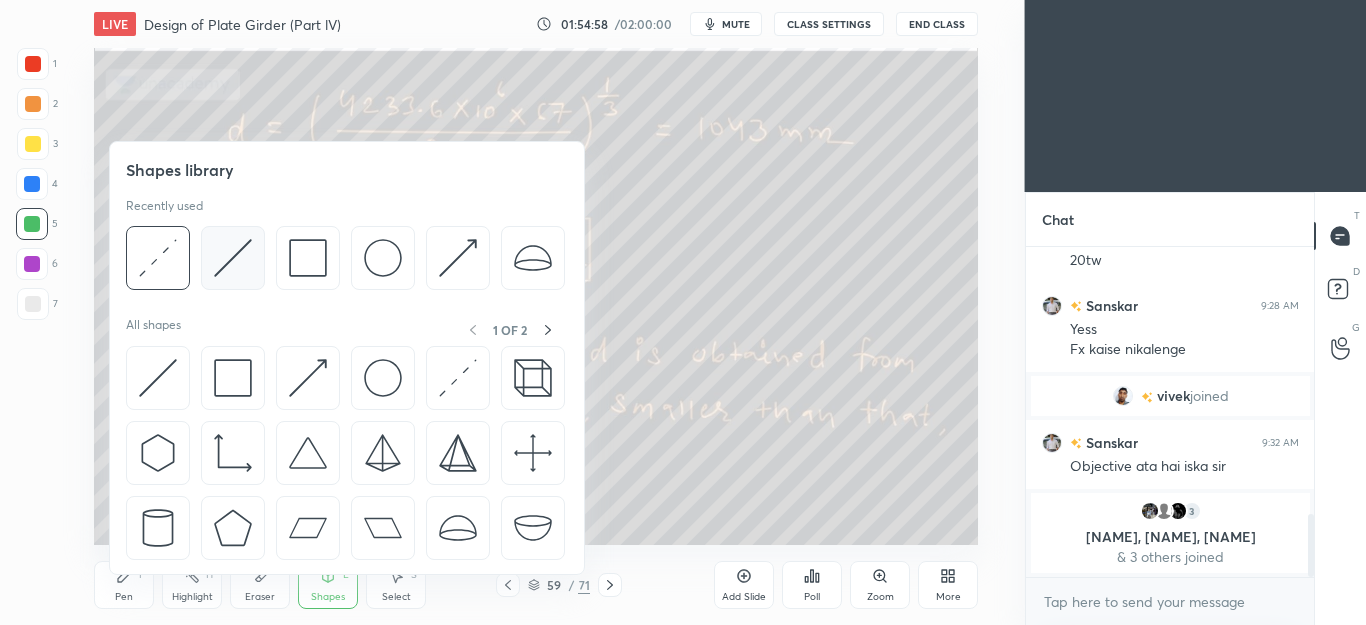 click at bounding box center [233, 258] 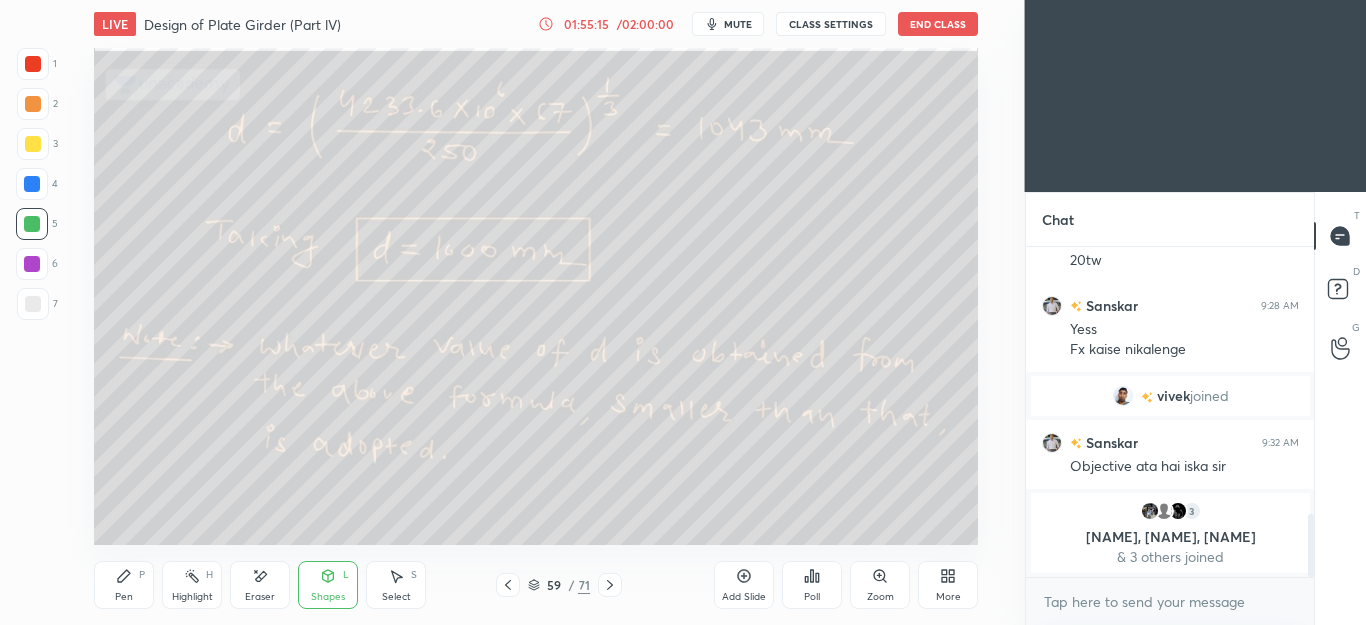 click 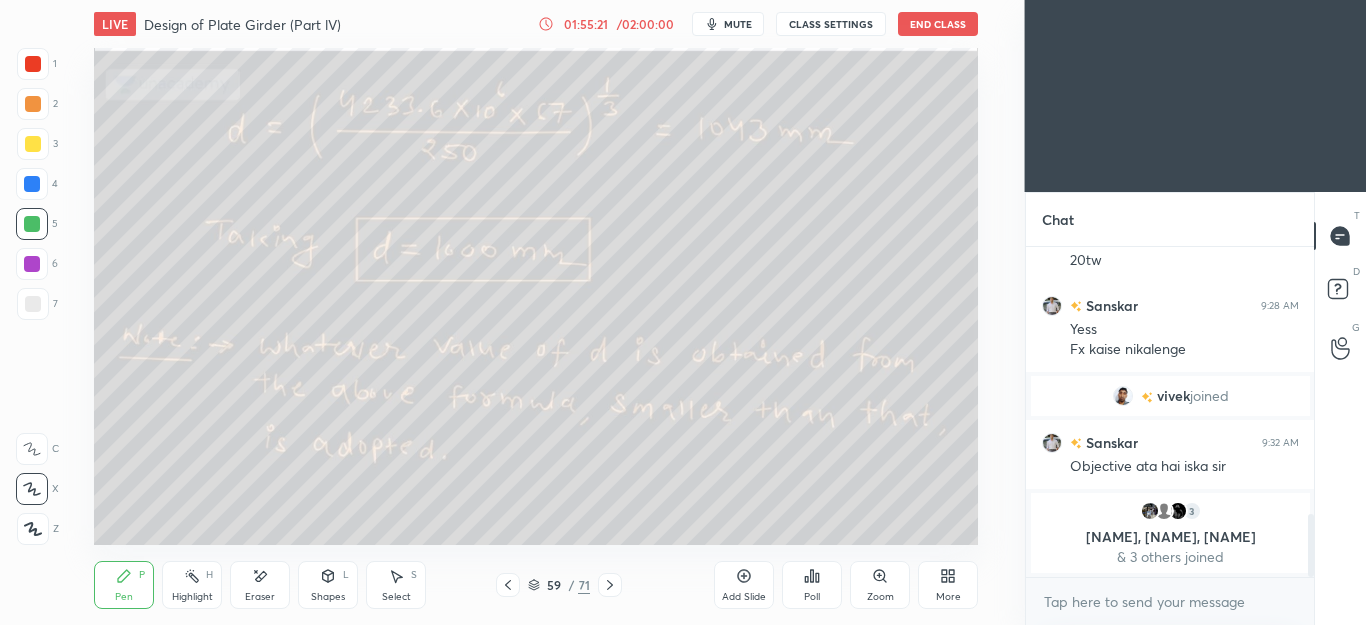 click 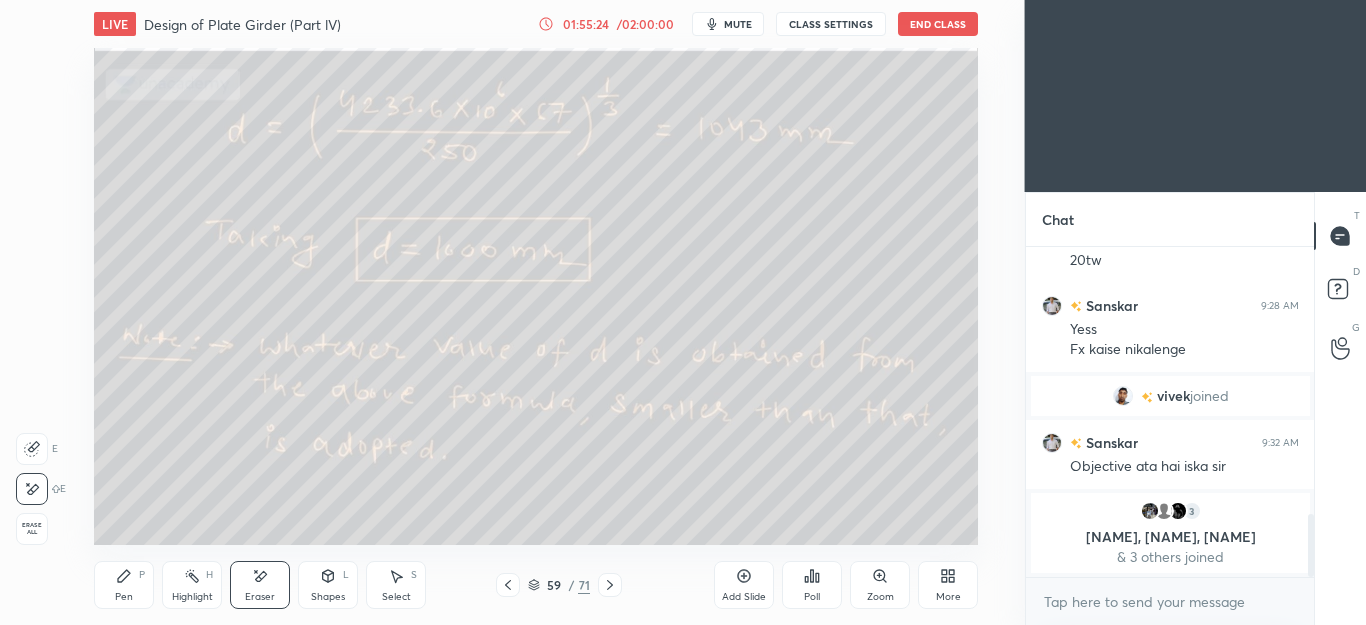 click 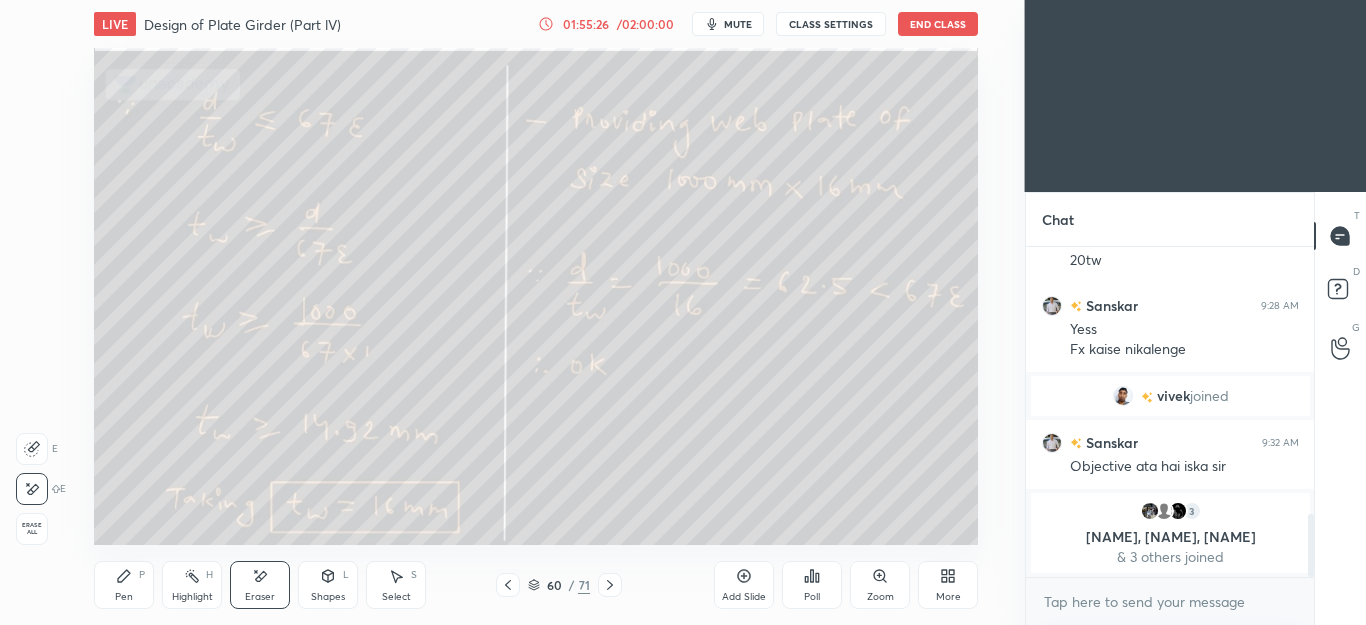 click on "Pen" at bounding box center (124, 597) 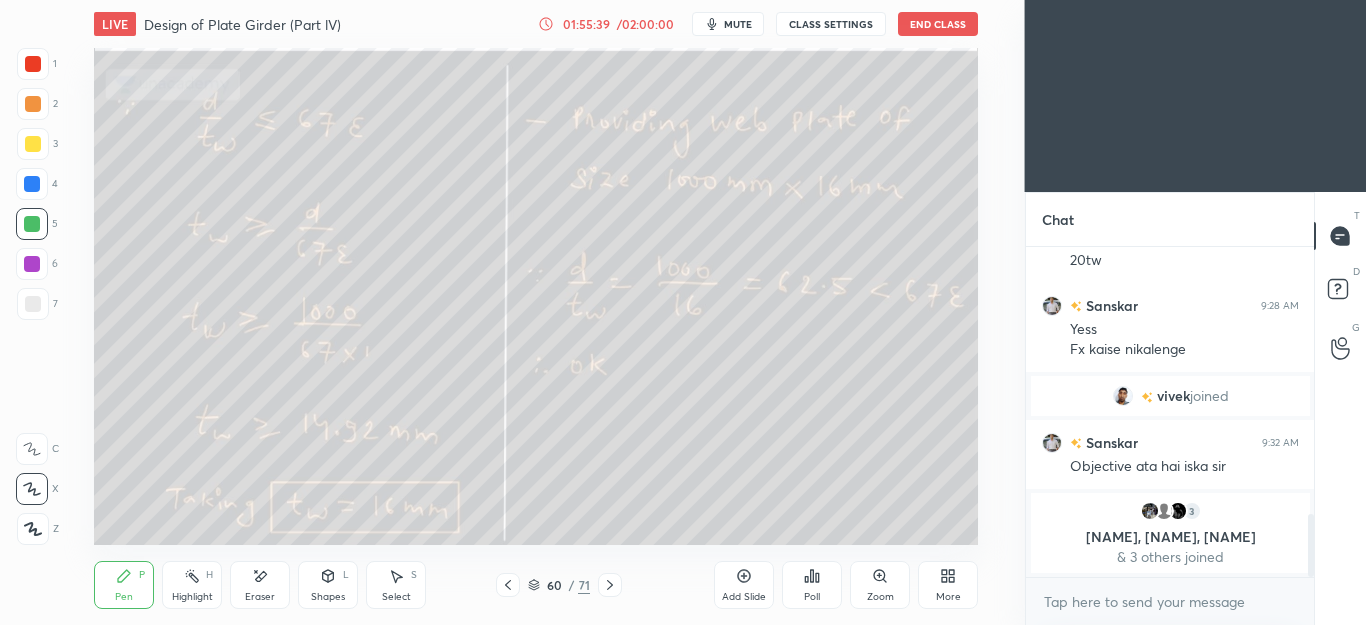 click on "Eraser" at bounding box center (260, 585) 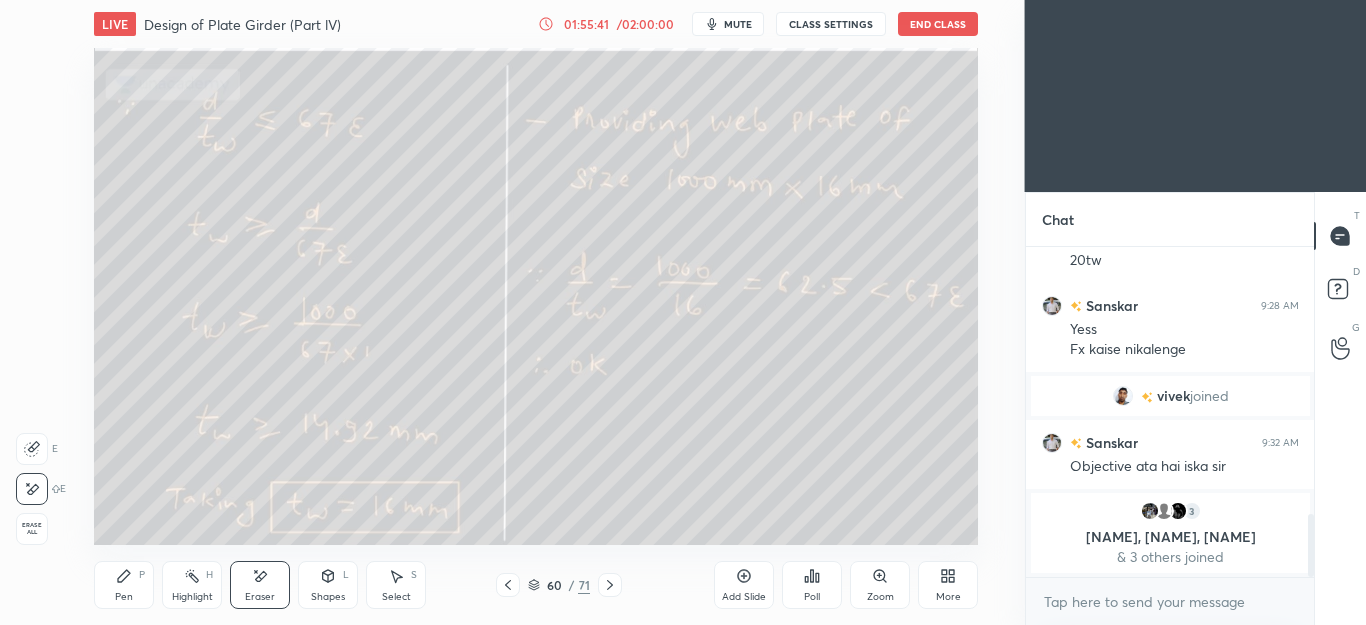 click 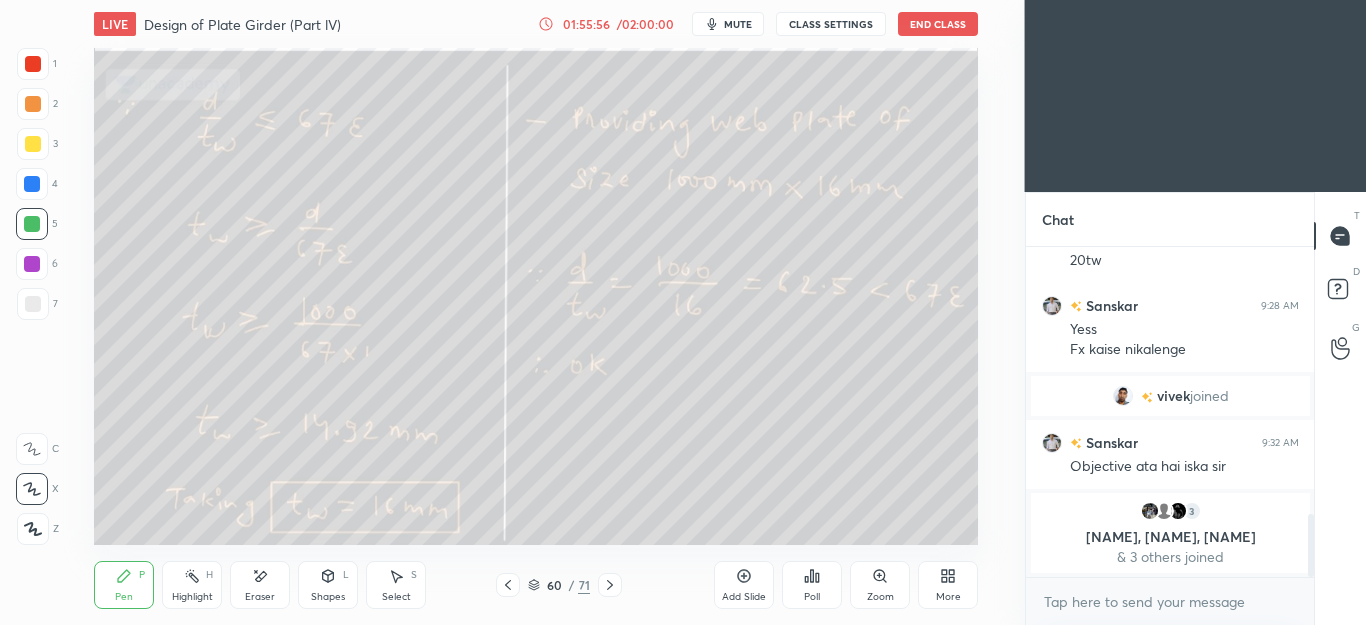 click 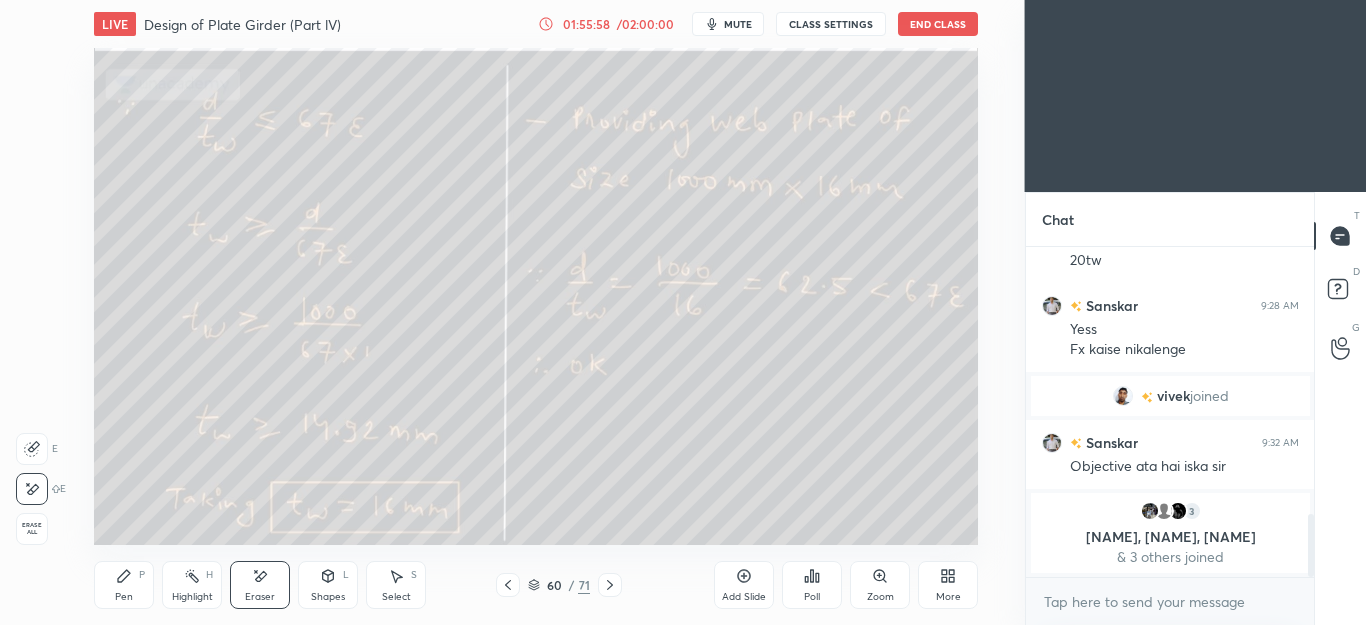 click on "Pen P" at bounding box center (124, 585) 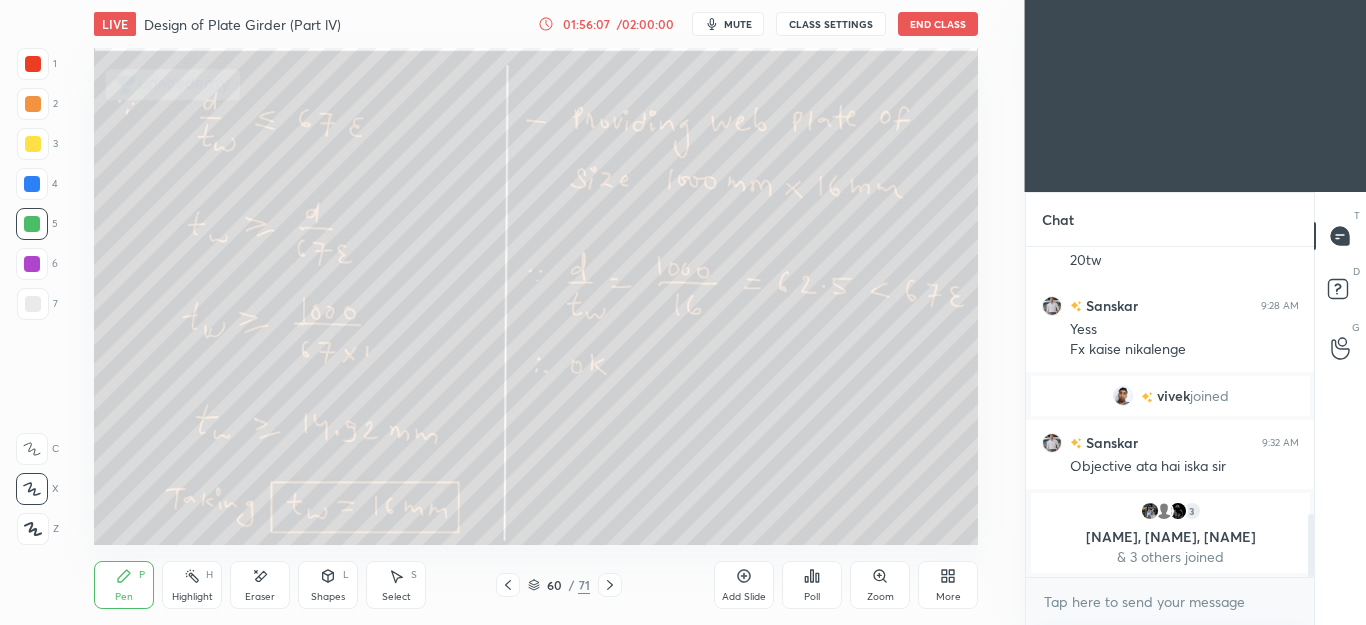 click 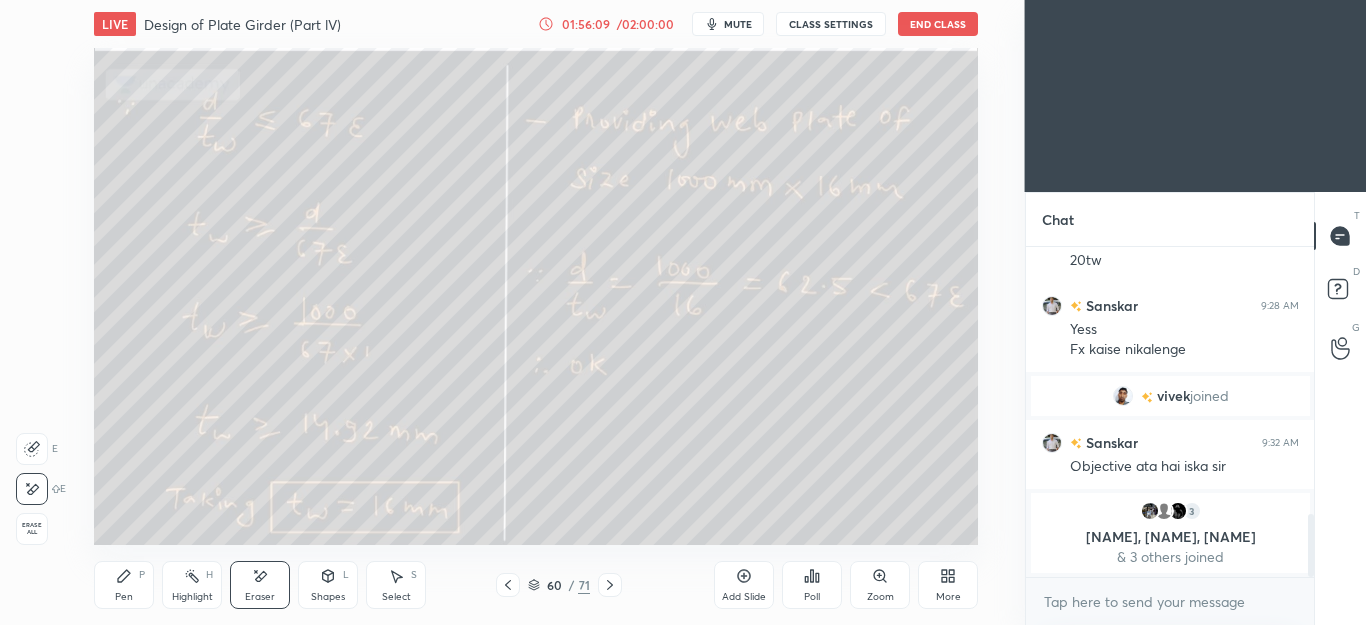 click on "Pen P" at bounding box center [124, 585] 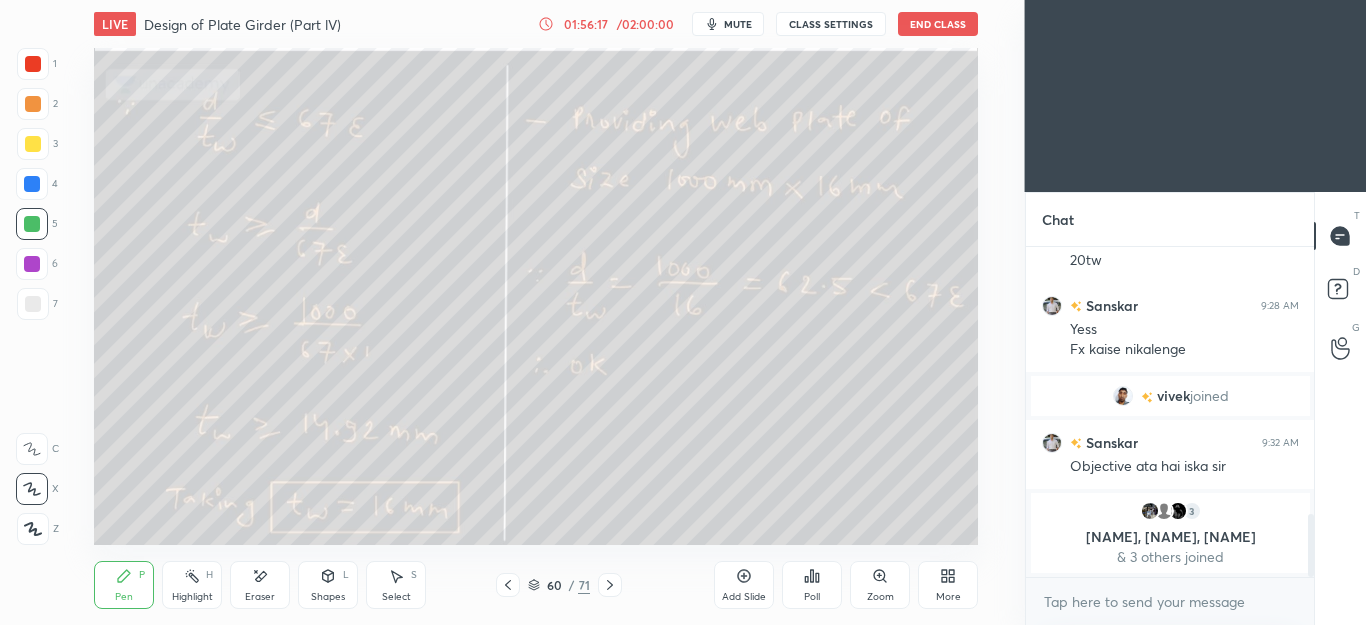 click on "Eraser" at bounding box center (260, 597) 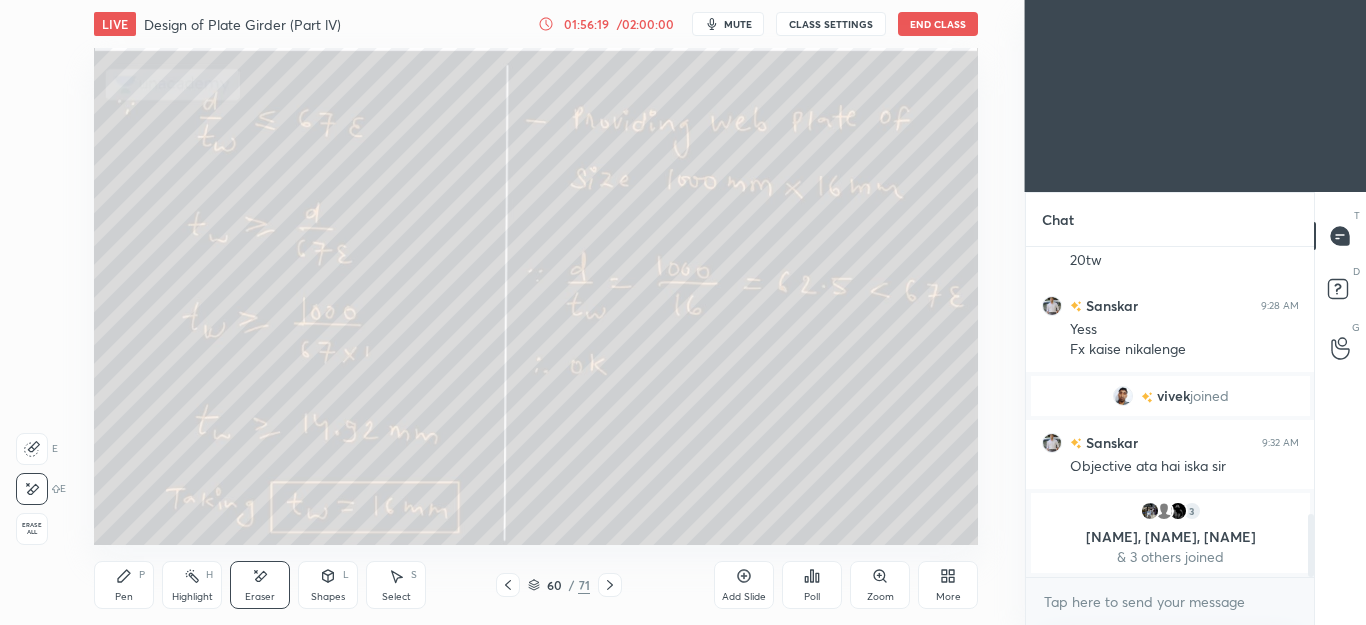 click on "Pen P" at bounding box center (124, 585) 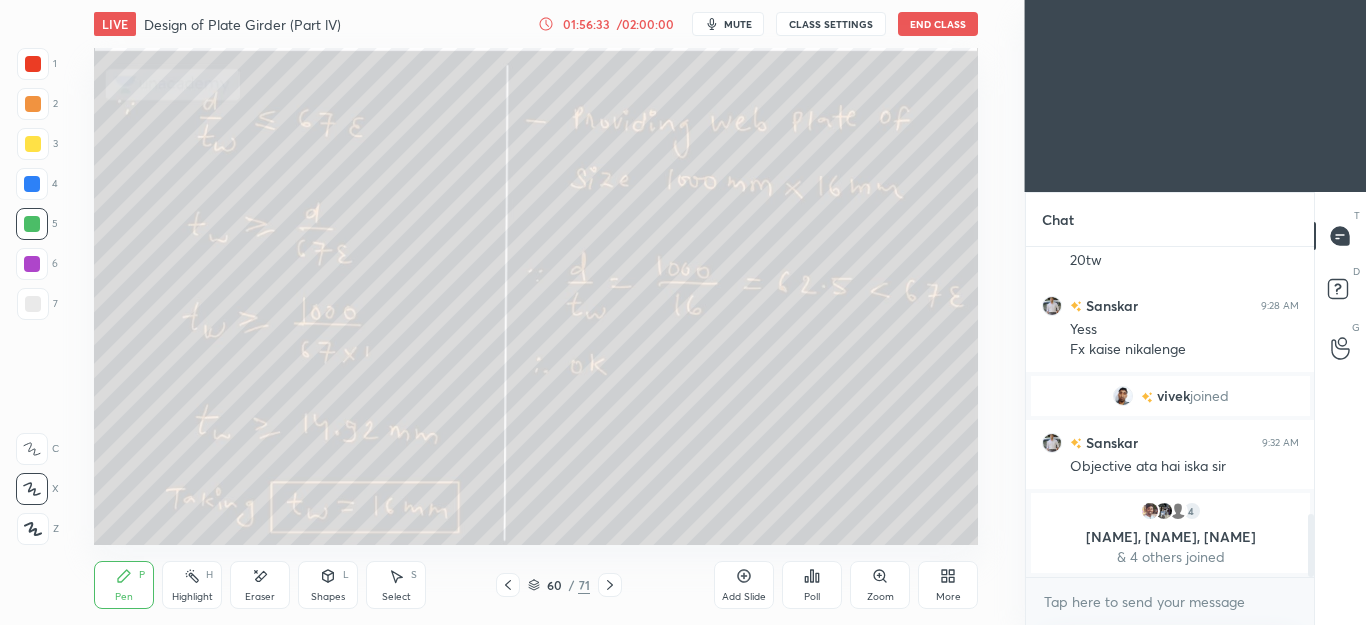 click 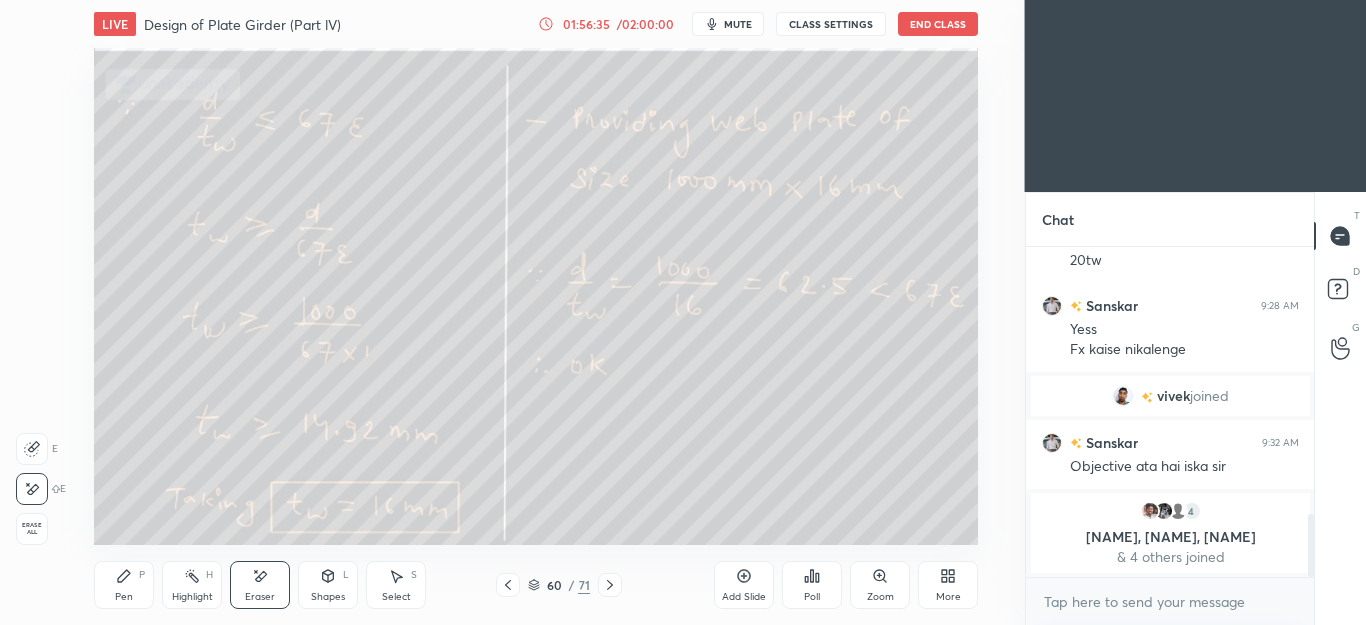 click on "Pen" at bounding box center (124, 597) 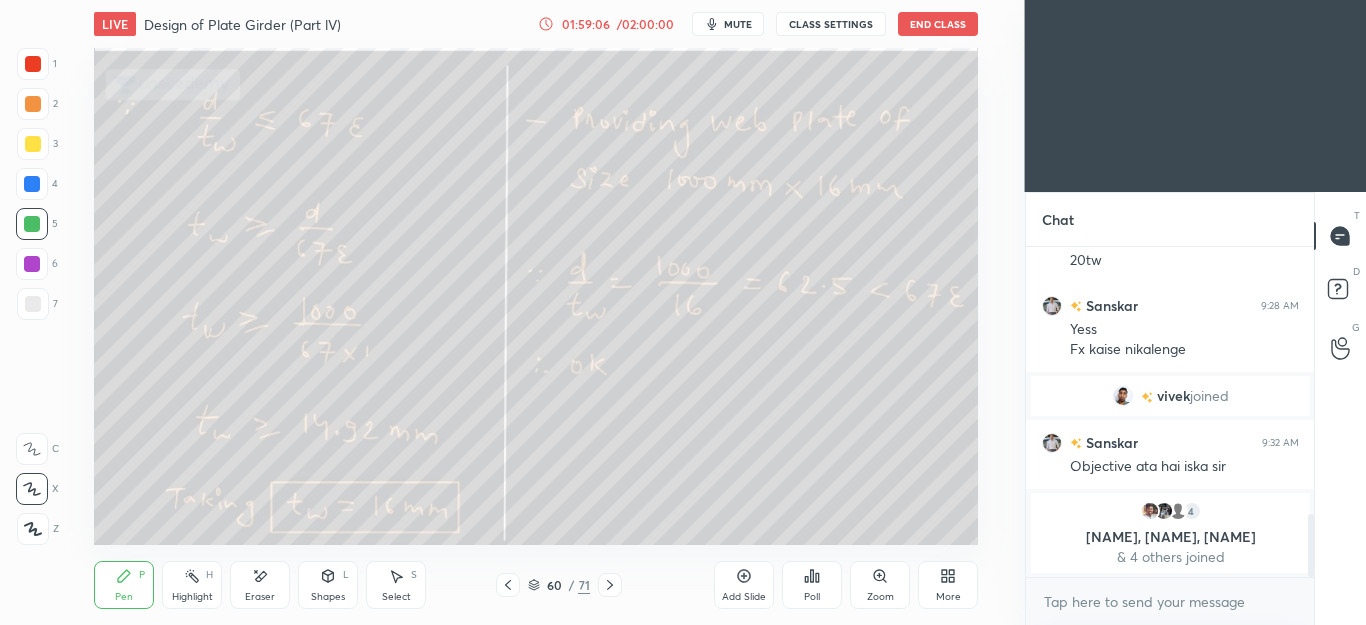 click at bounding box center (33, 104) 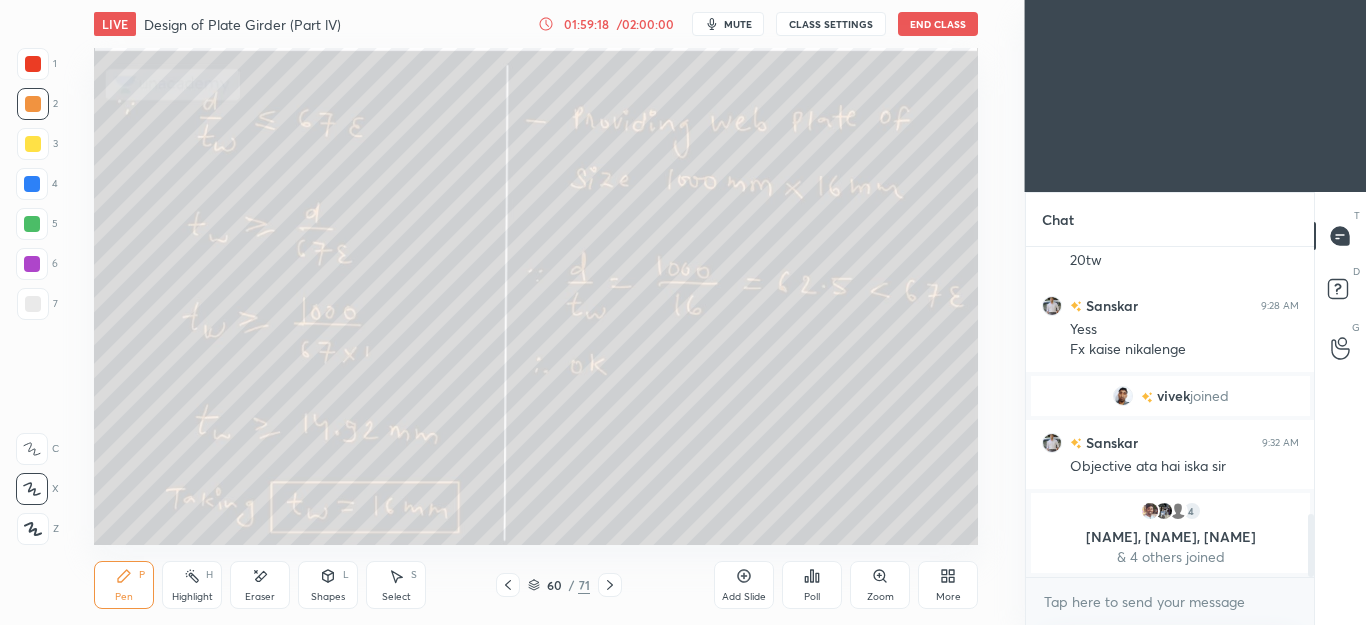 click 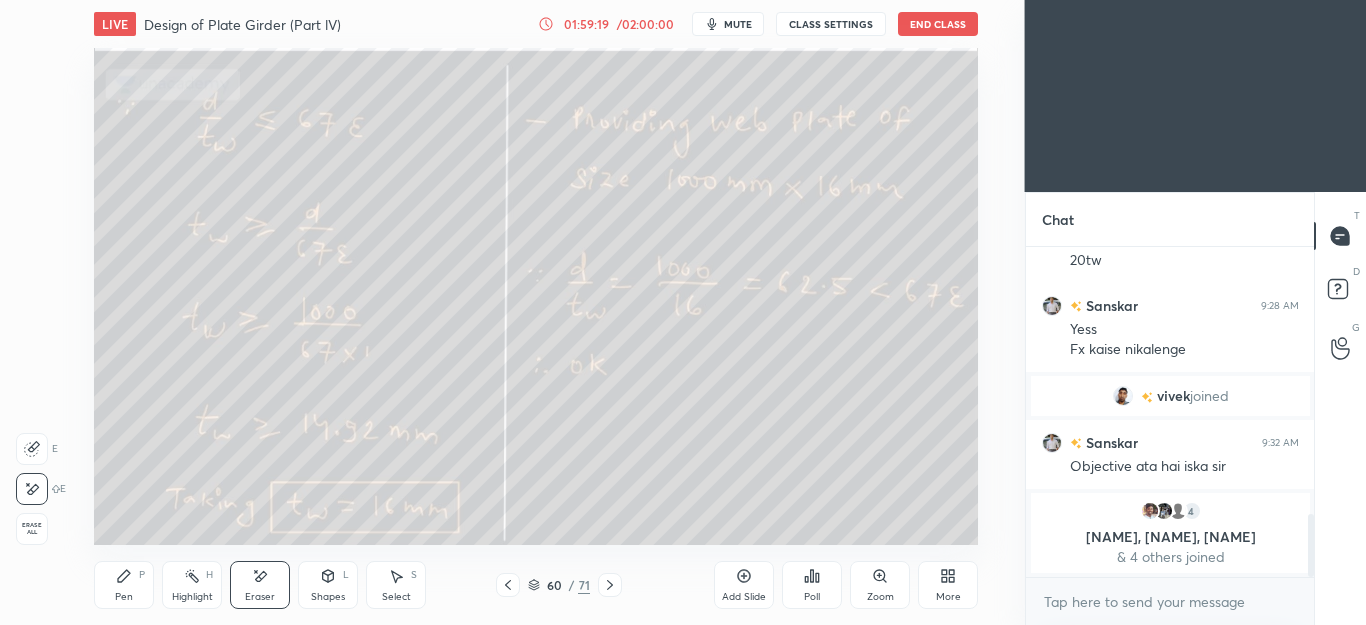 click 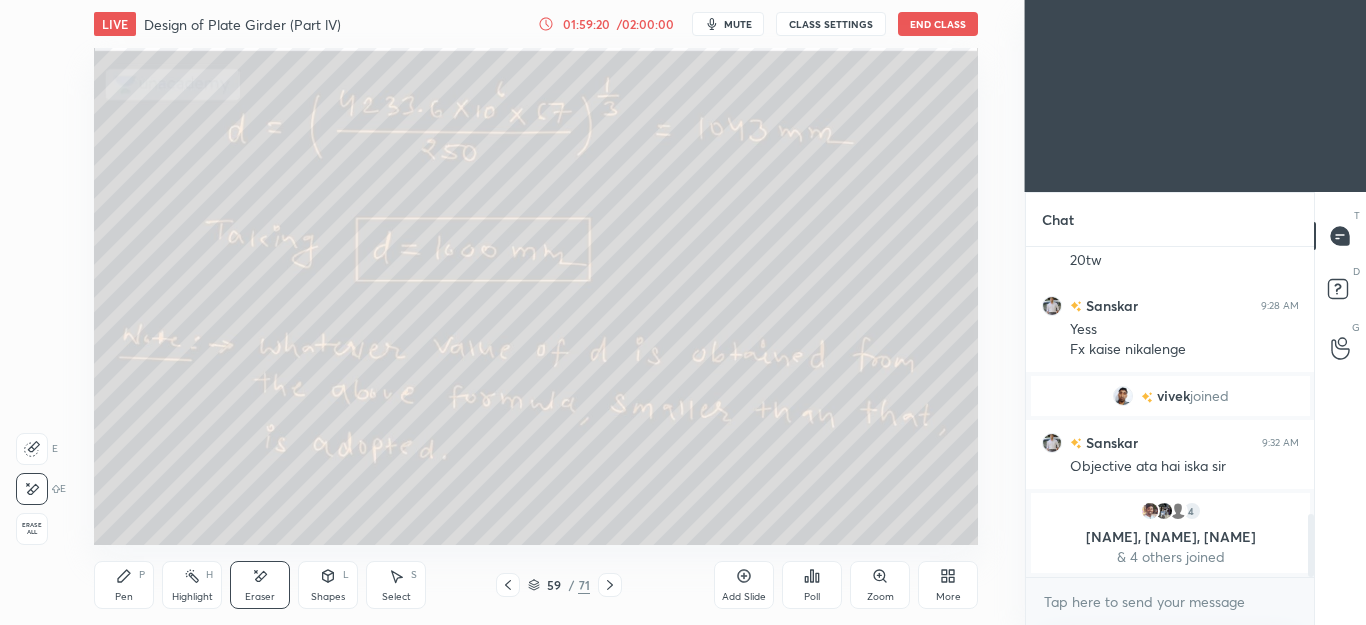 click 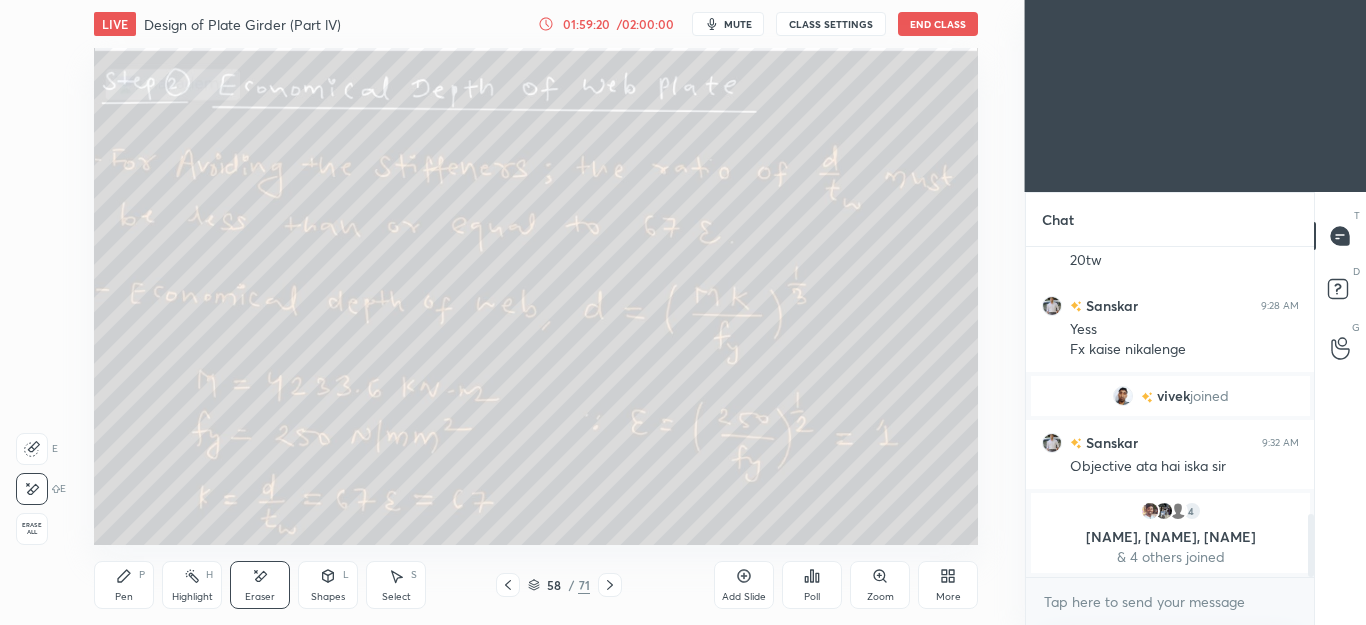 click 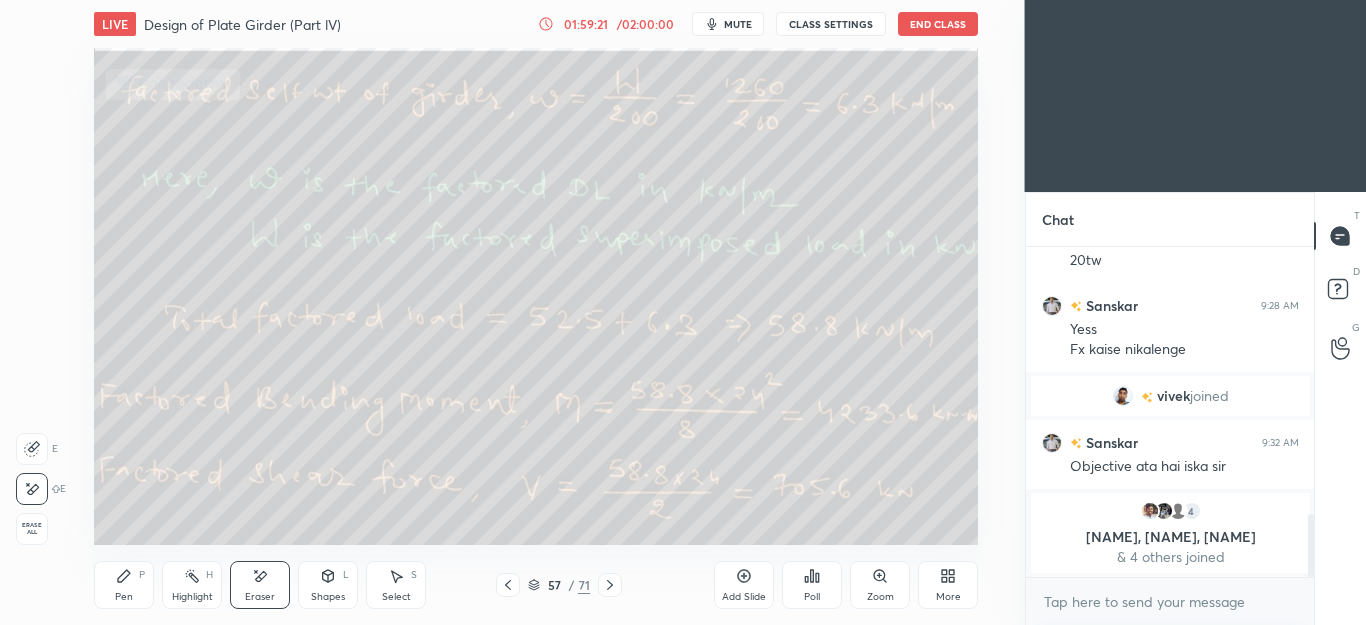 click 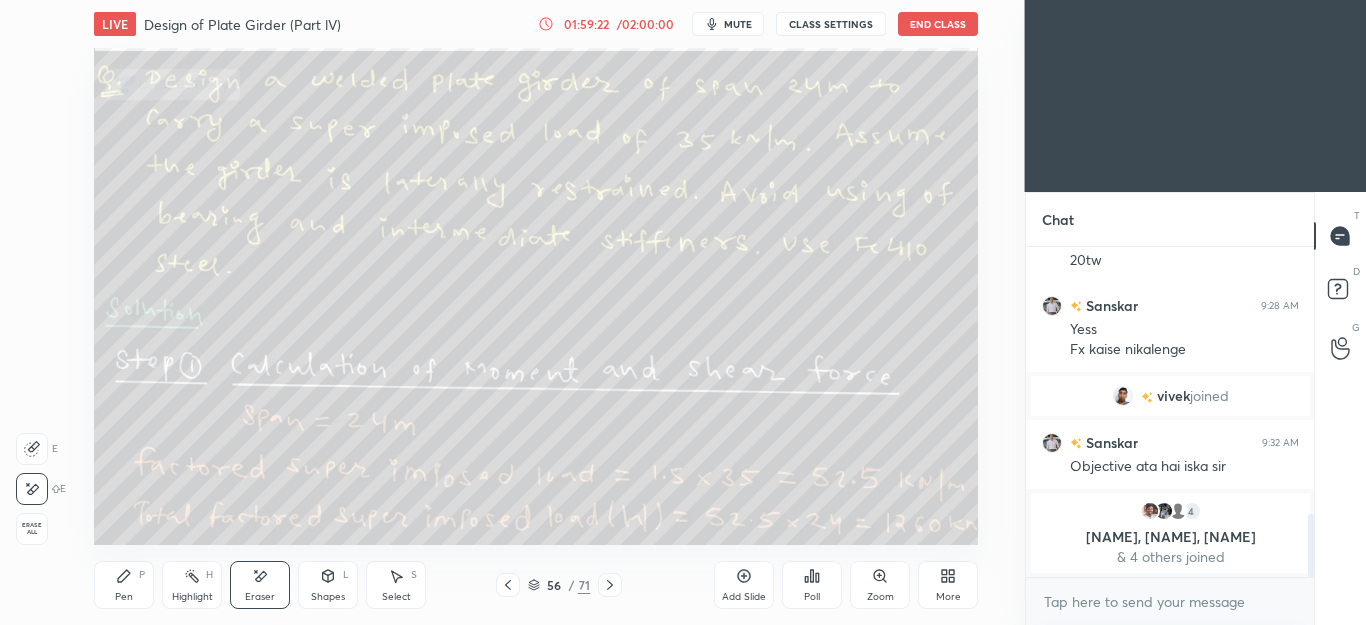 click 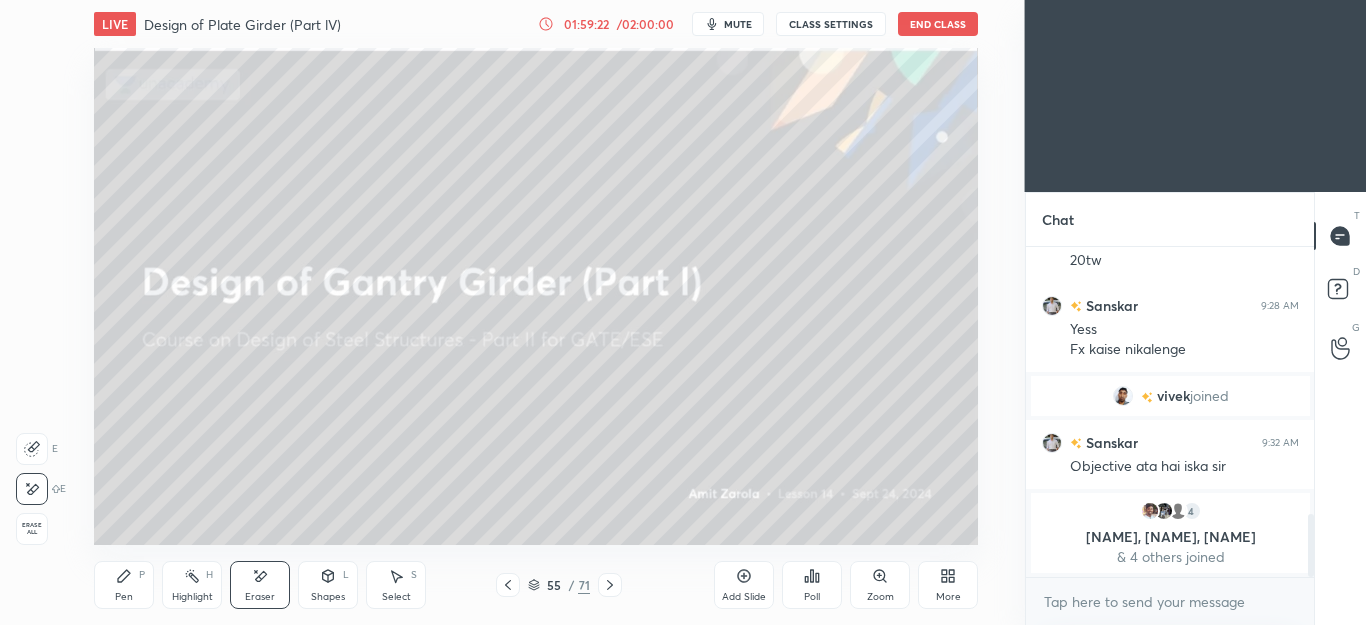 click 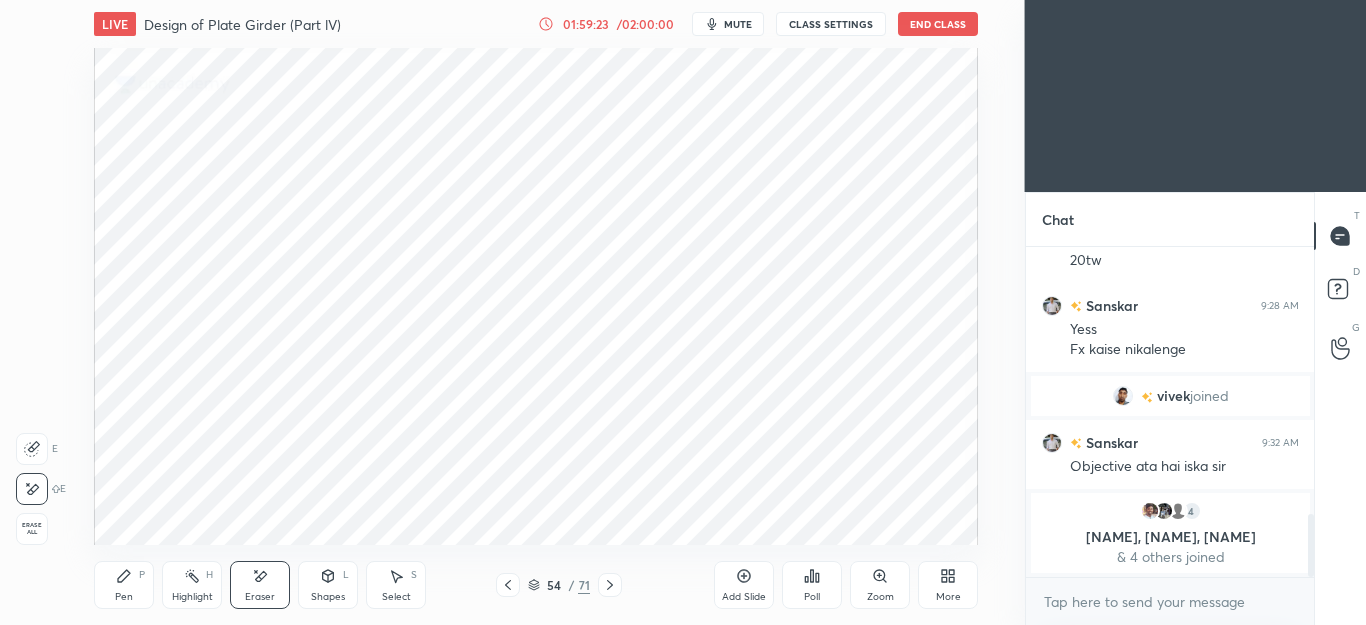 click at bounding box center [508, 585] 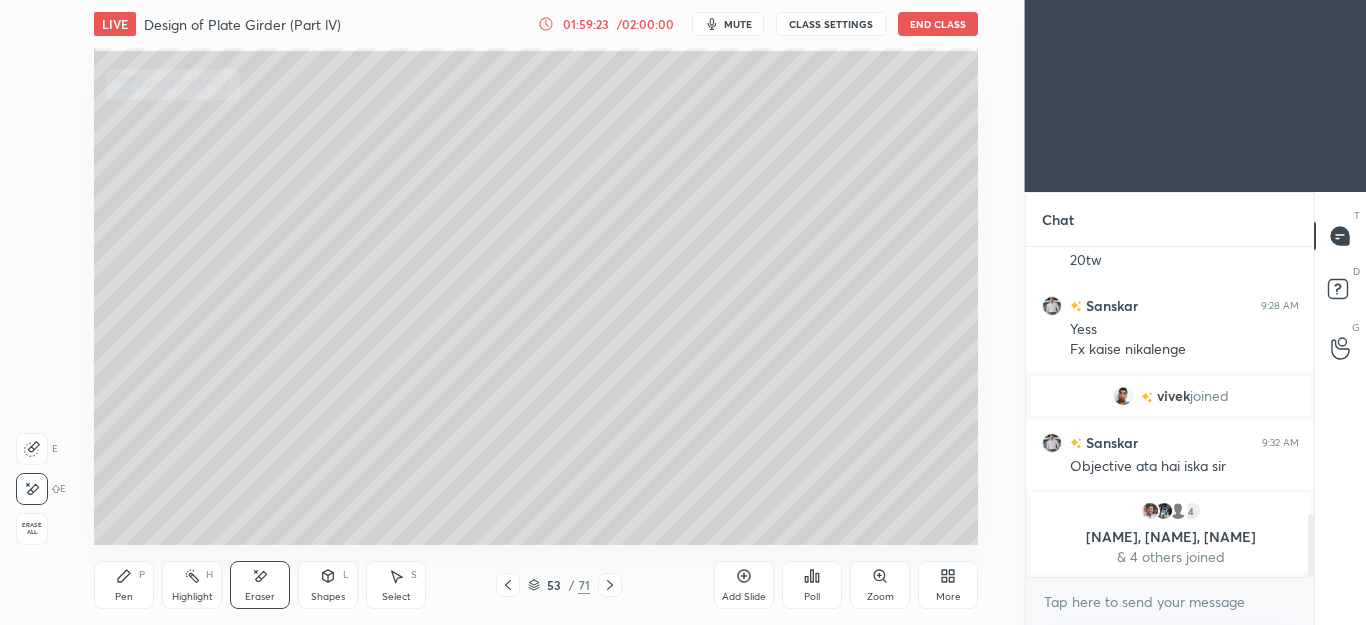 click 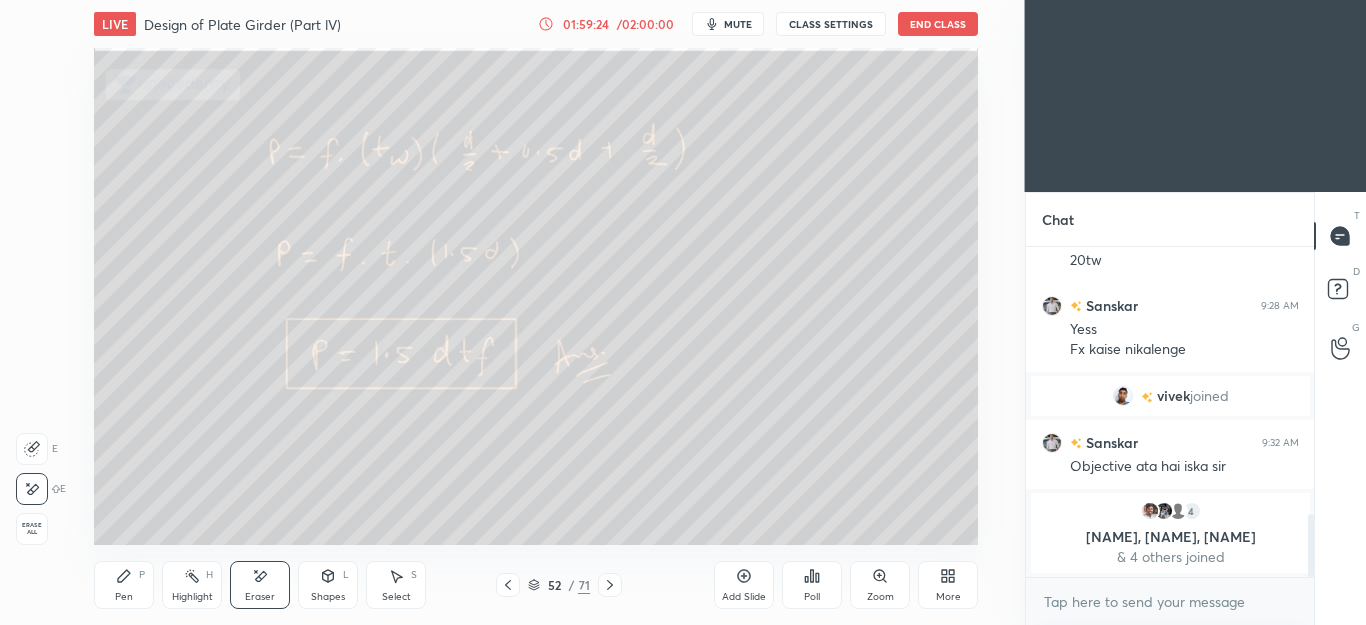 click 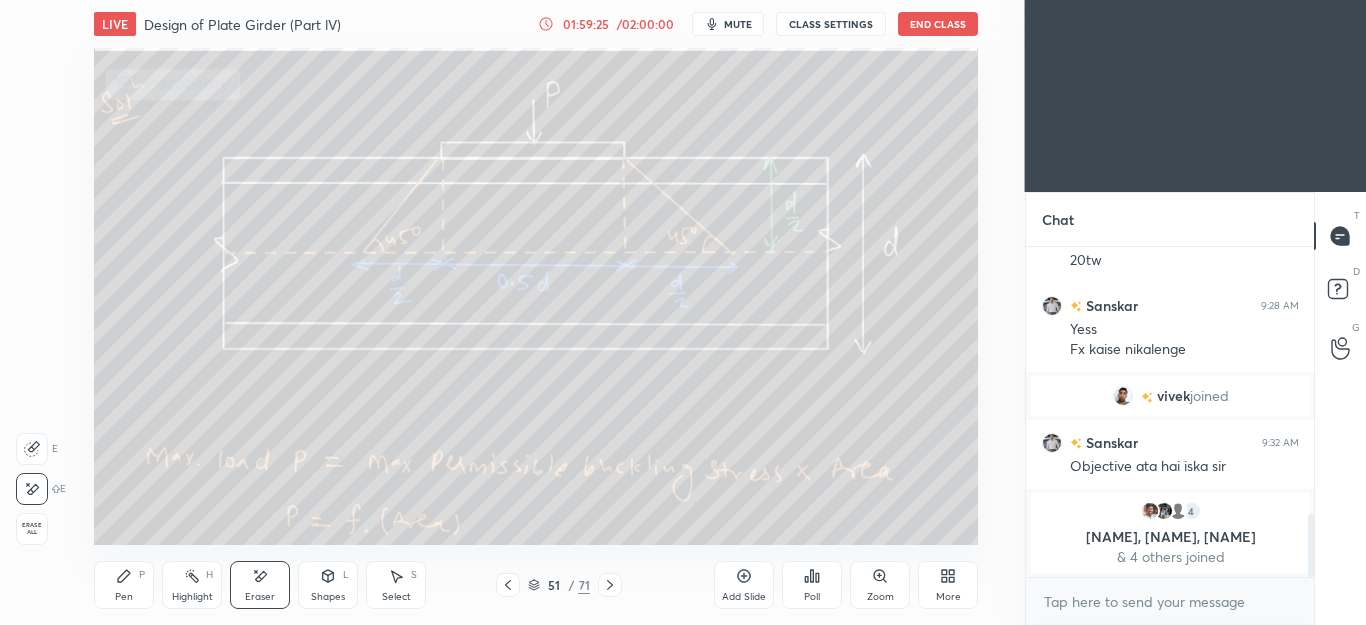 click 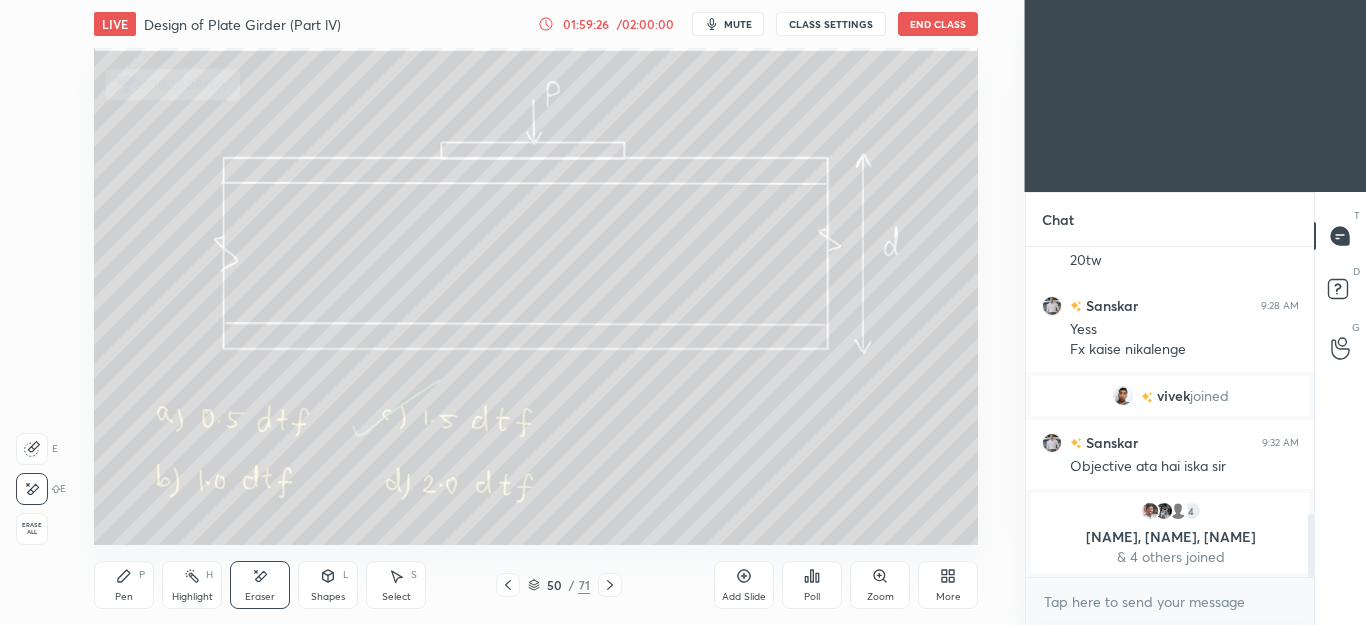 click 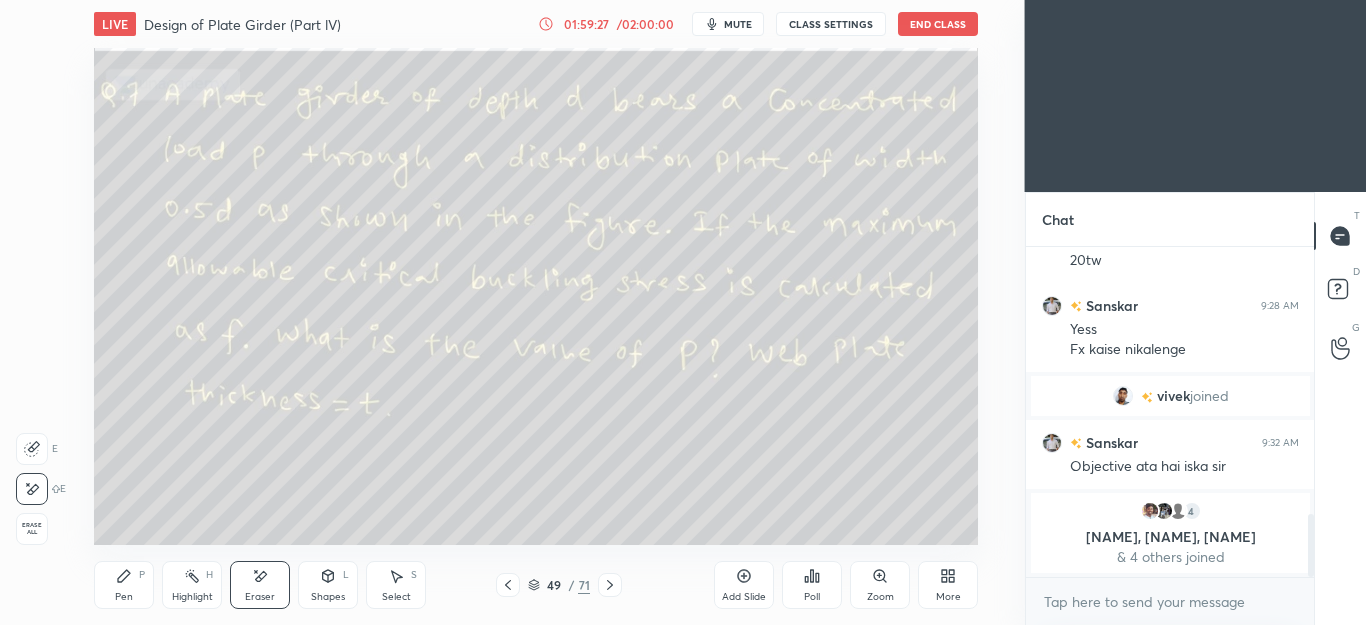 click on "Pen P" at bounding box center (124, 585) 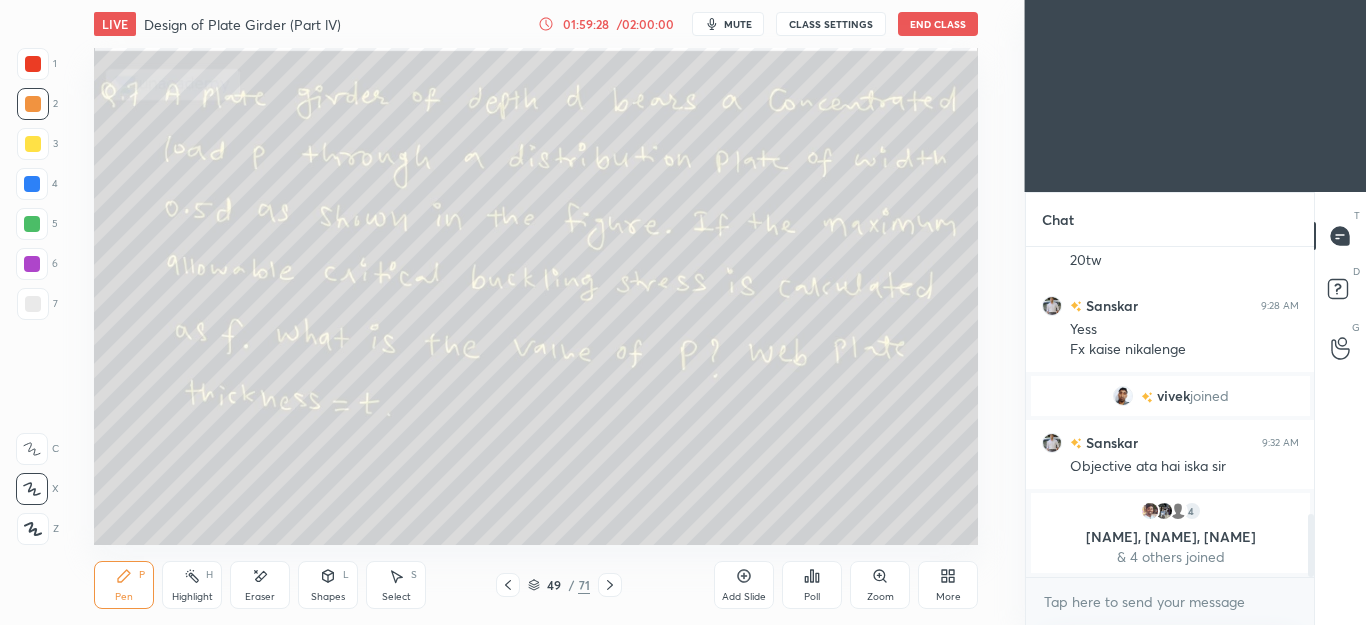 click at bounding box center [32, 224] 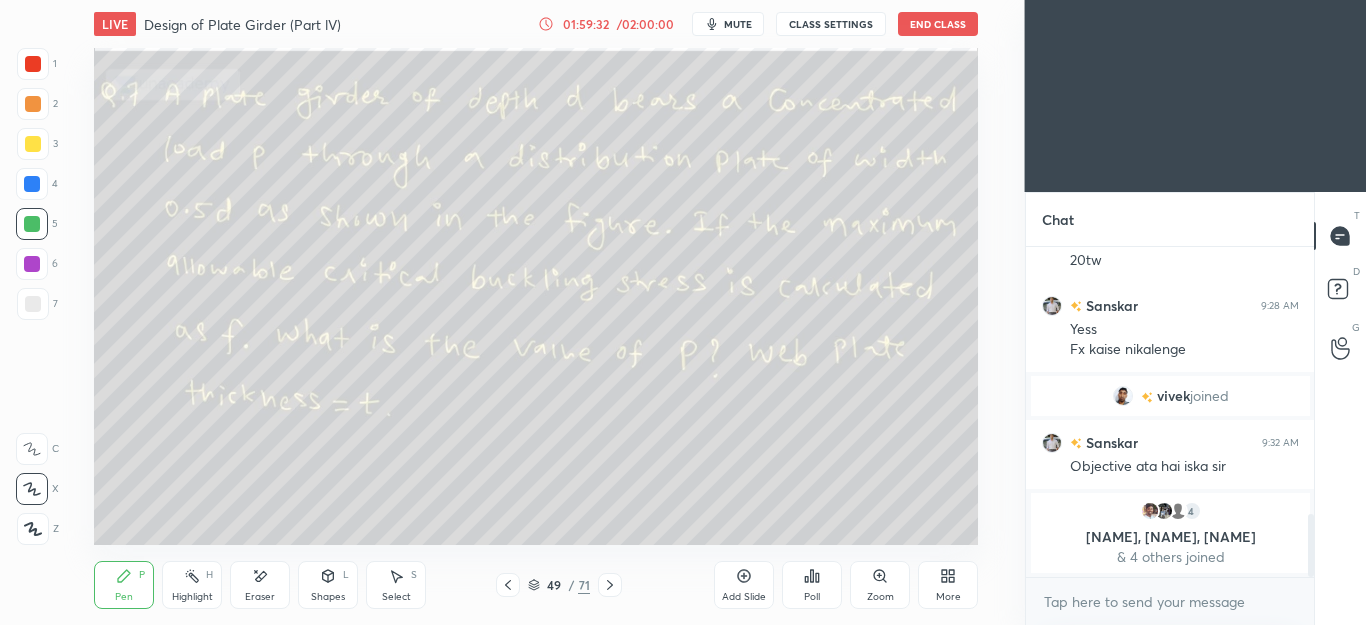 click 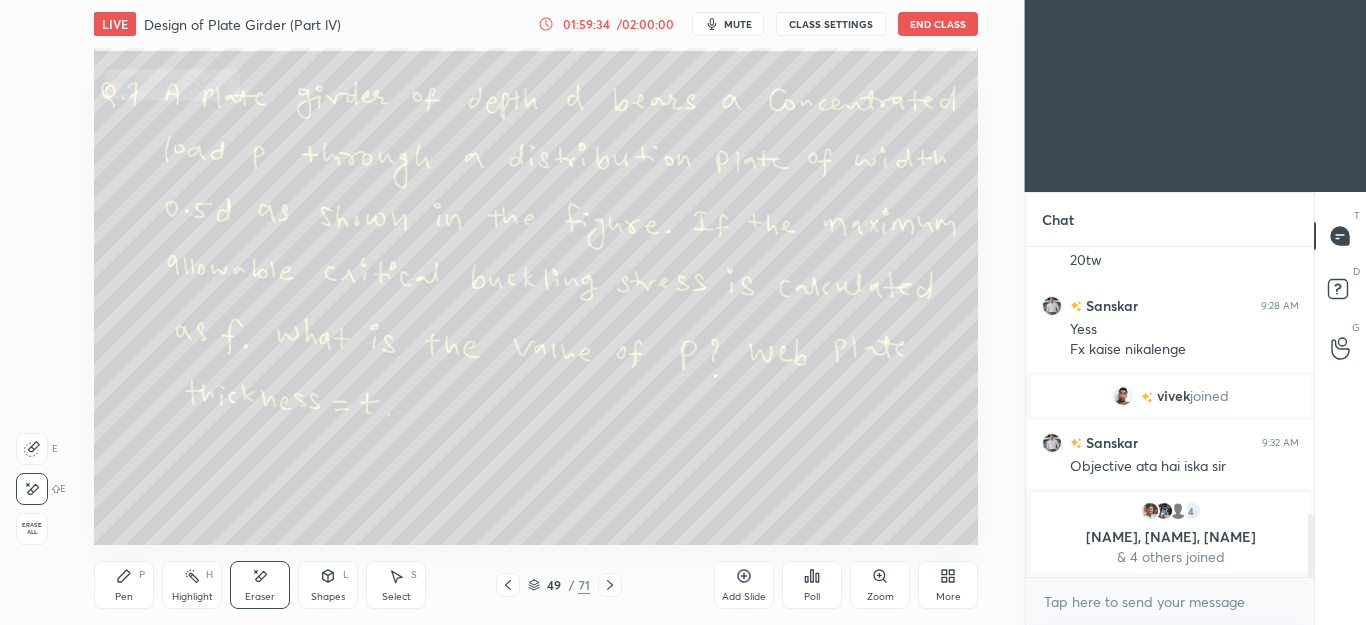 click on "Pen P" at bounding box center (124, 585) 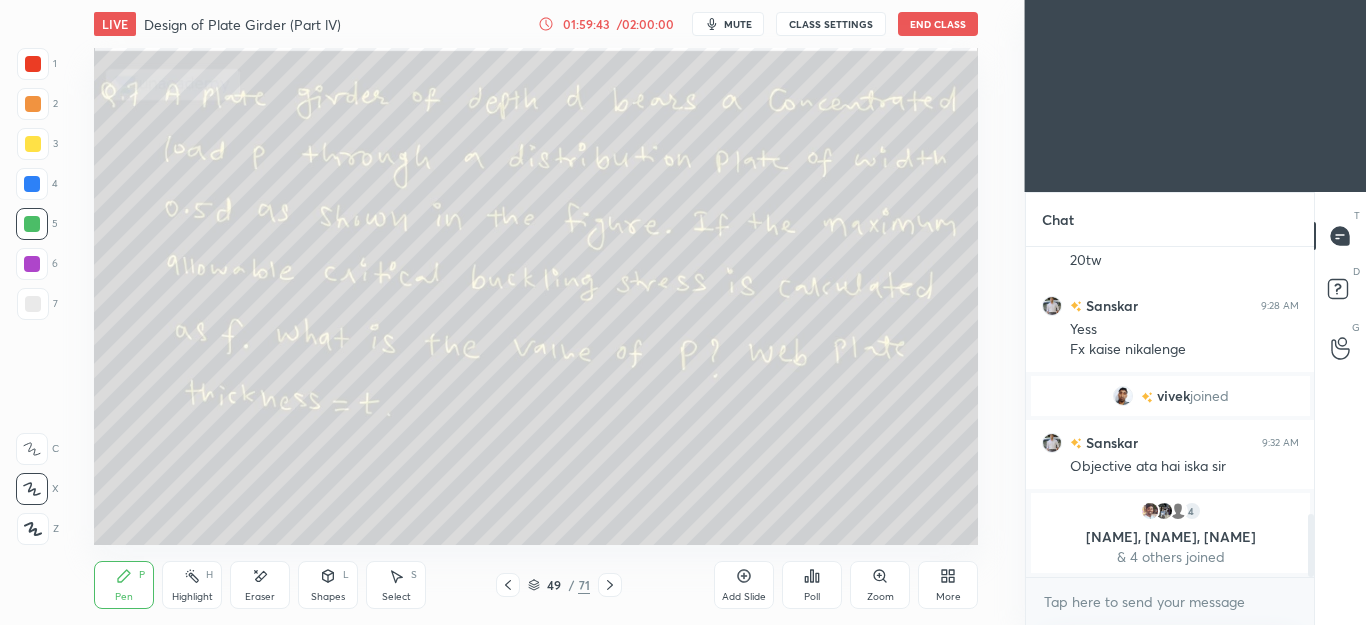 click 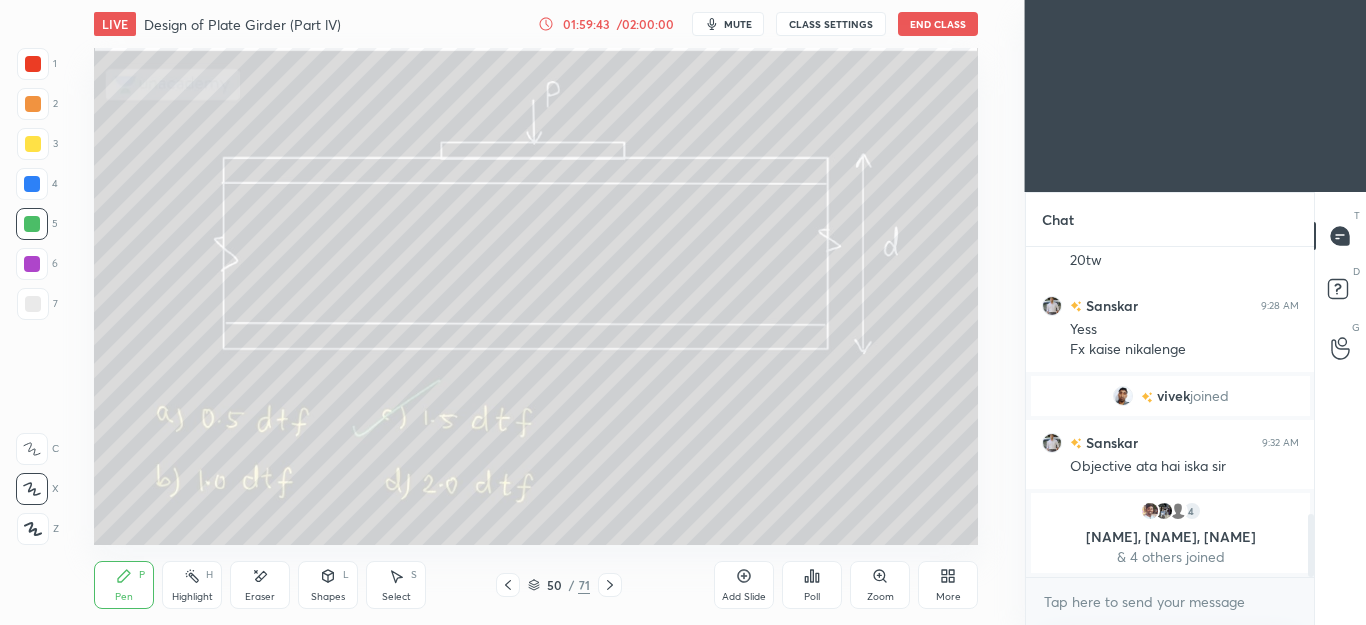 click 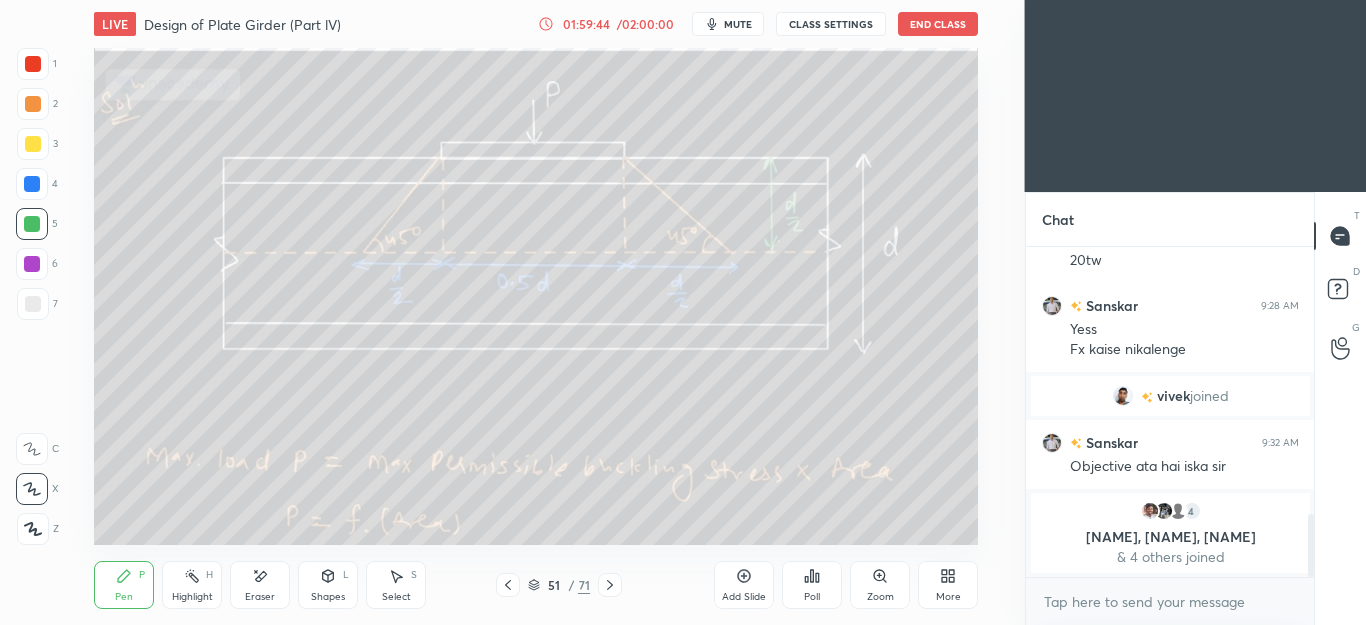 click 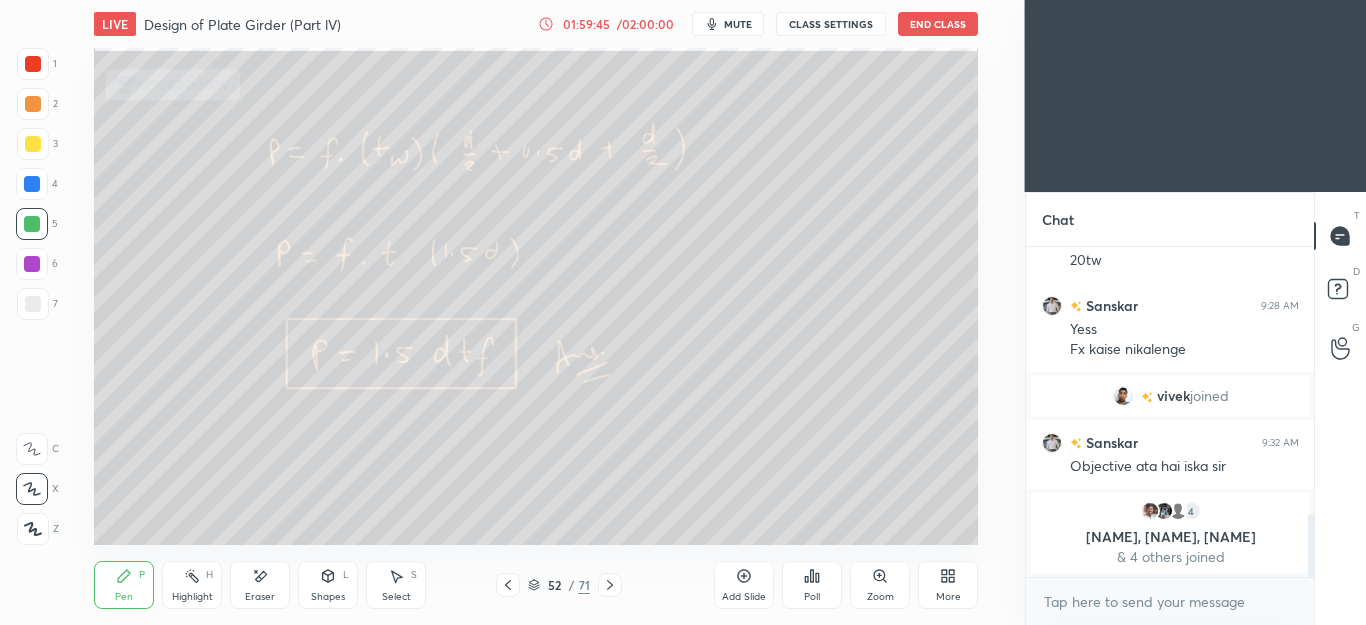 click 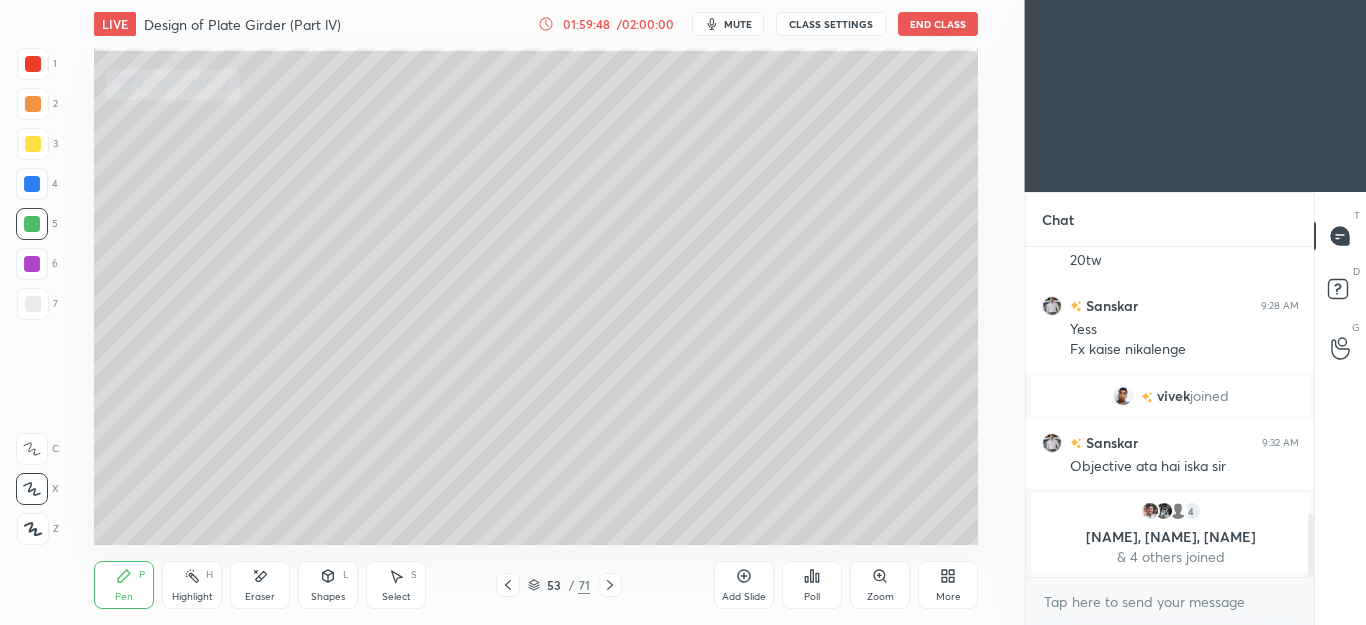 click 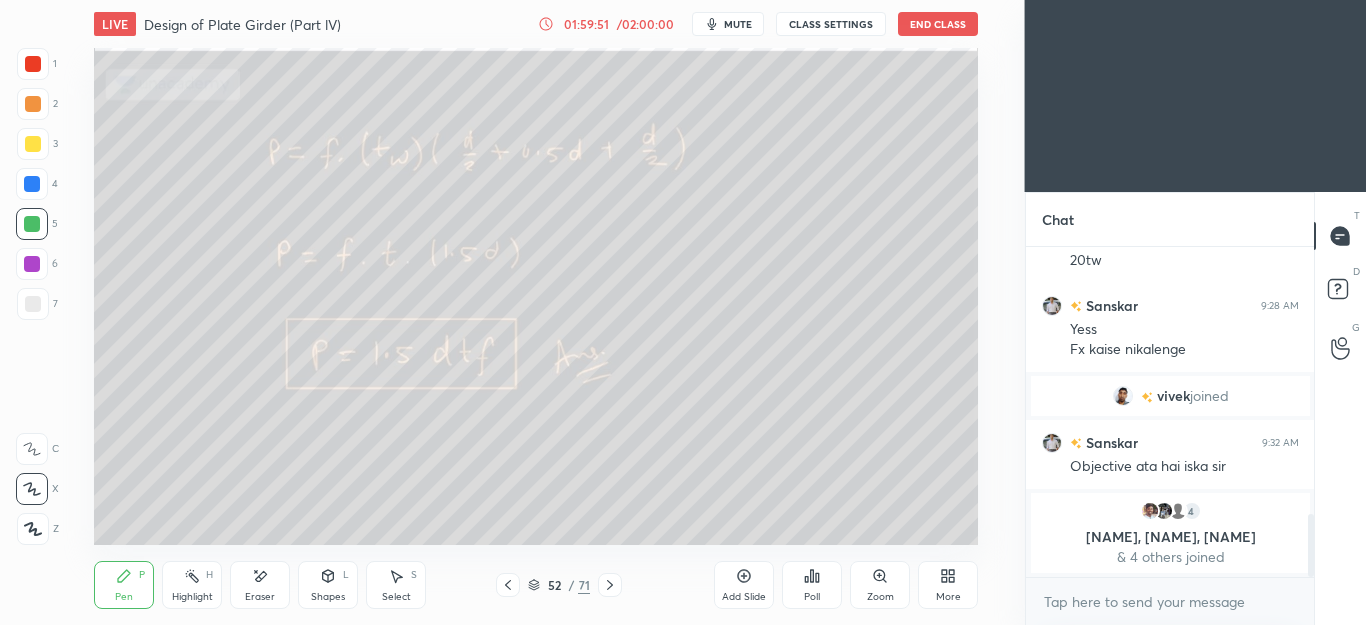 click 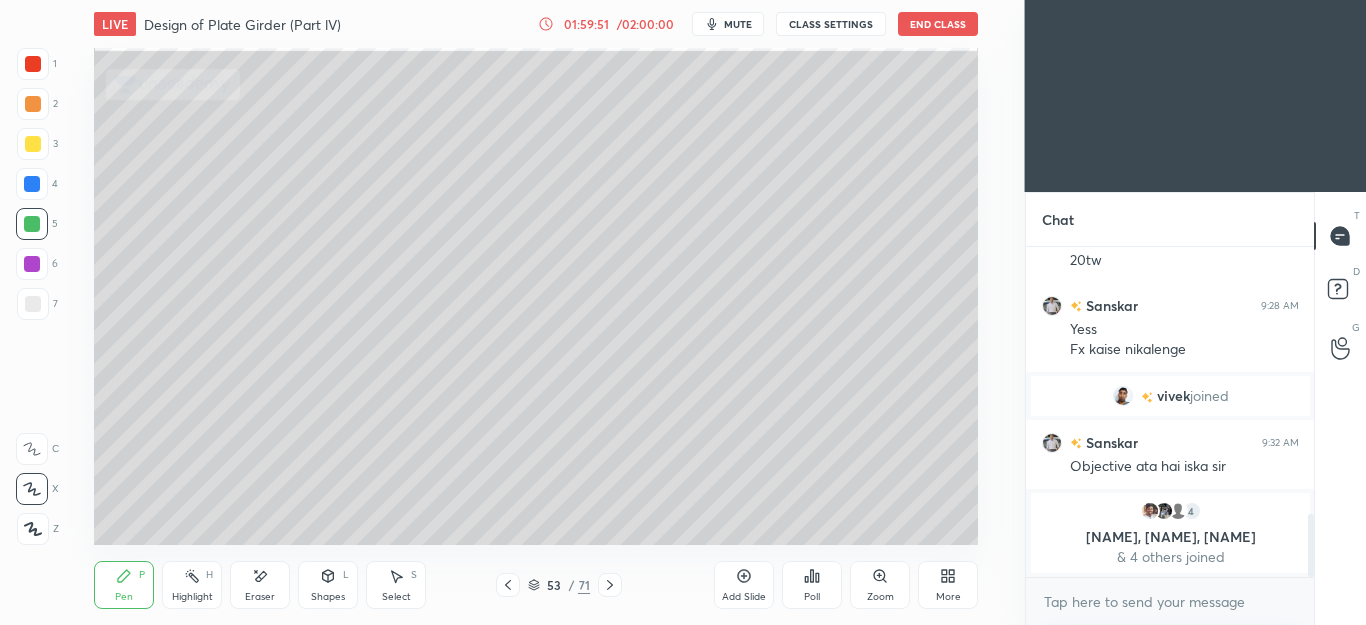 click 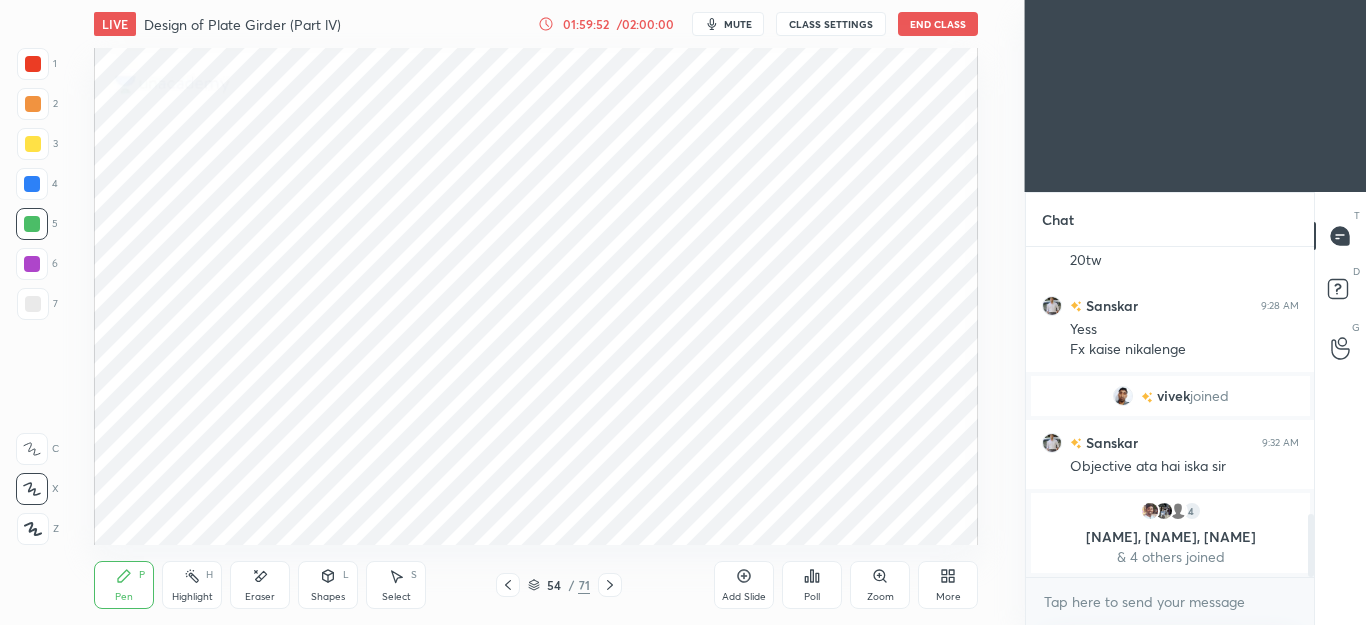click 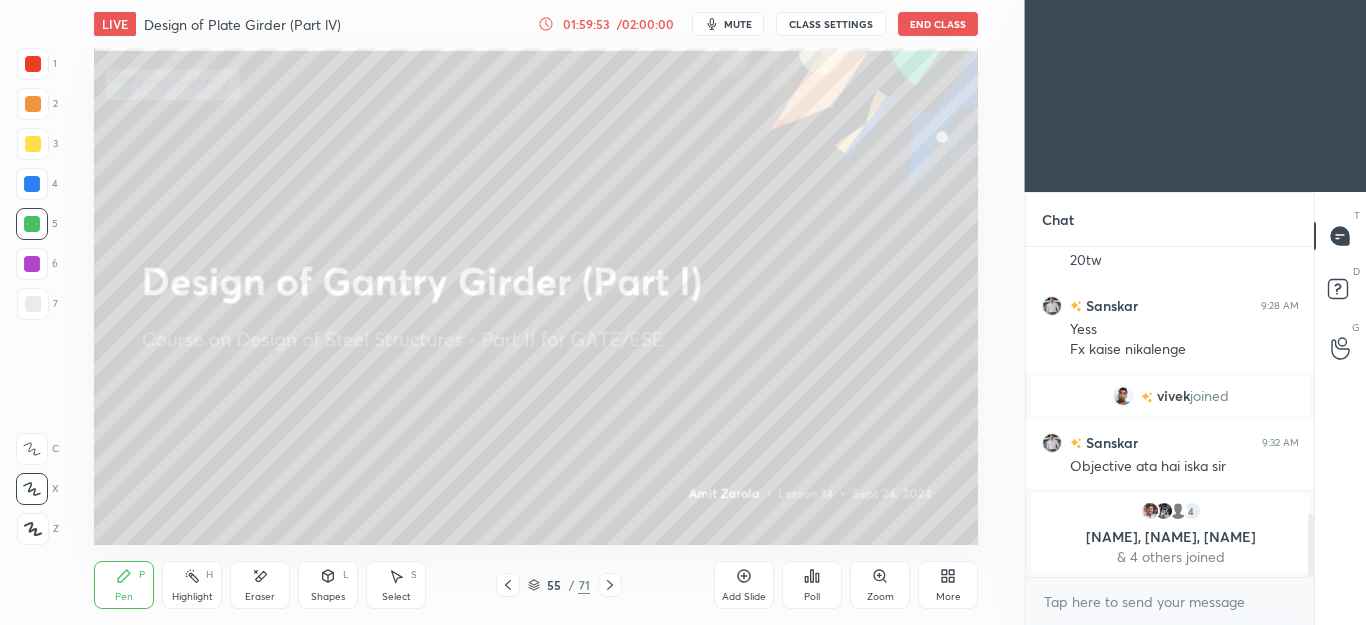 click 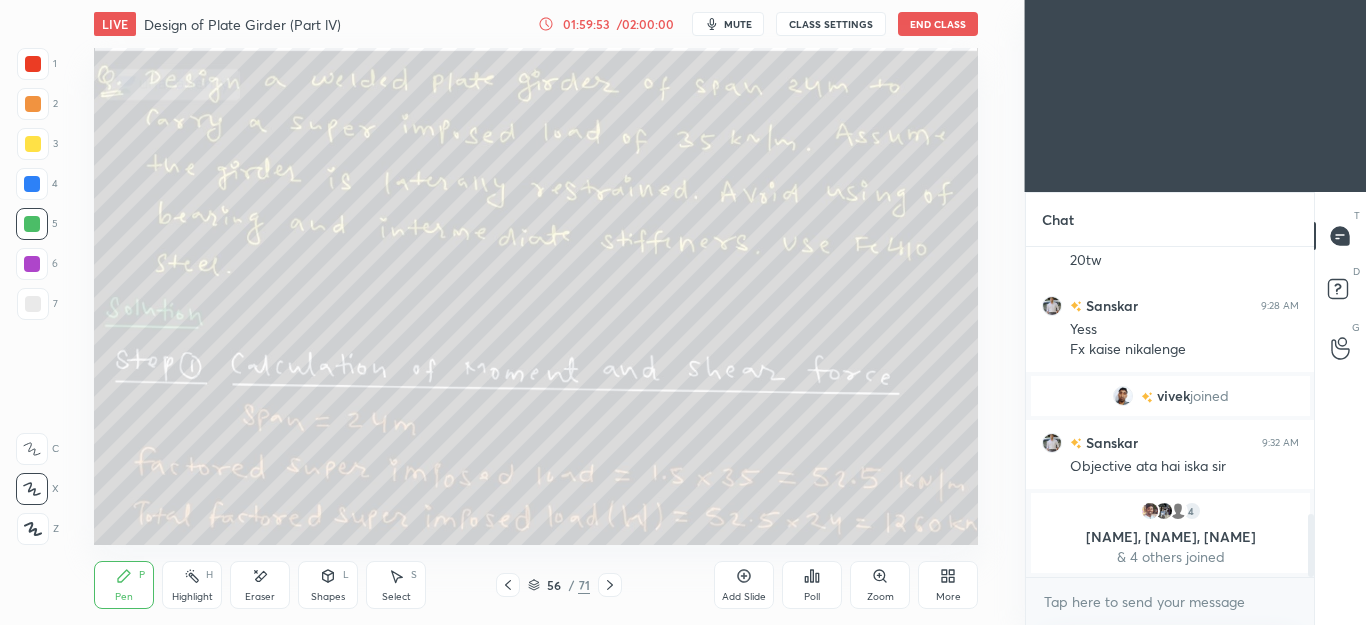 click 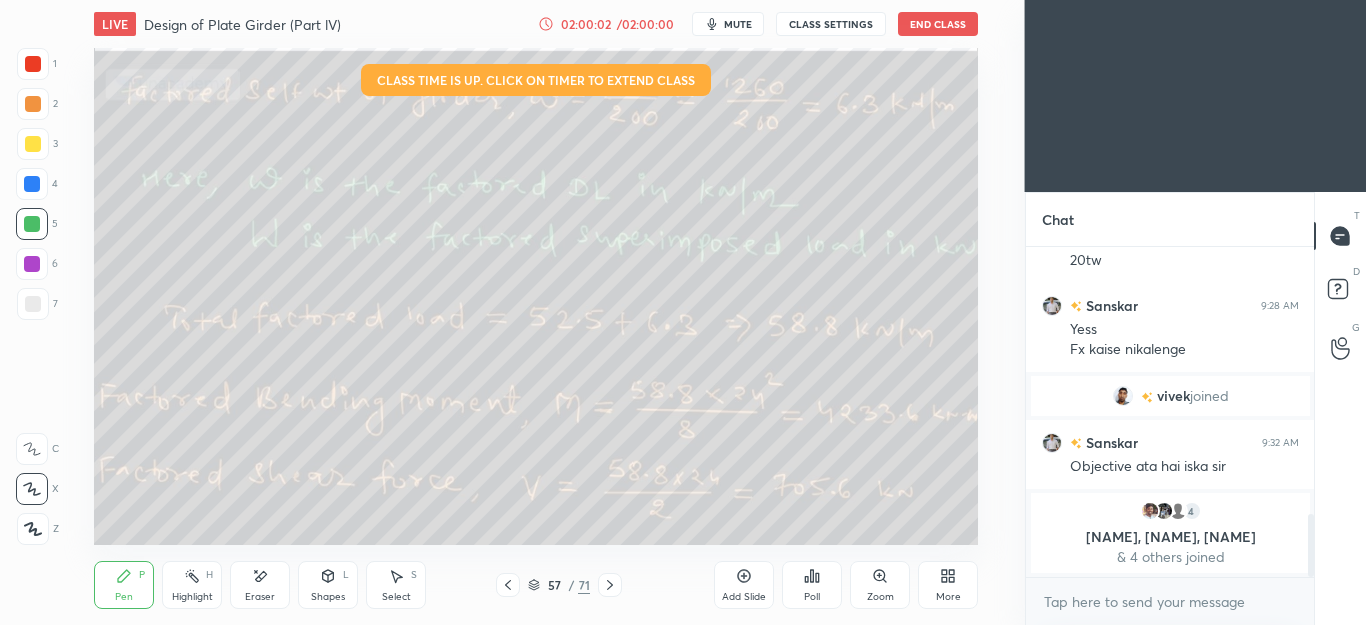 click on "End Class" at bounding box center [938, 24] 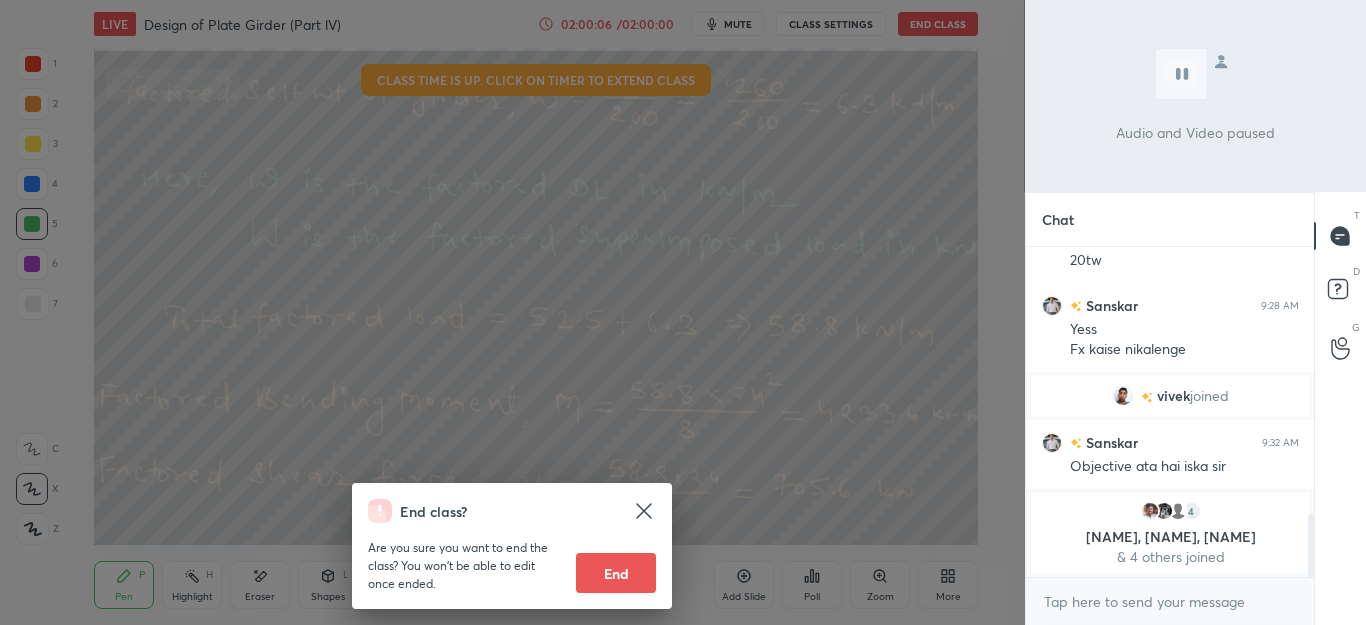 click on "End" at bounding box center [616, 573] 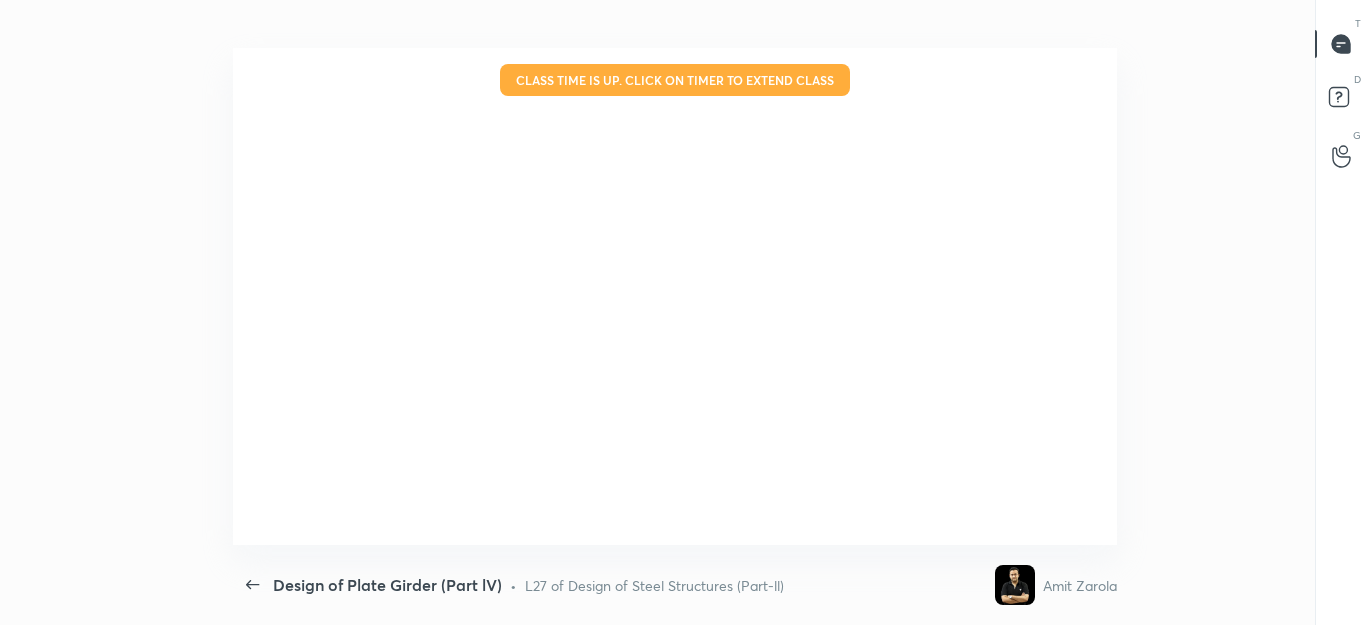 scroll, scrollTop: 99503, scrollLeft: 98650, axis: both 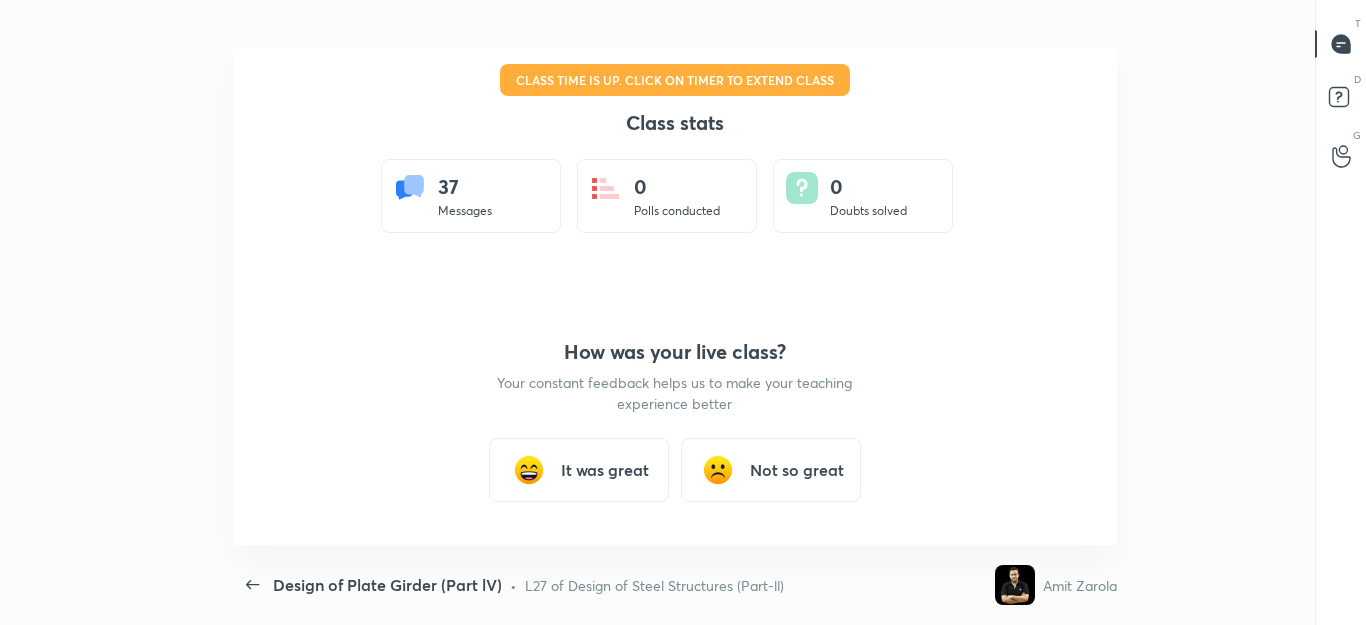 click at bounding box center [675, 296] 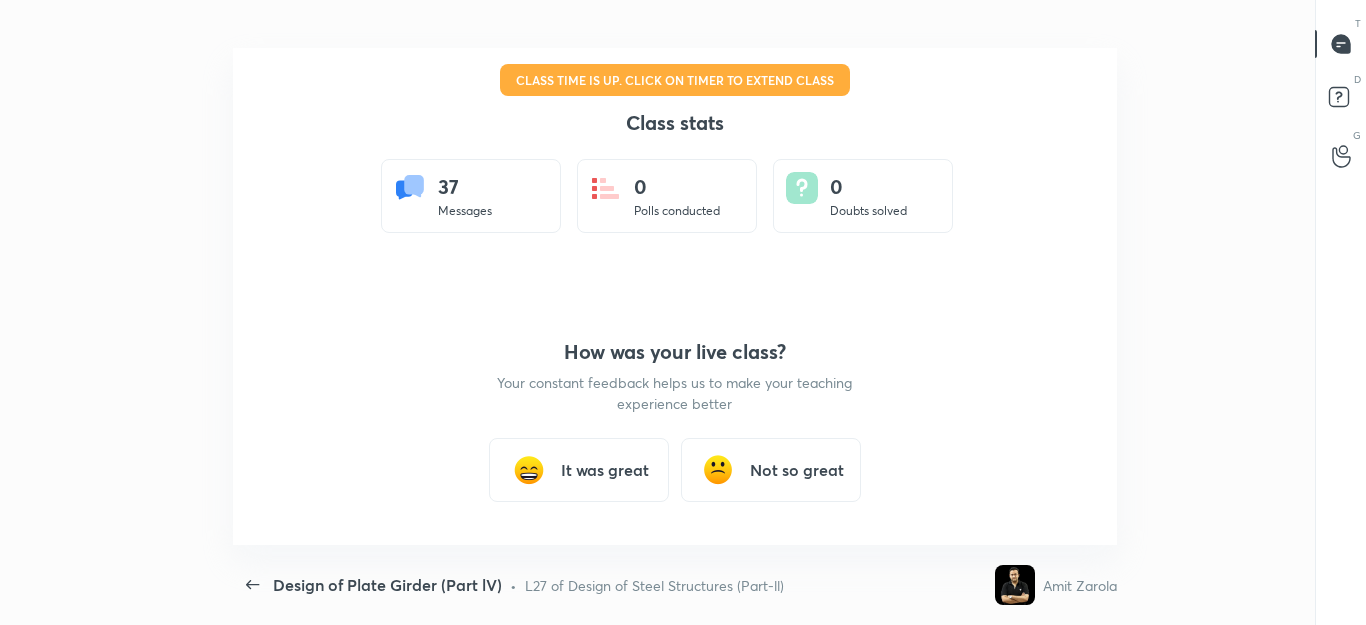 click on "It was great" at bounding box center (605, 470) 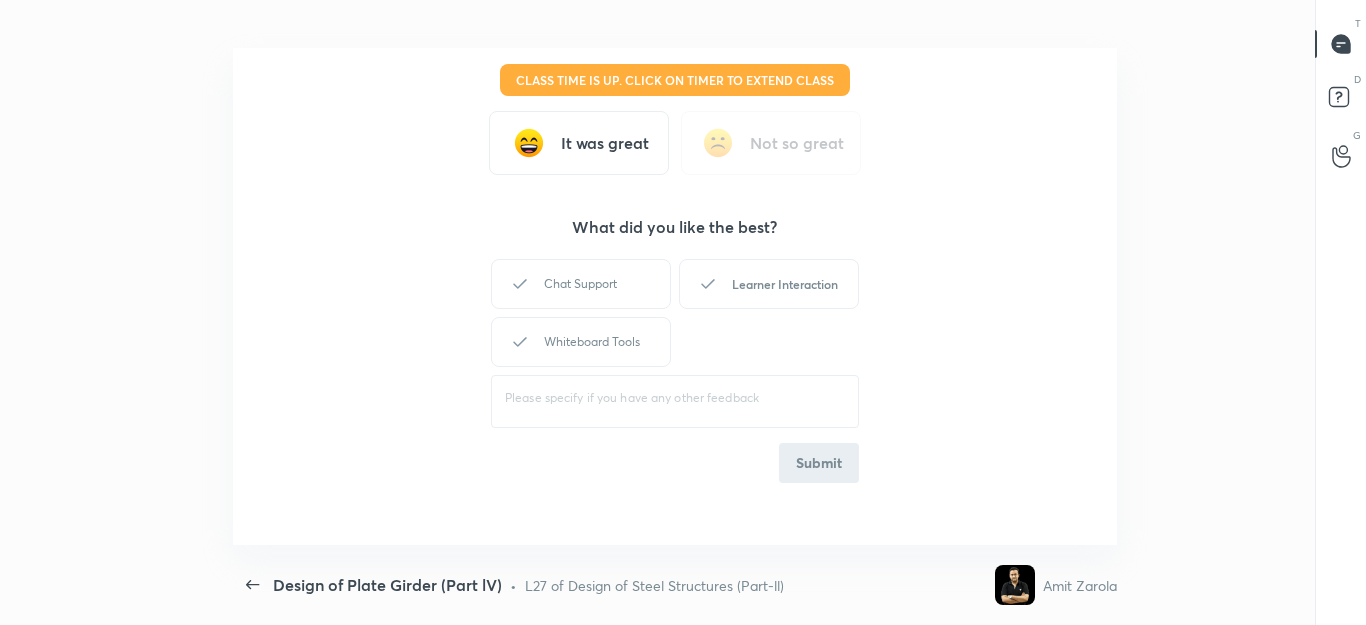click on "Chat Support" at bounding box center [581, 284] 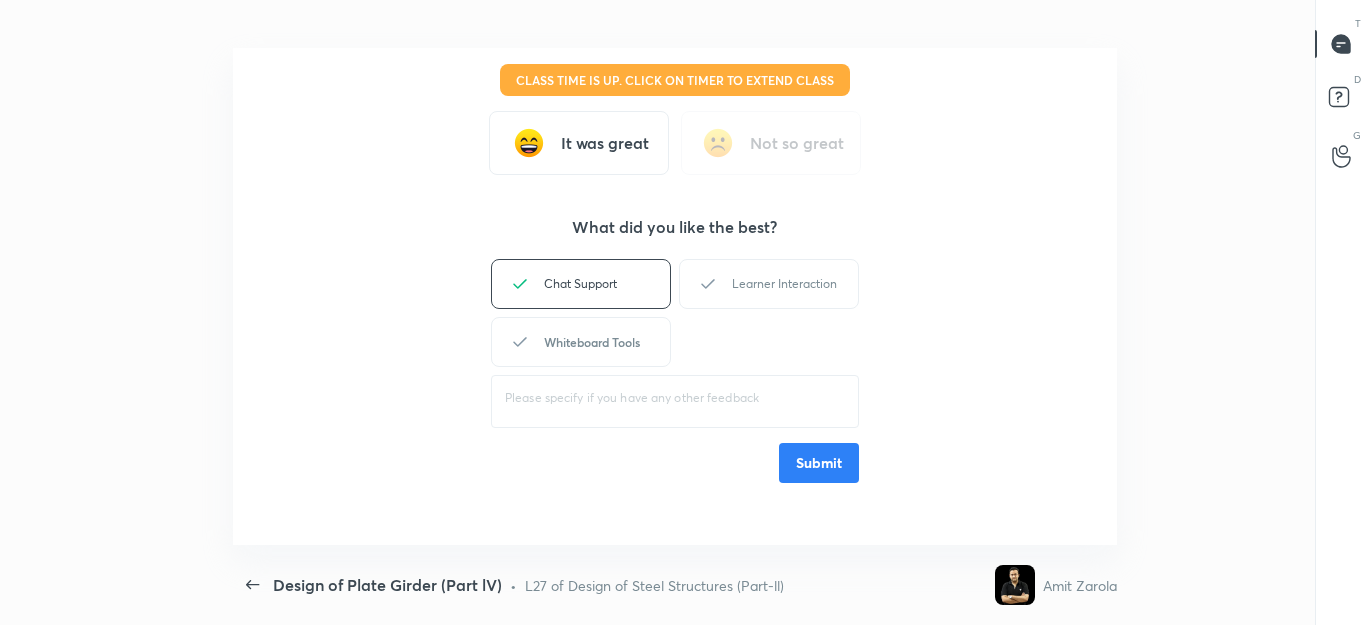 click on "Whiteboard Tools" at bounding box center [581, 342] 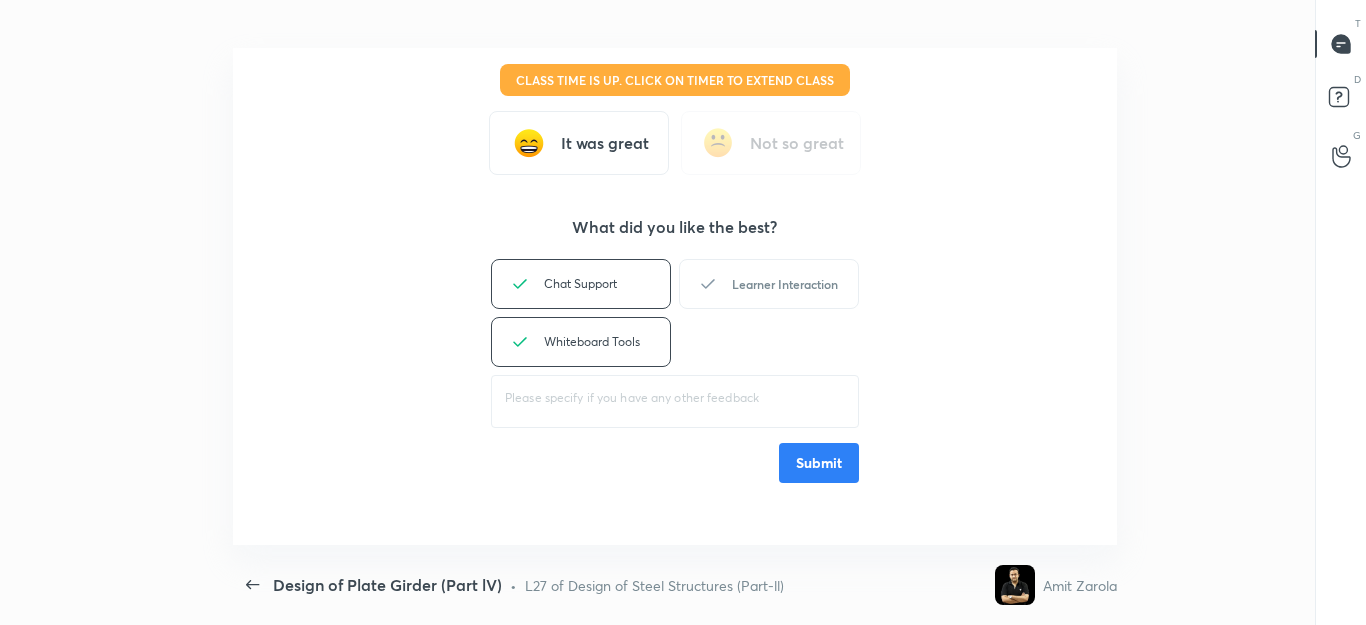 click on "Learner Interaction" at bounding box center [769, 284] 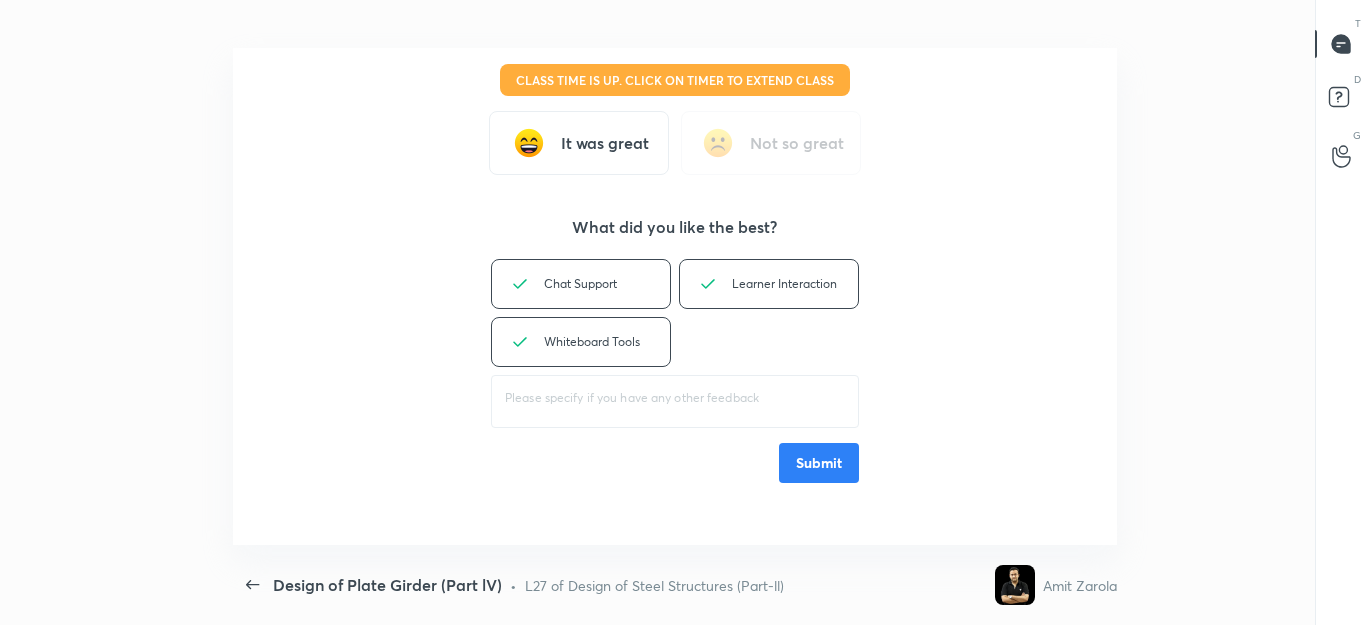 click on "Submit" at bounding box center (819, 463) 